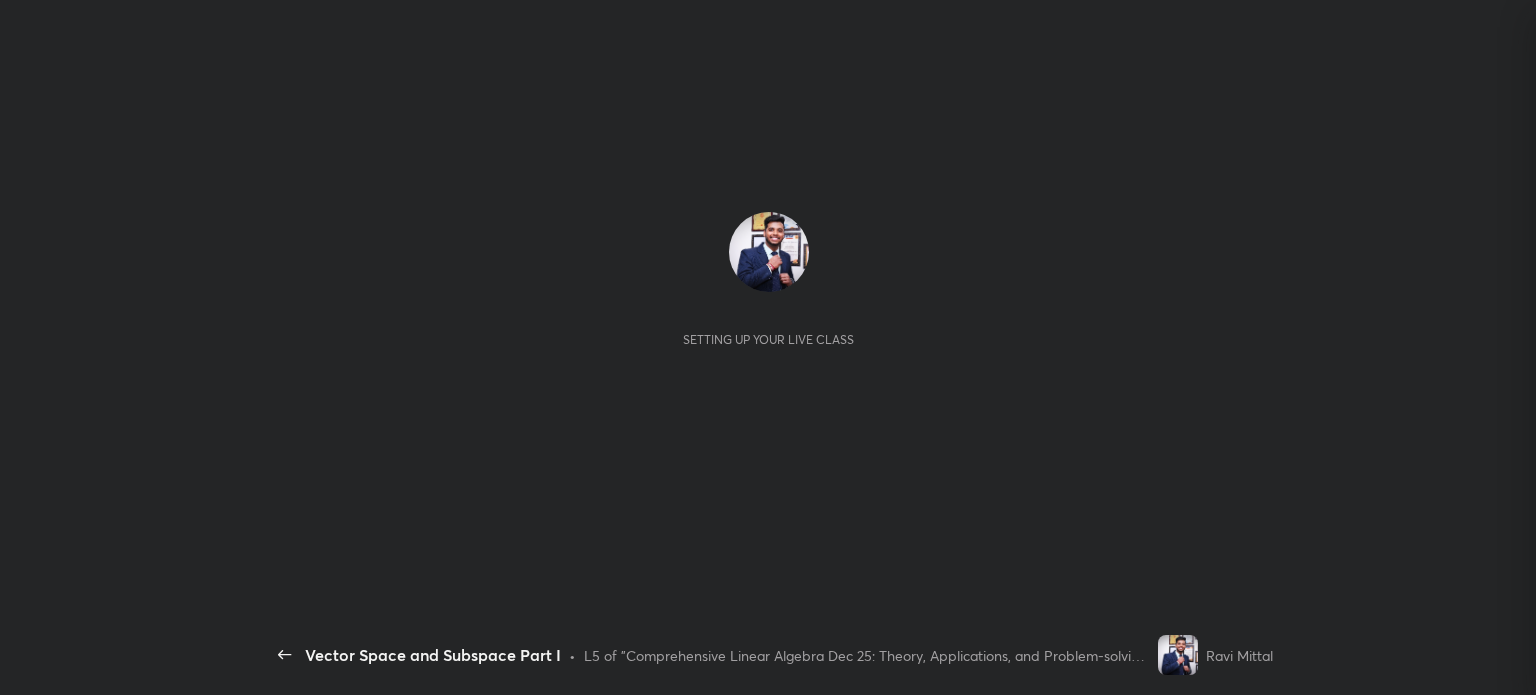 scroll, scrollTop: 0, scrollLeft: 0, axis: both 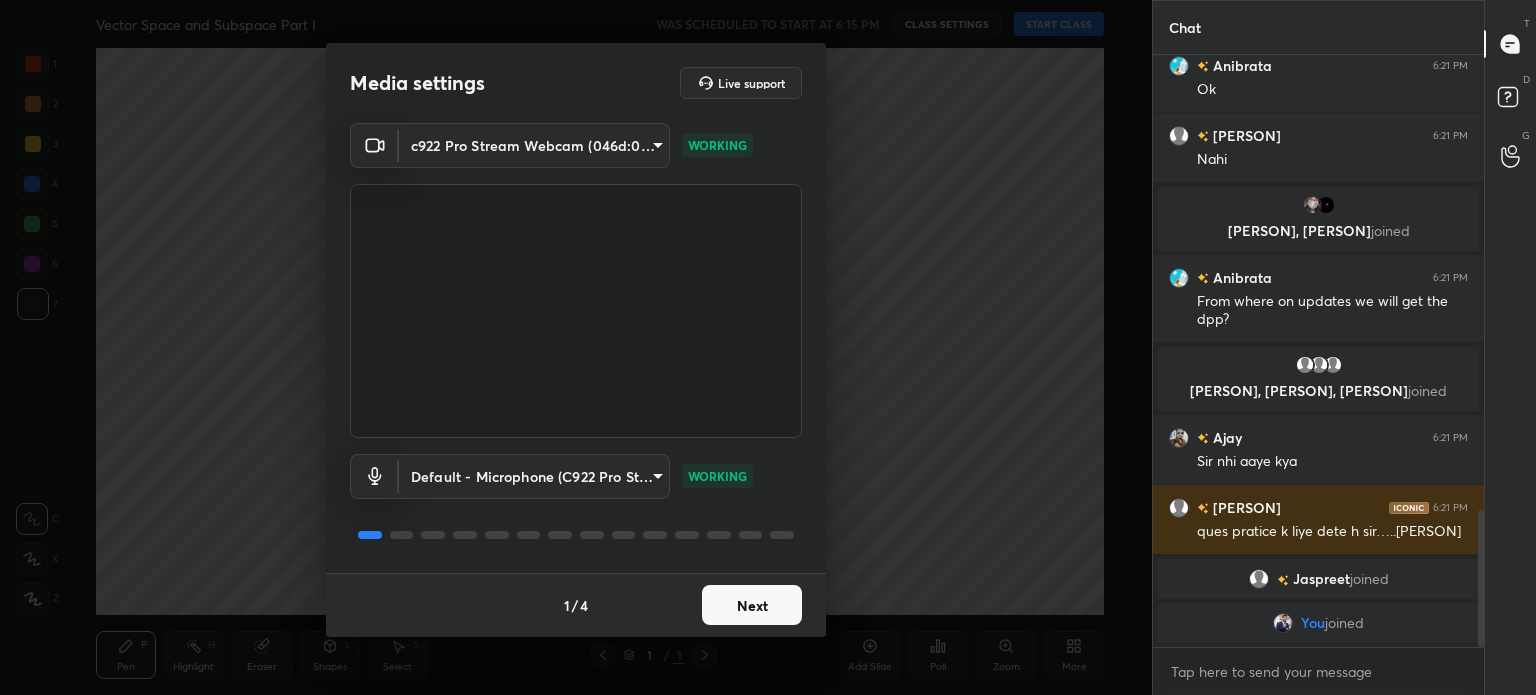 click on "Next" at bounding box center [752, 605] 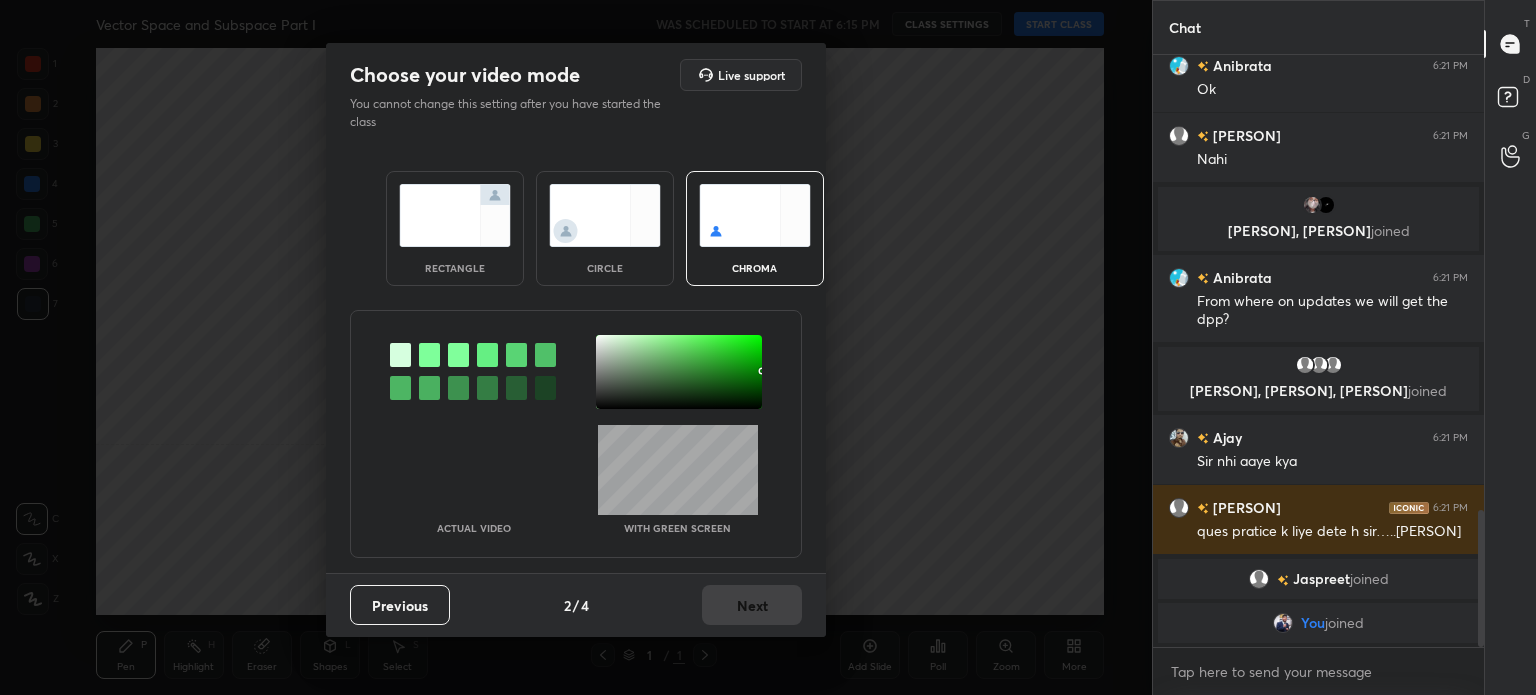 scroll, scrollTop: 1712, scrollLeft: 0, axis: vertical 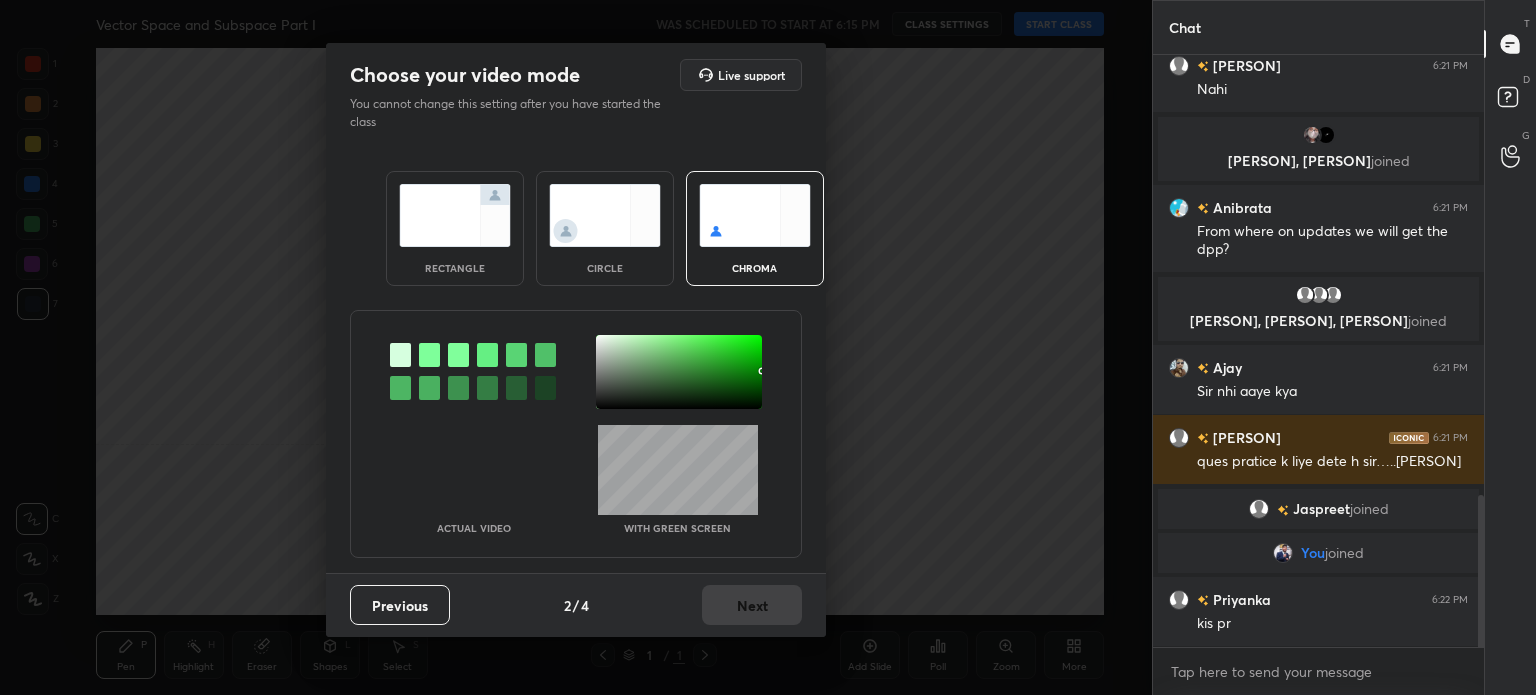 click at bounding box center (679, 372) 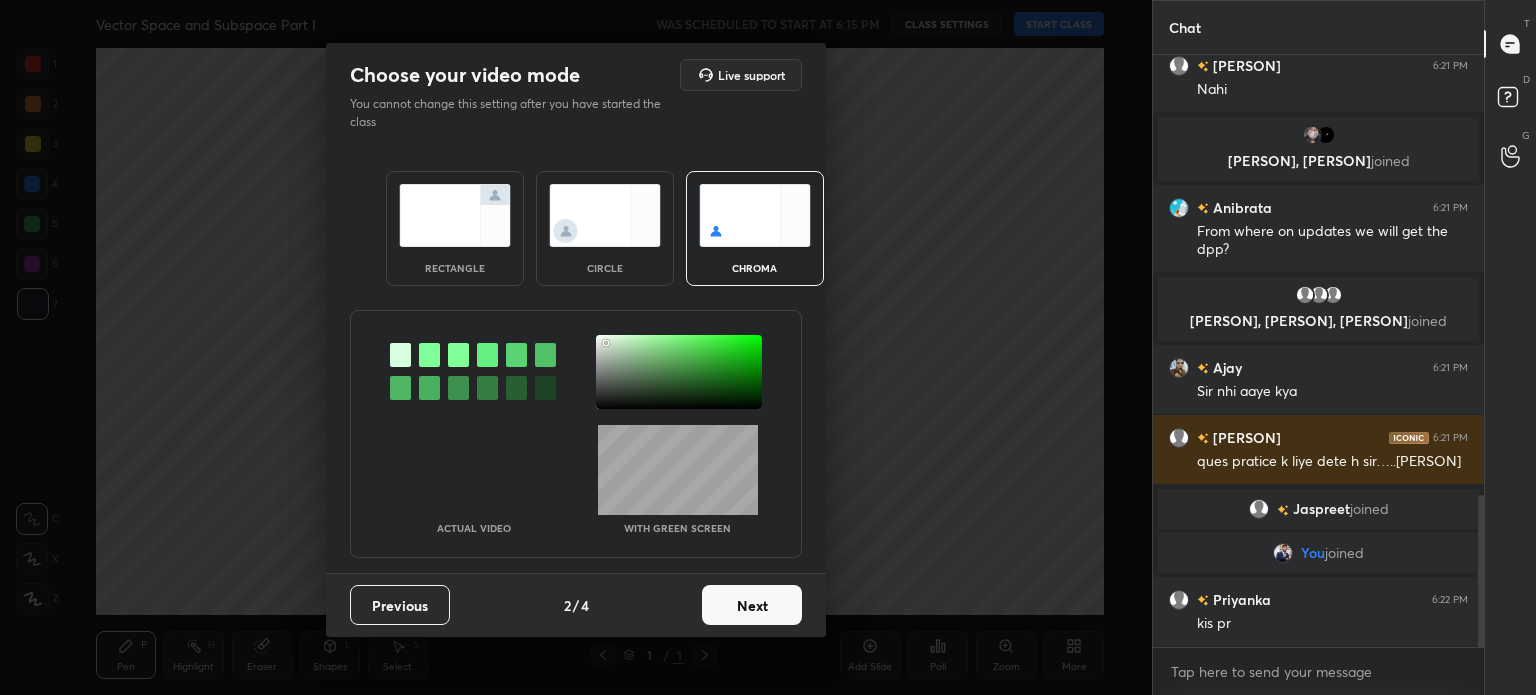 click on "Next" at bounding box center (752, 605) 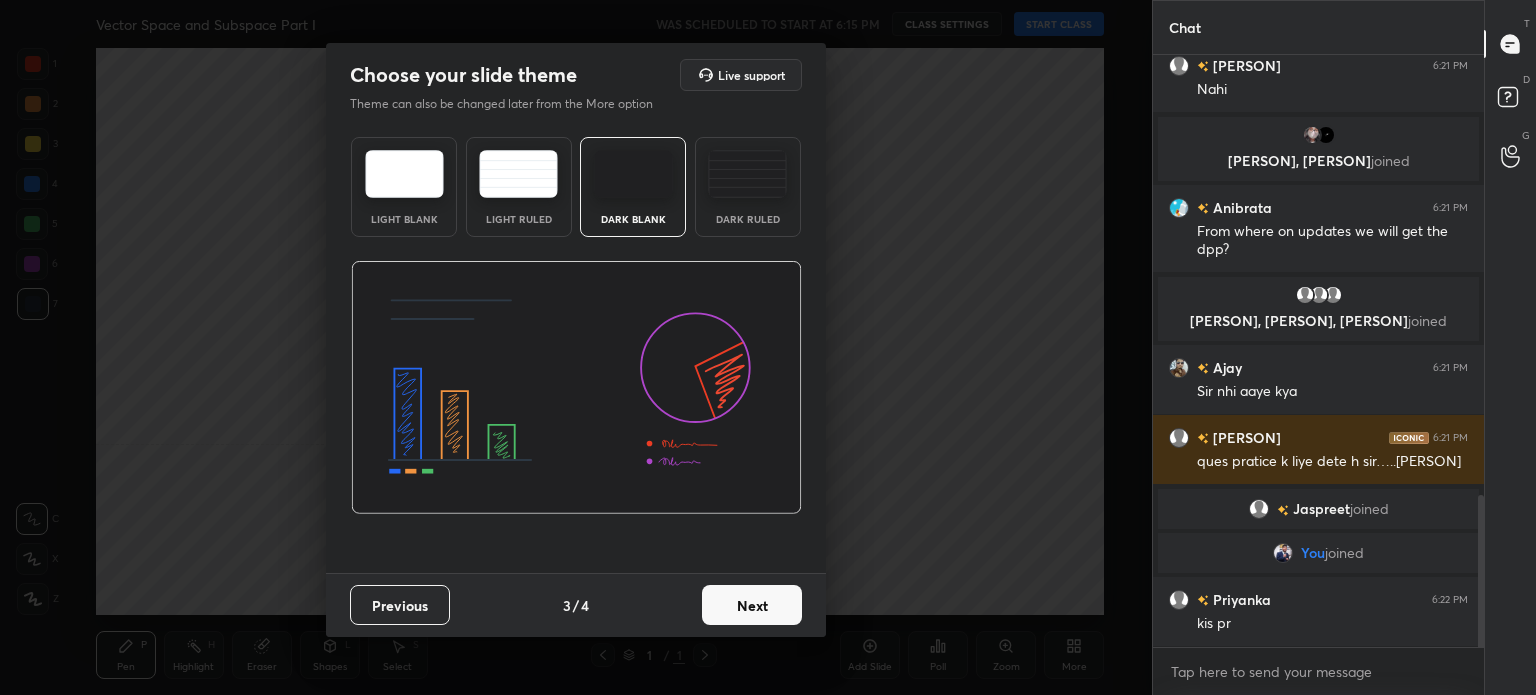 click on "Next" at bounding box center (752, 605) 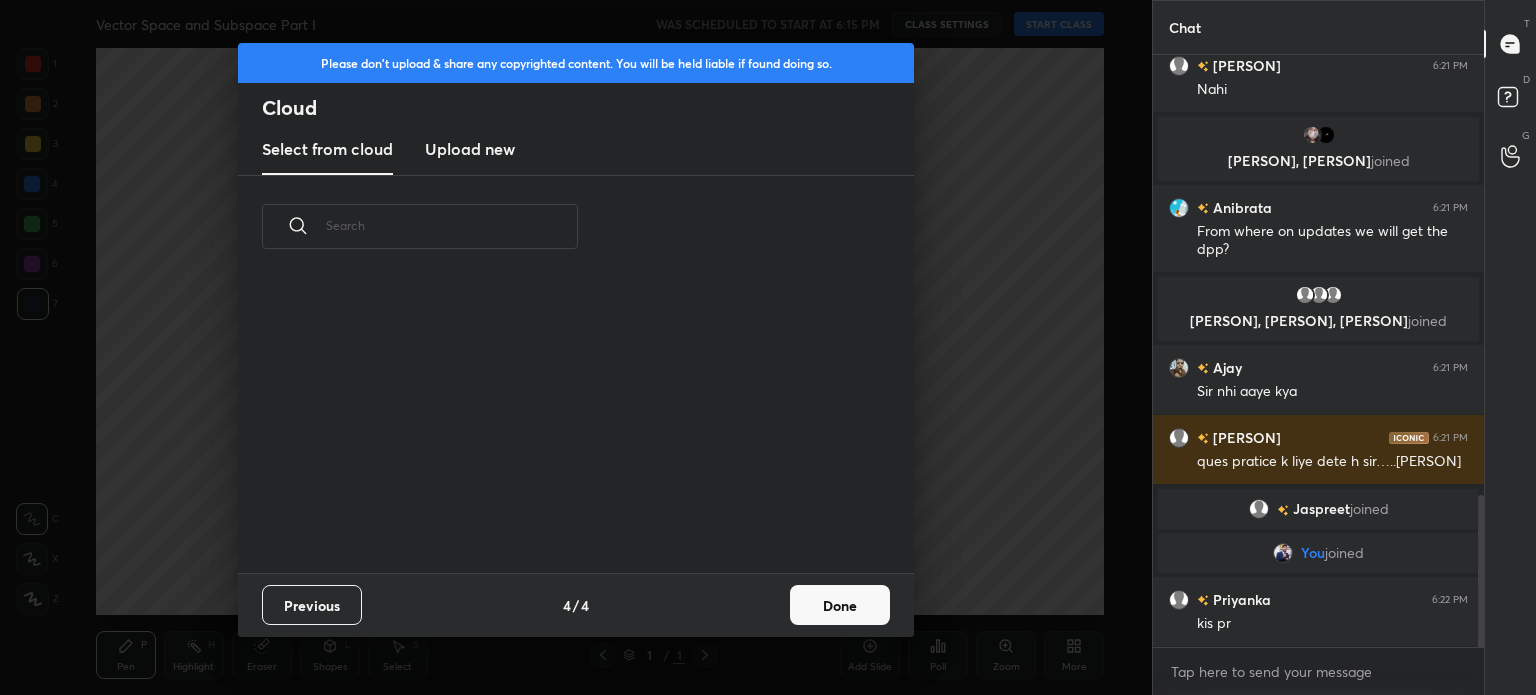 click on "Done" at bounding box center (840, 605) 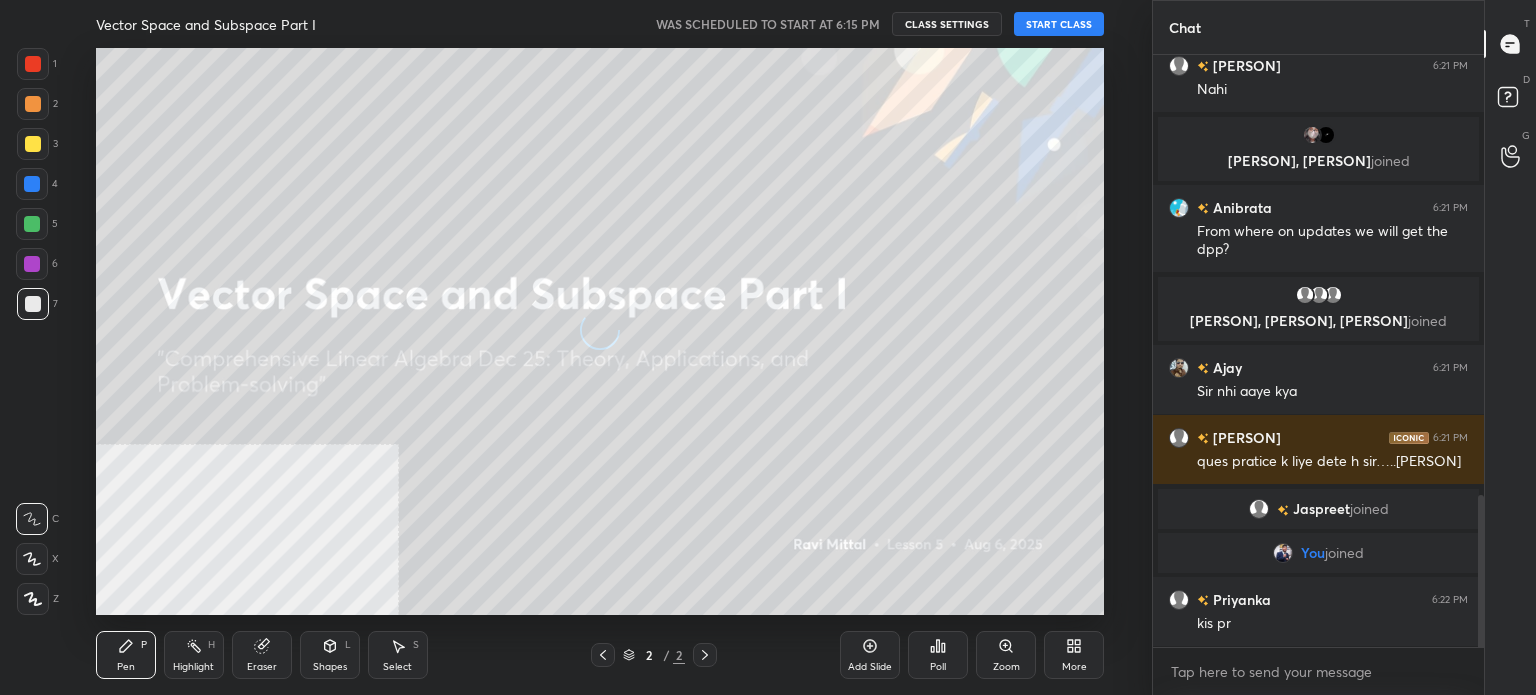 click on "START CLASS" at bounding box center (1059, 24) 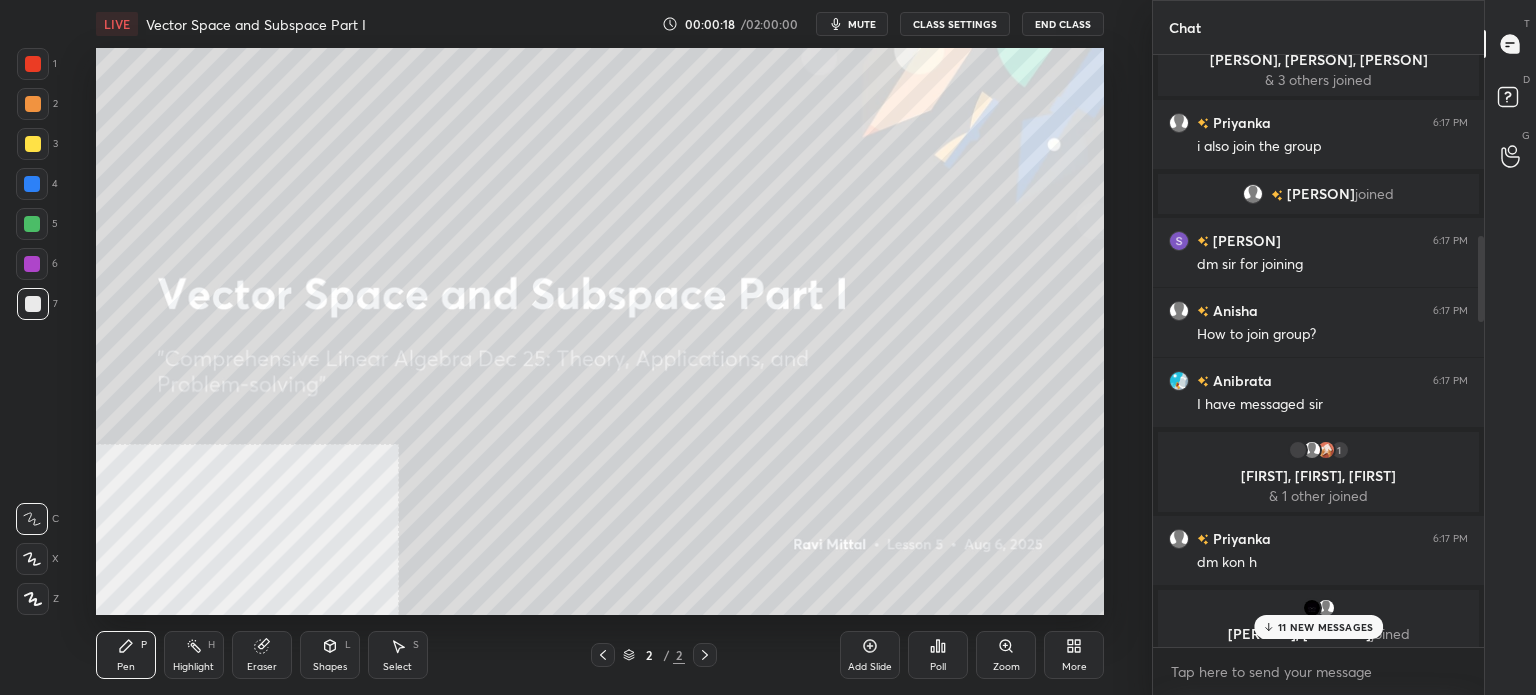 scroll, scrollTop: 1300, scrollLeft: 0, axis: vertical 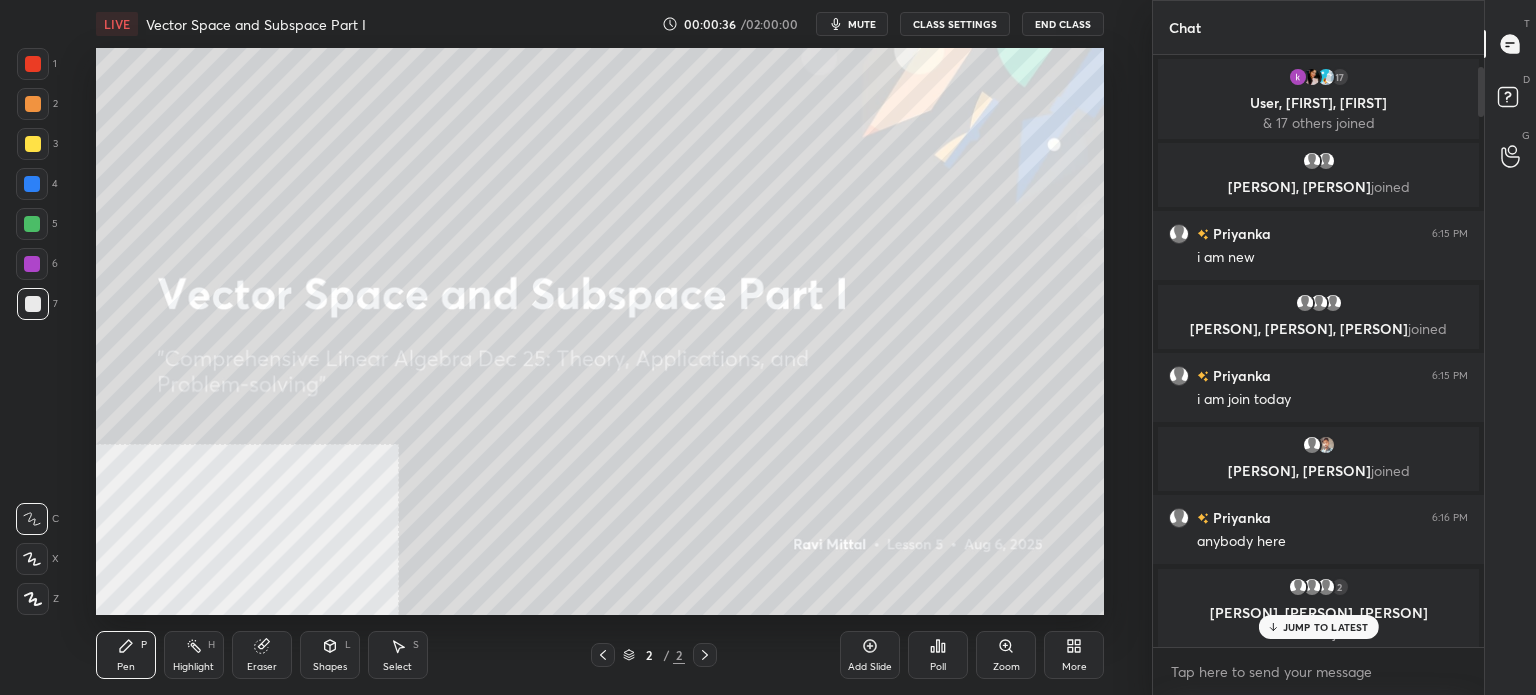 drag, startPoint x: 1483, startPoint y: 629, endPoint x: 1454, endPoint y: -29, distance: 658.63873 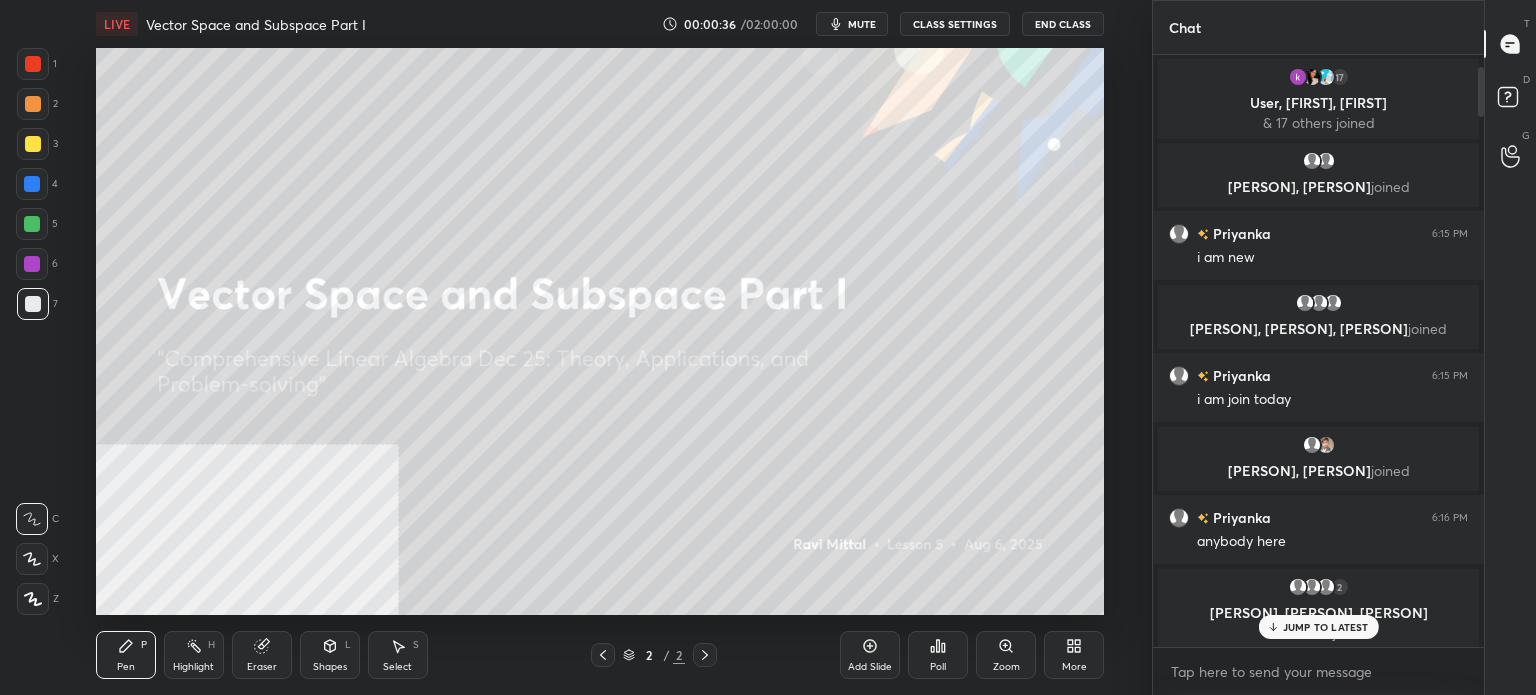 click on "1 2 3 4 5 6 7 C X Z C X Z E E Erase all   H H LIVE Vector Space and Subspace Part I 00:00:36 /  02:00:00 mute CLASS SETTINGS End Class Setting up your live class Poll for   secs No correct answer Start poll Back Vector Space and Subspace Part I • L5 of "Comprehensive Linear Algebra Dec 25: Theory, Applications, and Problem-solving" [PERSON] Pen P Highlight H Eraser Shapes L Select S 2 / 2 Add Slide Poll Zoom More Chat 17 User, [PERSON], [PERSON] &  17 others  joined [PERSON], [PERSON]  joined [PERSON] 6:15 PM i am new [PERSON], [PERSON], [PERSON]  joined [PERSON] 6:15 PM i am join today [PERSON], [PERSON]  joined [PERSON] 6:16 PM anybody here 2 [PERSON], [PERSON], [PERSON] &  2 others  joined [PERSON] 6:16 PM yes JUMP TO LATEST Enable hand raising Enable raise hand to speak to learners. Once enabled, chat will be turned off temporarily. Enable x   introducing Raise a hand with a doubt Now learners can raise their hand along with a doubt  How it works? Doubts asked by learners will show up here NEW DOUBTS ASKED Got it T D G" at bounding box center [768, 0] 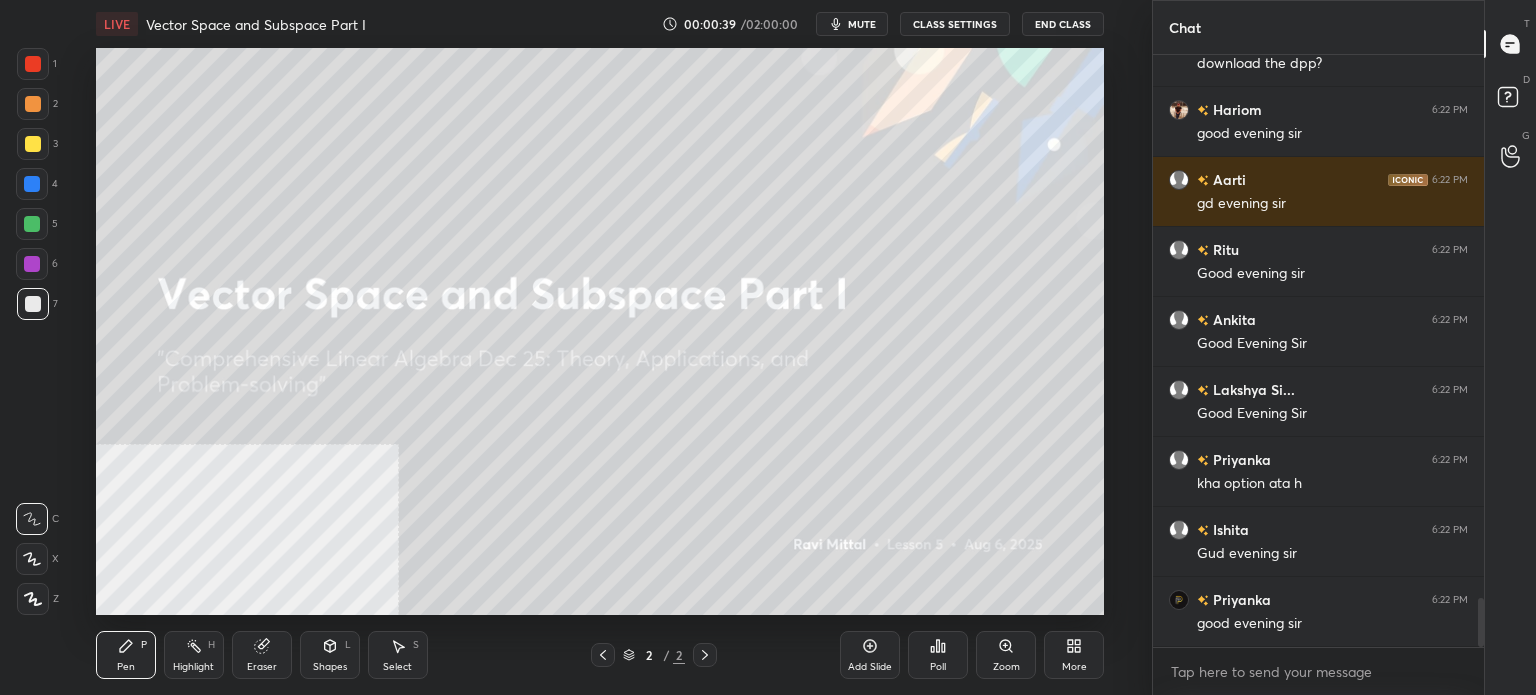 drag, startPoint x: 1483, startPoint y: 95, endPoint x: 1484, endPoint y: 663, distance: 568.00085 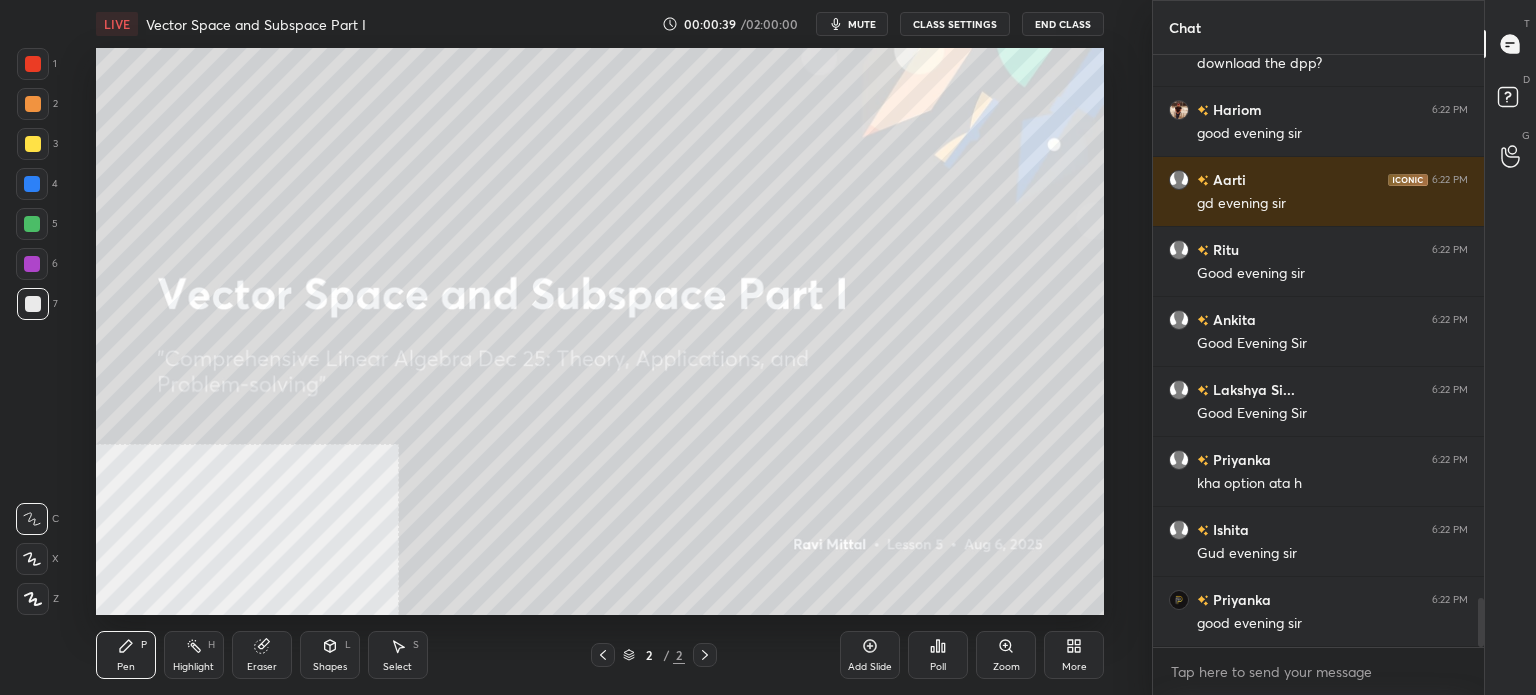 click on "Chat [PERSON] 6:22 PM Good evening sir [PERSON] 6:22 PM Sir from where on updates we can download the dpp? [PERSON] 6:22 PM good evening sir [PERSON] 6:22 PM gd evening sir [PERSON] 6:22 PM Good evening sir [PERSON] 6:22 PM Good Evening Sir [PERSON] 6:22 PM Good Evening Sir [PERSON] 6:22 PM kha option ata h [PERSON] 6:22 PM Gud evening sir [PERSON] 6:22 PM good evening sir JUMP TO LATEST Enable hand raising Enable raise hand to speak to learners. Once enabled, chat will be turned off temporarily. Enable x   introducing Raise a hand with a doubt Now learners can raise their hand along with a doubt  How it works? Doubts asked by learners will show up here NEW DOUBTS ASKED No one has raised a hand yet Can't raise hand Looks like educator just invited you to speak. Please wait before you can raise your hand again. Got it T Messages (T) D Doubts (D) G Raise Hand (G)" at bounding box center [1344, 347] 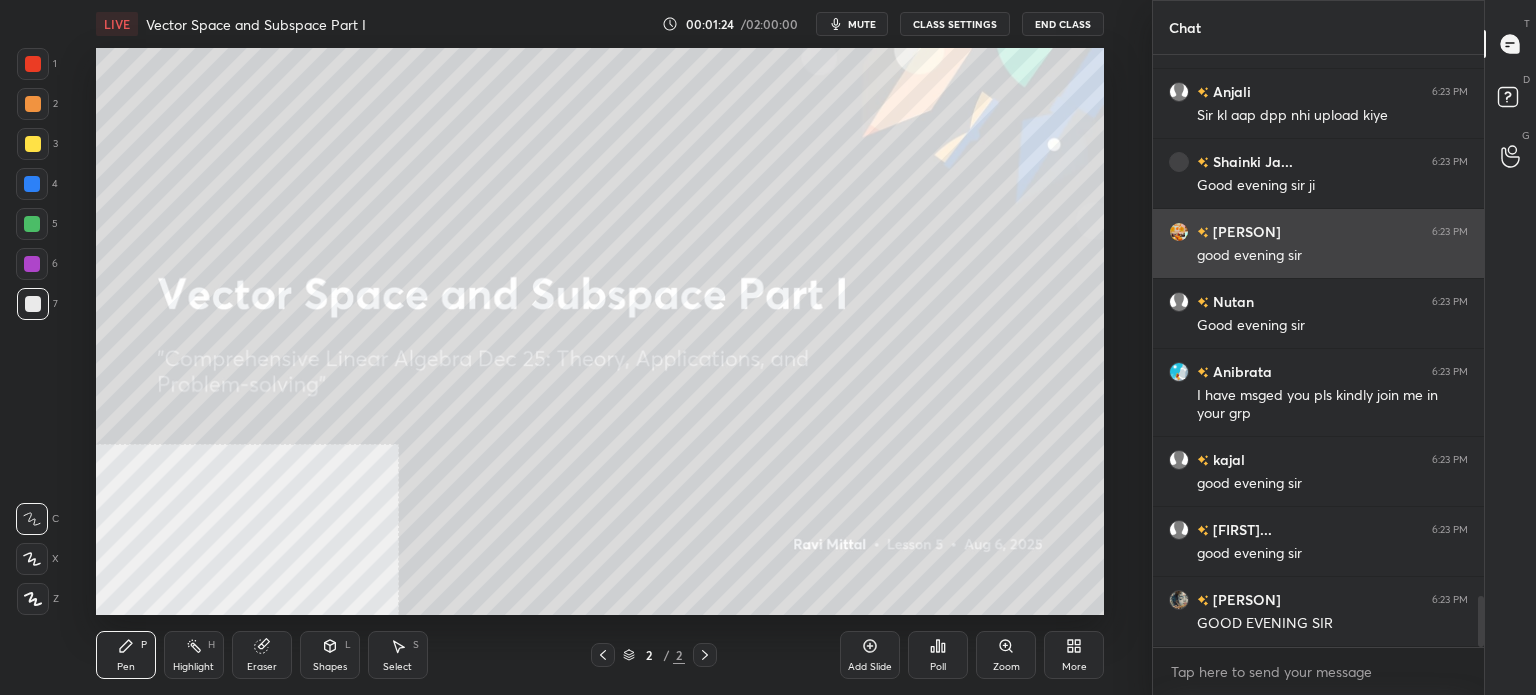 scroll, scrollTop: 6344, scrollLeft: 0, axis: vertical 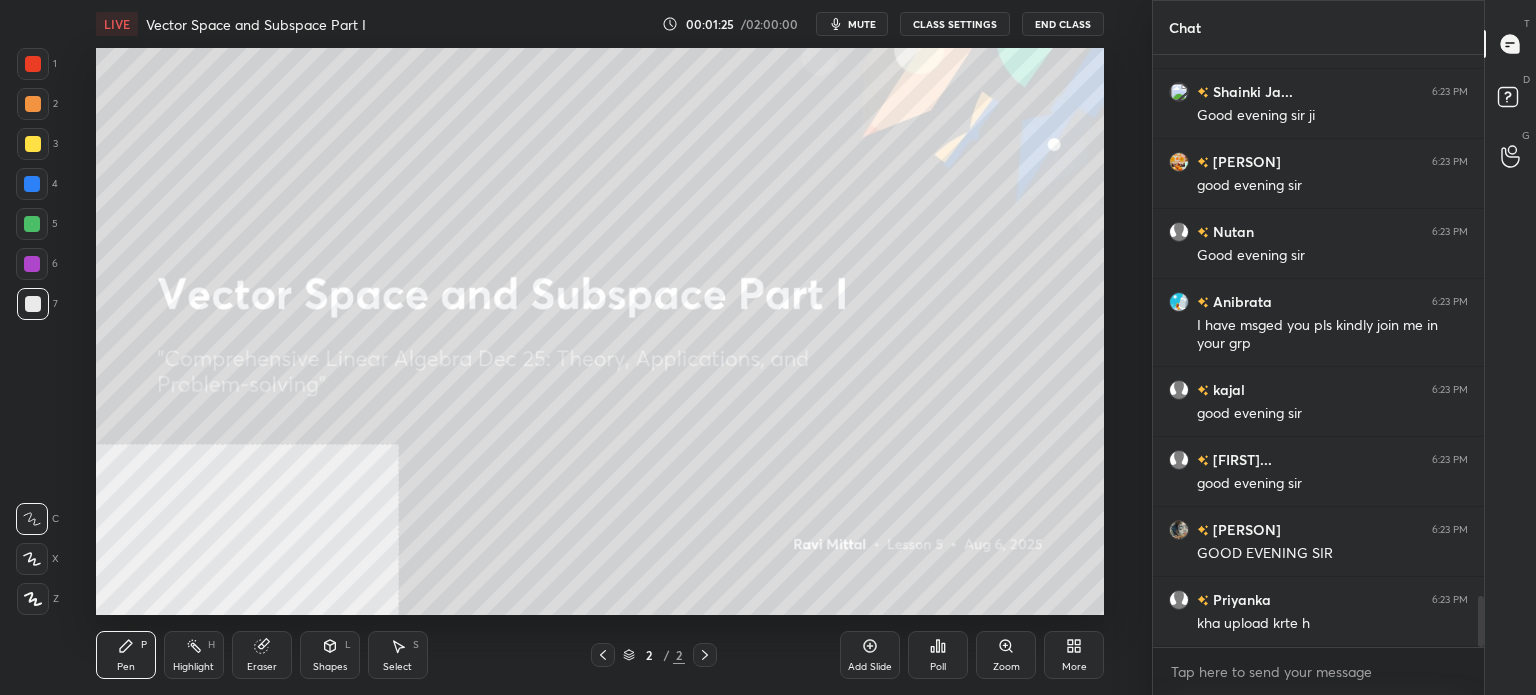 click on "mute" at bounding box center [862, 24] 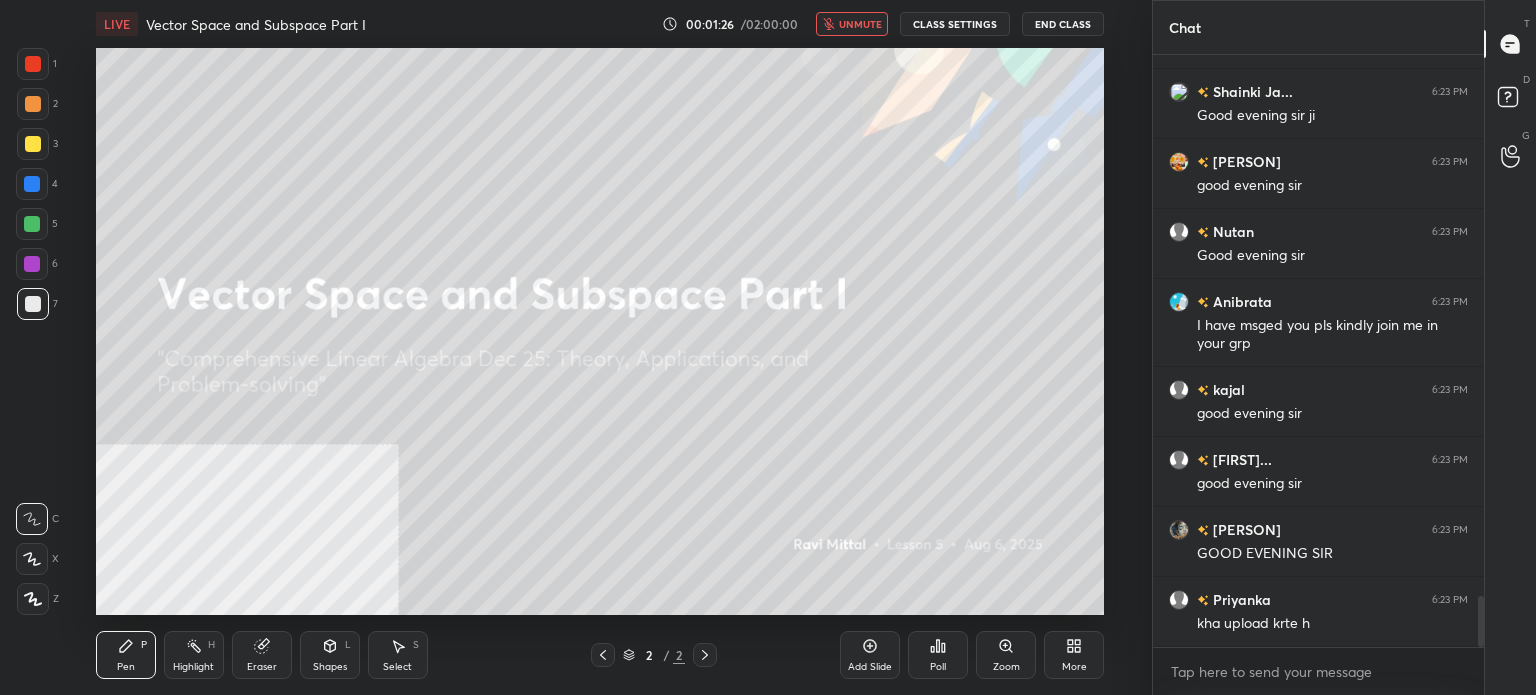 click on "unmute" at bounding box center (860, 24) 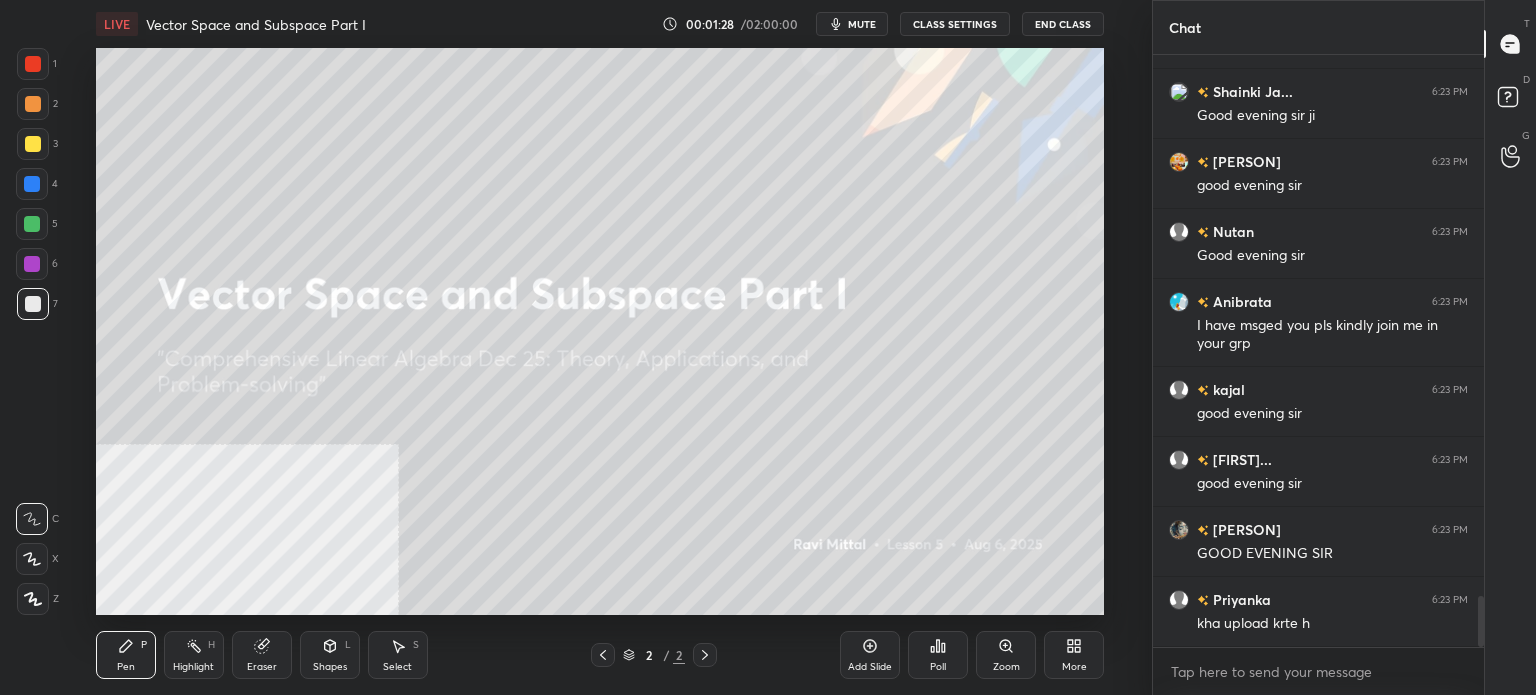 click on "mute" at bounding box center (862, 24) 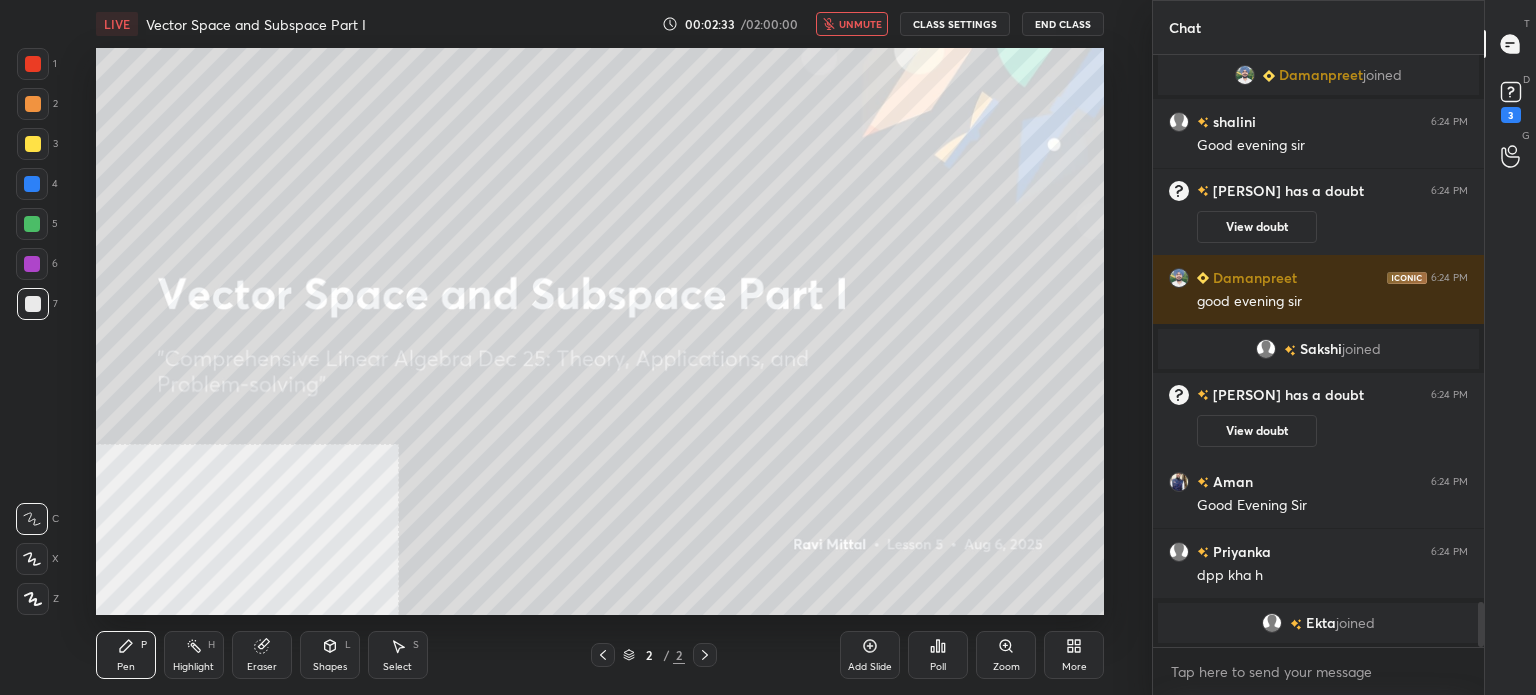 scroll, scrollTop: 7128, scrollLeft: 0, axis: vertical 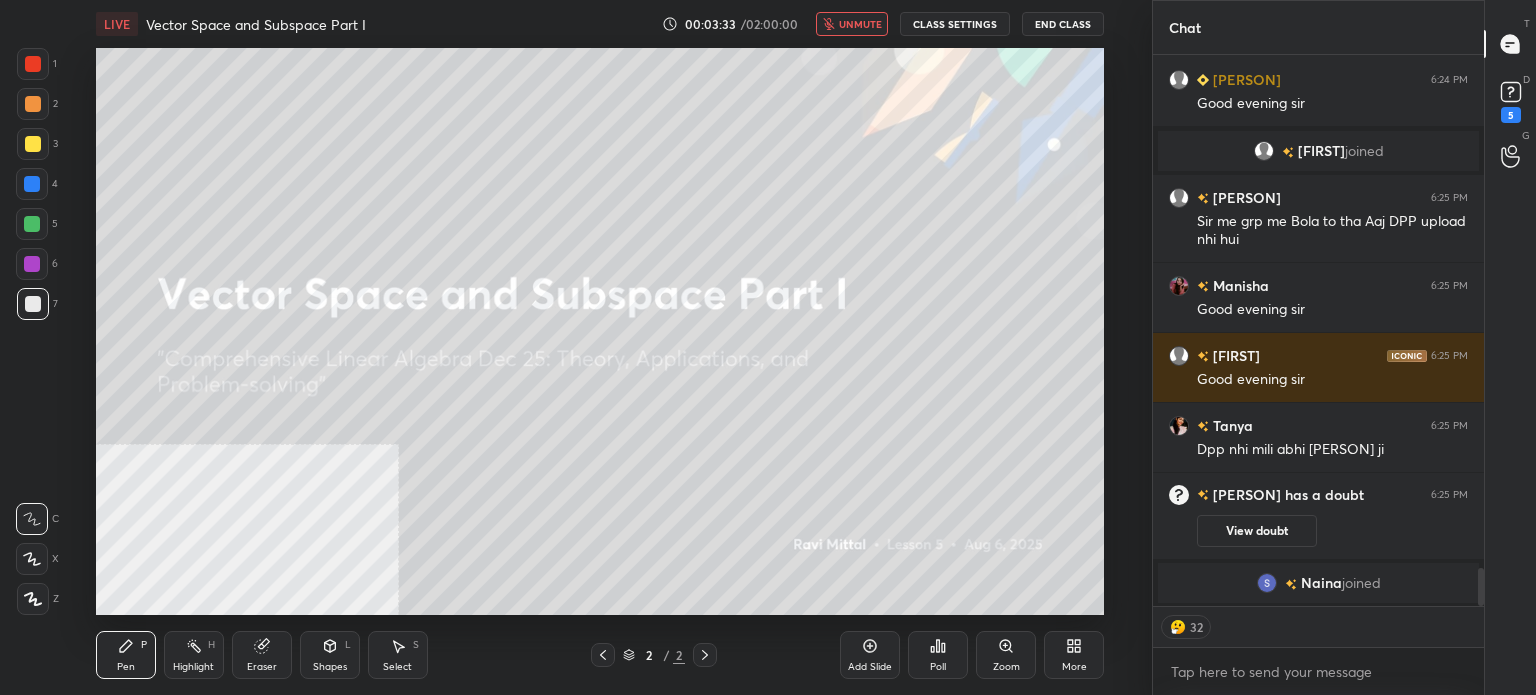 click on "unmute" at bounding box center [860, 24] 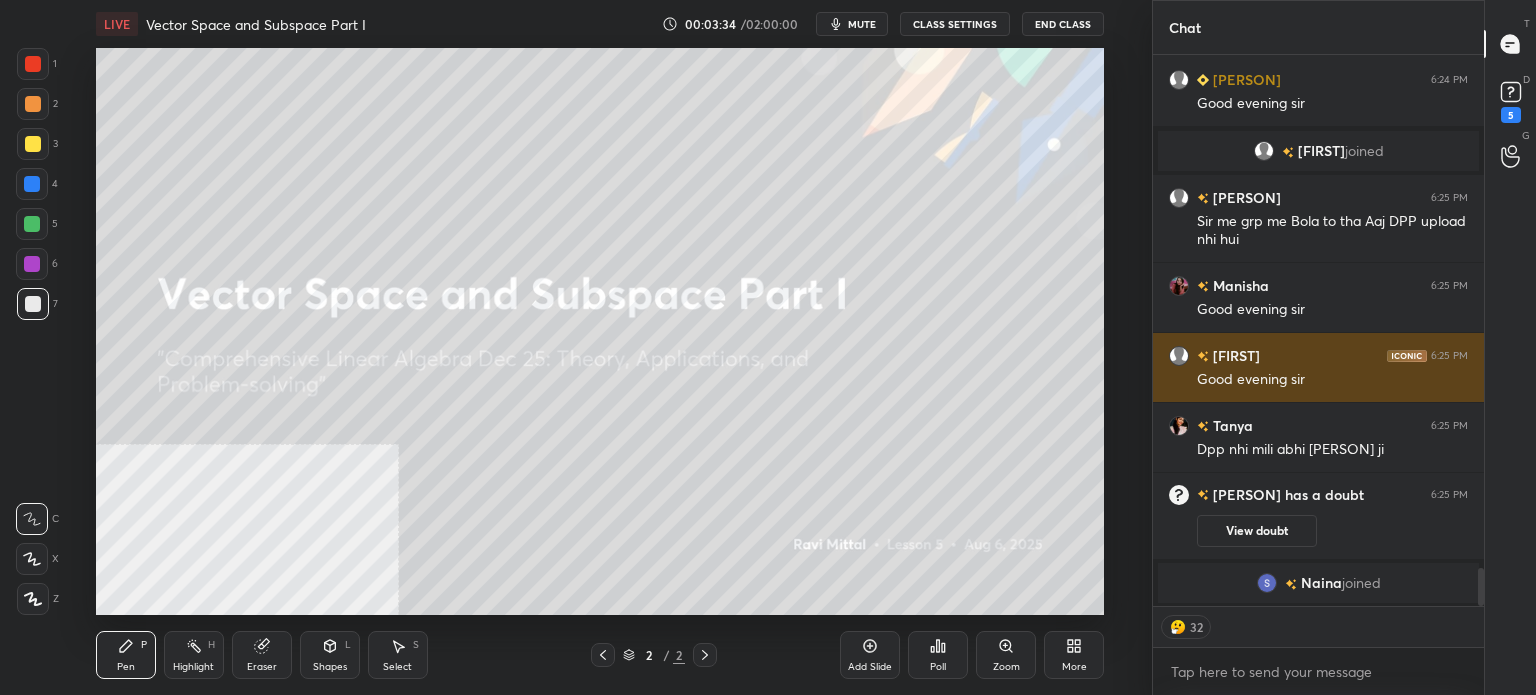type on "x" 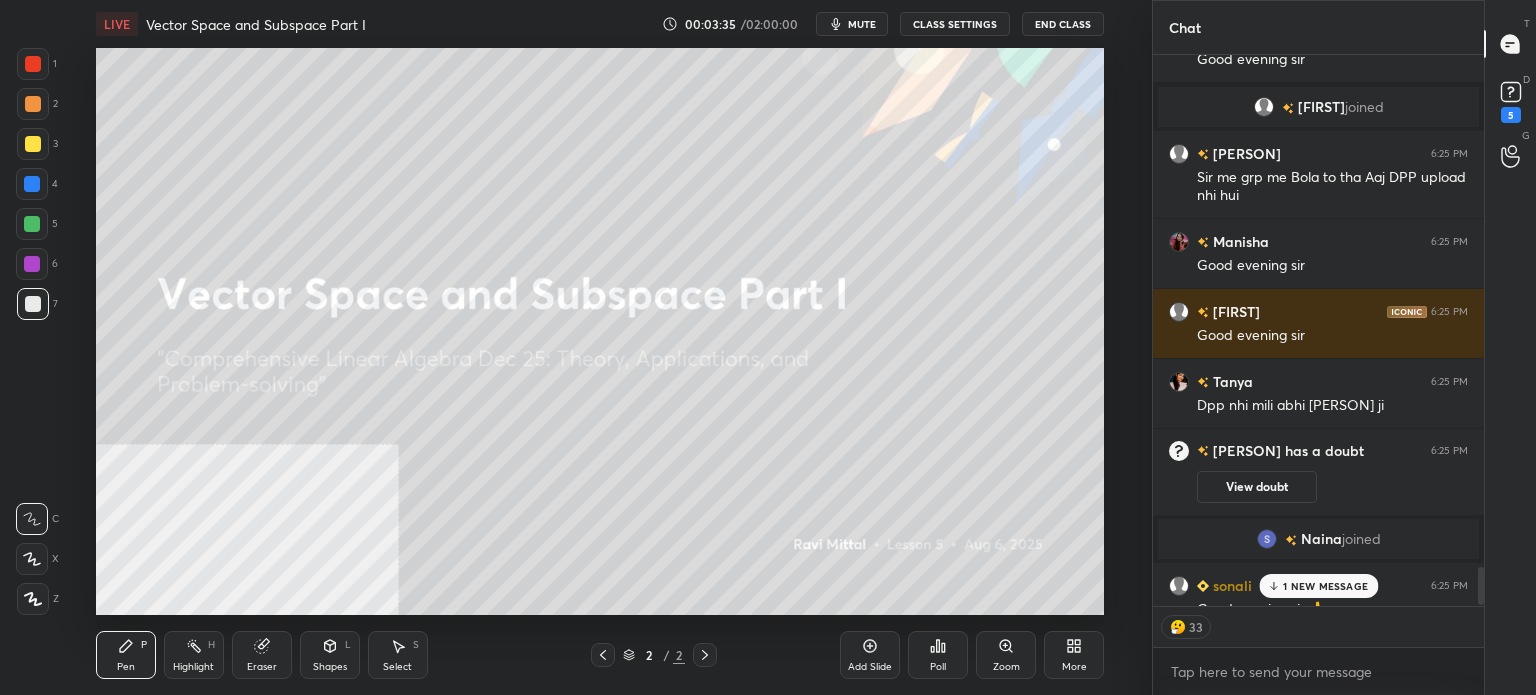 scroll, scrollTop: 7707, scrollLeft: 0, axis: vertical 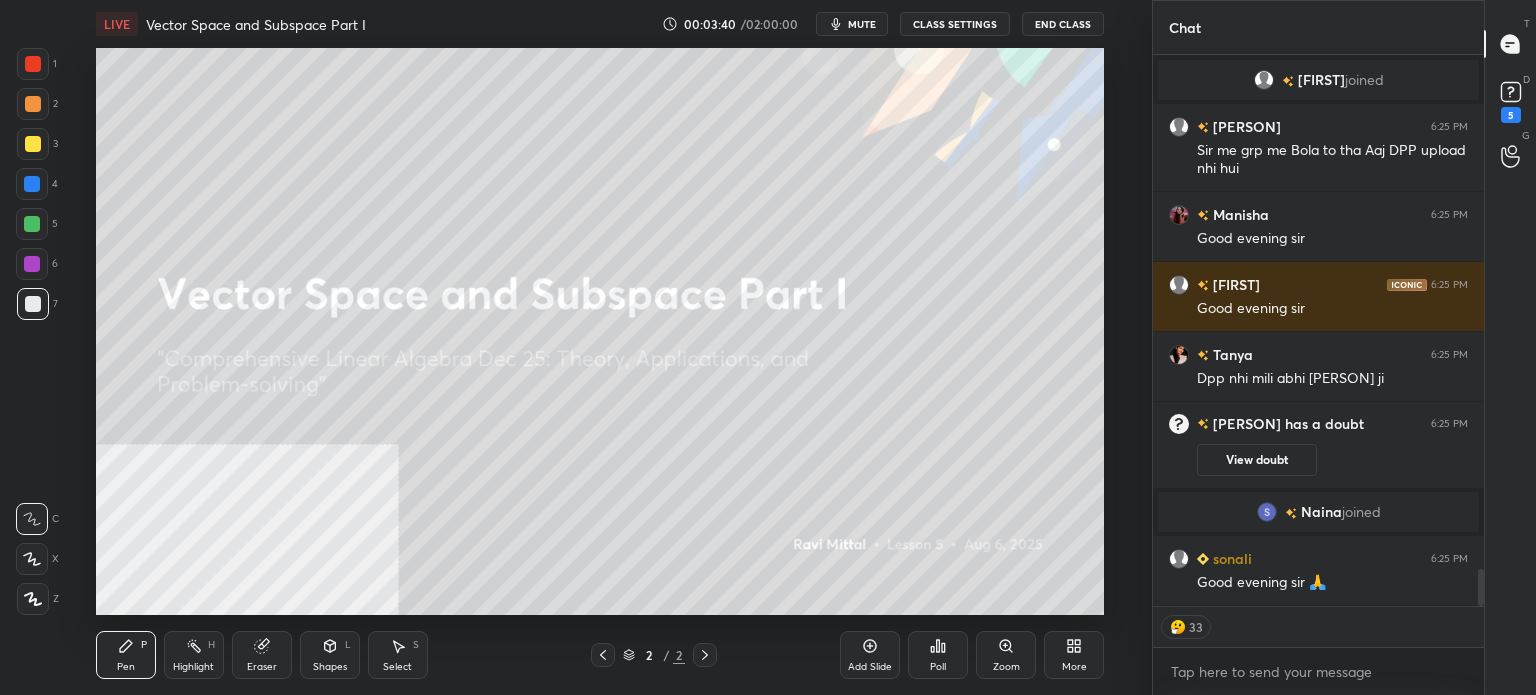 type 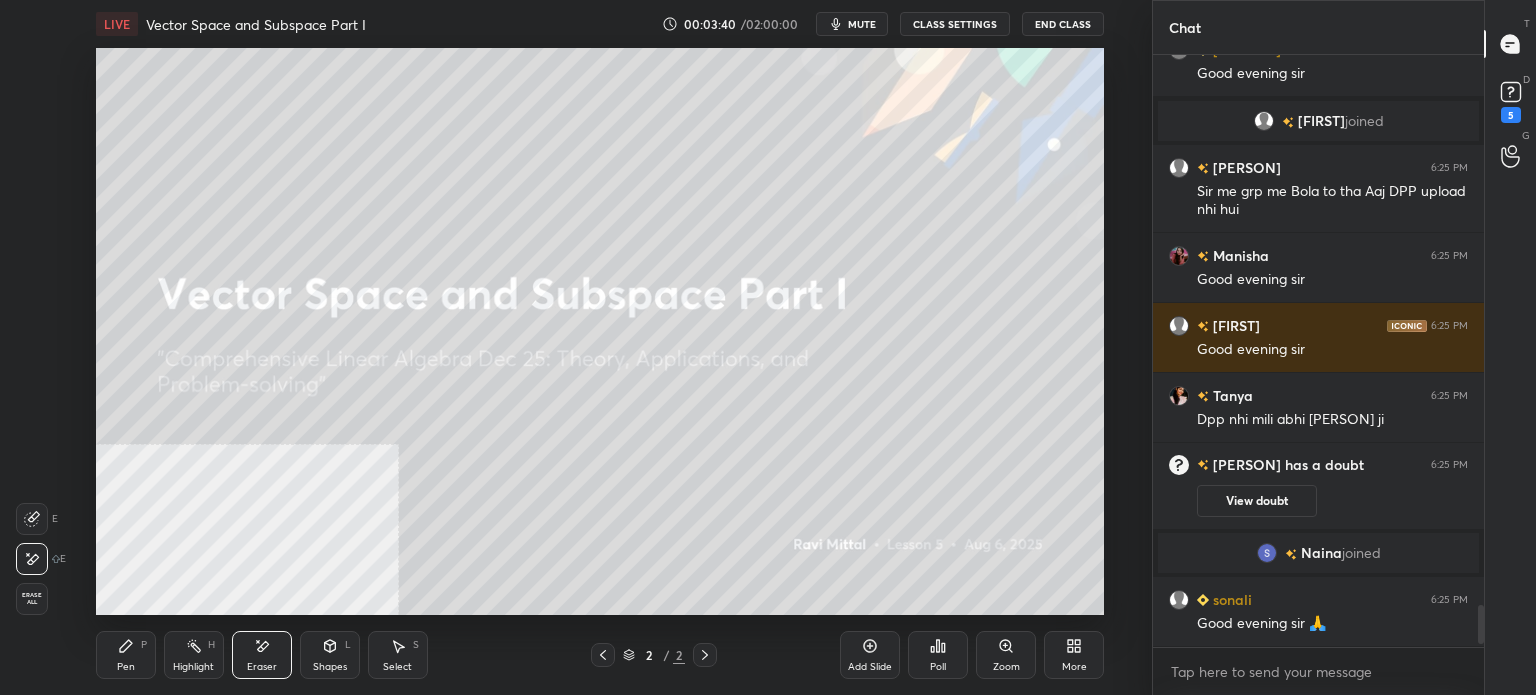 scroll, scrollTop: 5, scrollLeft: 6, axis: both 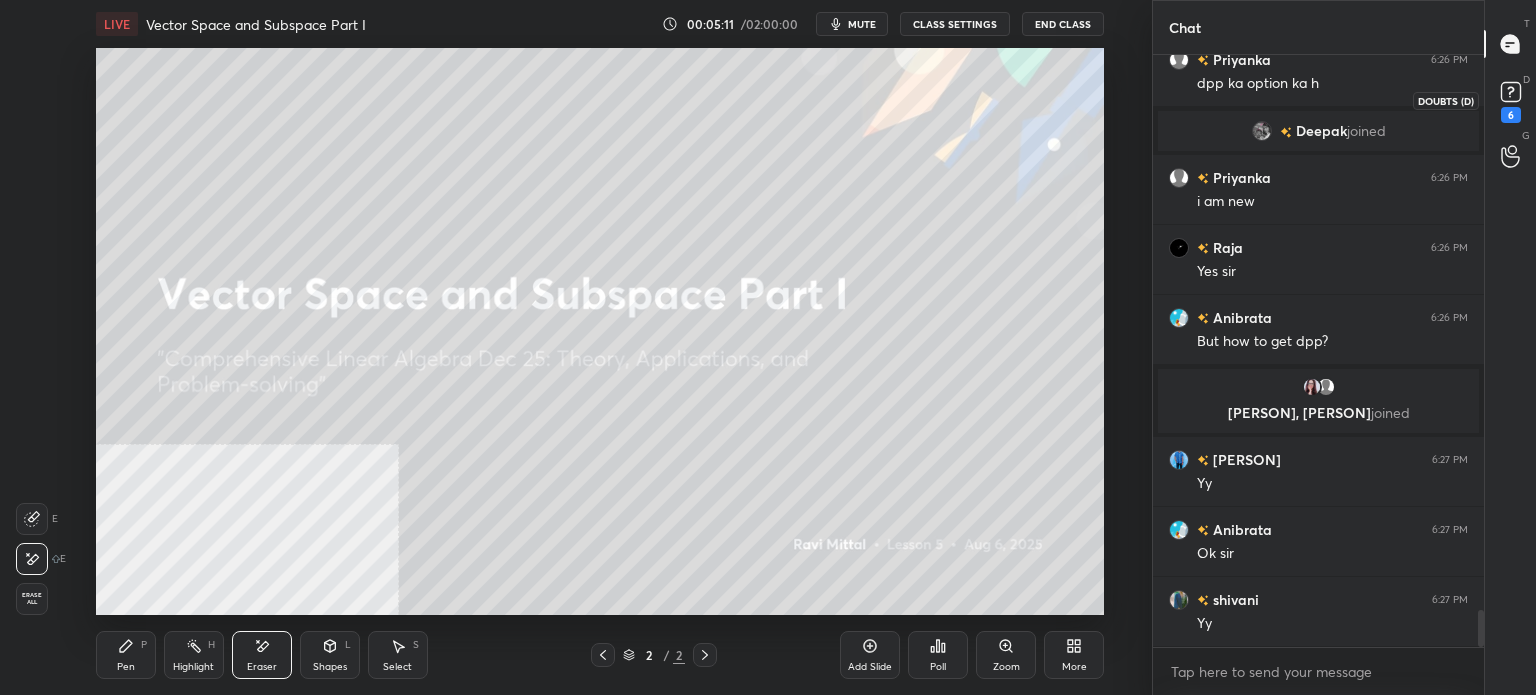 click 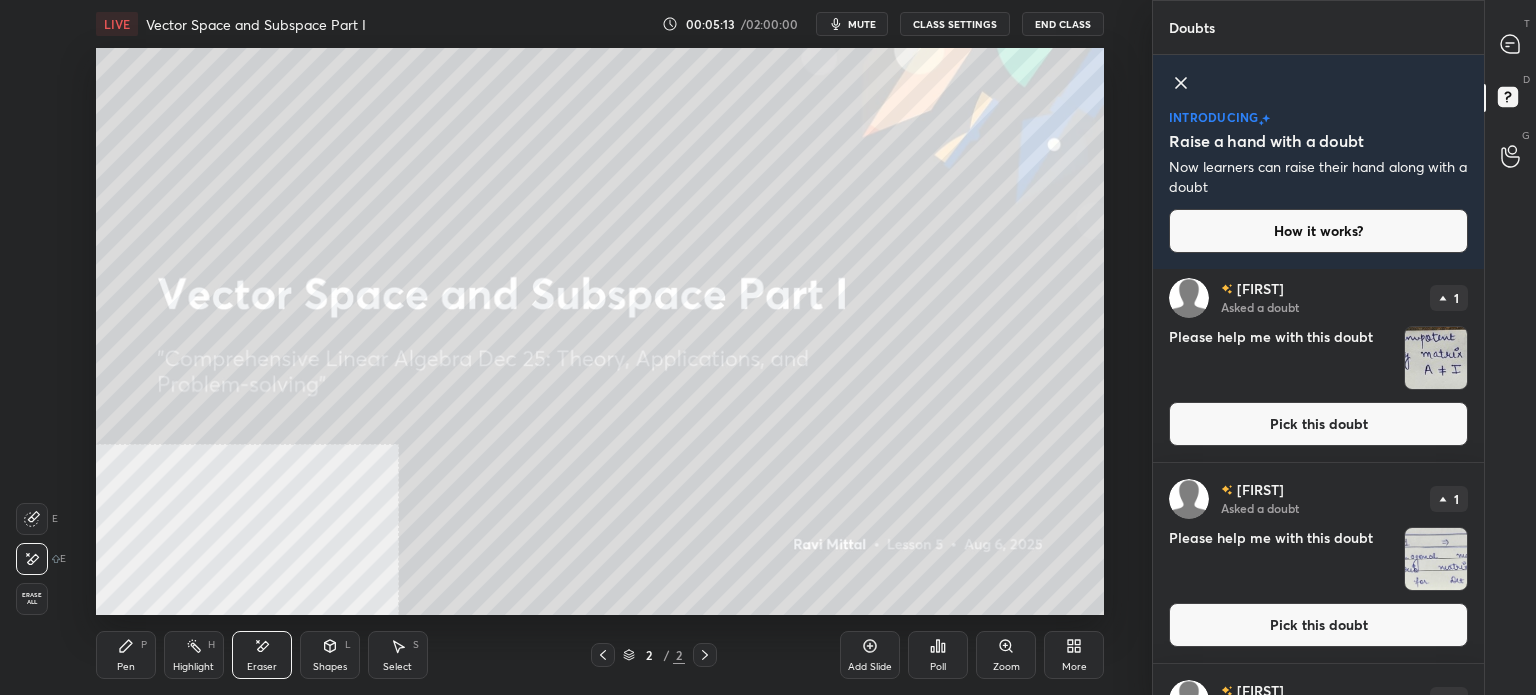 scroll, scrollTop: 757, scrollLeft: 0, axis: vertical 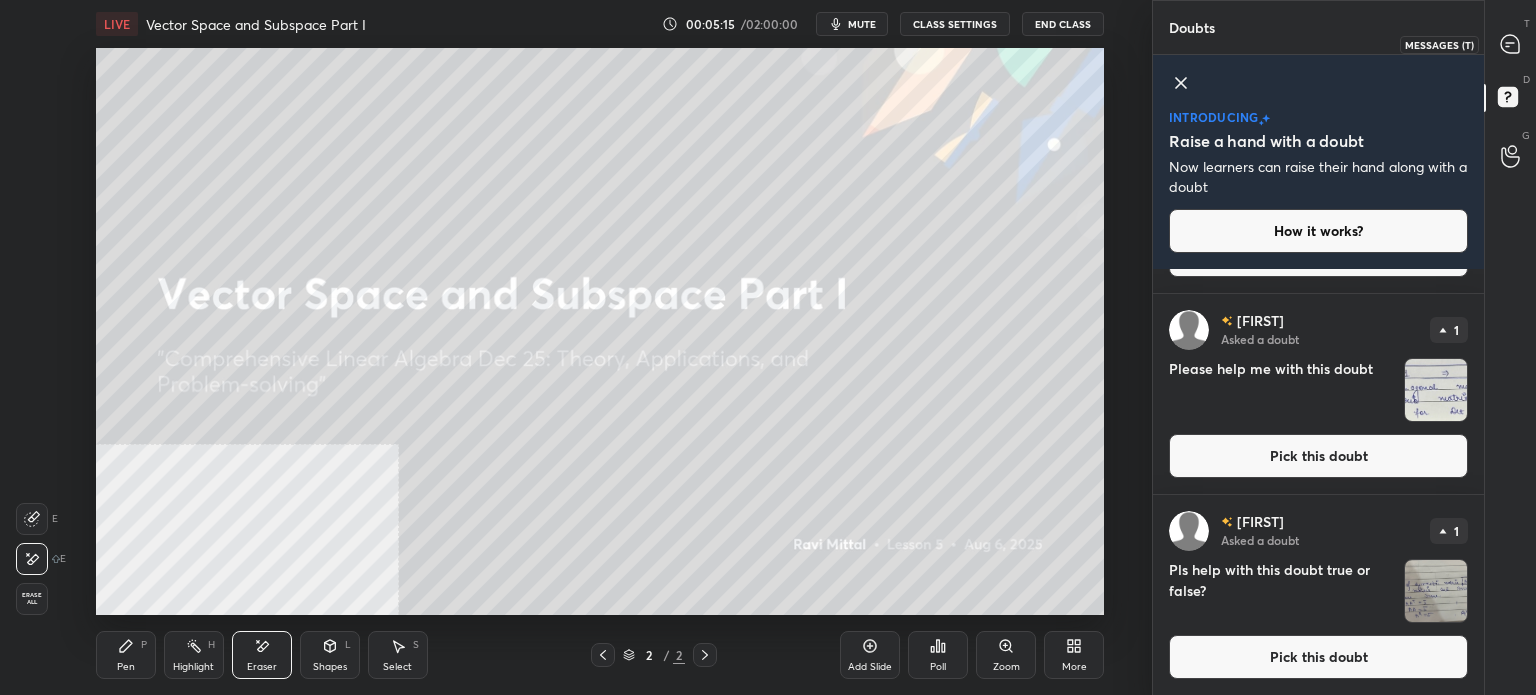 click at bounding box center (1511, 44) 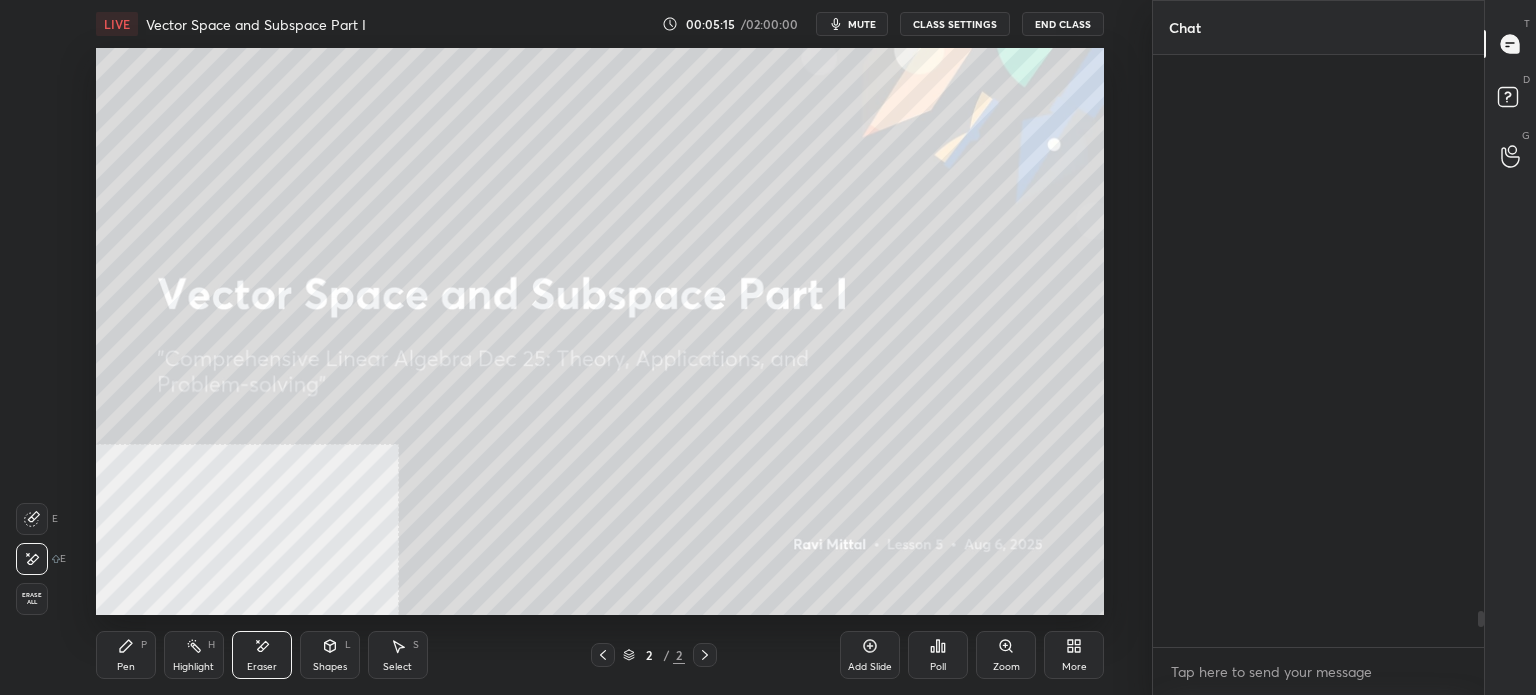 scroll, scrollTop: 9214, scrollLeft: 0, axis: vertical 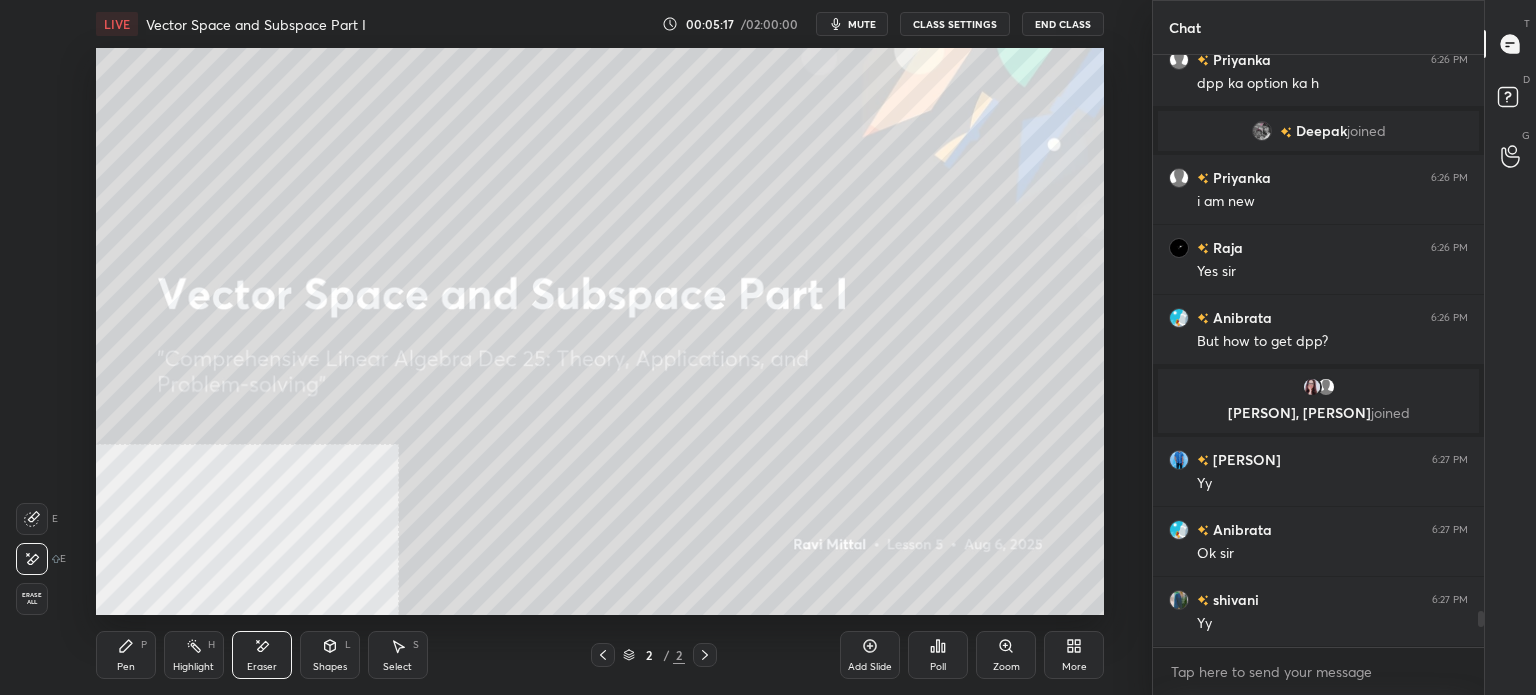 click on "More" at bounding box center [1074, 655] 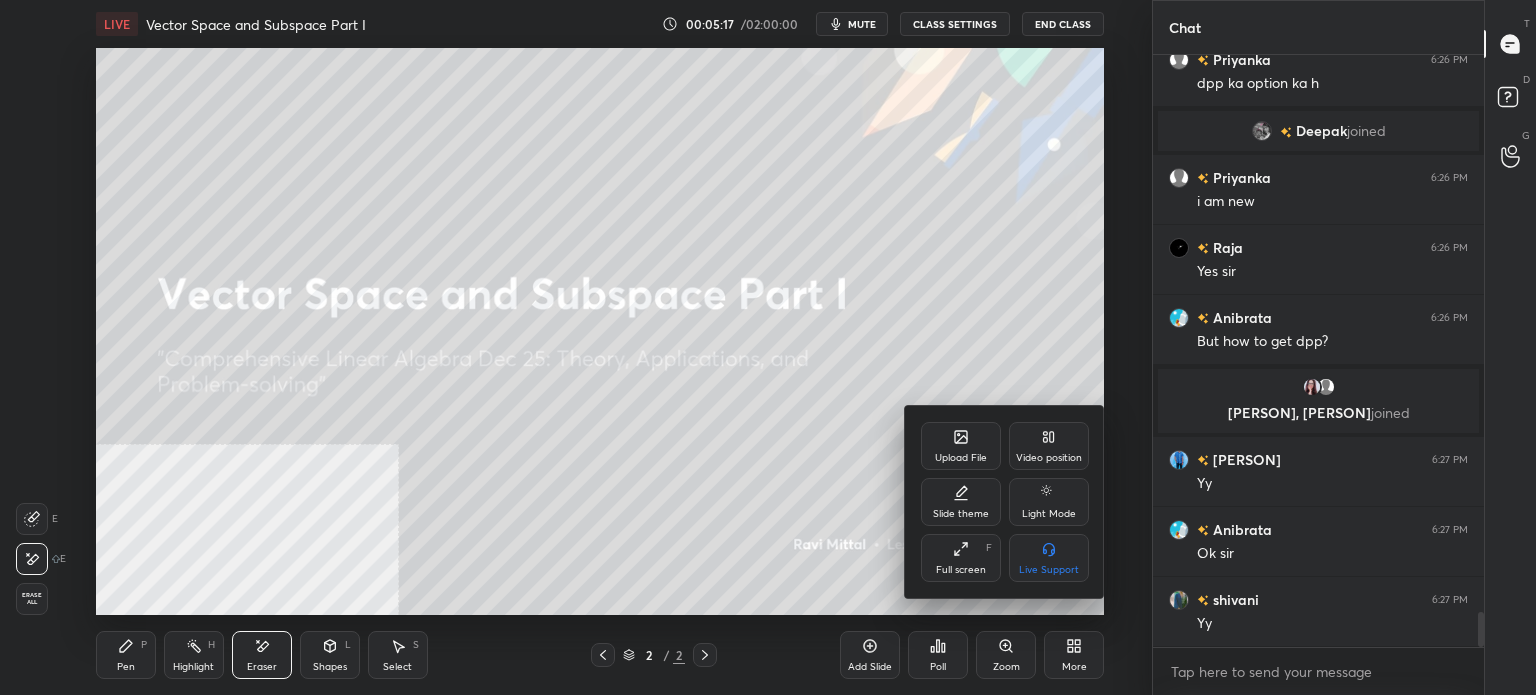 scroll, scrollTop: 9284, scrollLeft: 0, axis: vertical 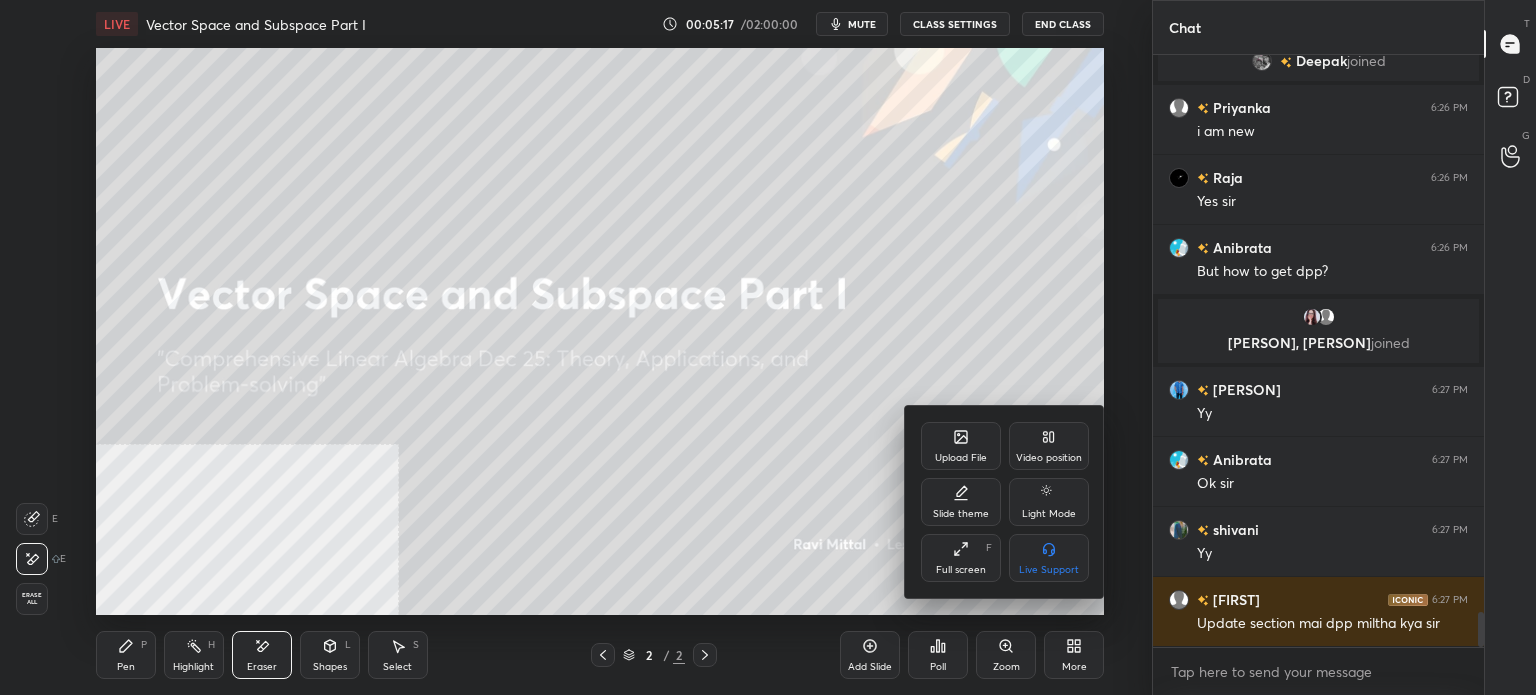 click 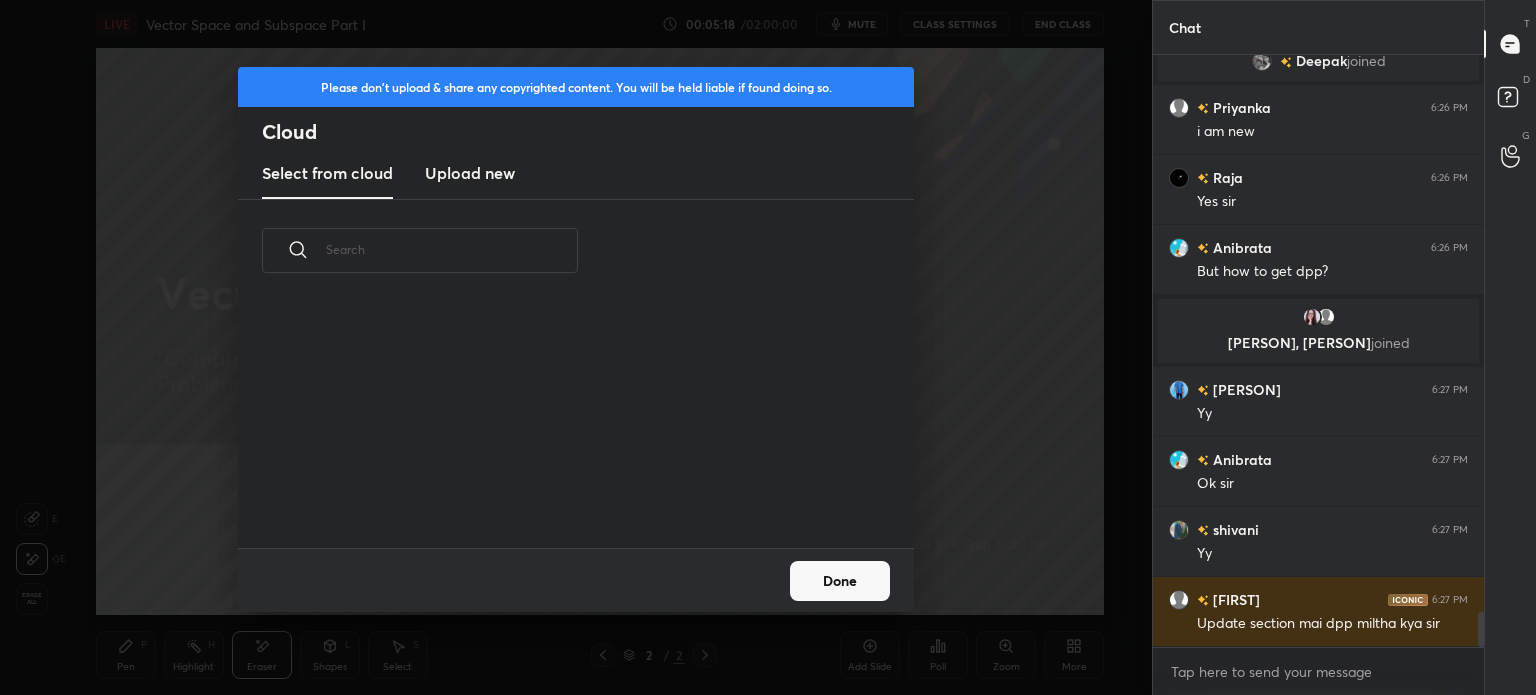 click on "Upload new" at bounding box center (470, 174) 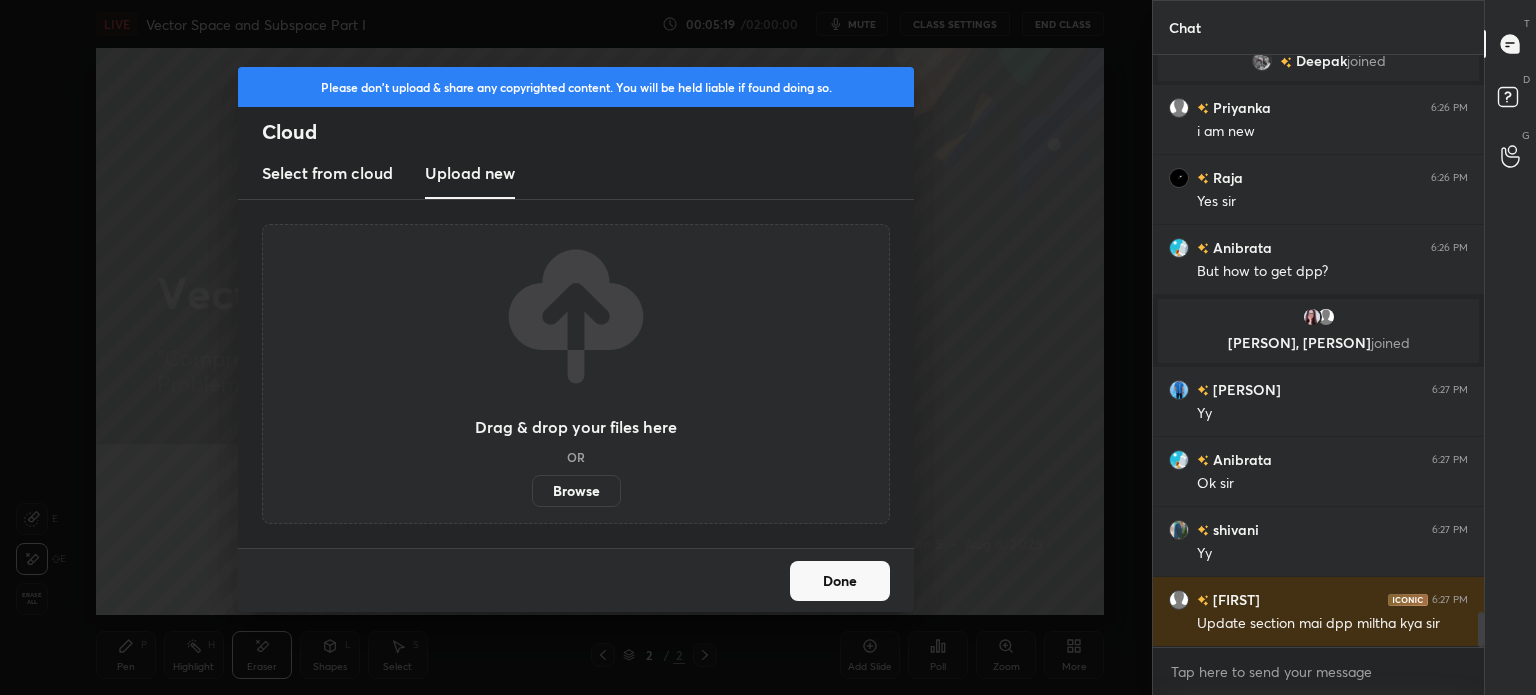 click on "Browse" at bounding box center [576, 491] 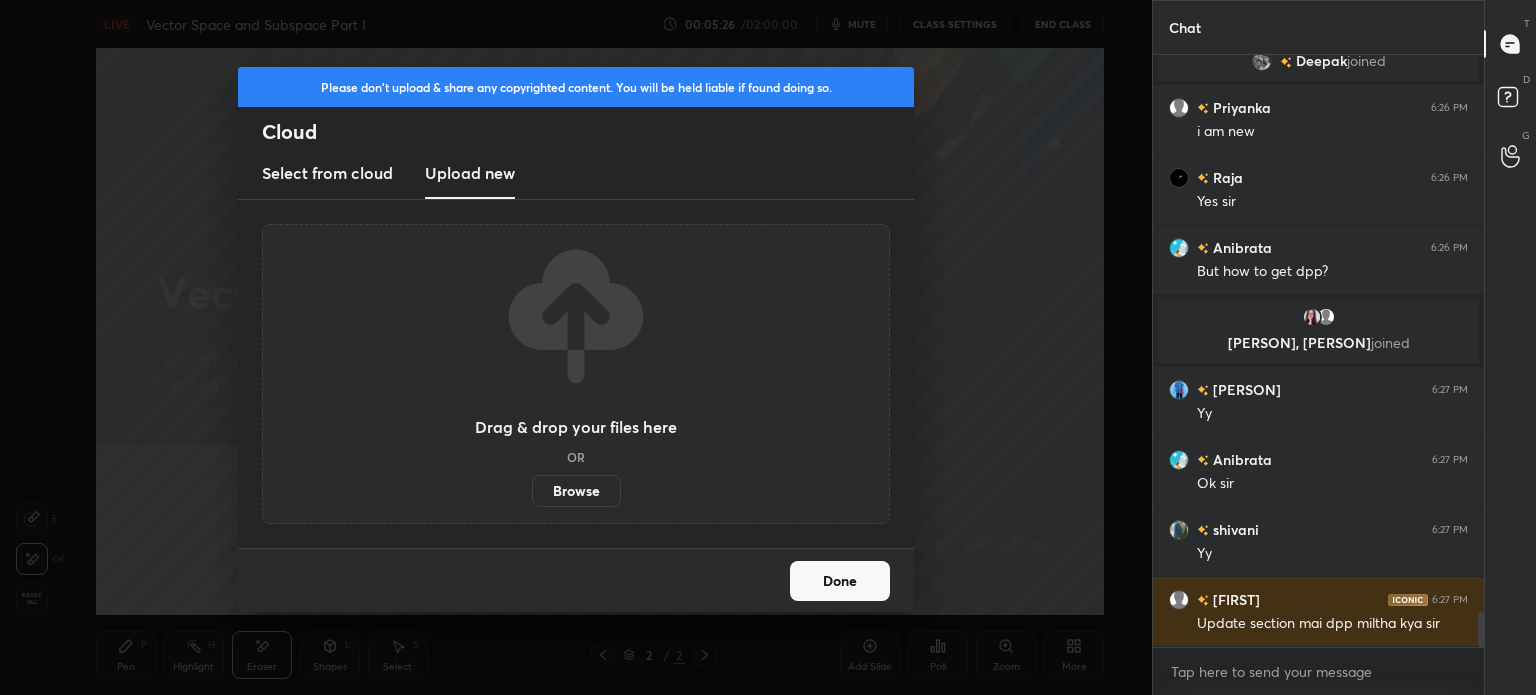 scroll, scrollTop: 9354, scrollLeft: 0, axis: vertical 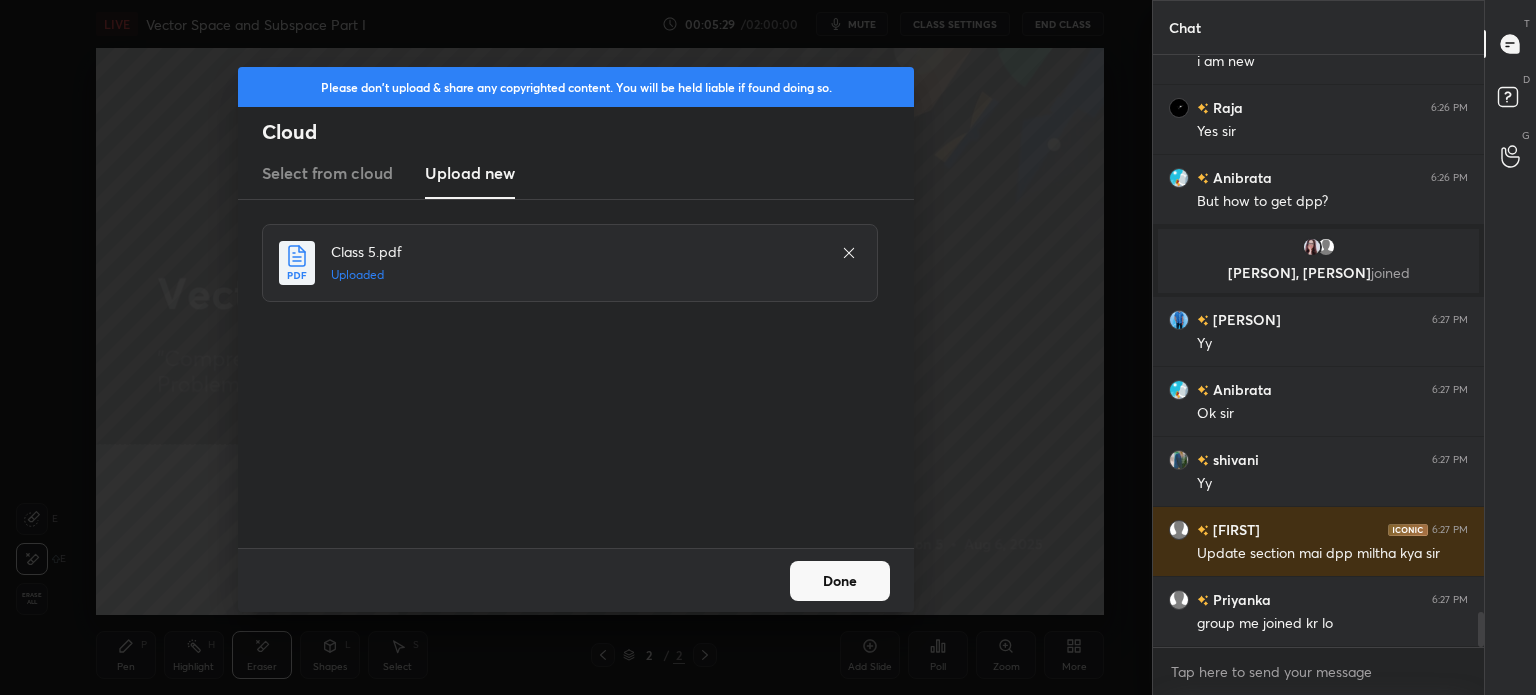click on "Done" at bounding box center (840, 581) 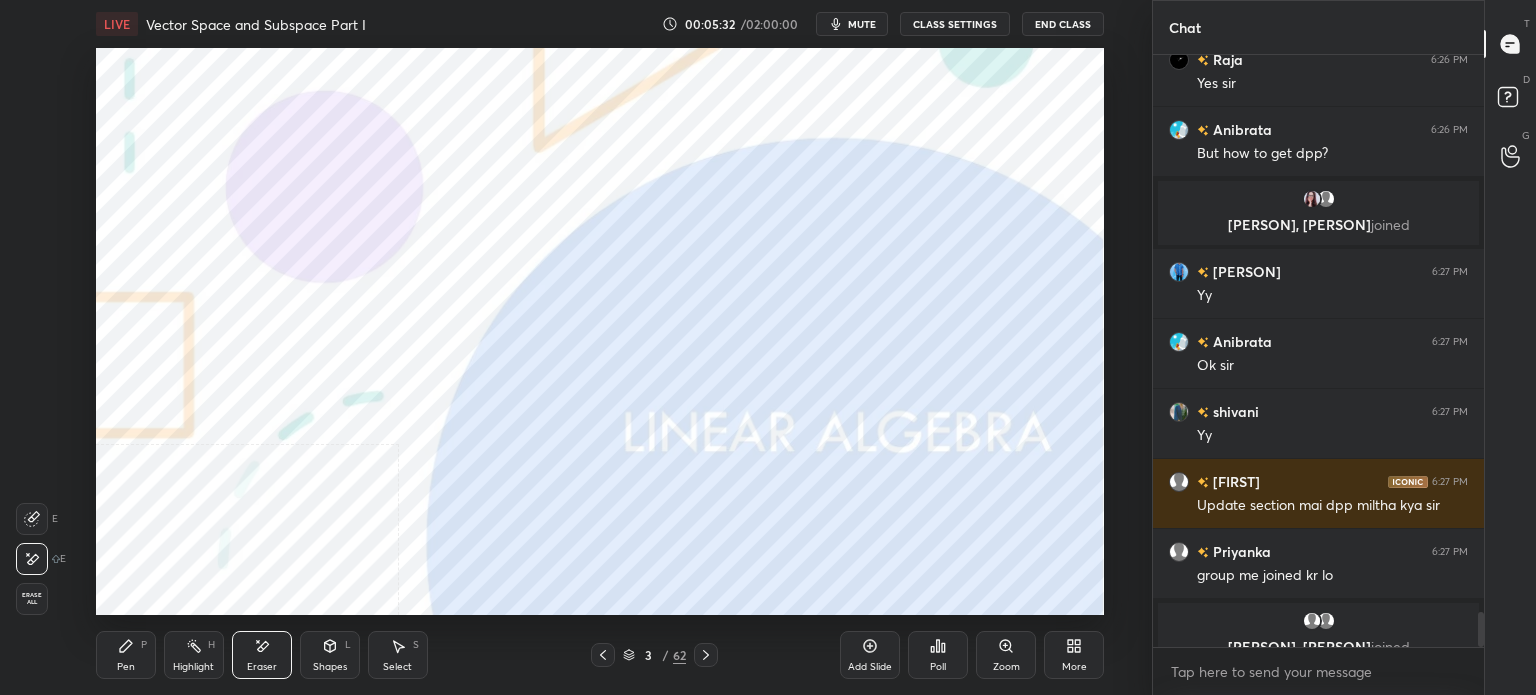 scroll, scrollTop: 9426, scrollLeft: 0, axis: vertical 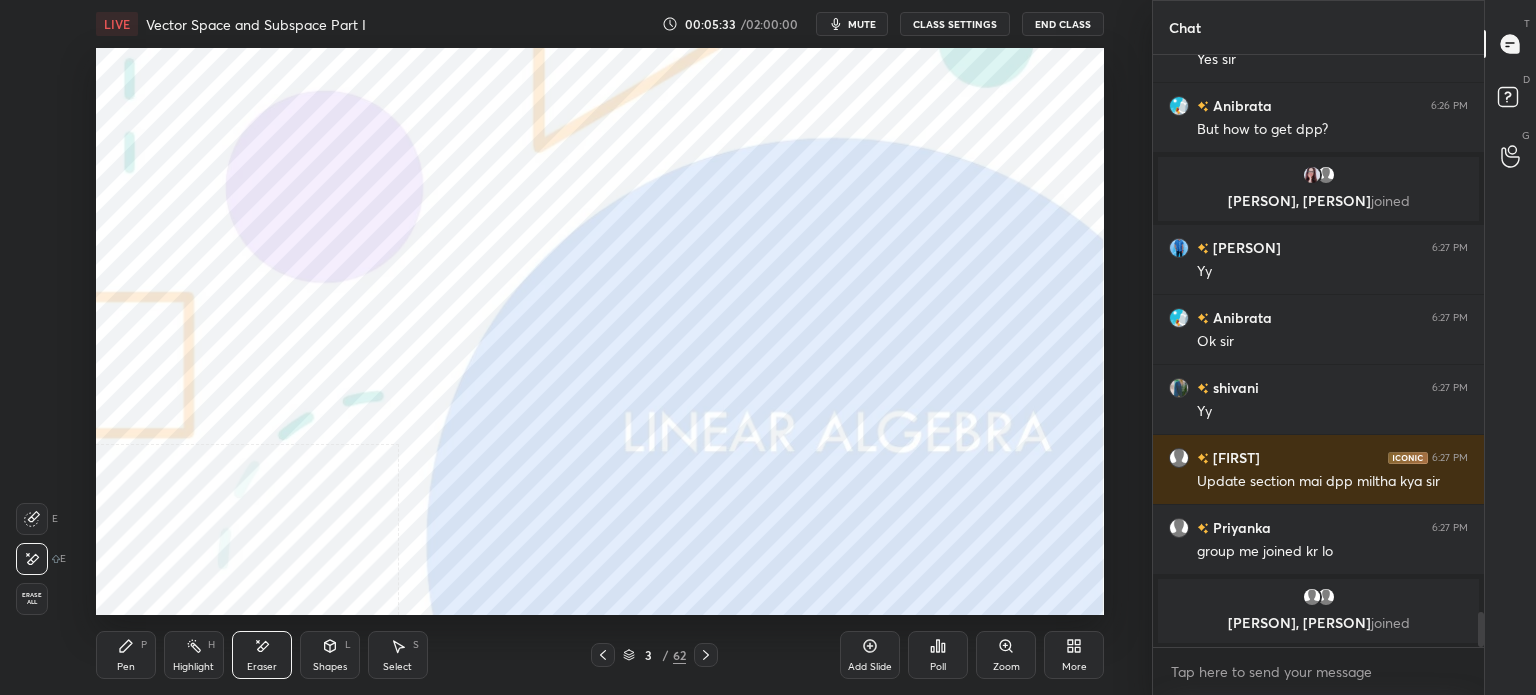 click 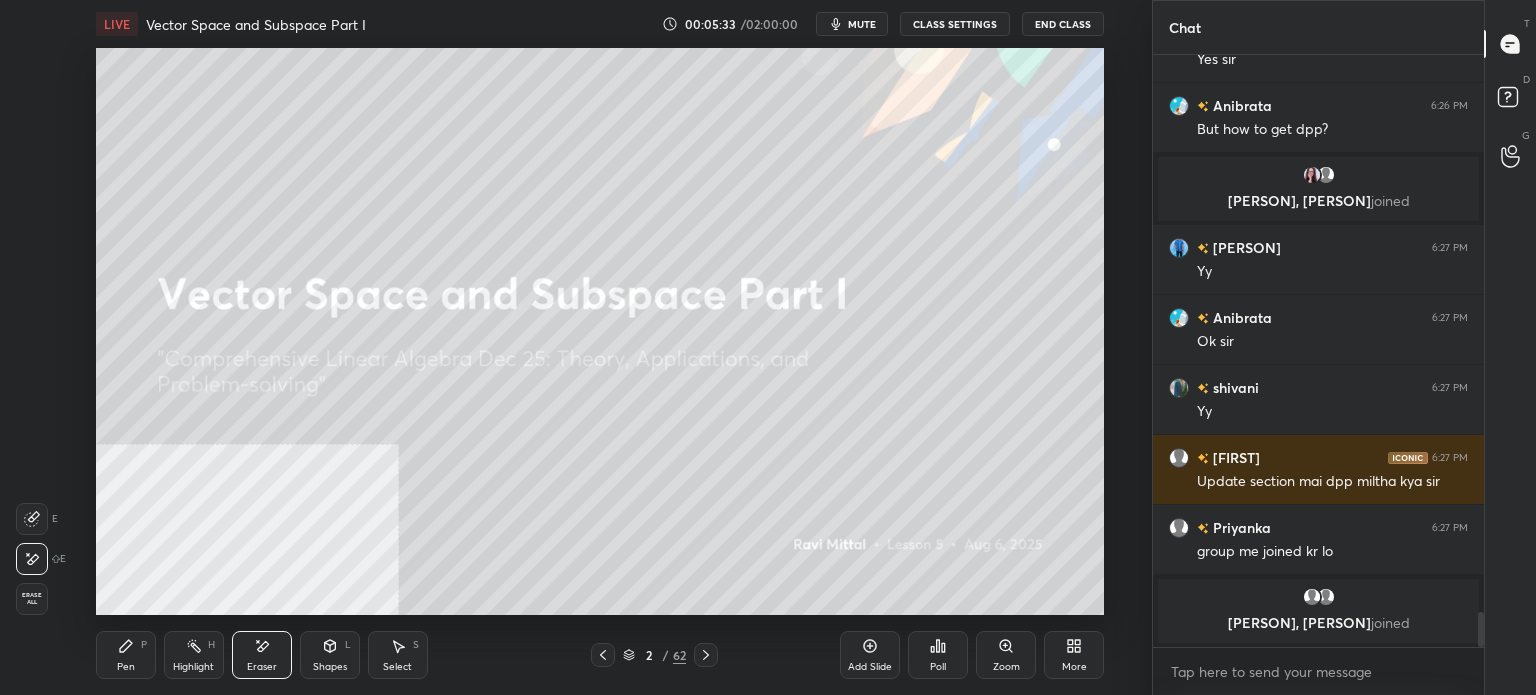 click on "Add Slide" at bounding box center [870, 655] 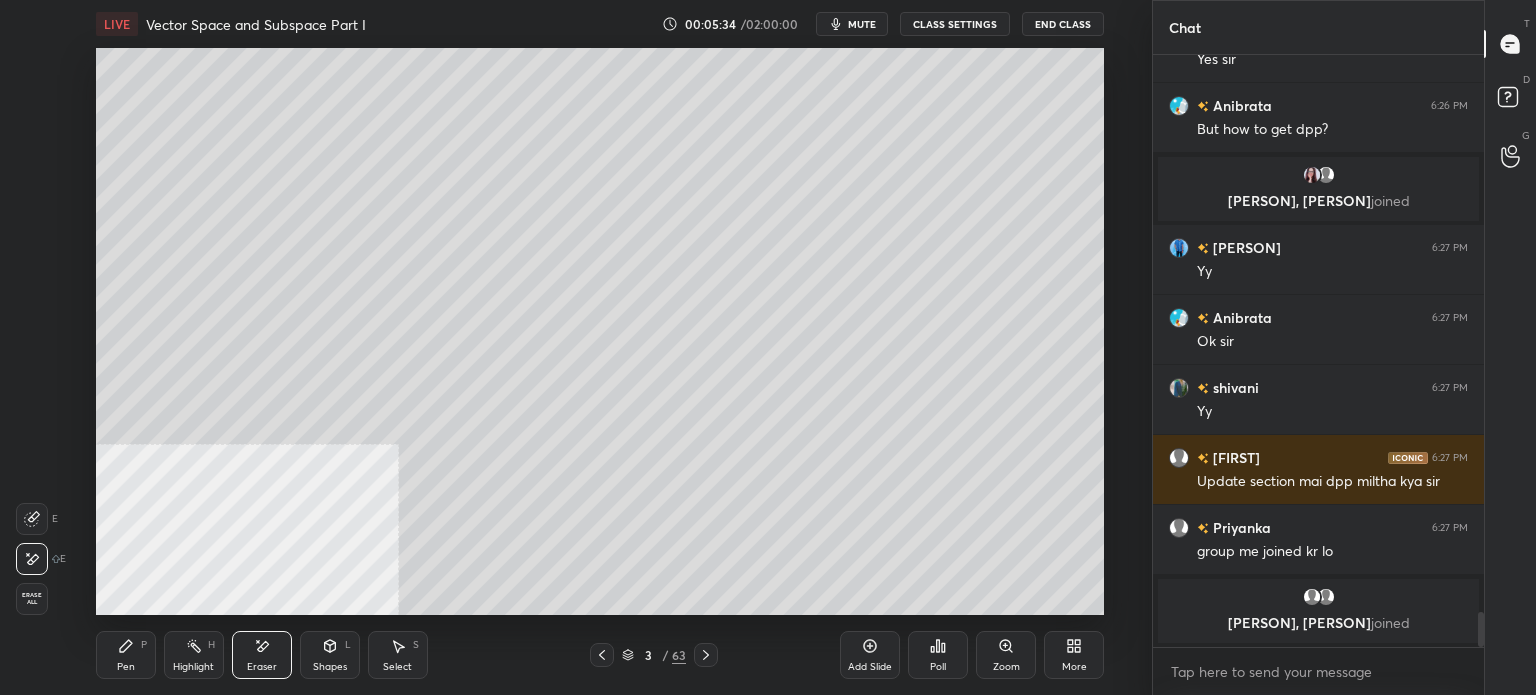 scroll, scrollTop: 8916, scrollLeft: 0, axis: vertical 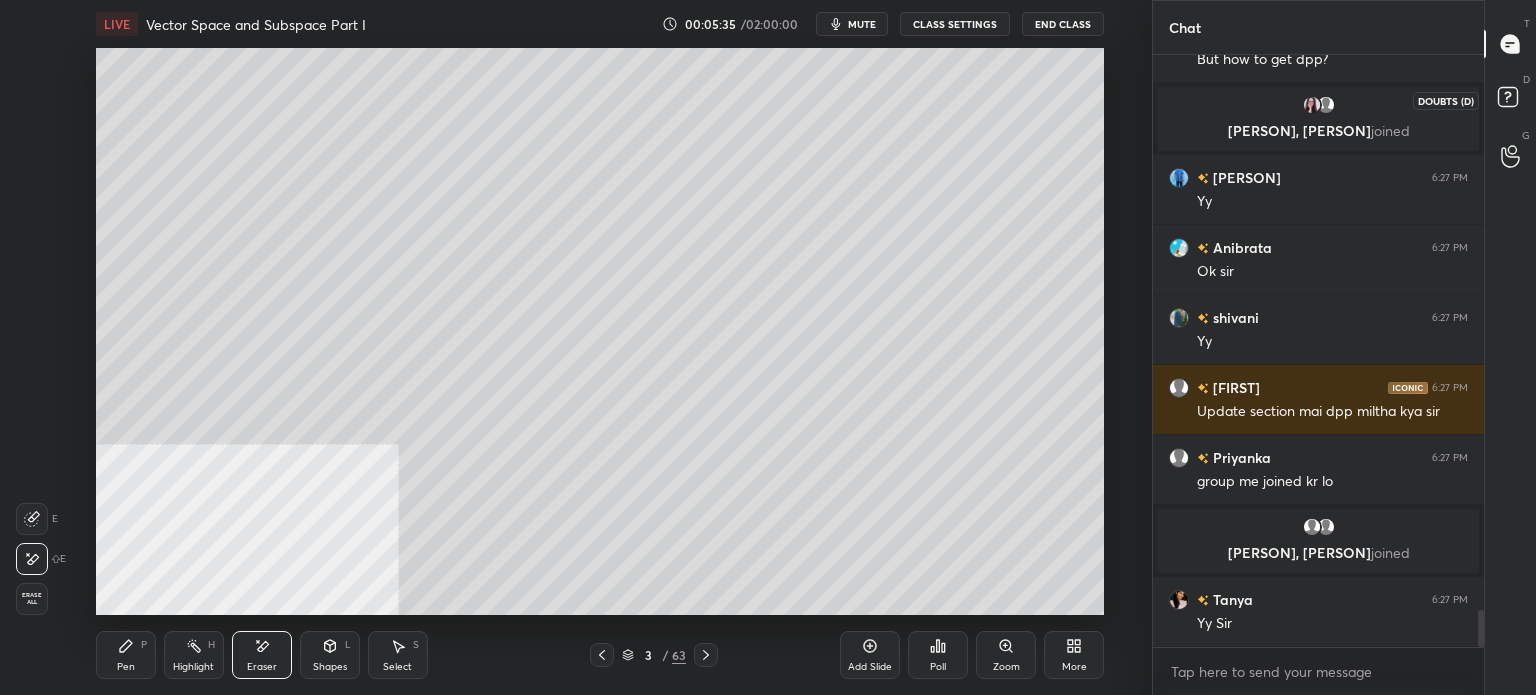 click 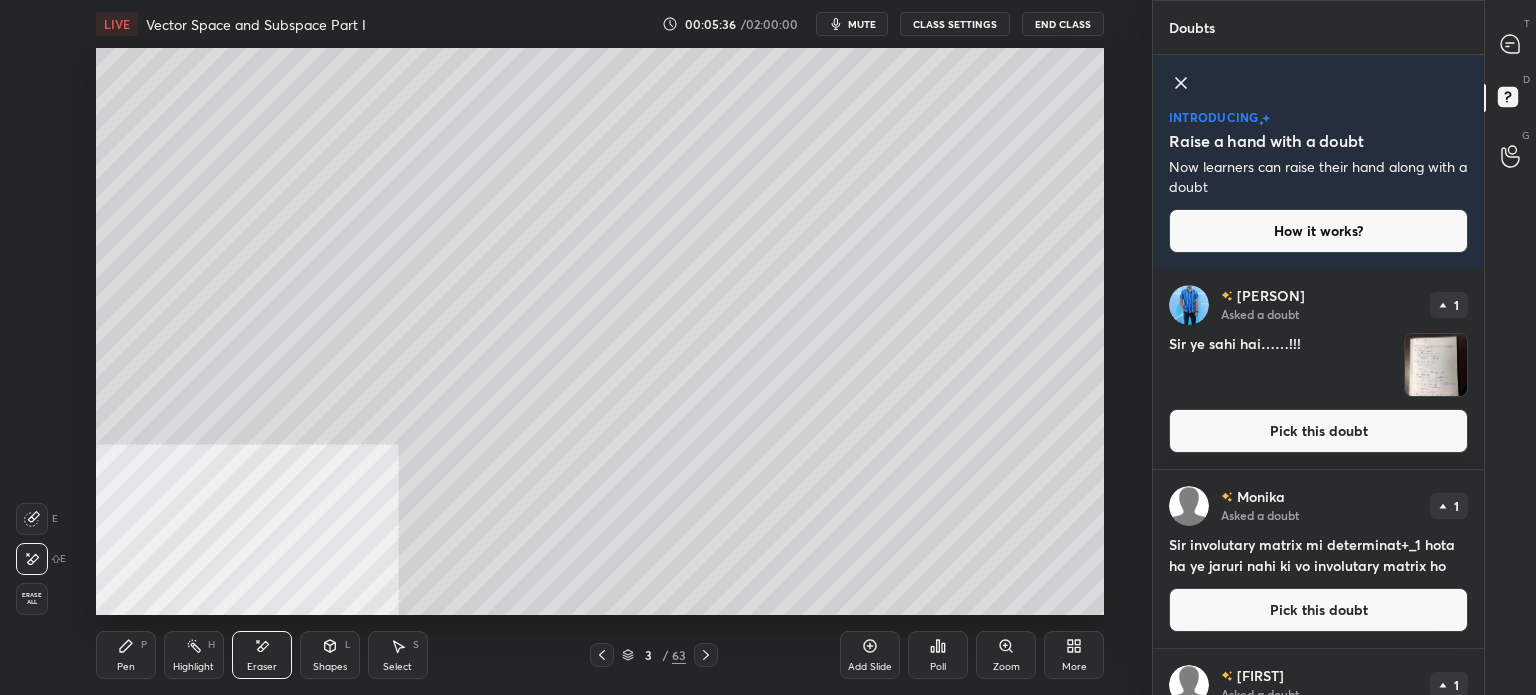 click on "Pick this doubt" at bounding box center [1318, 431] 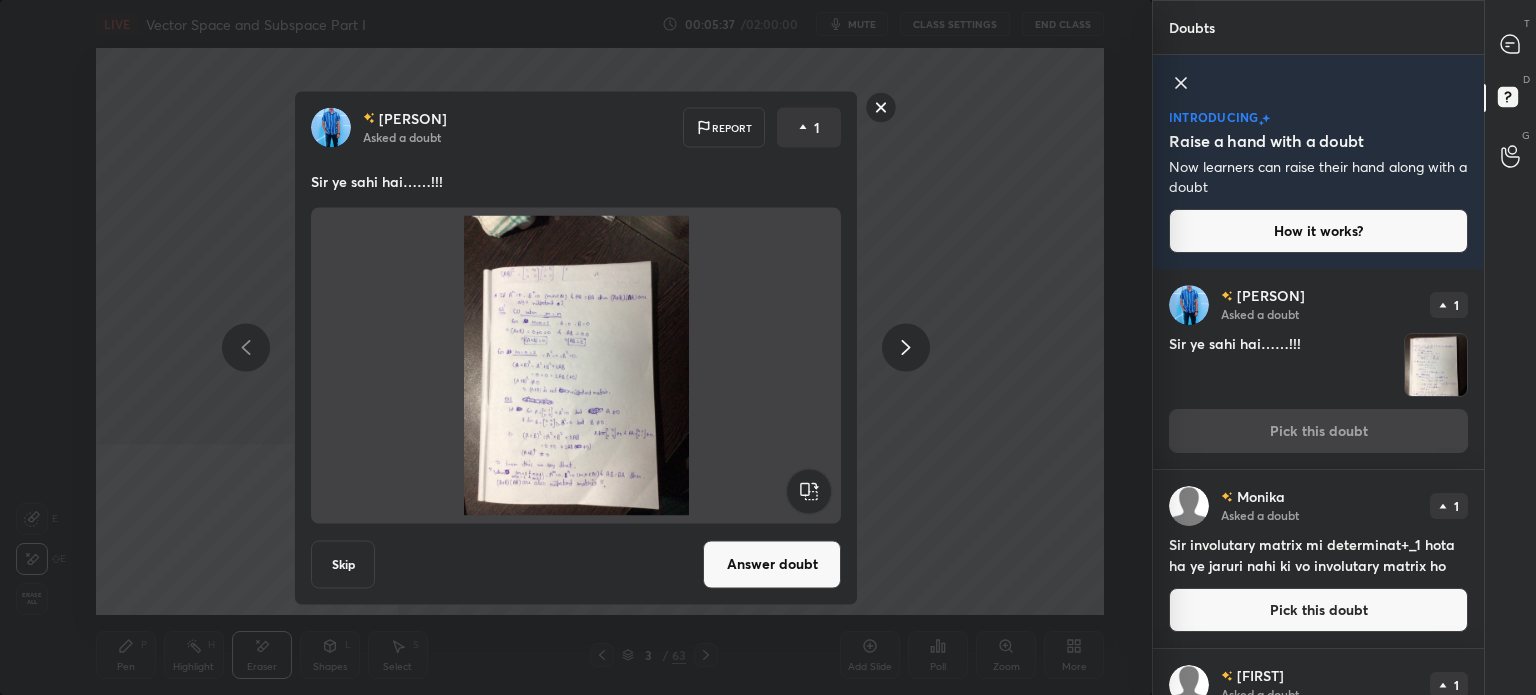 click on "Answer doubt" at bounding box center (772, 564) 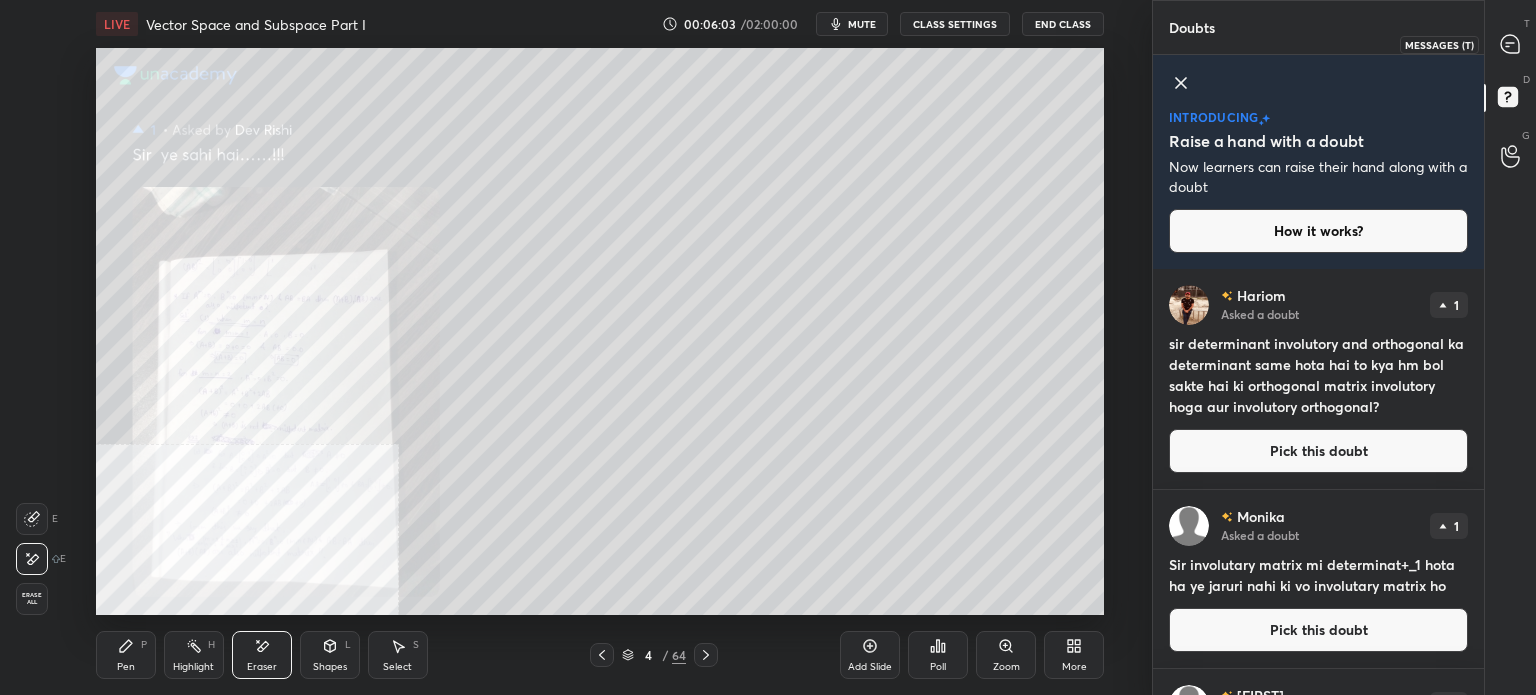 click 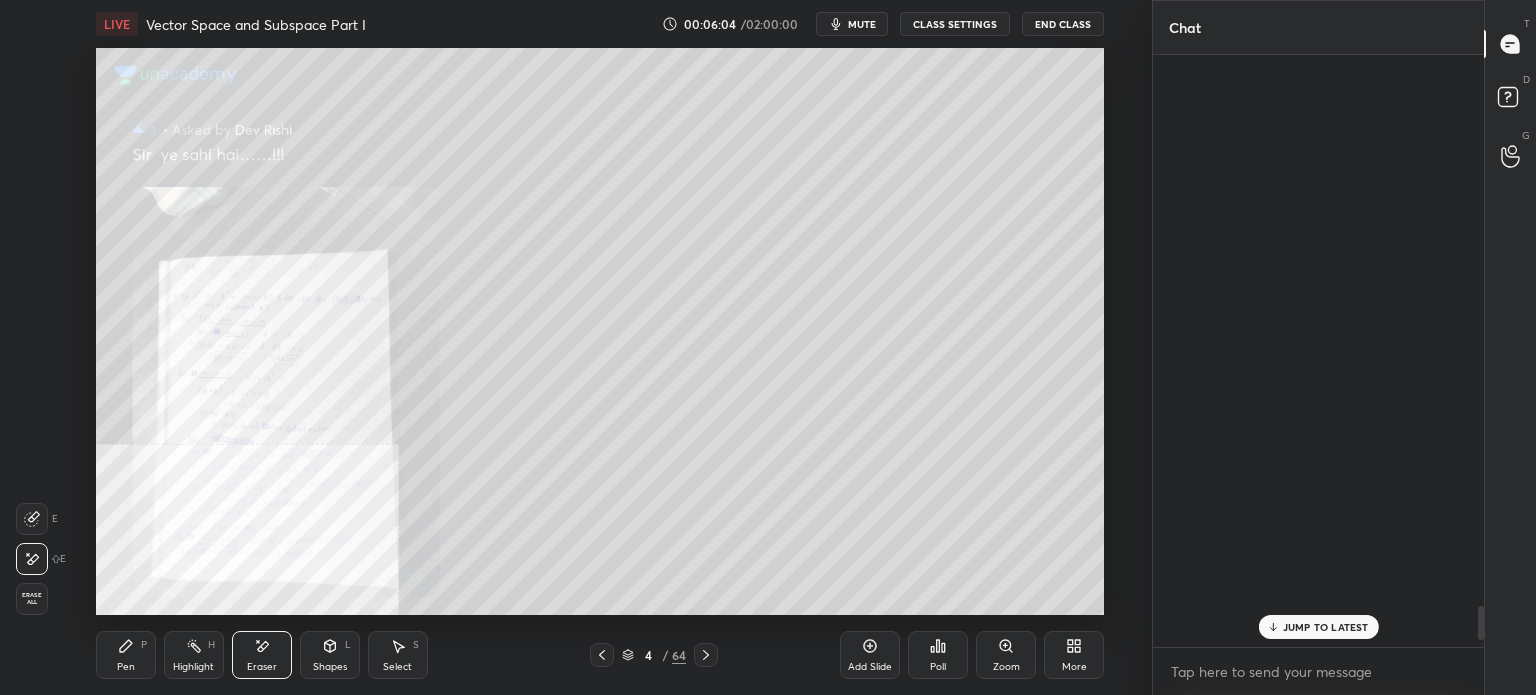 scroll, scrollTop: 9513, scrollLeft: 0, axis: vertical 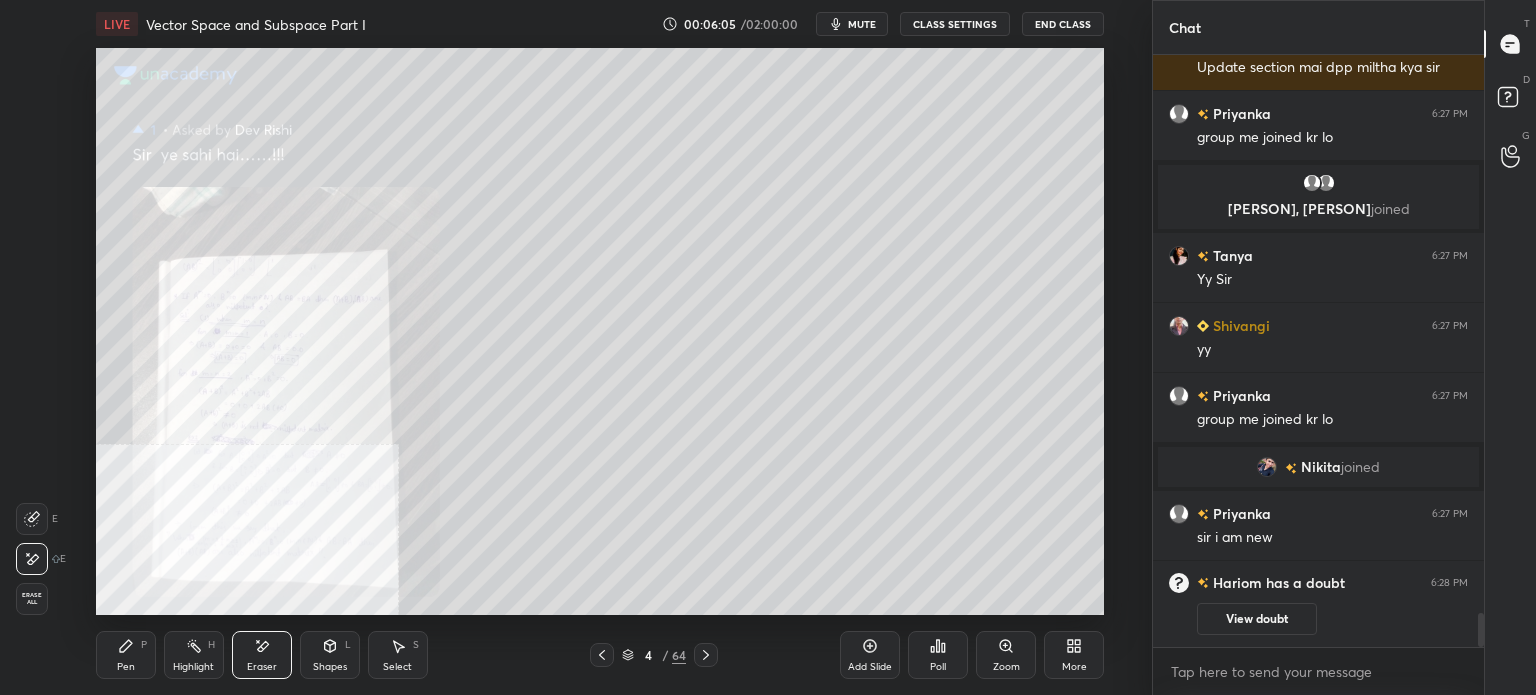 click on "More" at bounding box center (1074, 655) 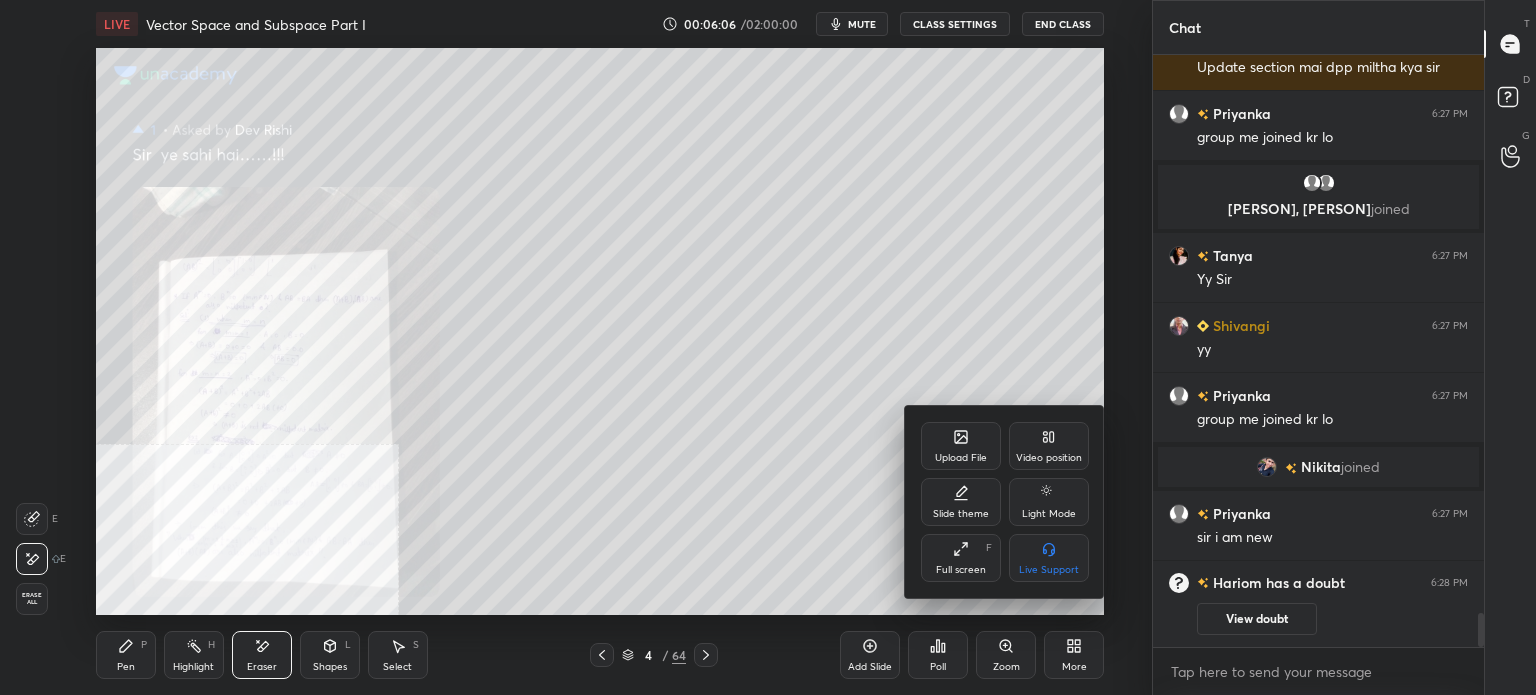 click on "Video position" at bounding box center [1049, 446] 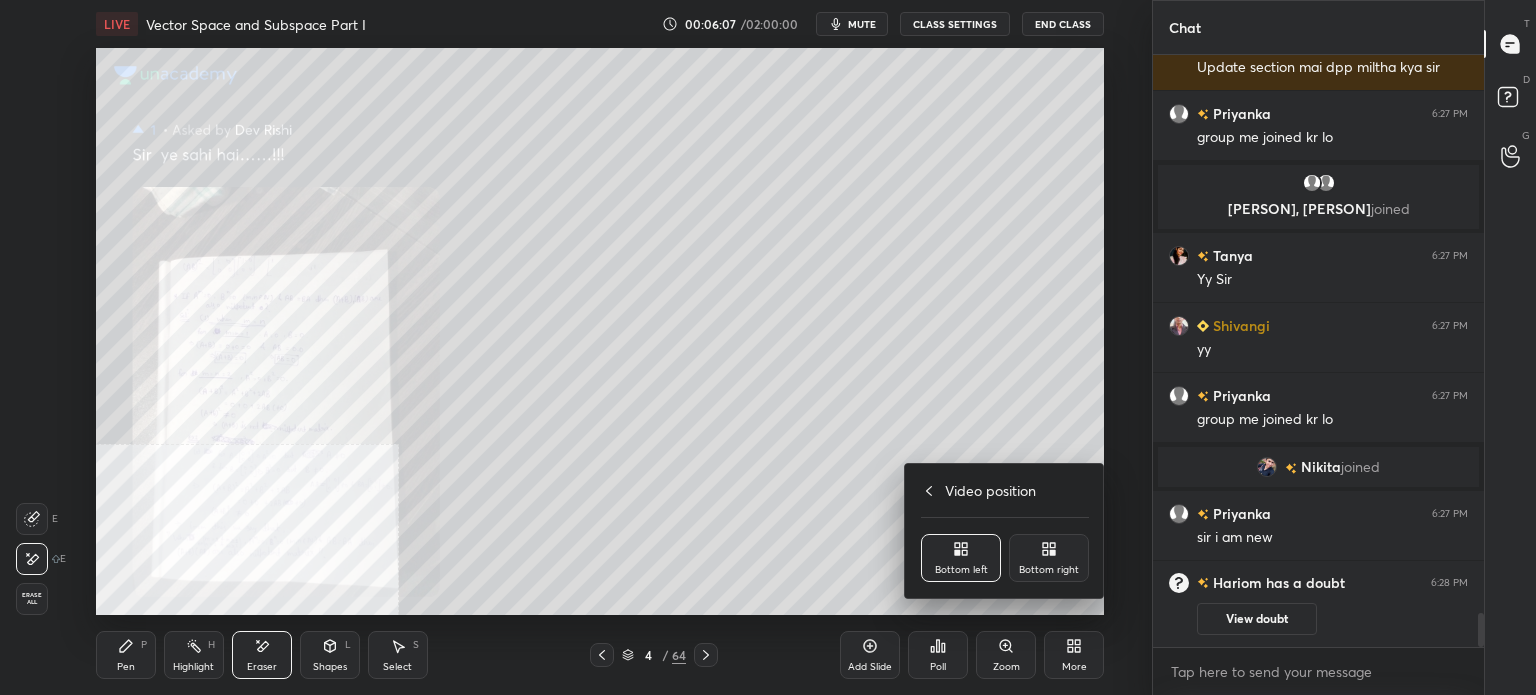click on "Bottom right" at bounding box center (1049, 570) 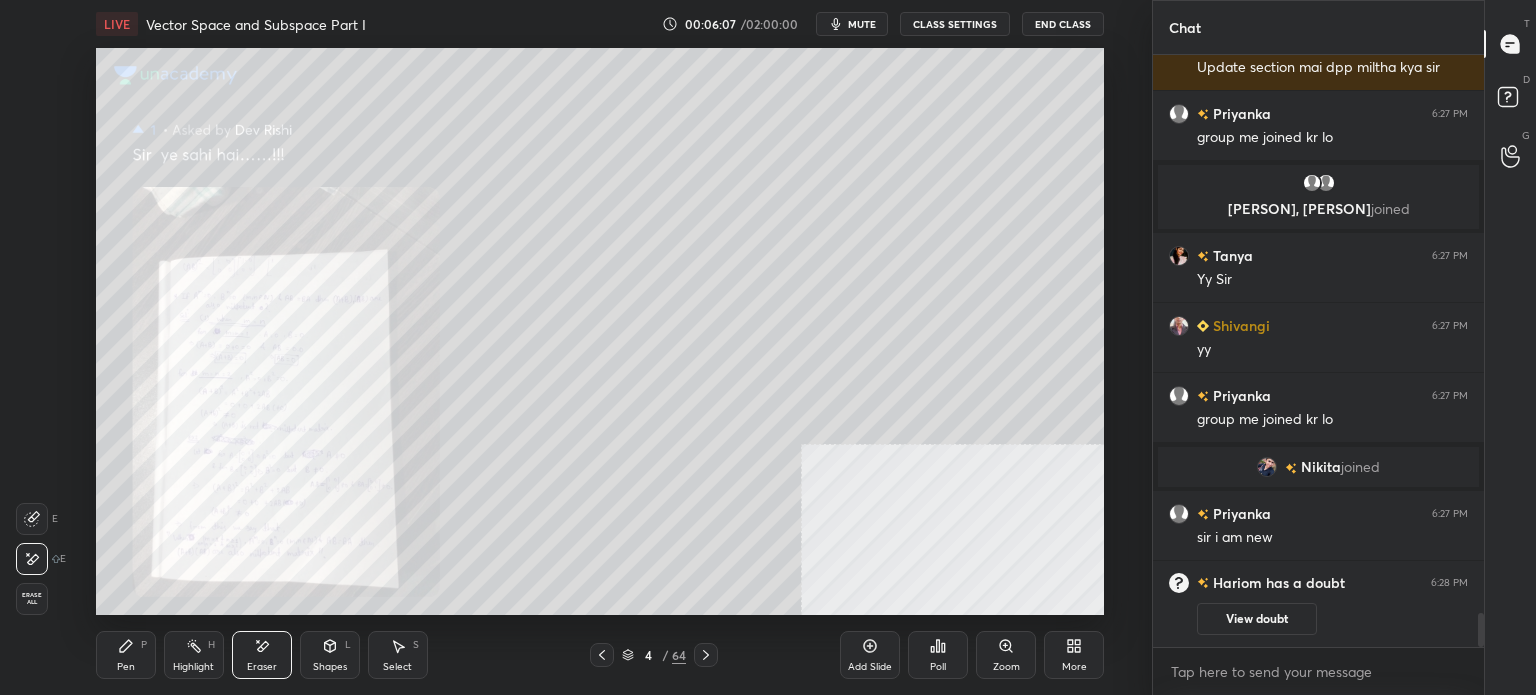 click on "Zoom" at bounding box center [1006, 655] 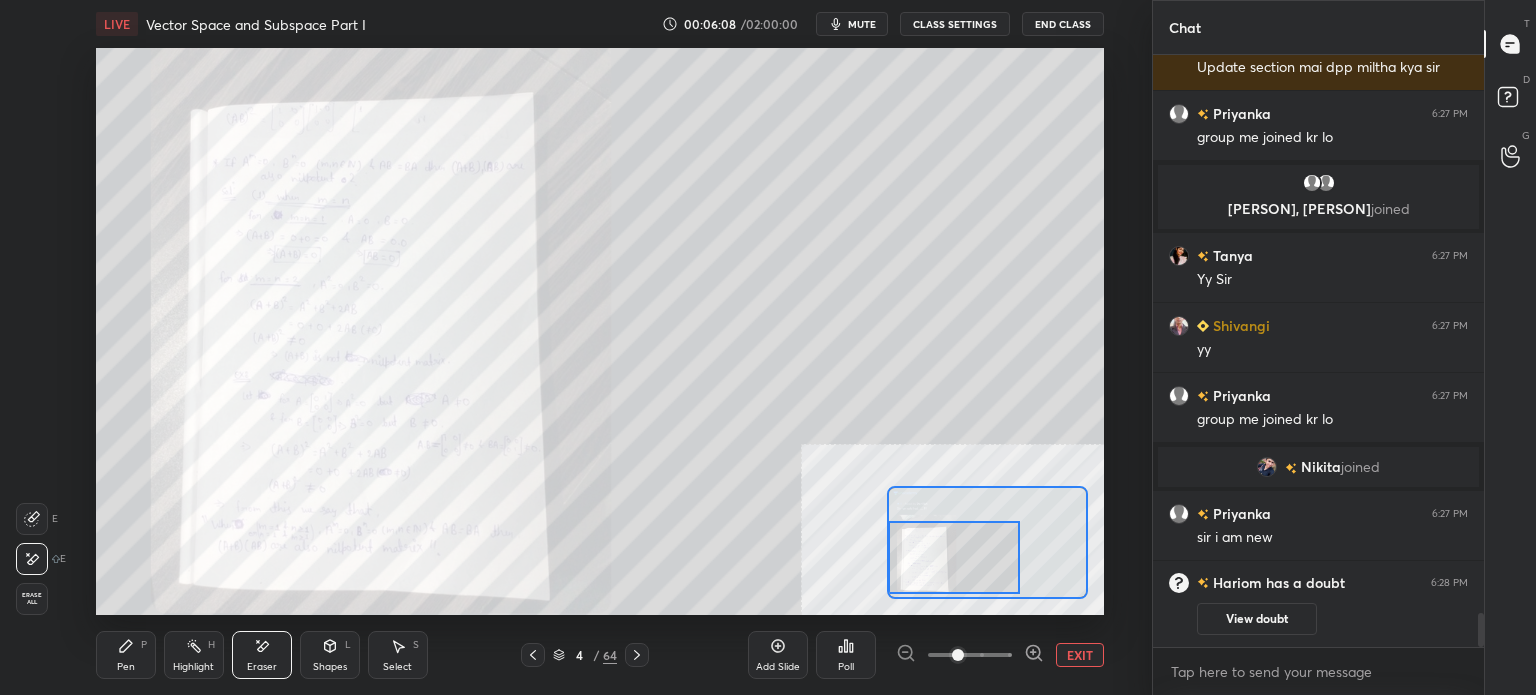 drag, startPoint x: 962, startPoint y: 543, endPoint x: 992, endPoint y: 635, distance: 96.76776 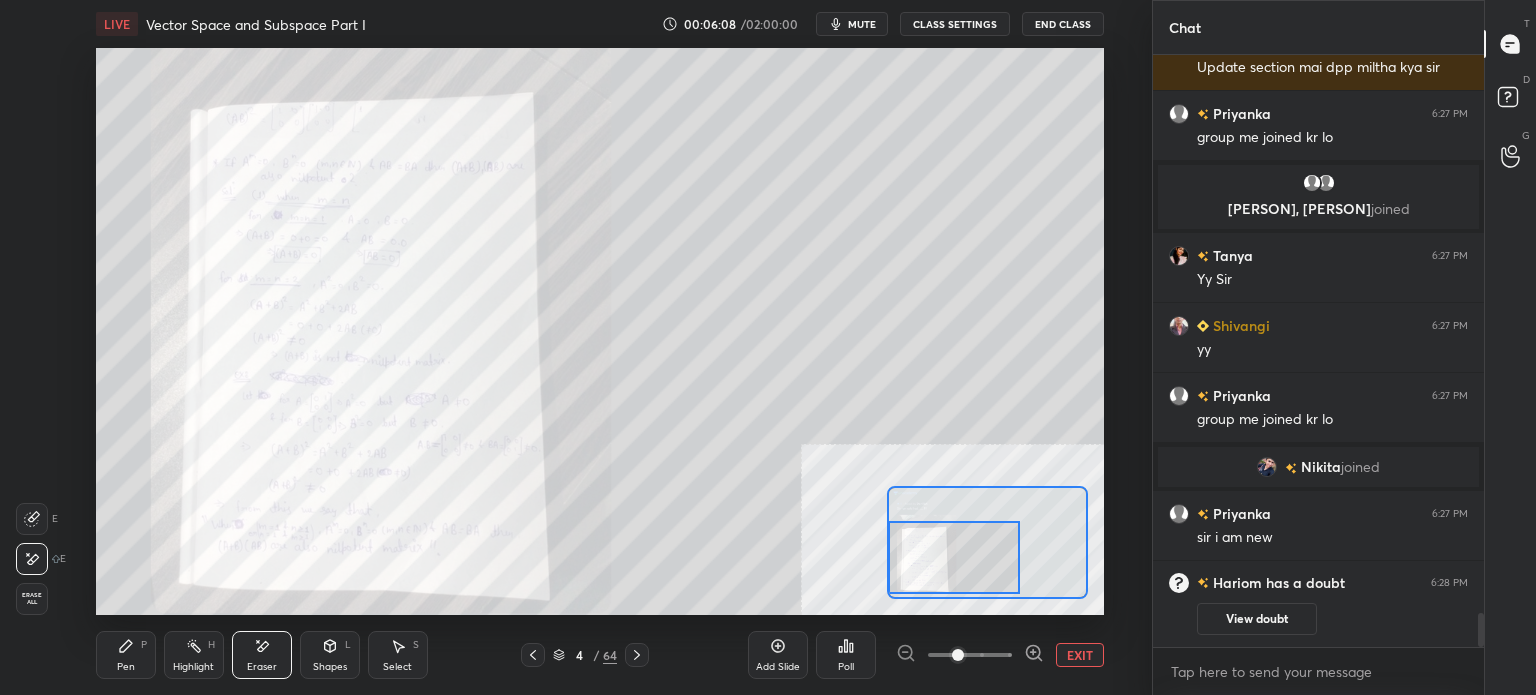 click at bounding box center (954, 557) 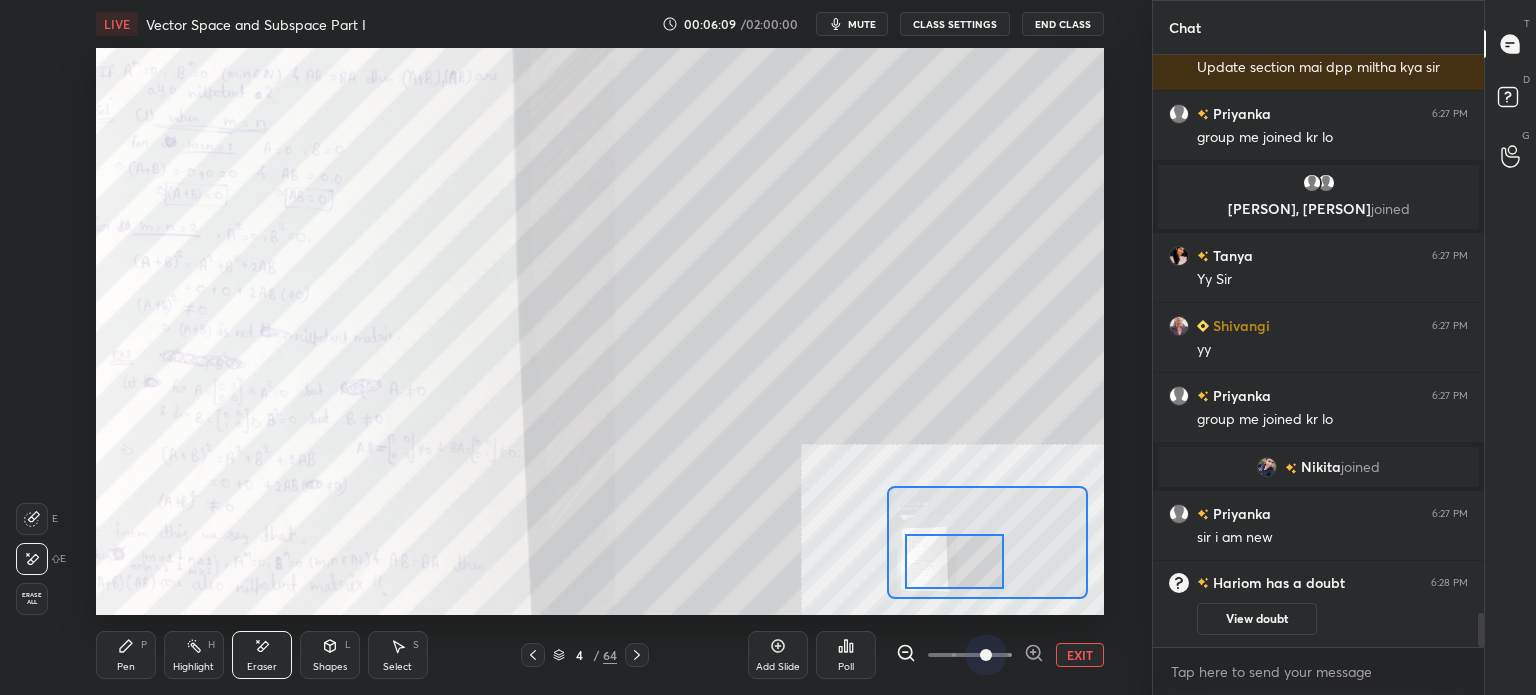 click at bounding box center (970, 655) 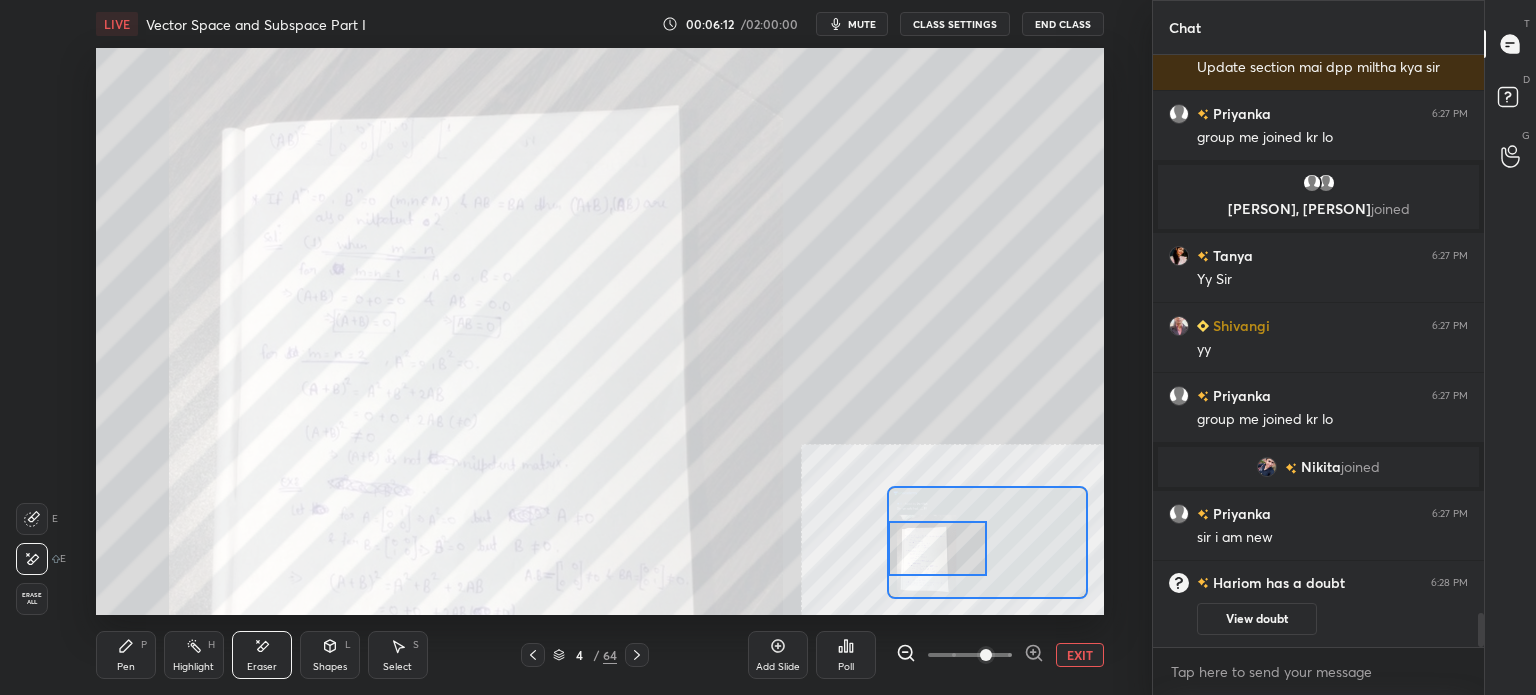 drag, startPoint x: 981, startPoint y: 578, endPoint x: 964, endPoint y: 565, distance: 21.400934 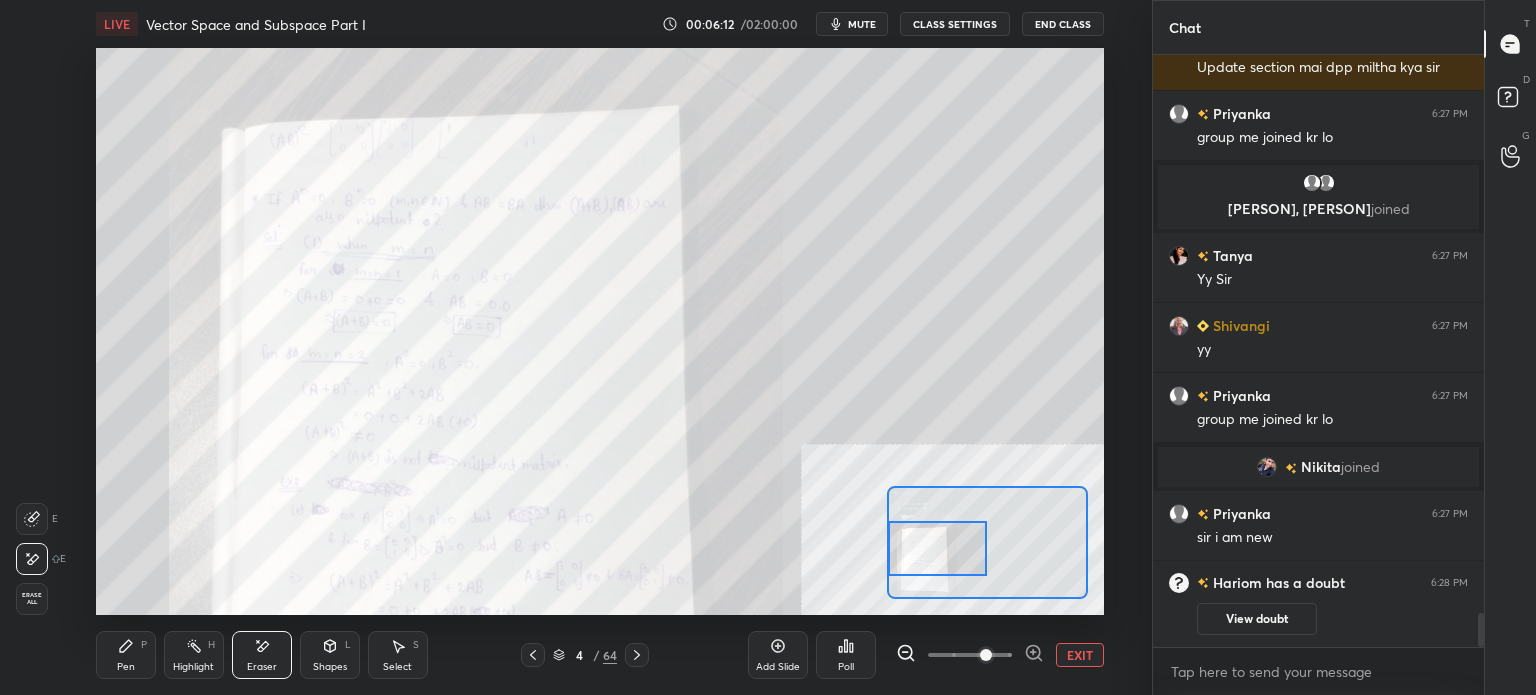 click at bounding box center (937, 548) 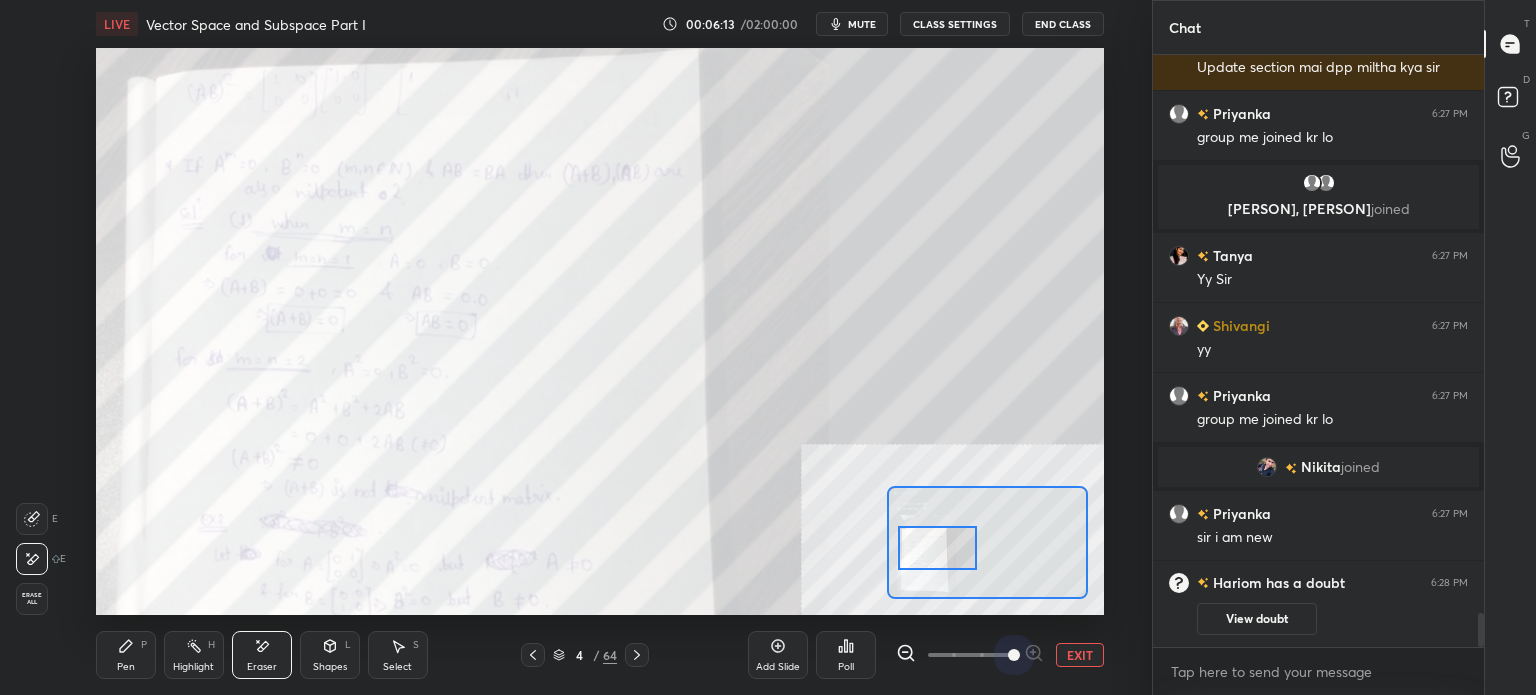 drag, startPoint x: 996, startPoint y: 660, endPoint x: 1024, endPoint y: 603, distance: 63.505905 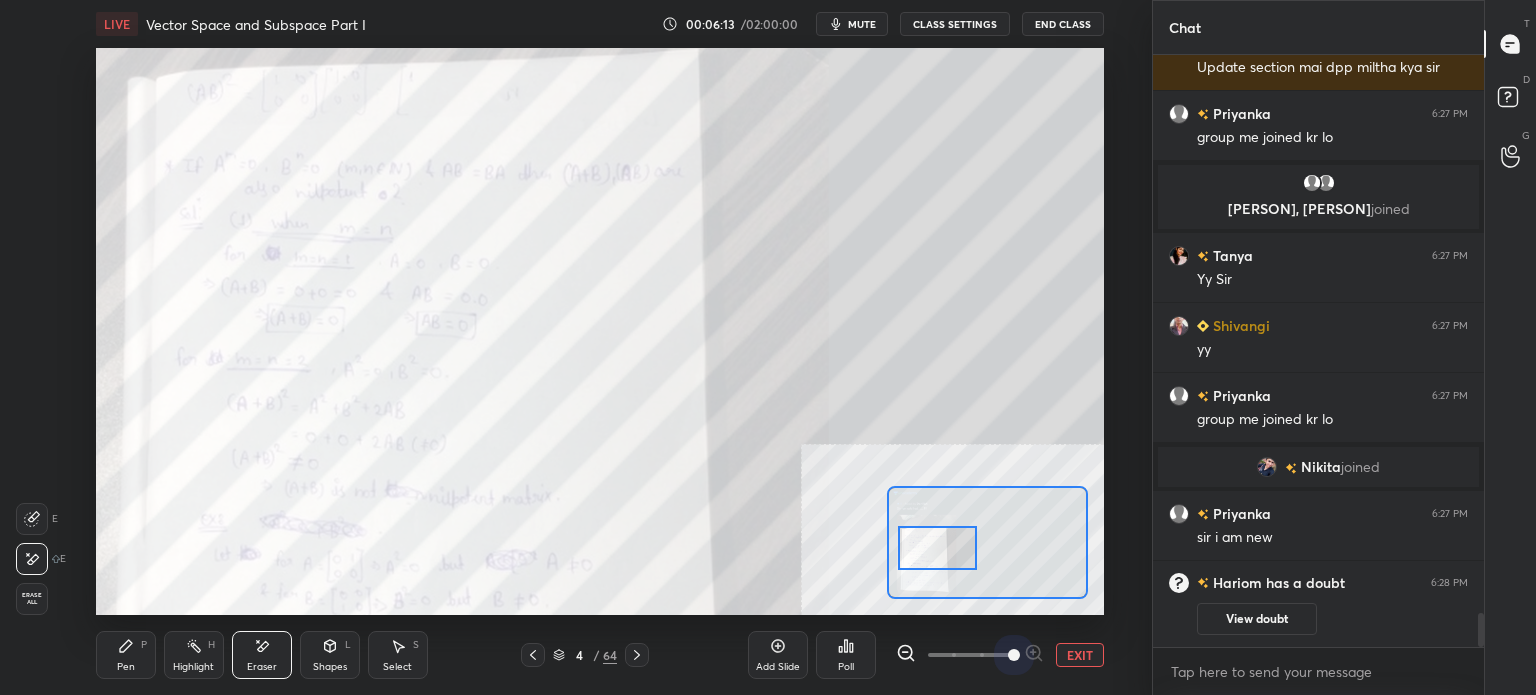click on "Add Slide Poll EXIT" at bounding box center [926, 655] 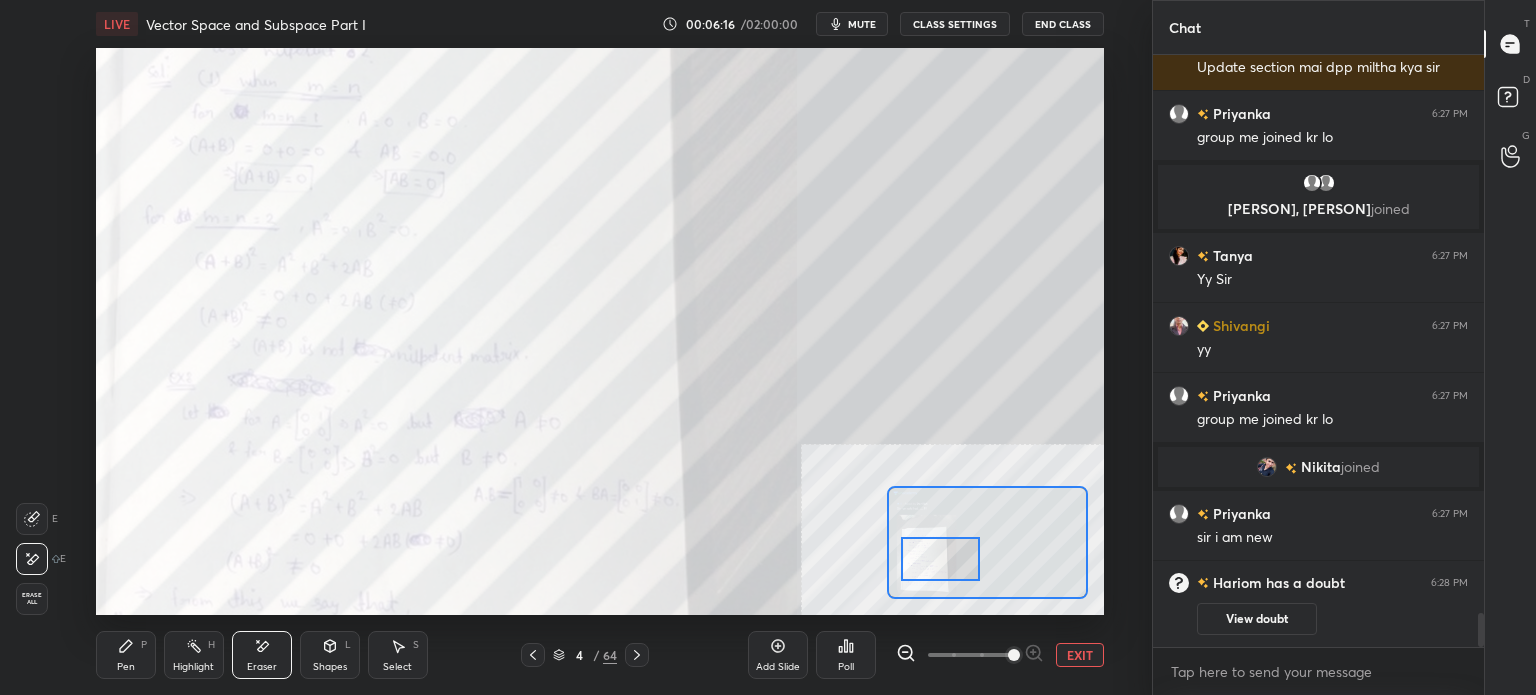 drag, startPoint x: 949, startPoint y: 552, endPoint x: 952, endPoint y: 563, distance: 11.401754 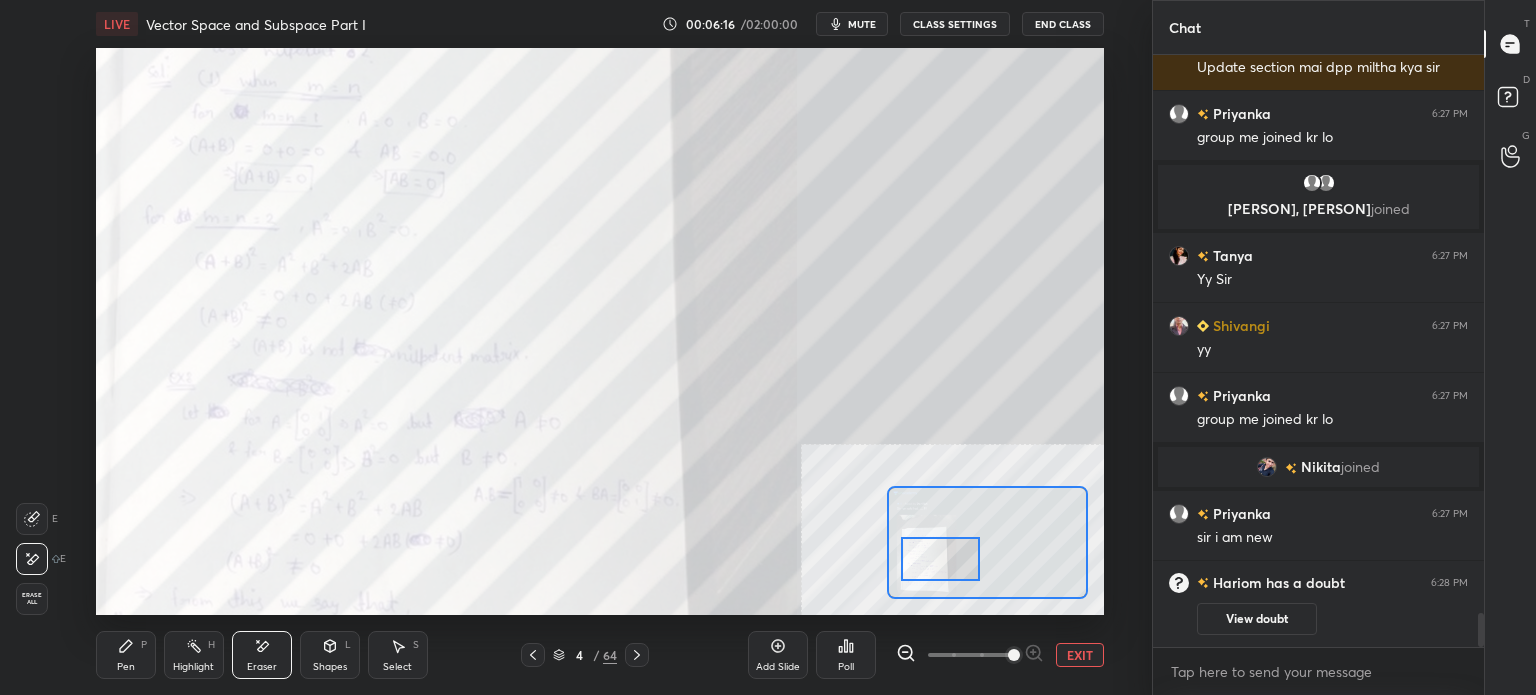 click at bounding box center [940, 559] 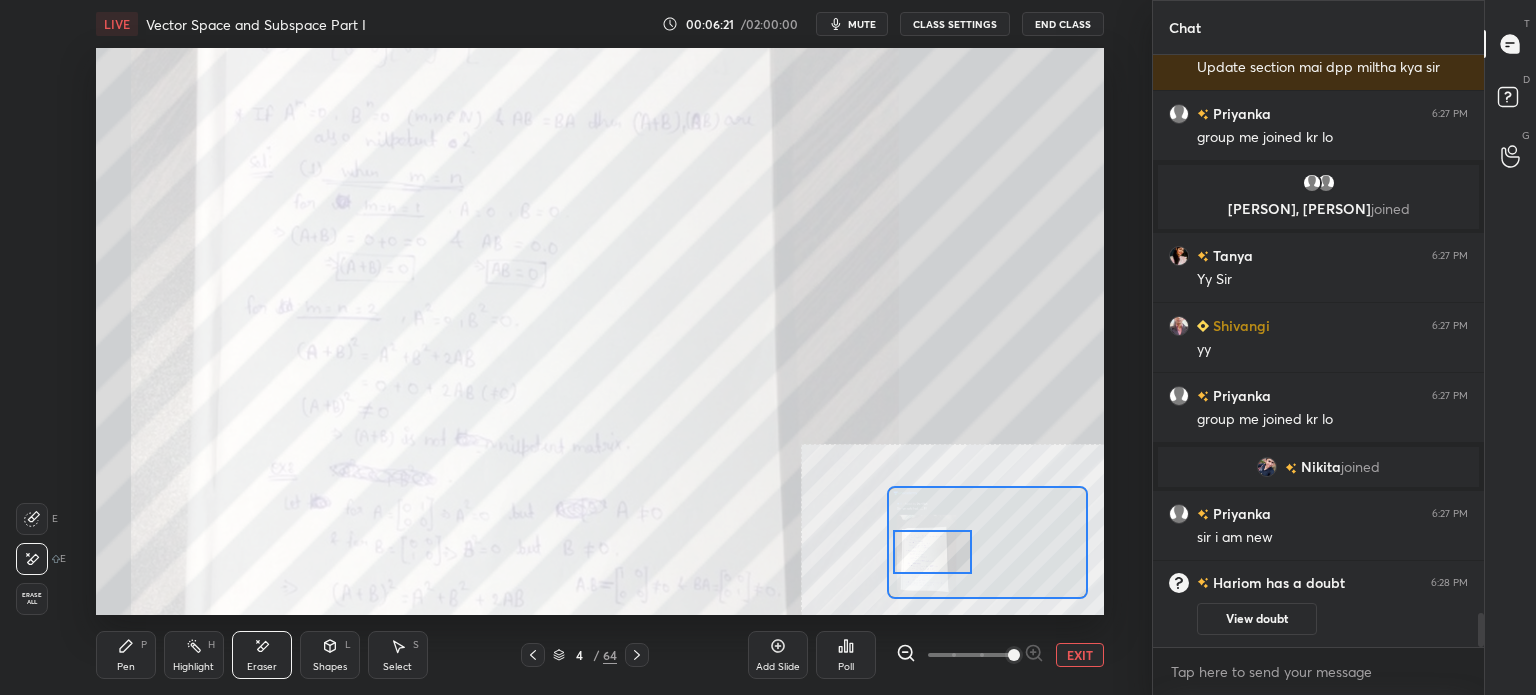 drag, startPoint x: 935, startPoint y: 563, endPoint x: 927, endPoint y: 556, distance: 10.630146 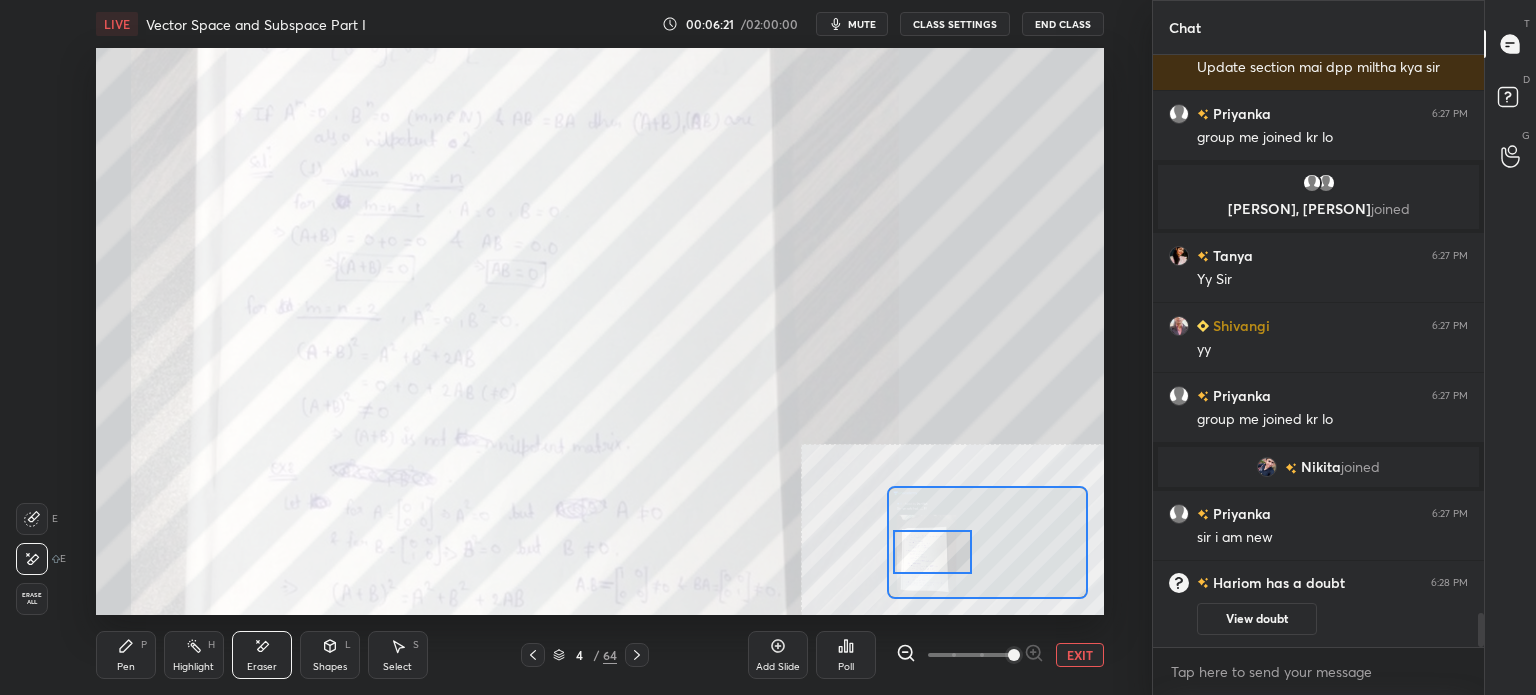 click at bounding box center [932, 552] 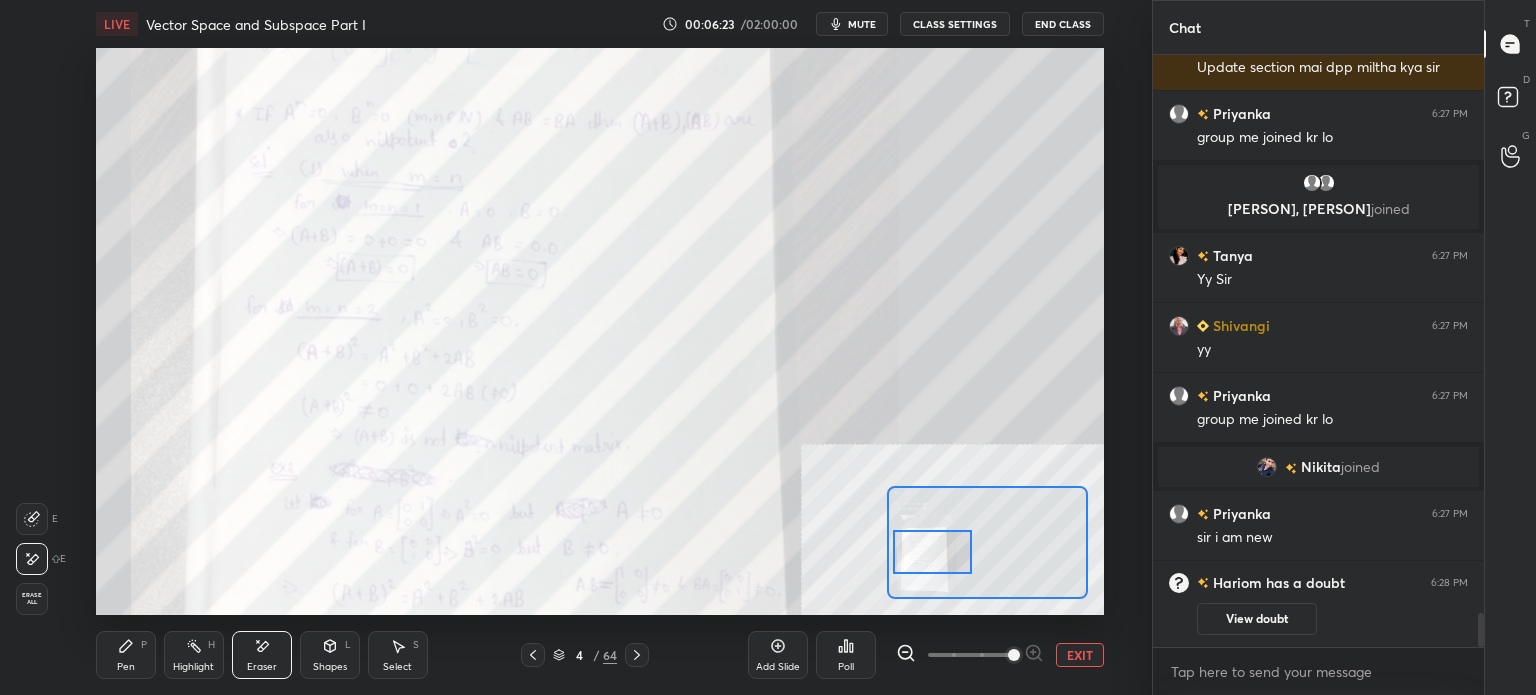 click on "Pen P" at bounding box center (126, 655) 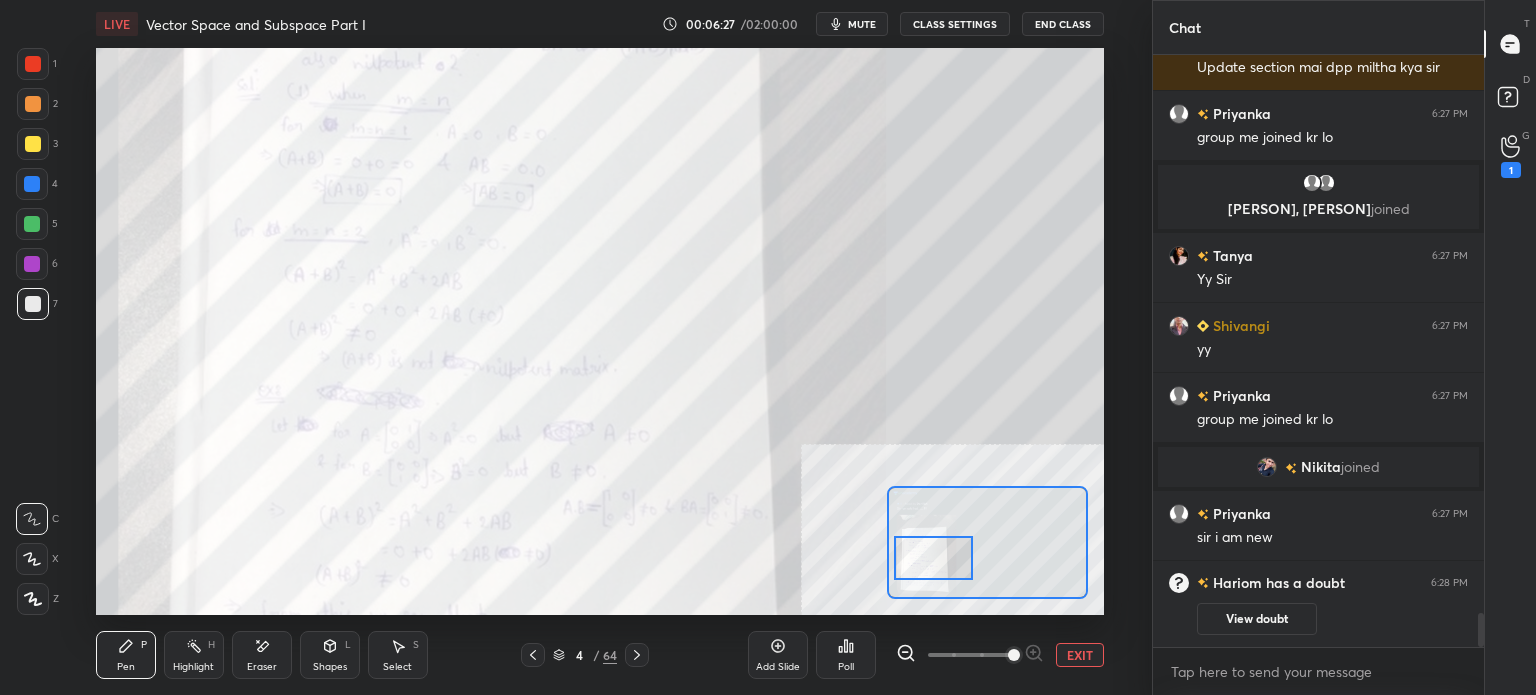 click at bounding box center [933, 558] 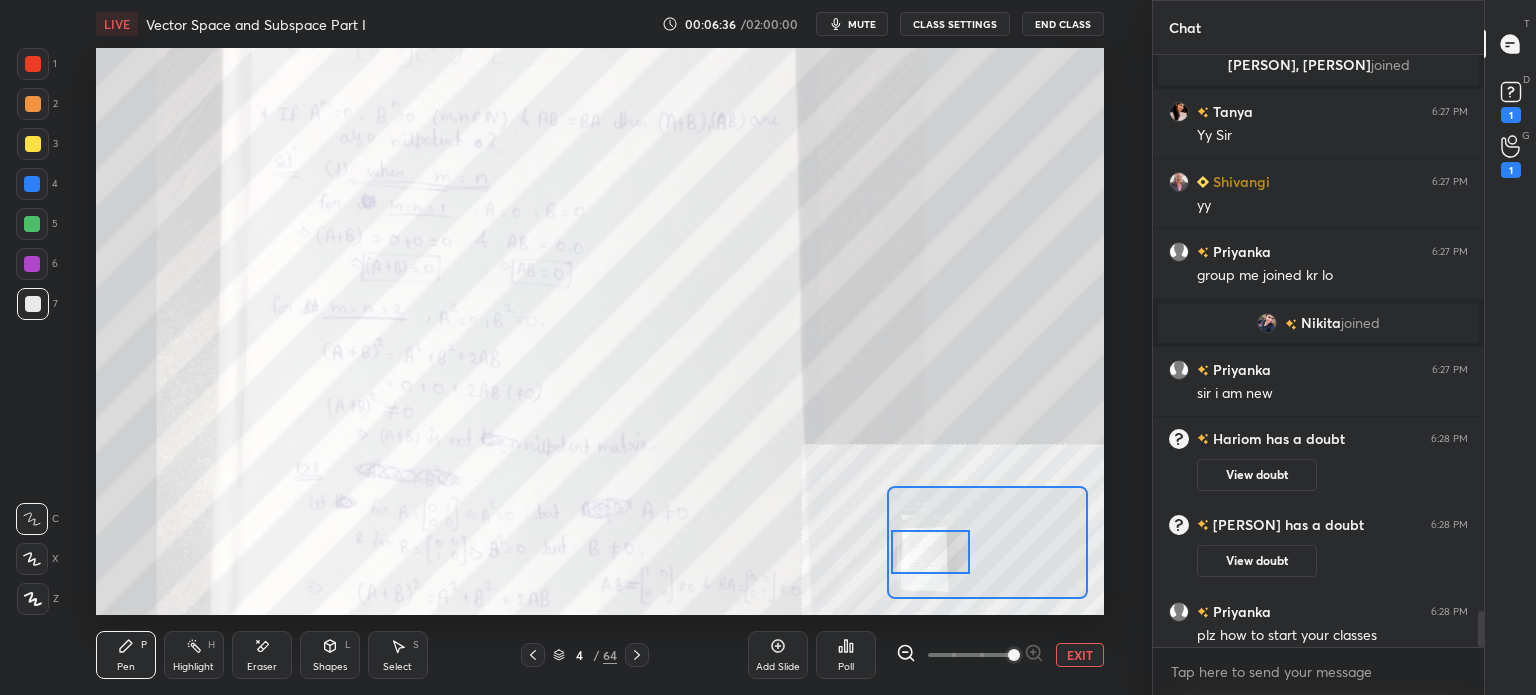 scroll, scrollTop: 9250, scrollLeft: 0, axis: vertical 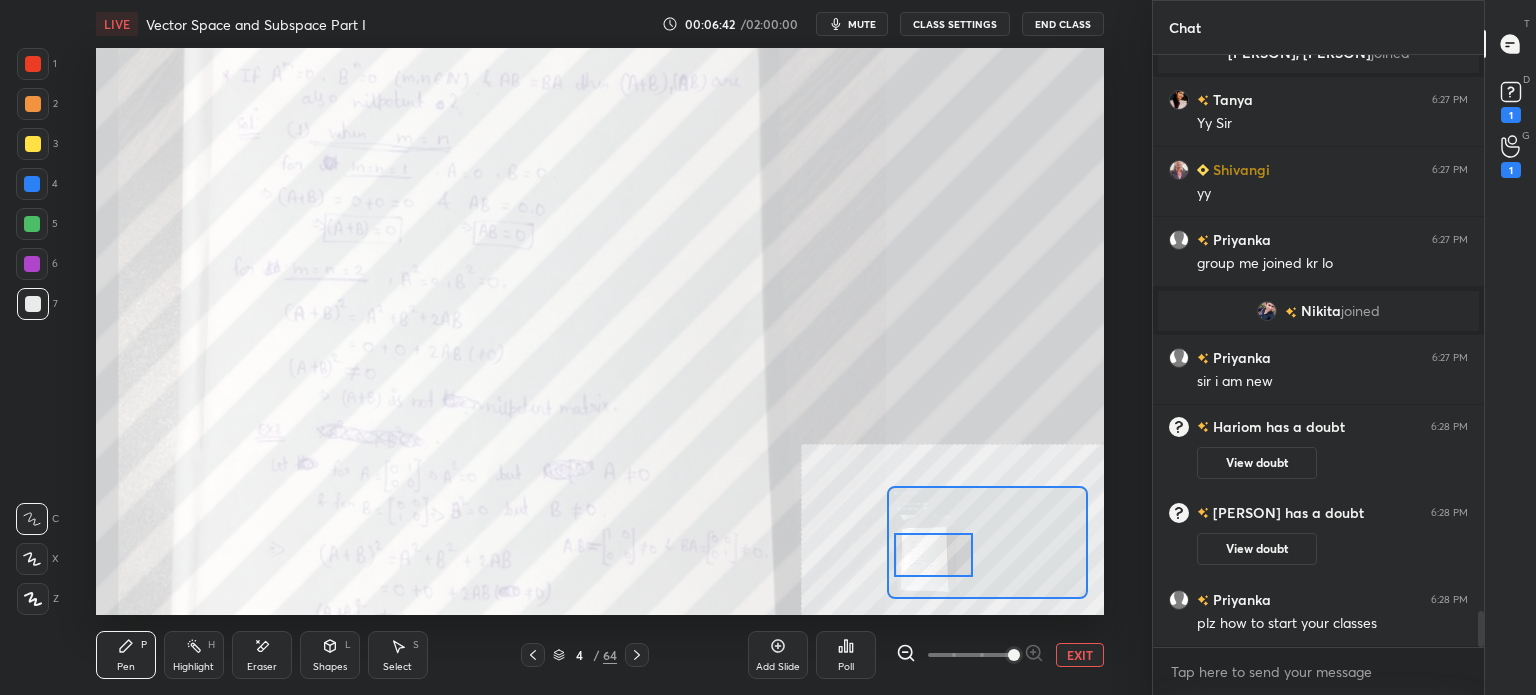click at bounding box center (933, 555) 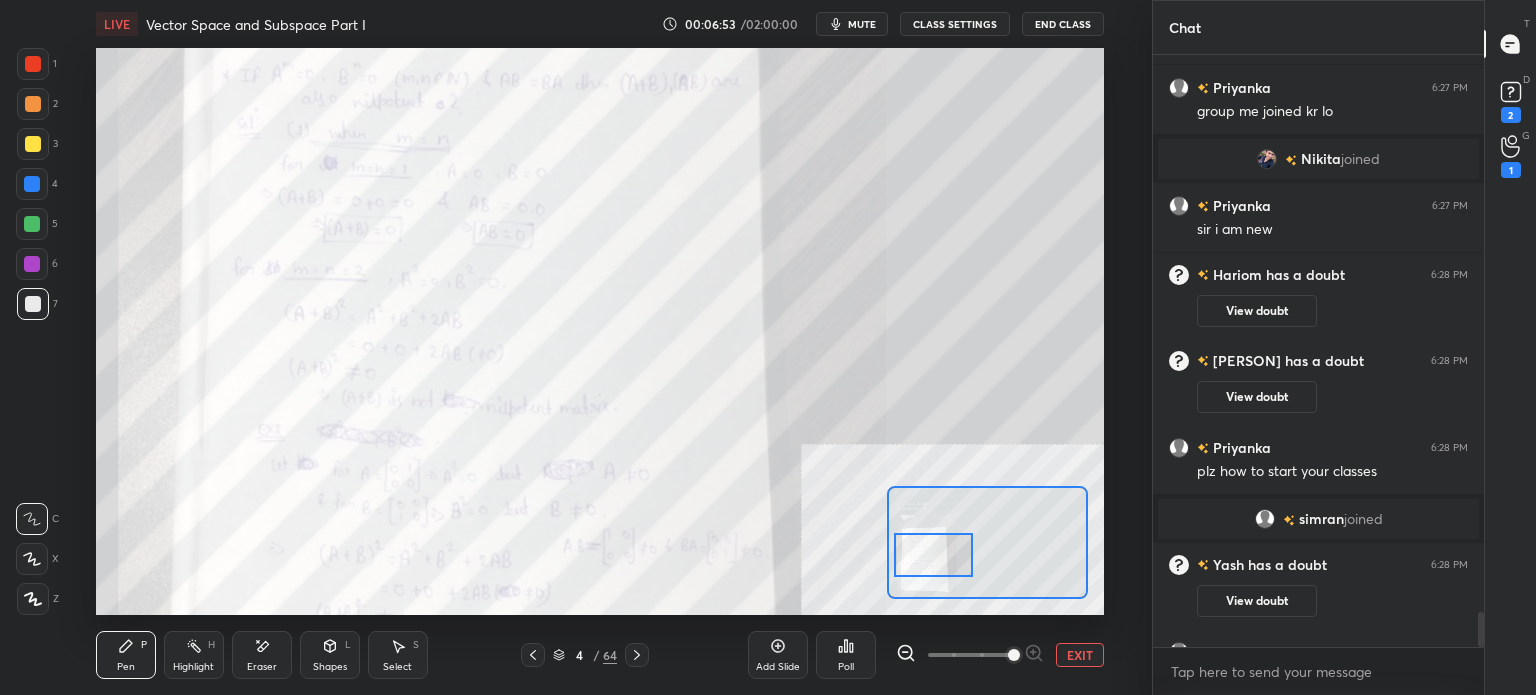 scroll, scrollTop: 9434, scrollLeft: 0, axis: vertical 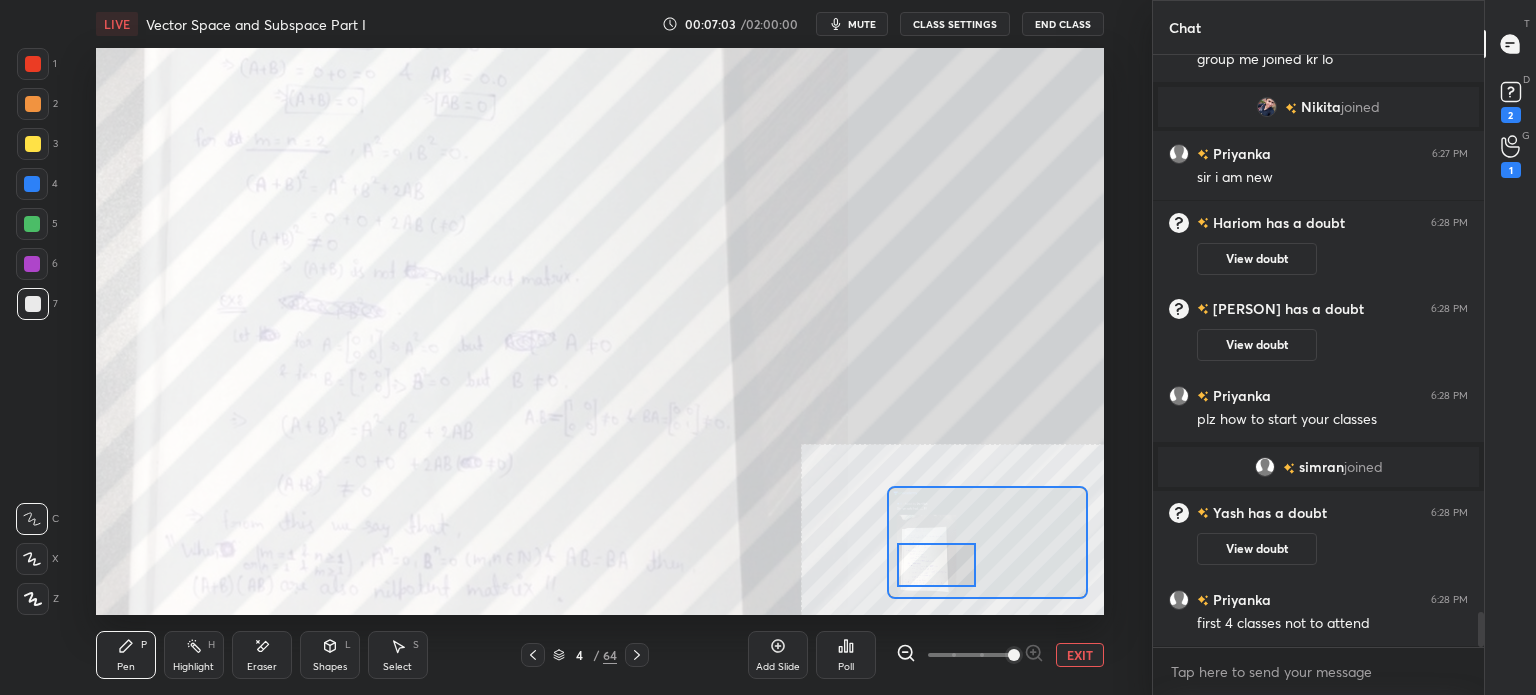 click at bounding box center [936, 565] 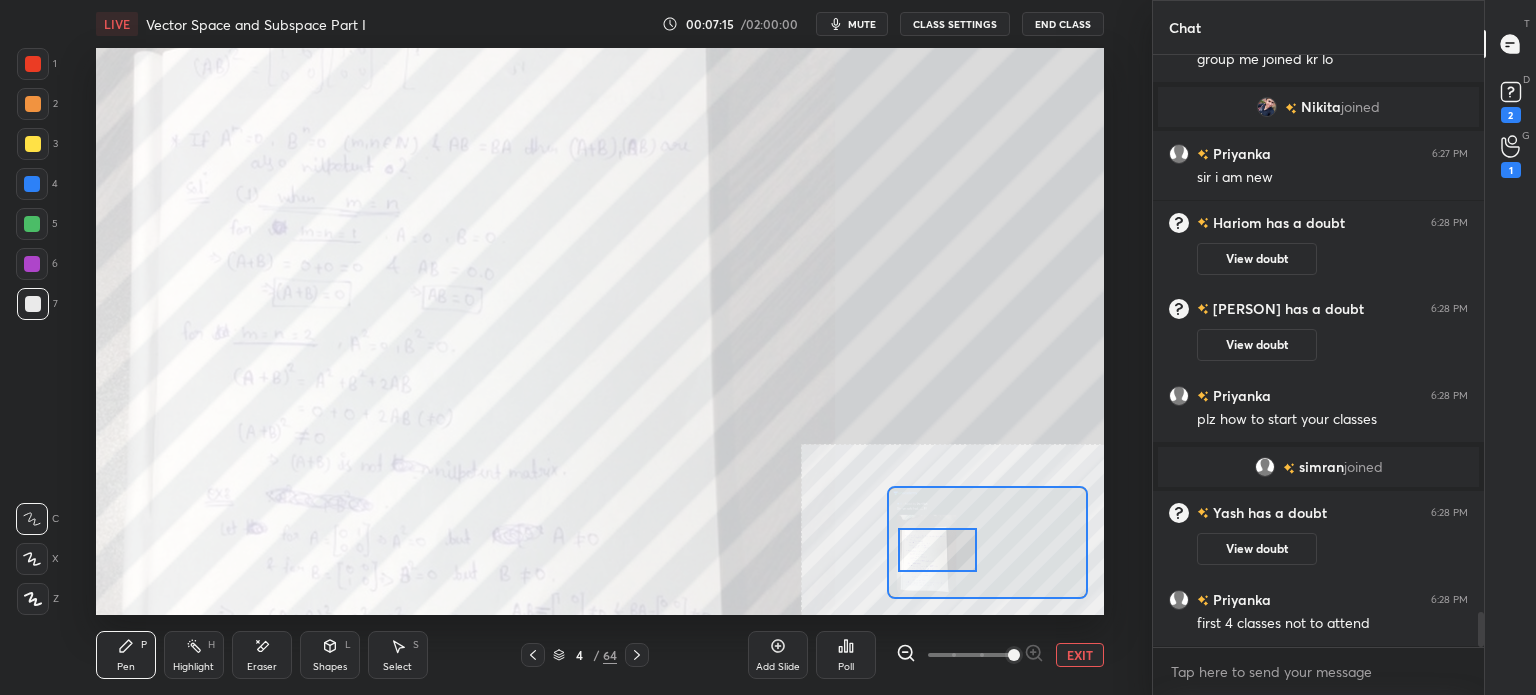 drag, startPoint x: 927, startPoint y: 574, endPoint x: 899, endPoint y: 539, distance: 44.82187 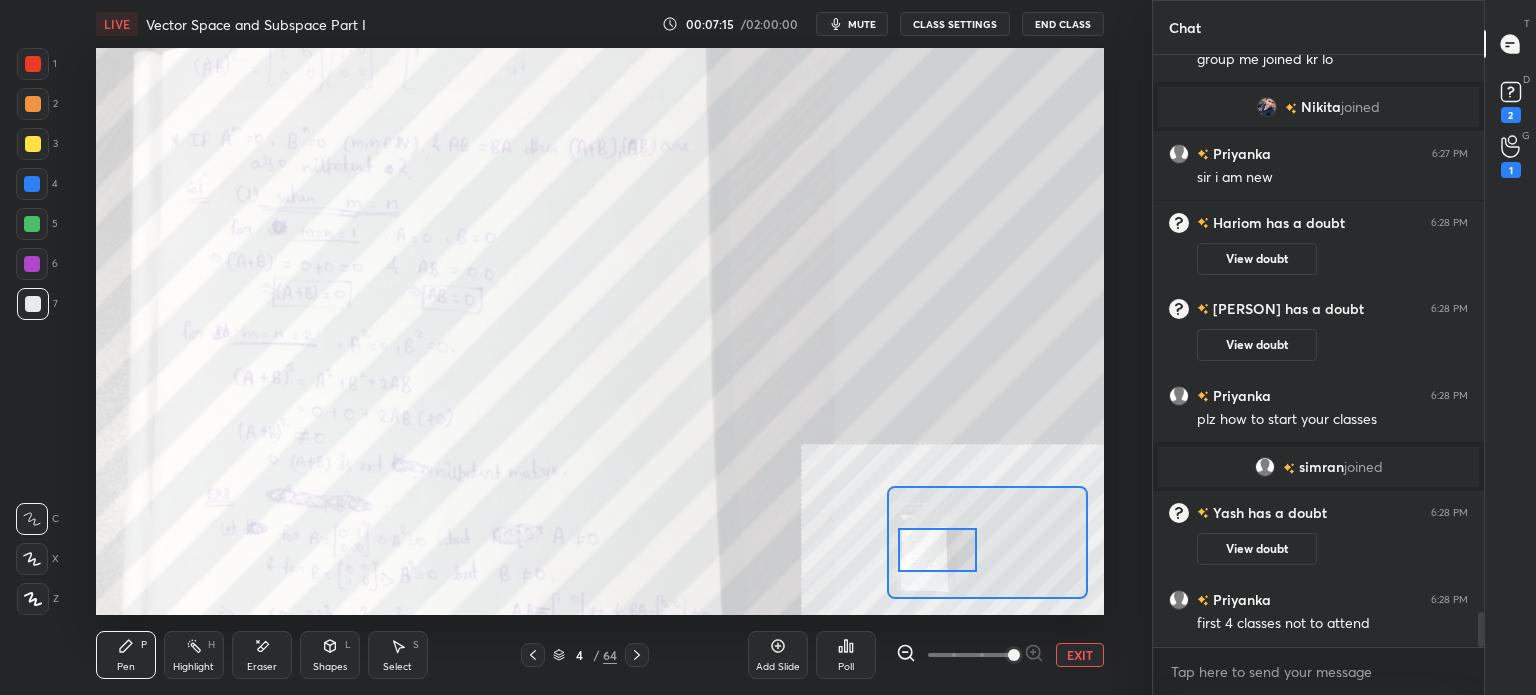 click at bounding box center [937, 550] 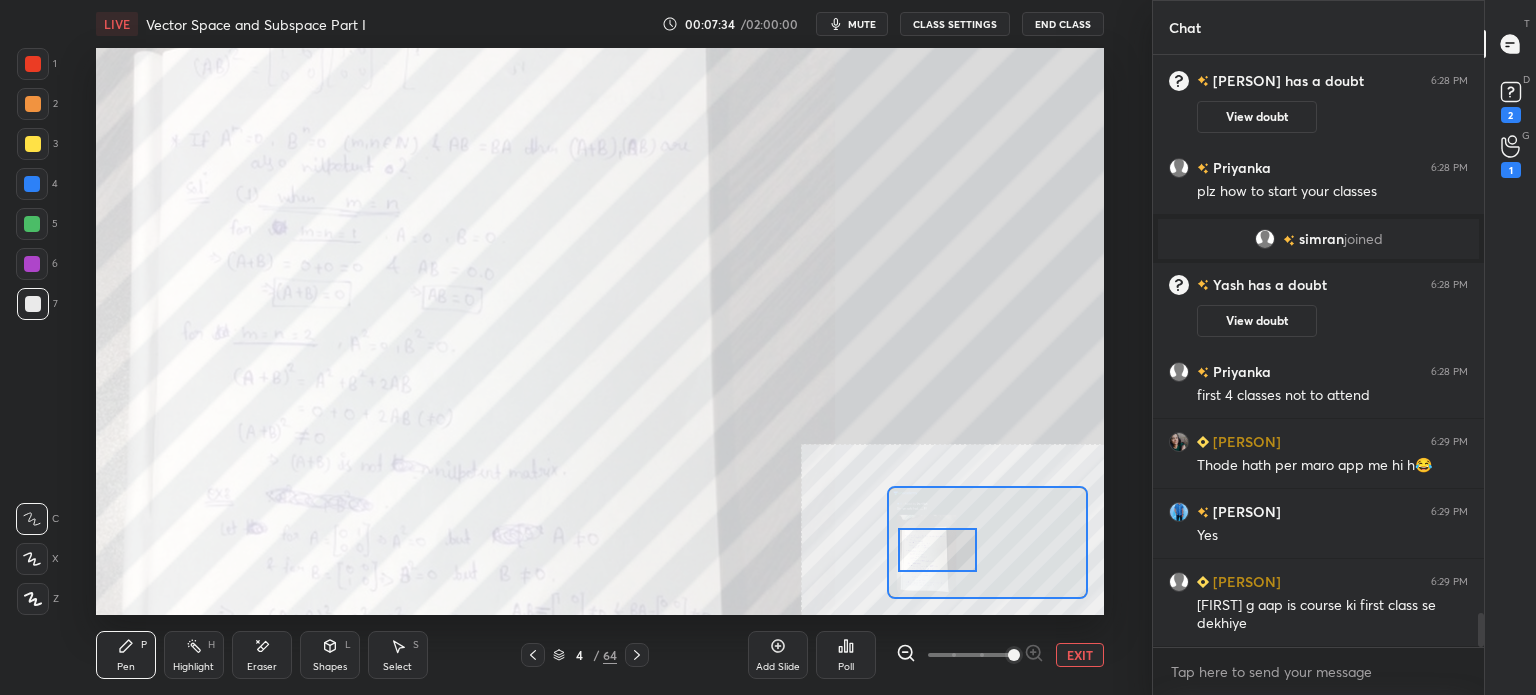 scroll, scrollTop: 9732, scrollLeft: 0, axis: vertical 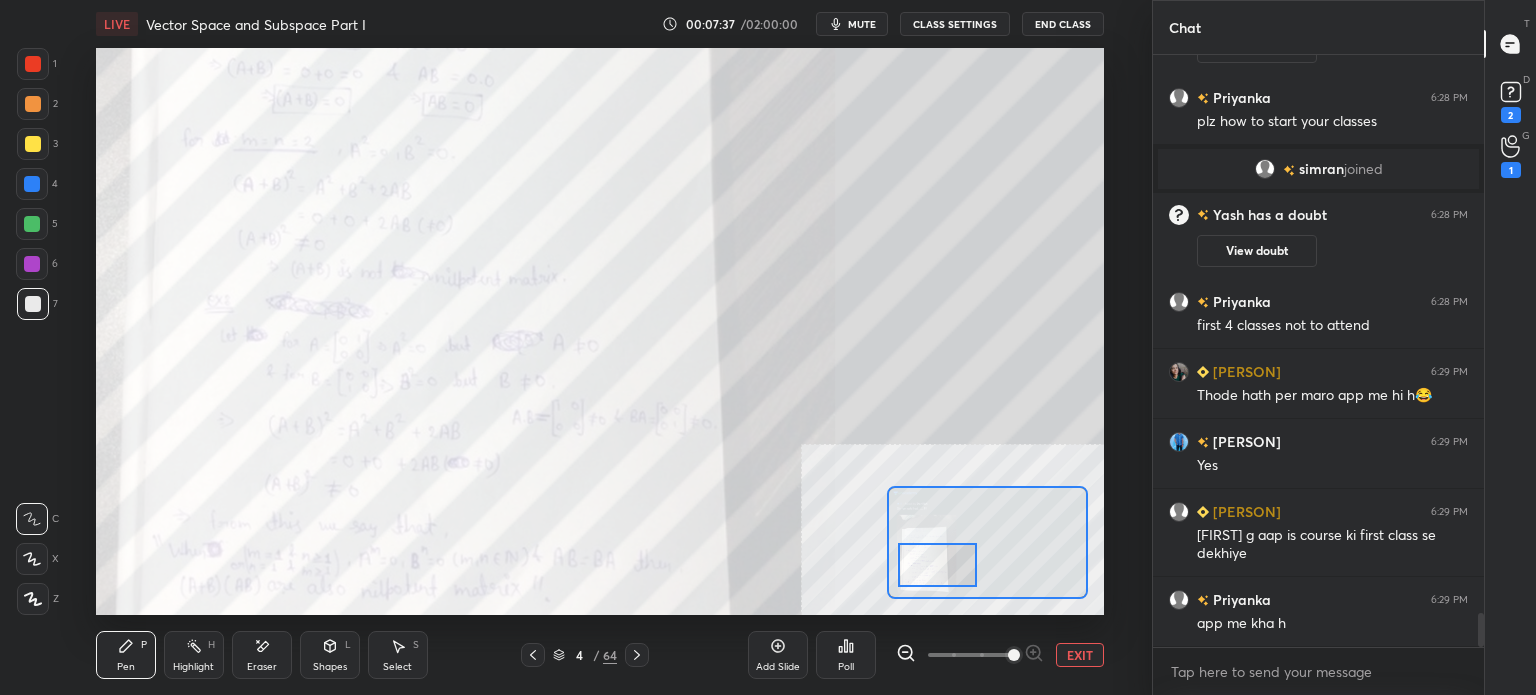 click at bounding box center [937, 565] 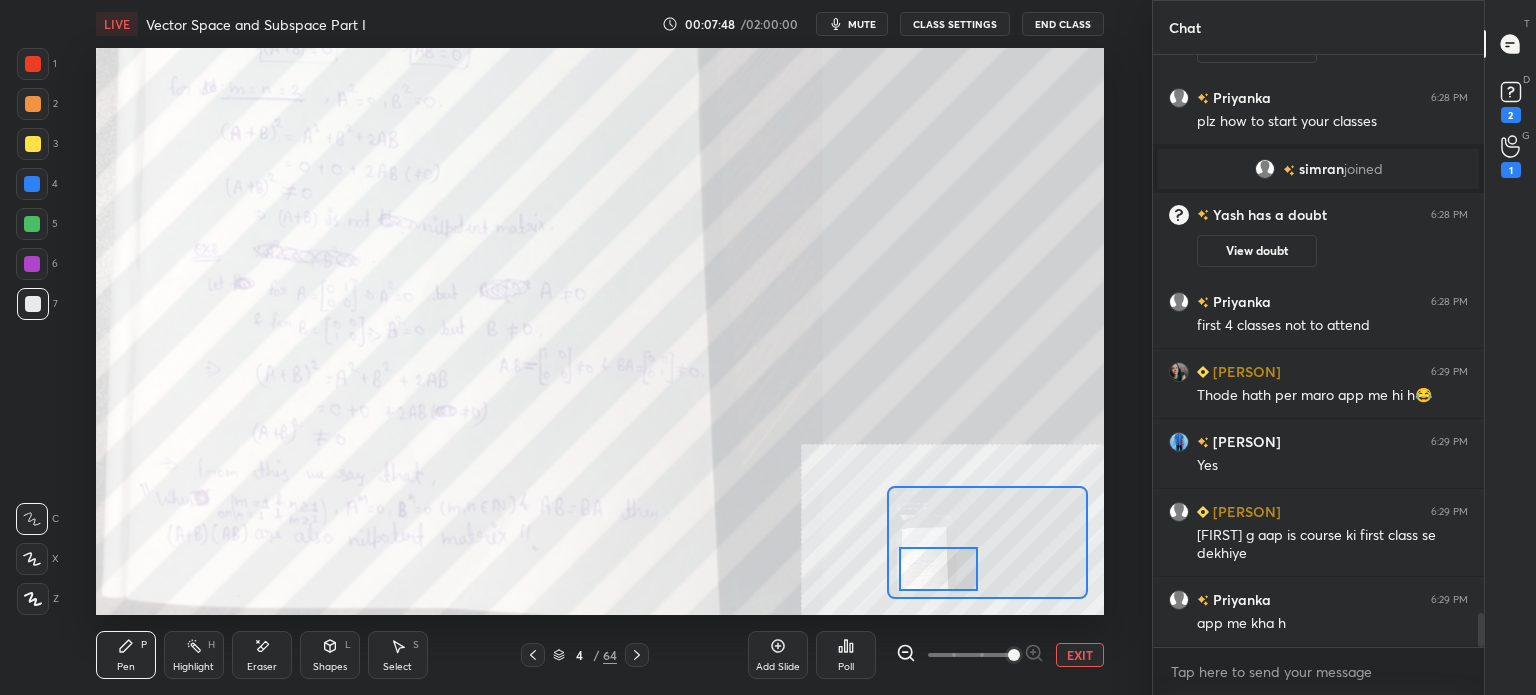 click at bounding box center (938, 569) 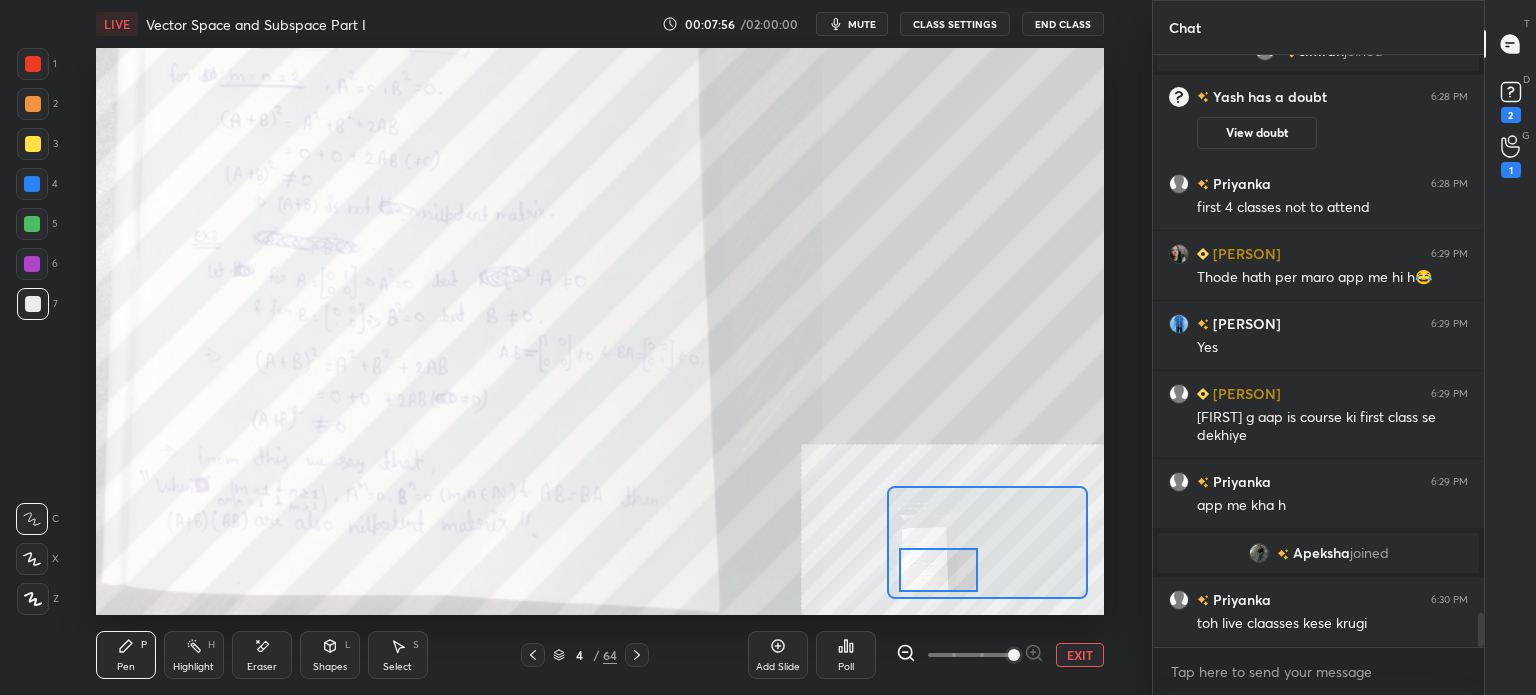scroll, scrollTop: 9800, scrollLeft: 0, axis: vertical 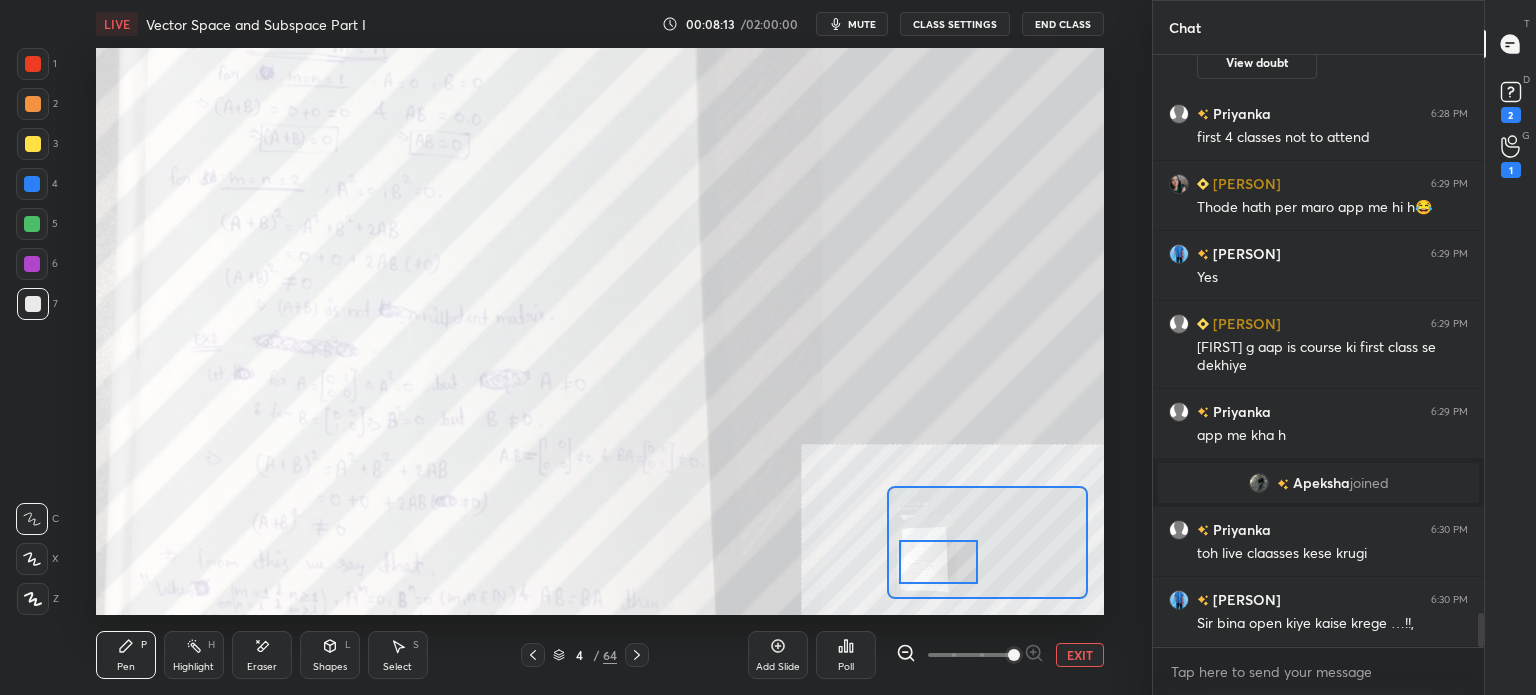 drag, startPoint x: 945, startPoint y: 574, endPoint x: 935, endPoint y: 570, distance: 10.770329 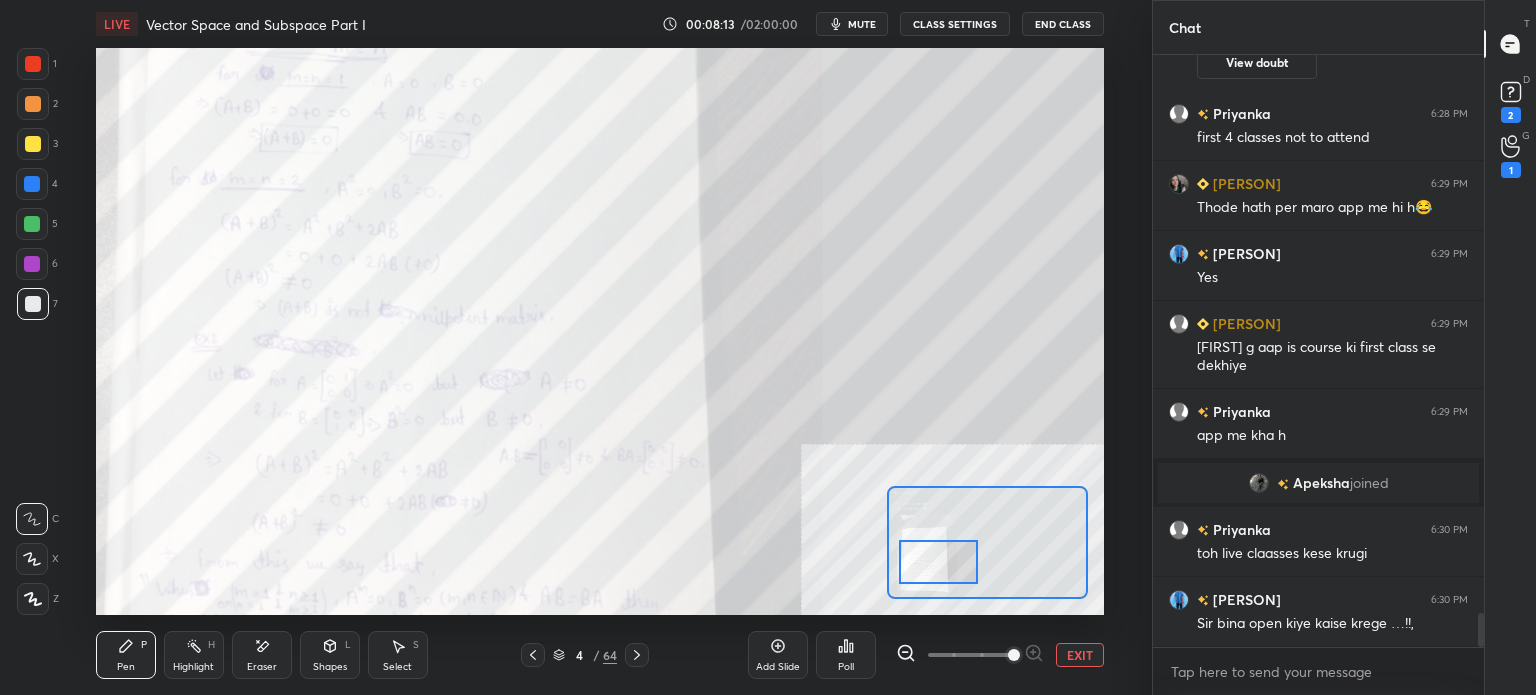 click at bounding box center [938, 562] 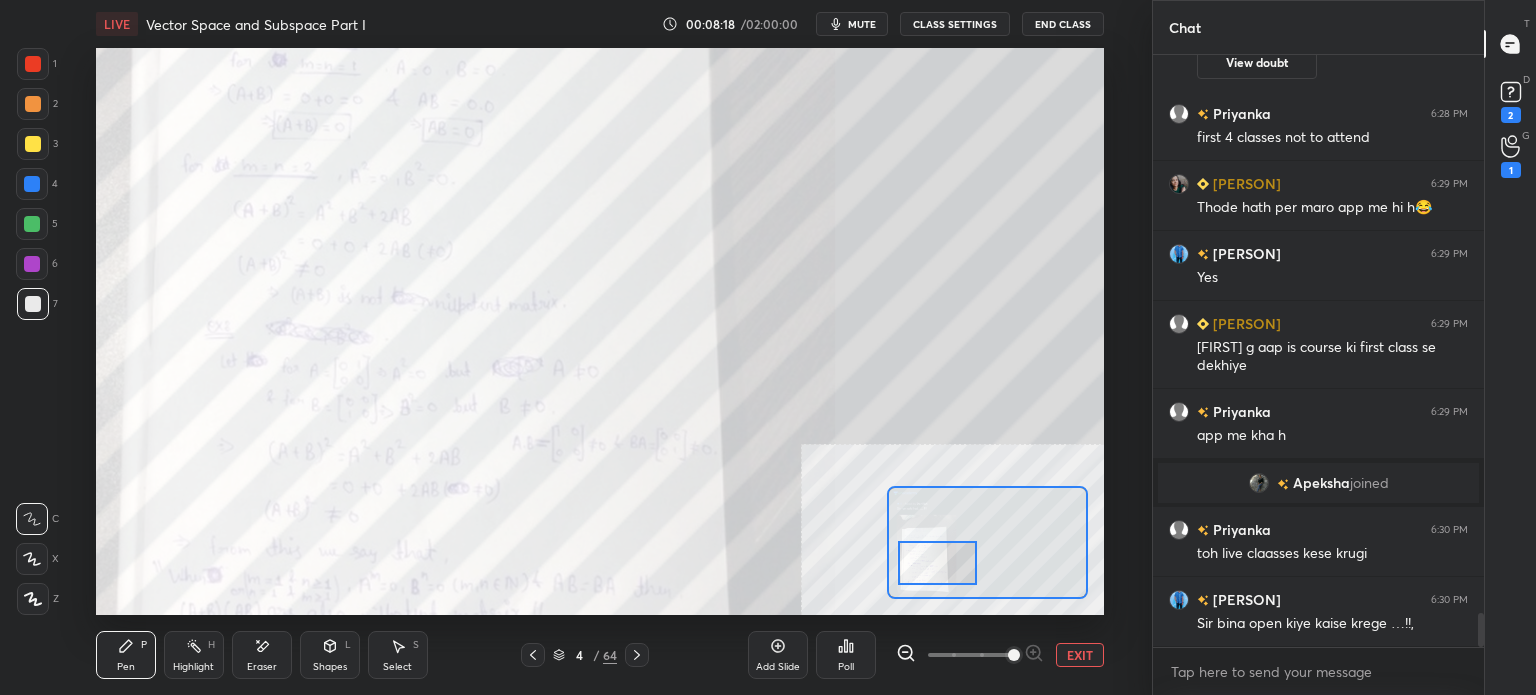 scroll, scrollTop: 9870, scrollLeft: 0, axis: vertical 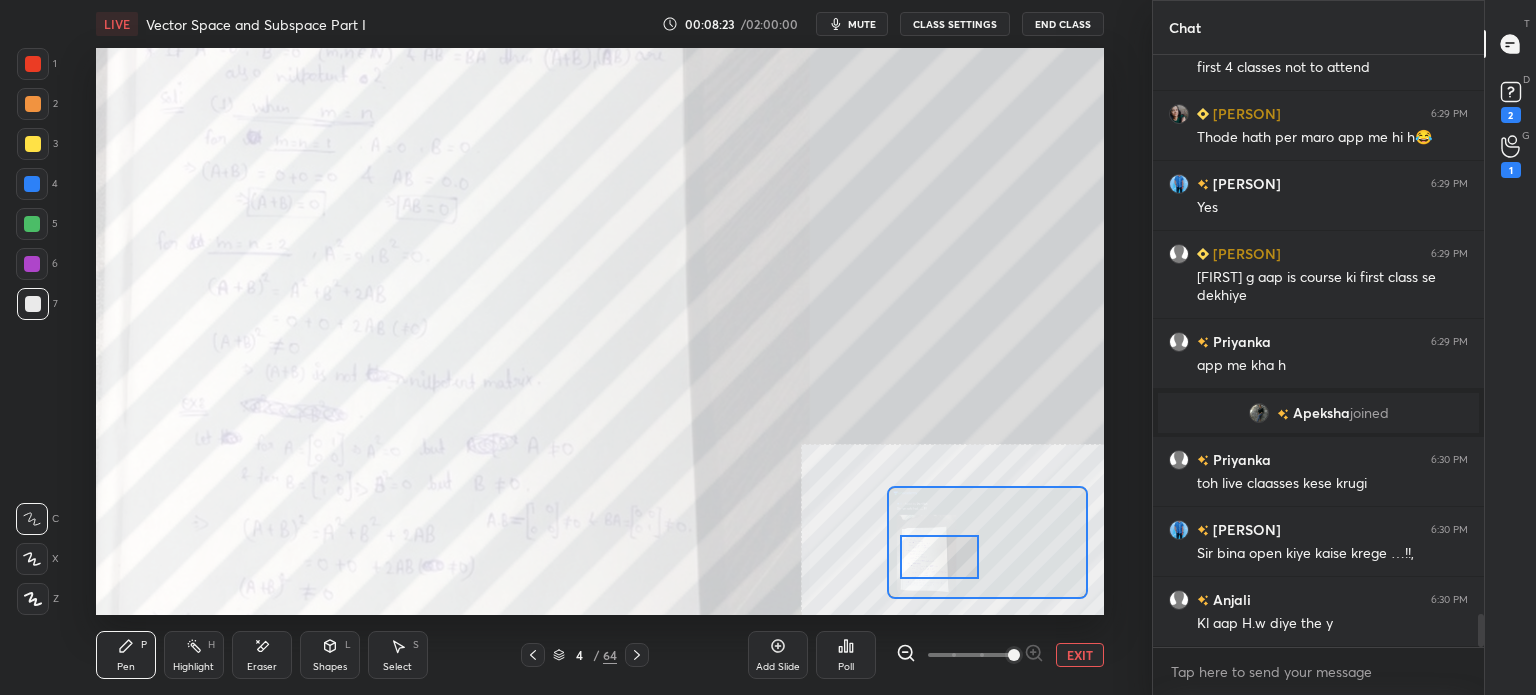 click at bounding box center [939, 557] 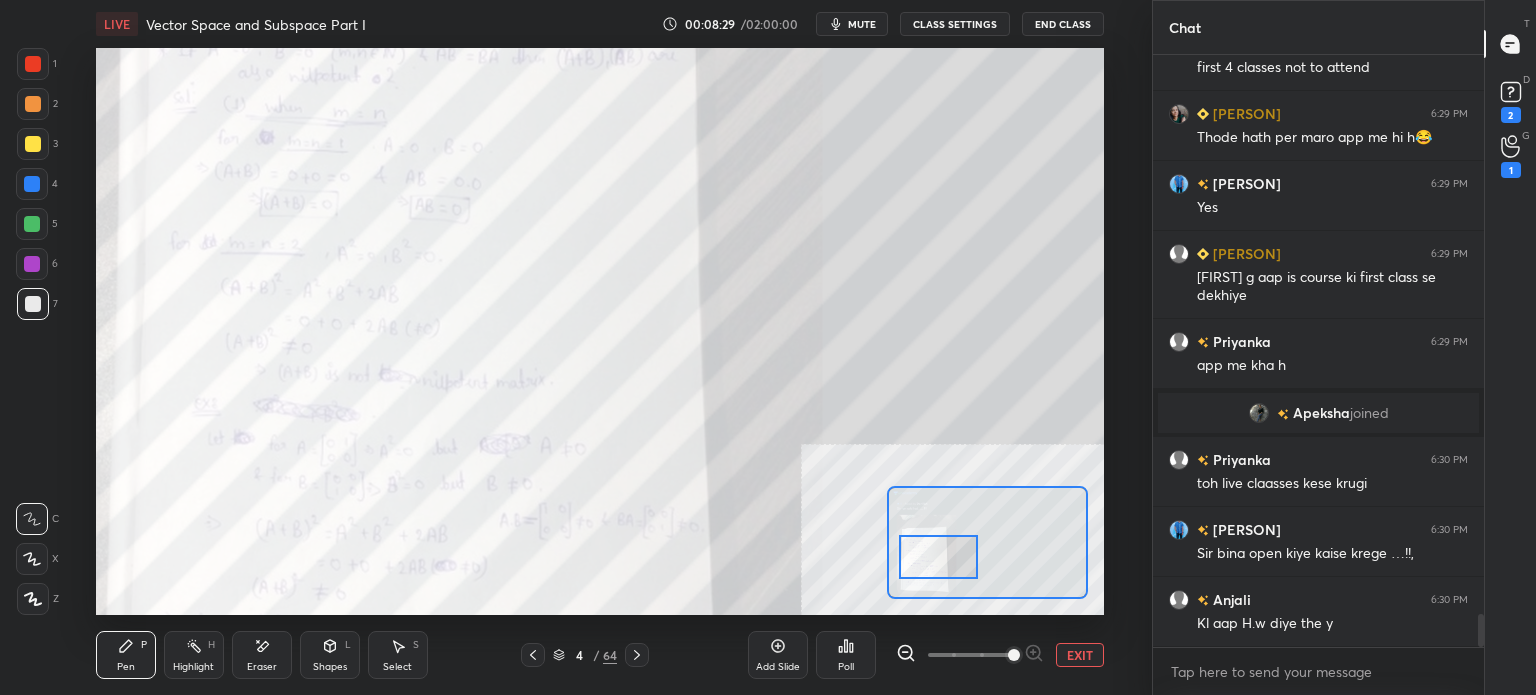 scroll, scrollTop: 9958, scrollLeft: 0, axis: vertical 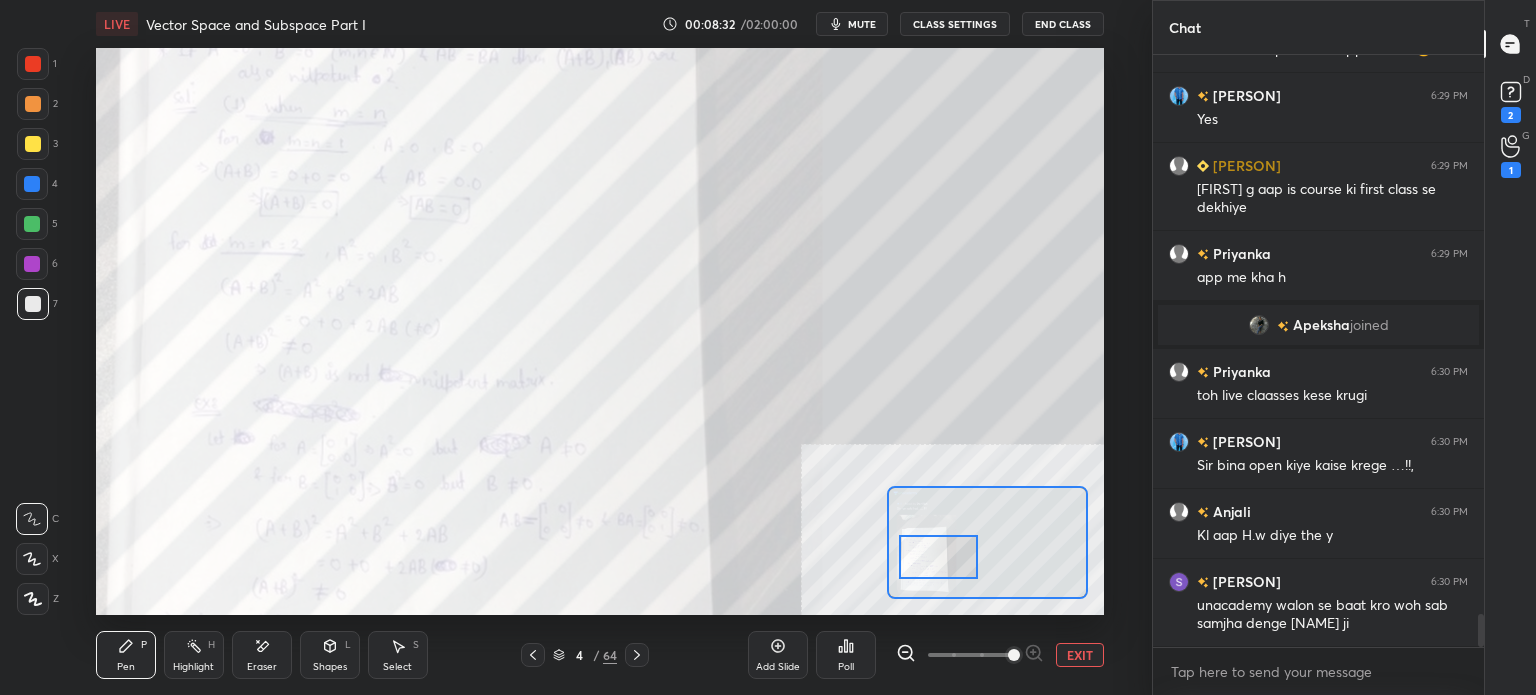 click at bounding box center (33, 144) 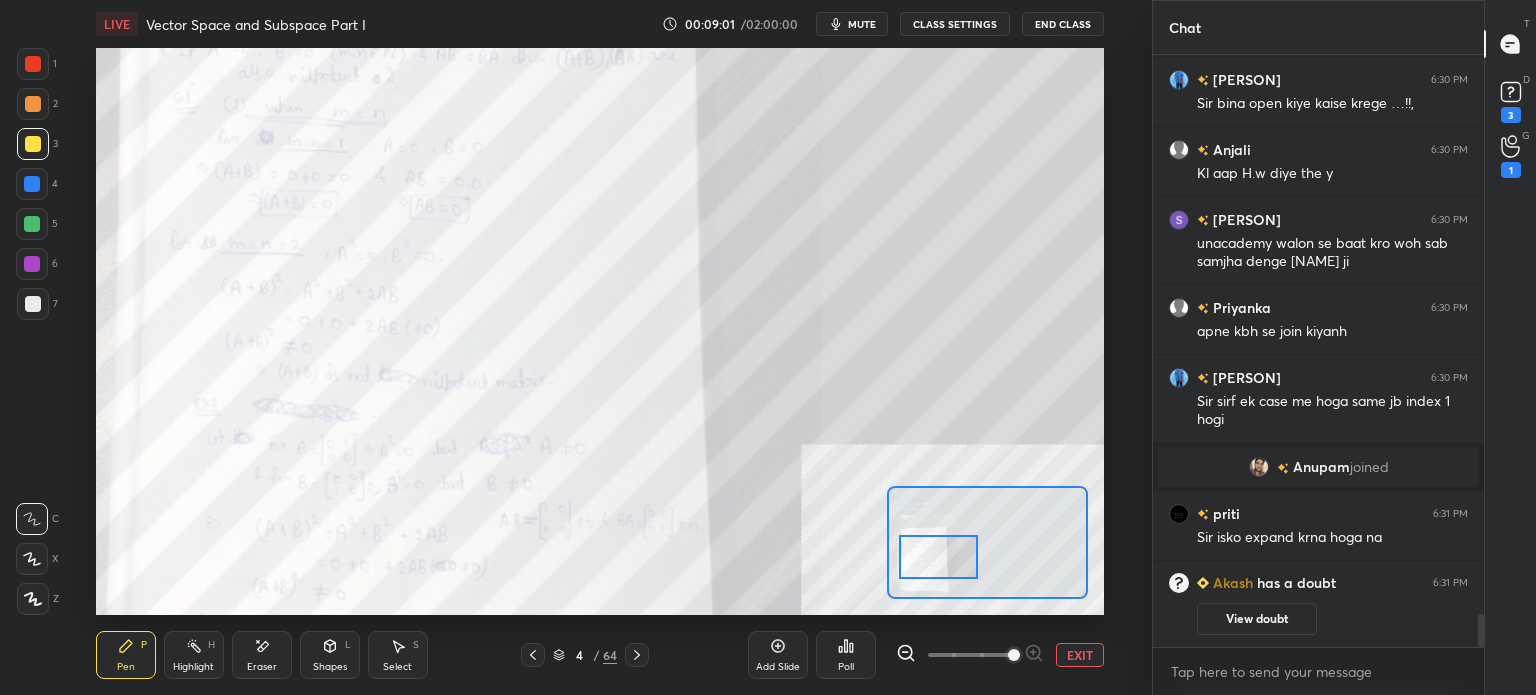 scroll, scrollTop: 10248, scrollLeft: 0, axis: vertical 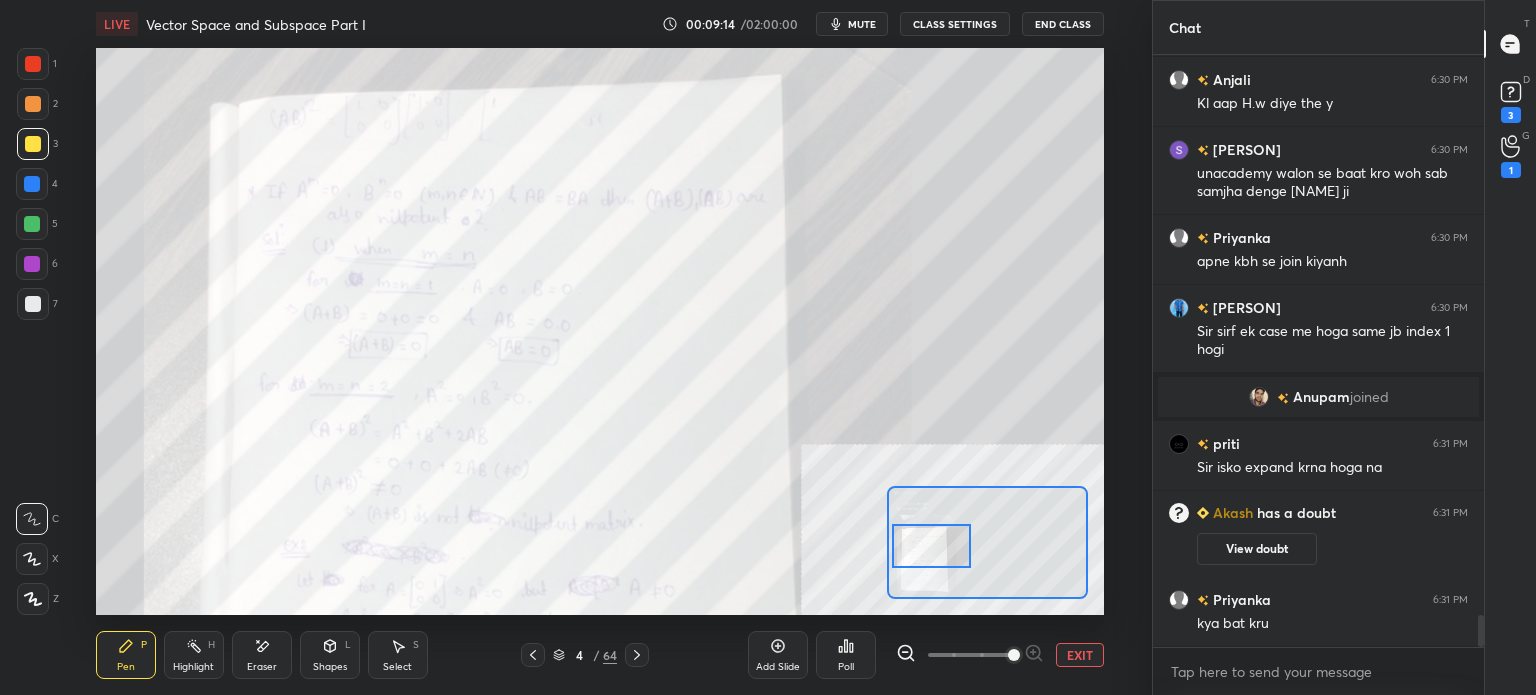 drag, startPoint x: 934, startPoint y: 559, endPoint x: 927, endPoint y: 548, distance: 13.038404 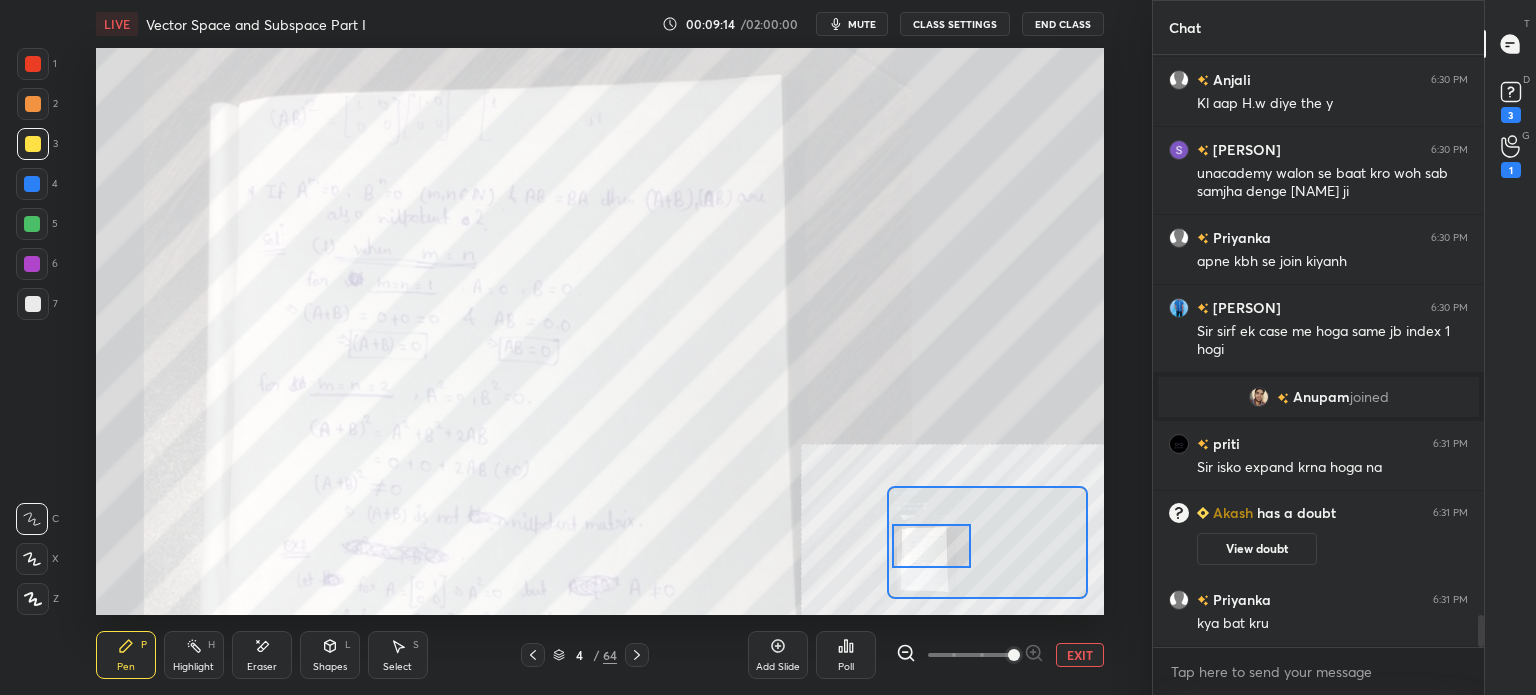 click at bounding box center [931, 546] 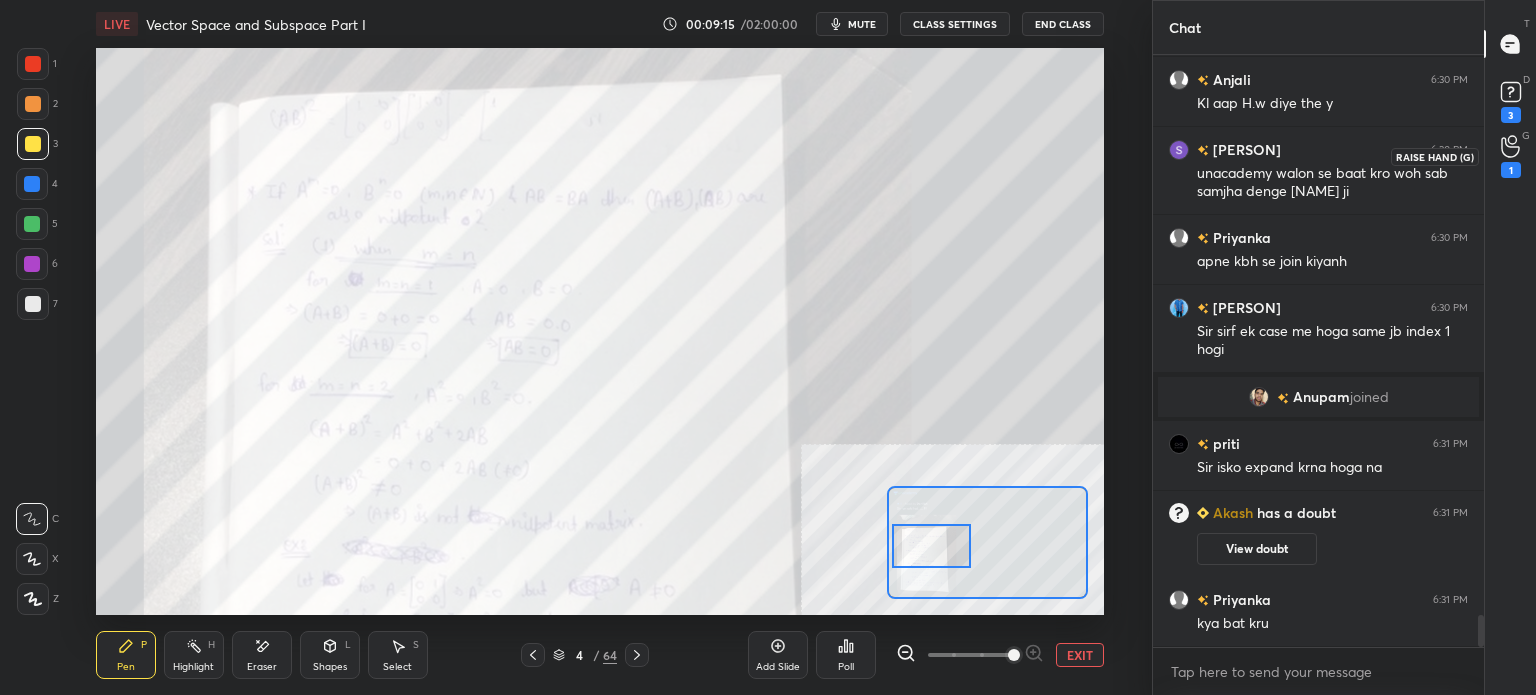click 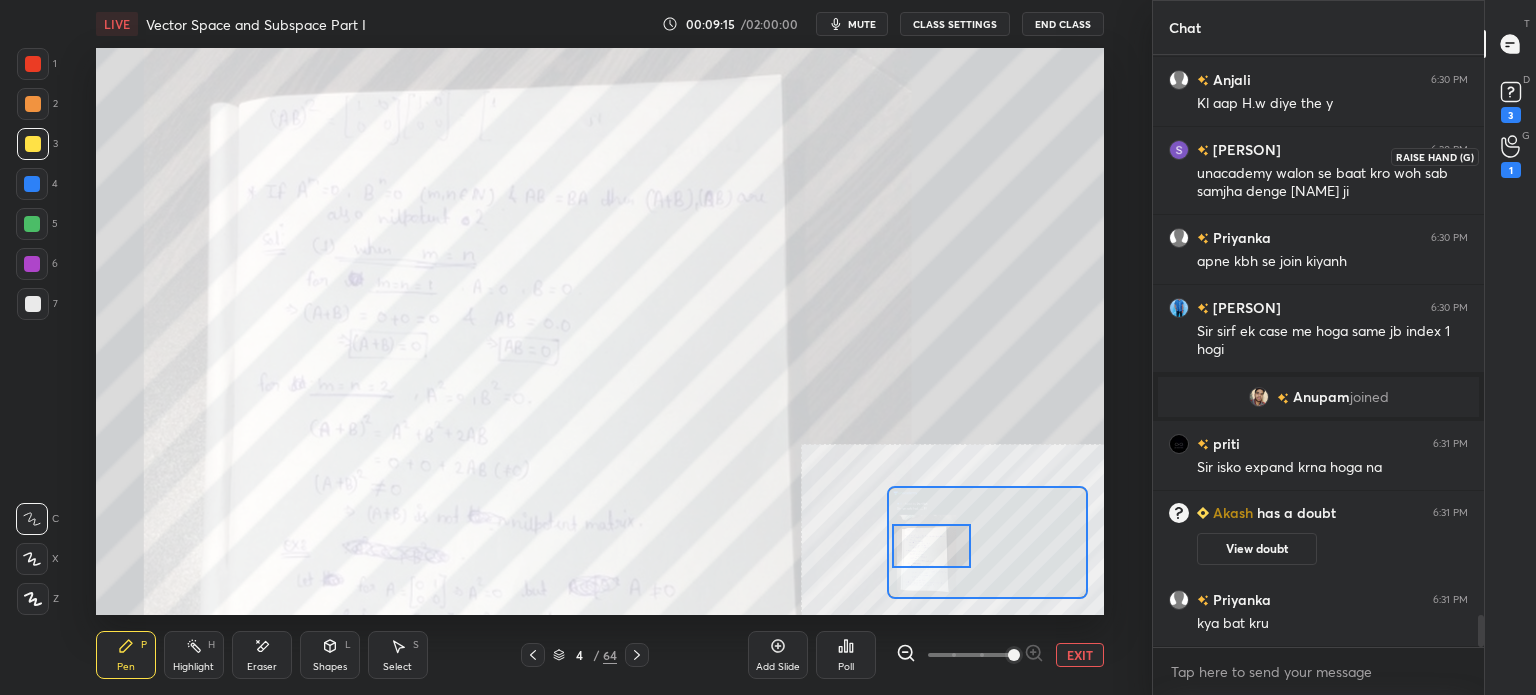 scroll, scrollTop: 634, scrollLeft: 325, axis: both 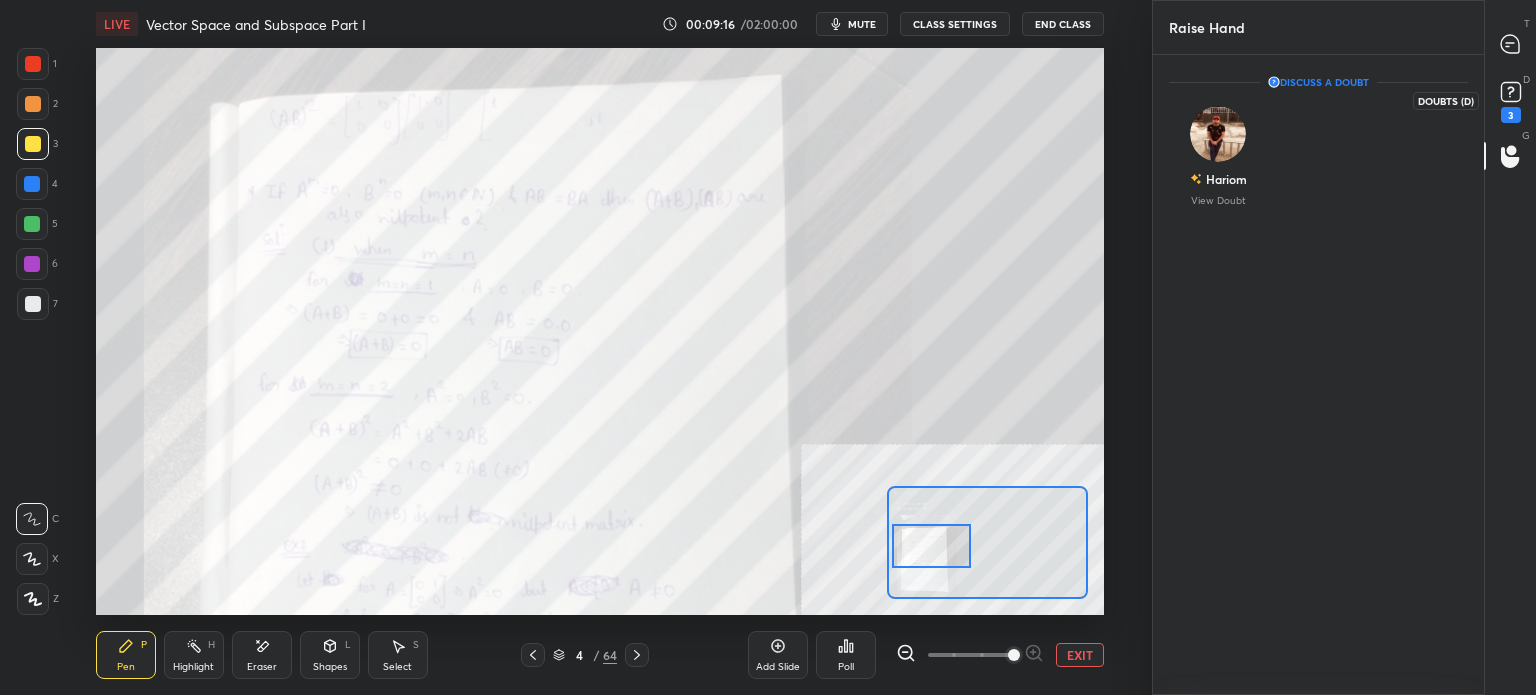 click on "3" at bounding box center (1511, 100) 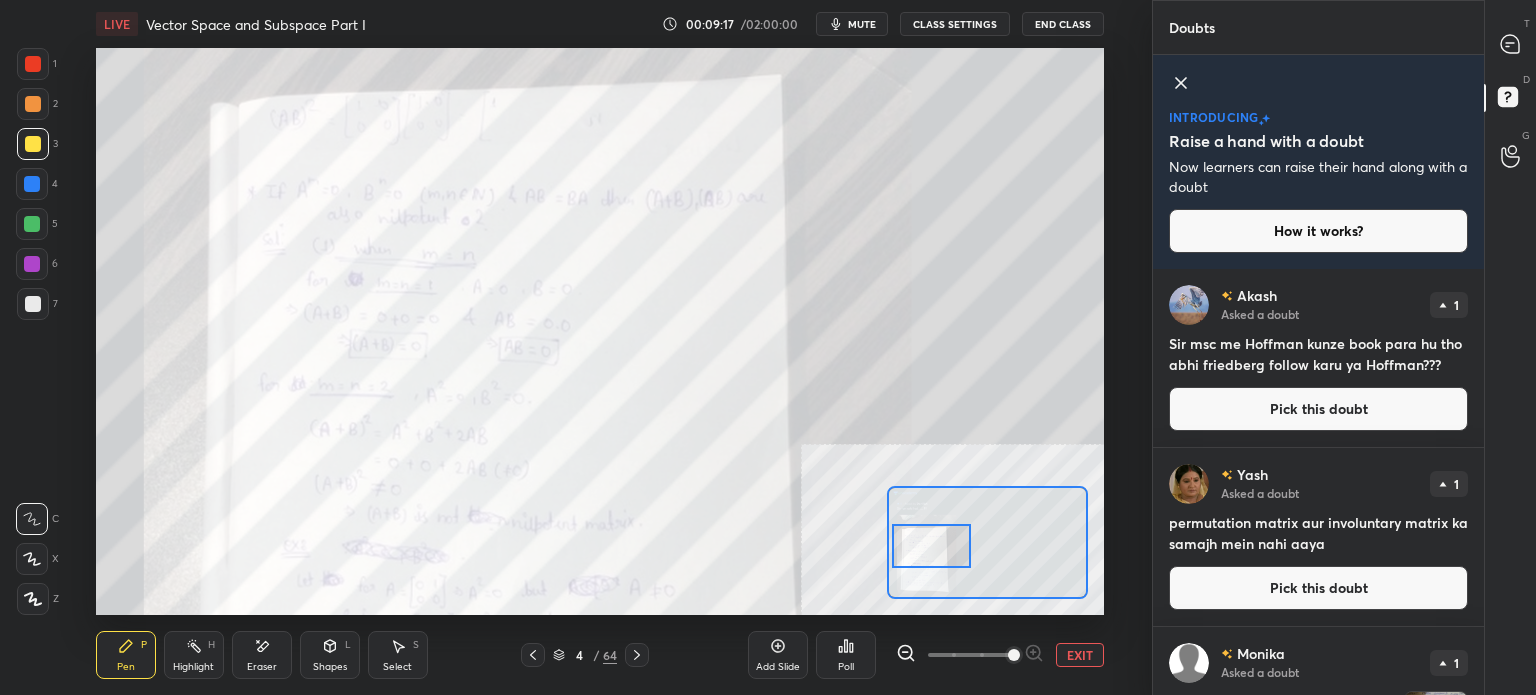 click at bounding box center (1511, 44) 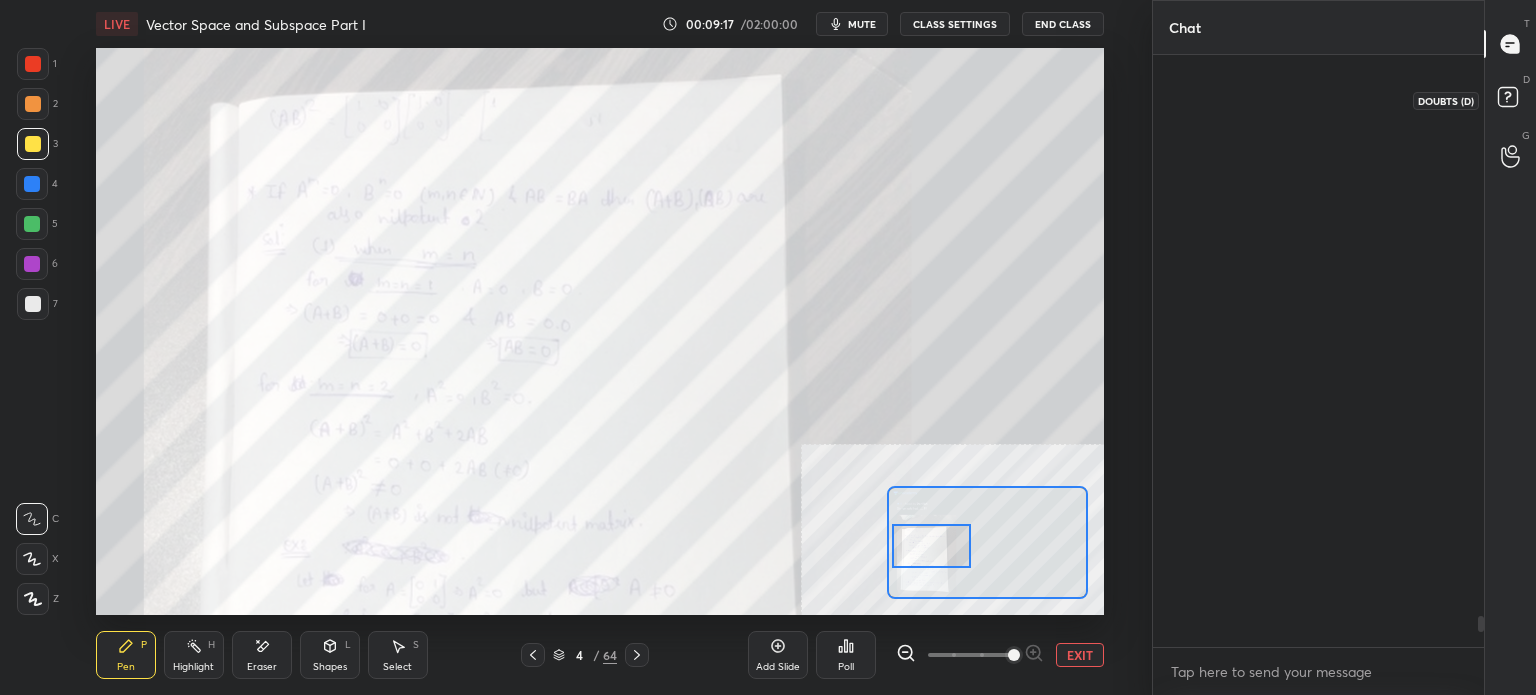 scroll, scrollTop: 10680, scrollLeft: 0, axis: vertical 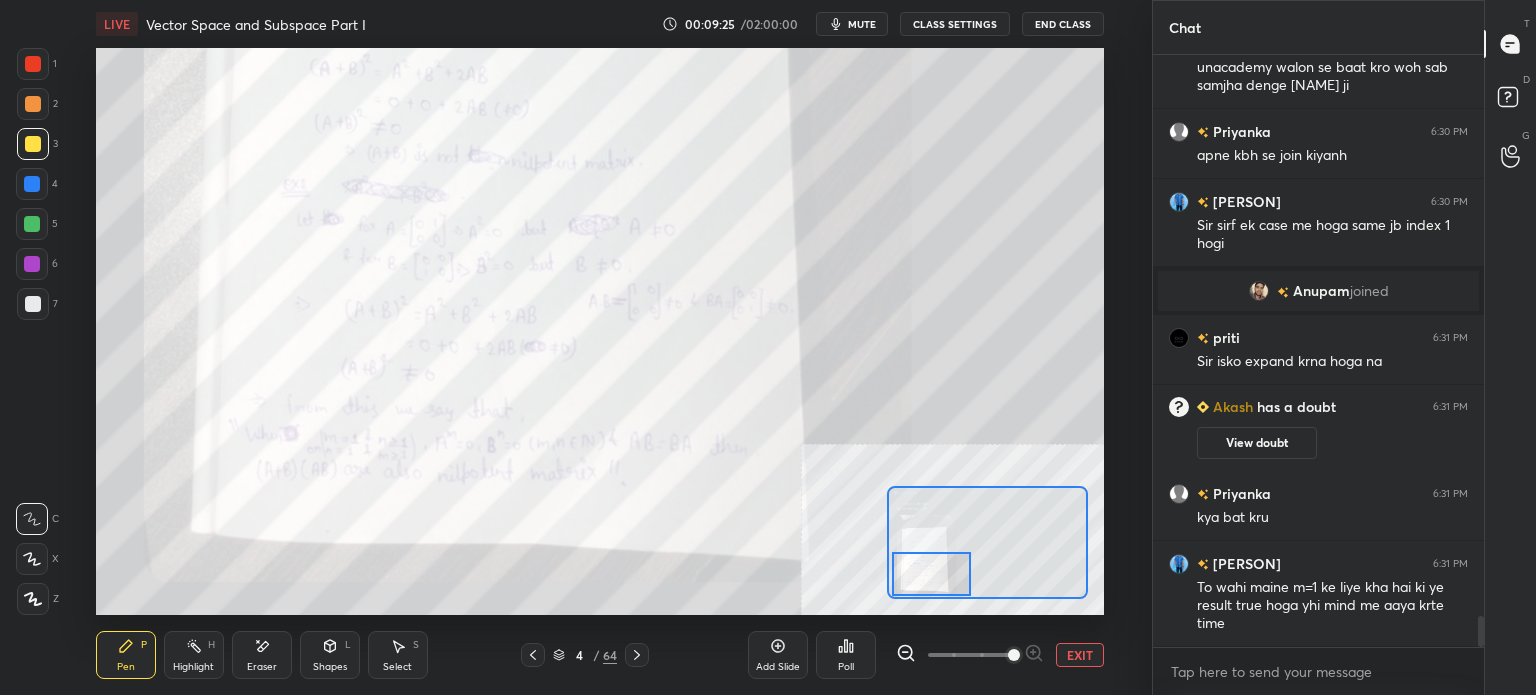 drag, startPoint x: 920, startPoint y: 542, endPoint x: 920, endPoint y: 570, distance: 28 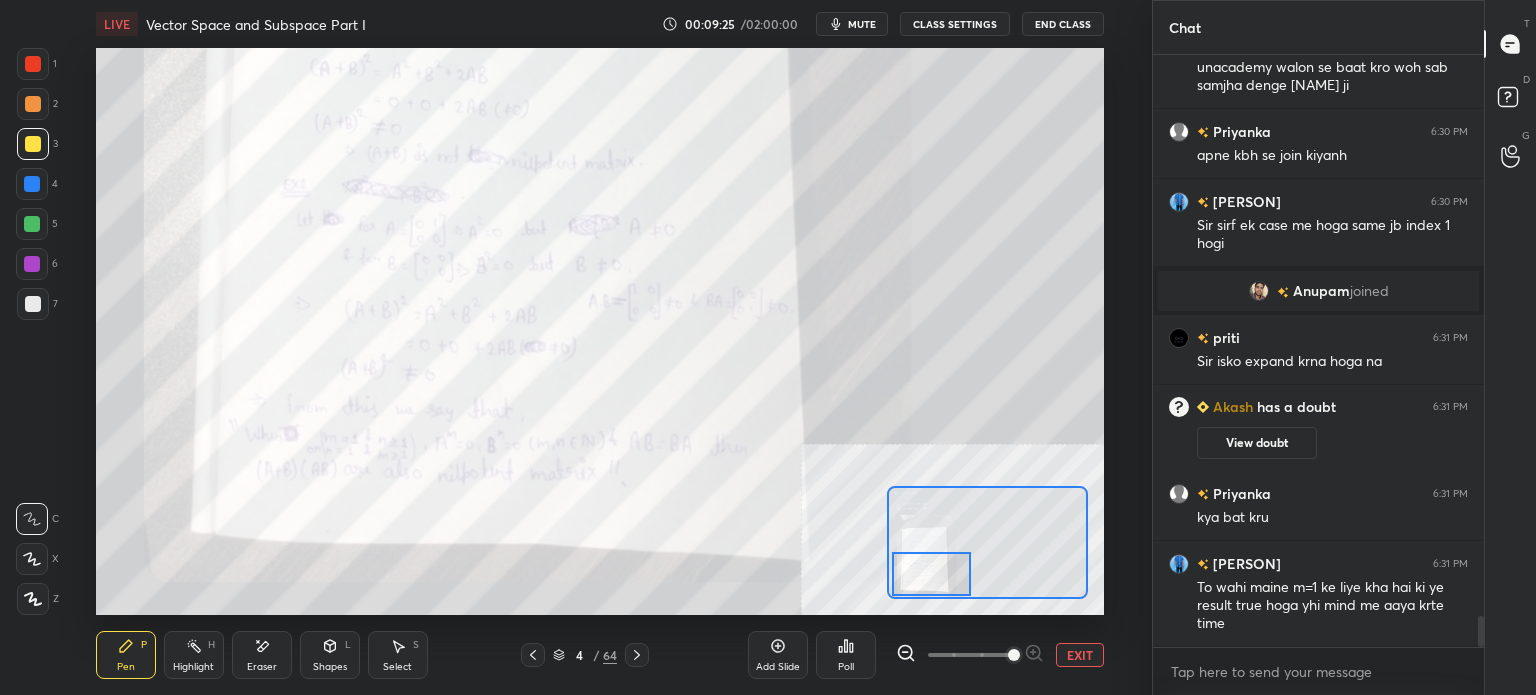 click at bounding box center [931, 574] 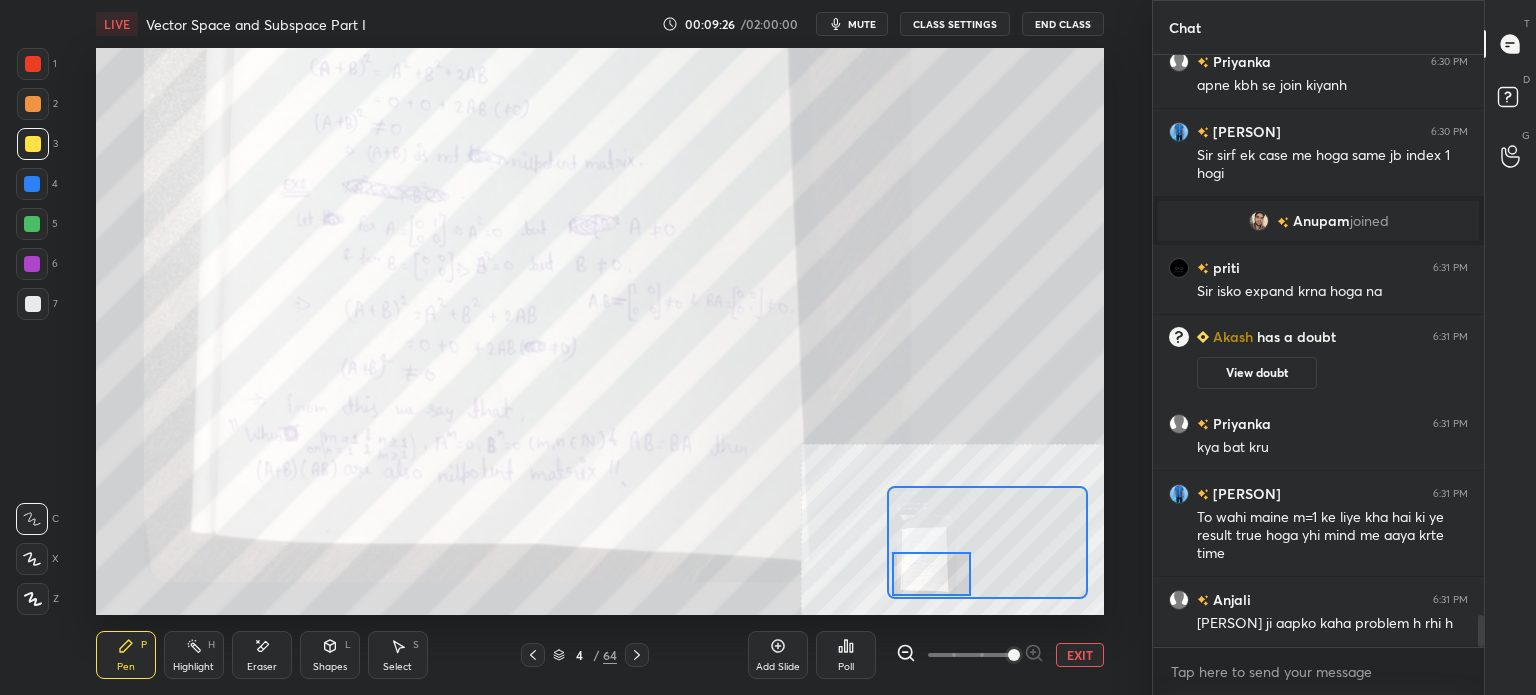 scroll, scrollTop: 10382, scrollLeft: 0, axis: vertical 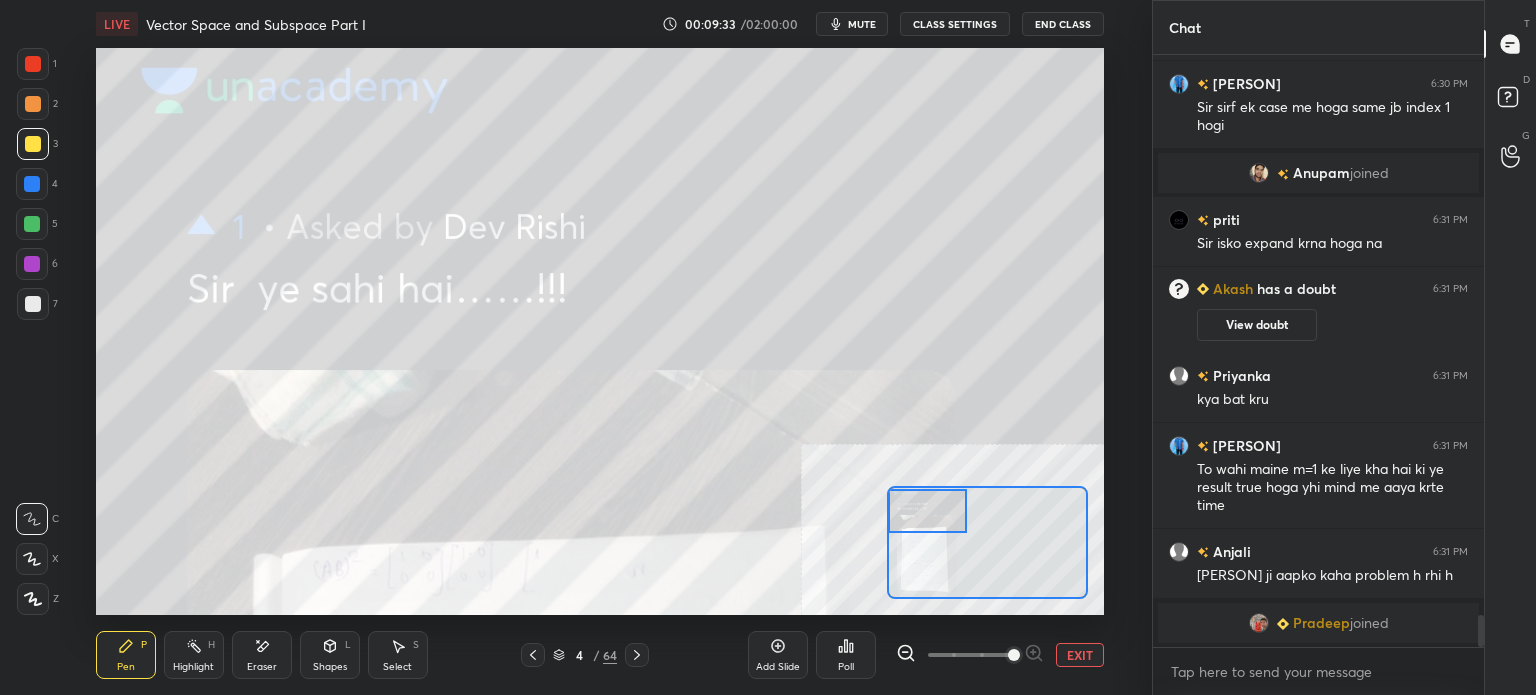 drag, startPoint x: 949, startPoint y: 585, endPoint x: 943, endPoint y: 519, distance: 66.27216 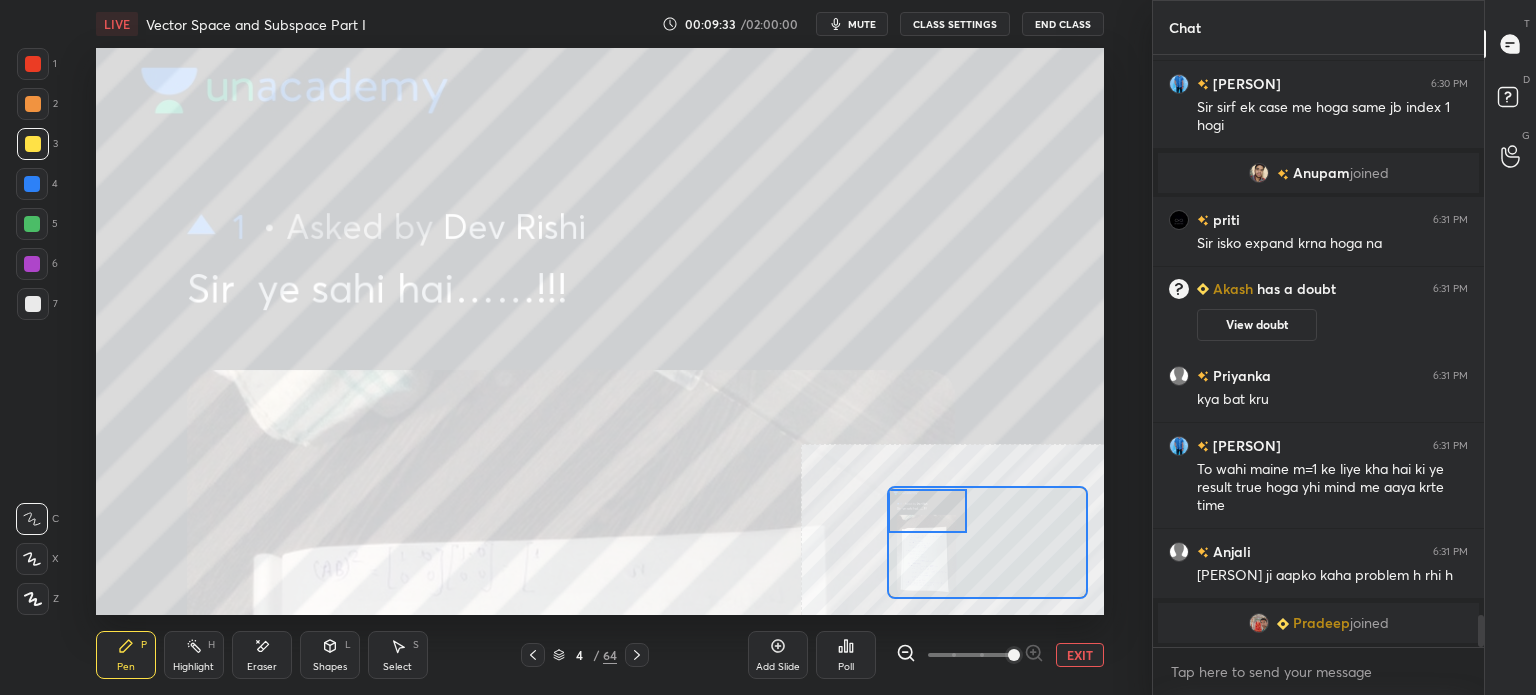 click at bounding box center (927, 511) 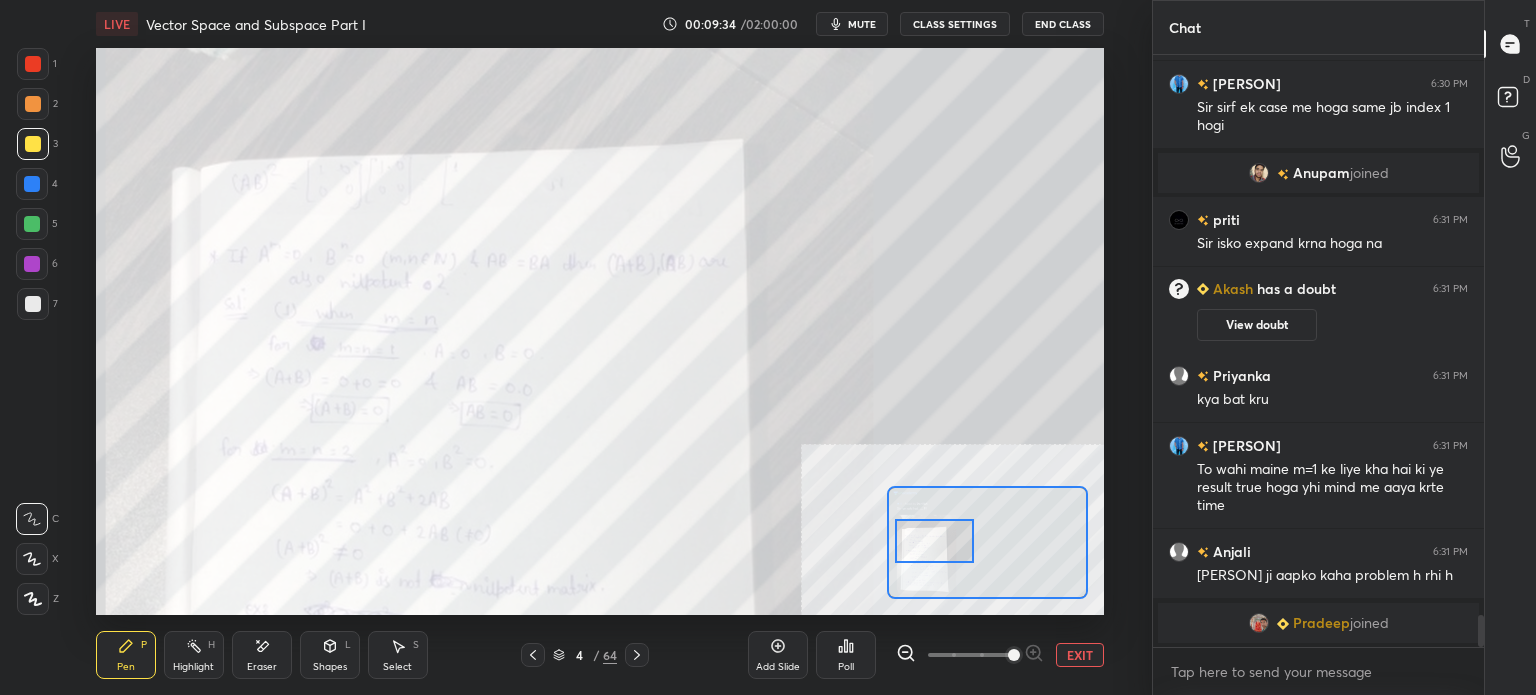 drag, startPoint x: 953, startPoint y: 531, endPoint x: 951, endPoint y: 553, distance: 22.090721 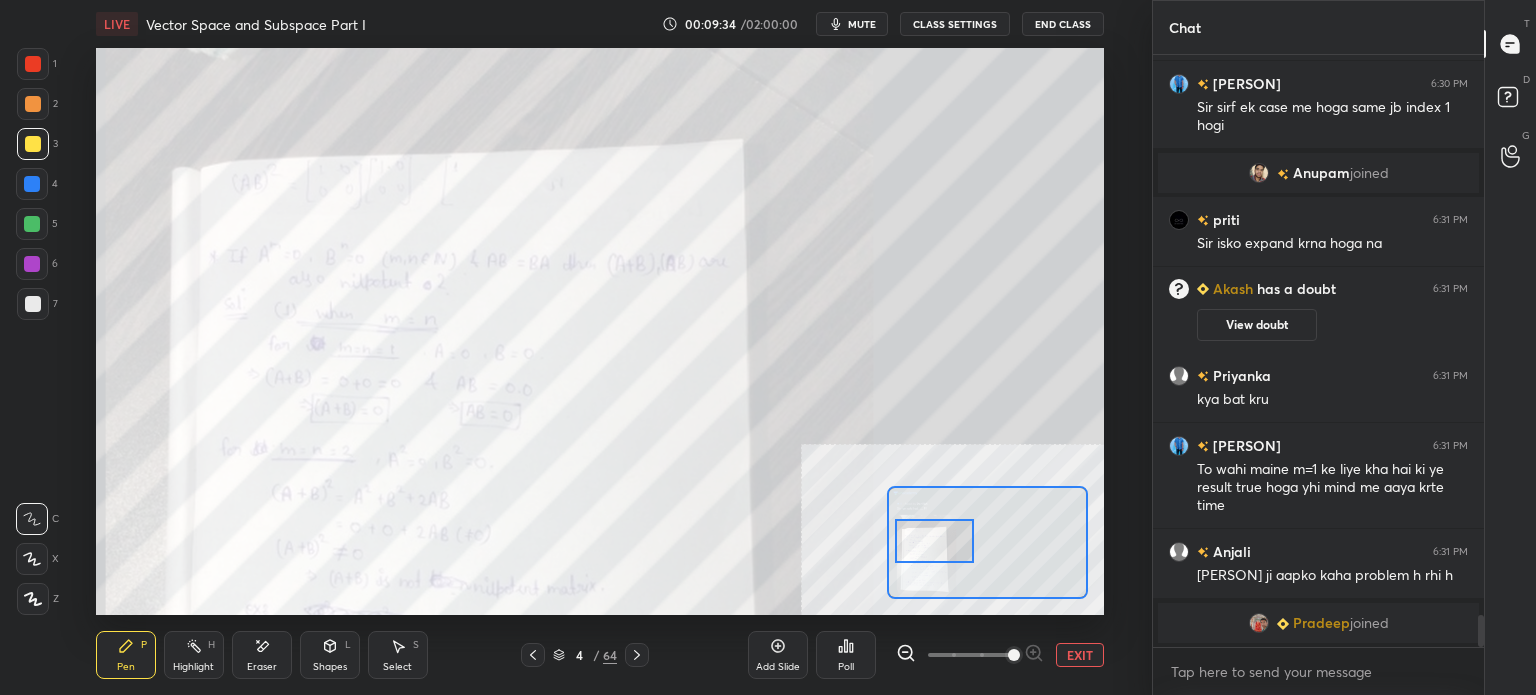 click at bounding box center (934, 541) 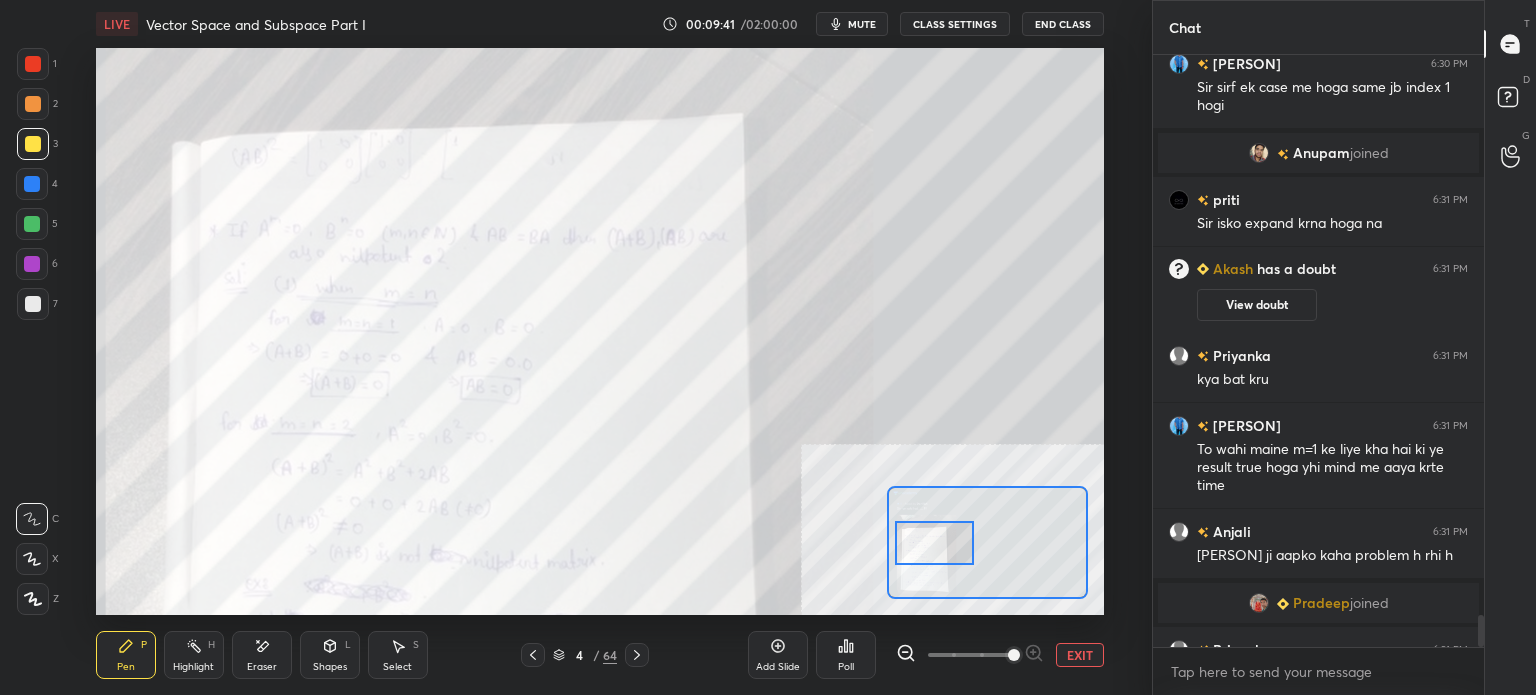 scroll, scrollTop: 10432, scrollLeft: 0, axis: vertical 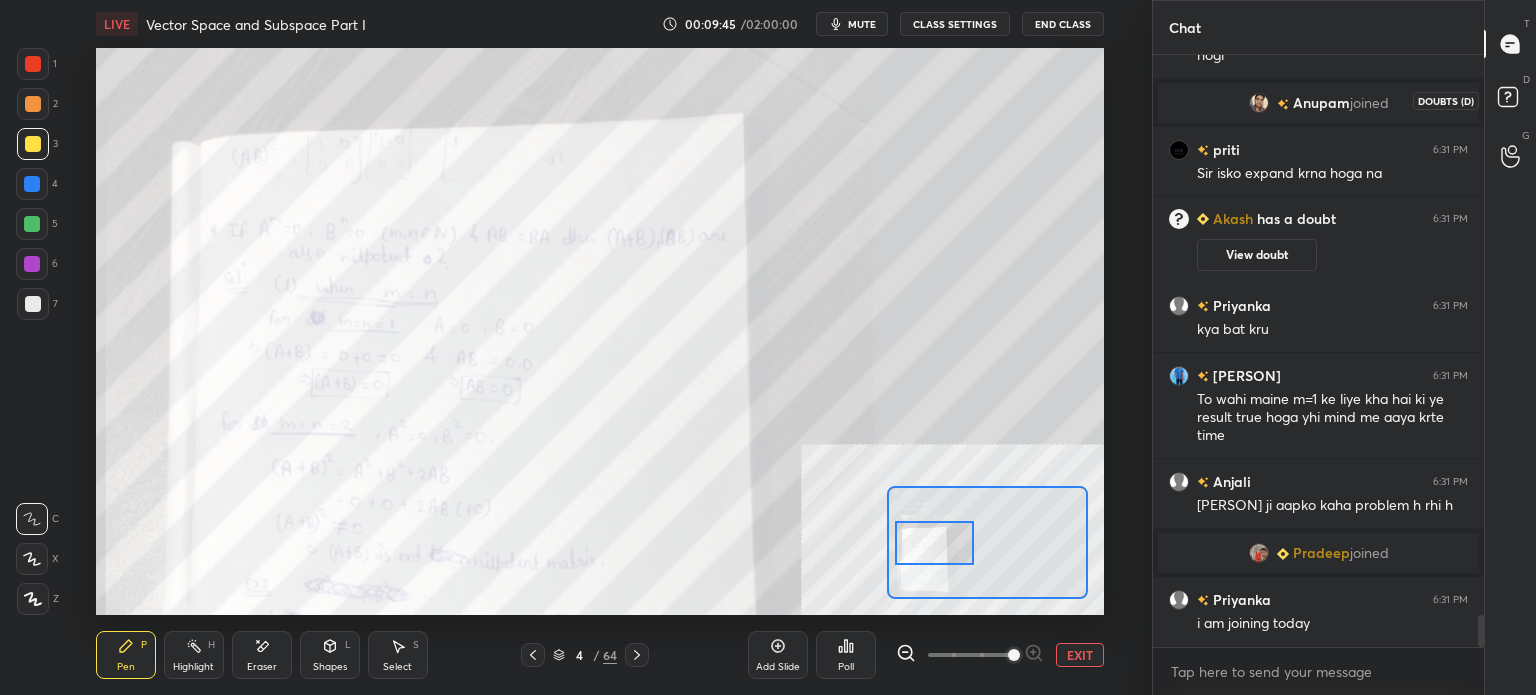 click 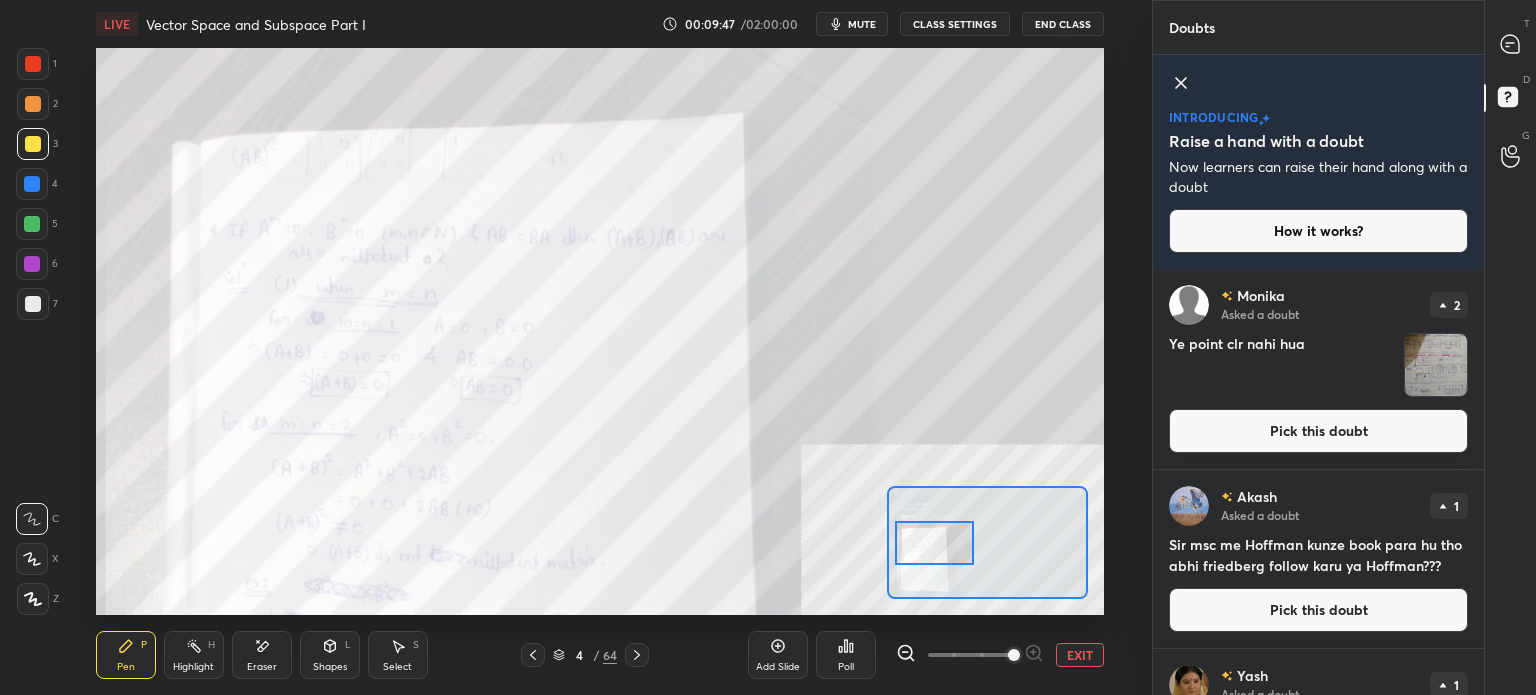 click on "Pick this doubt" at bounding box center (1318, 431) 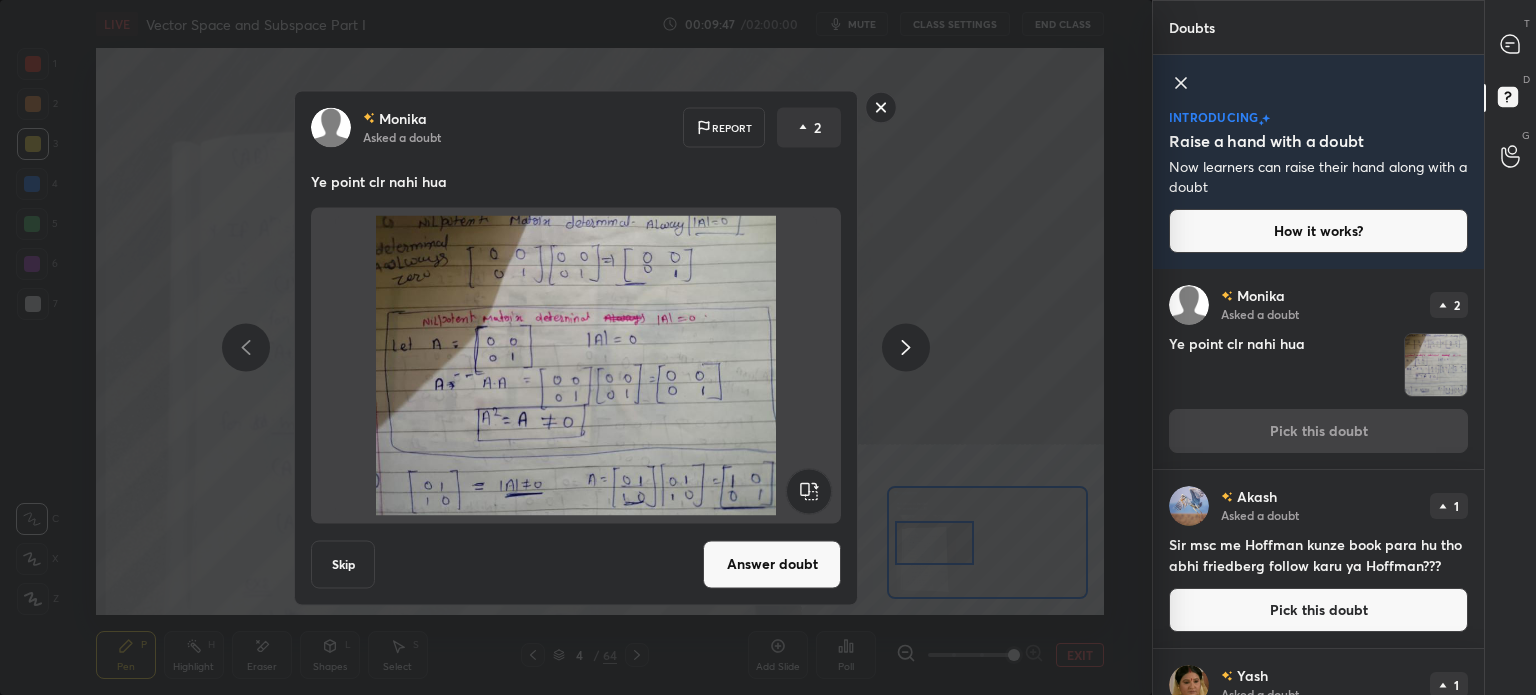 click on "Answer doubt" at bounding box center (772, 564) 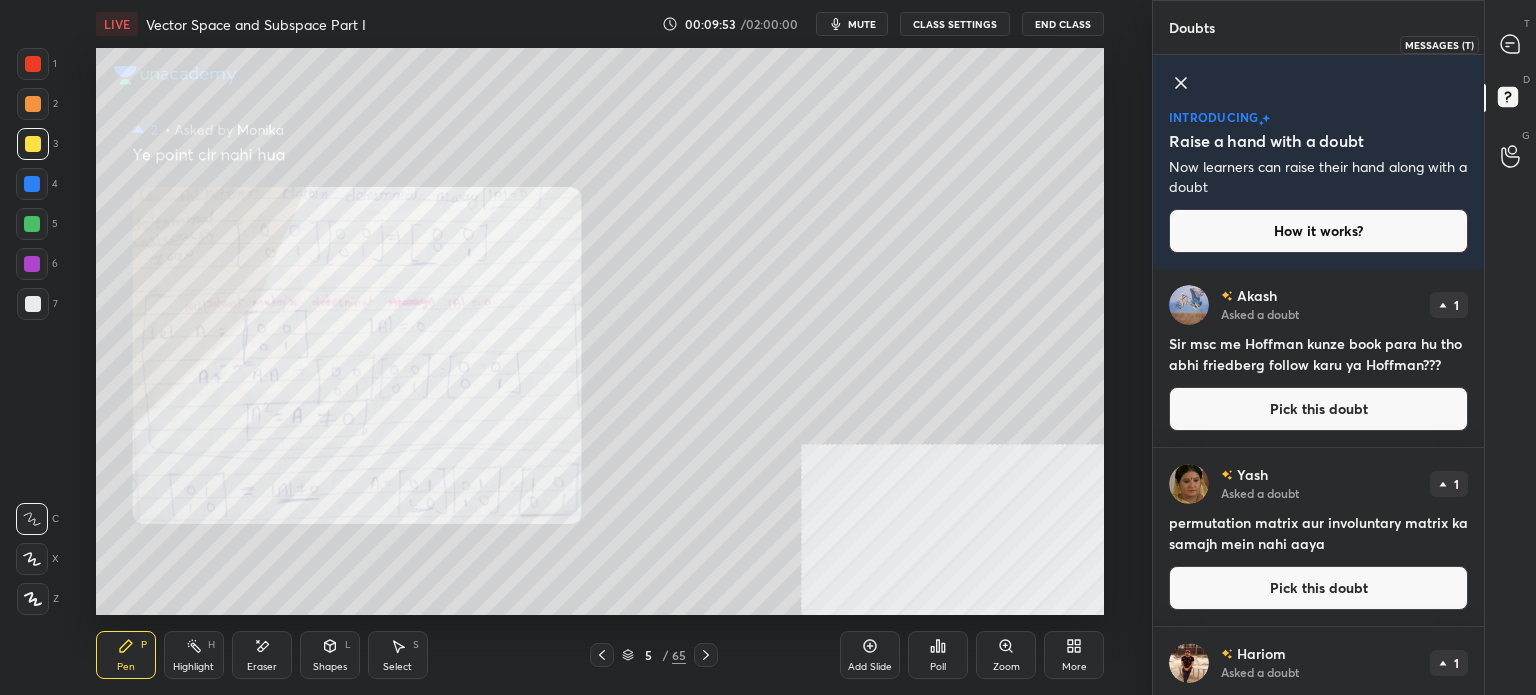click at bounding box center (1511, 44) 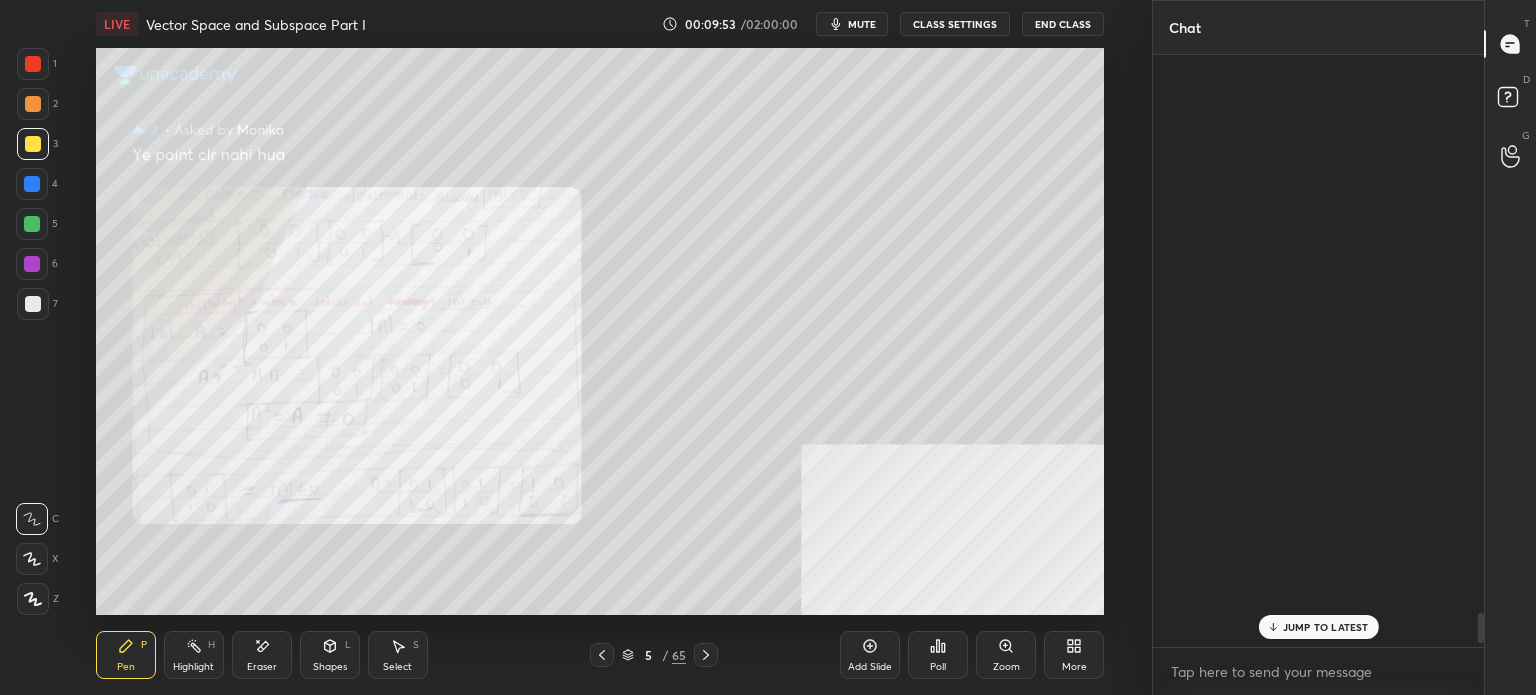 scroll, scrollTop: 11022, scrollLeft: 0, axis: vertical 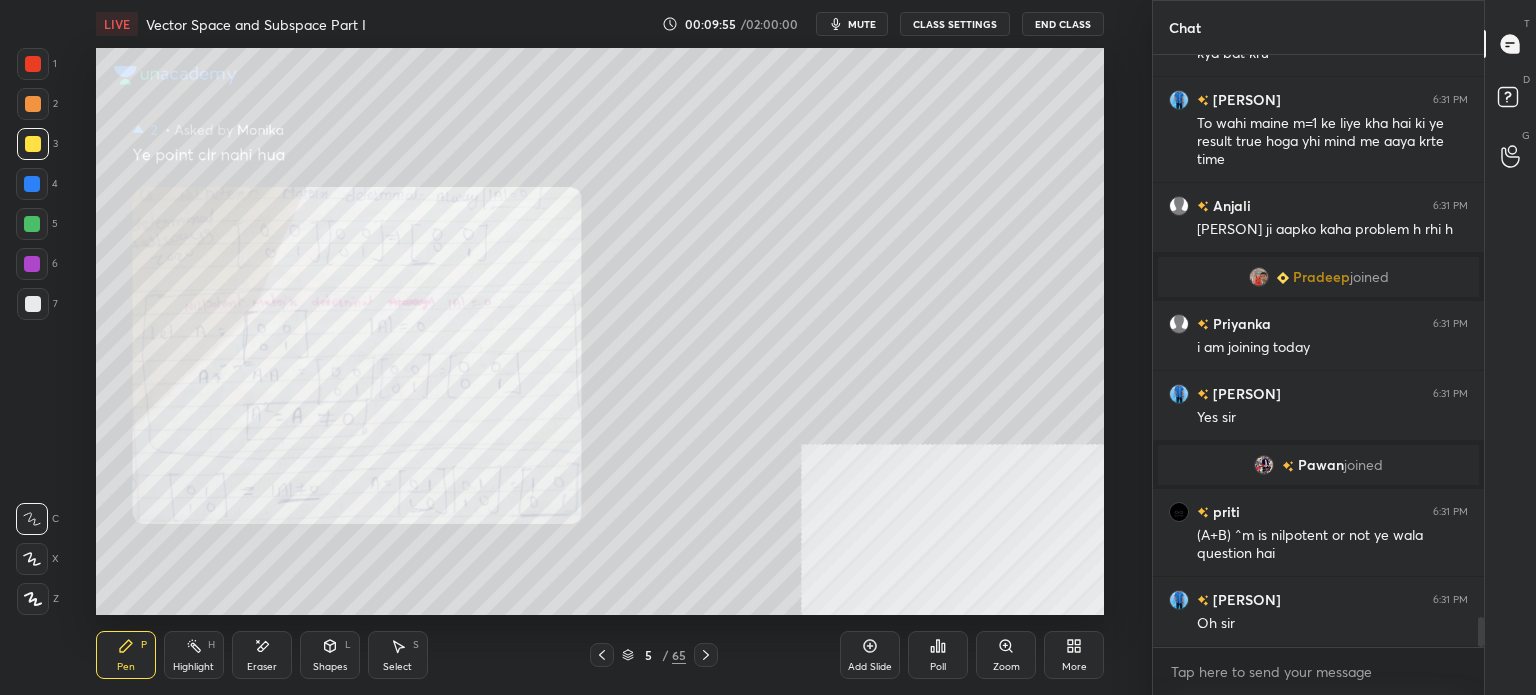drag, startPoint x: 1009, startPoint y: 655, endPoint x: 1007, endPoint y: 601, distance: 54.037025 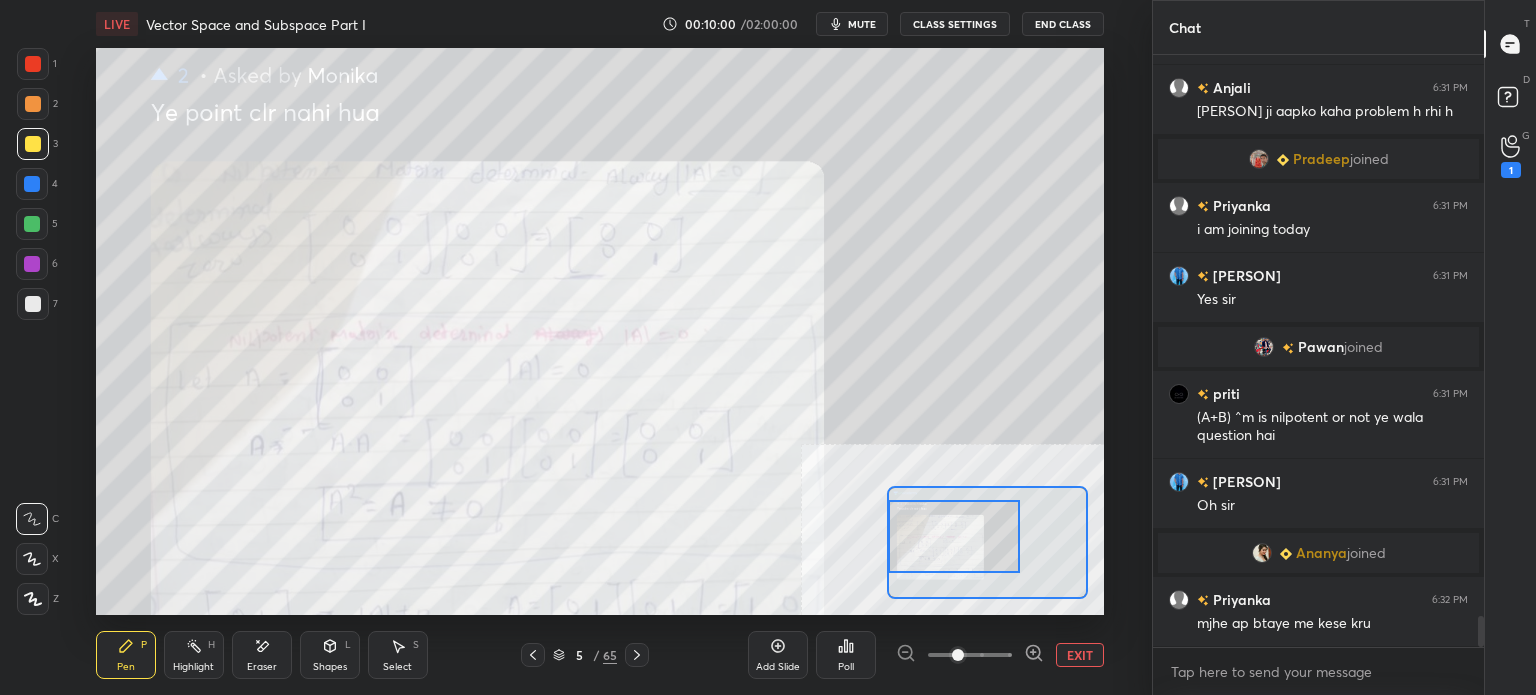 scroll, scrollTop: 10644, scrollLeft: 0, axis: vertical 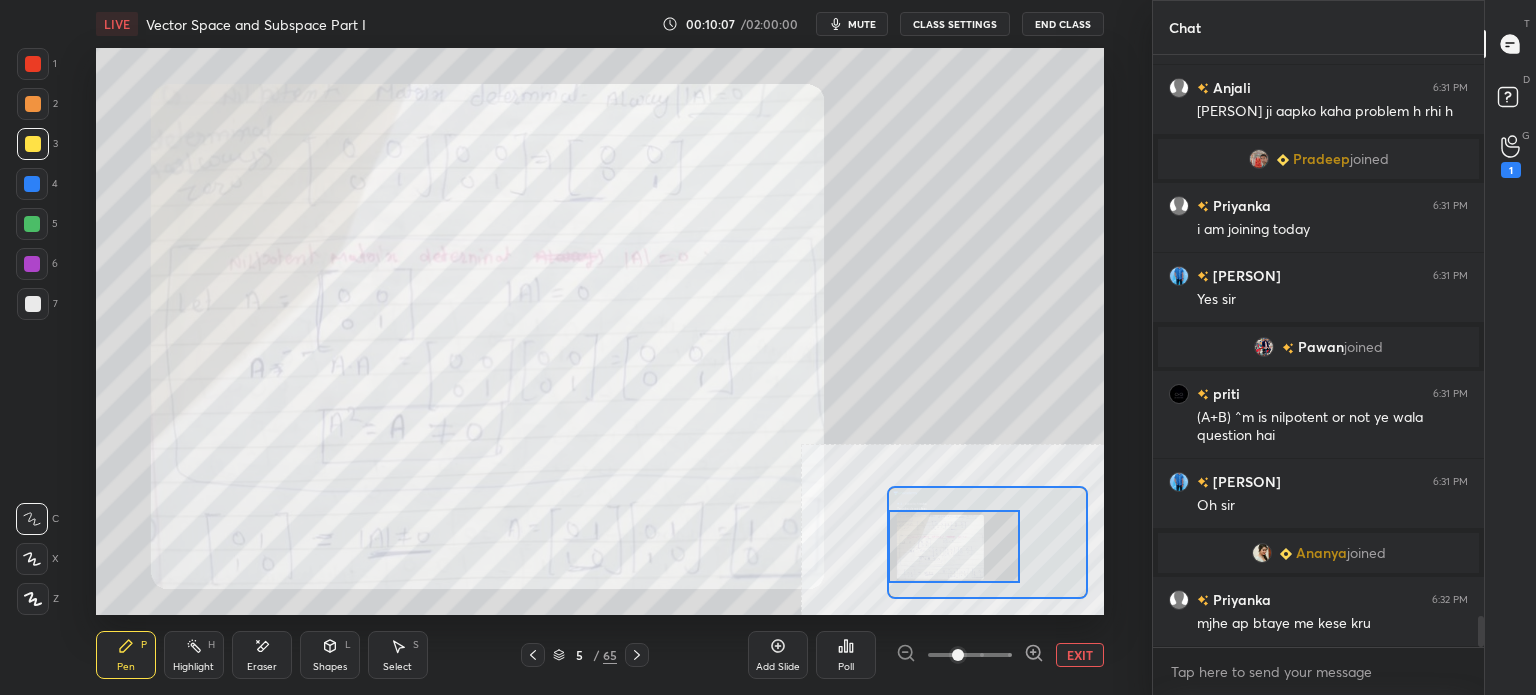 drag, startPoint x: 964, startPoint y: 562, endPoint x: 949, endPoint y: 566, distance: 15.524175 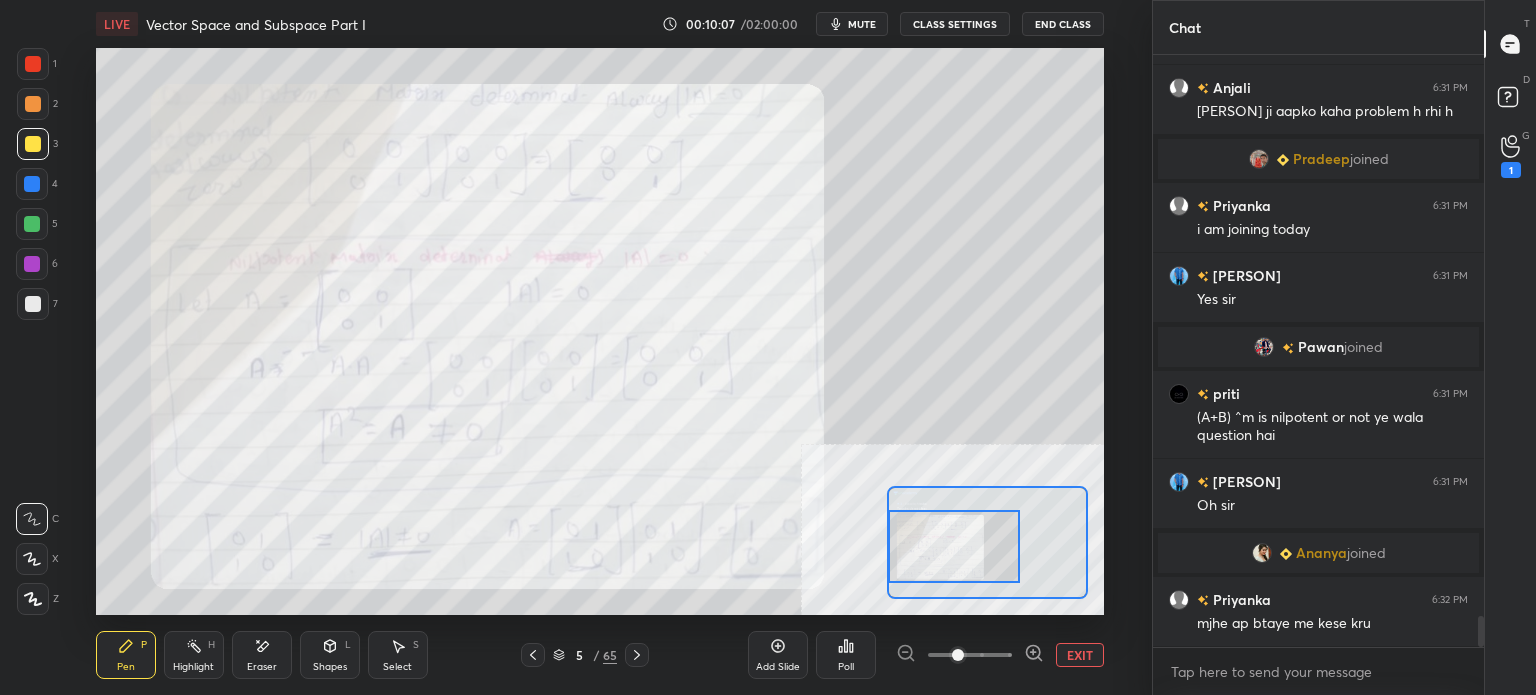 click at bounding box center [954, 546] 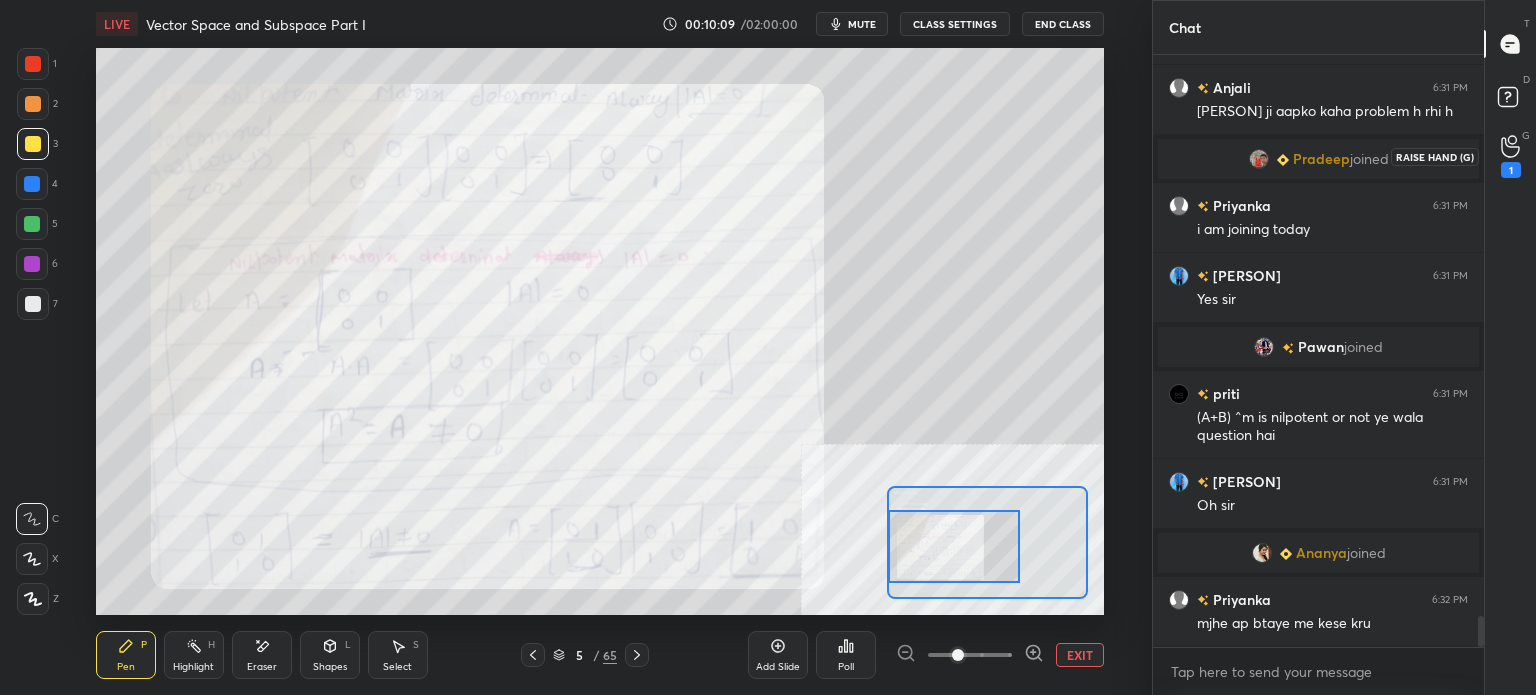 click on "1" at bounding box center (1511, 156) 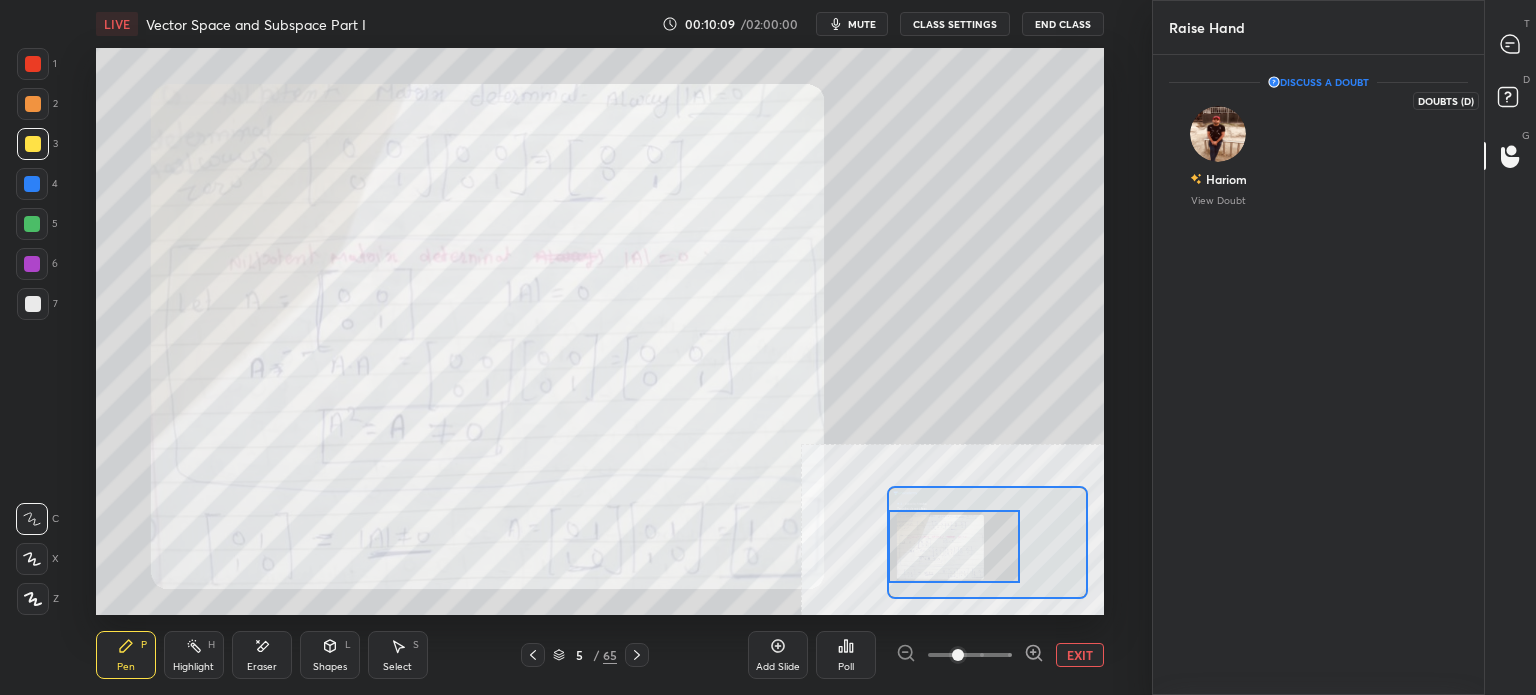 click 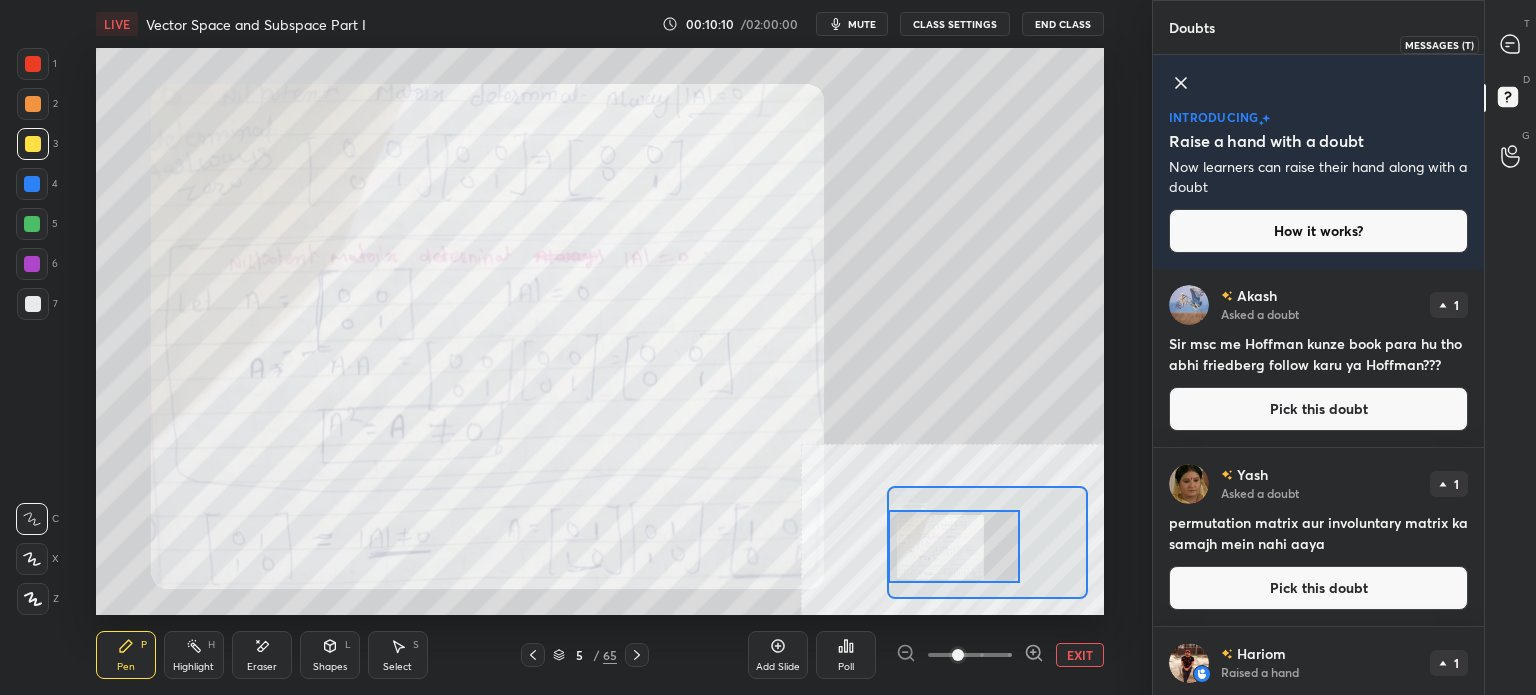 click at bounding box center (1511, 44) 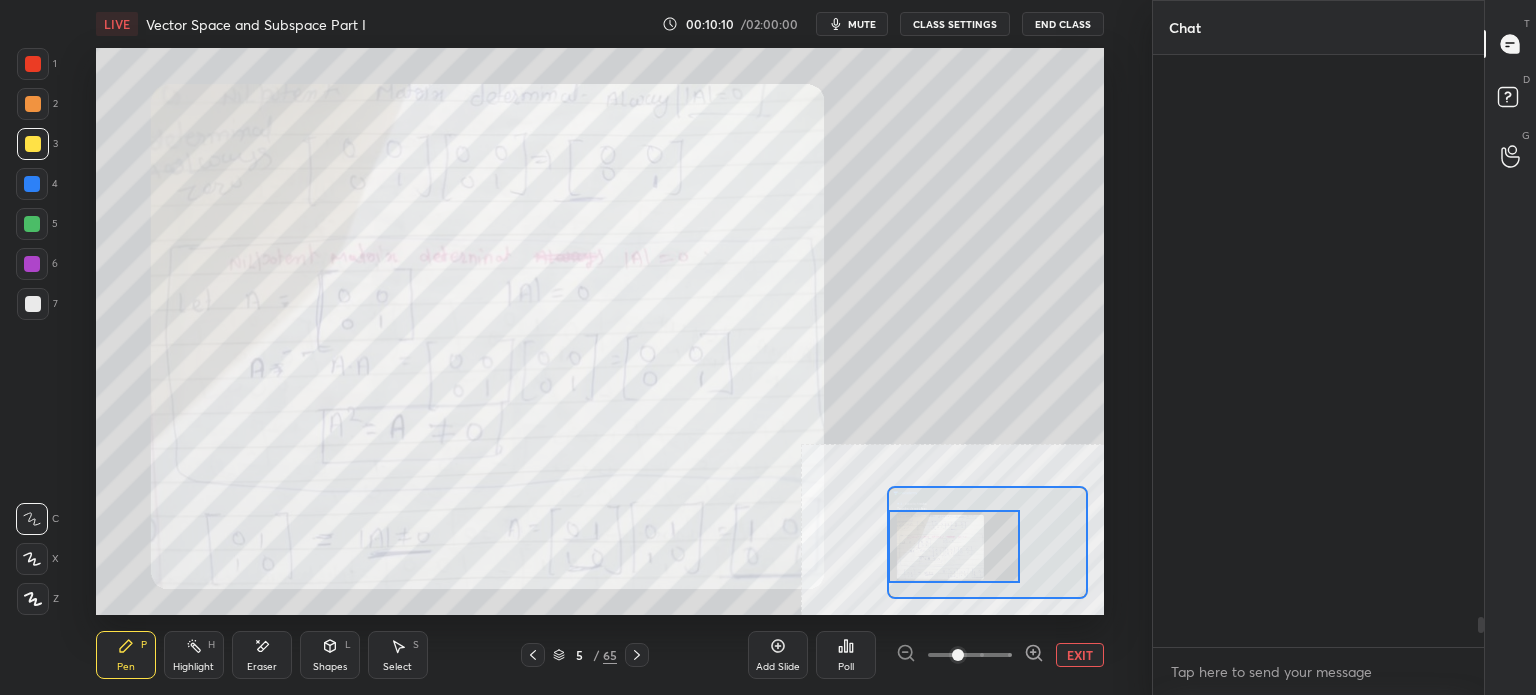 scroll, scrollTop: 11076, scrollLeft: 0, axis: vertical 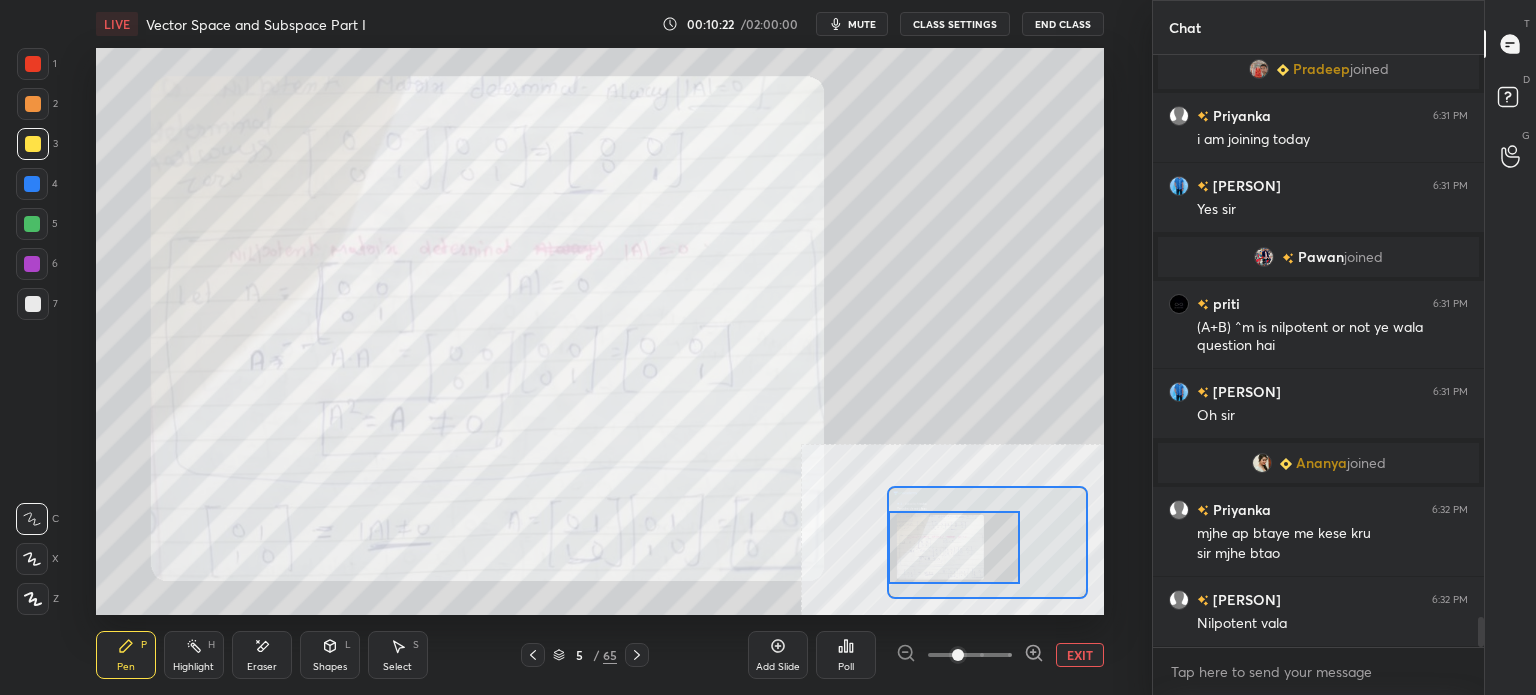 drag, startPoint x: 984, startPoint y: 543, endPoint x: 972, endPoint y: 544, distance: 12.0415945 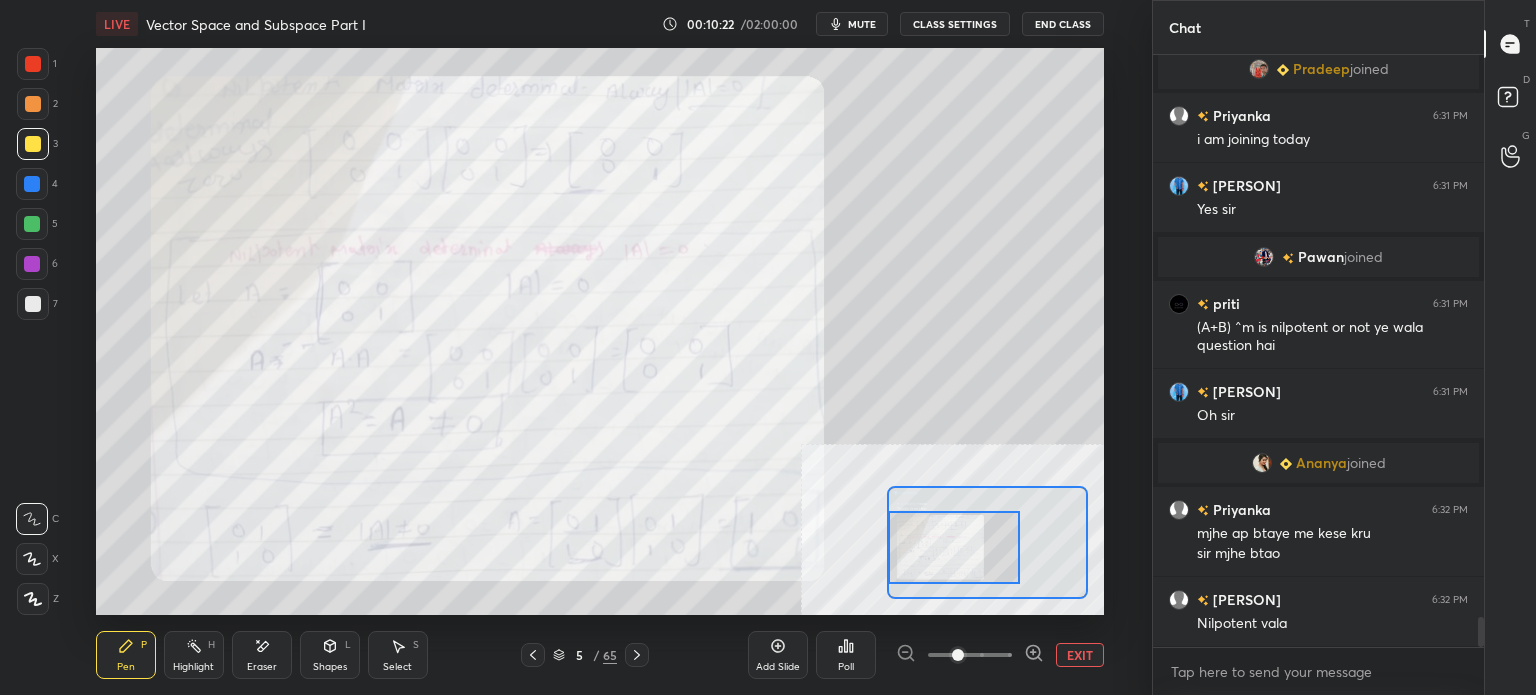 click at bounding box center (954, 547) 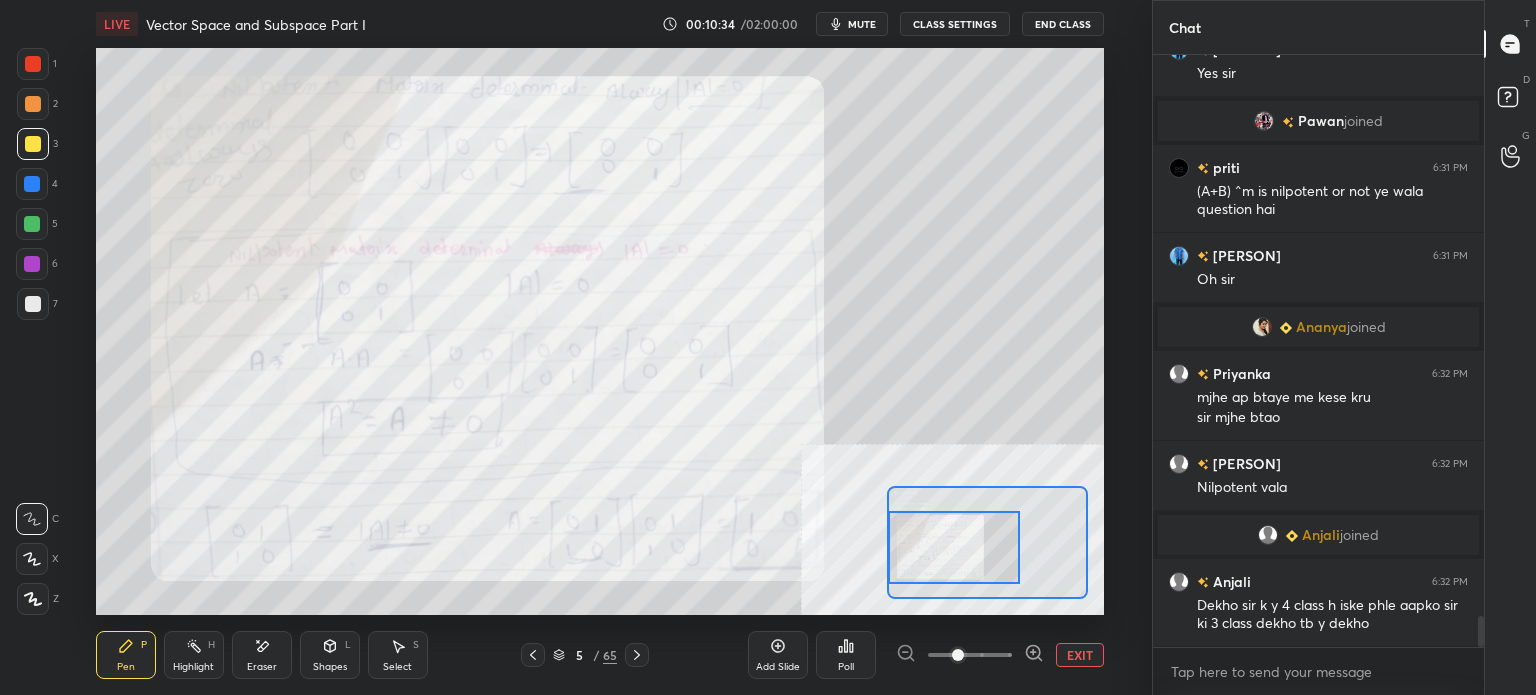 scroll, scrollTop: 10882, scrollLeft: 0, axis: vertical 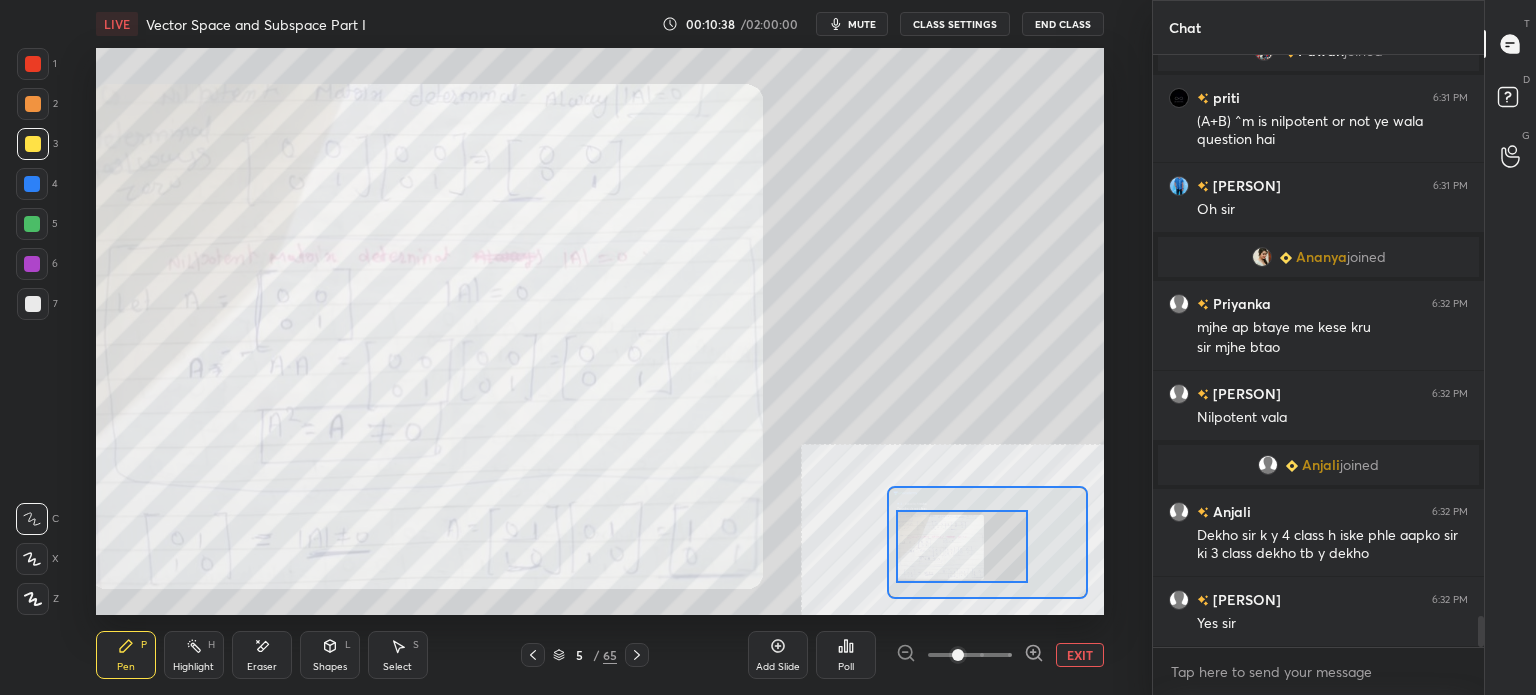 drag, startPoint x: 964, startPoint y: 555, endPoint x: 961, endPoint y: 521, distance: 34.132095 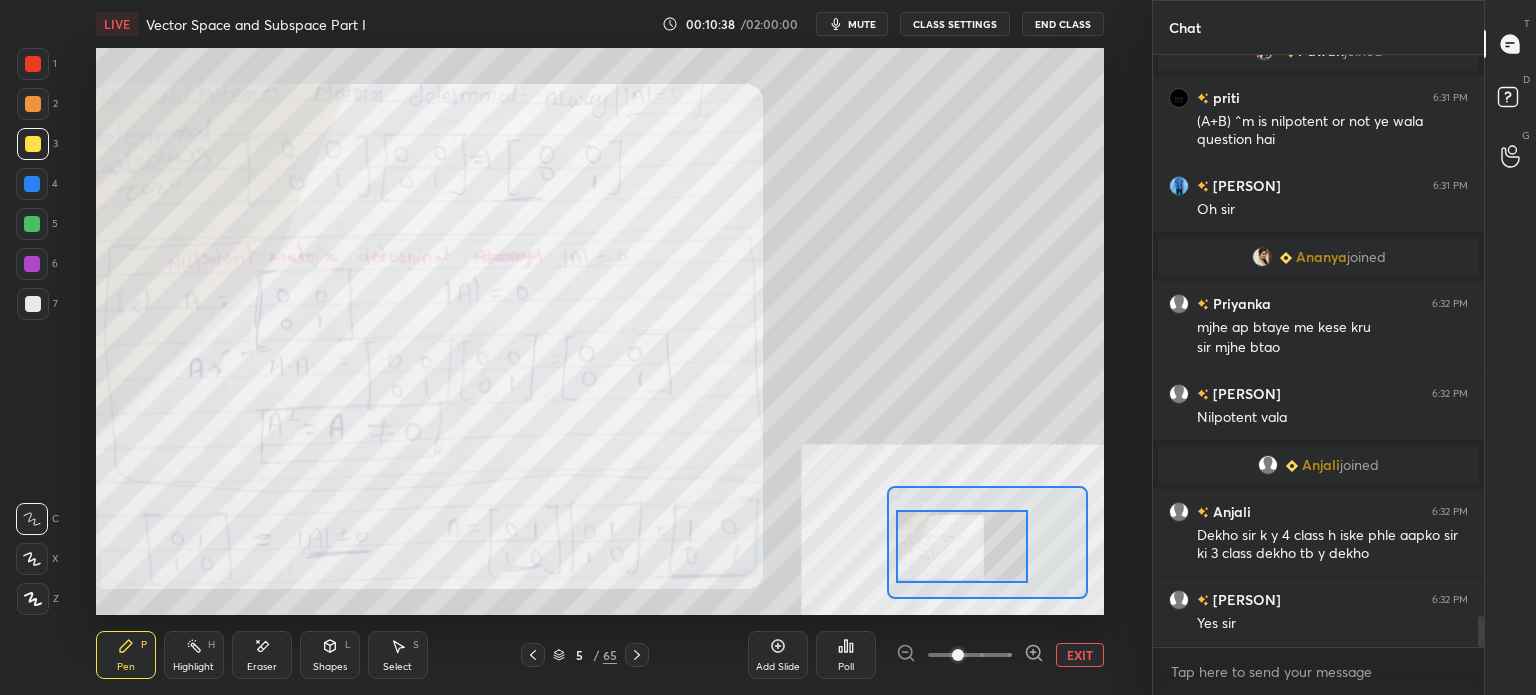 click at bounding box center [962, 546] 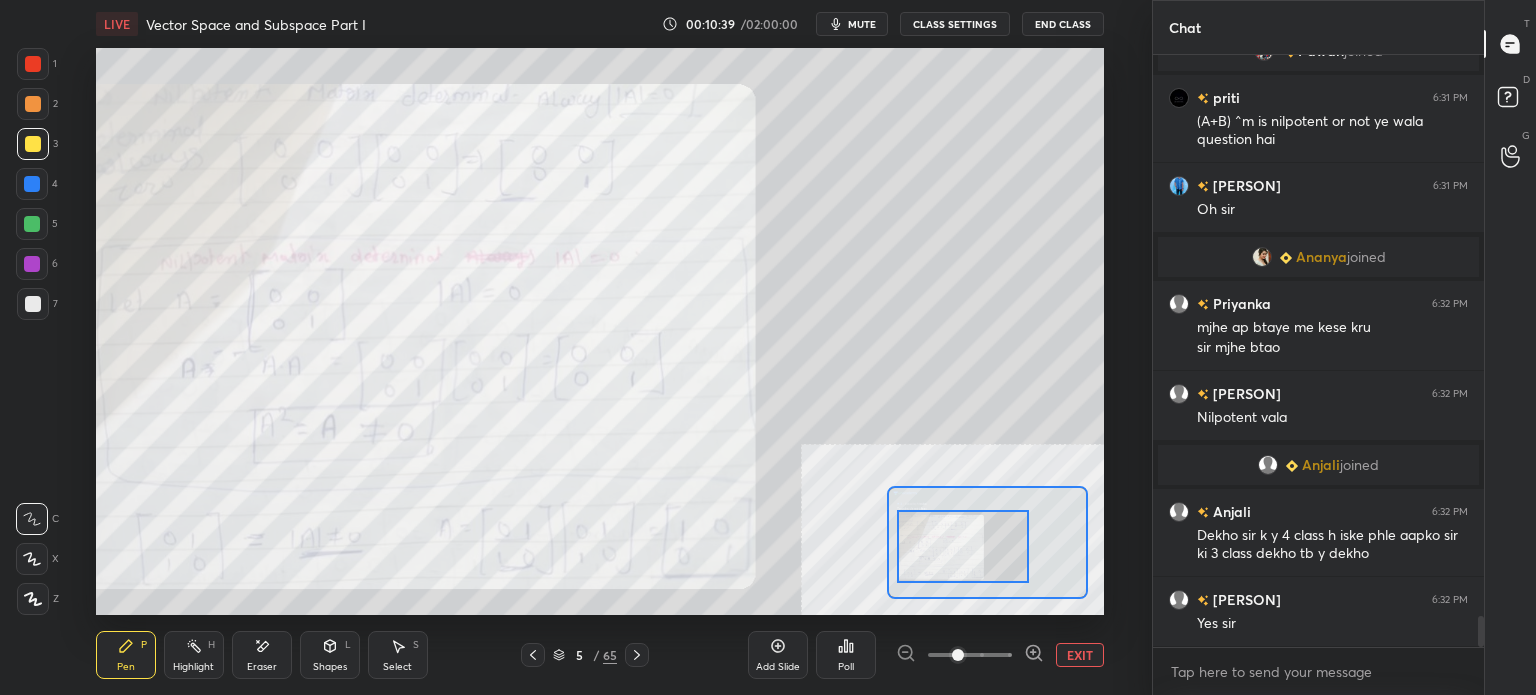 click at bounding box center [33, 104] 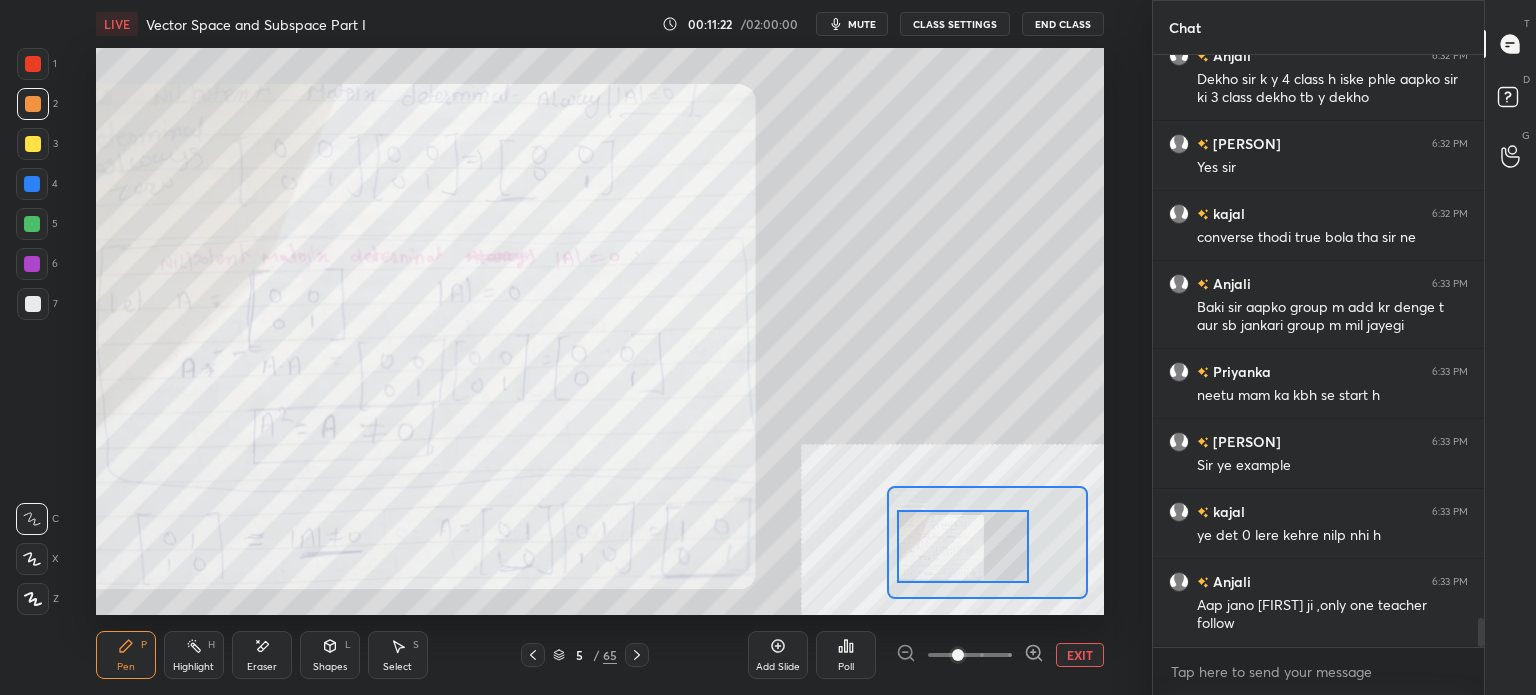 scroll, scrollTop: 11408, scrollLeft: 0, axis: vertical 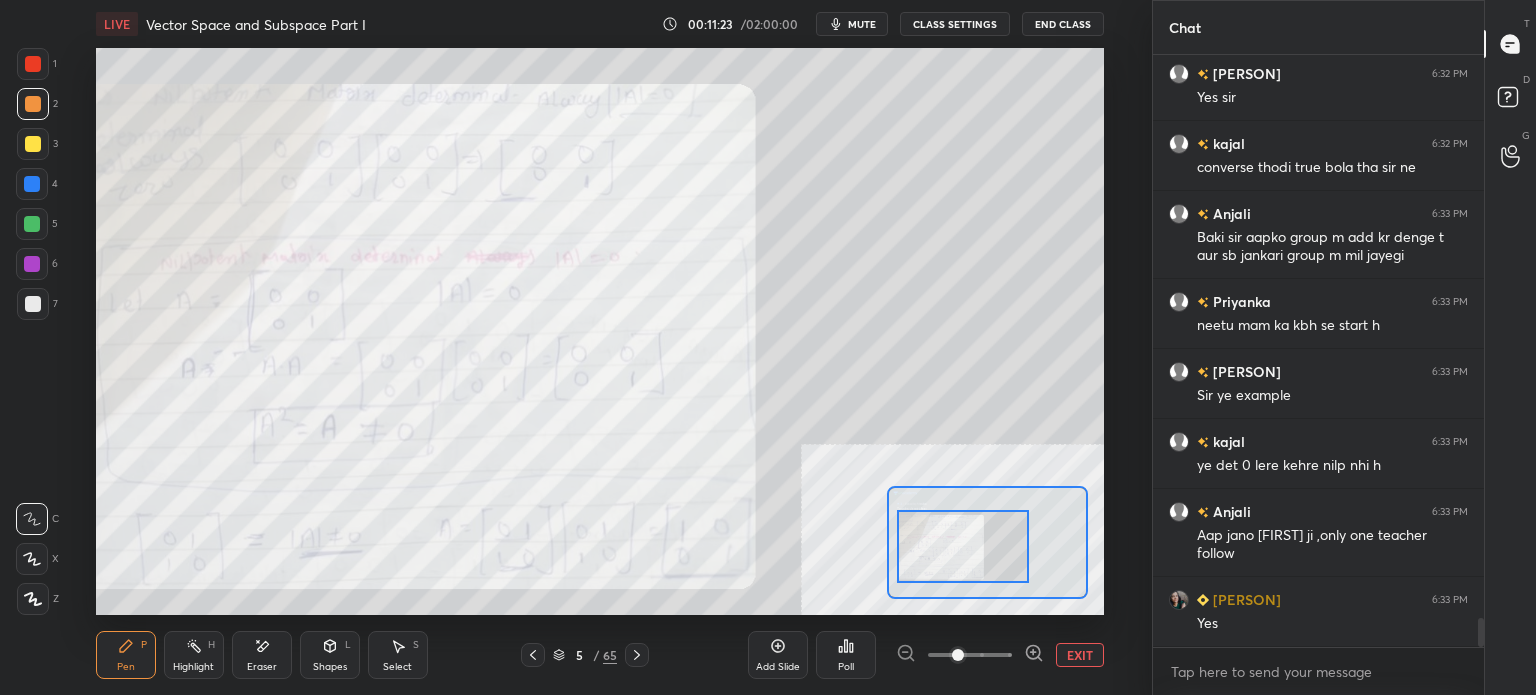 click on "EXIT" at bounding box center (1080, 655) 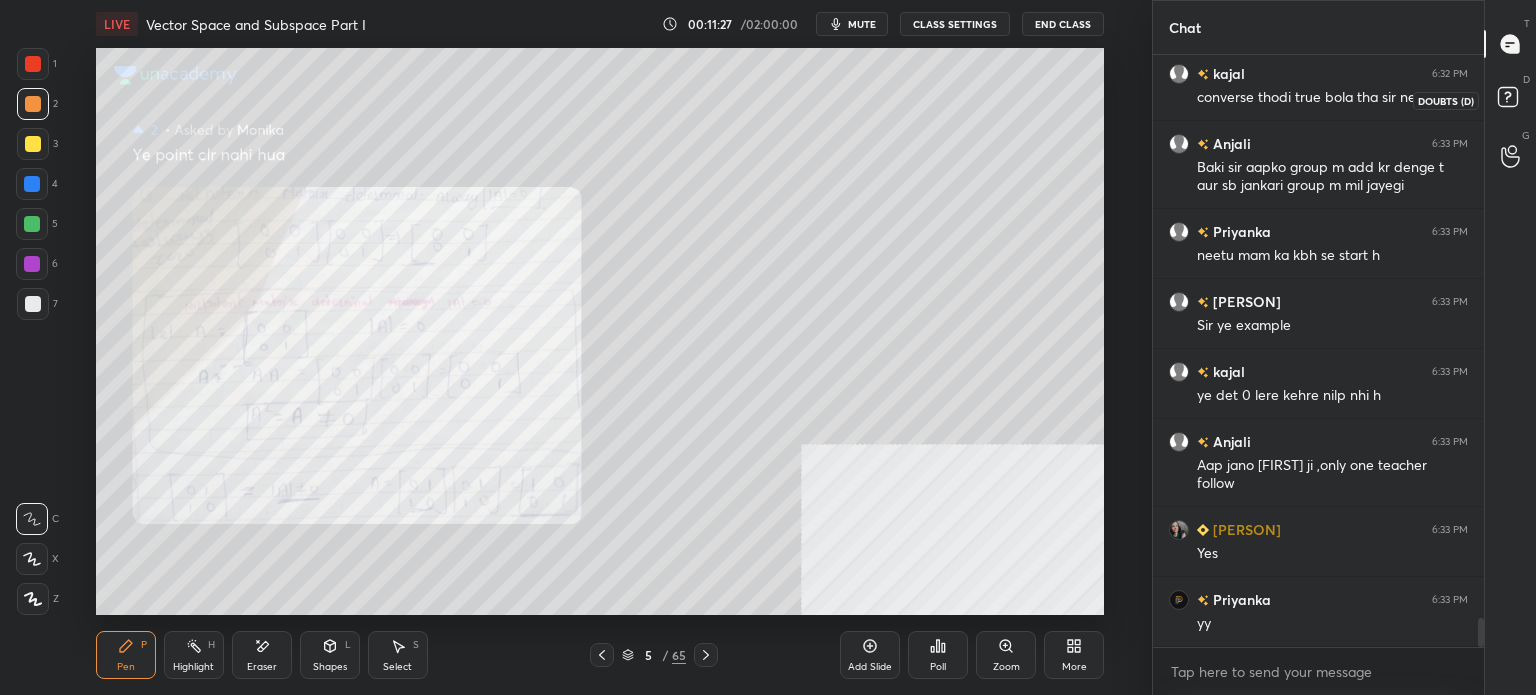 click 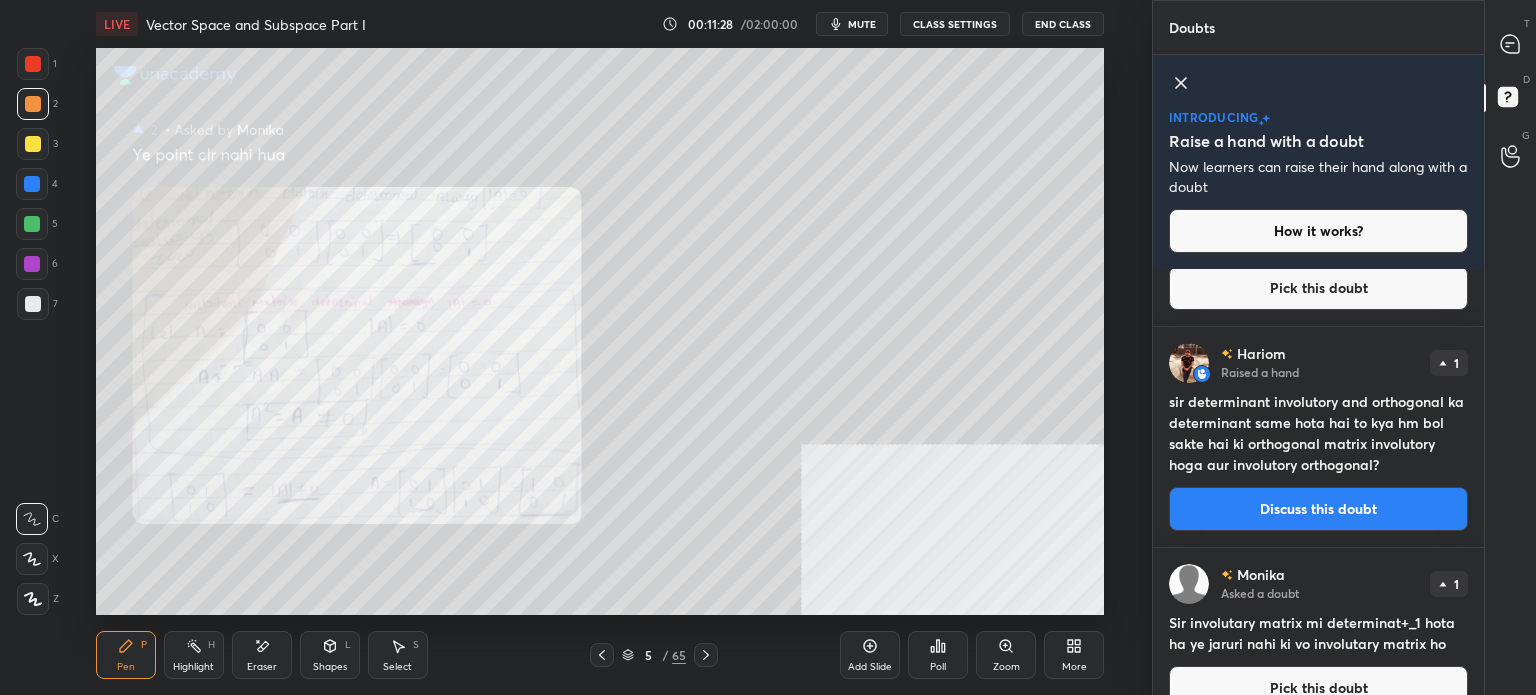 click on "Pick this doubt" at bounding box center (1318, 288) 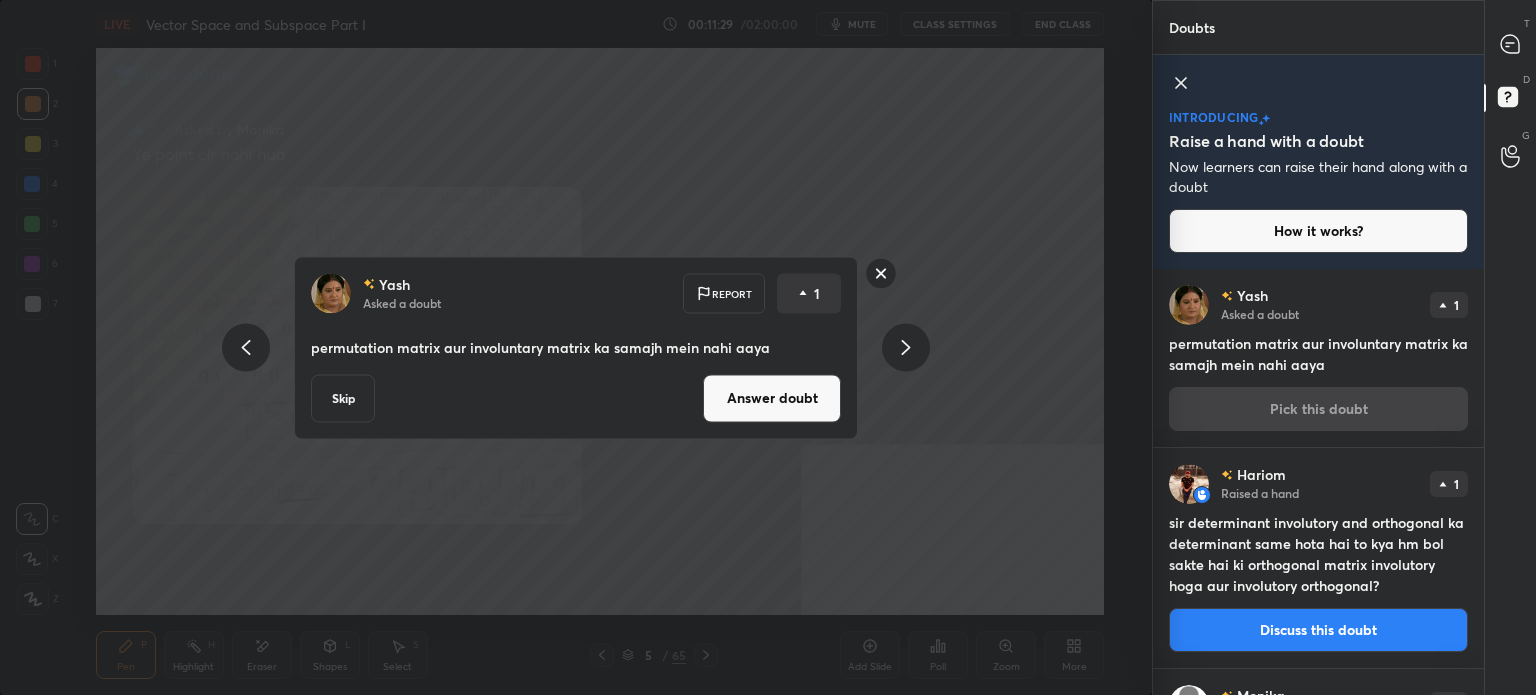 click on "Yash Asked a doubt Report 1 permutation matrix aur involuntary matrix ka samajh mein nahi aaya Skip Answer doubt" at bounding box center [576, 347] 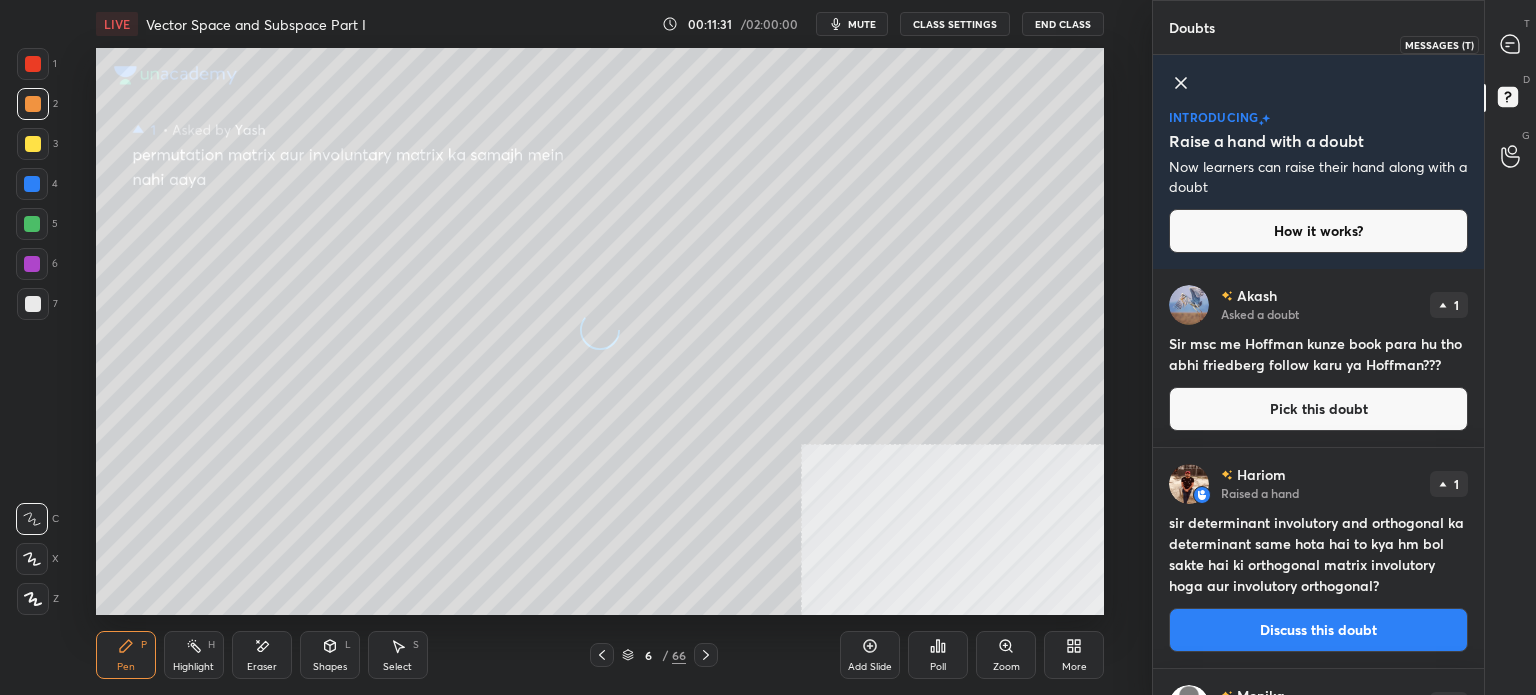 click 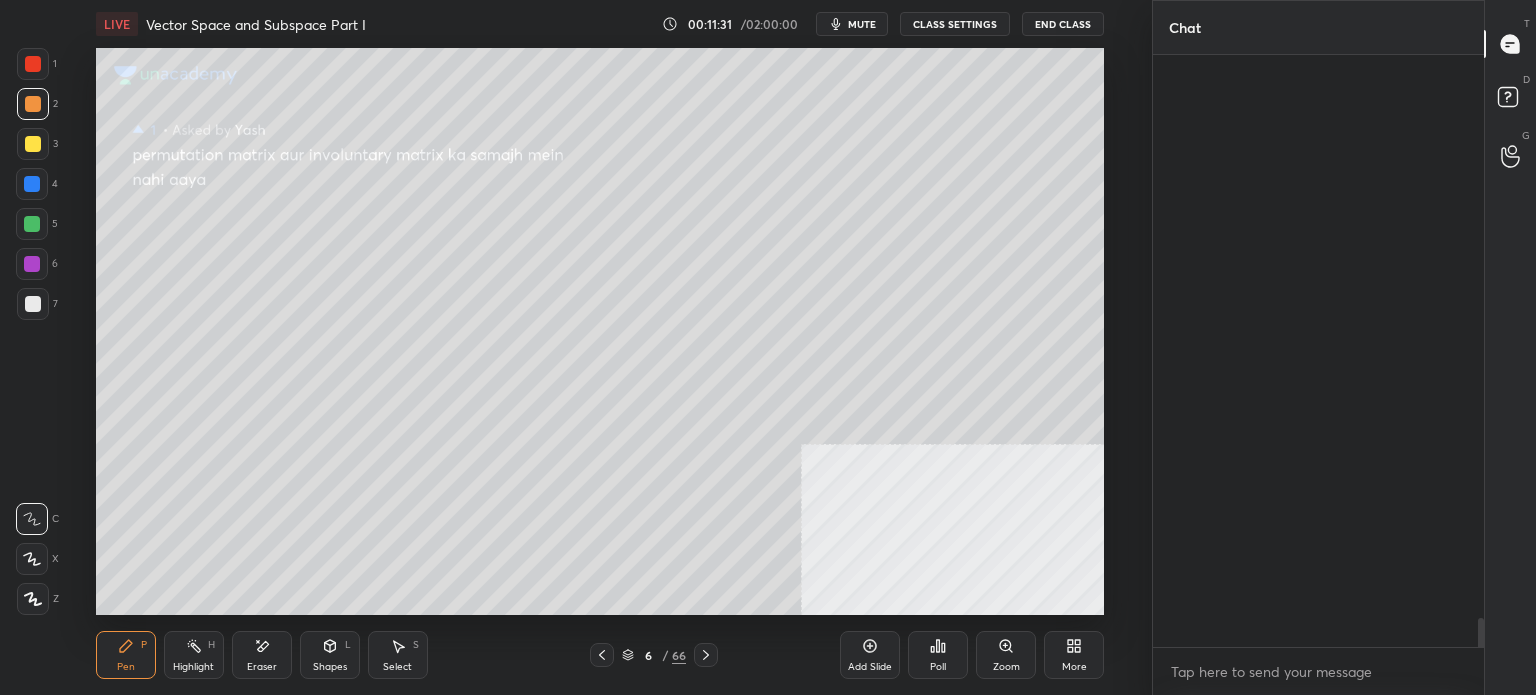scroll, scrollTop: 11920, scrollLeft: 0, axis: vertical 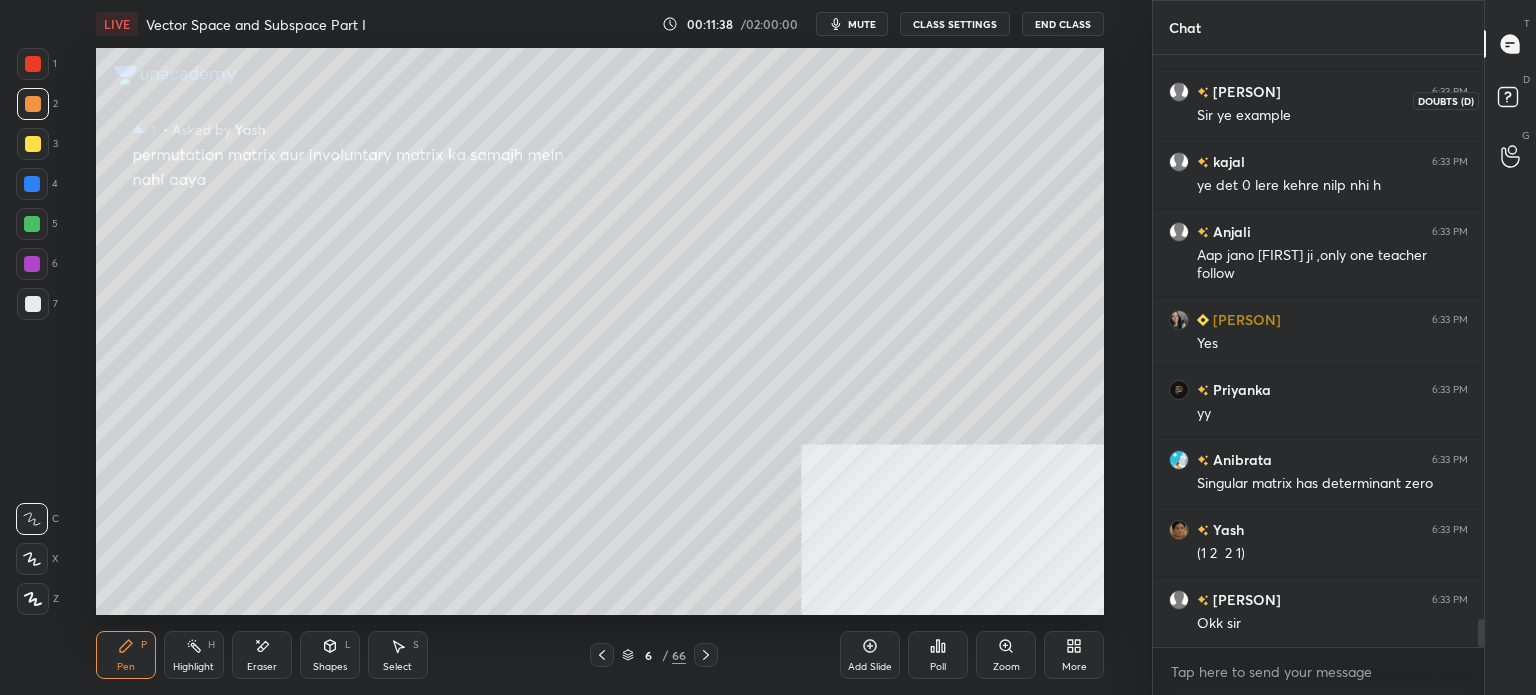 click 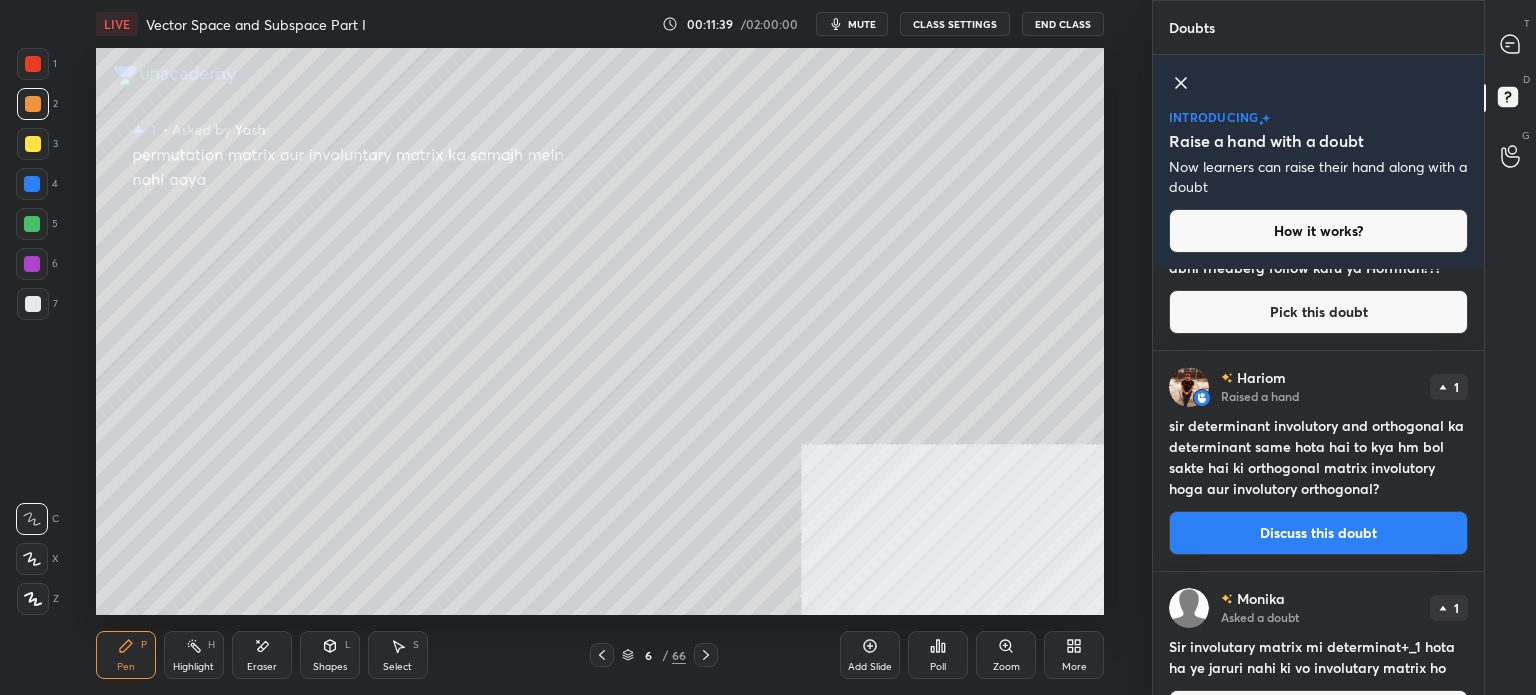 scroll, scrollTop: 0, scrollLeft: 0, axis: both 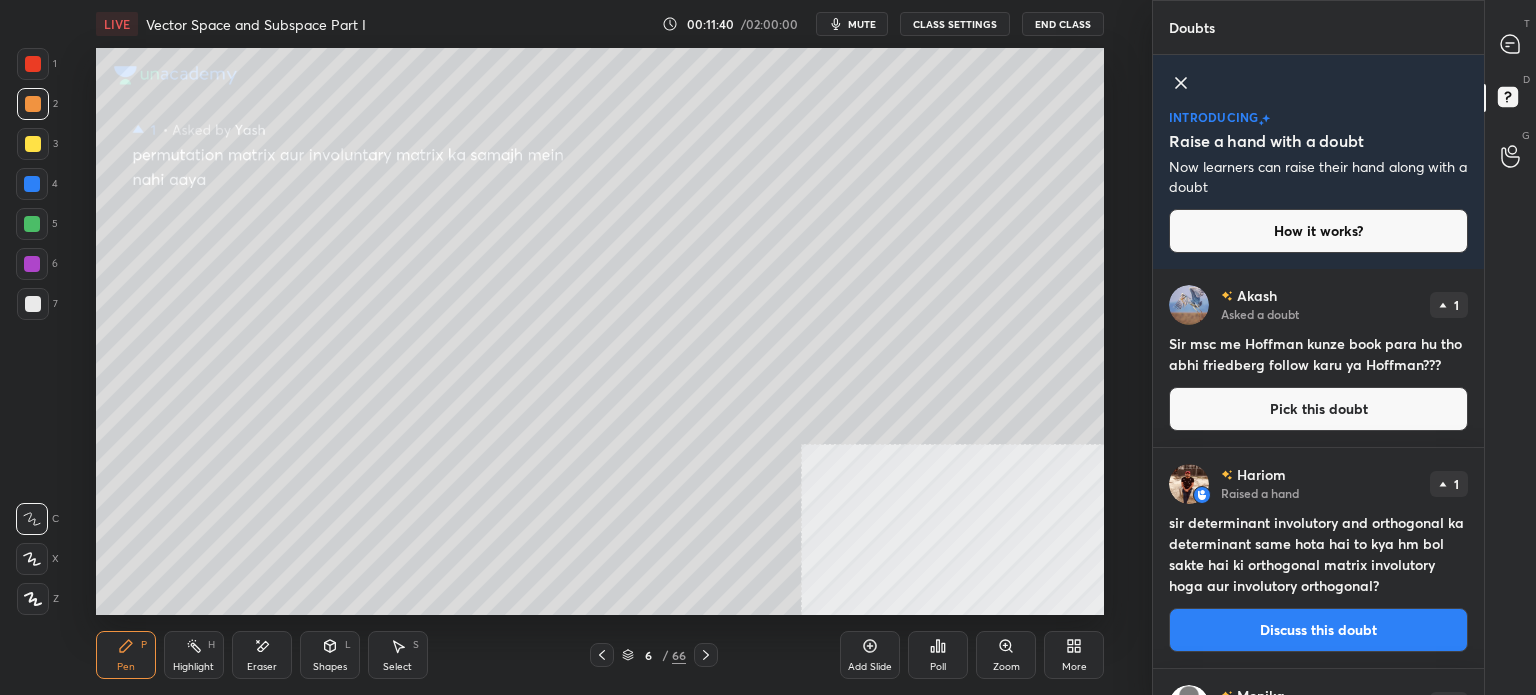 click on "Pick this doubt" at bounding box center (1318, 409) 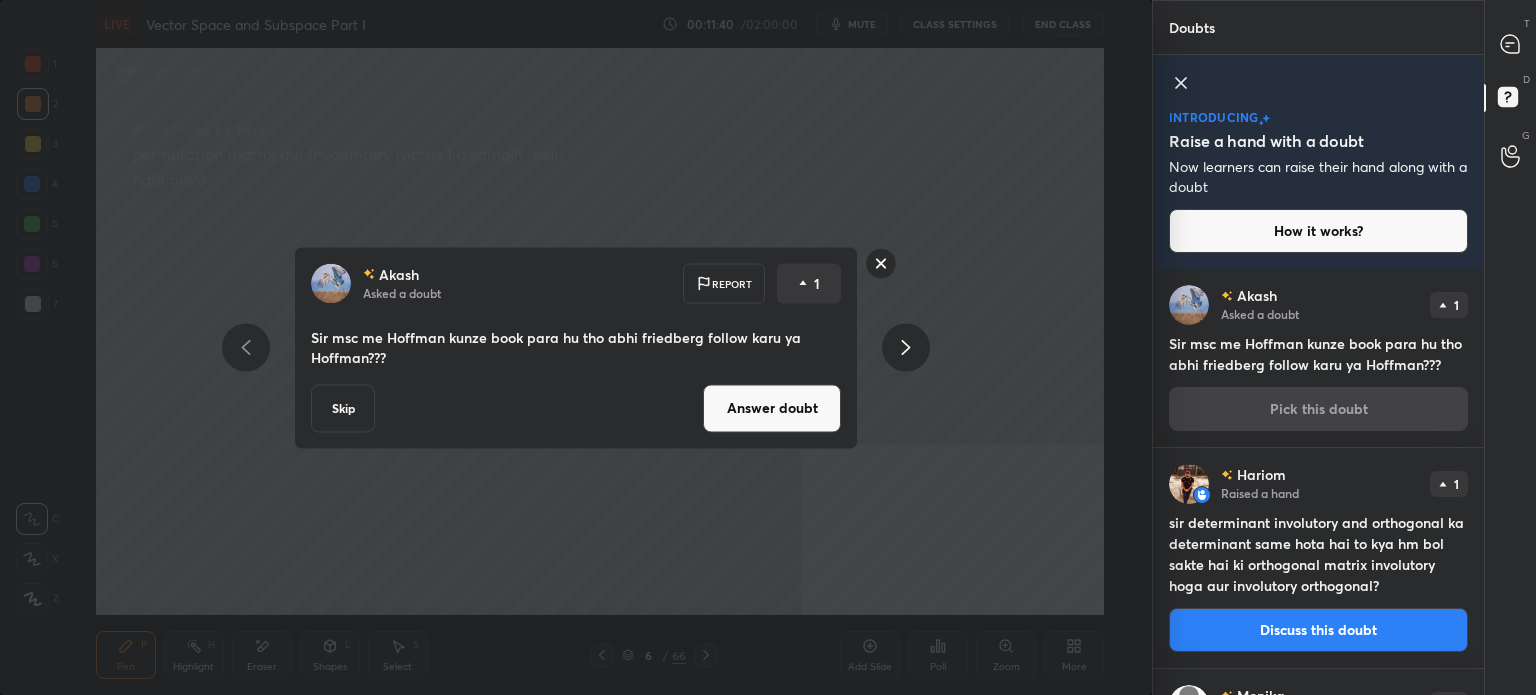 click on "Answer doubt" at bounding box center [772, 408] 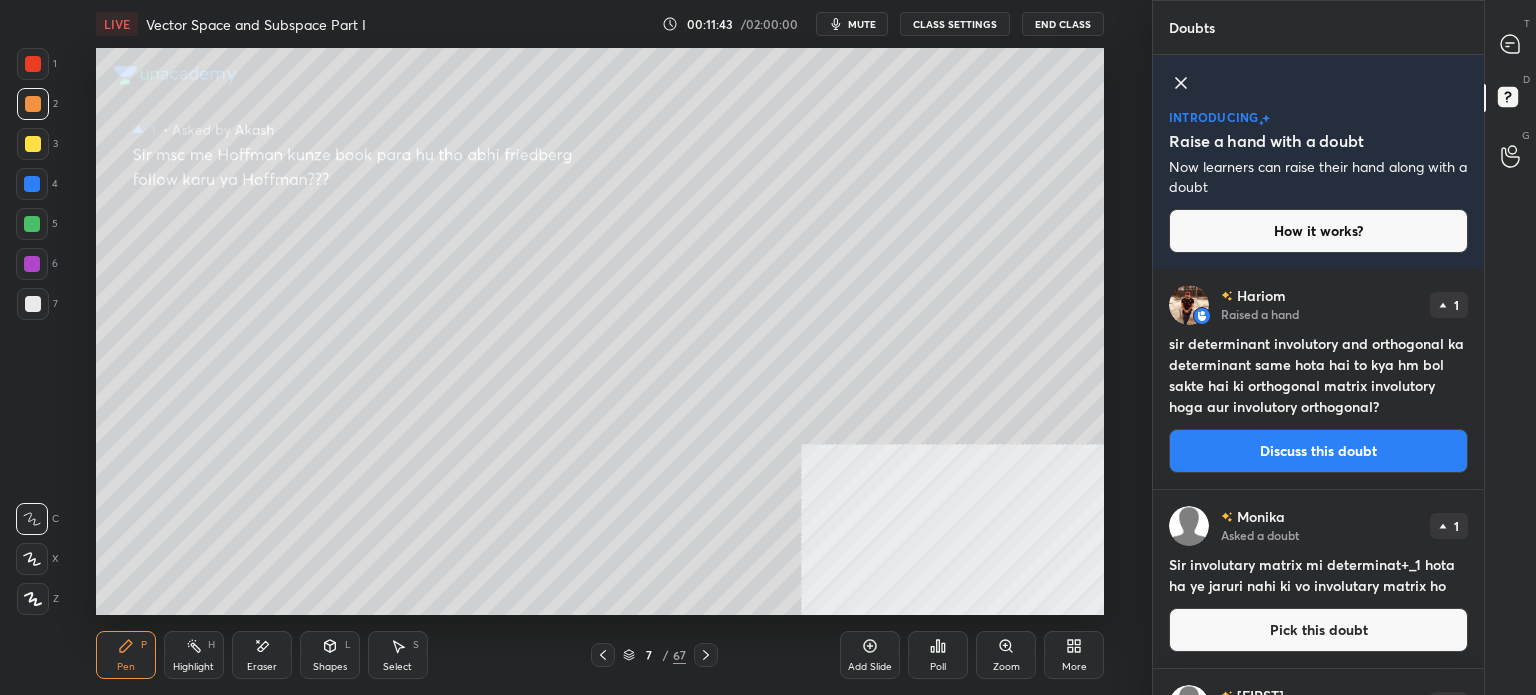 click on "T Messages (T)" at bounding box center [1510, 44] 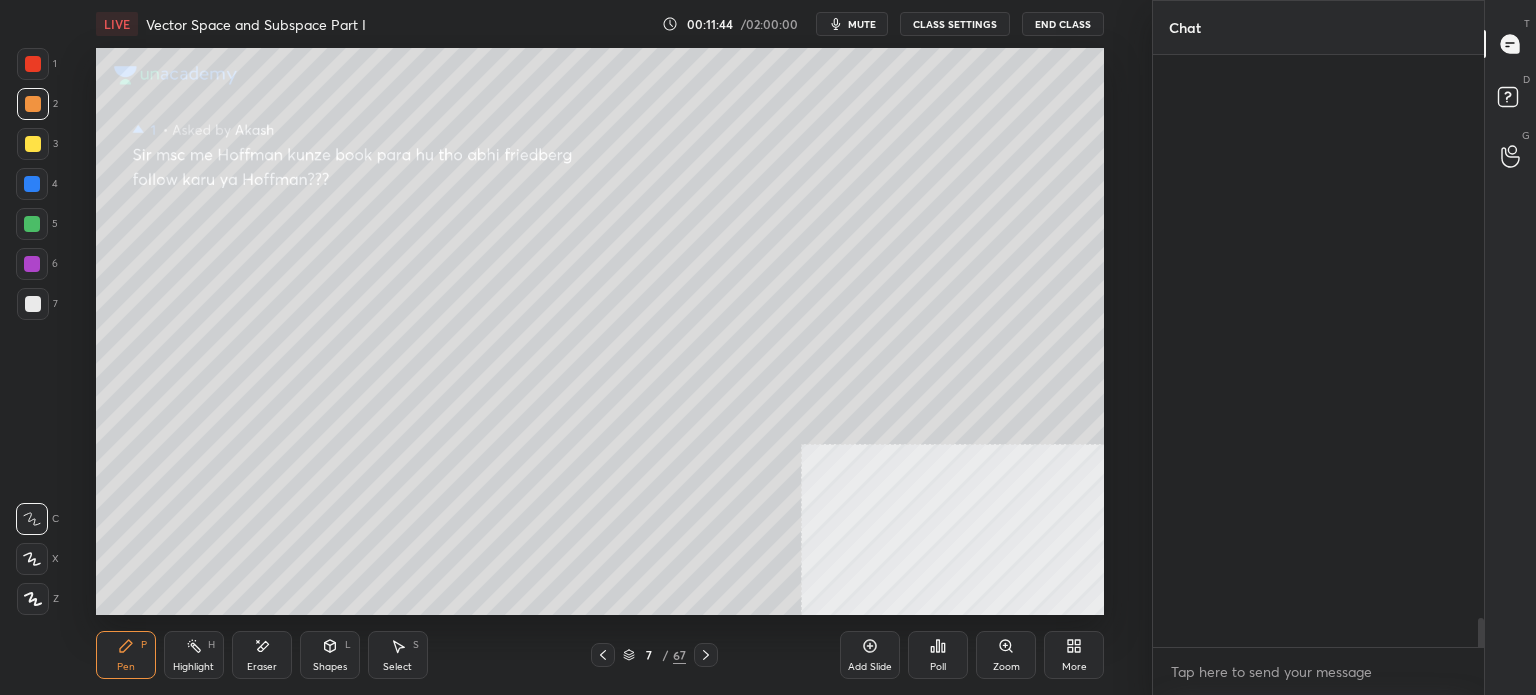scroll, scrollTop: 12044, scrollLeft: 0, axis: vertical 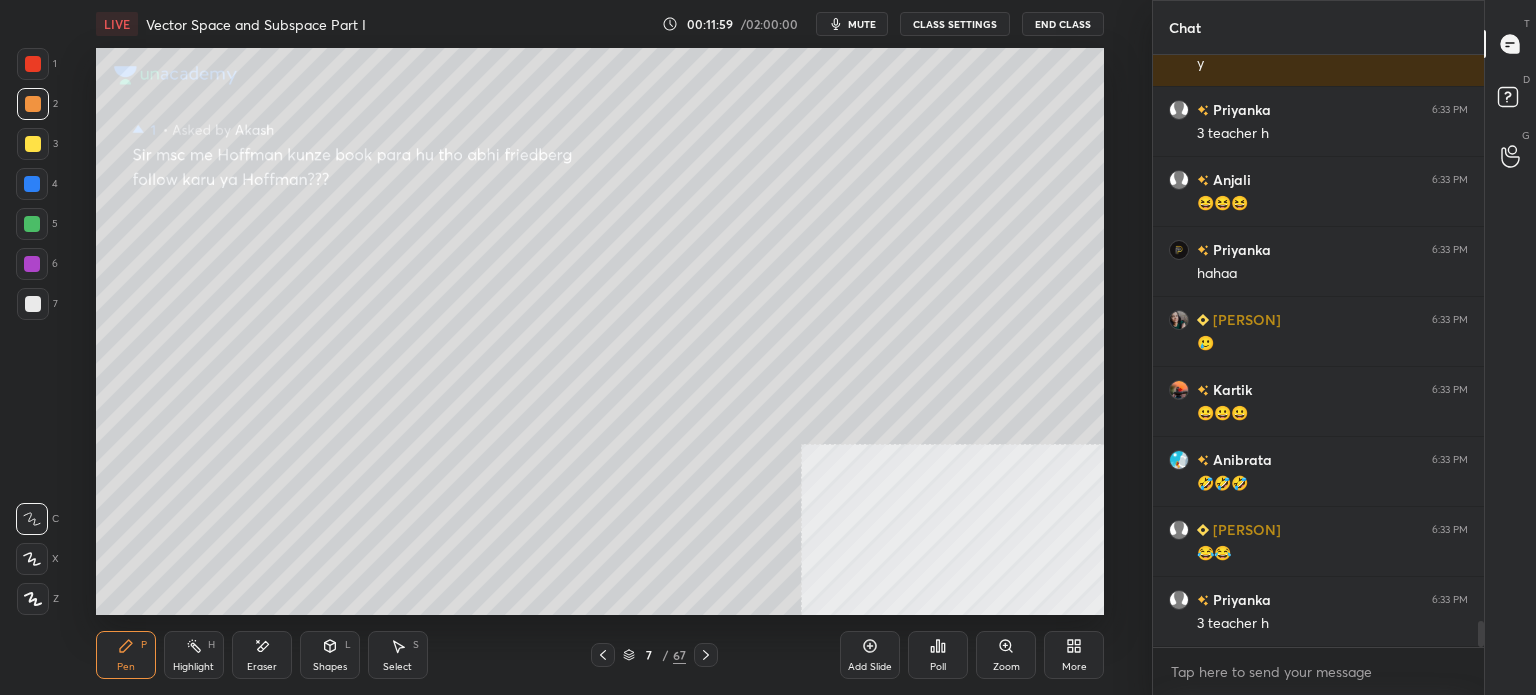 click 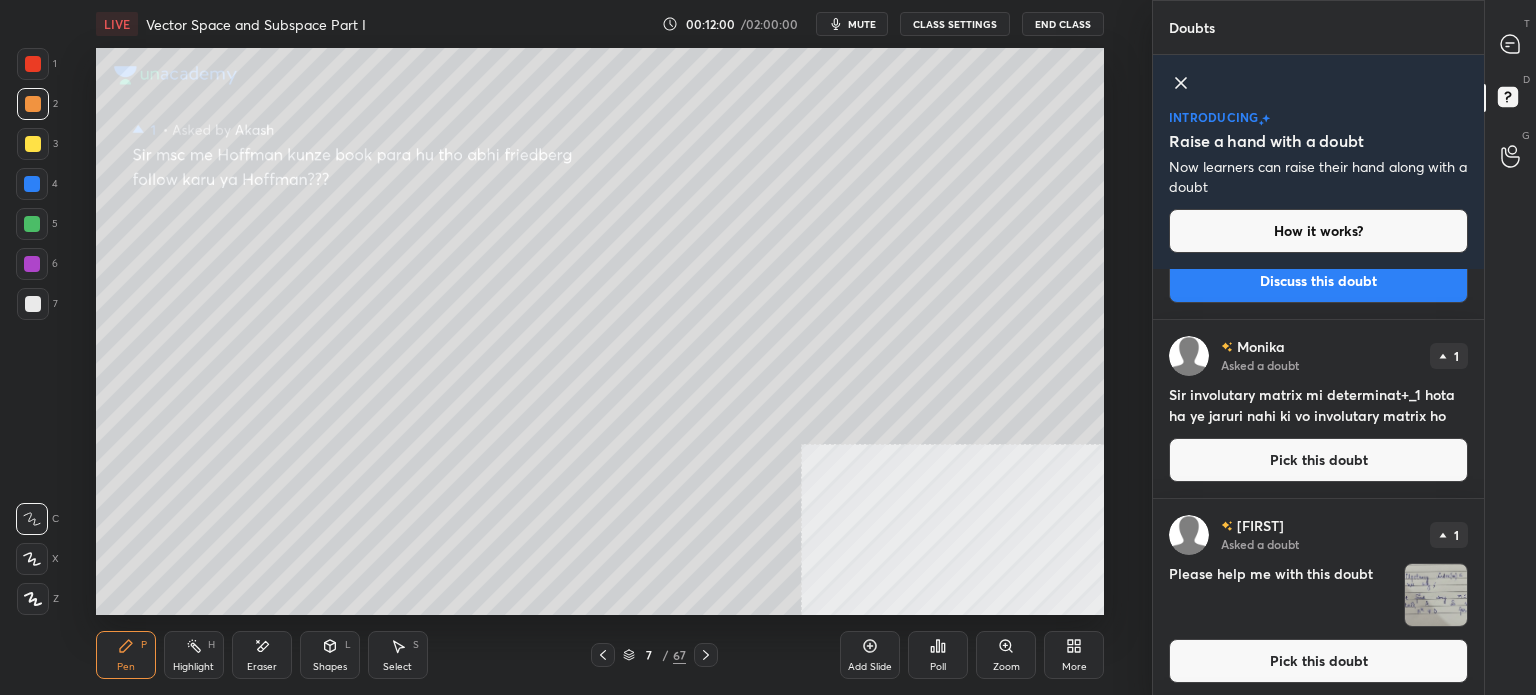 scroll, scrollTop: 200, scrollLeft: 0, axis: vertical 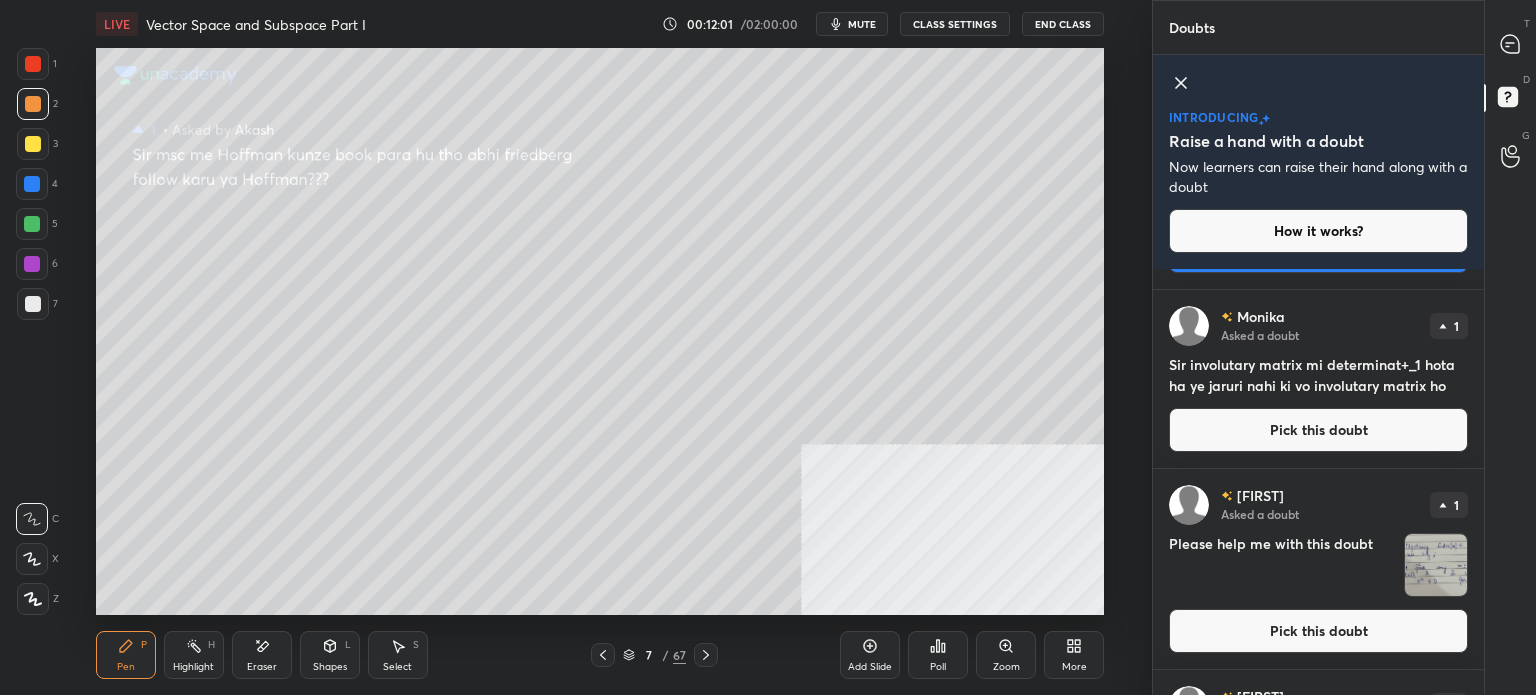 click on "[PERSON] Asked a doubt 1 Sir involutary matrix mi determinat+_1 hota ha ye jaruri nahi ki  vo involutary matrix ho Pick this doubt" at bounding box center (1318, 379) 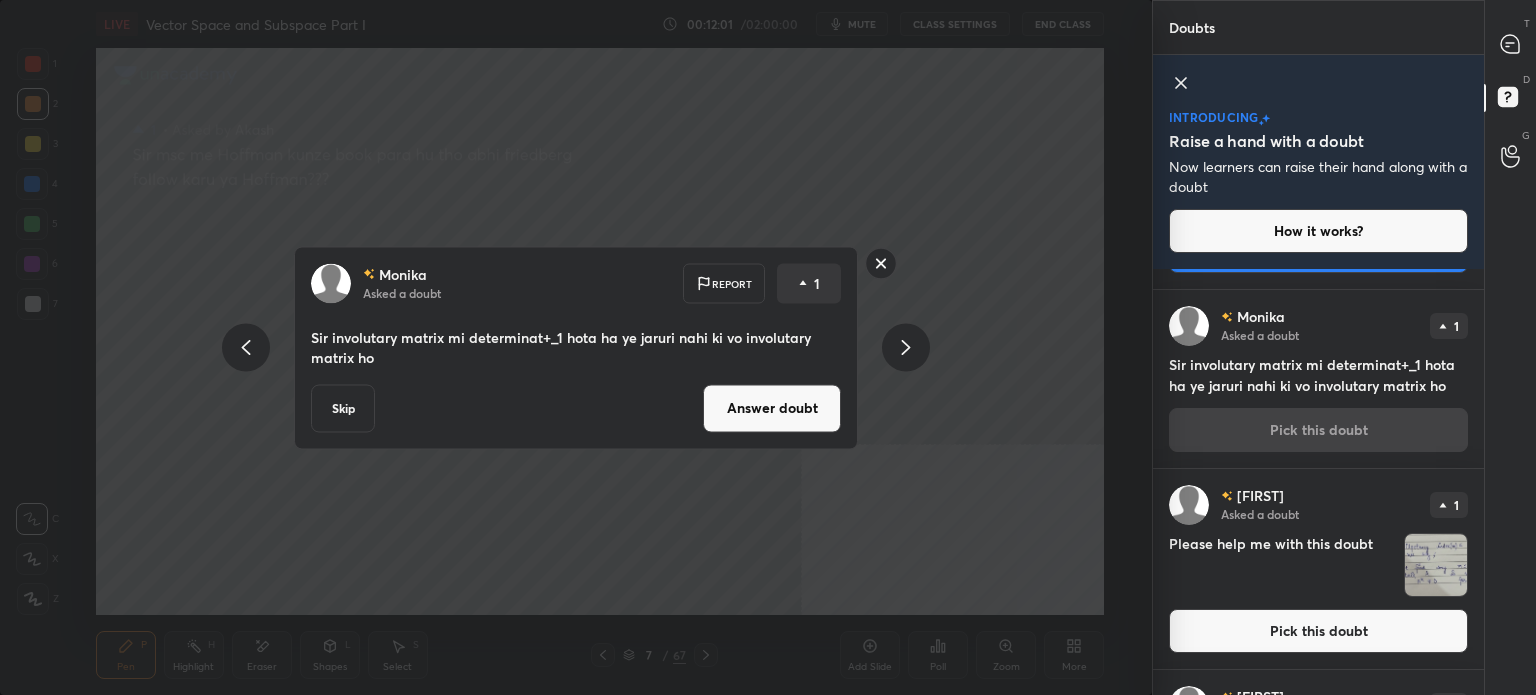 click on "Answer doubt" at bounding box center (772, 408) 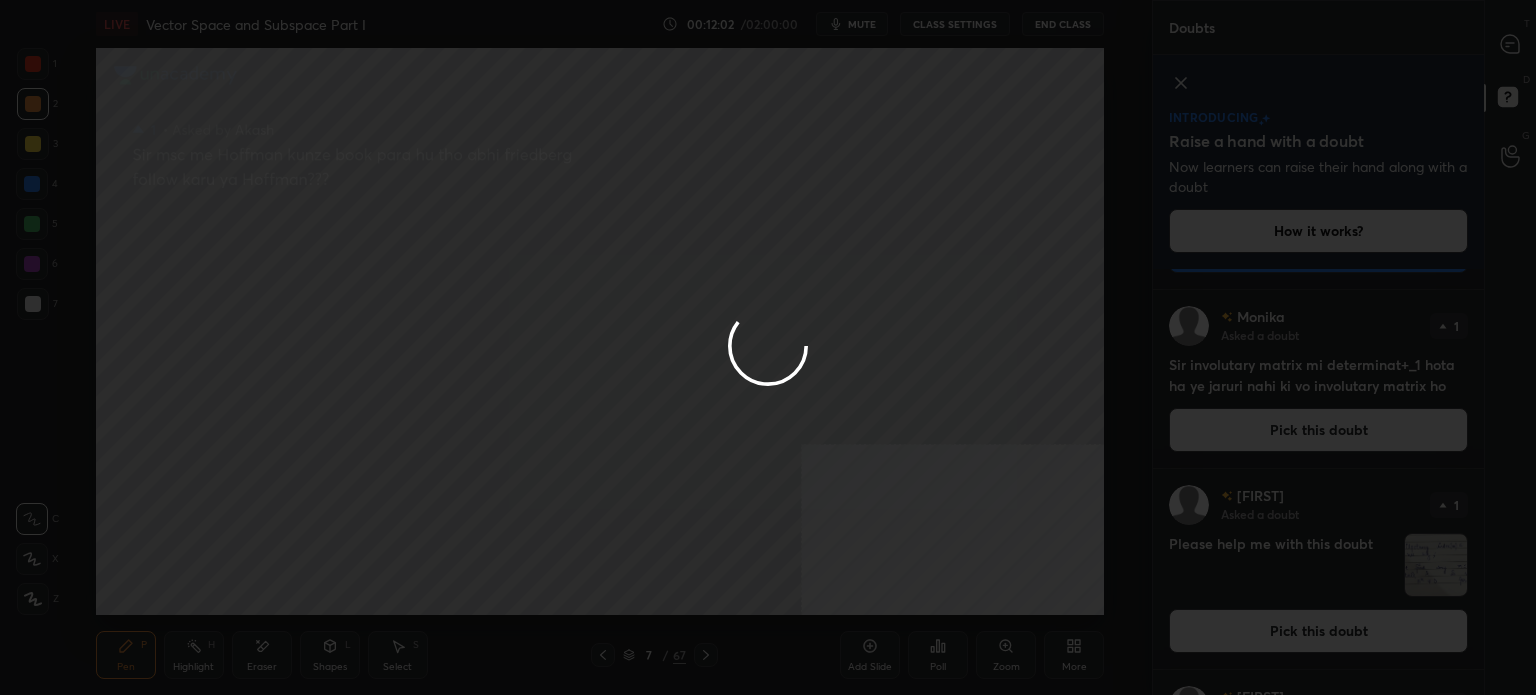 scroll, scrollTop: 0, scrollLeft: 0, axis: both 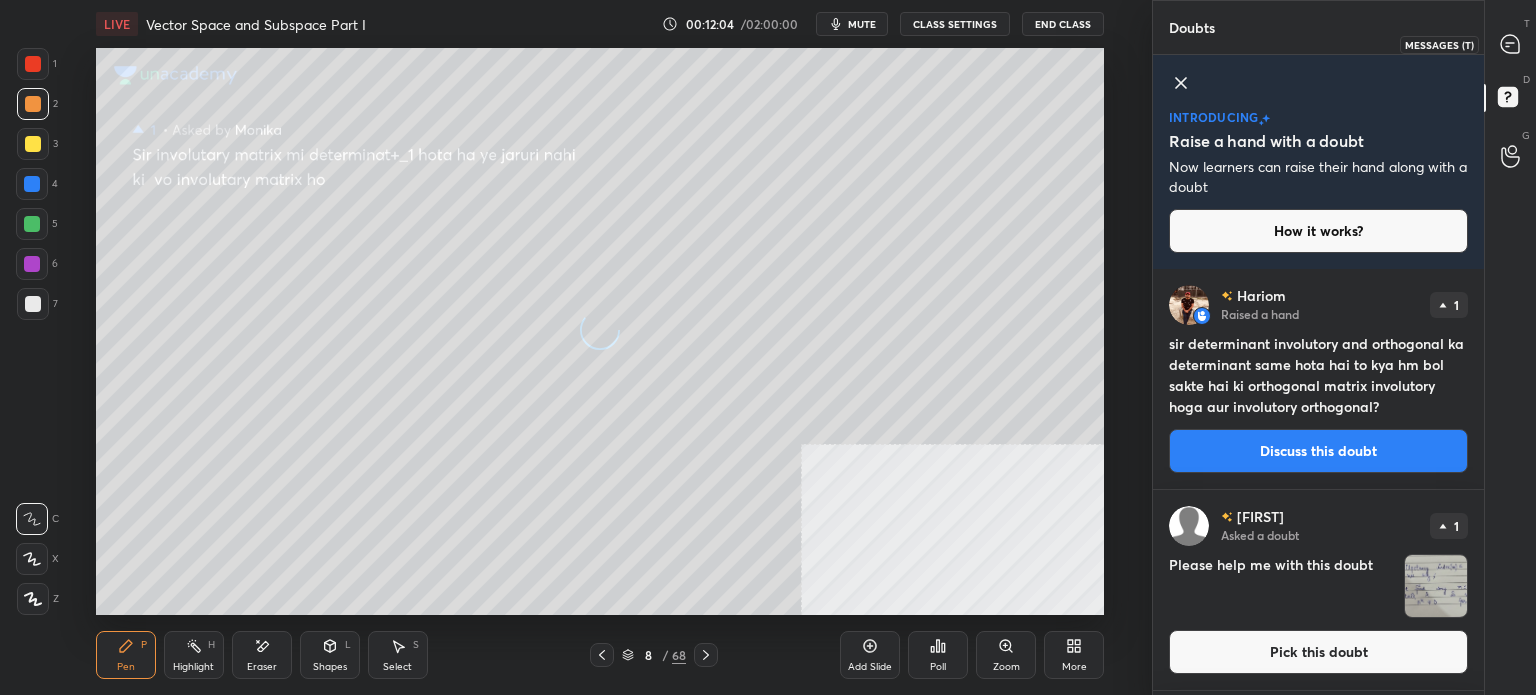 click 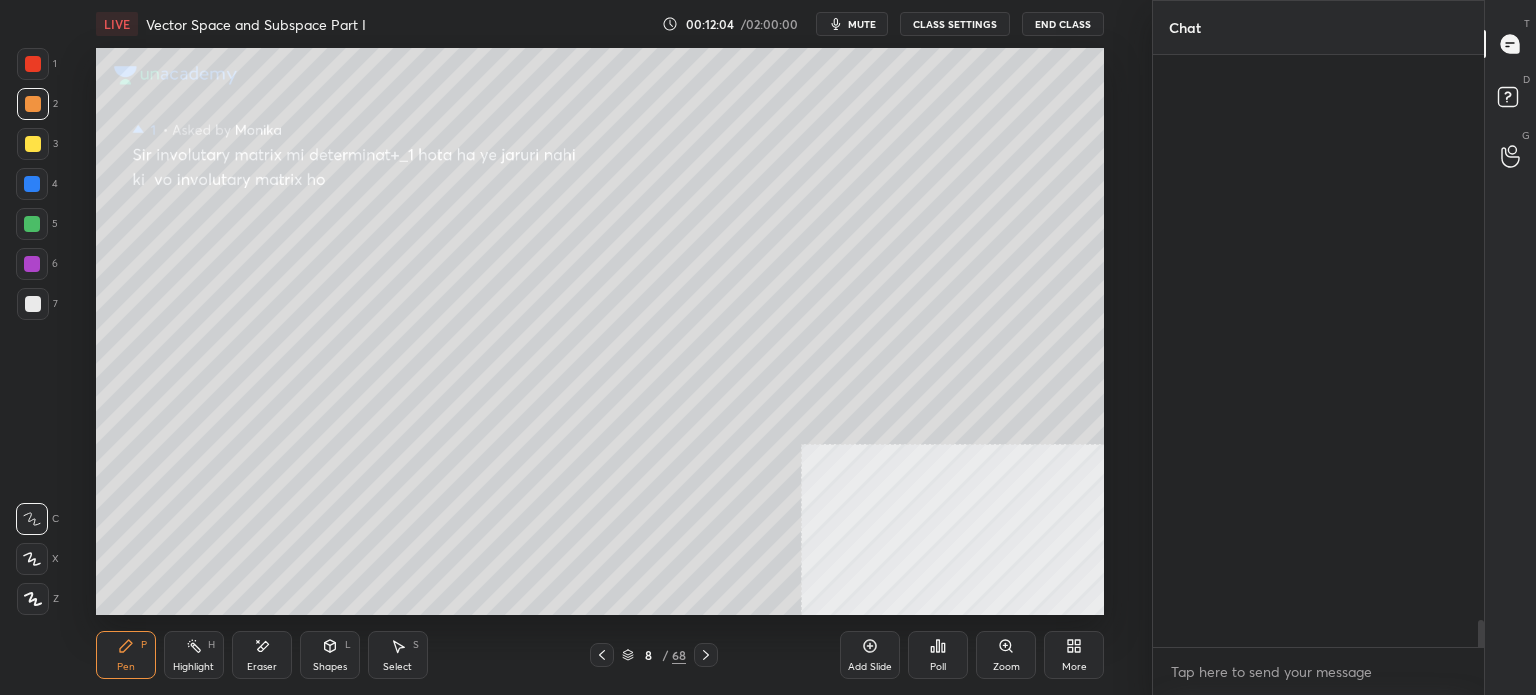 scroll, scrollTop: 12702, scrollLeft: 0, axis: vertical 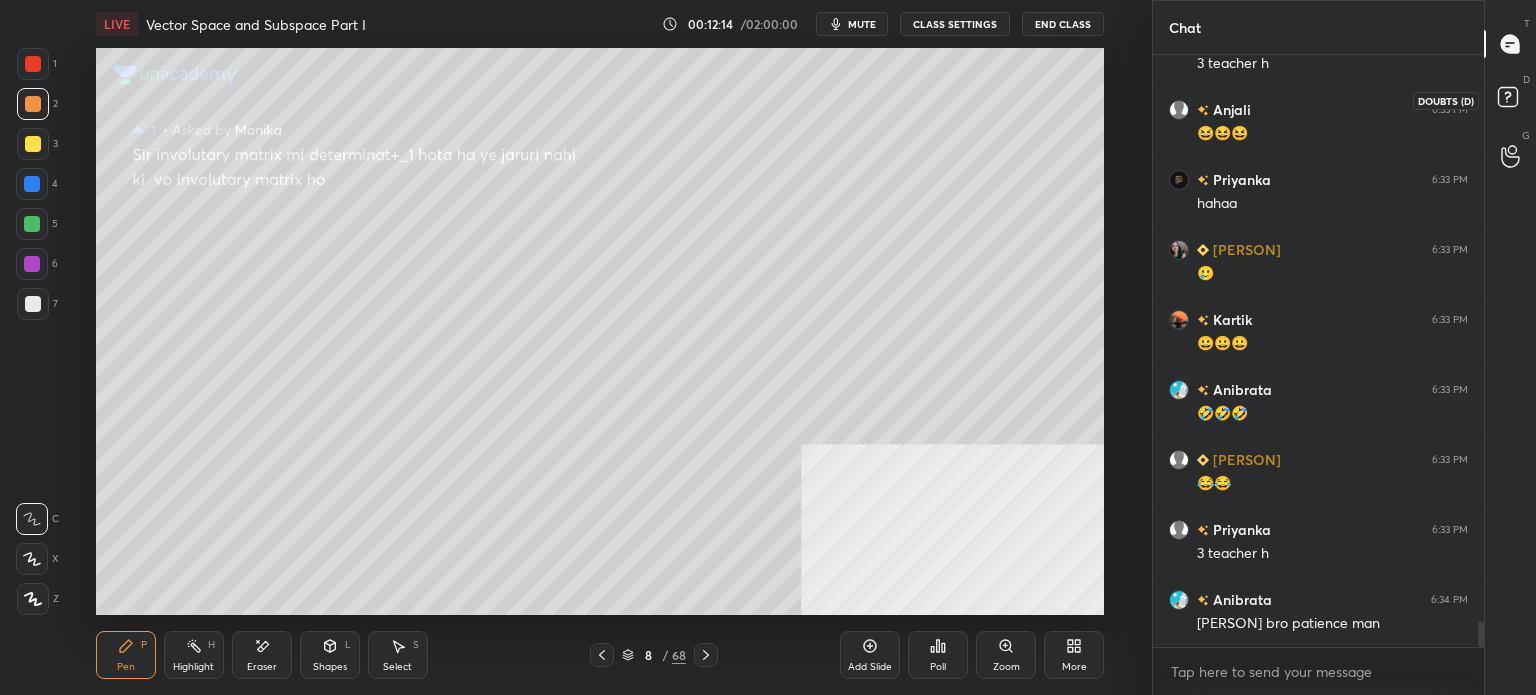 click 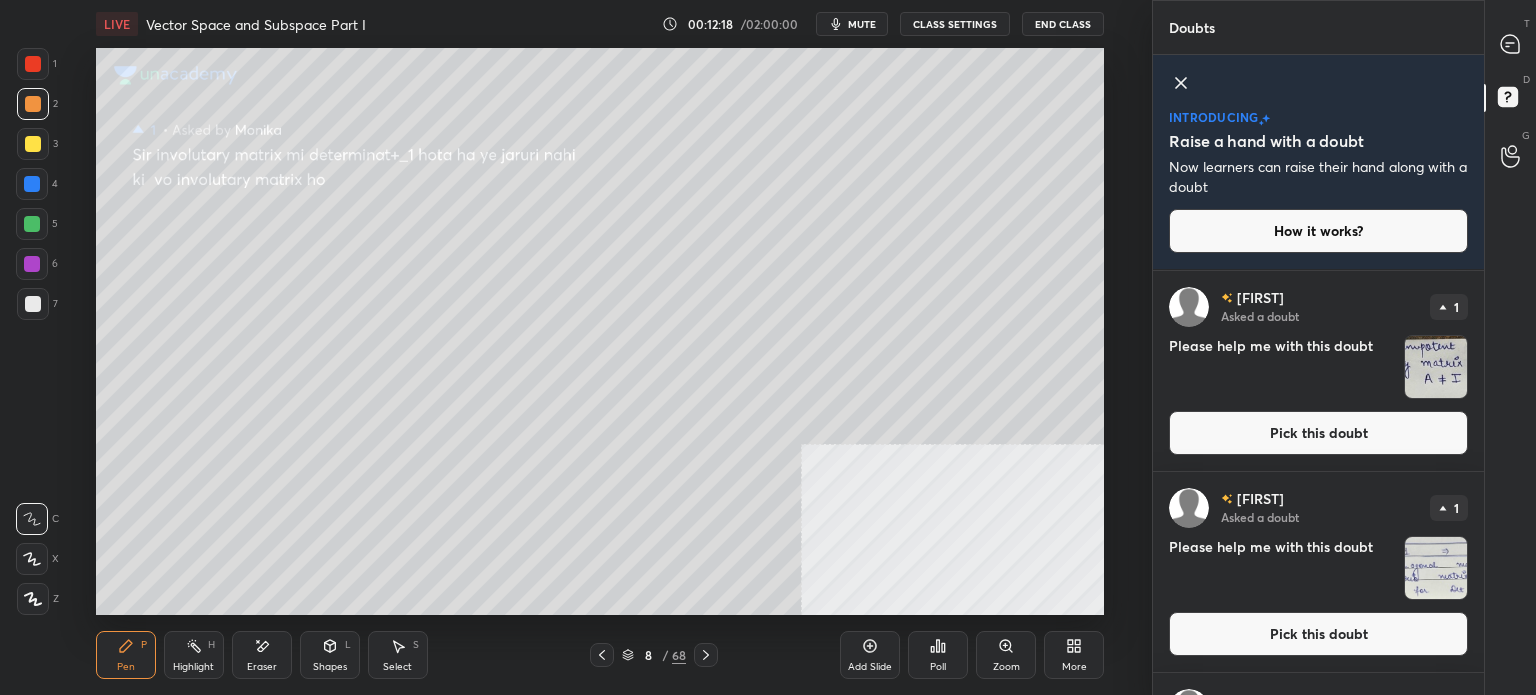 scroll, scrollTop: 598, scrollLeft: 0, axis: vertical 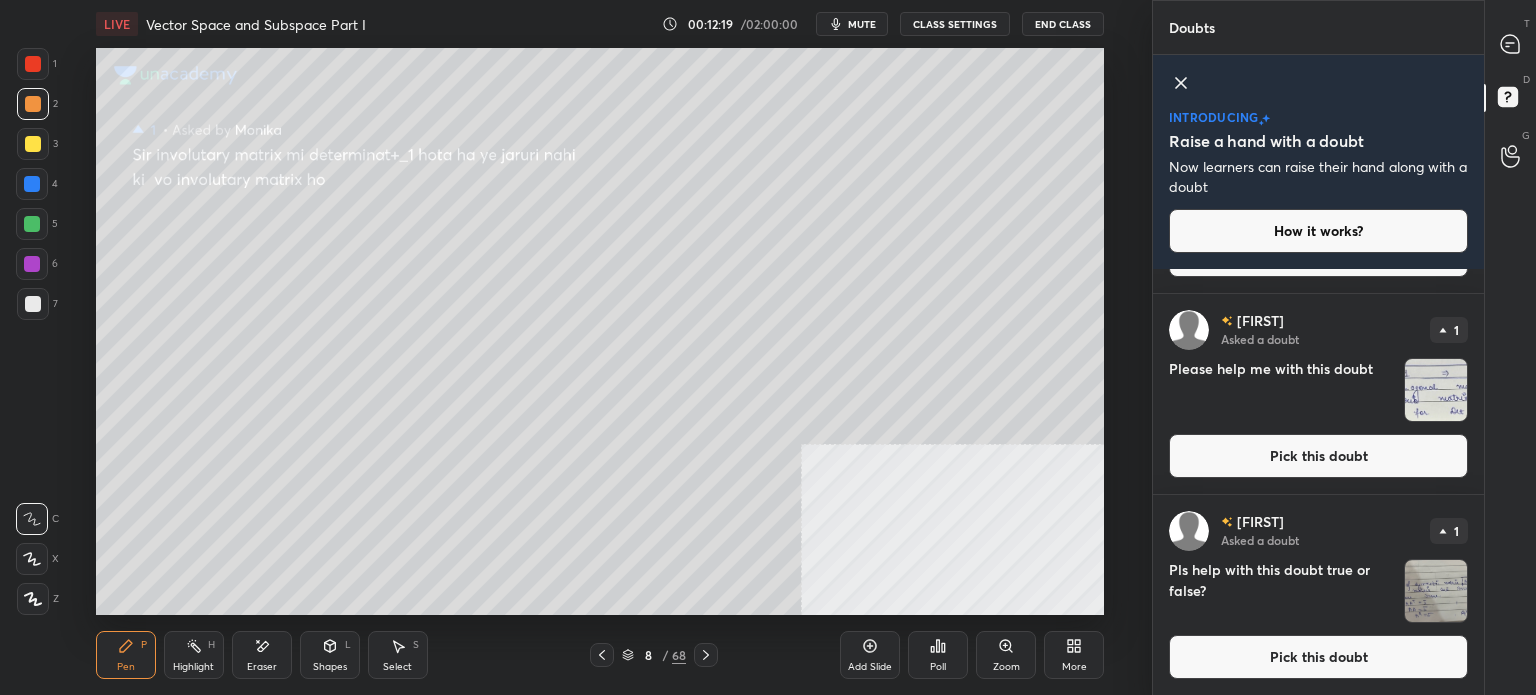 click on "Pick this doubt" at bounding box center (1318, 456) 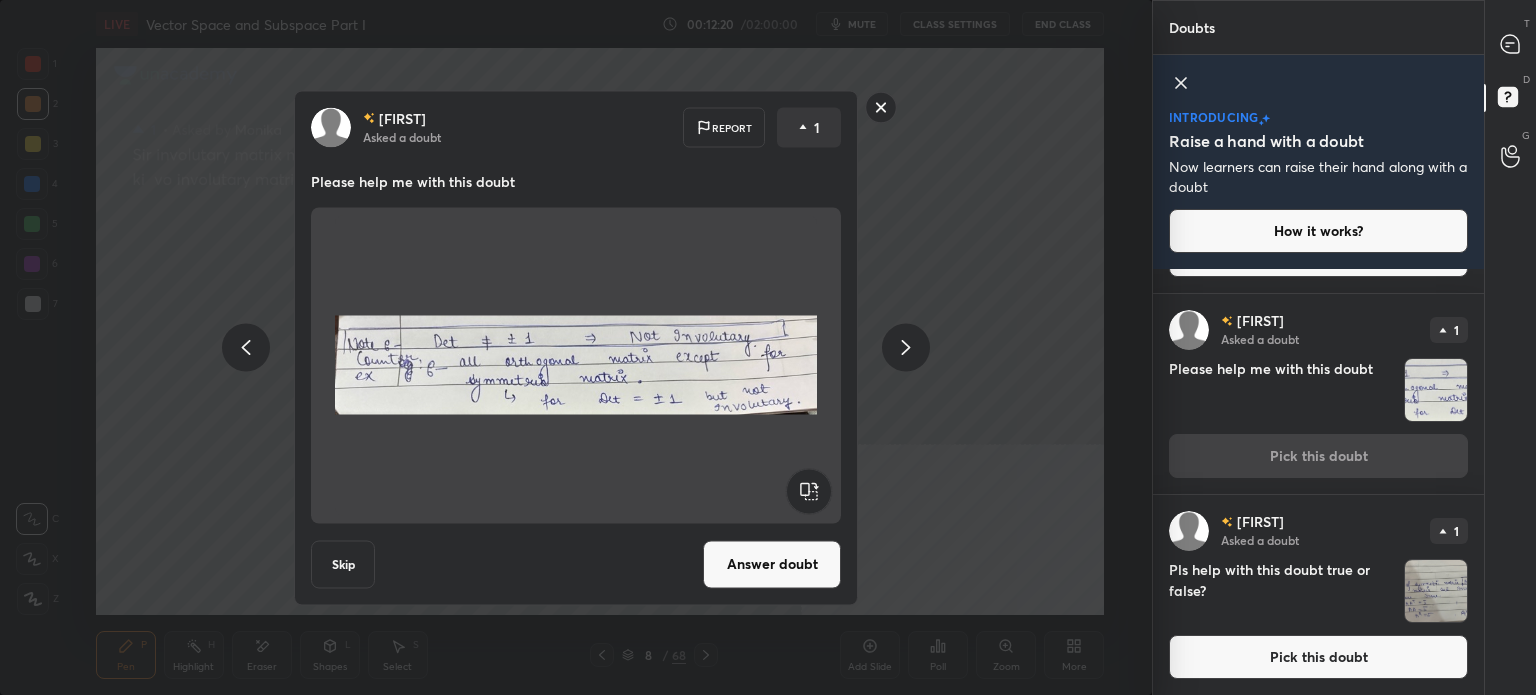 click on "[FIRST] Asked a doubt 1 Please help me with this doubt Skip Answer doubt" at bounding box center (576, 347) 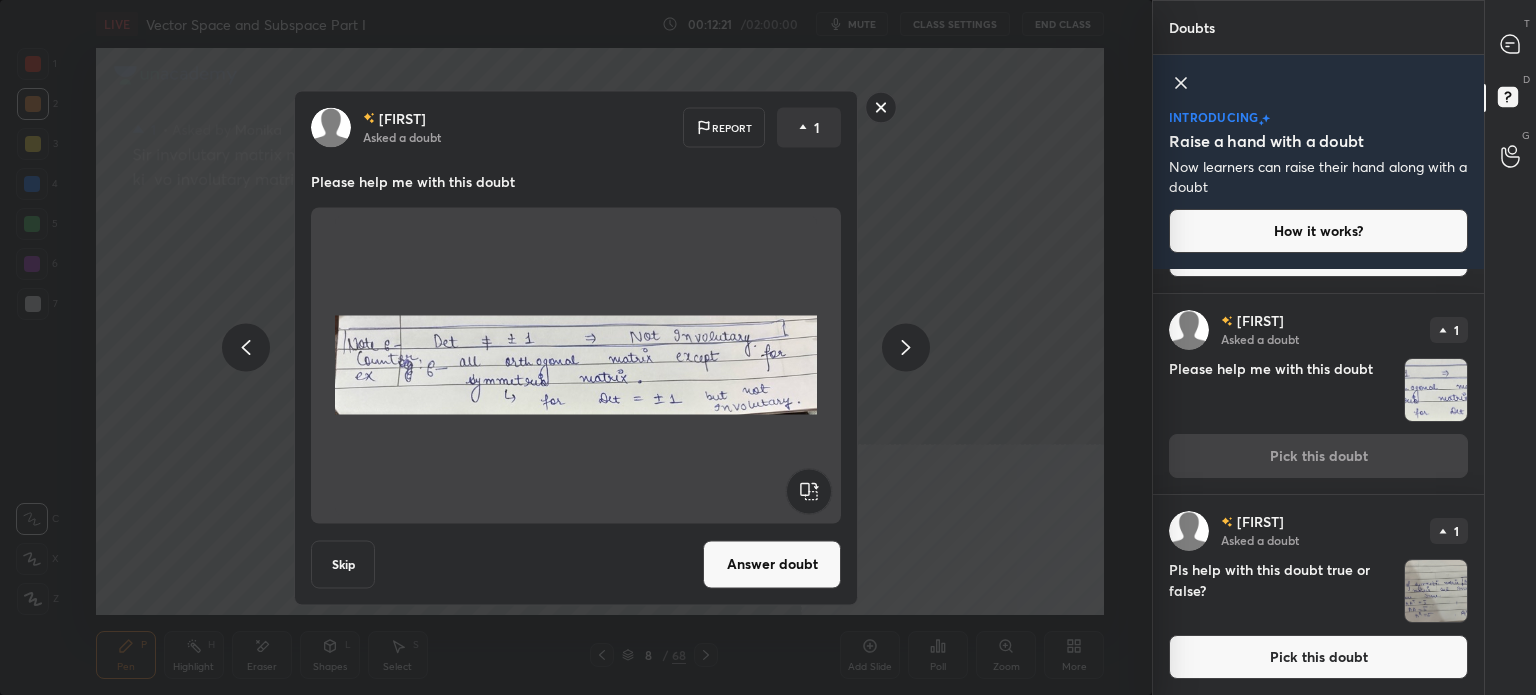 click on "Answer doubt" at bounding box center [772, 564] 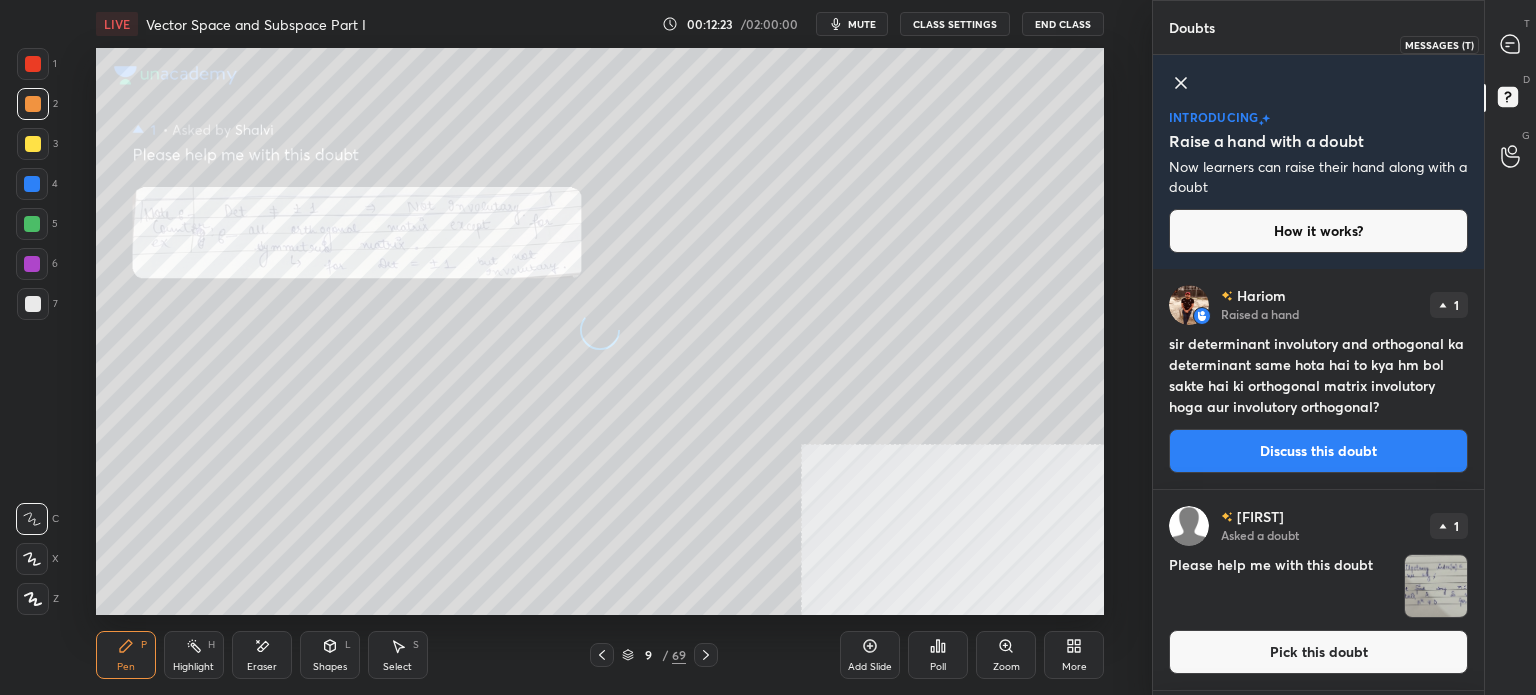 click 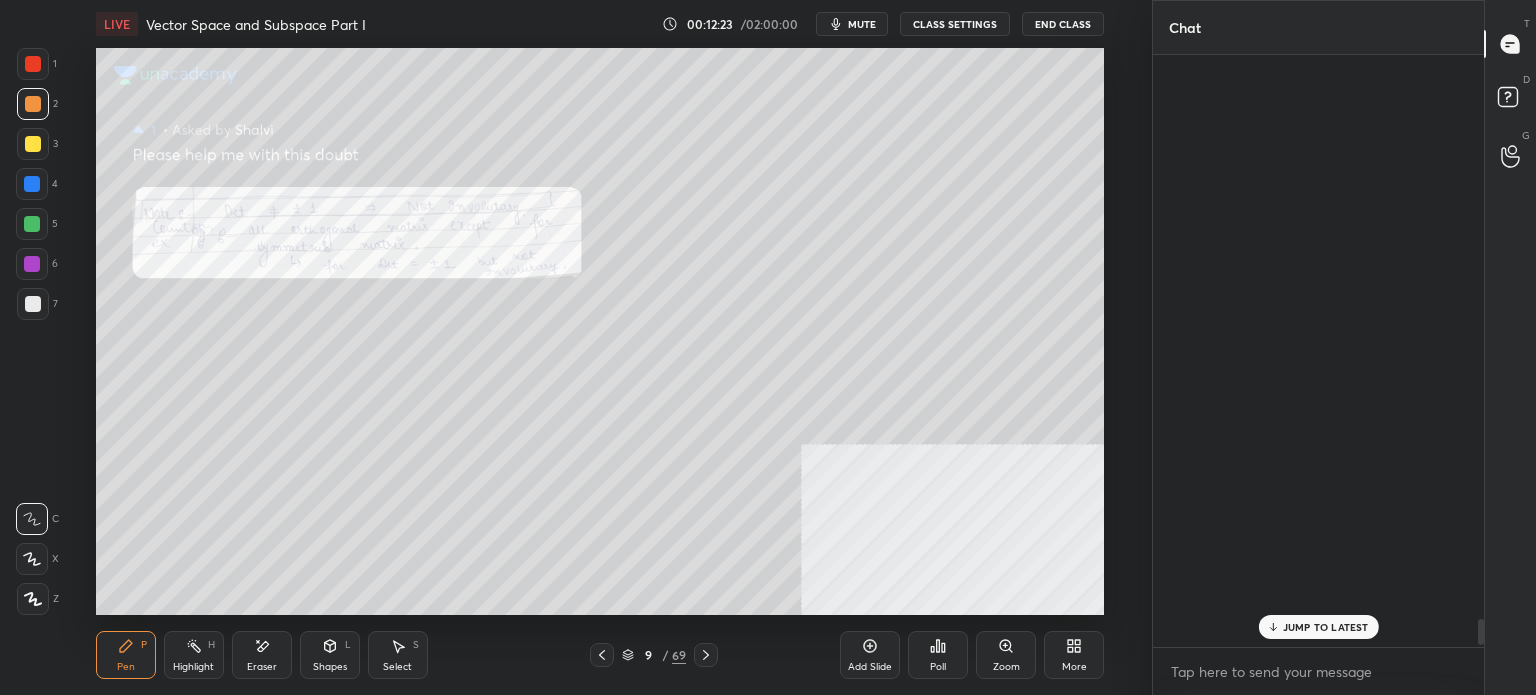 scroll, scrollTop: 12816, scrollLeft: 0, axis: vertical 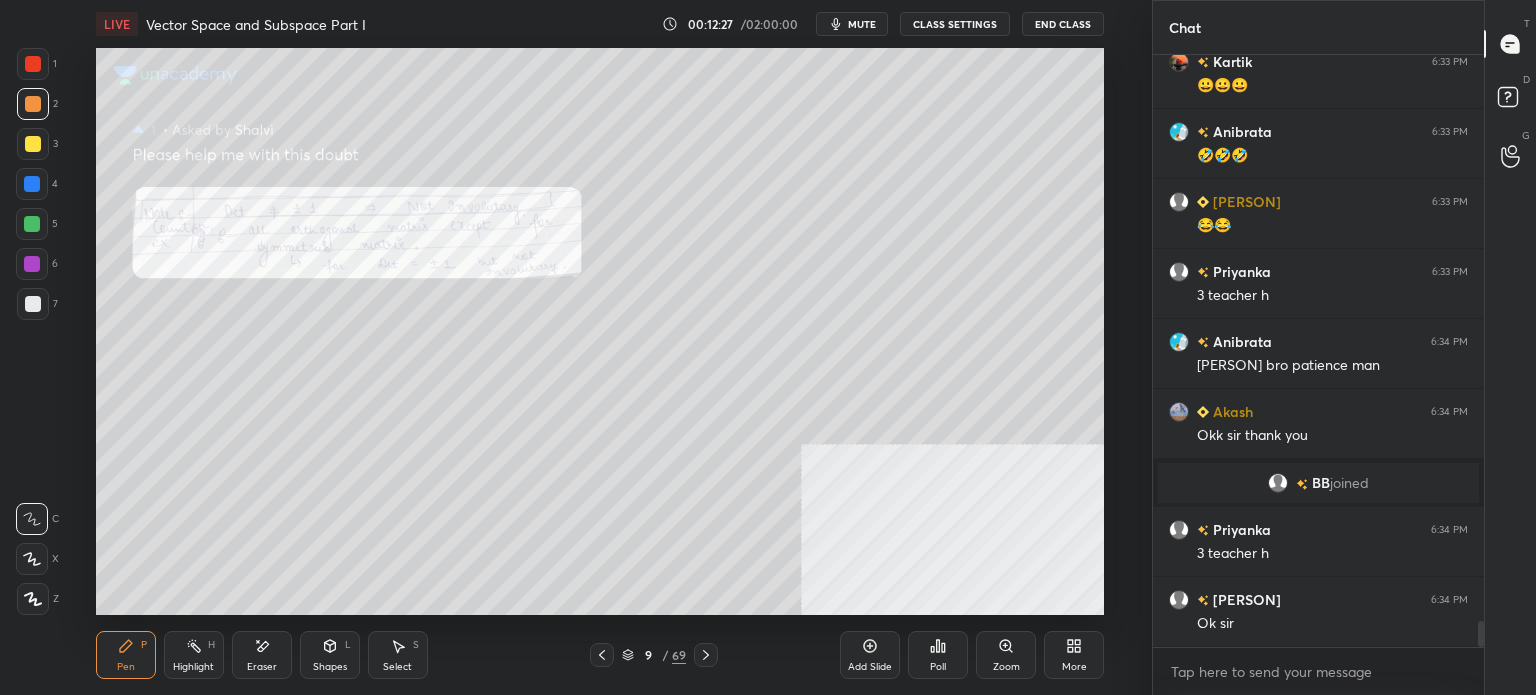 drag, startPoint x: 1032, startPoint y: 667, endPoint x: 1018, endPoint y: 604, distance: 64.53681 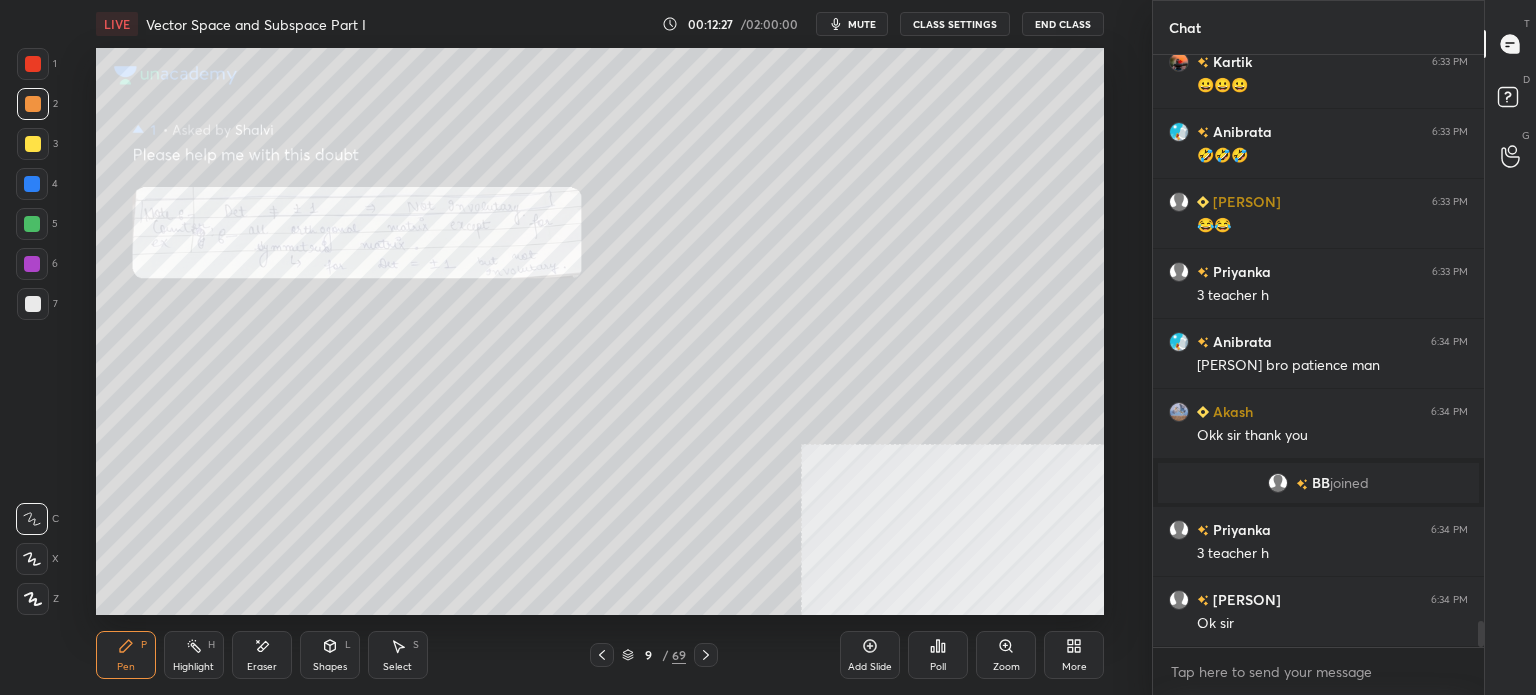click on "Zoom" at bounding box center [1006, 655] 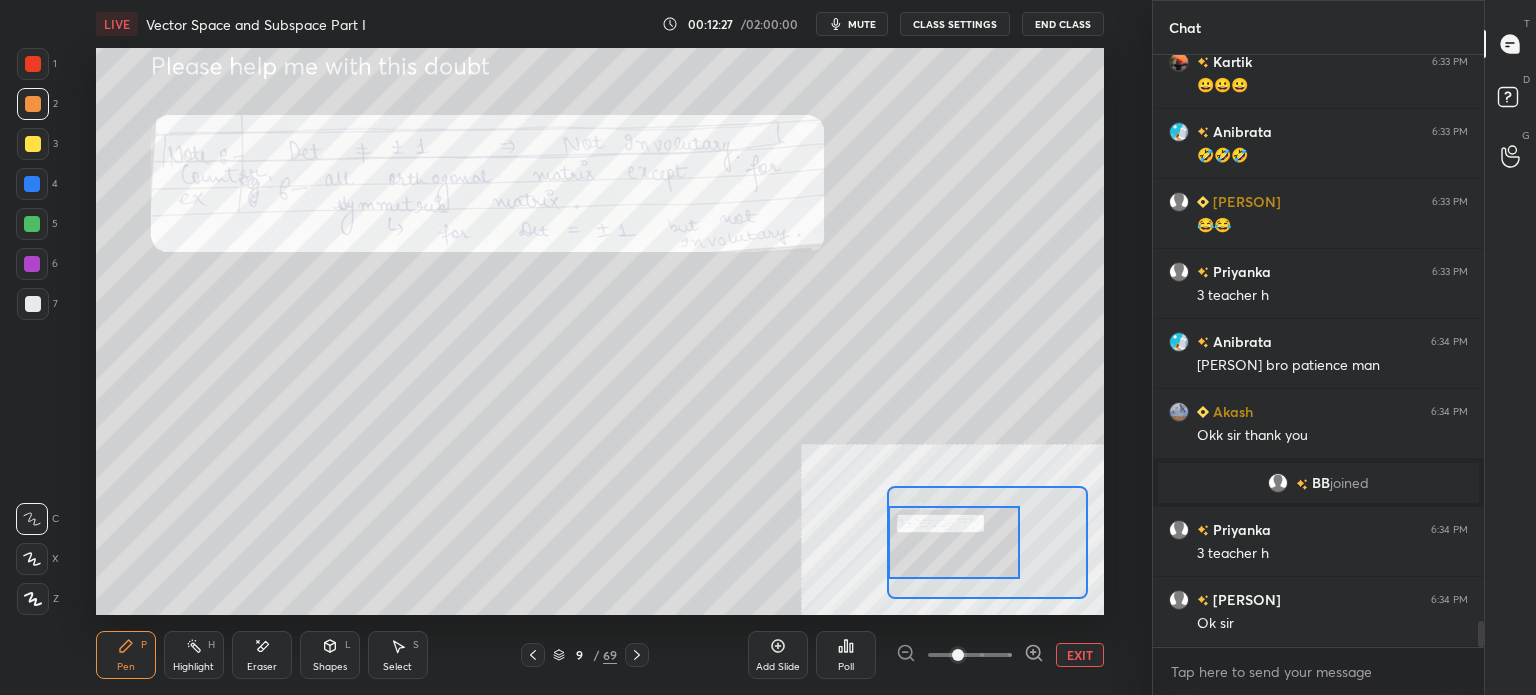 click at bounding box center [954, 542] 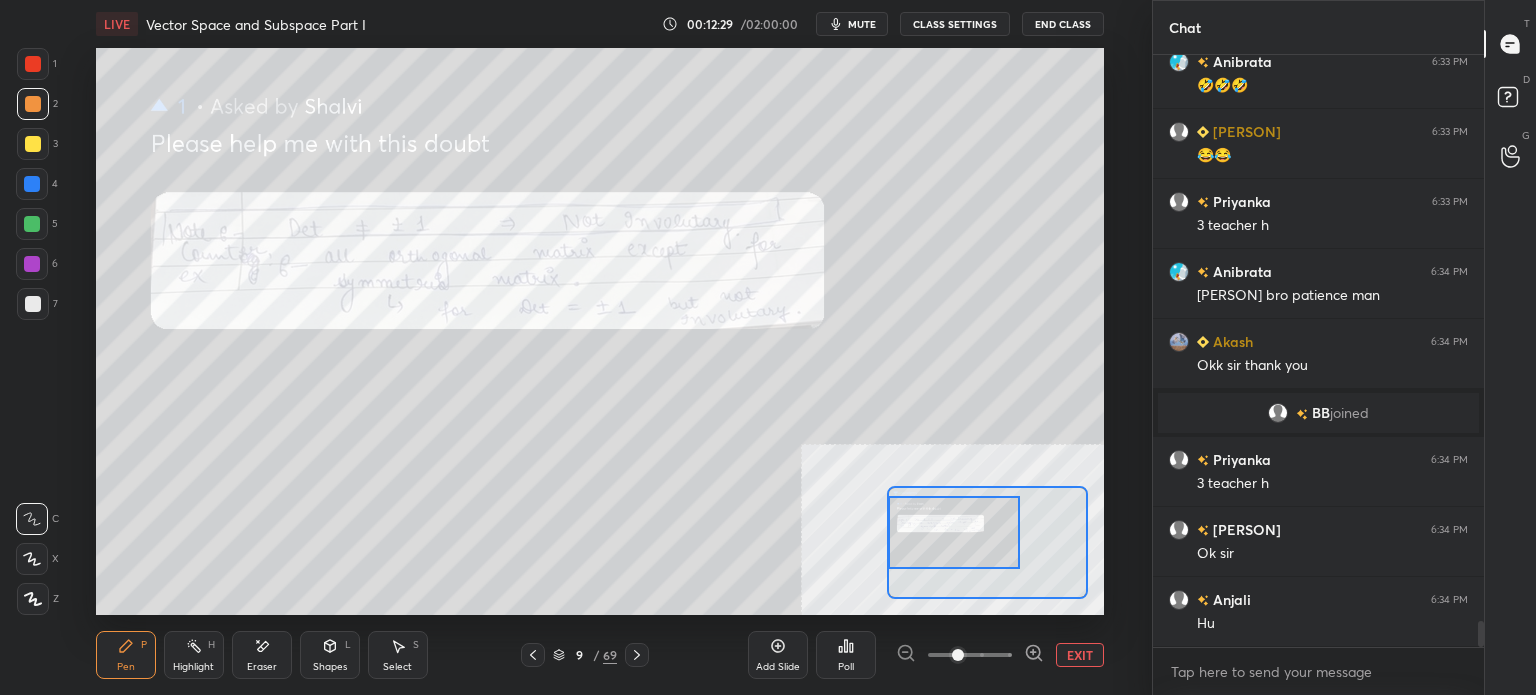 drag, startPoint x: 966, startPoint y: 548, endPoint x: 955, endPoint y: 563, distance: 18.601076 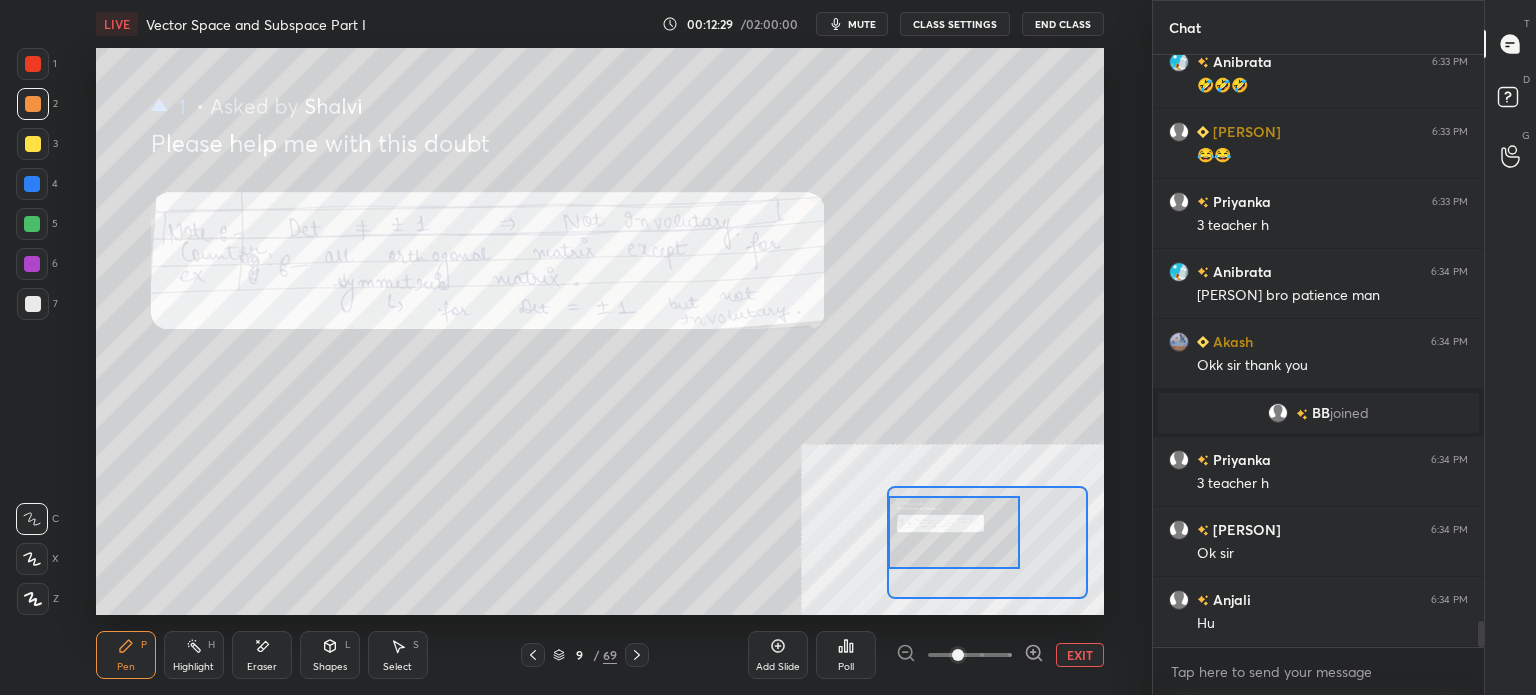 click at bounding box center [954, 532] 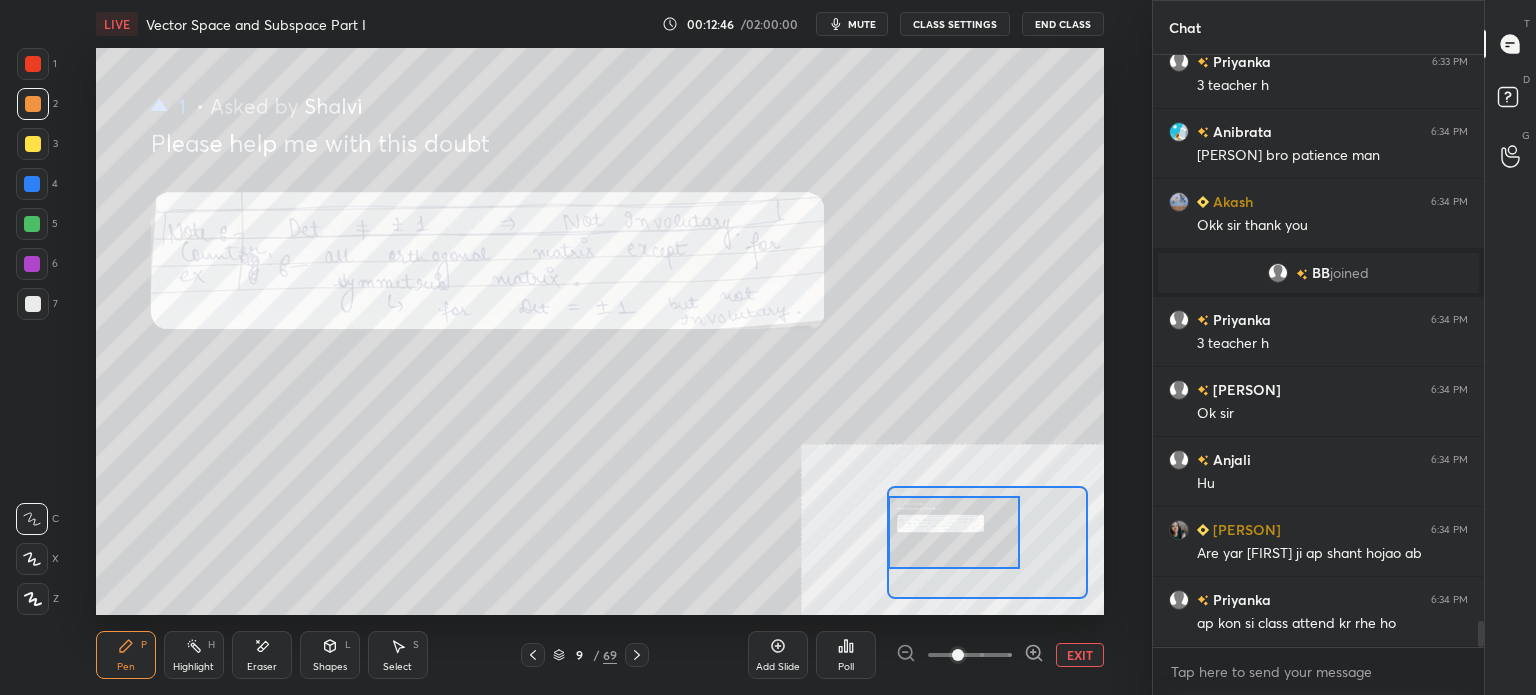 scroll, scrollTop: 13218, scrollLeft: 0, axis: vertical 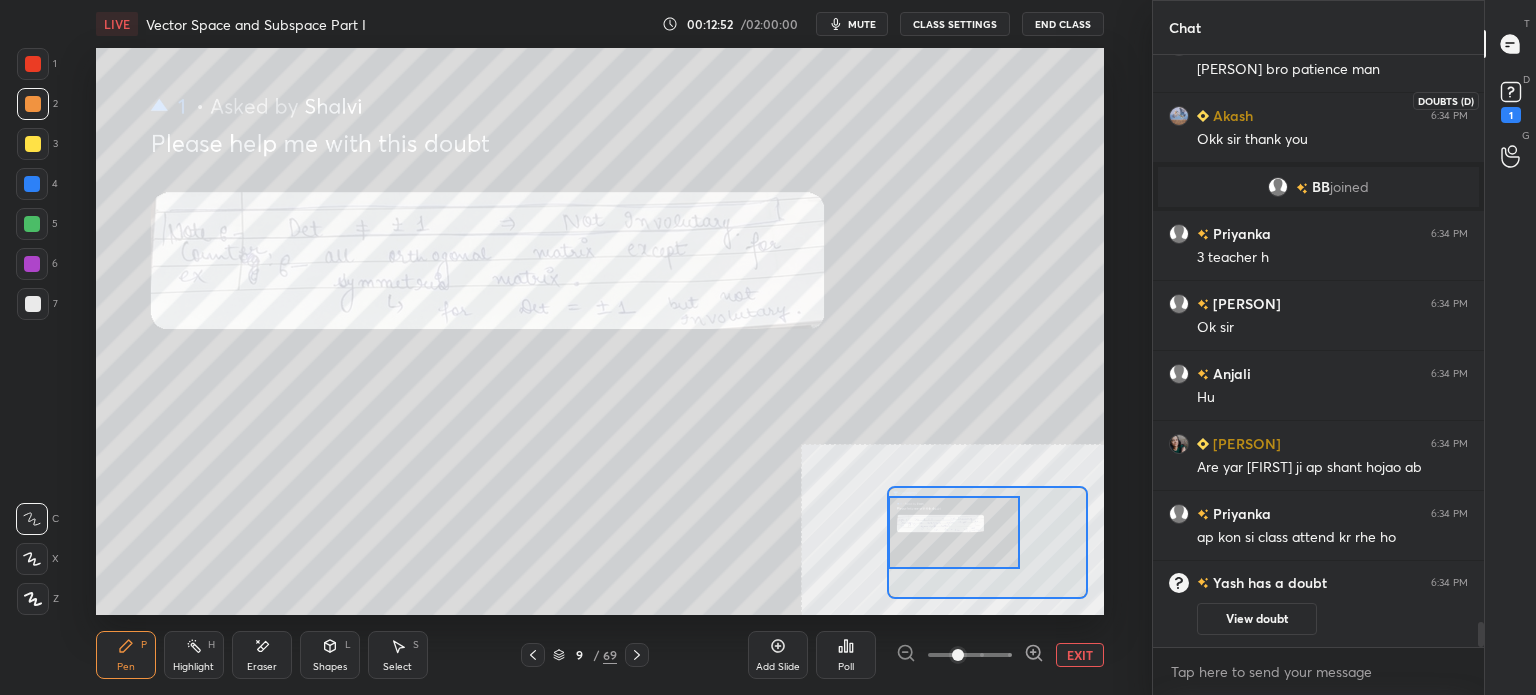 click on "1" at bounding box center [1511, 115] 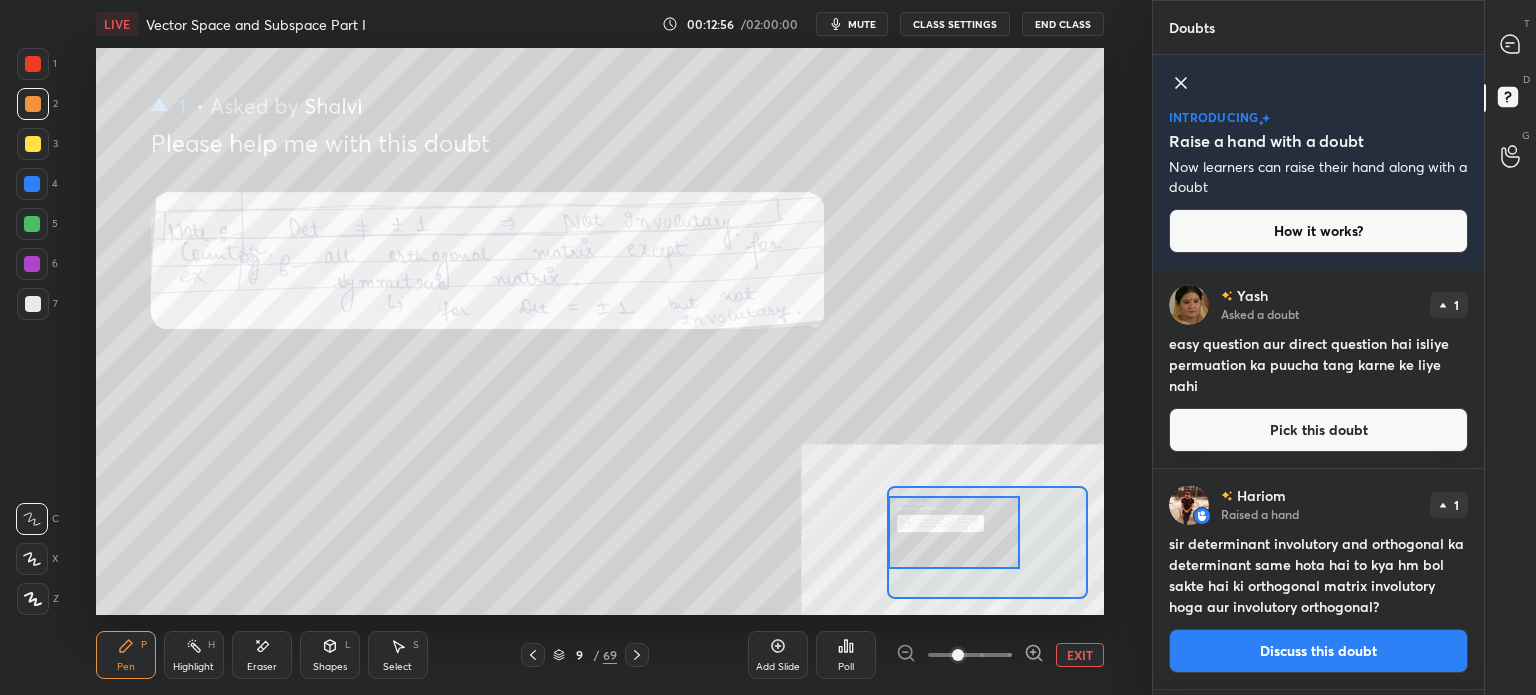 click on "Pick this doubt" at bounding box center [1318, 430] 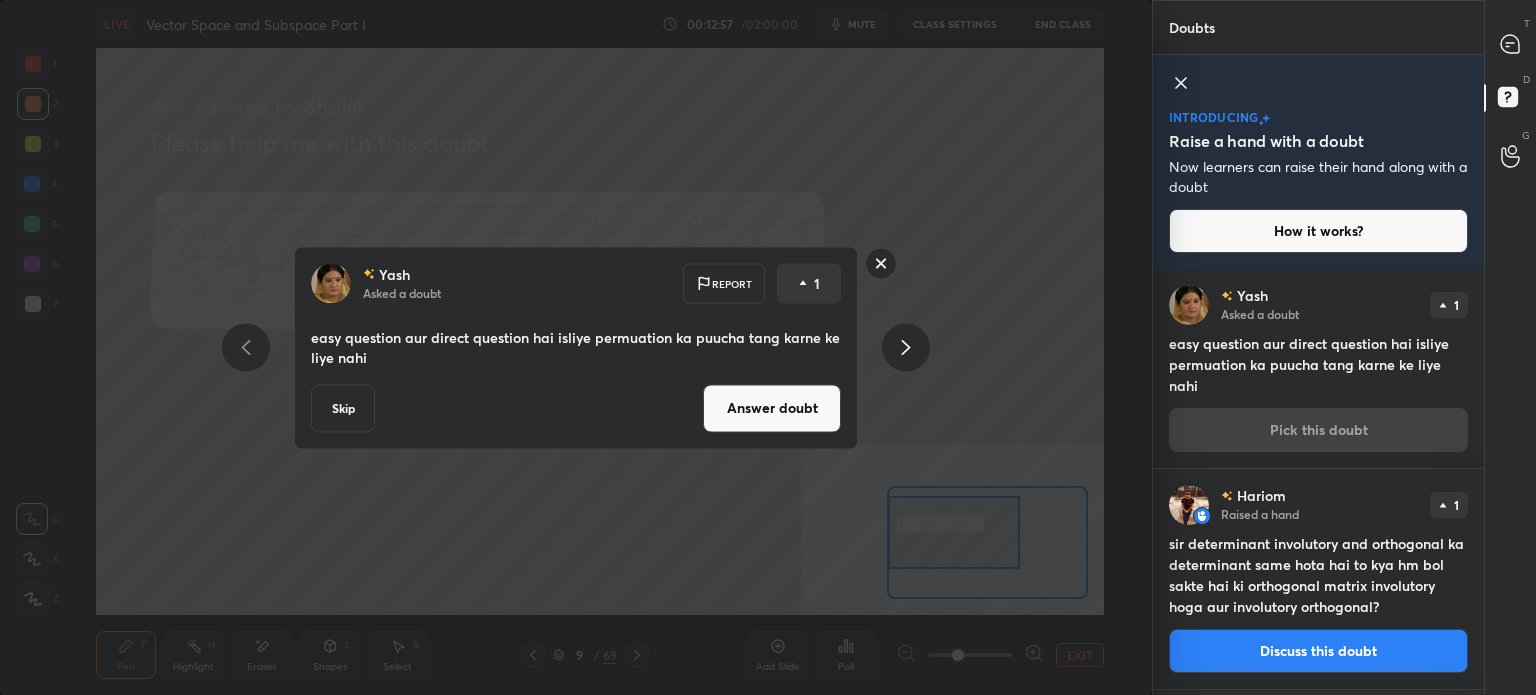 click on "Answer doubt" at bounding box center [772, 408] 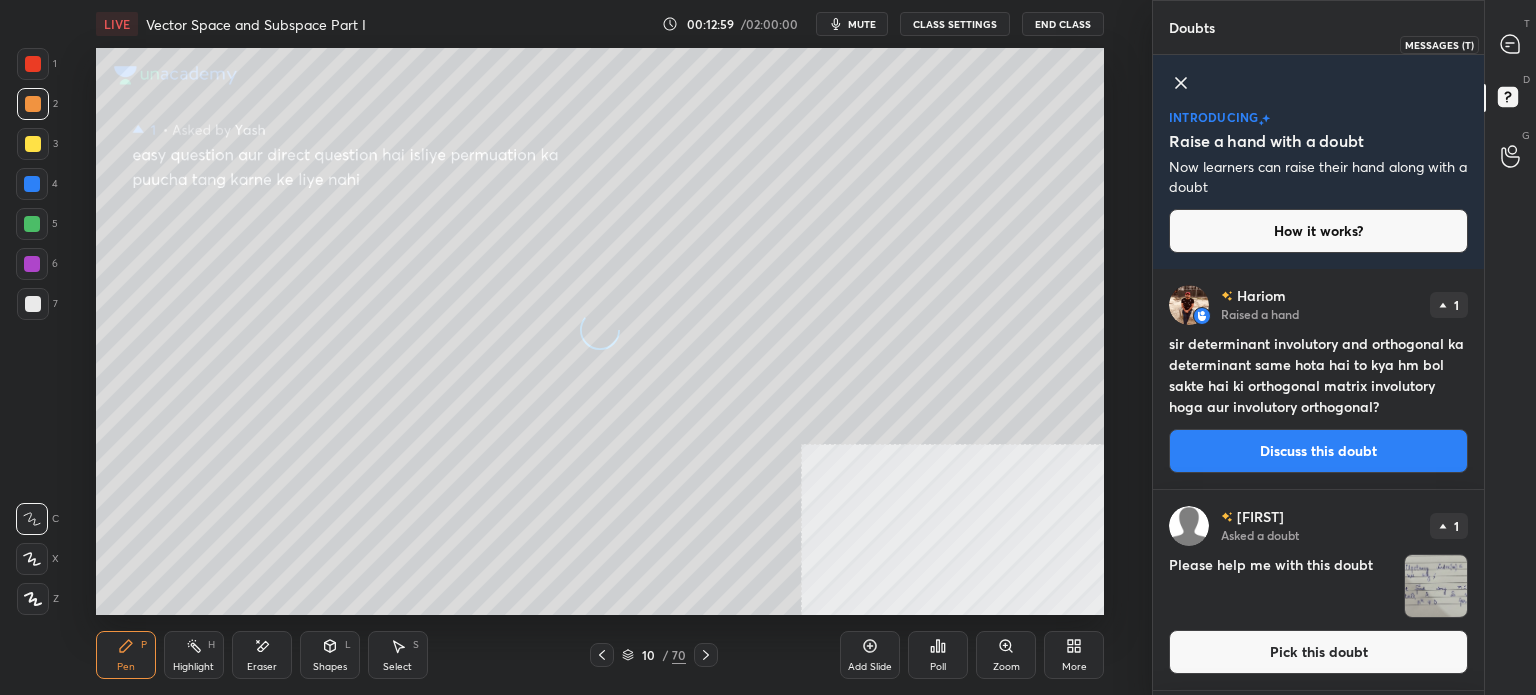 click 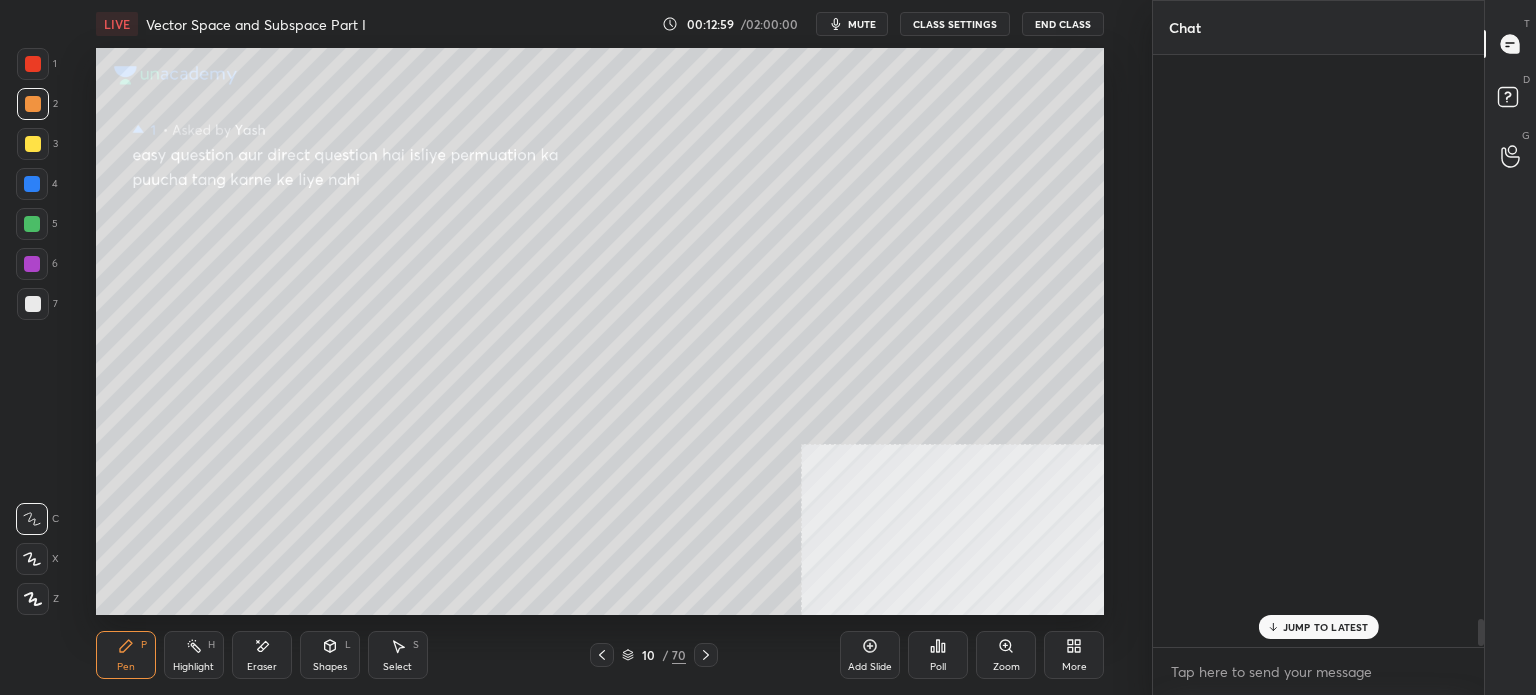 scroll, scrollTop: 12318, scrollLeft: 0, axis: vertical 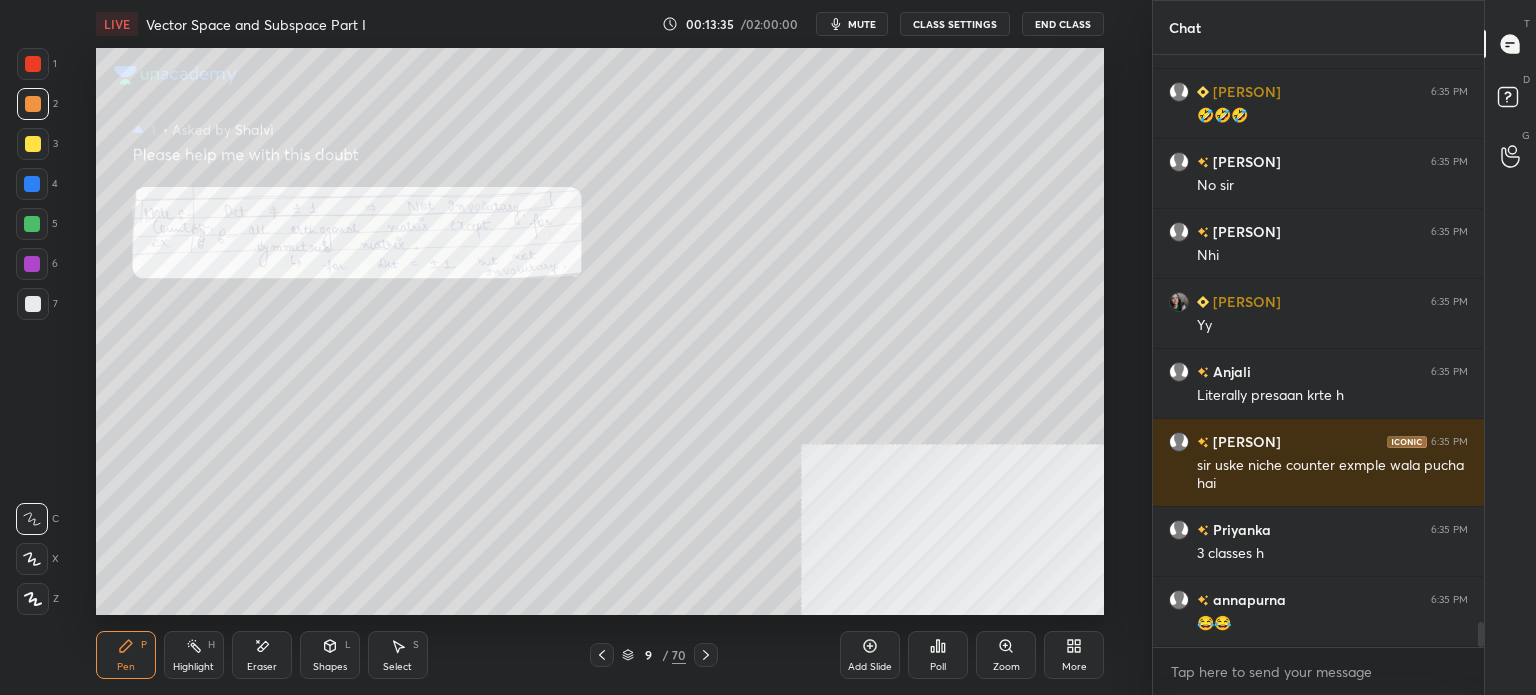 click on "Zoom" at bounding box center (1006, 655) 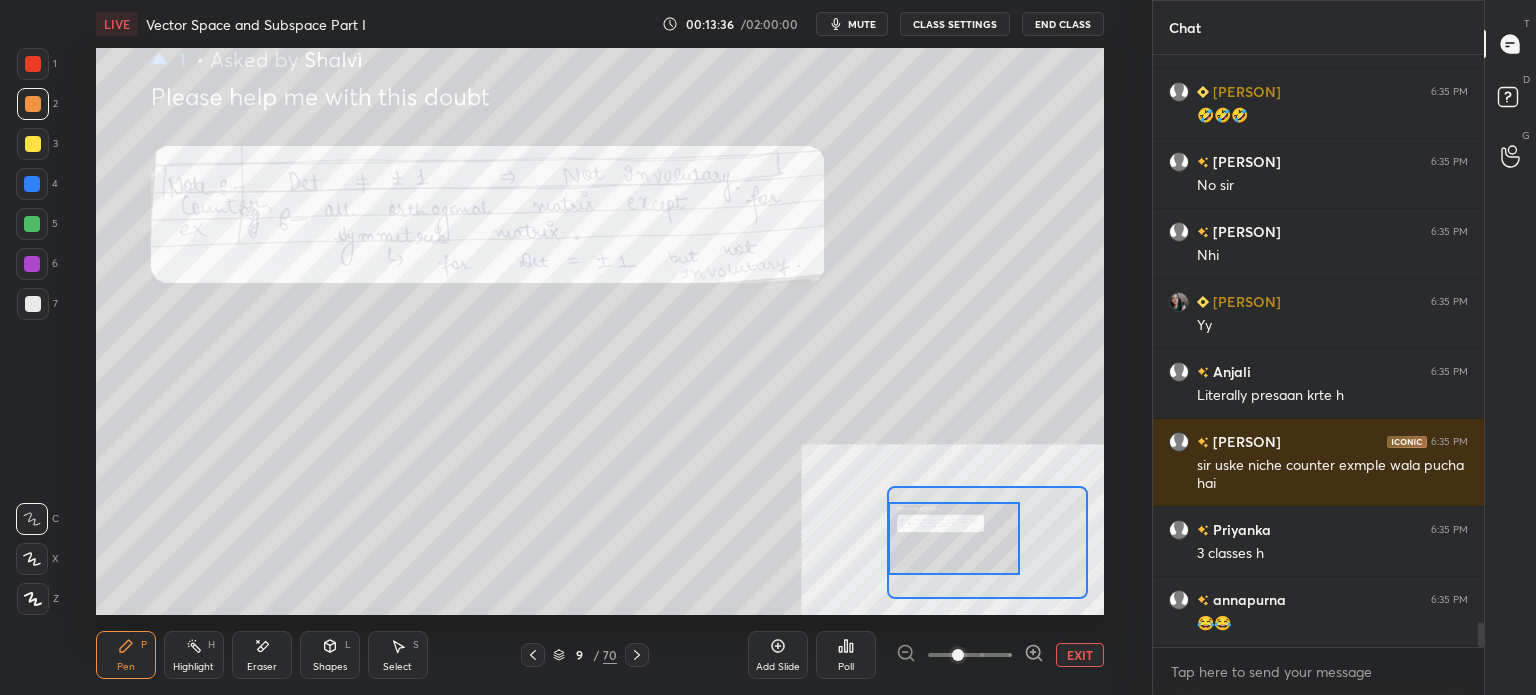 drag, startPoint x: 941, startPoint y: 545, endPoint x: 965, endPoint y: 558, distance: 27.294687 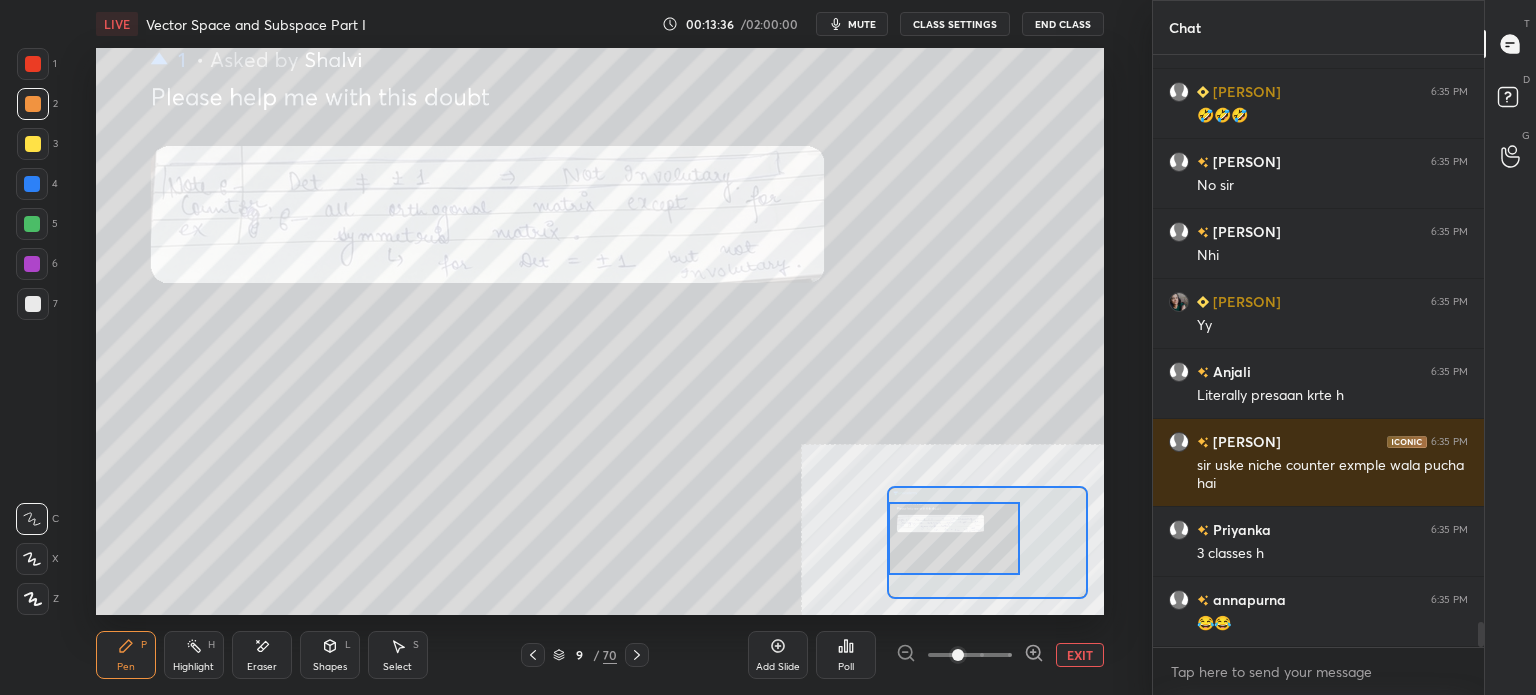 click at bounding box center [954, 538] 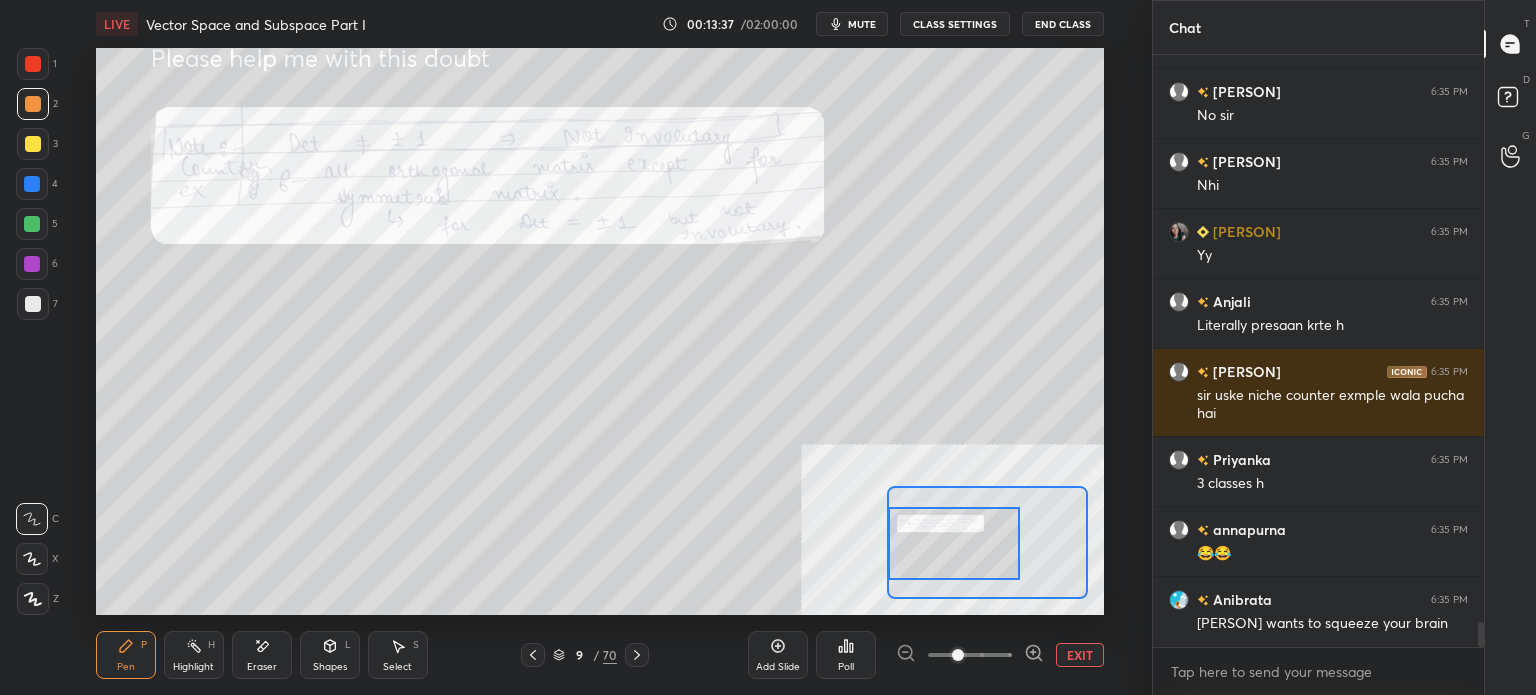 click at bounding box center [958, 655] 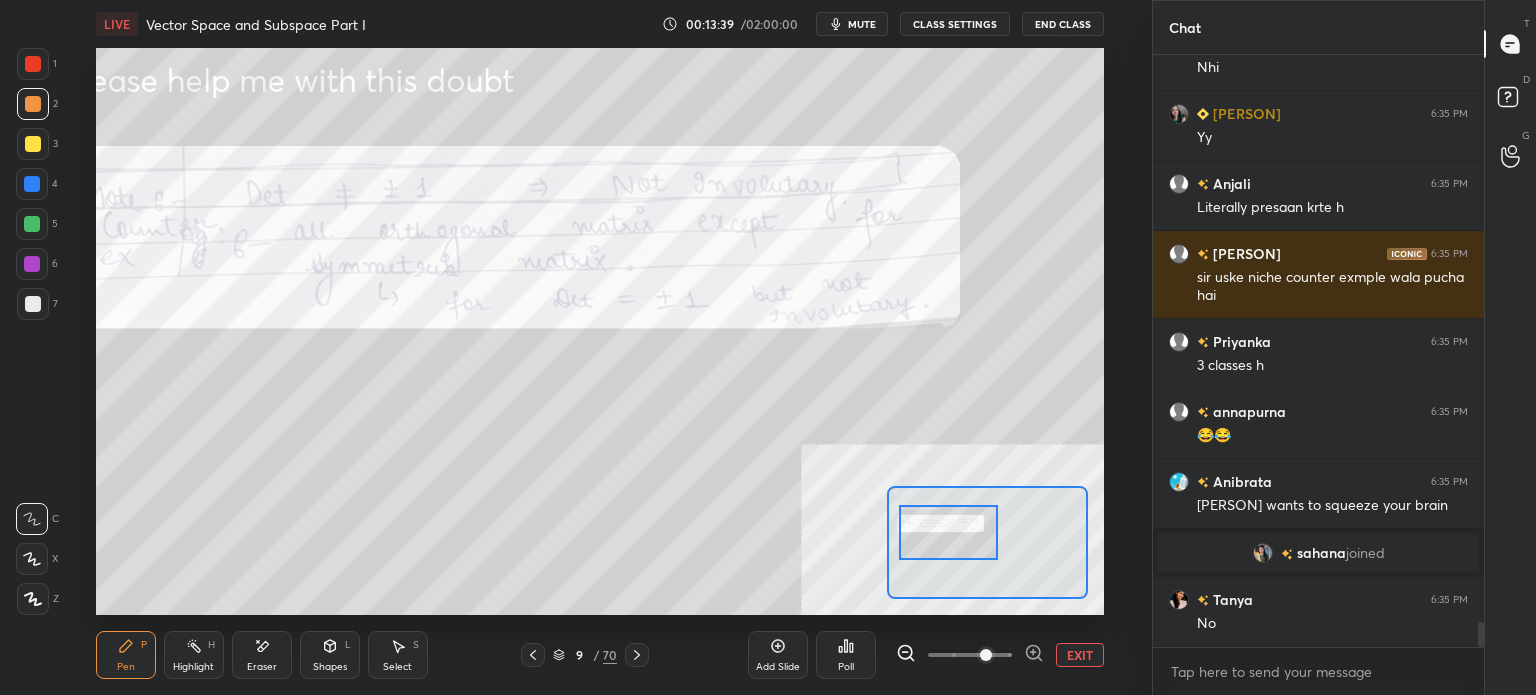scroll, scrollTop: 13302, scrollLeft: 0, axis: vertical 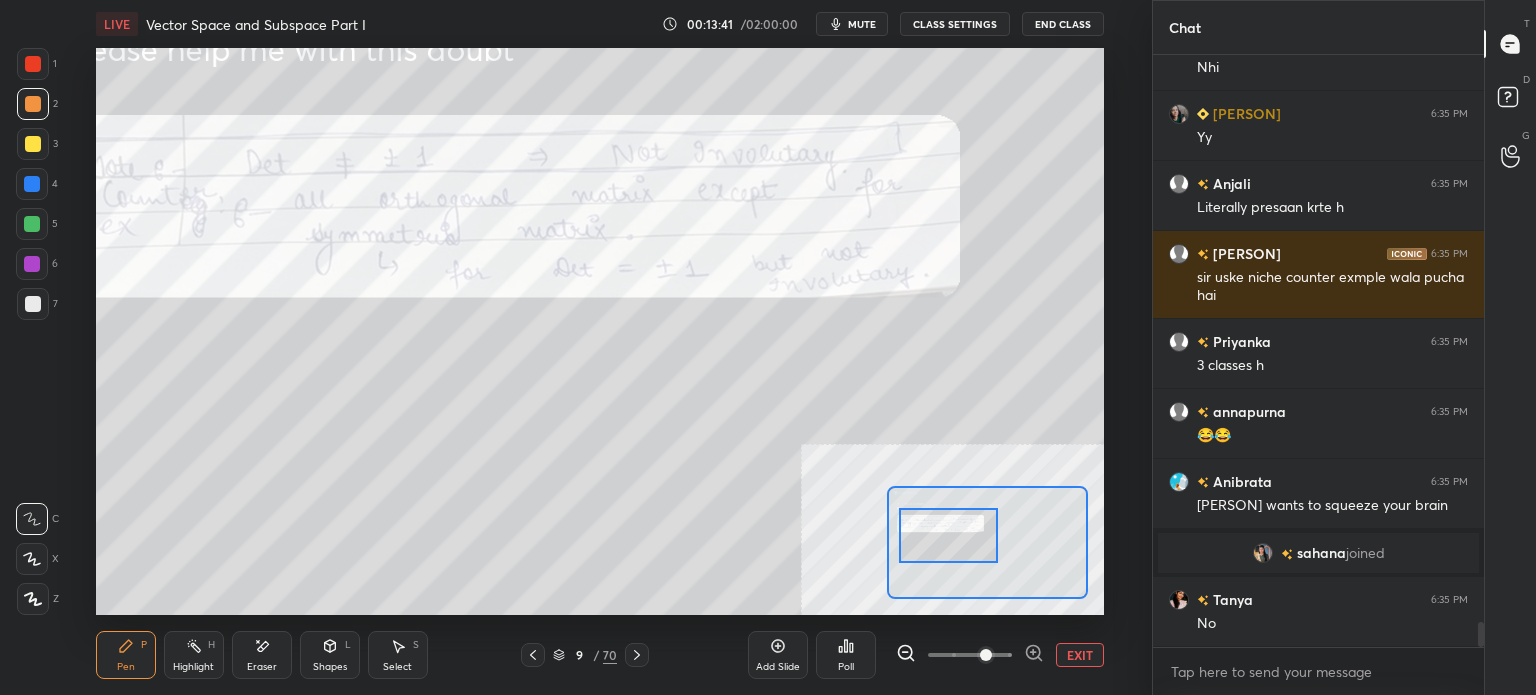 drag, startPoint x: 956, startPoint y: 531, endPoint x: 952, endPoint y: 541, distance: 10.770329 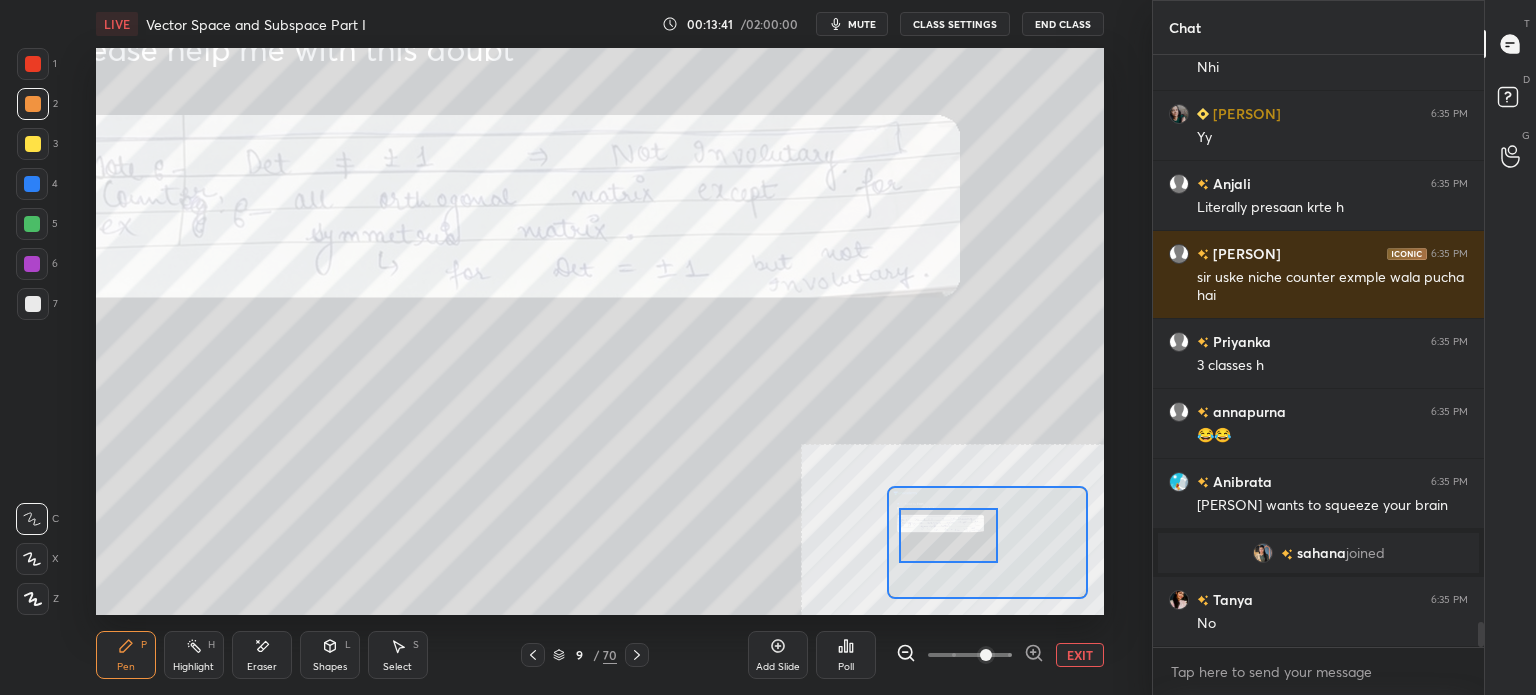 click at bounding box center [948, 535] 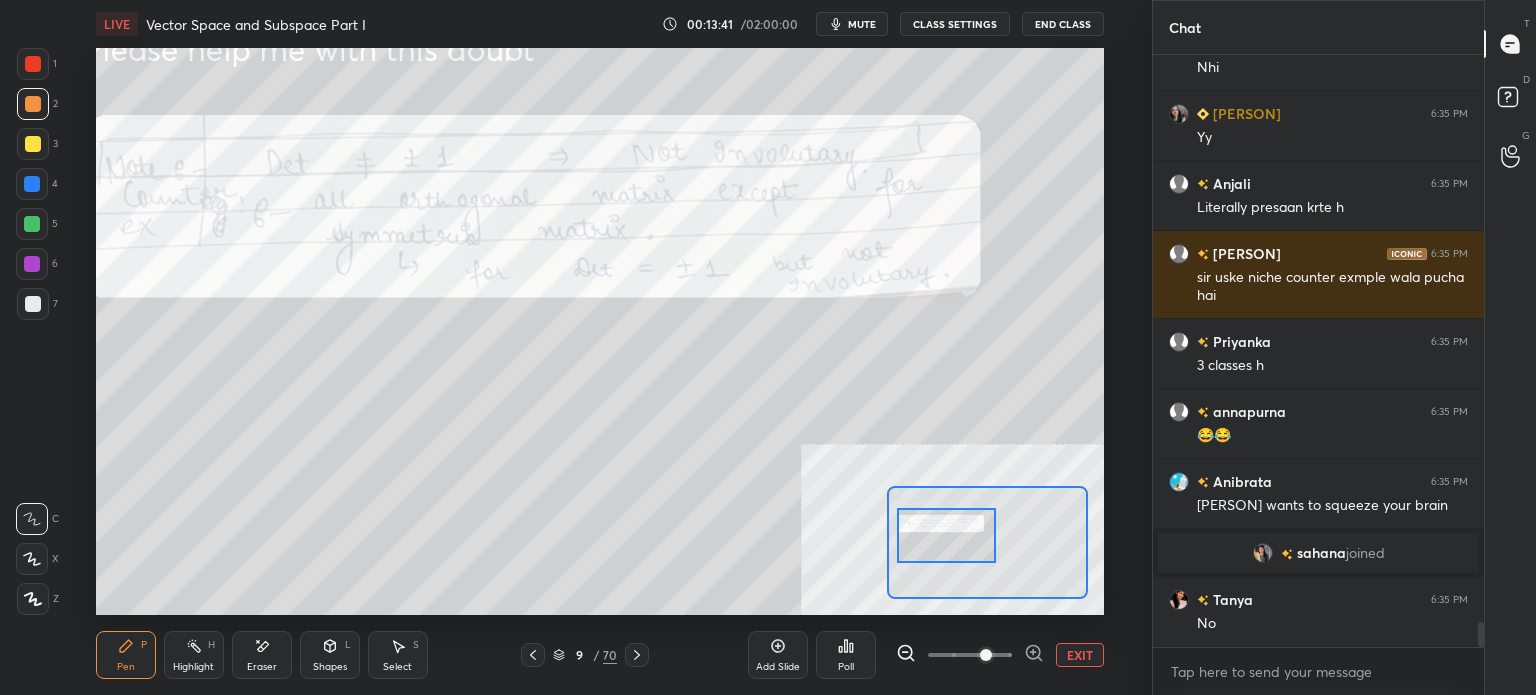 scroll, scrollTop: 13350, scrollLeft: 0, axis: vertical 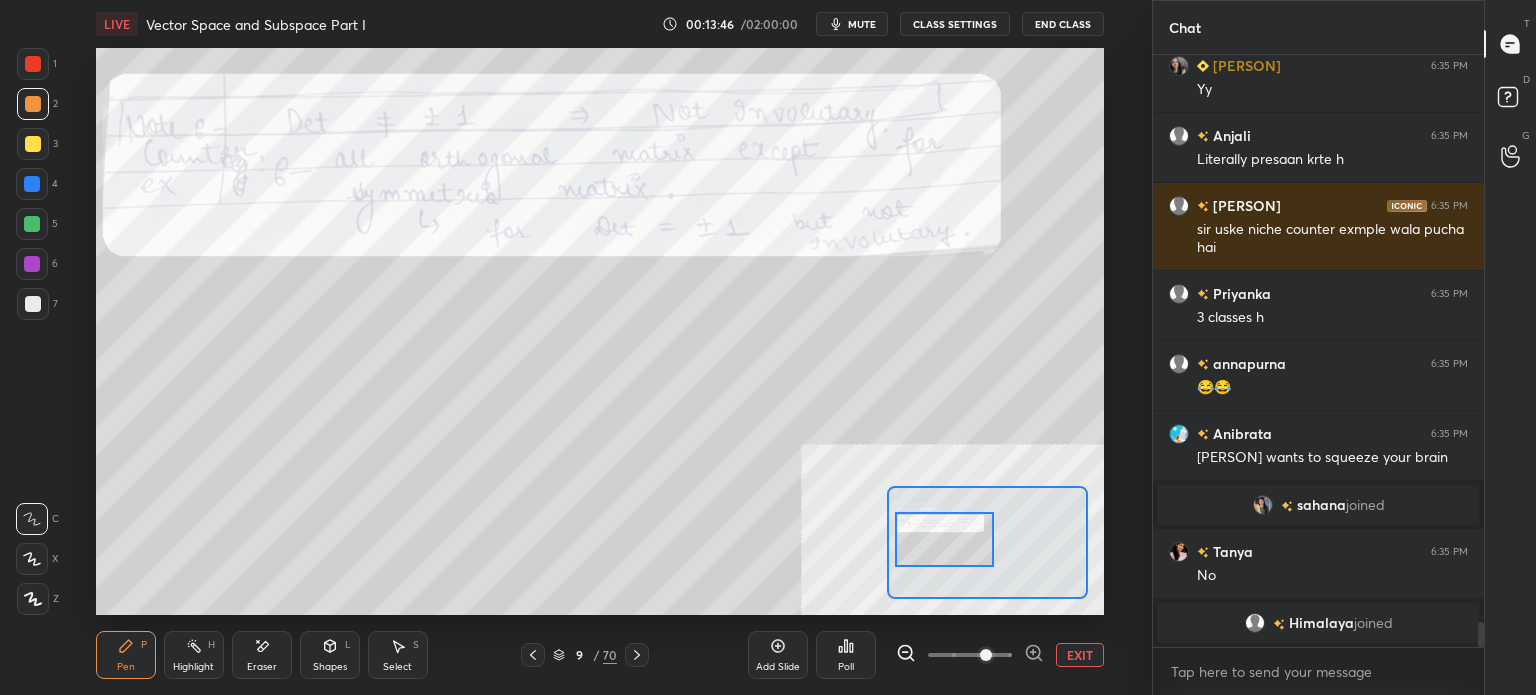 drag, startPoint x: 959, startPoint y: 539, endPoint x: 957, endPoint y: 550, distance: 11.18034 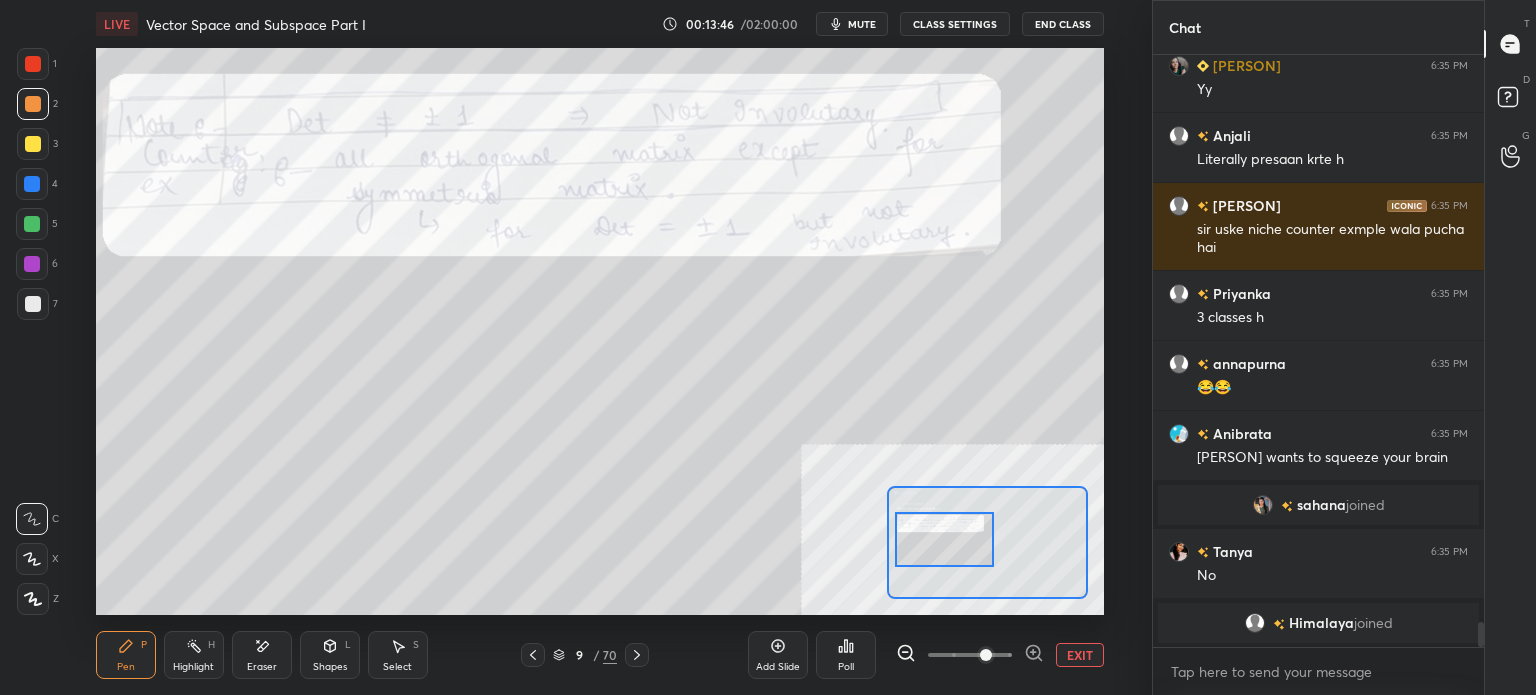 click at bounding box center (944, 539) 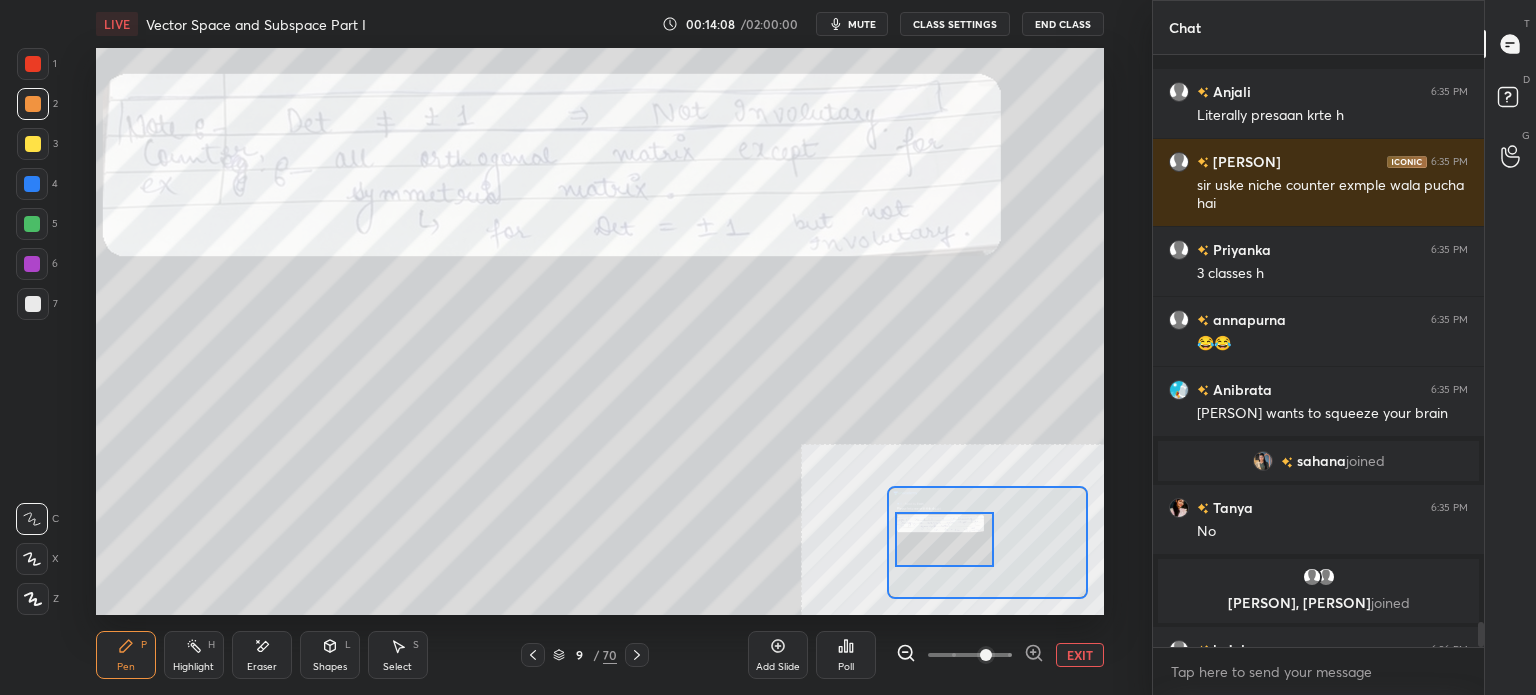 scroll, scrollTop: 13460, scrollLeft: 0, axis: vertical 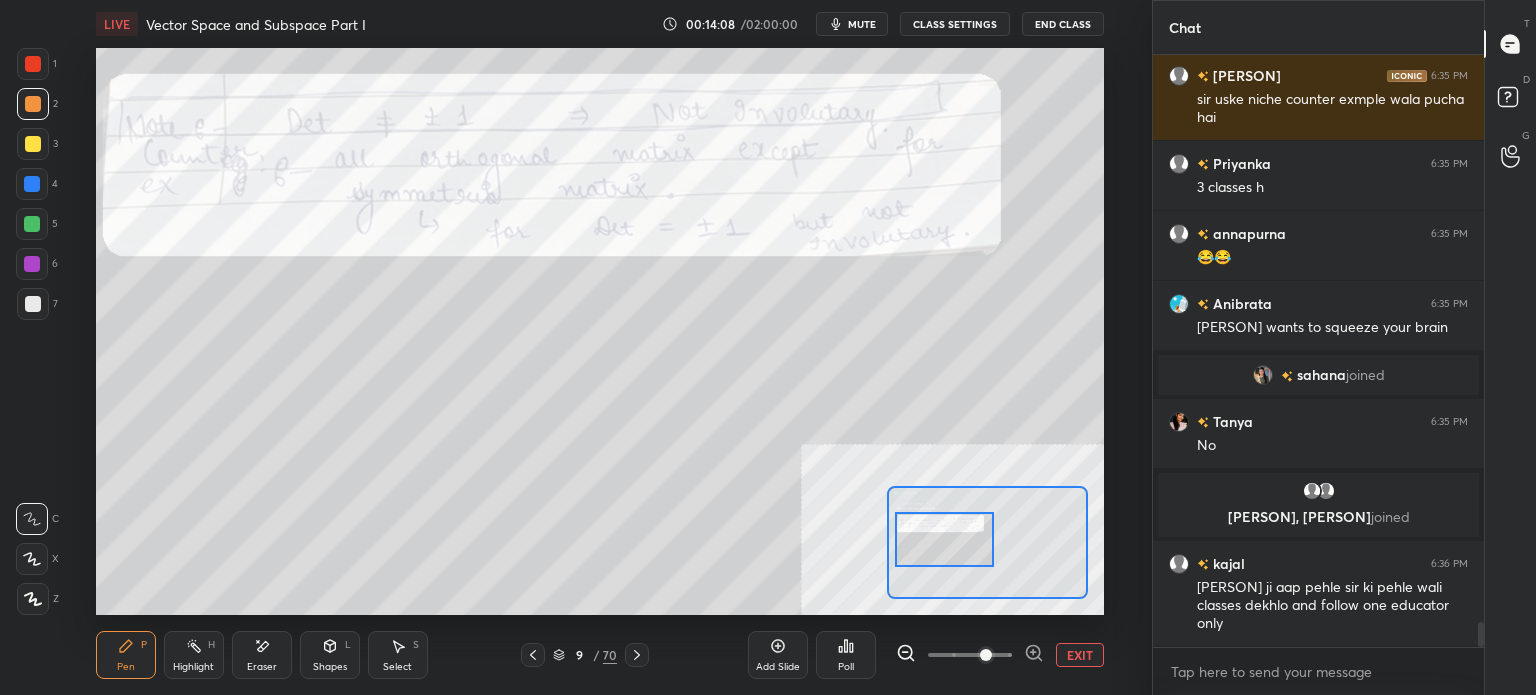 click at bounding box center (33, 64) 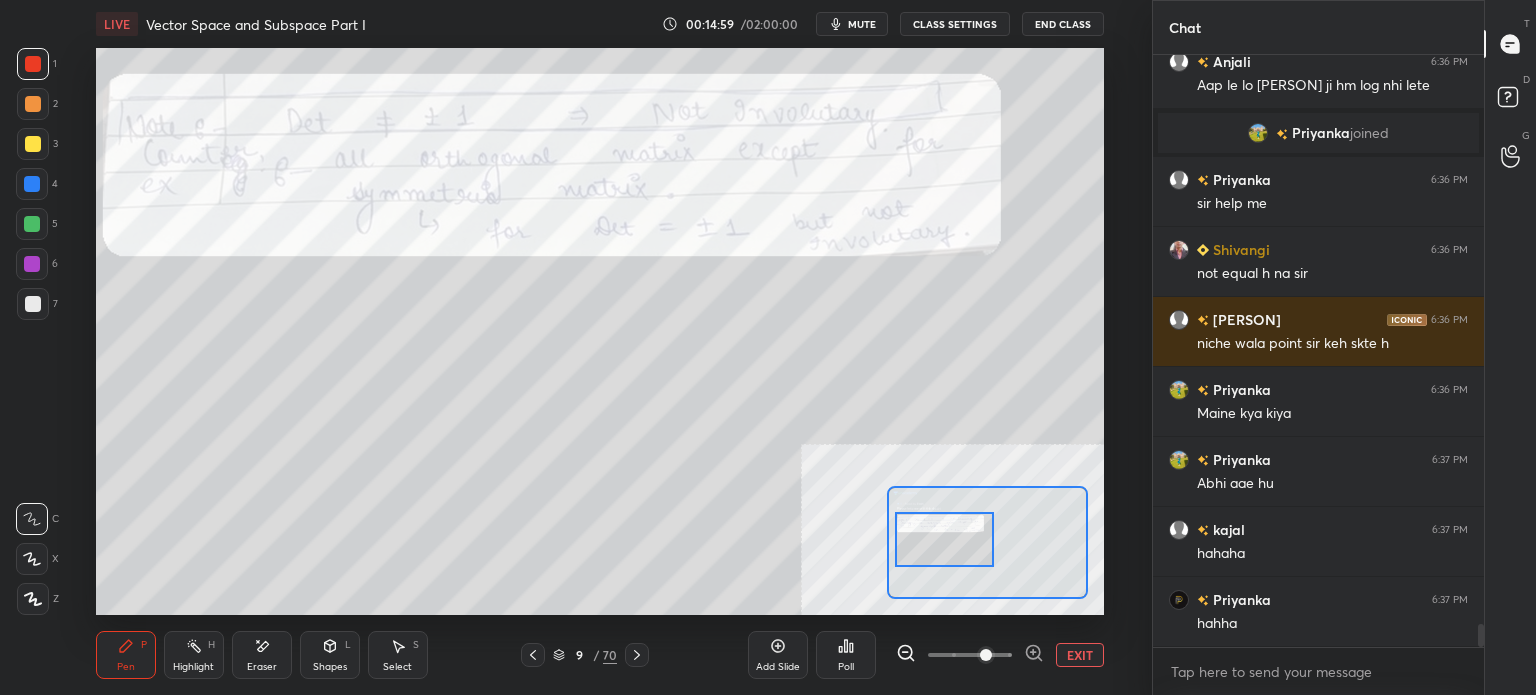 scroll, scrollTop: 13998, scrollLeft: 0, axis: vertical 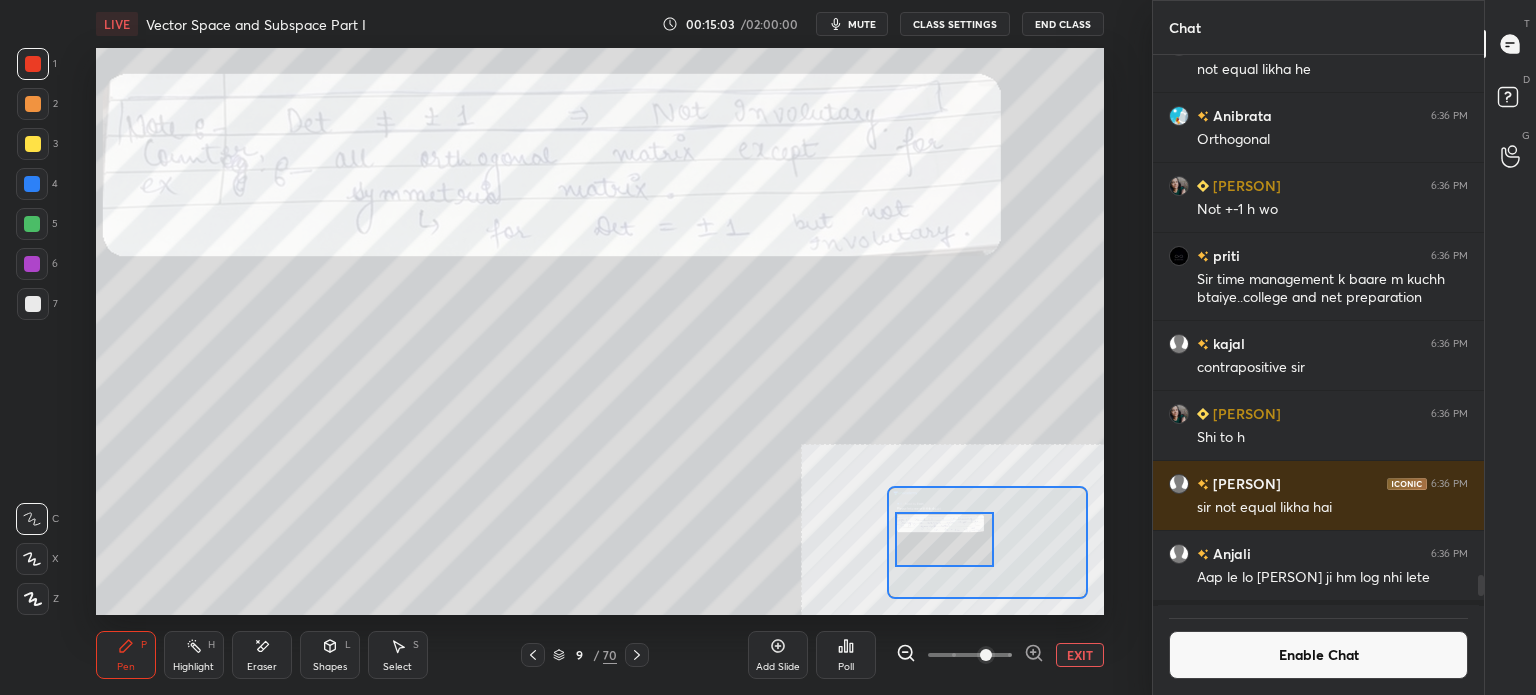 drag, startPoint x: 40, startPoint y: 72, endPoint x: 84, endPoint y: 74, distance: 44.04543 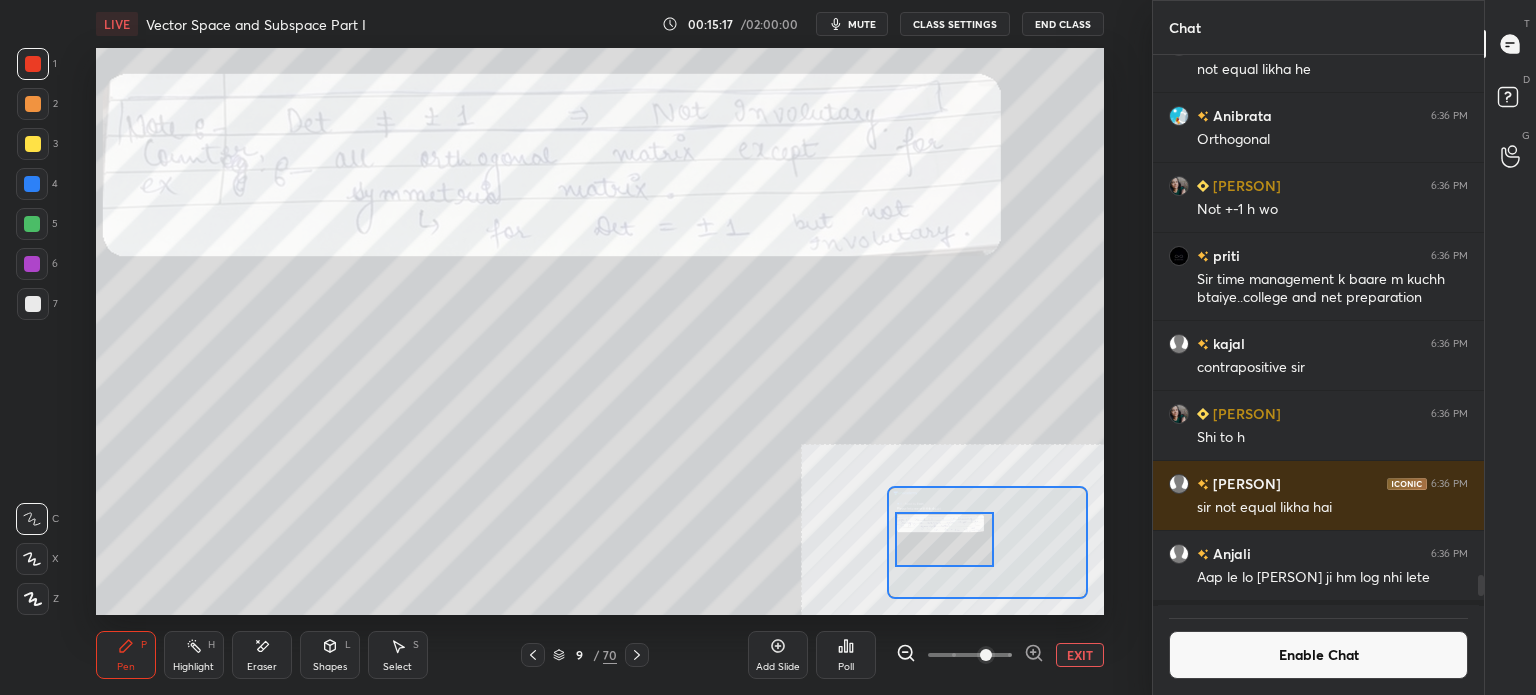click at bounding box center (33, 64) 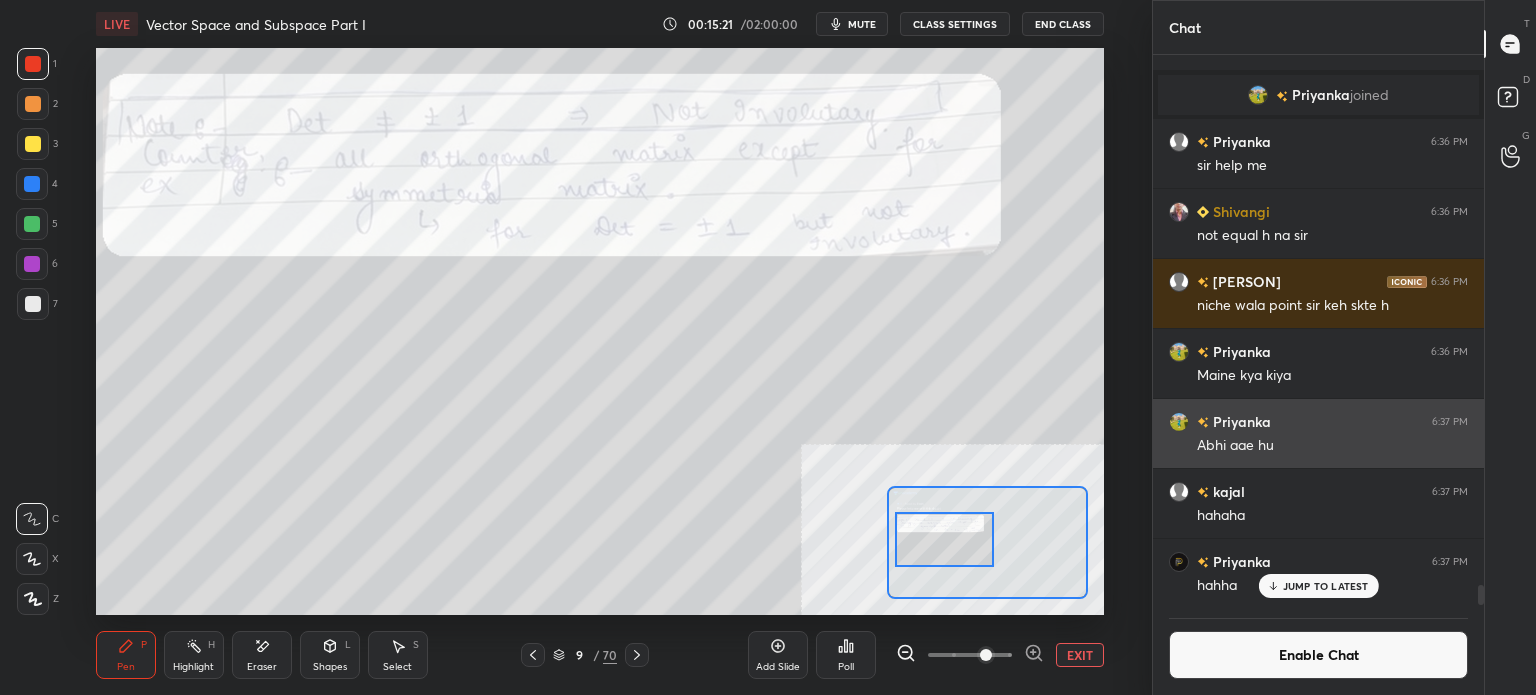 scroll, scrollTop: 14531, scrollLeft: 0, axis: vertical 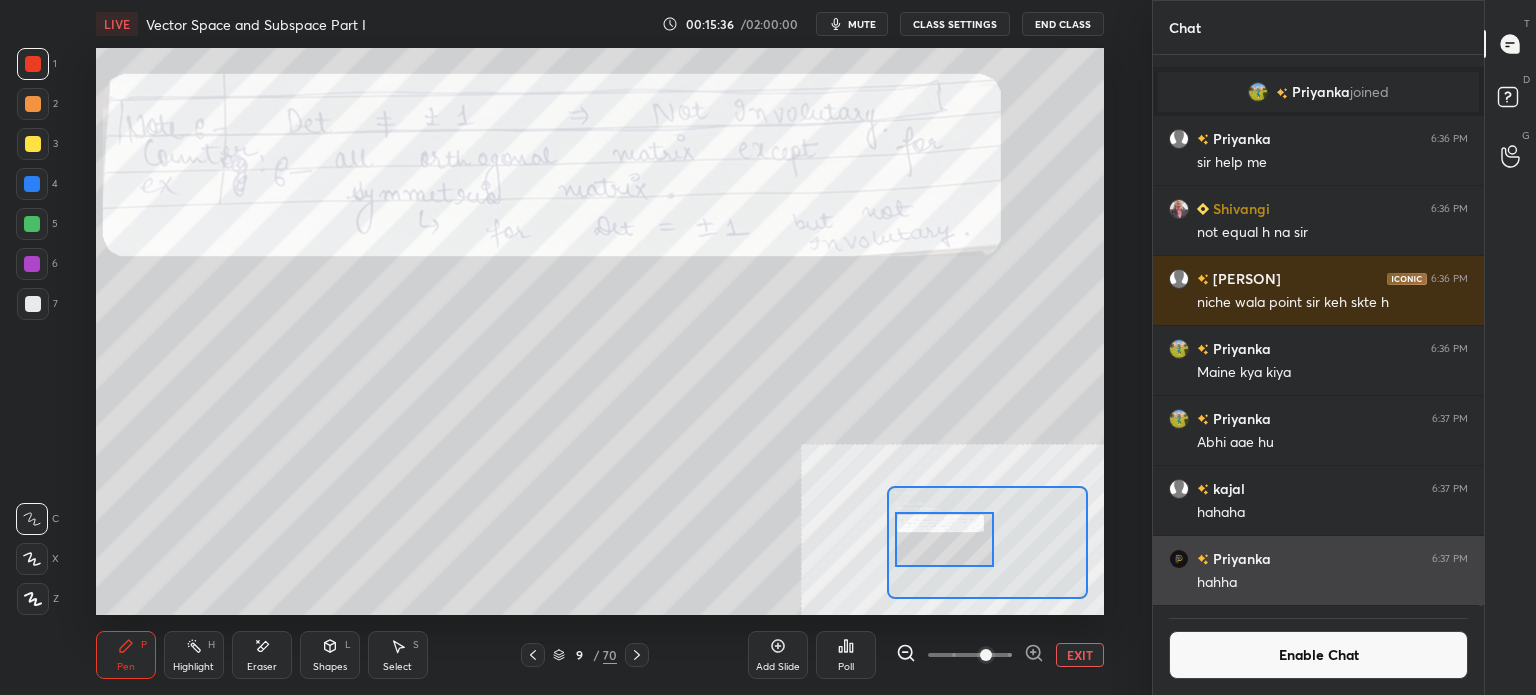drag, startPoint x: 1260, startPoint y: 673, endPoint x: 1313, endPoint y: 583, distance: 104.44616 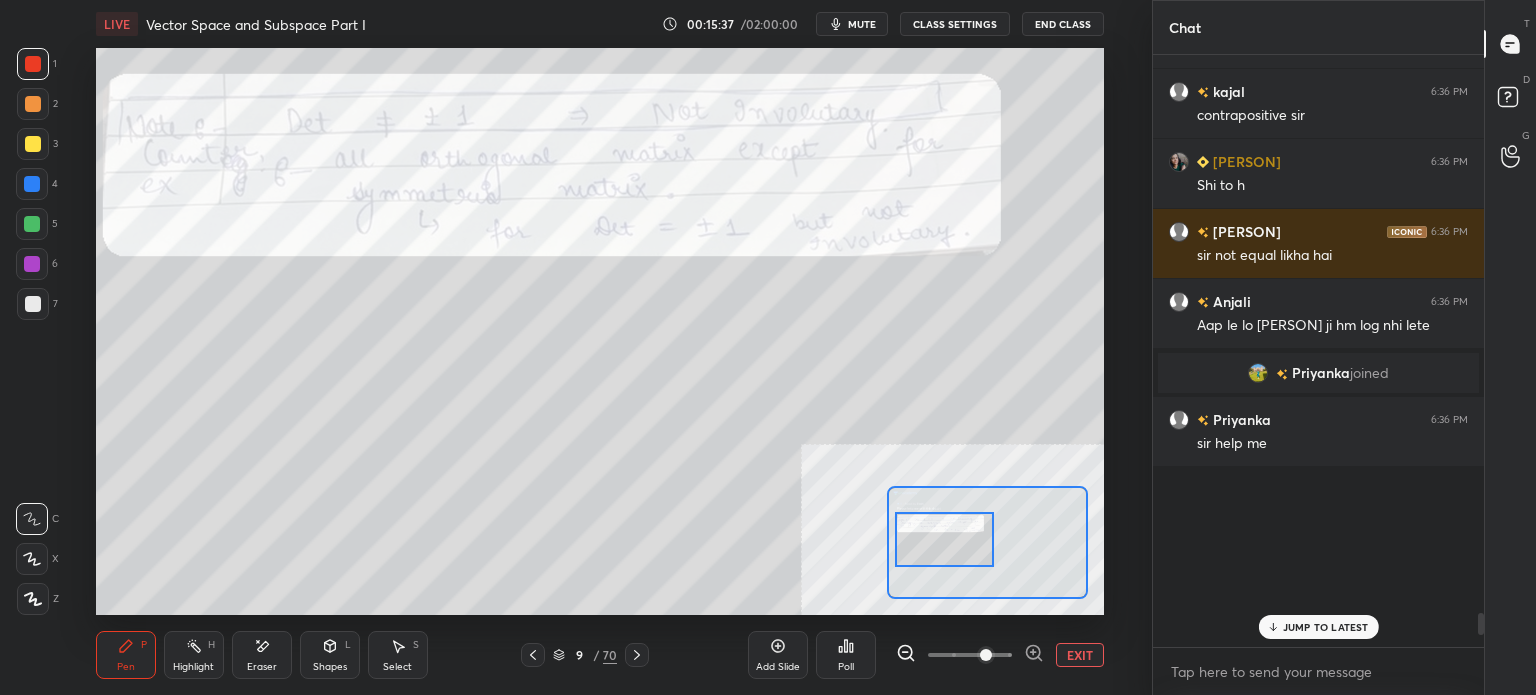 scroll, scrollTop: 5, scrollLeft: 6, axis: both 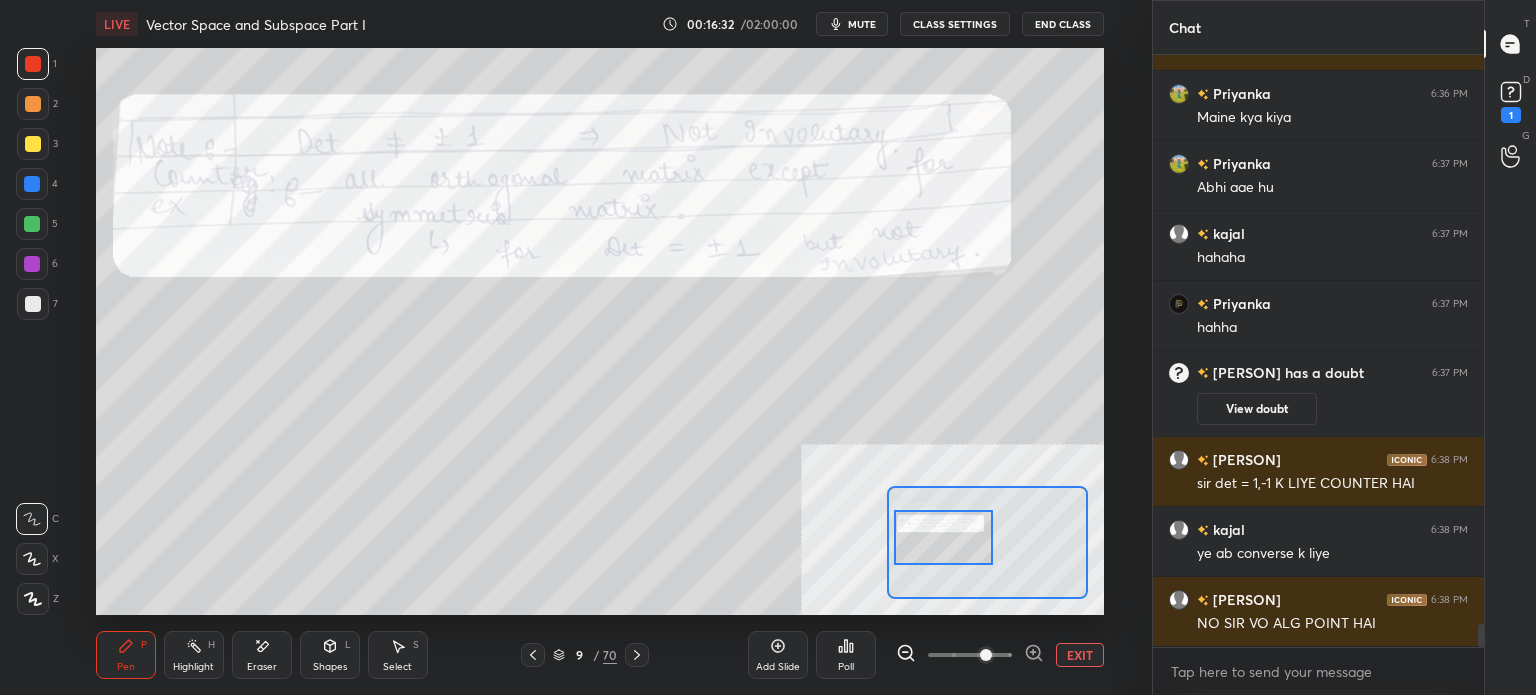 drag, startPoint x: 934, startPoint y: 534, endPoint x: 932, endPoint y: 548, distance: 14.142136 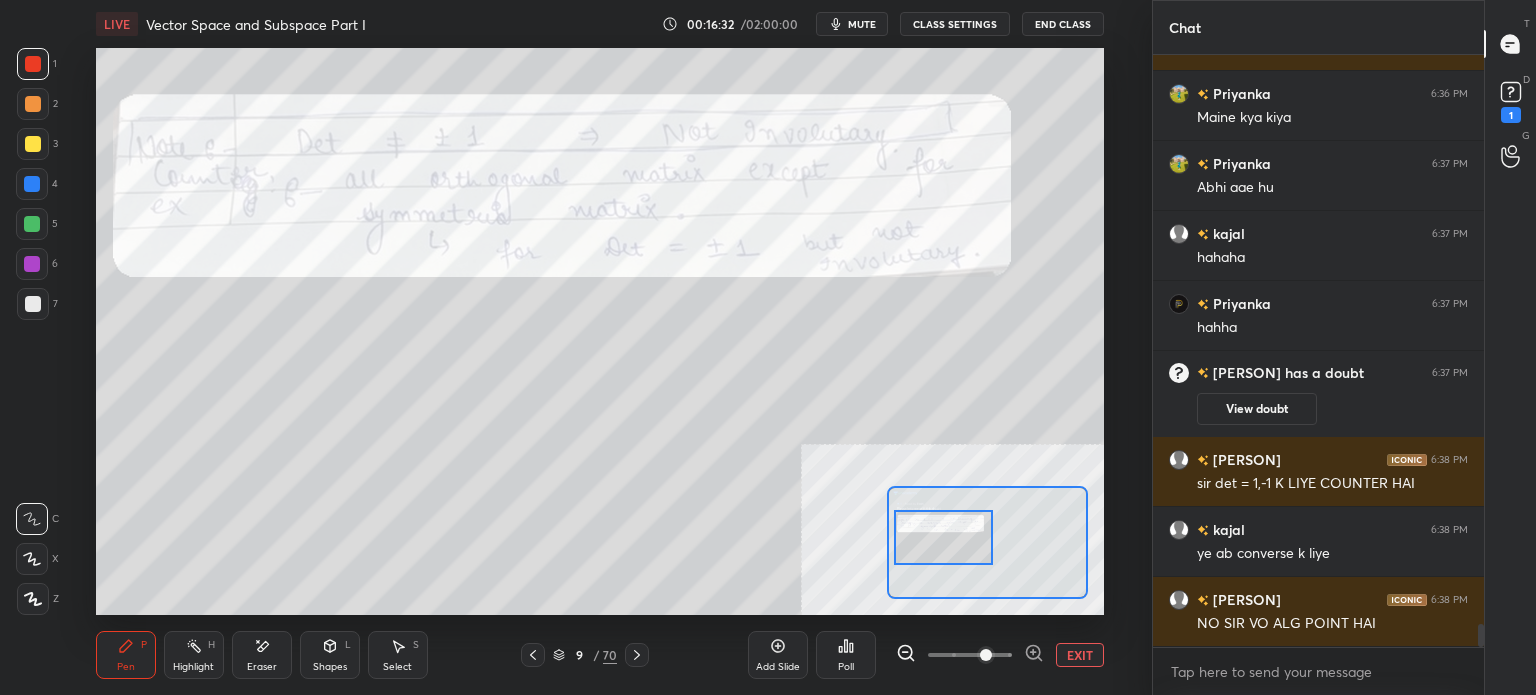 click at bounding box center (943, 537) 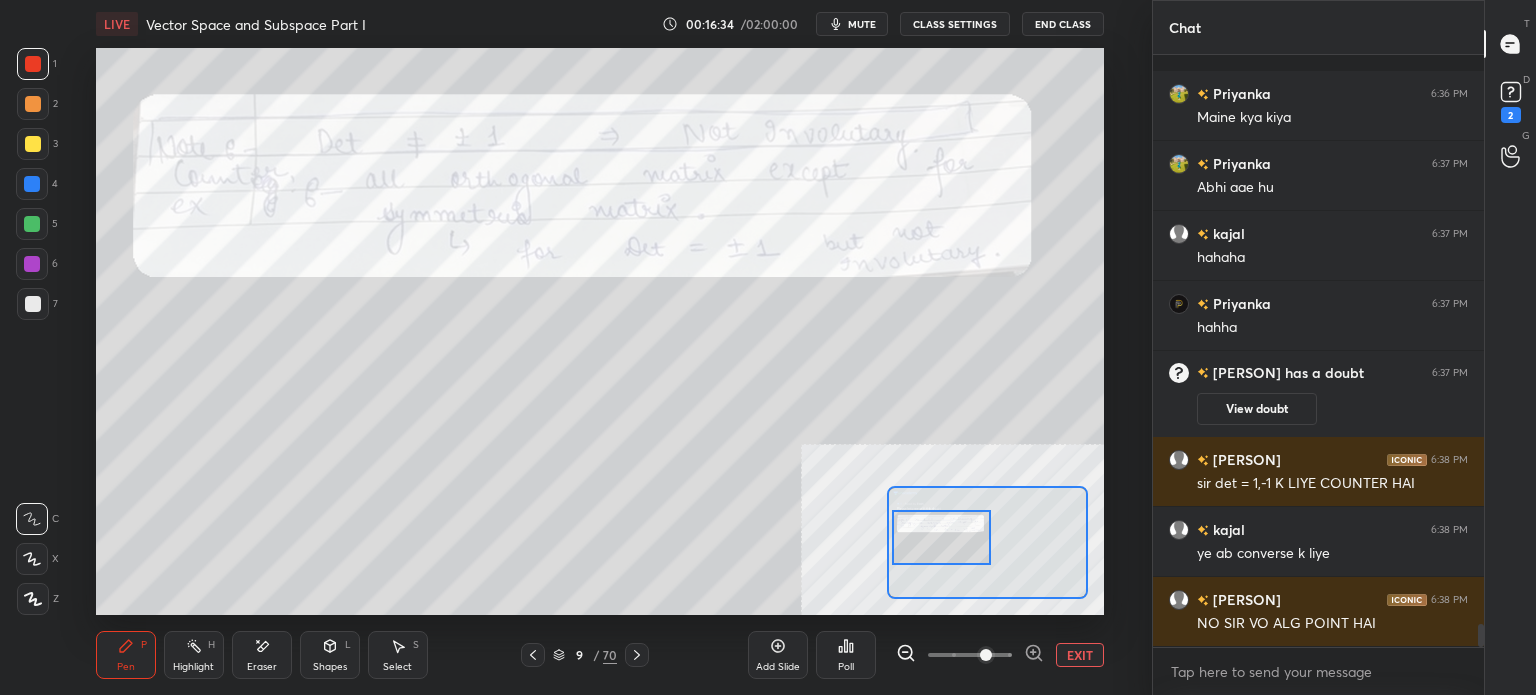 scroll, scrollTop: 14794, scrollLeft: 0, axis: vertical 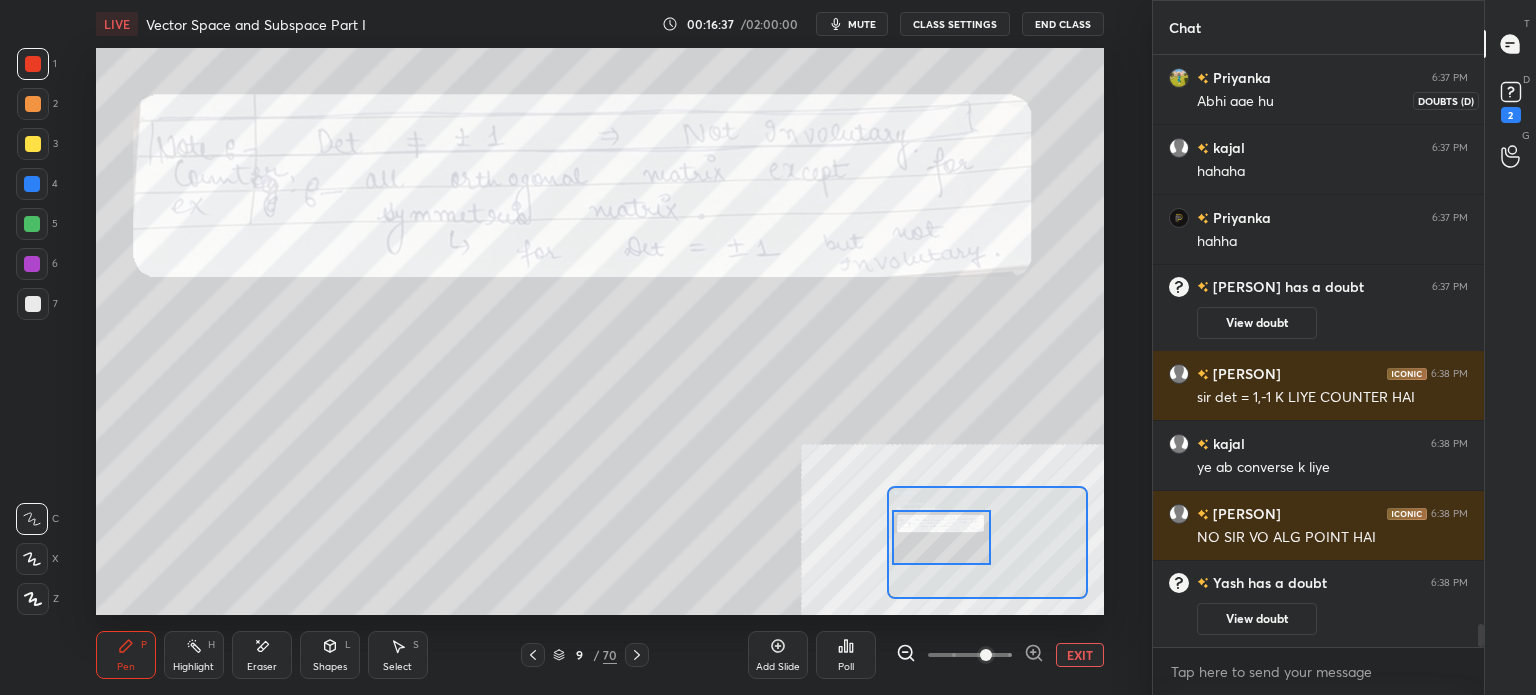 click 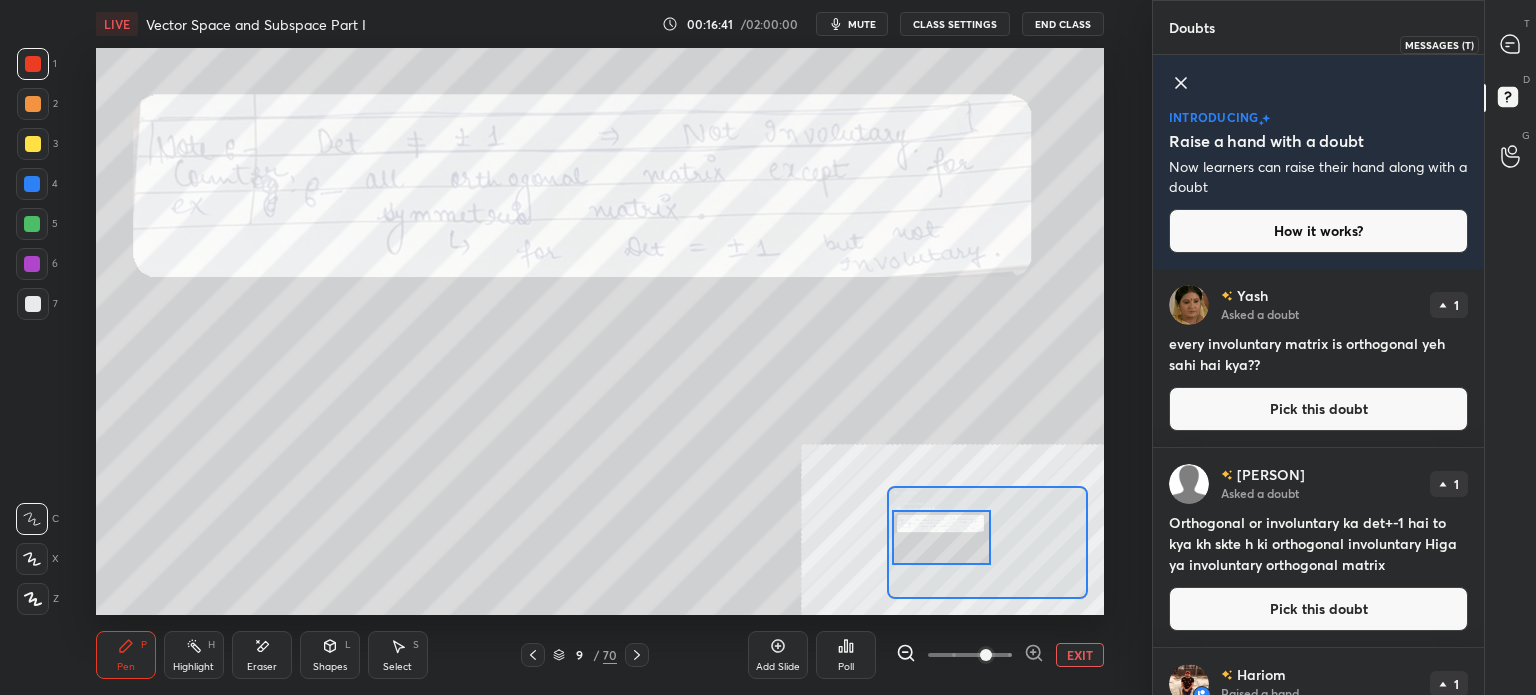 click 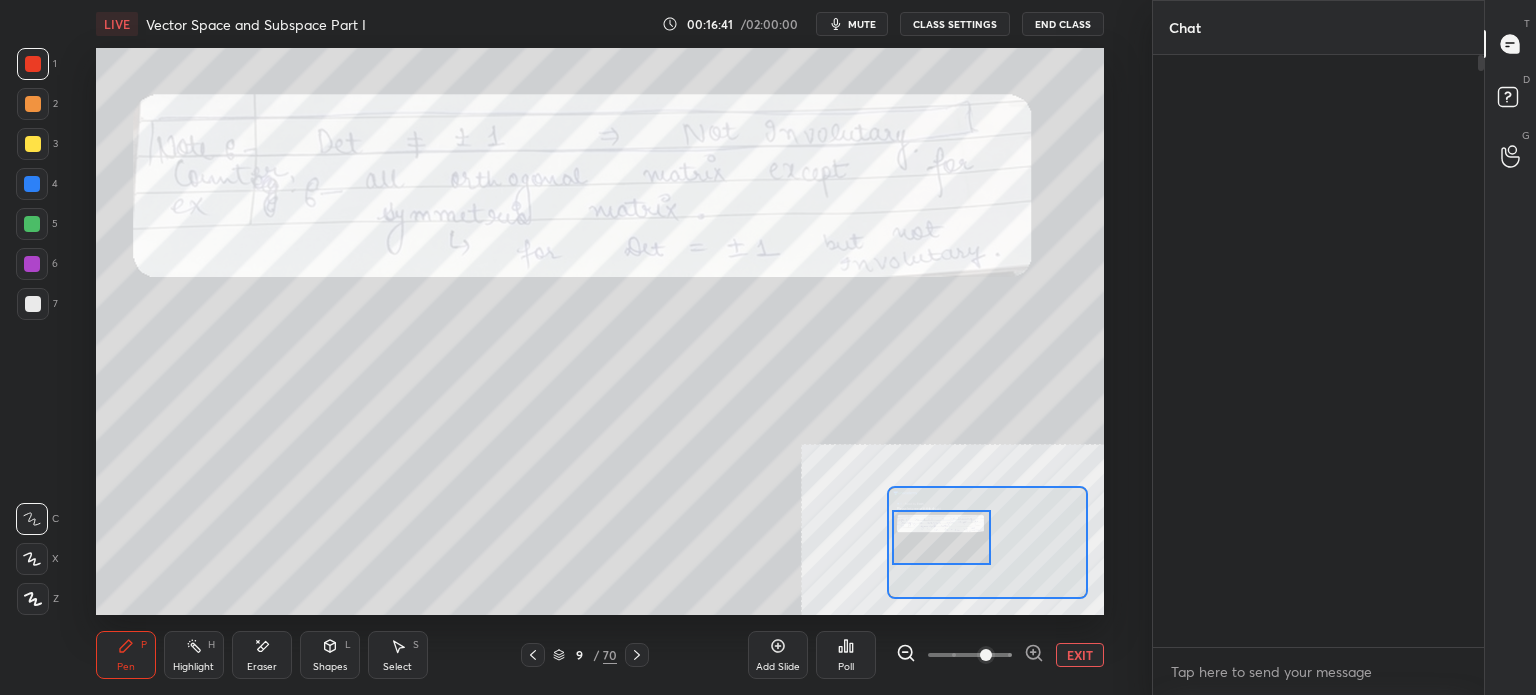 scroll, scrollTop: 14892, scrollLeft: 0, axis: vertical 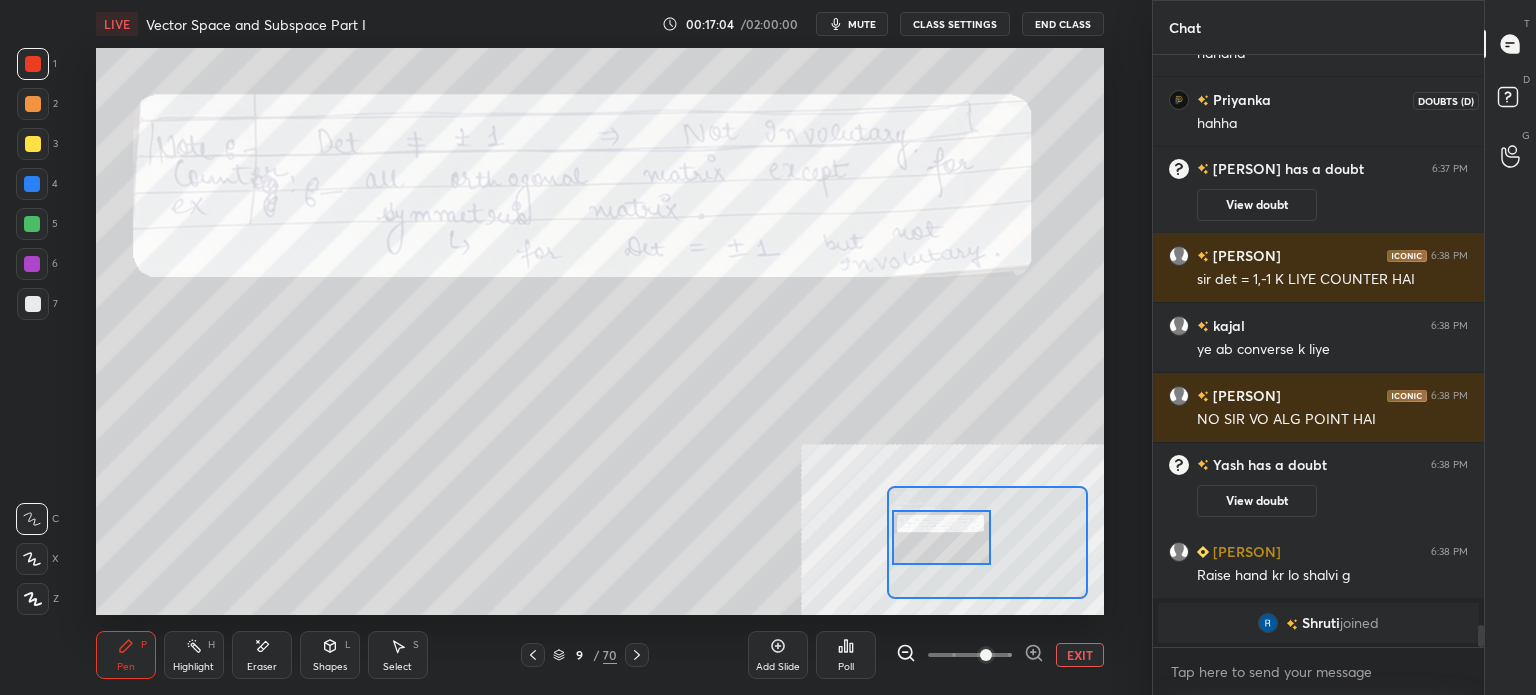 click 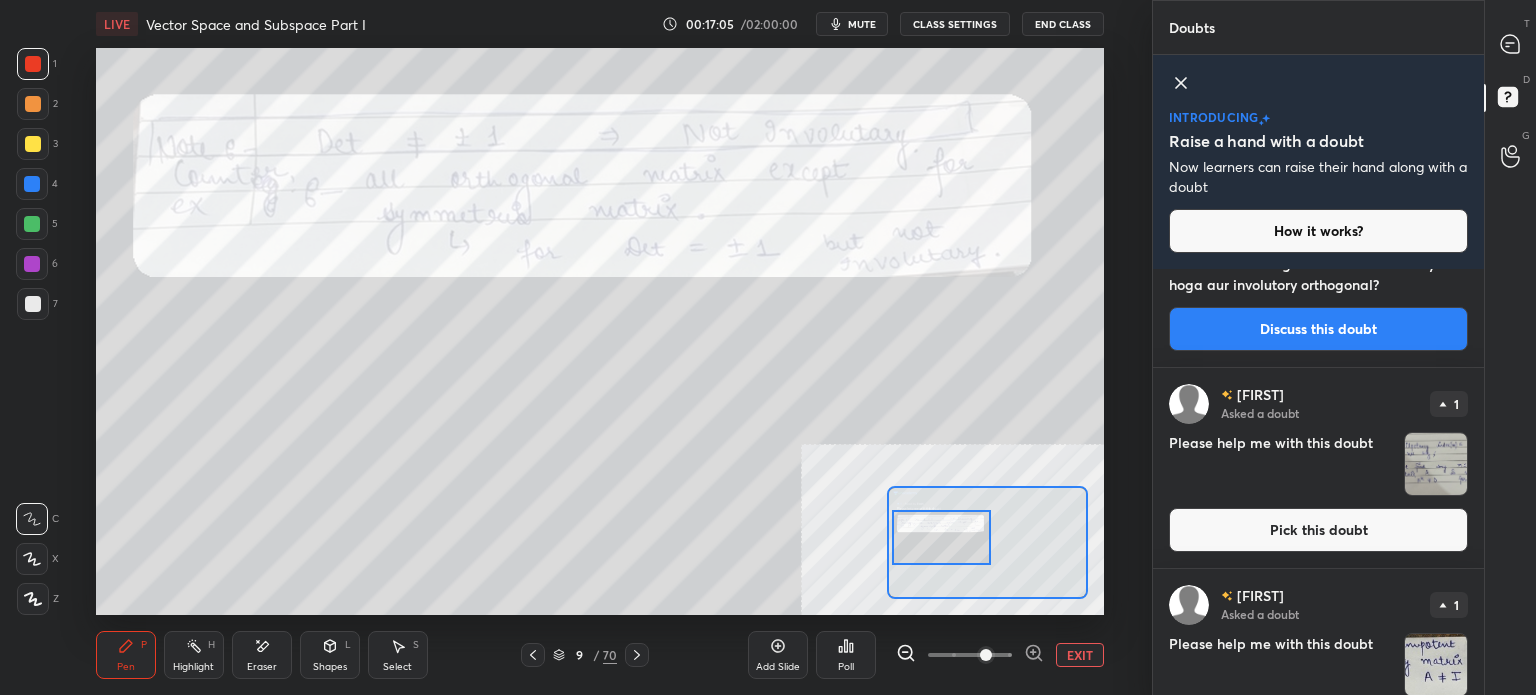 scroll, scrollTop: 776, scrollLeft: 0, axis: vertical 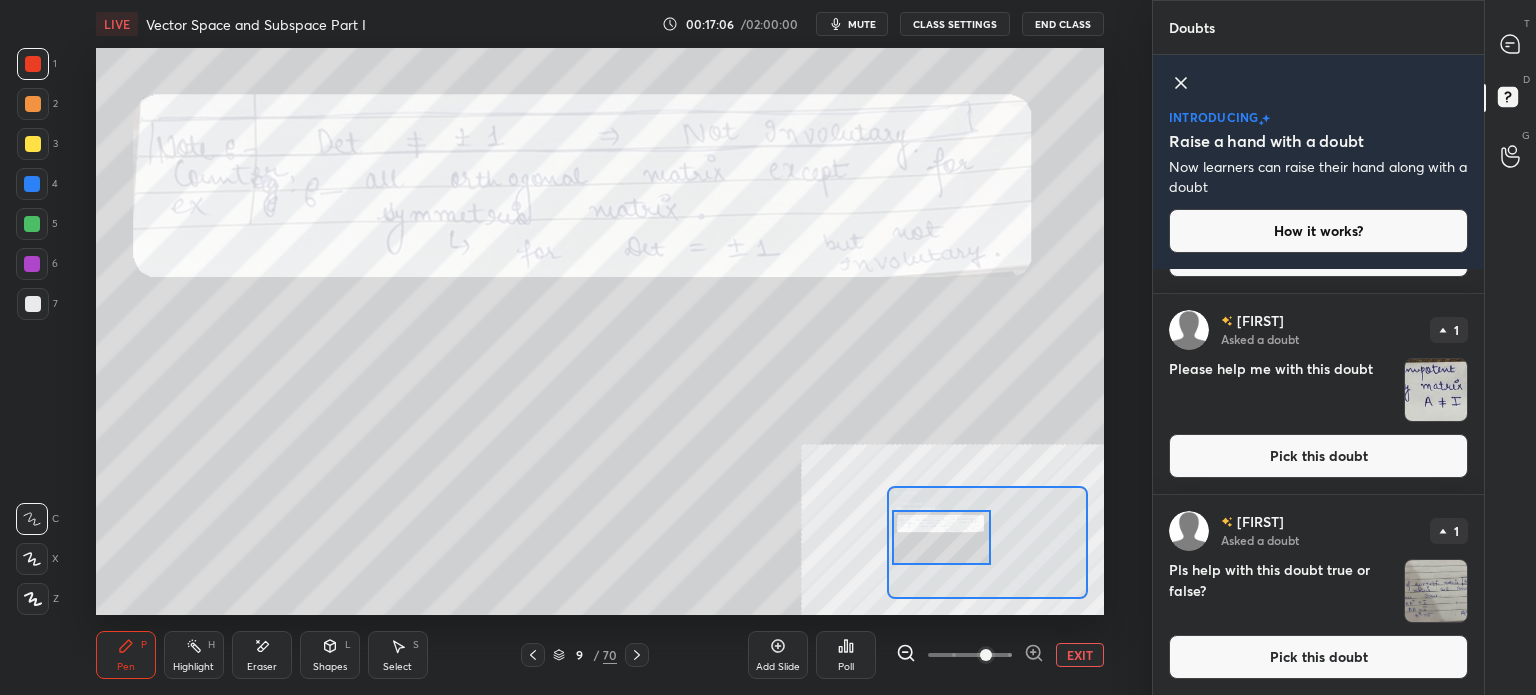 click on "Pick this doubt" at bounding box center (1318, 456) 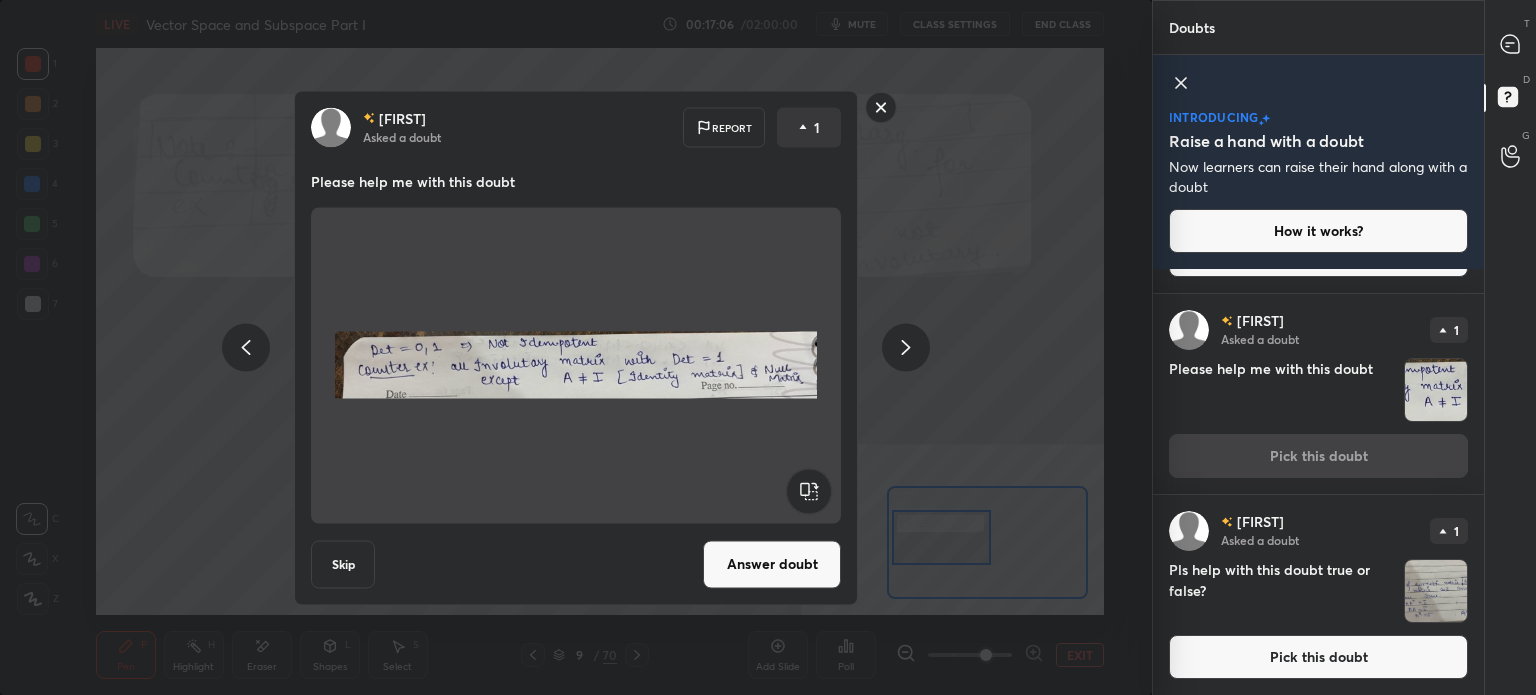 click on "Answer doubt" at bounding box center (772, 564) 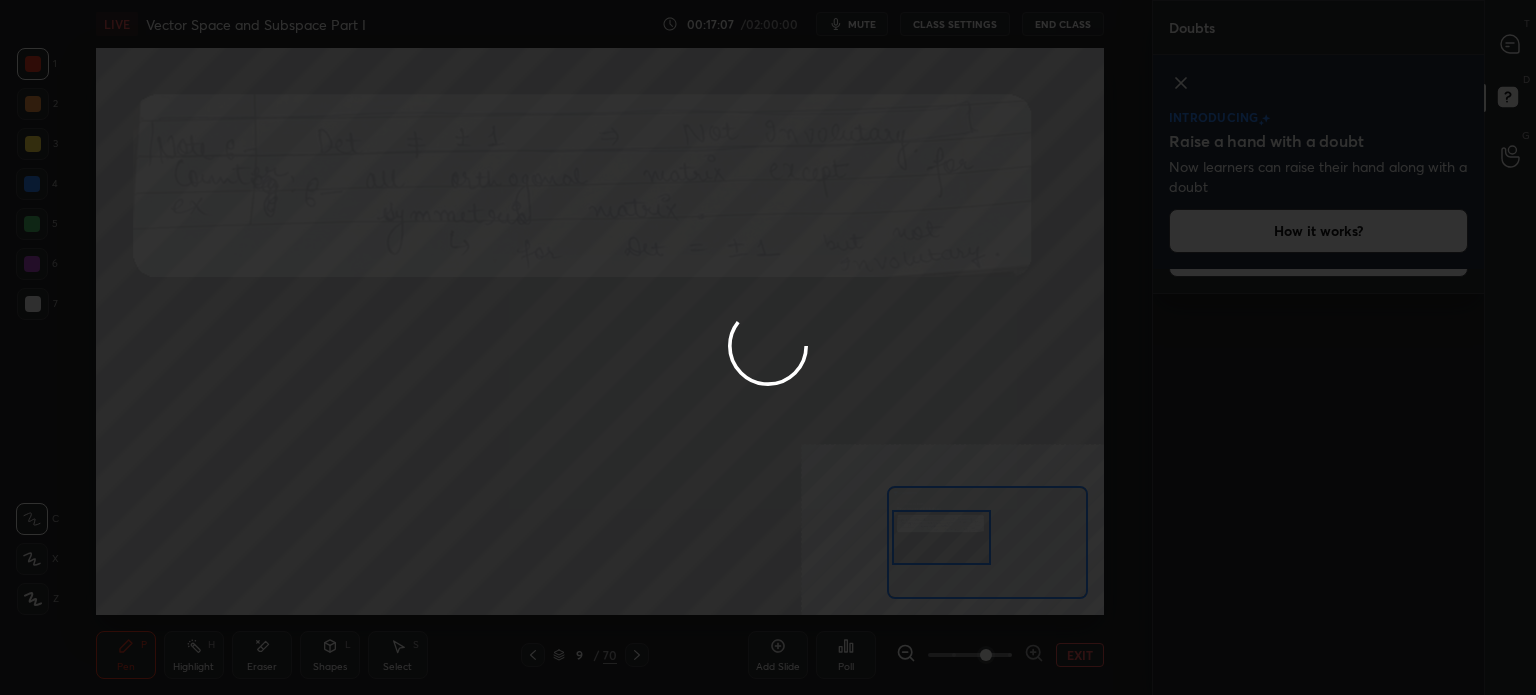 scroll, scrollTop: 0, scrollLeft: 0, axis: both 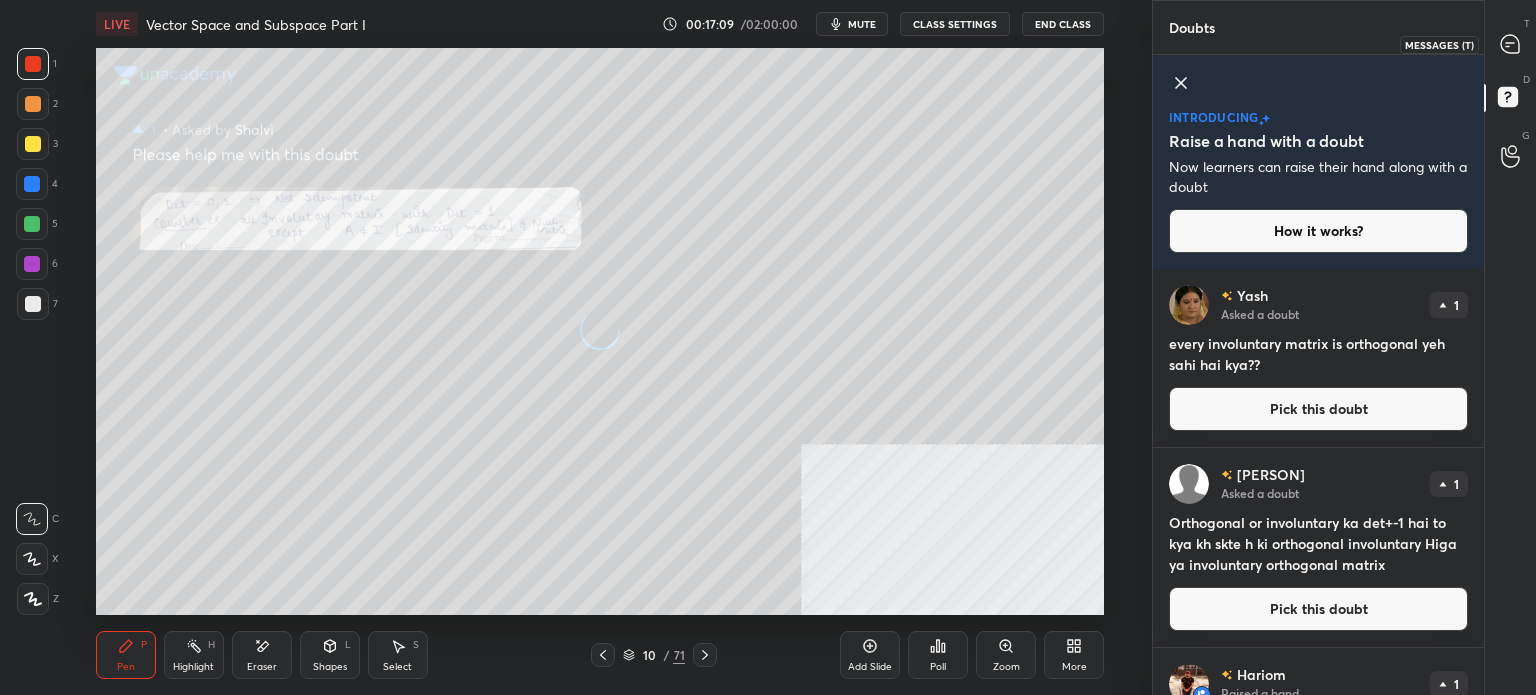 click 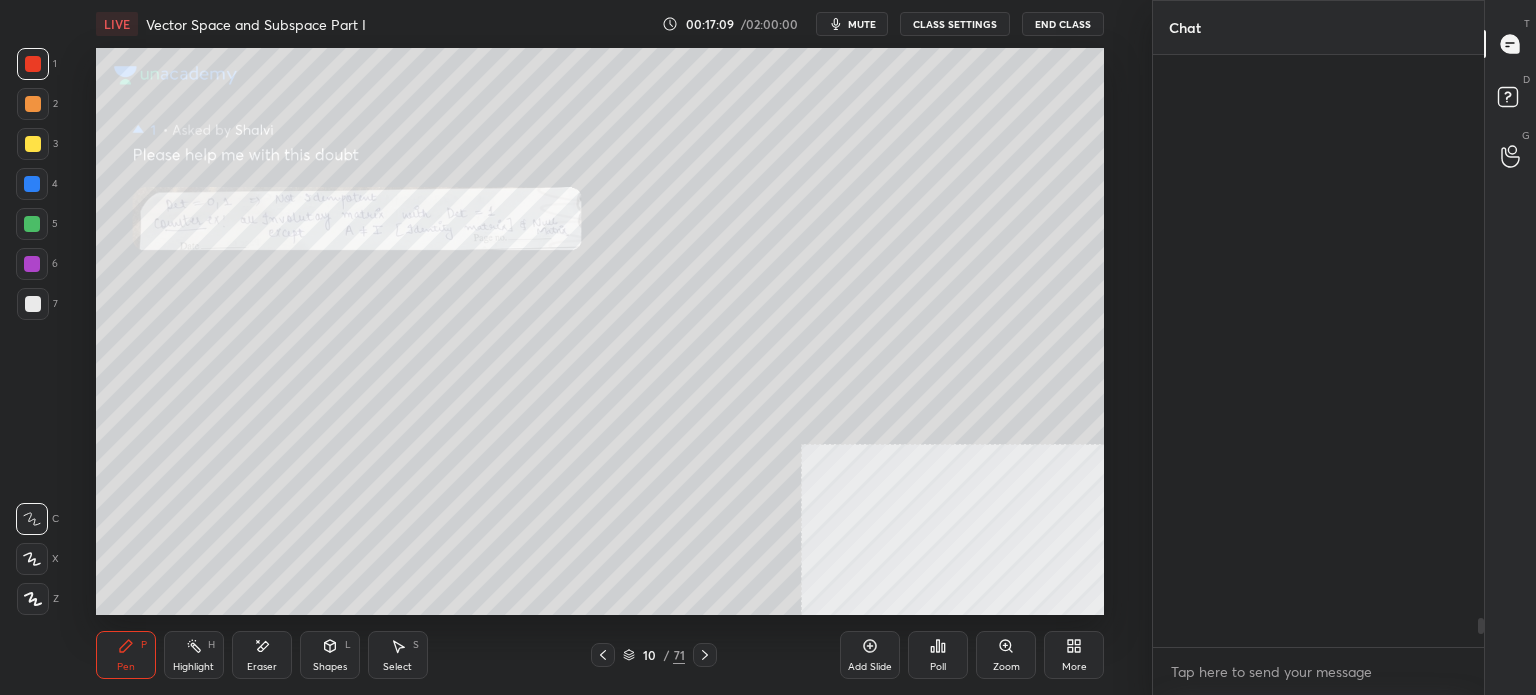 scroll, scrollTop: 14900, scrollLeft: 0, axis: vertical 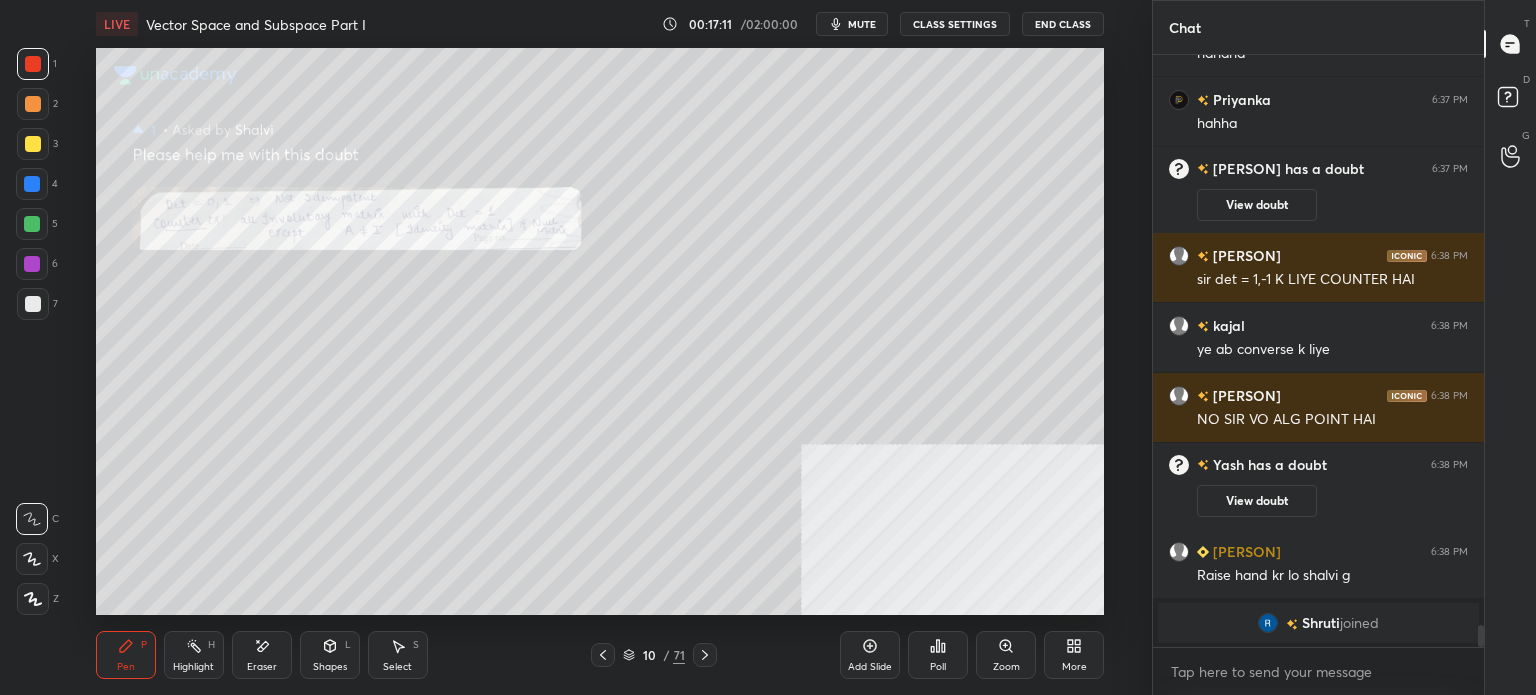click on "Zoom" at bounding box center (1006, 655) 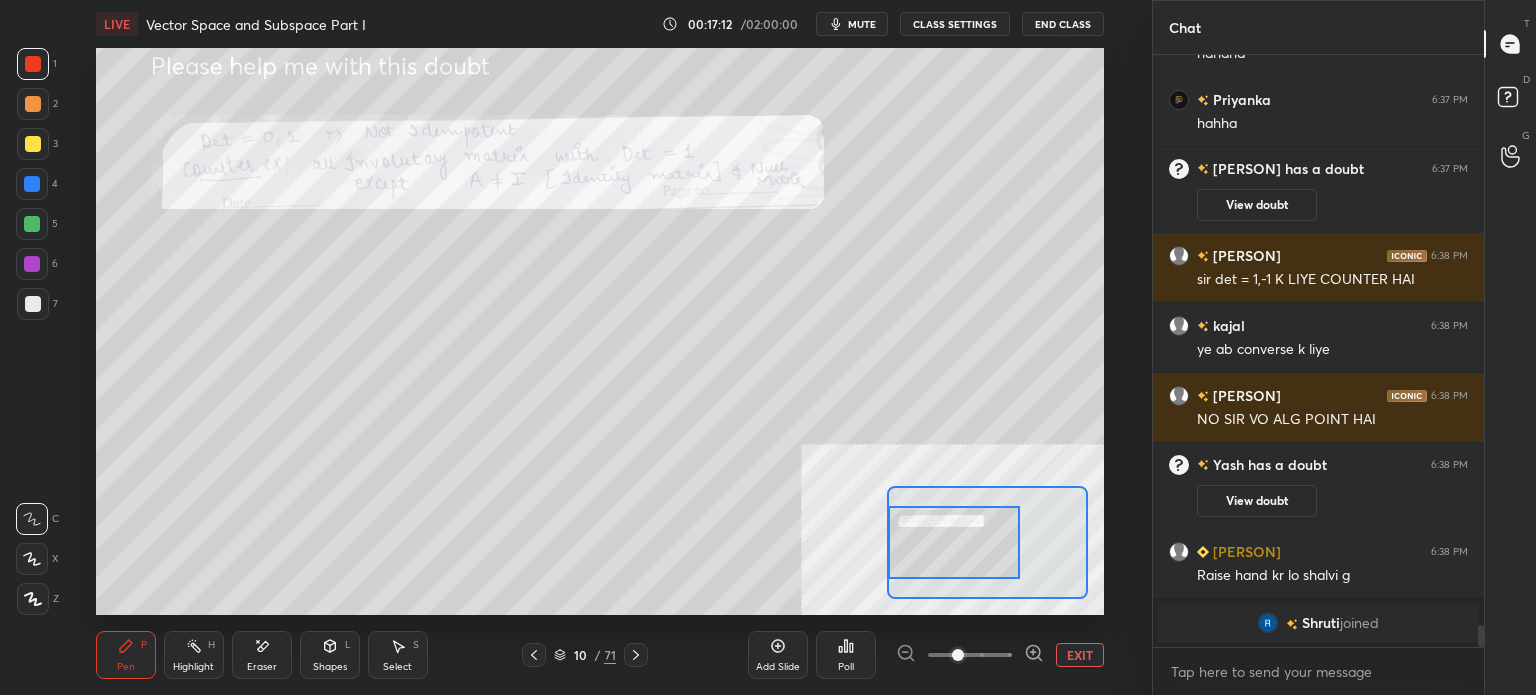 drag, startPoint x: 963, startPoint y: 552, endPoint x: 1012, endPoint y: 549, distance: 49.09175 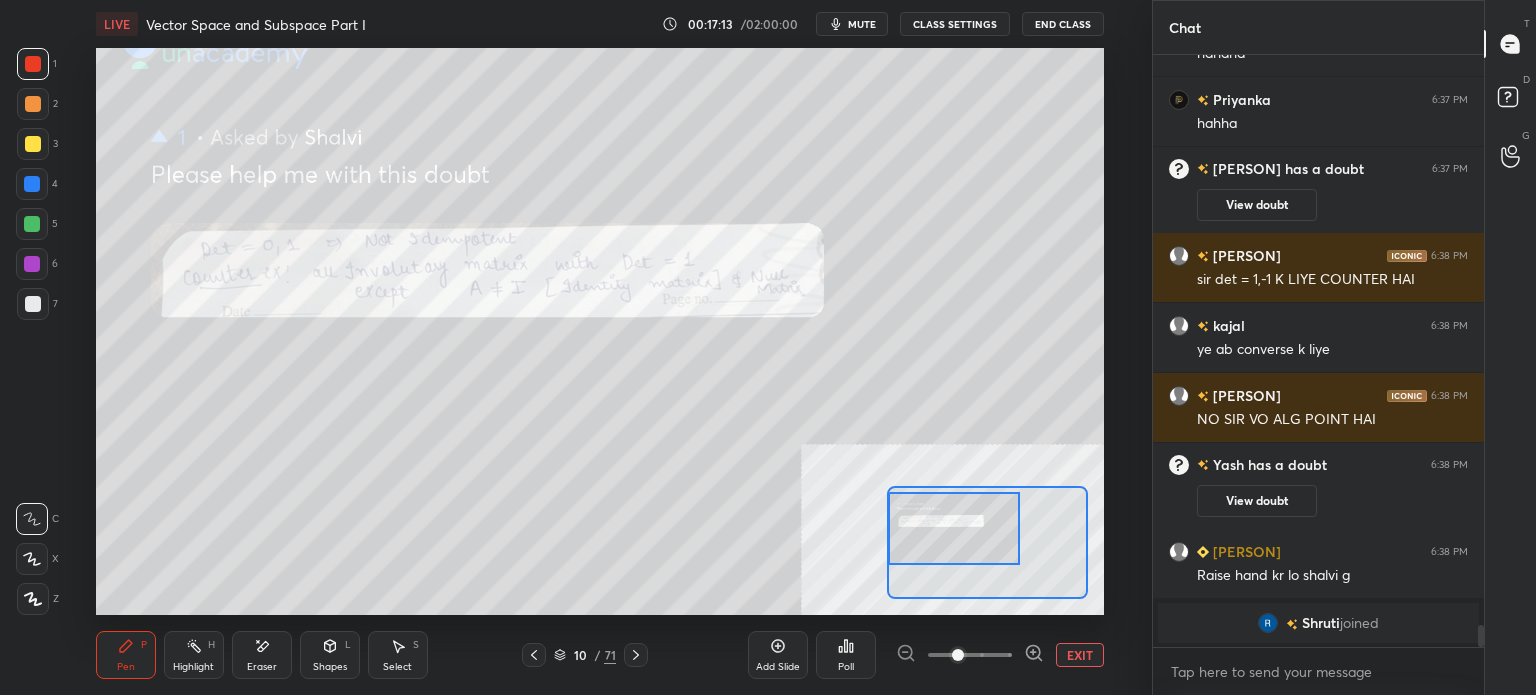 drag, startPoint x: 977, startPoint y: 548, endPoint x: 940, endPoint y: 535, distance: 39.217342 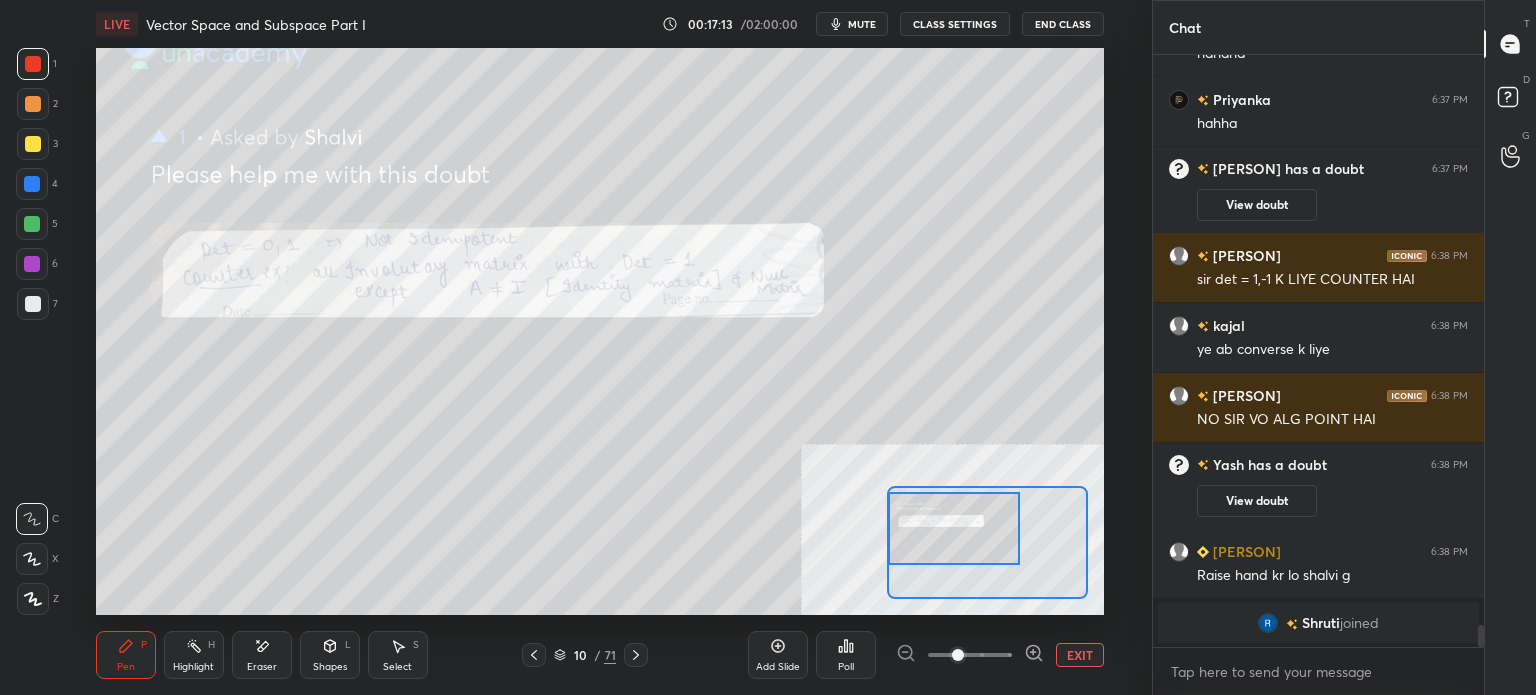 click at bounding box center [954, 528] 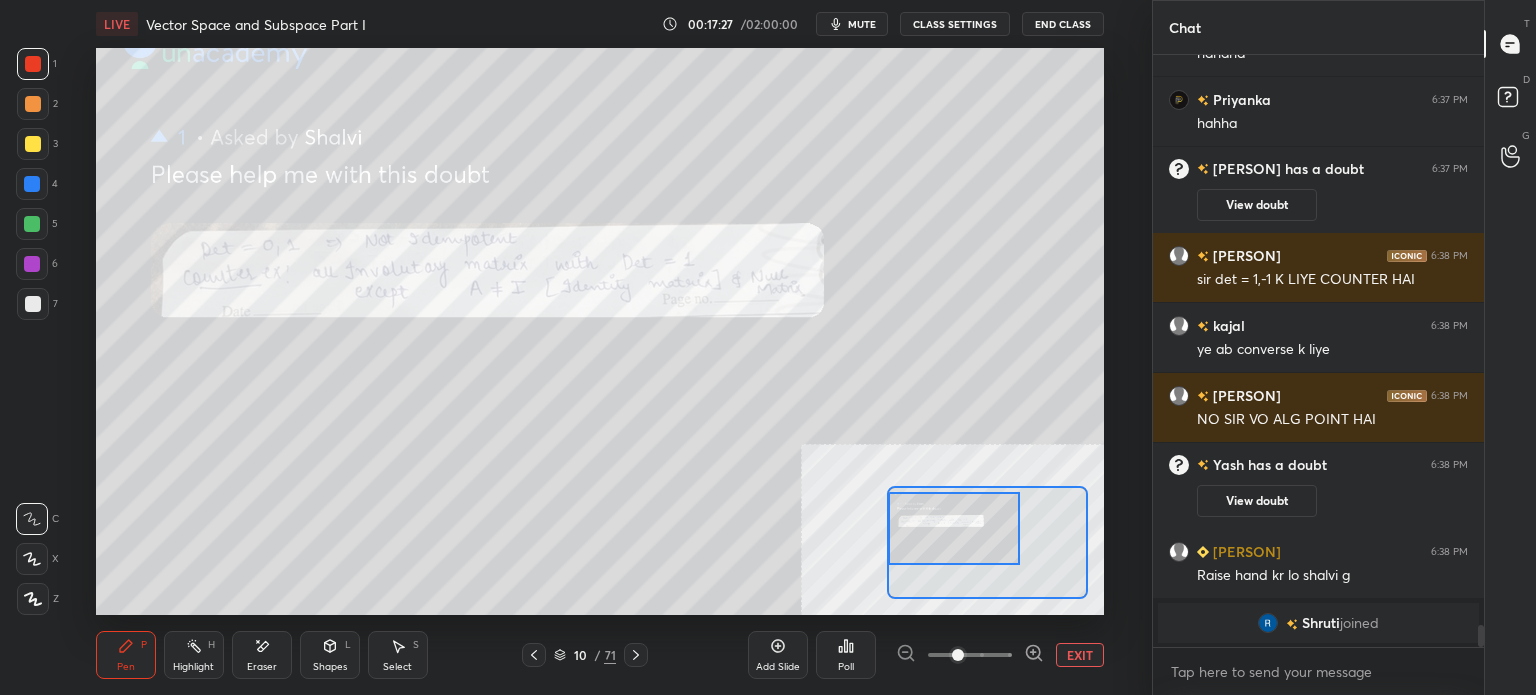 click at bounding box center [33, 144] 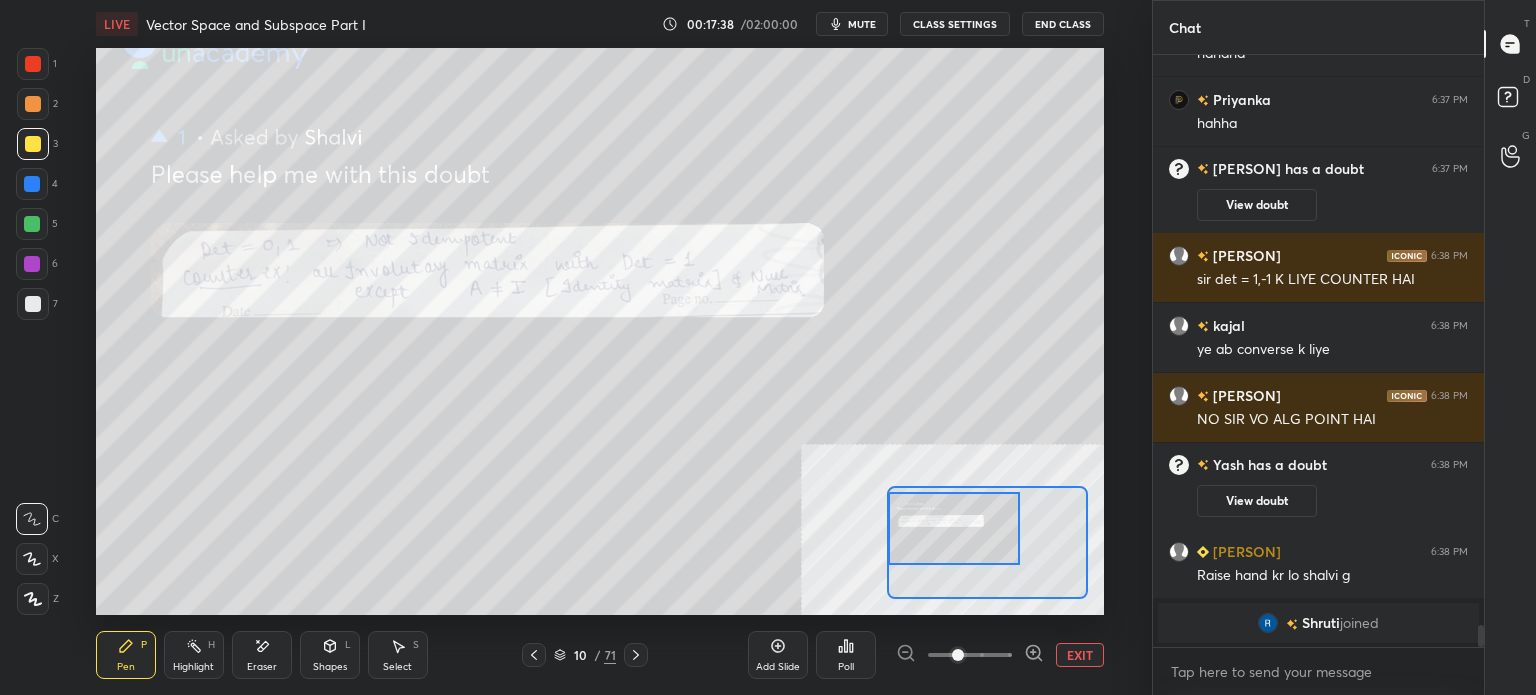 click on "Eraser" at bounding box center [262, 655] 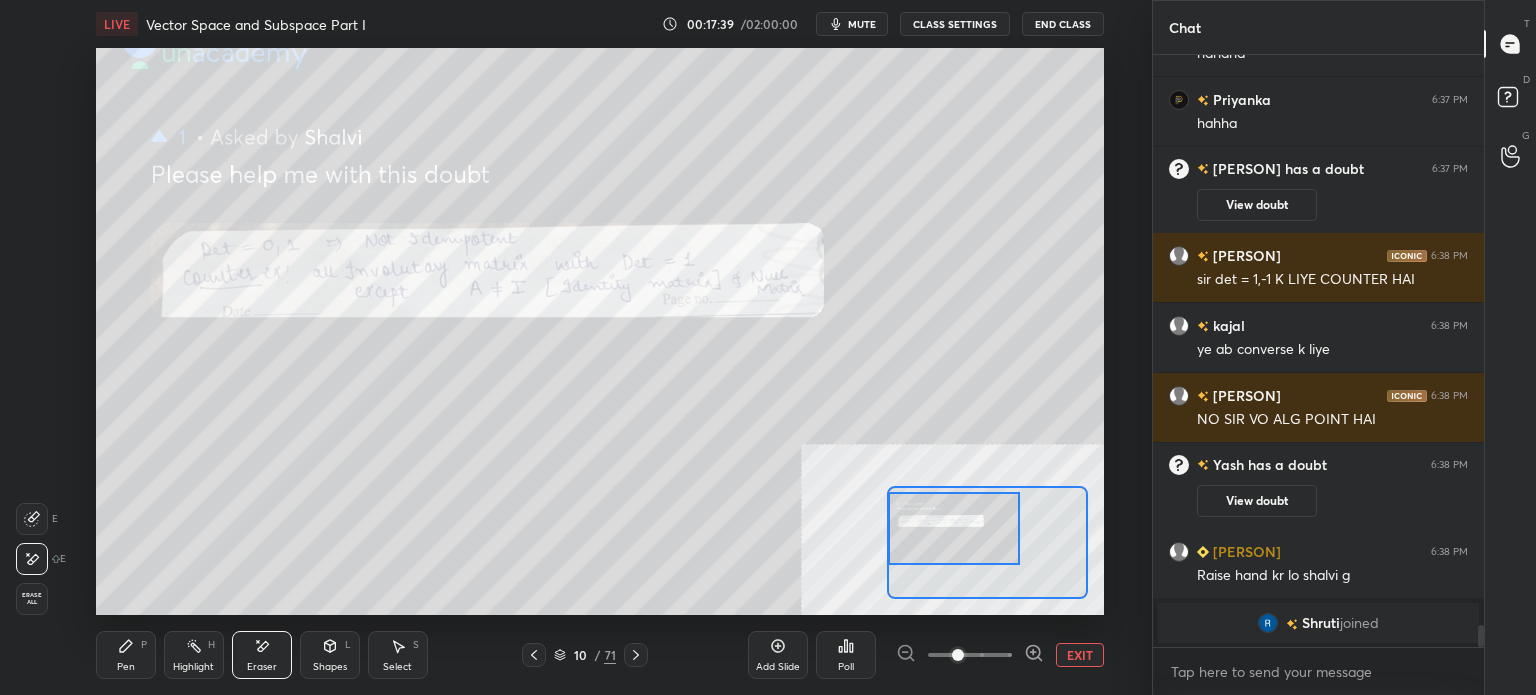 click at bounding box center (32, 559) 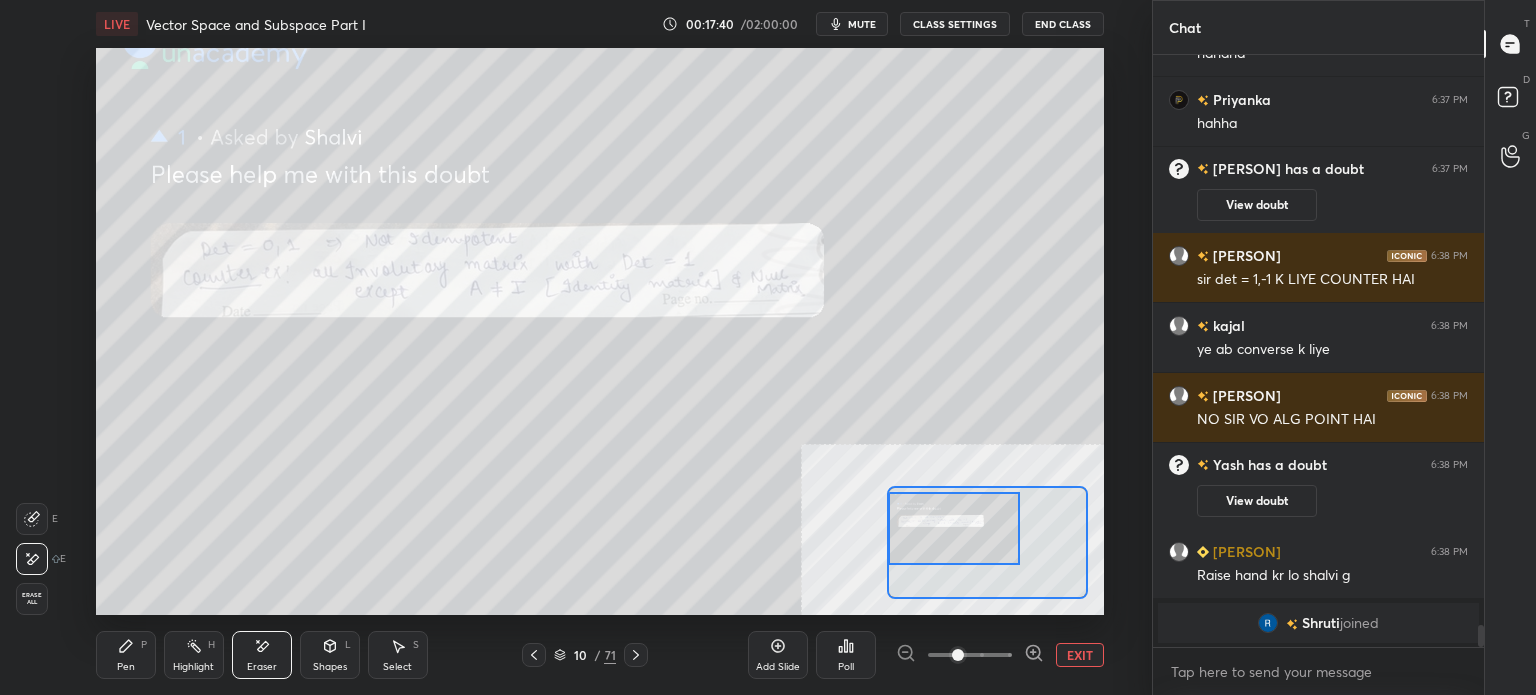 click on "Pen P" at bounding box center (126, 655) 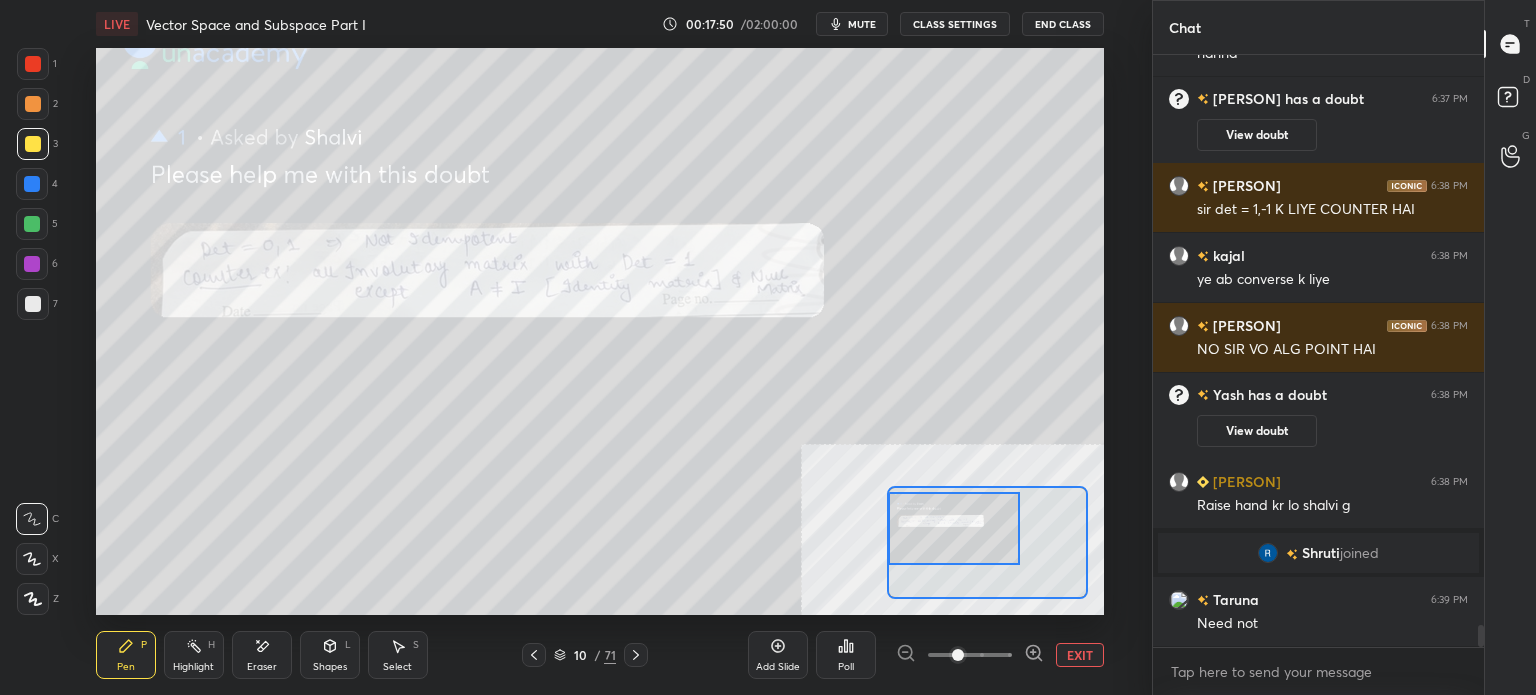 scroll, scrollTop: 15276, scrollLeft: 0, axis: vertical 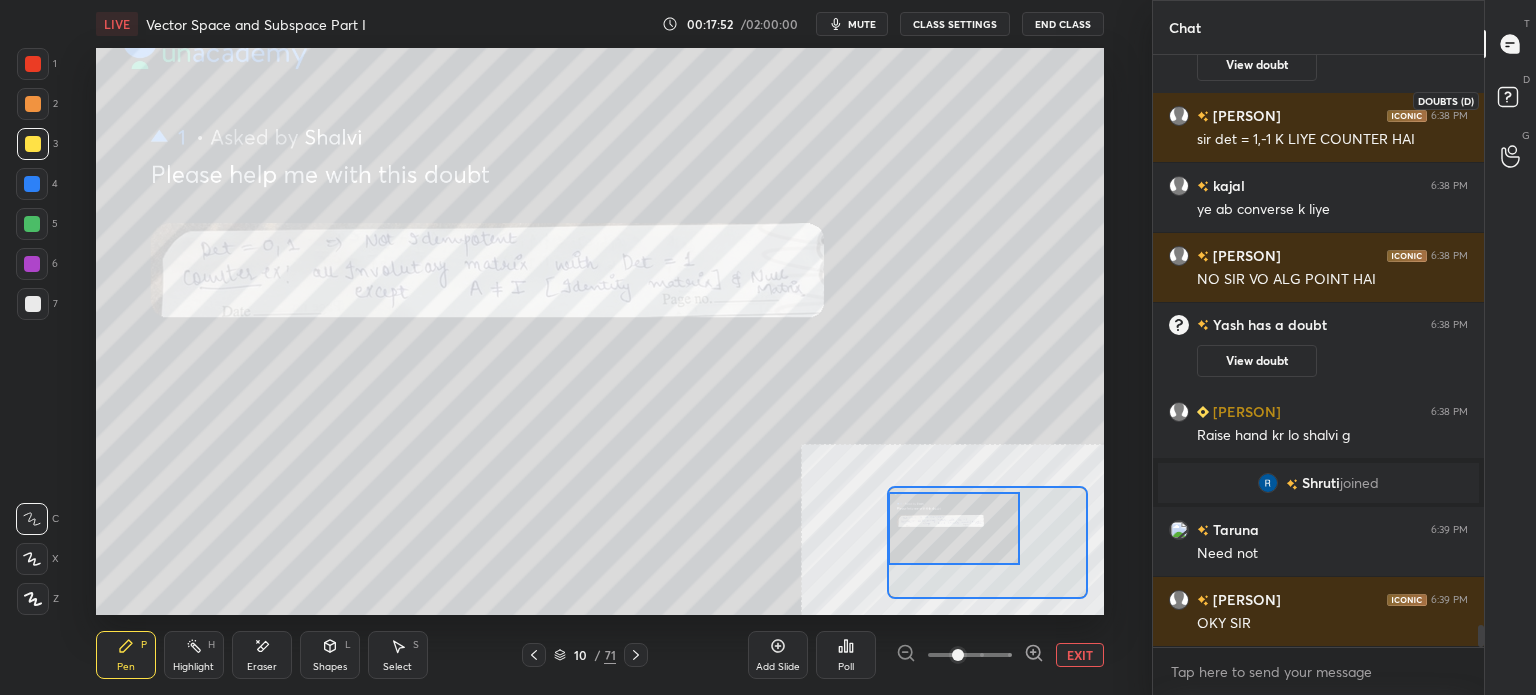 drag, startPoint x: 1518, startPoint y: 88, endPoint x: 1506, endPoint y: 115, distance: 29.546574 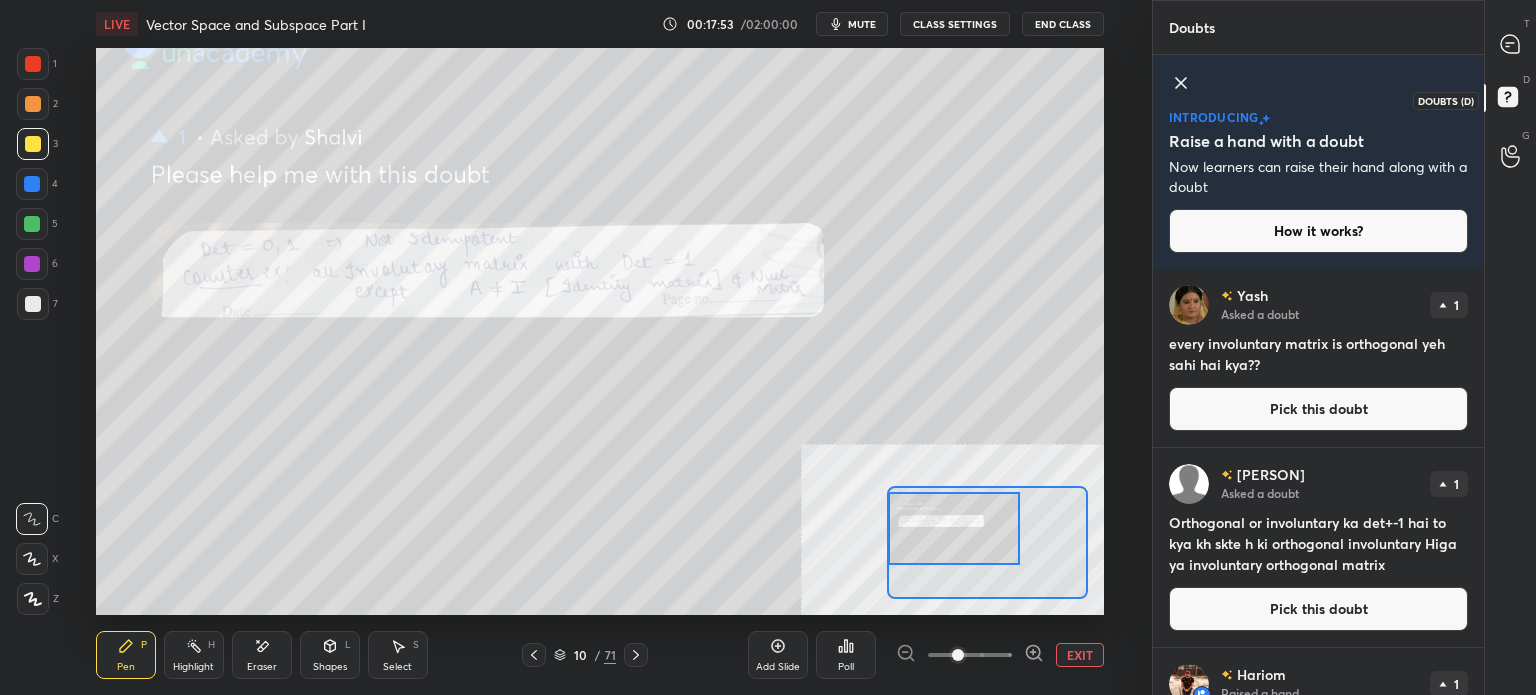 click 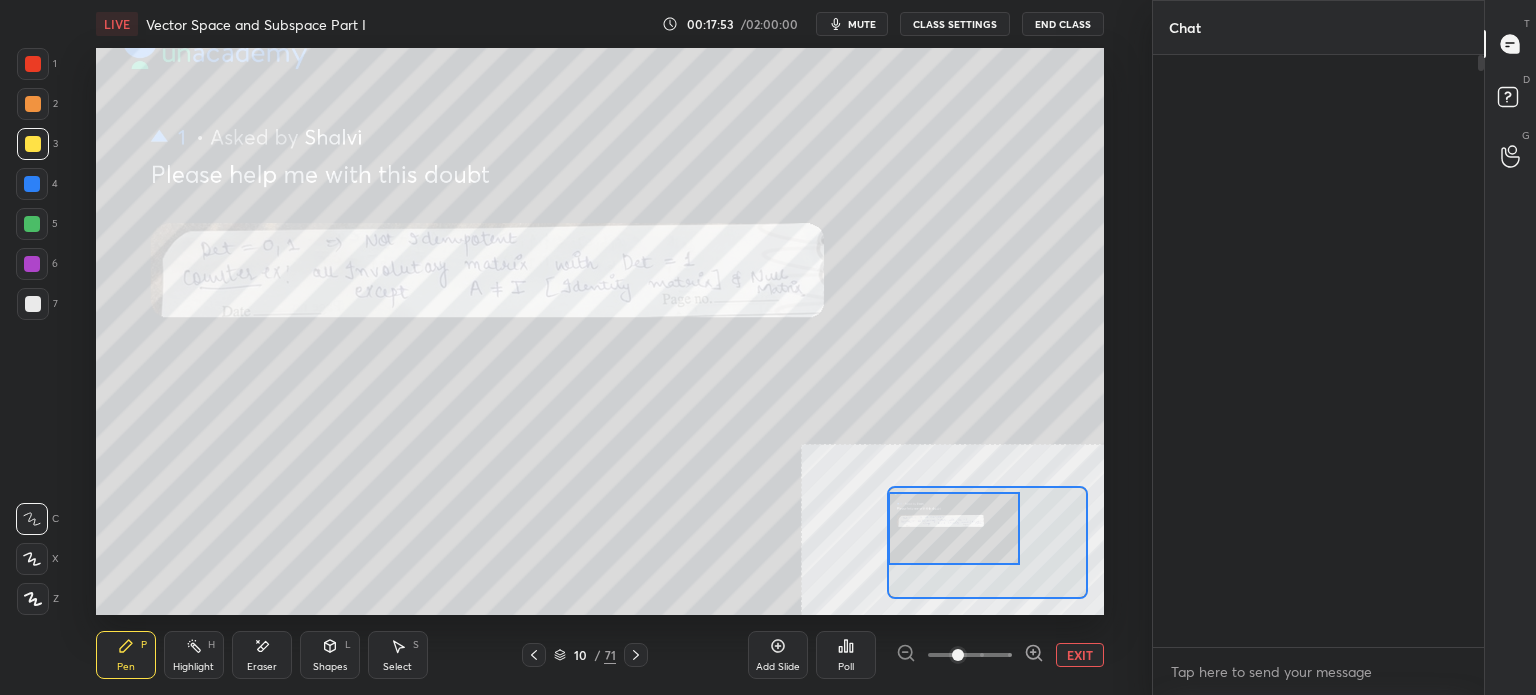 scroll, scrollTop: 15276, scrollLeft: 0, axis: vertical 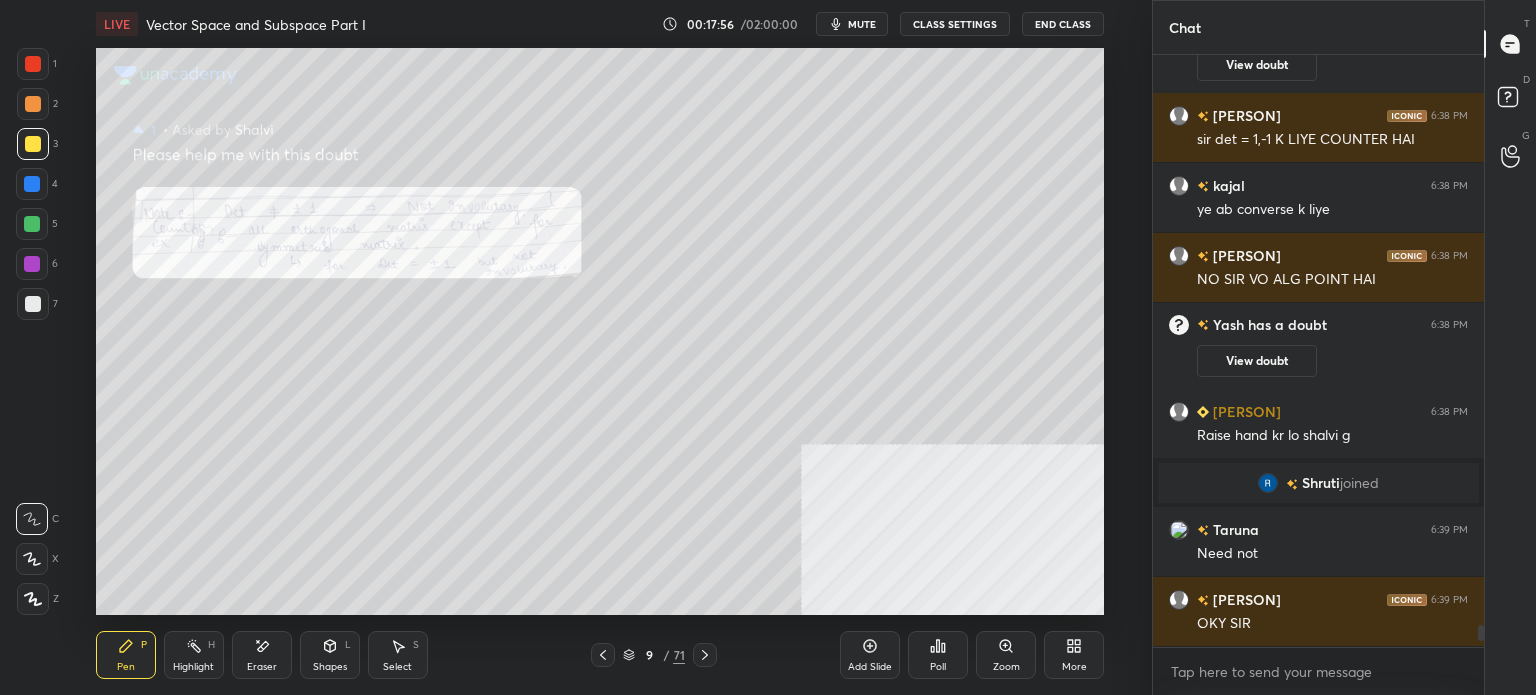 click on "Zoom" at bounding box center (1006, 667) 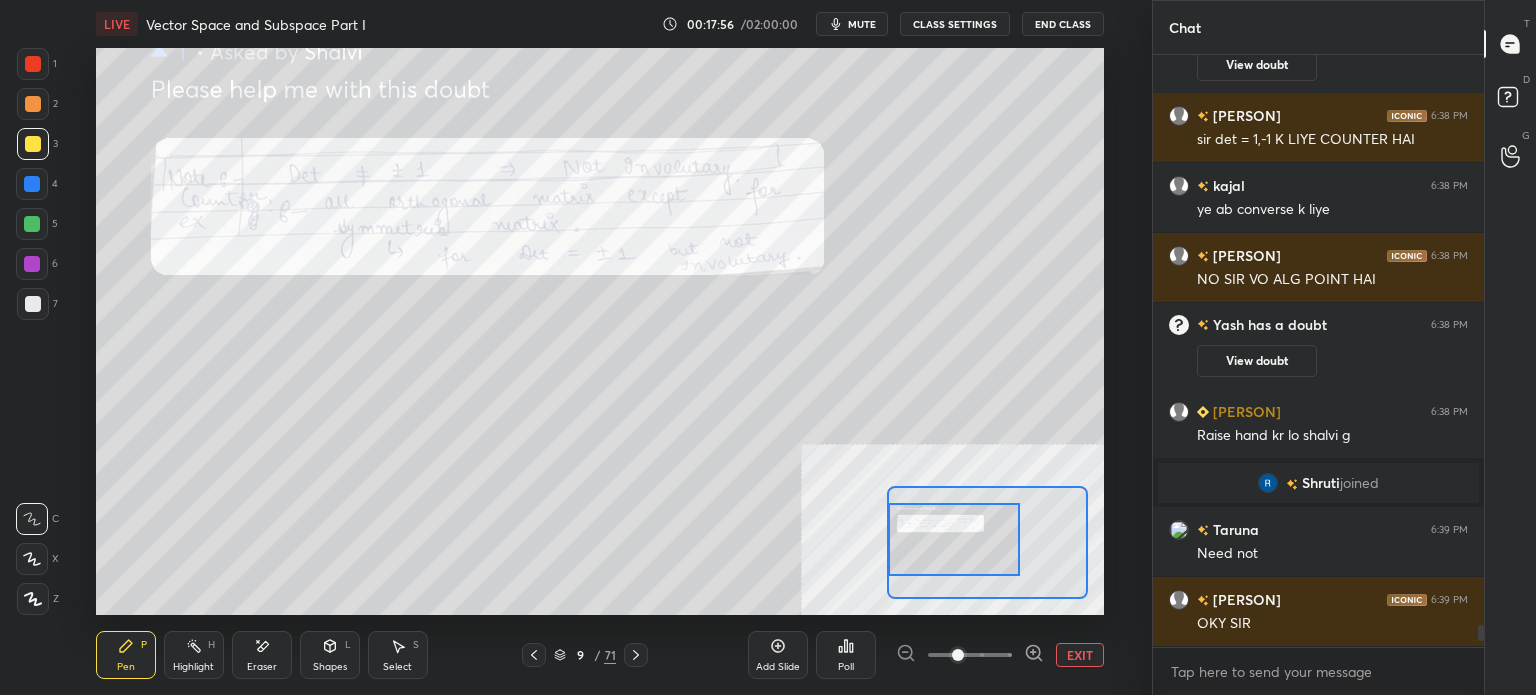 click at bounding box center (954, 539) 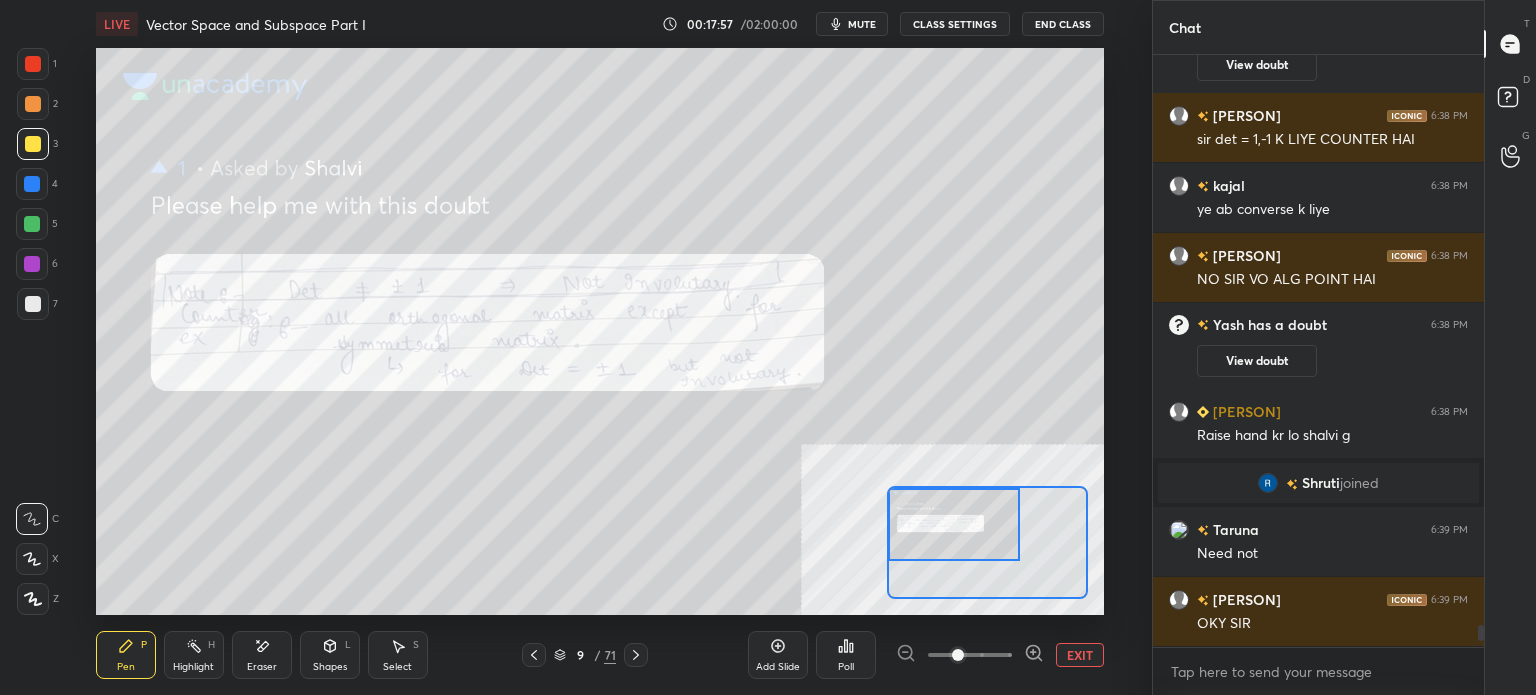 drag, startPoint x: 982, startPoint y: 661, endPoint x: 994, endPoint y: 598, distance: 64.132675 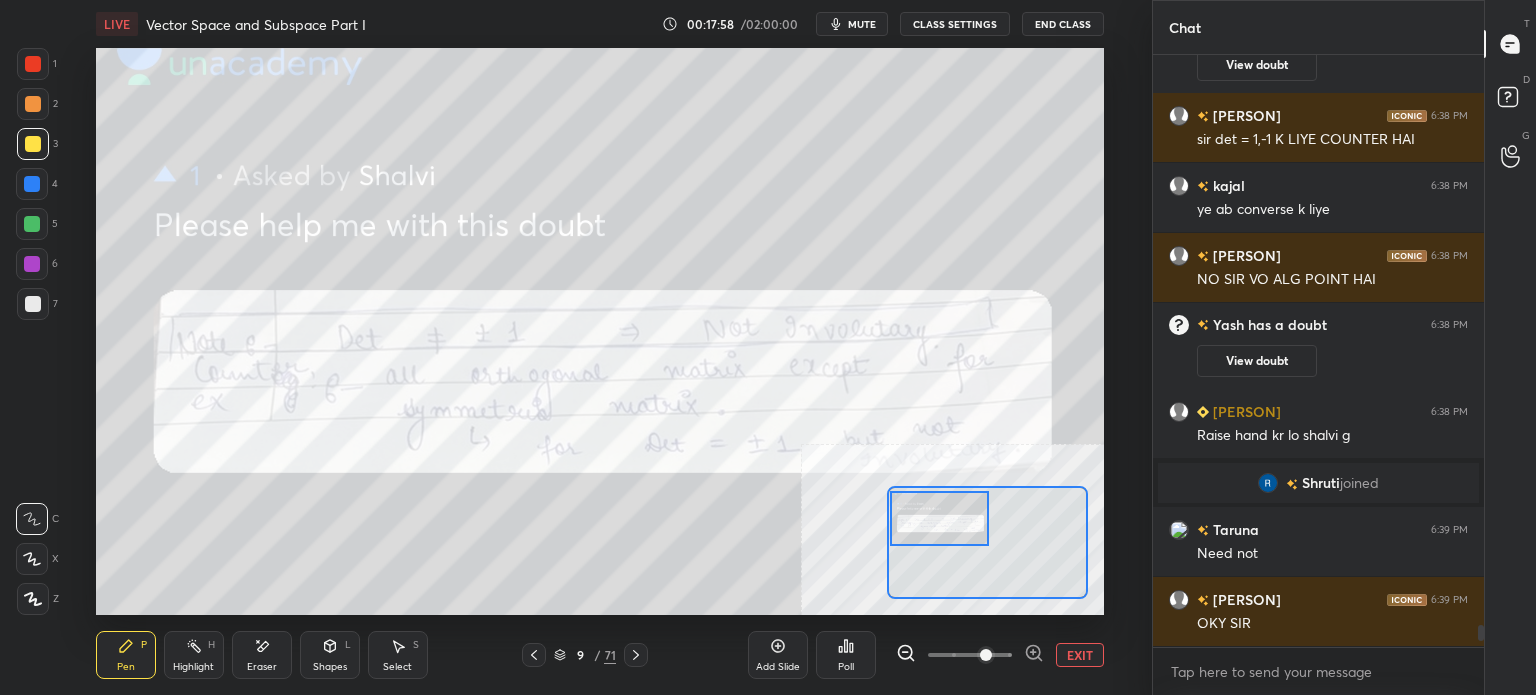 drag, startPoint x: 943, startPoint y: 528, endPoint x: 906, endPoint y: 515, distance: 39.217342 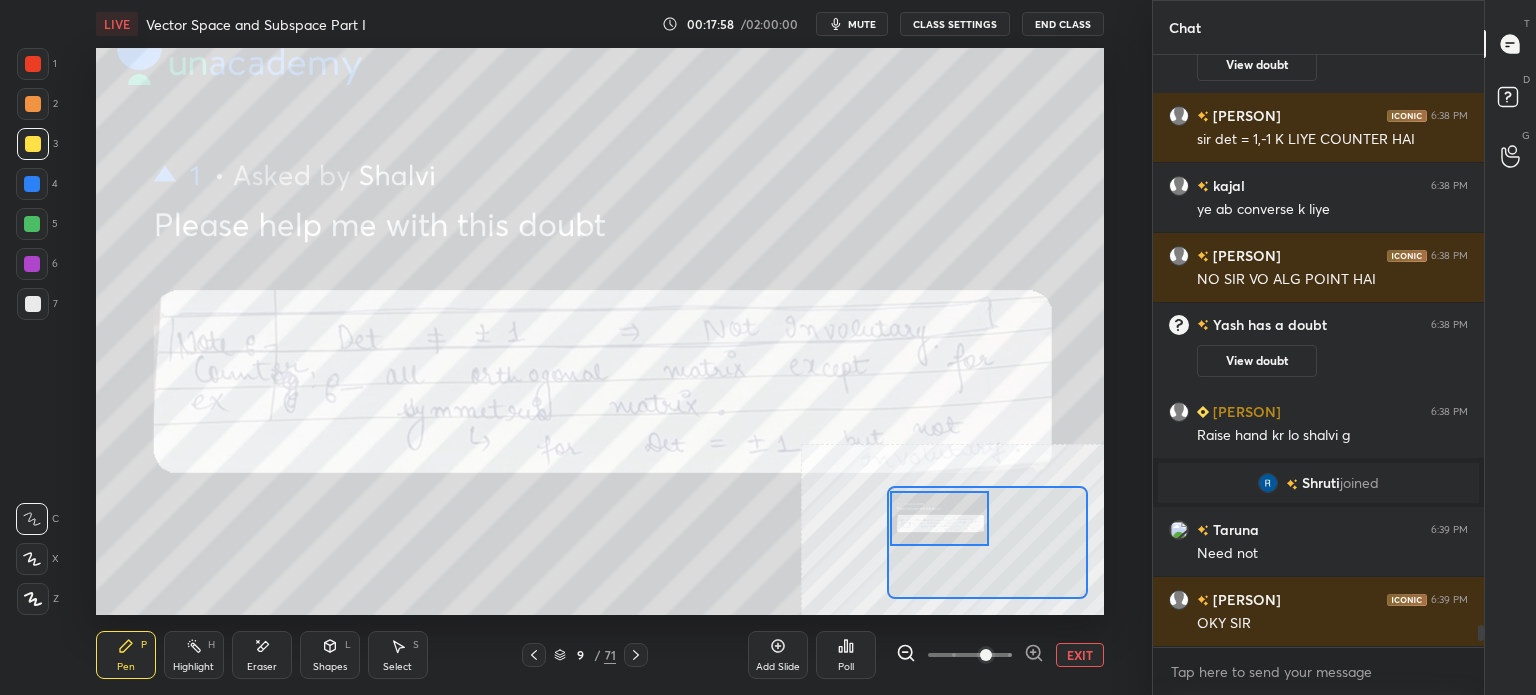 click at bounding box center (939, 518) 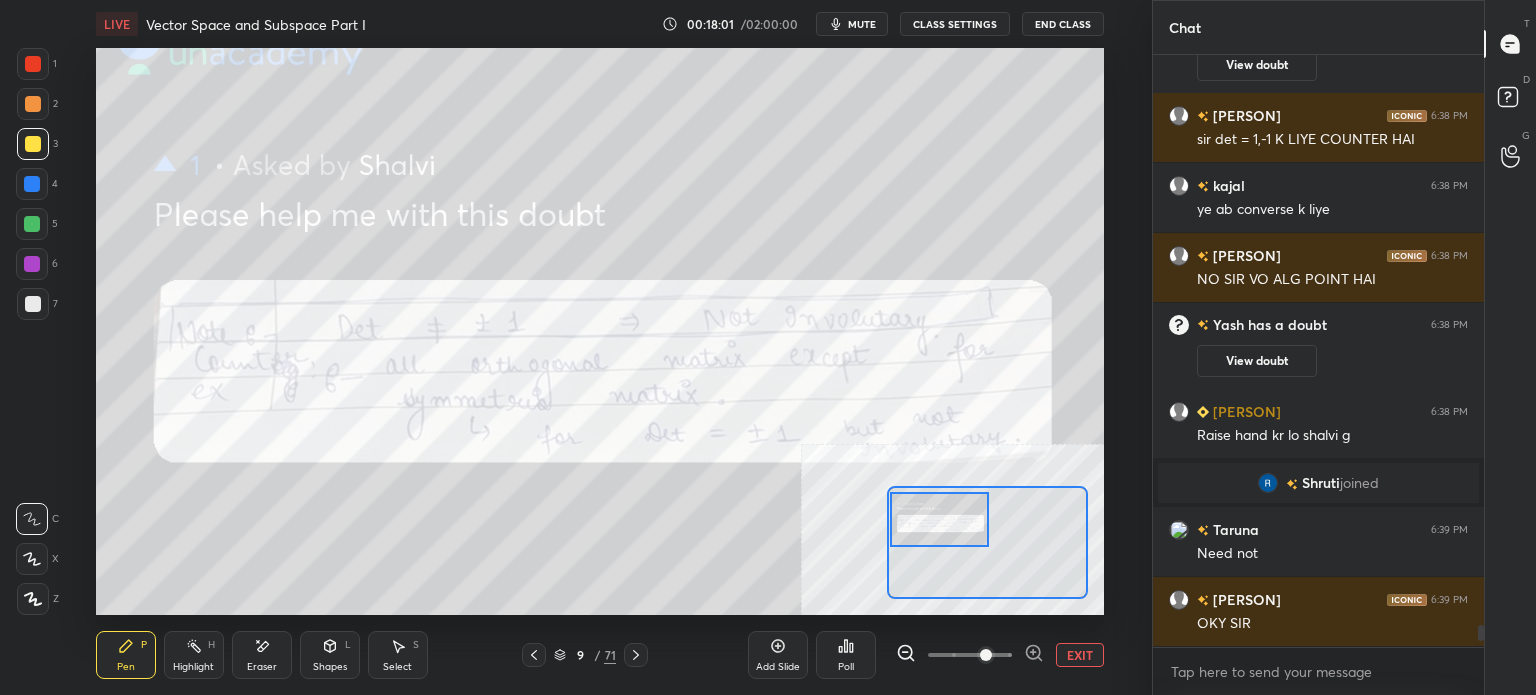 click at bounding box center (33, 64) 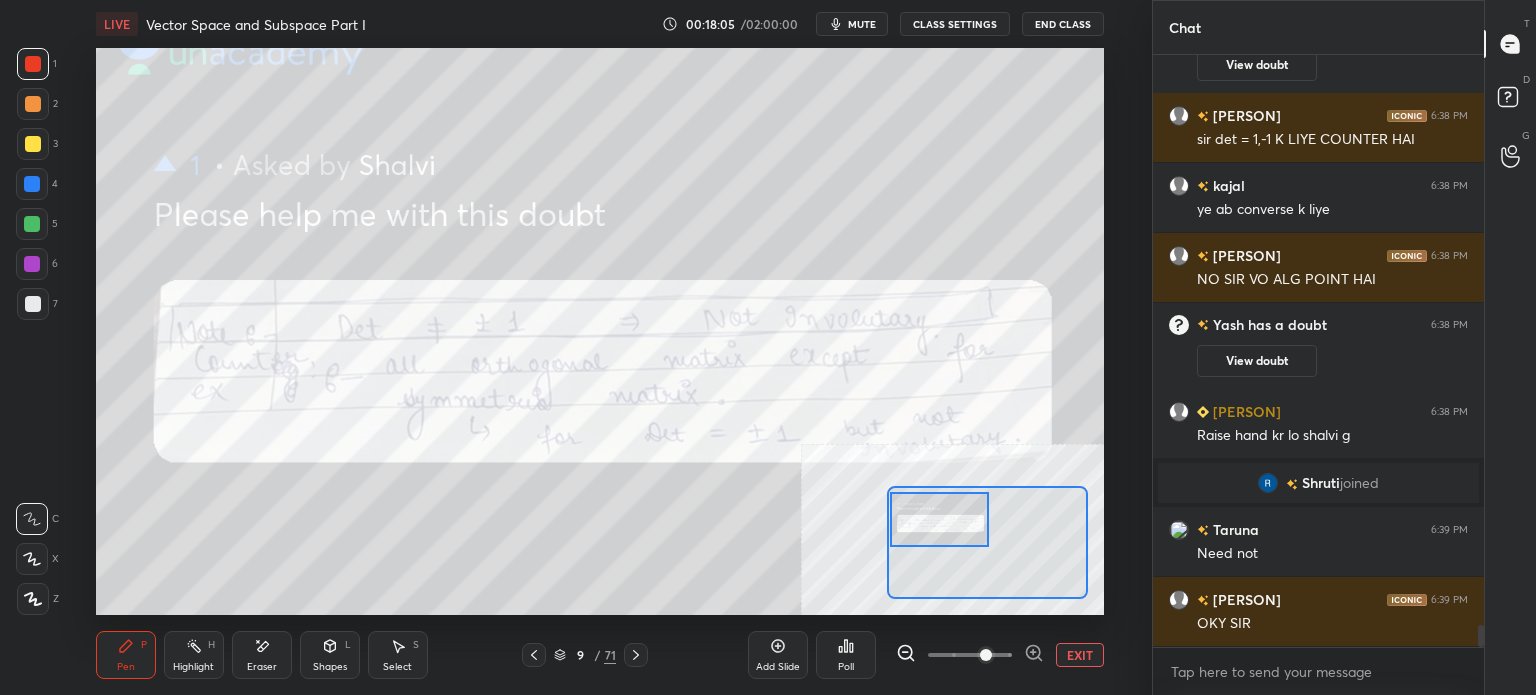 scroll, scrollTop: 15346, scrollLeft: 0, axis: vertical 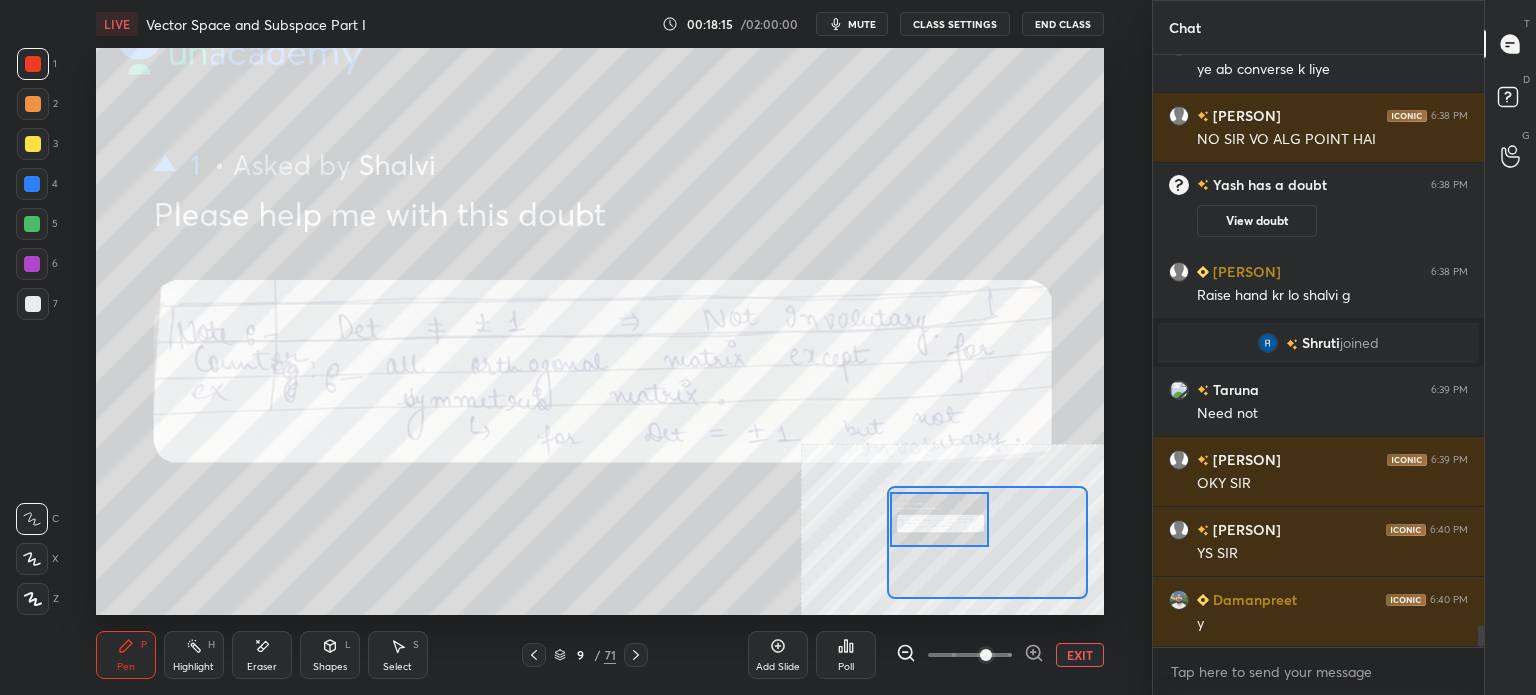 click on "EXIT" at bounding box center [1080, 655] 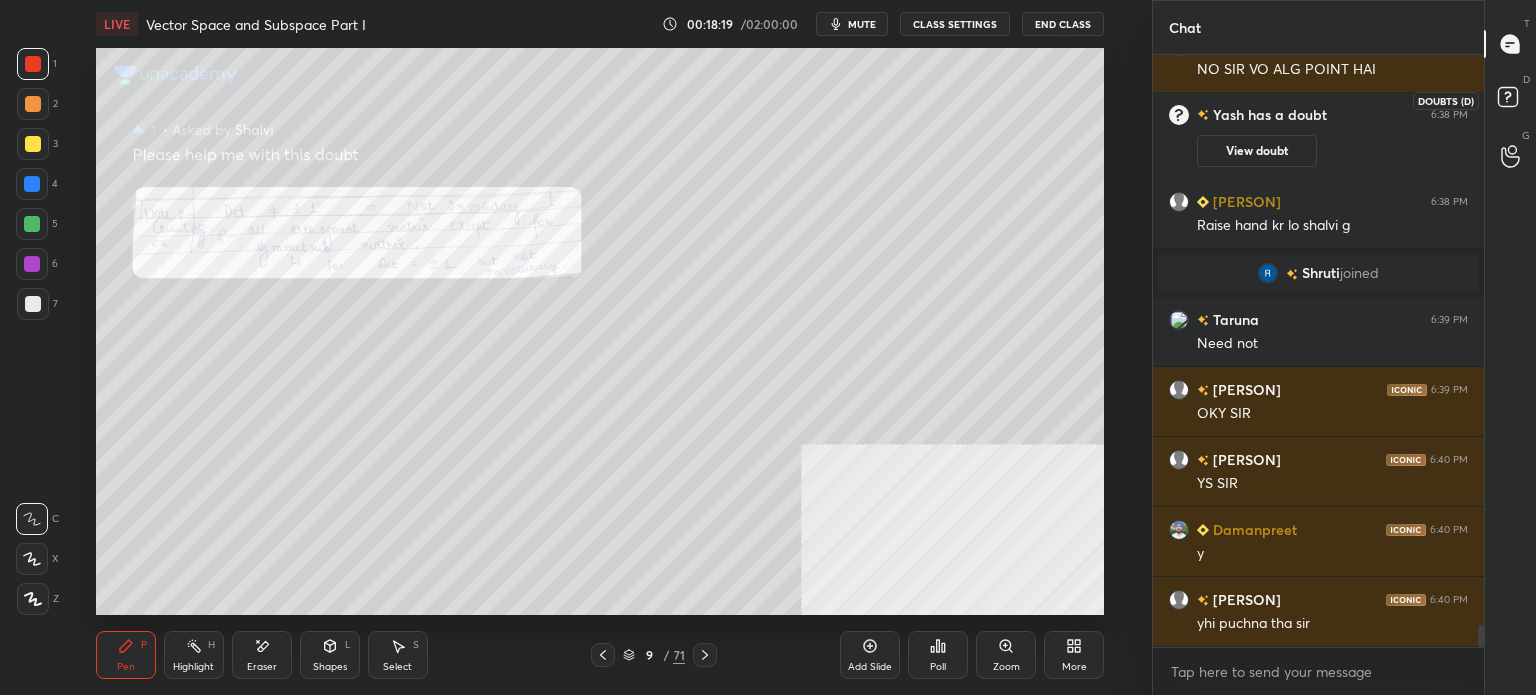 click 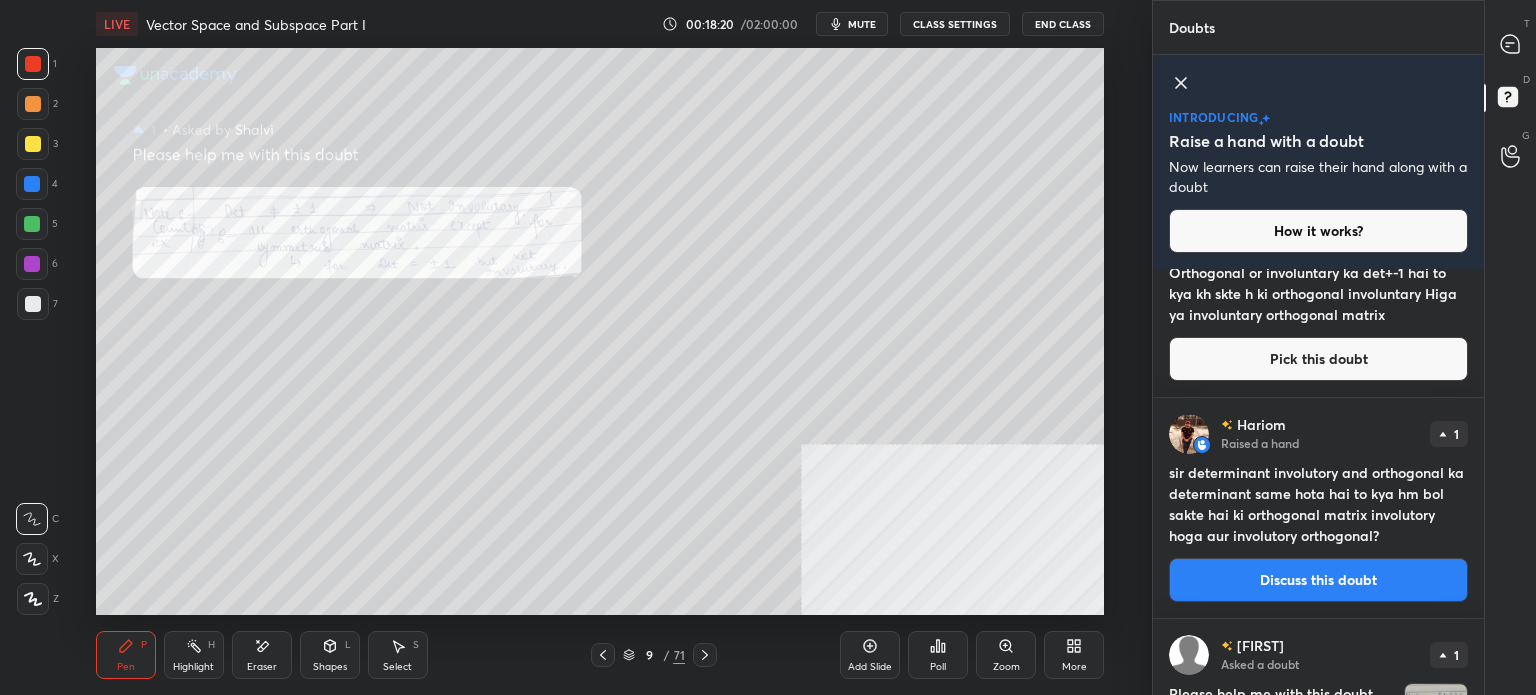 scroll, scrollTop: 300, scrollLeft: 0, axis: vertical 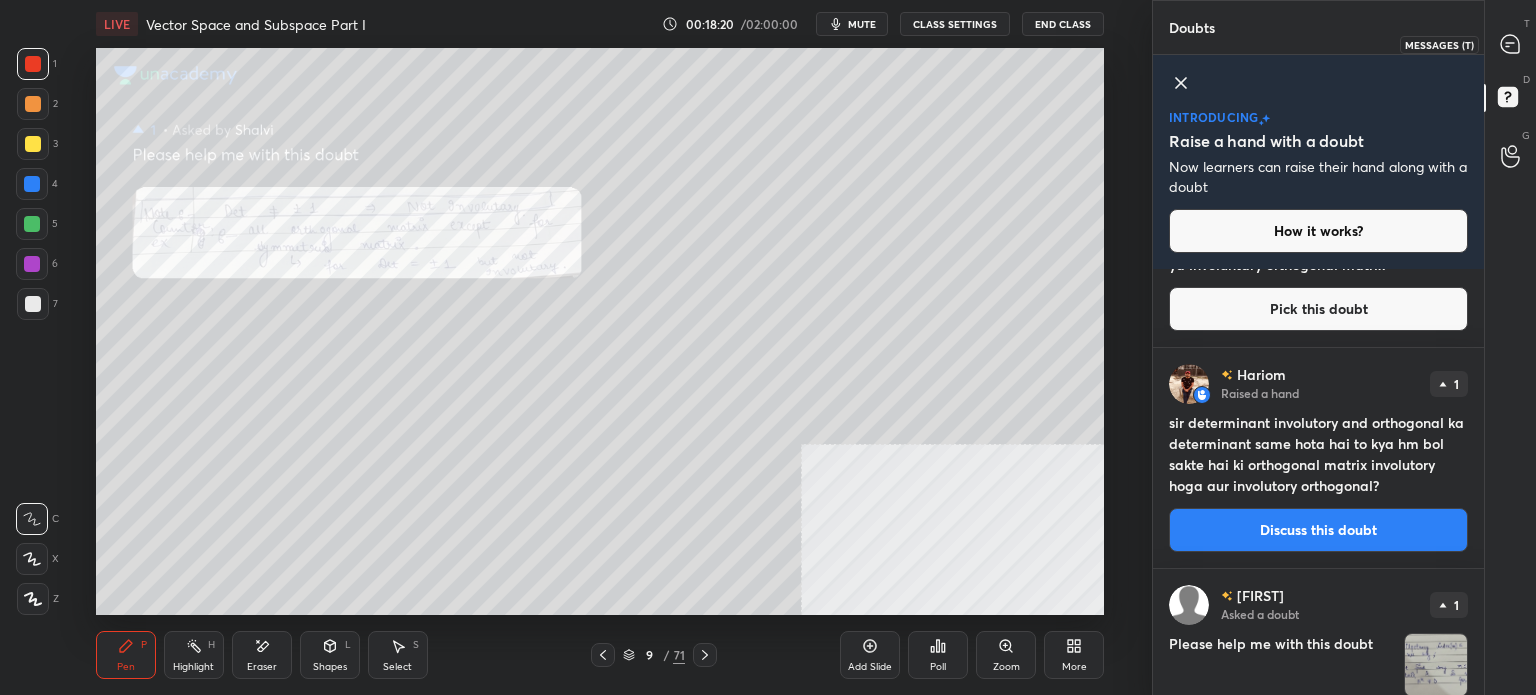 click at bounding box center [1511, 44] 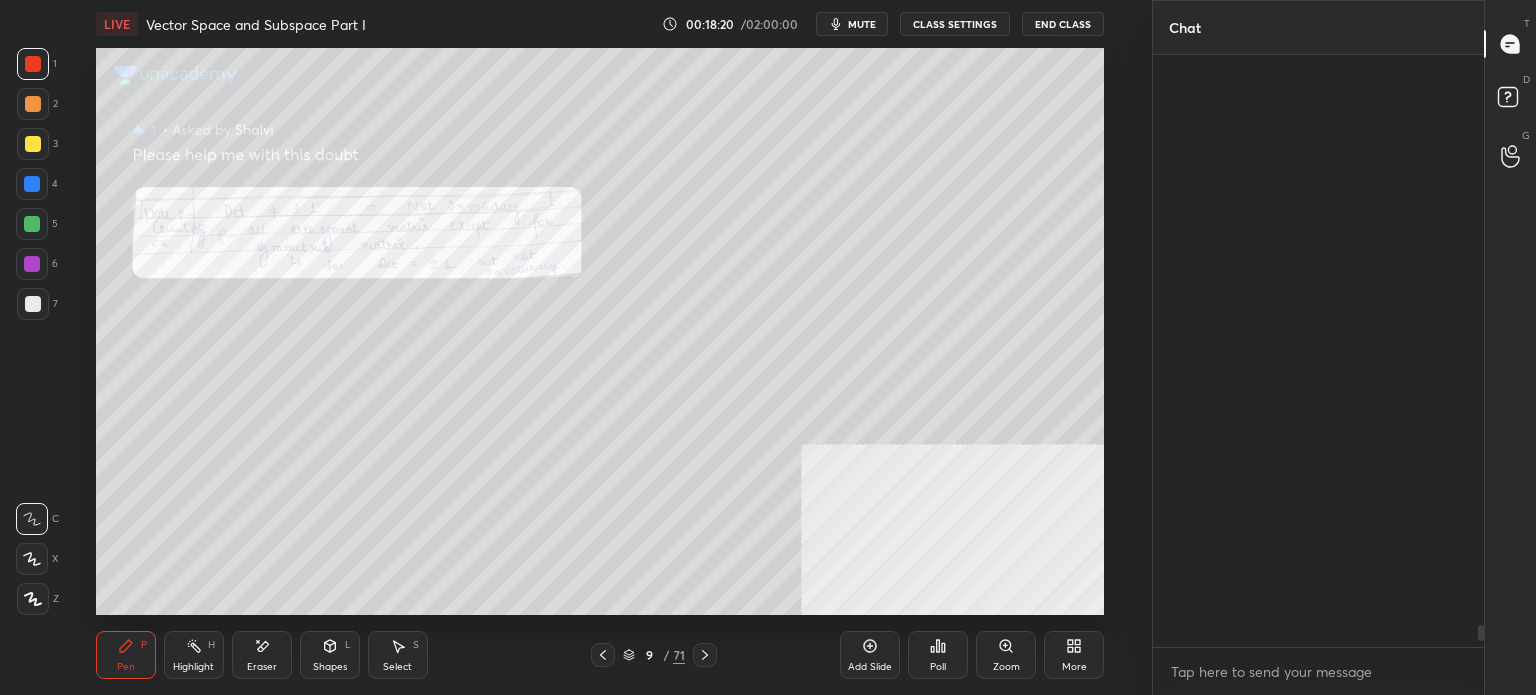 scroll, scrollTop: 15486, scrollLeft: 0, axis: vertical 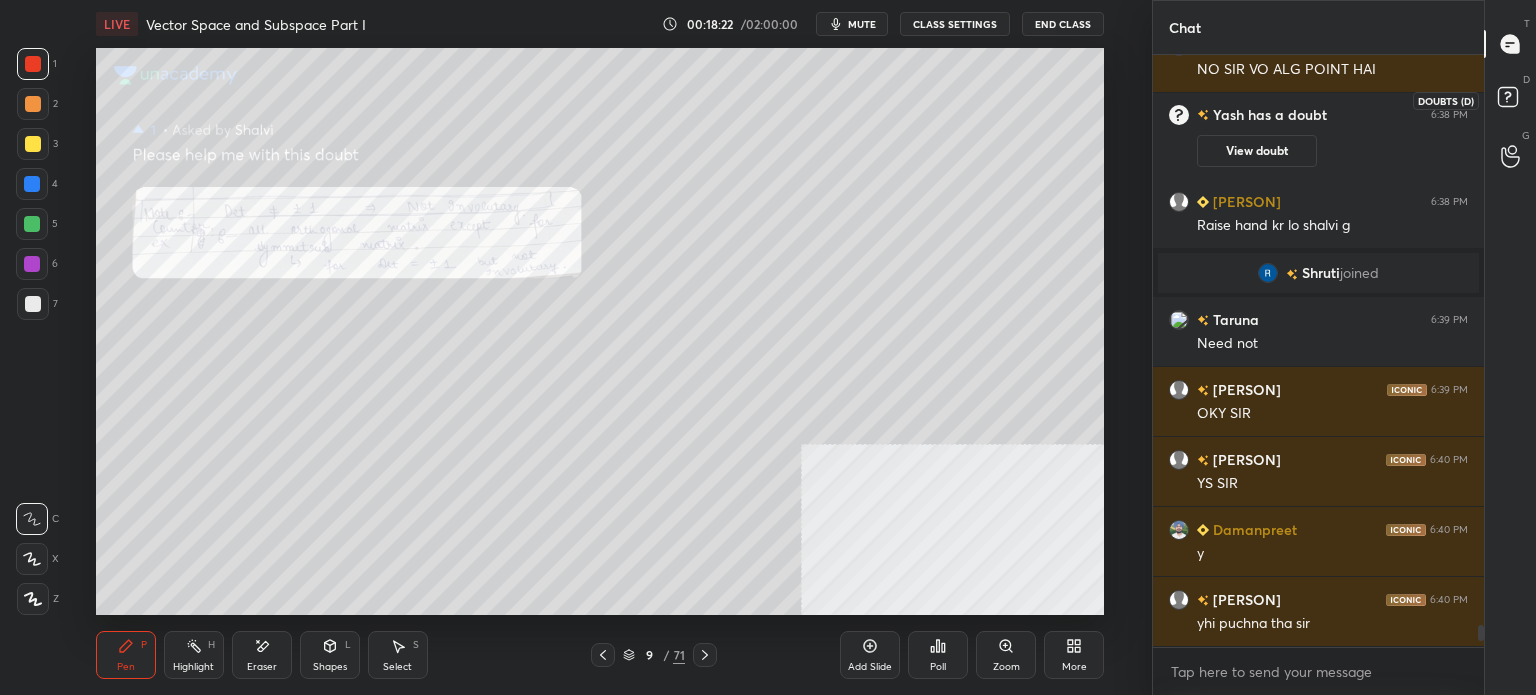 click 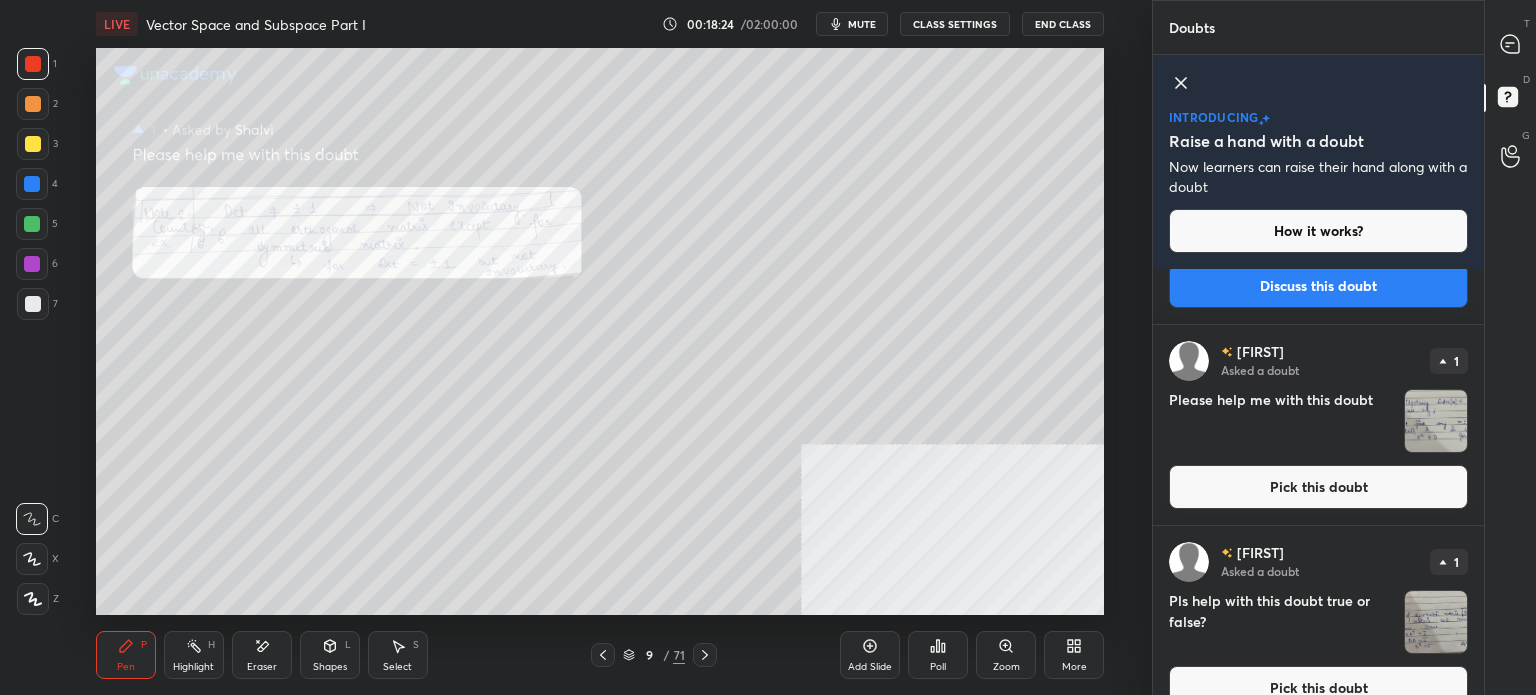 scroll, scrollTop: 576, scrollLeft: 0, axis: vertical 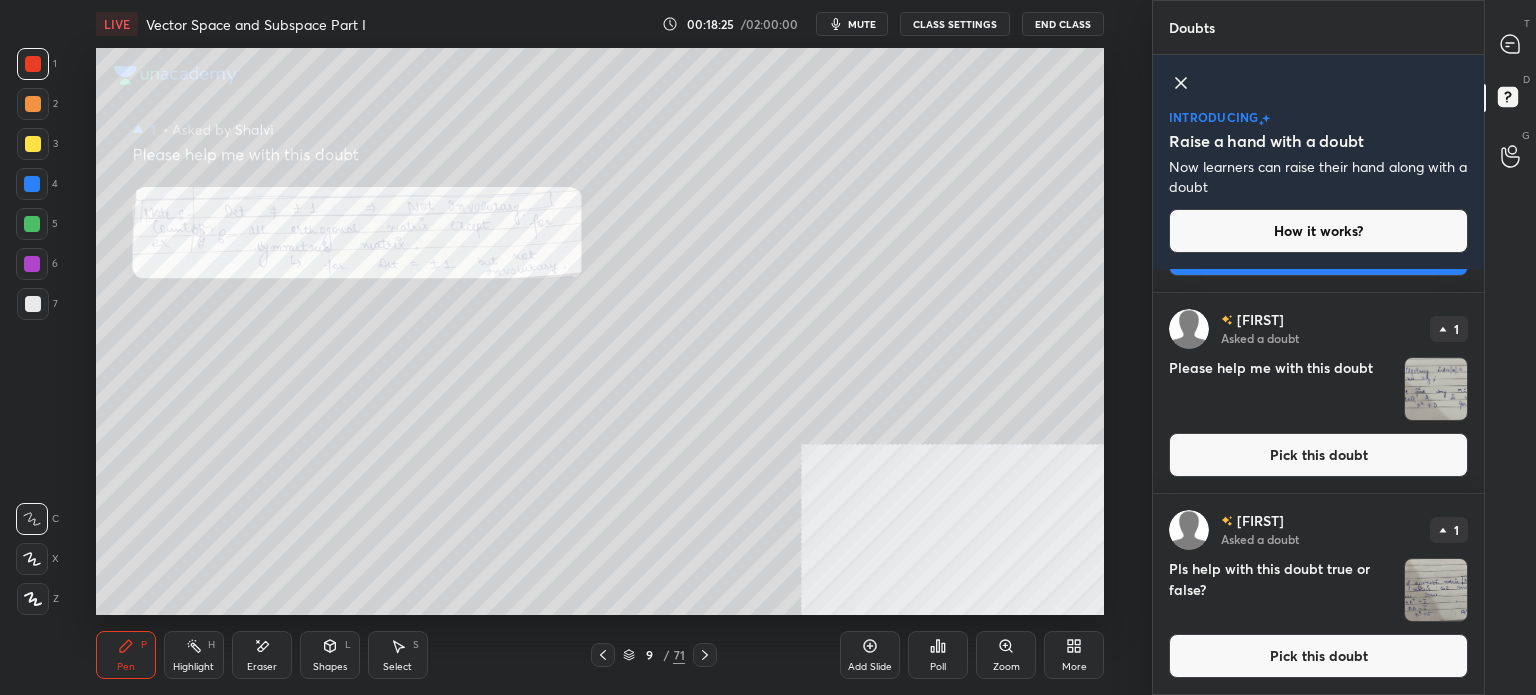 click on "Pick this doubt" at bounding box center (1318, 455) 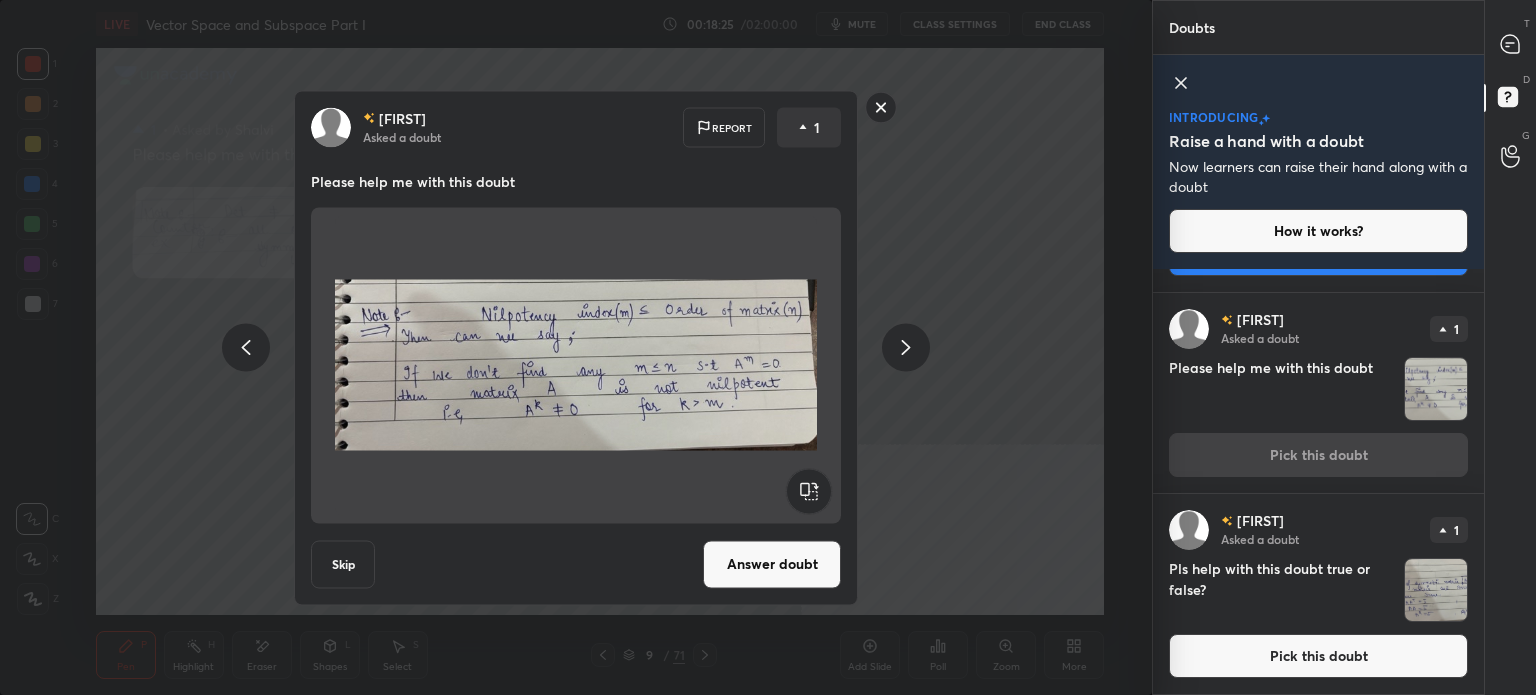 click on "Answer doubt" at bounding box center [772, 564] 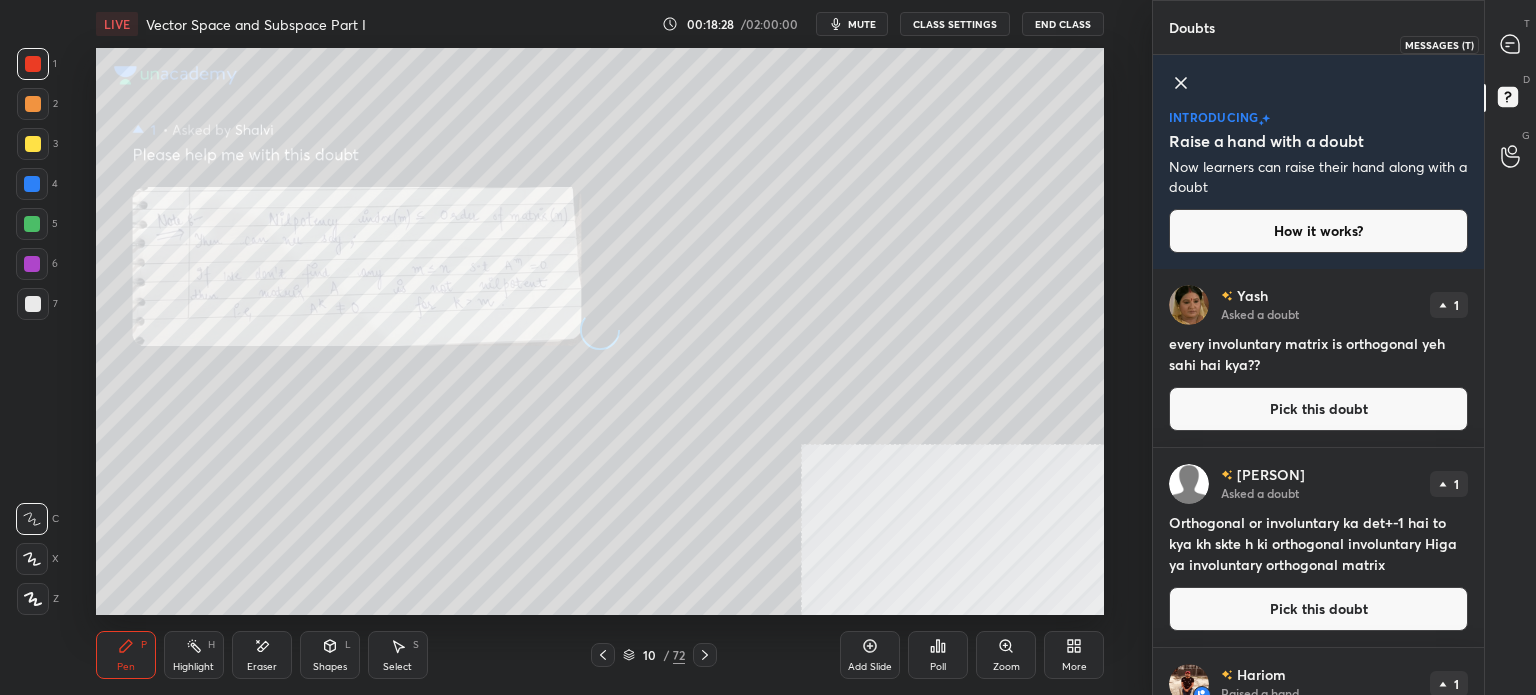 click 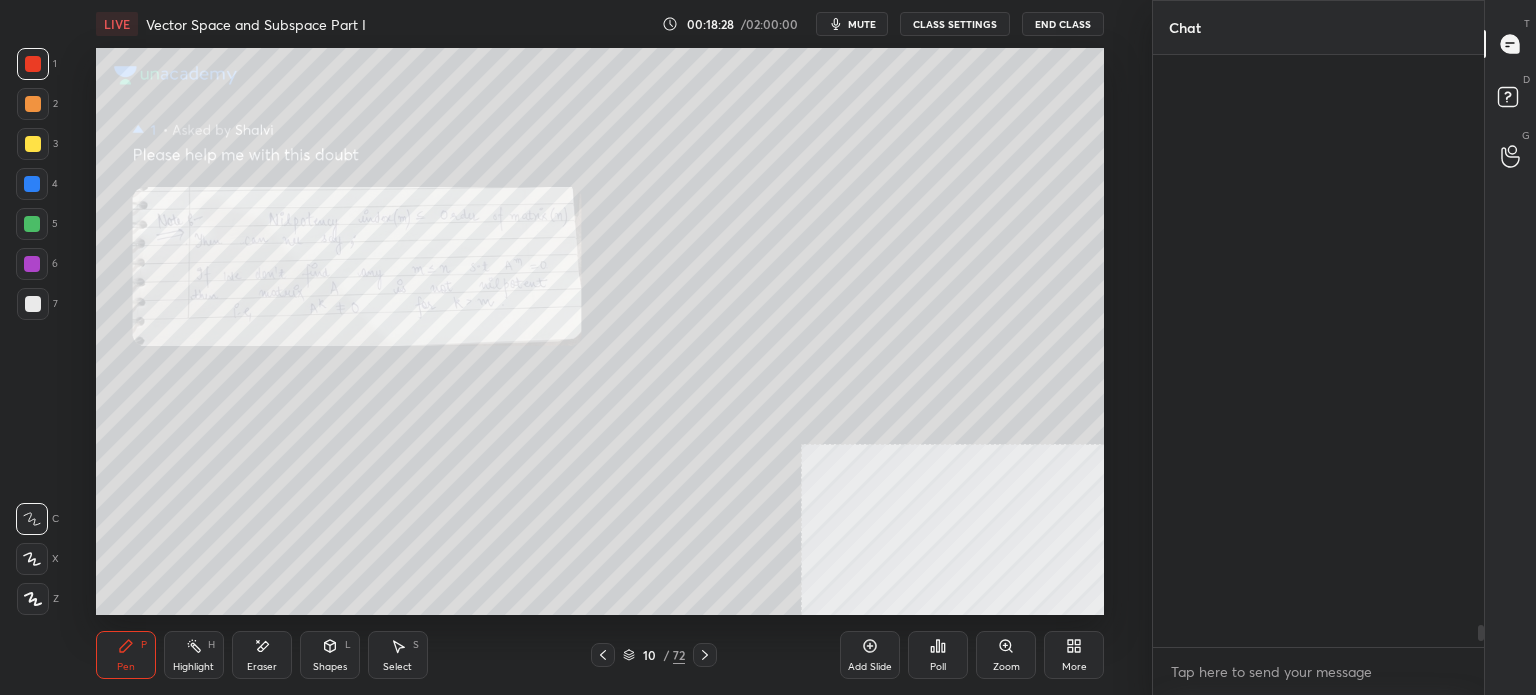 scroll, scrollTop: 15438, scrollLeft: 0, axis: vertical 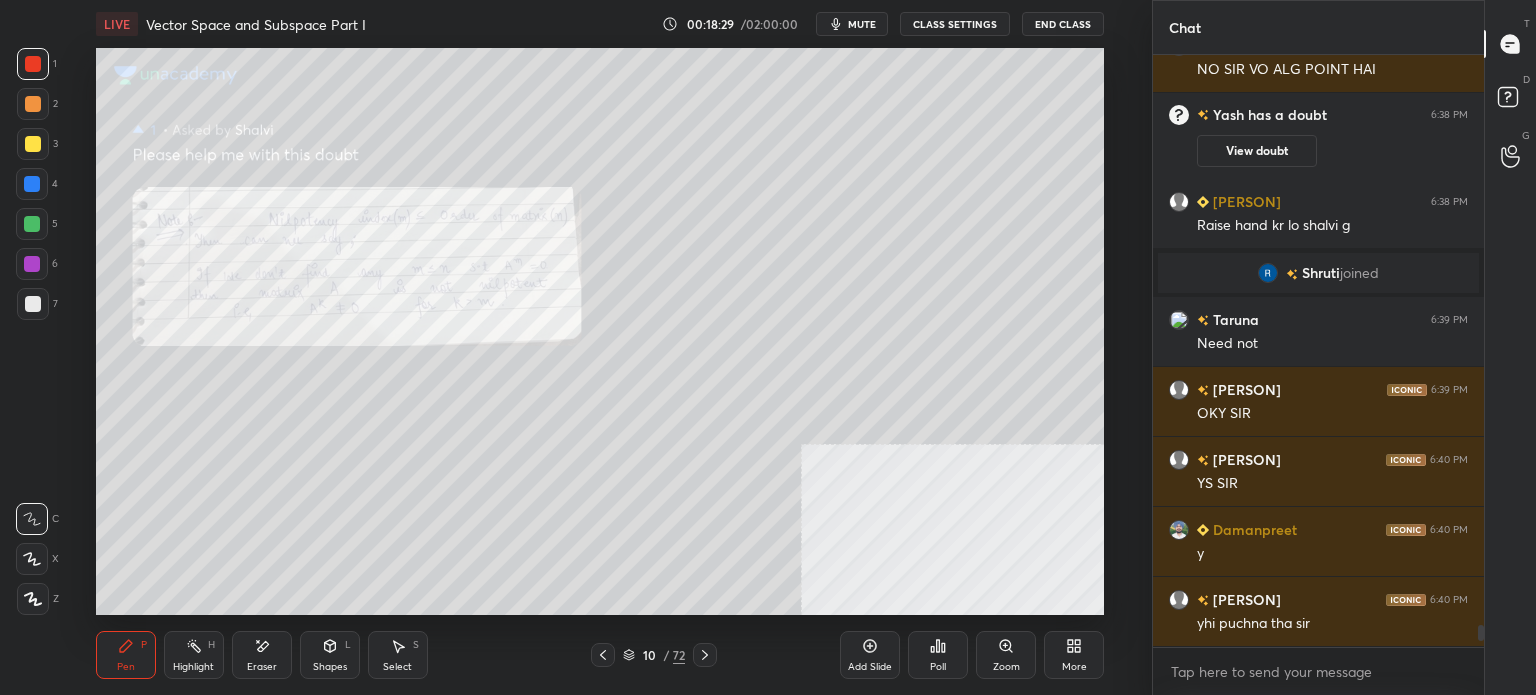 click on "Zoom" at bounding box center (1006, 655) 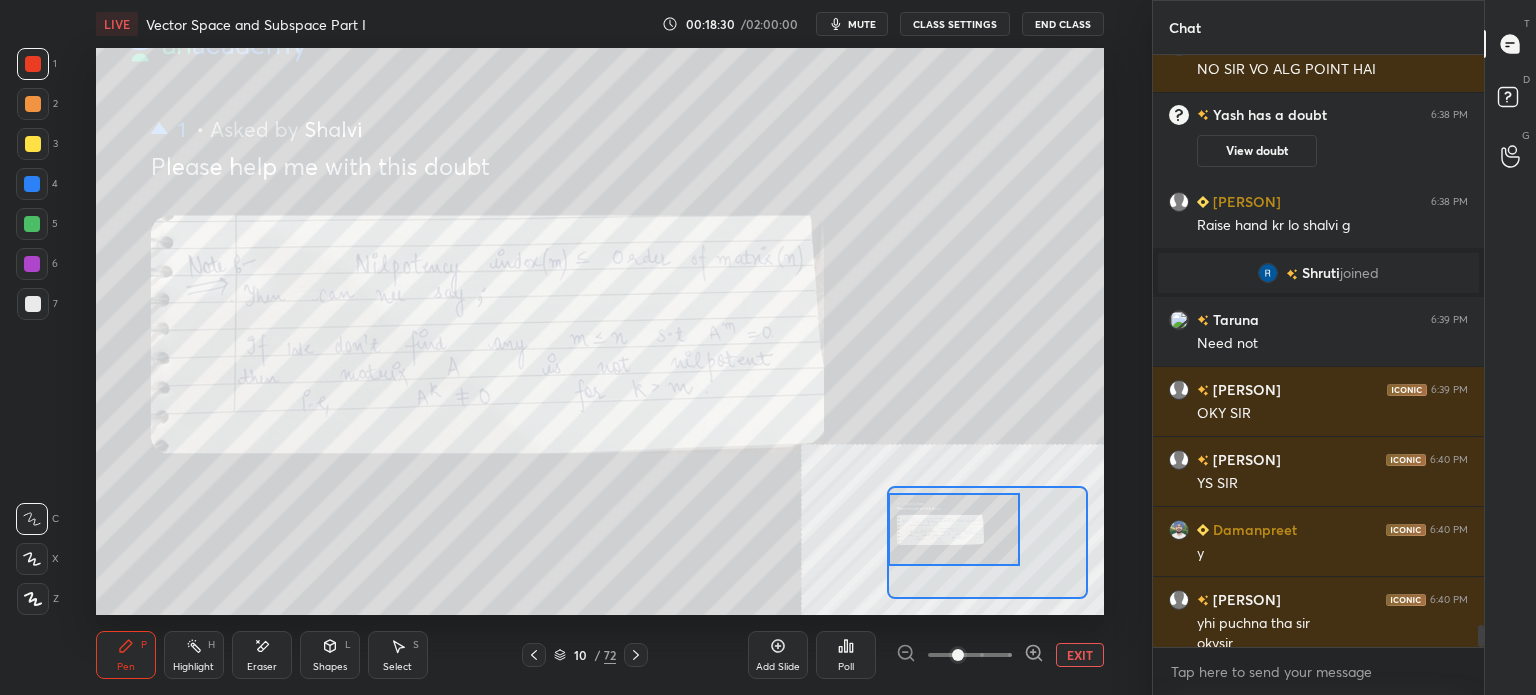 scroll, scrollTop: 15458, scrollLeft: 0, axis: vertical 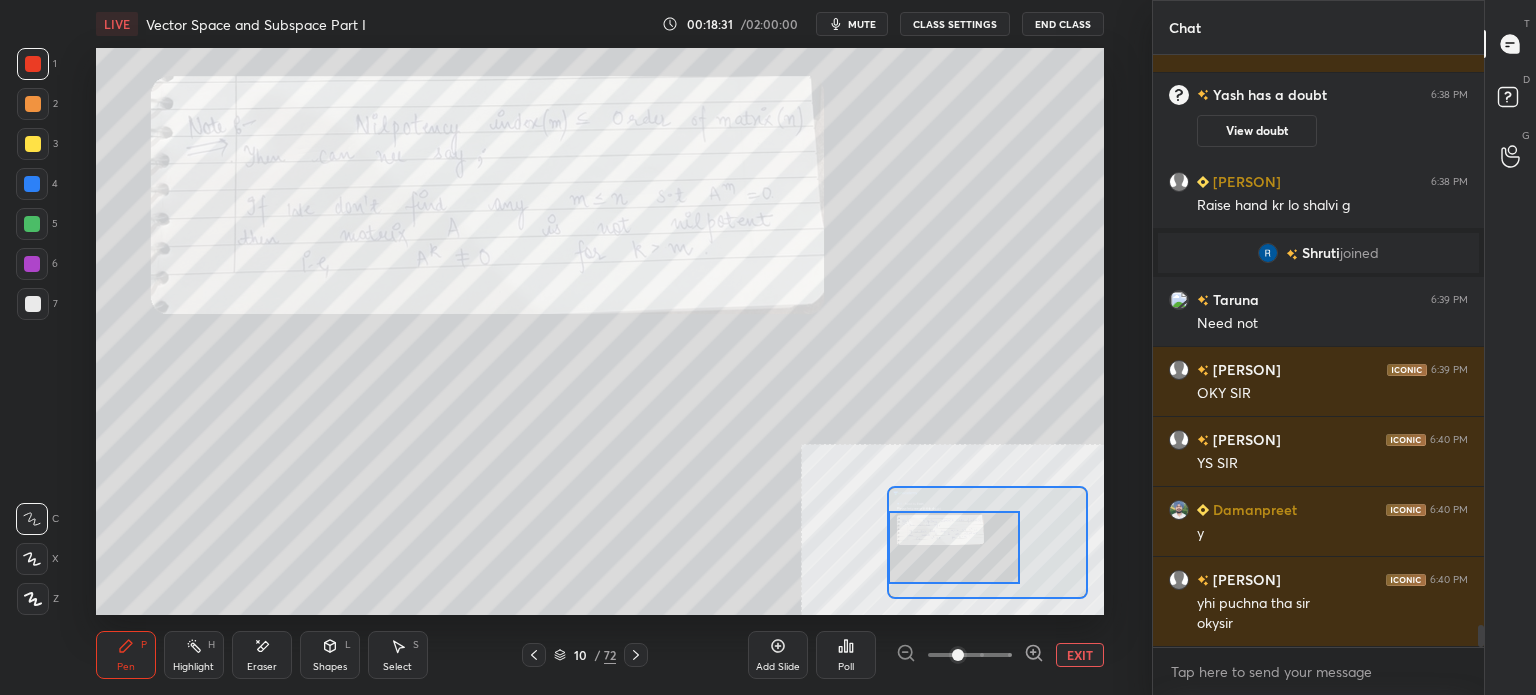 drag, startPoint x: 929, startPoint y: 538, endPoint x: 923, endPoint y: 556, distance: 18.973665 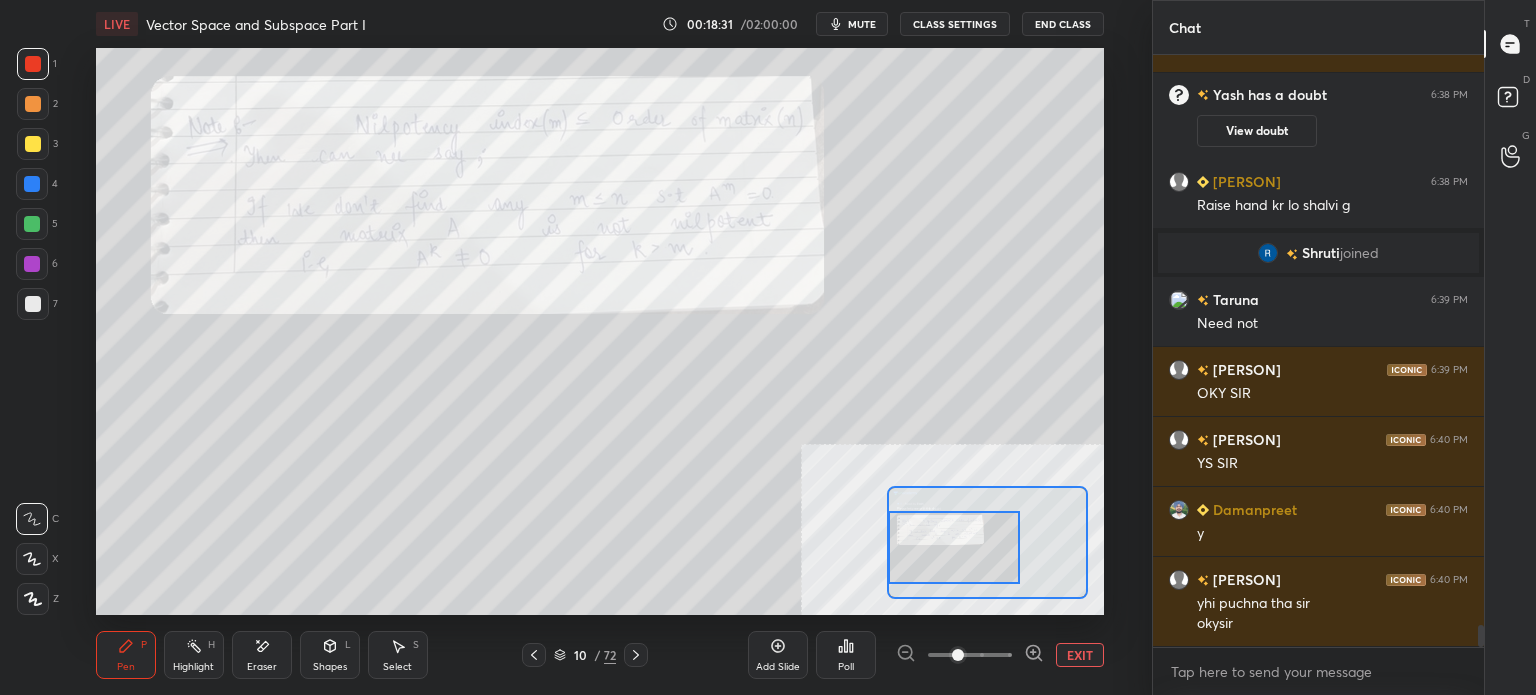 click at bounding box center [954, 547] 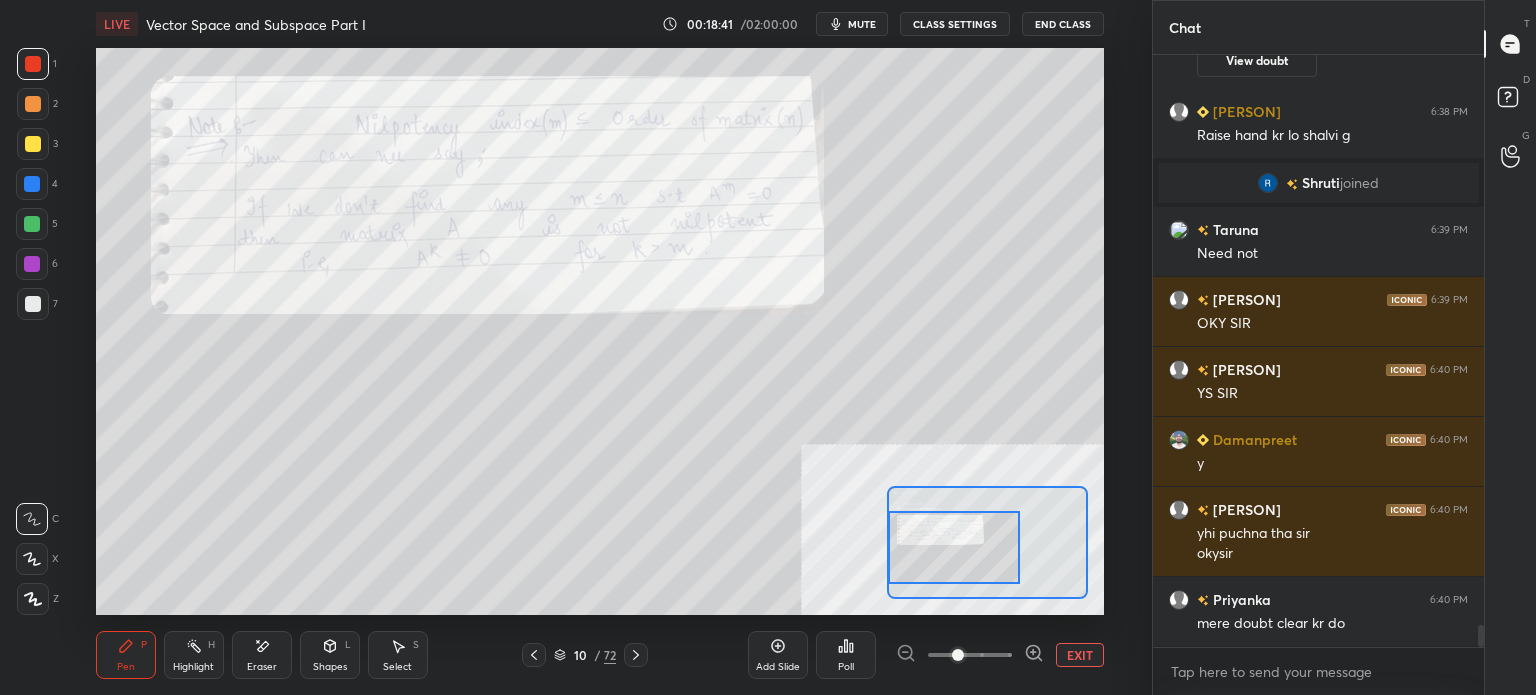 scroll, scrollTop: 15576, scrollLeft: 0, axis: vertical 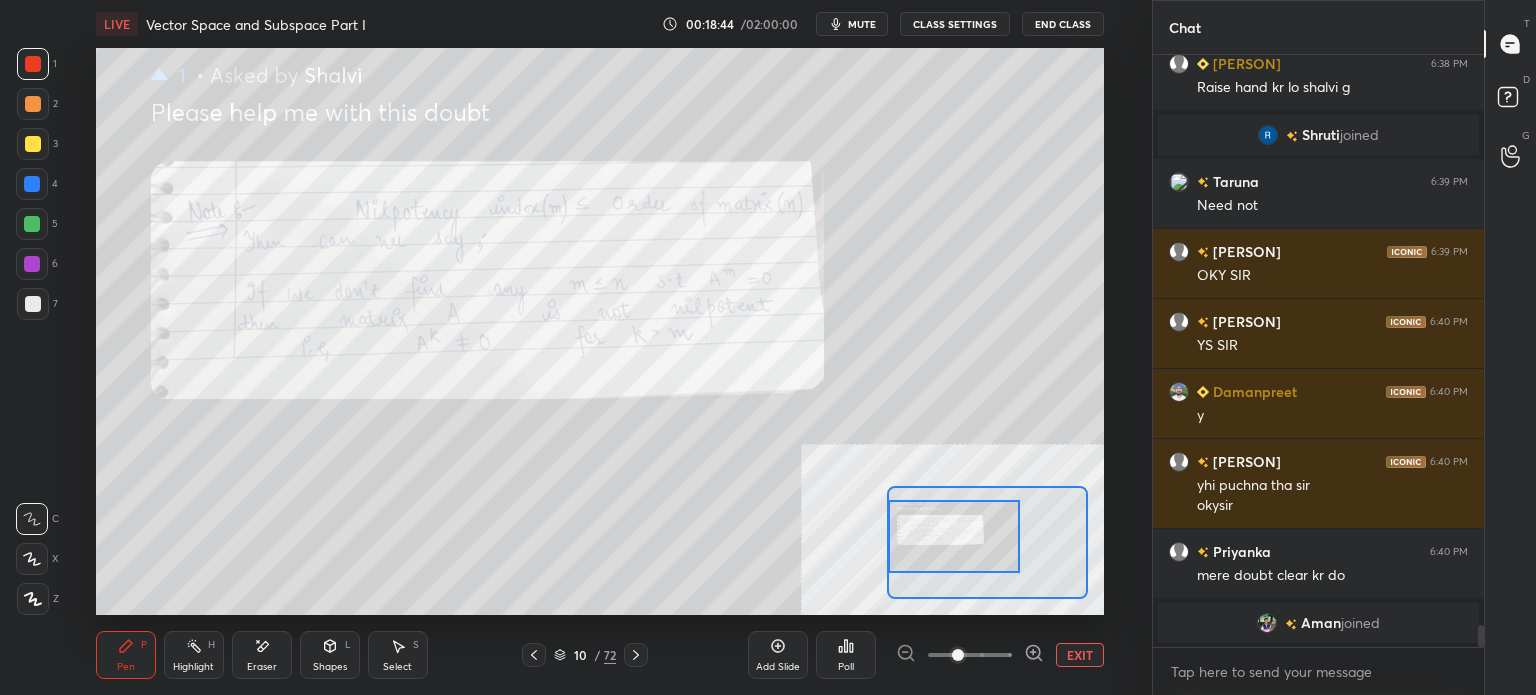 click at bounding box center (954, 536) 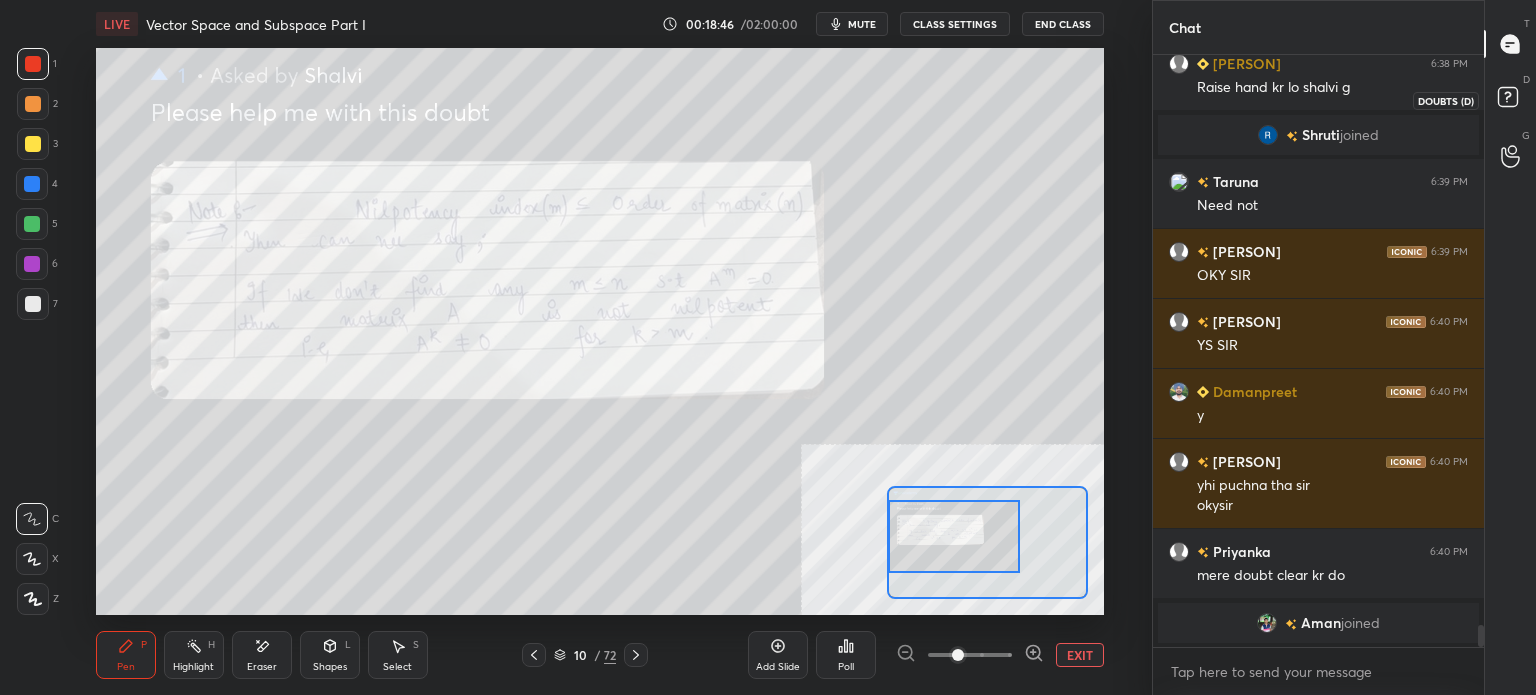 click 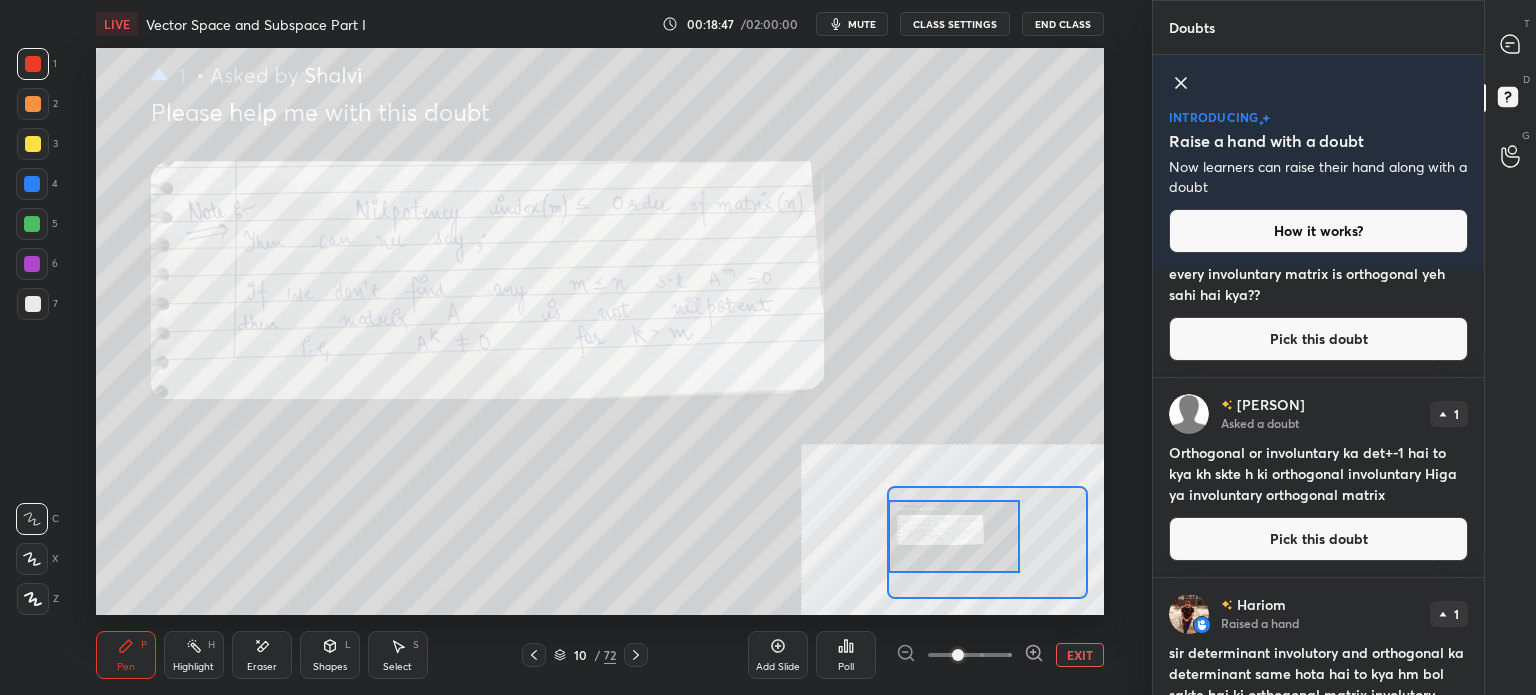 scroll, scrollTop: 374, scrollLeft: 0, axis: vertical 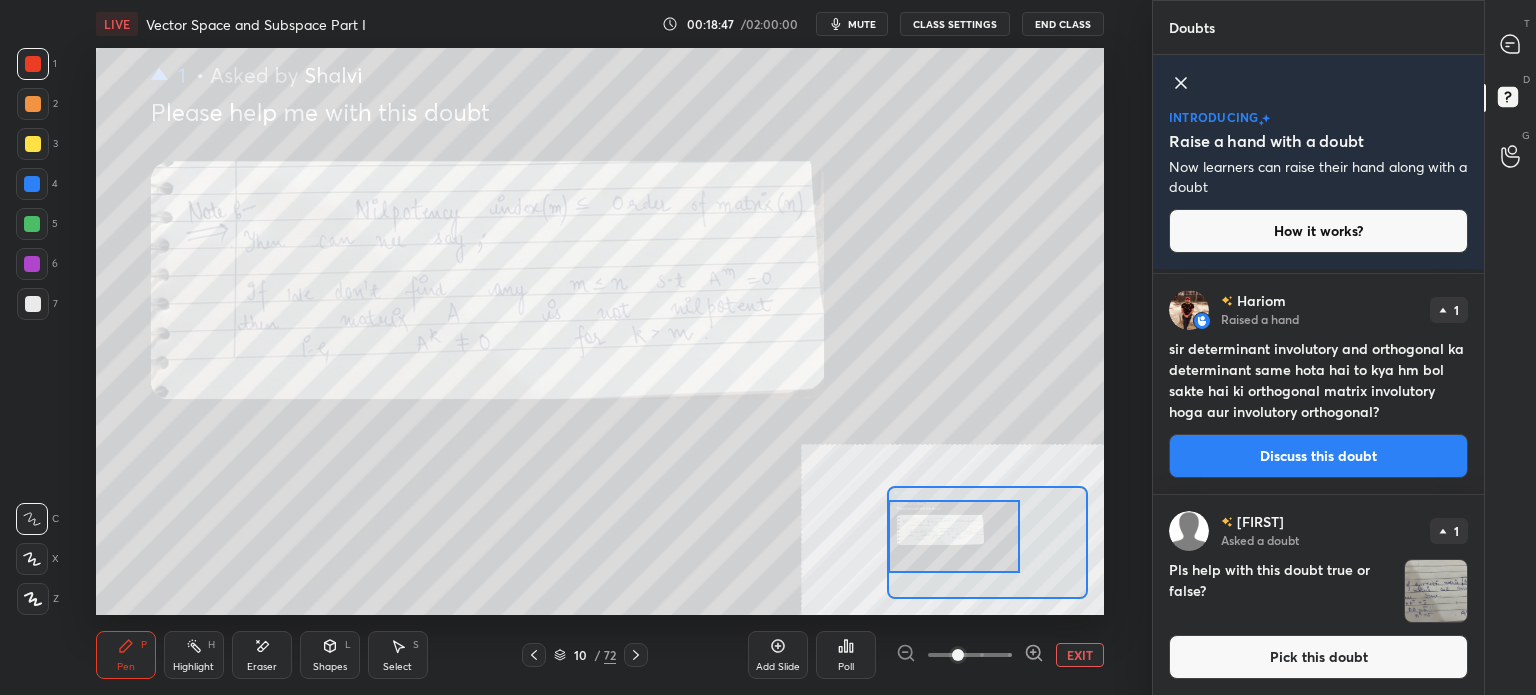 click on "Pick this doubt" at bounding box center [1318, 657] 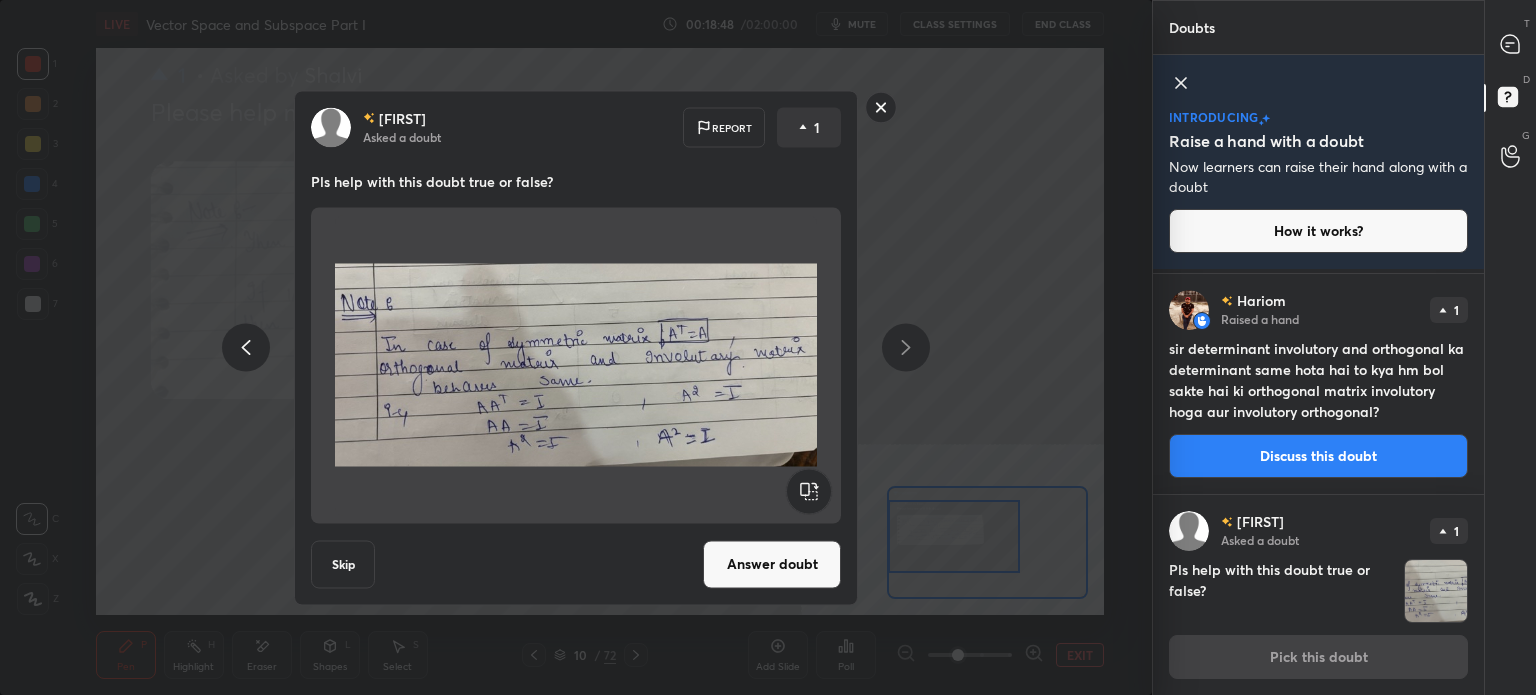 click on "Answer doubt" at bounding box center (772, 564) 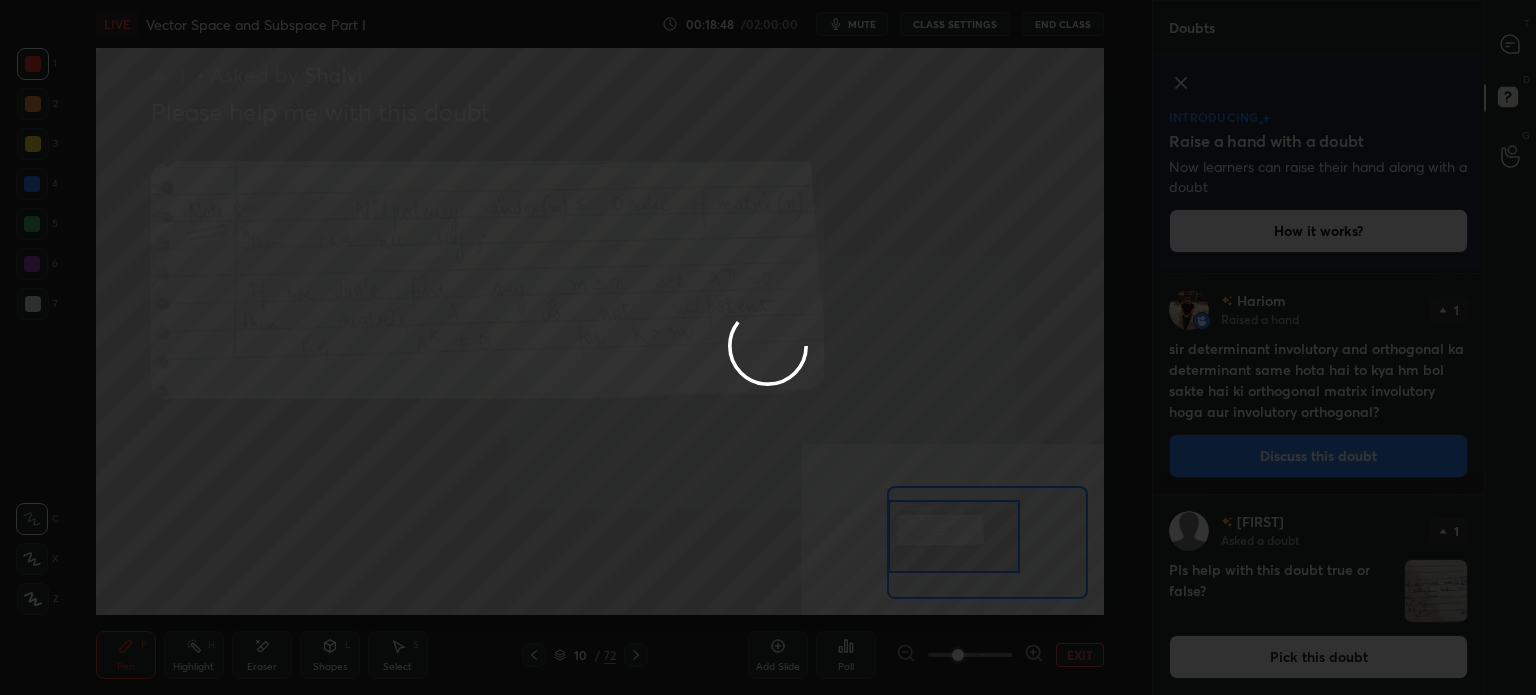 scroll, scrollTop: 0, scrollLeft: 0, axis: both 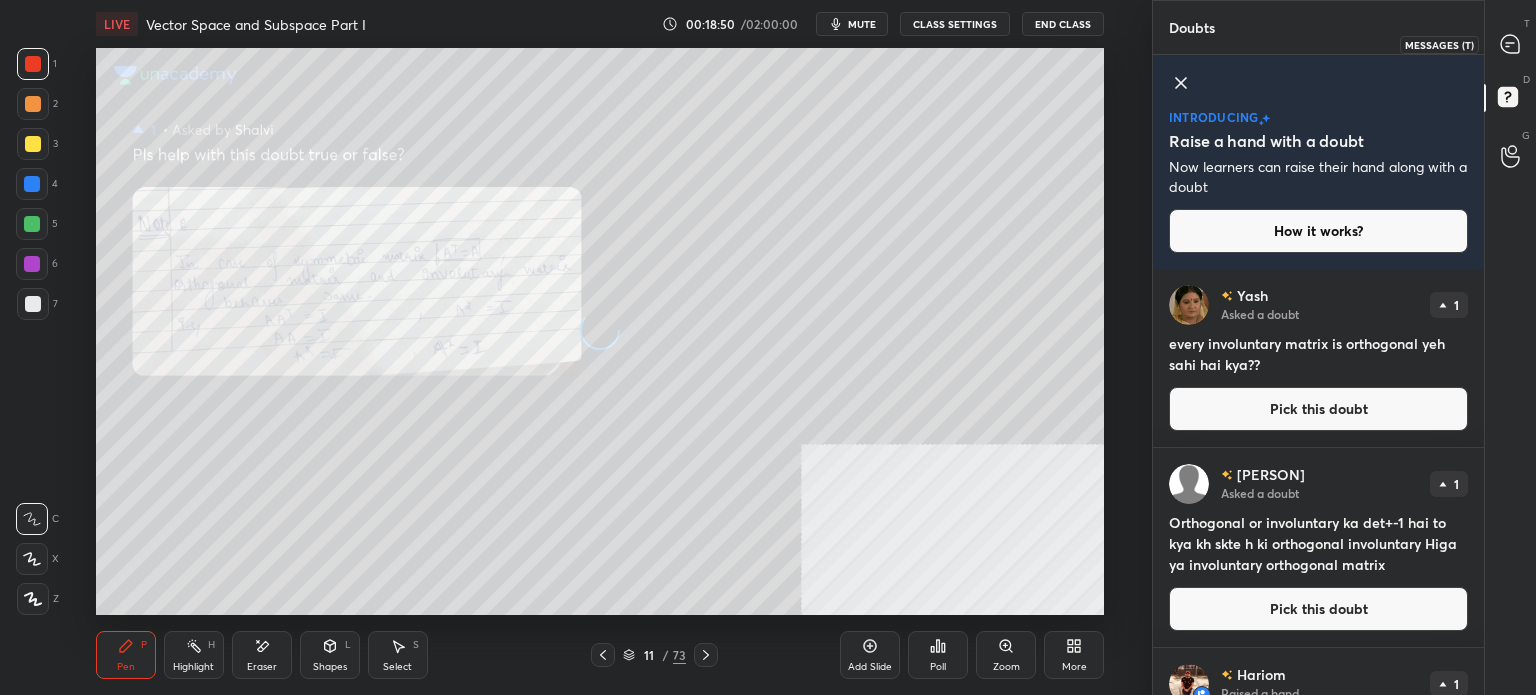 click 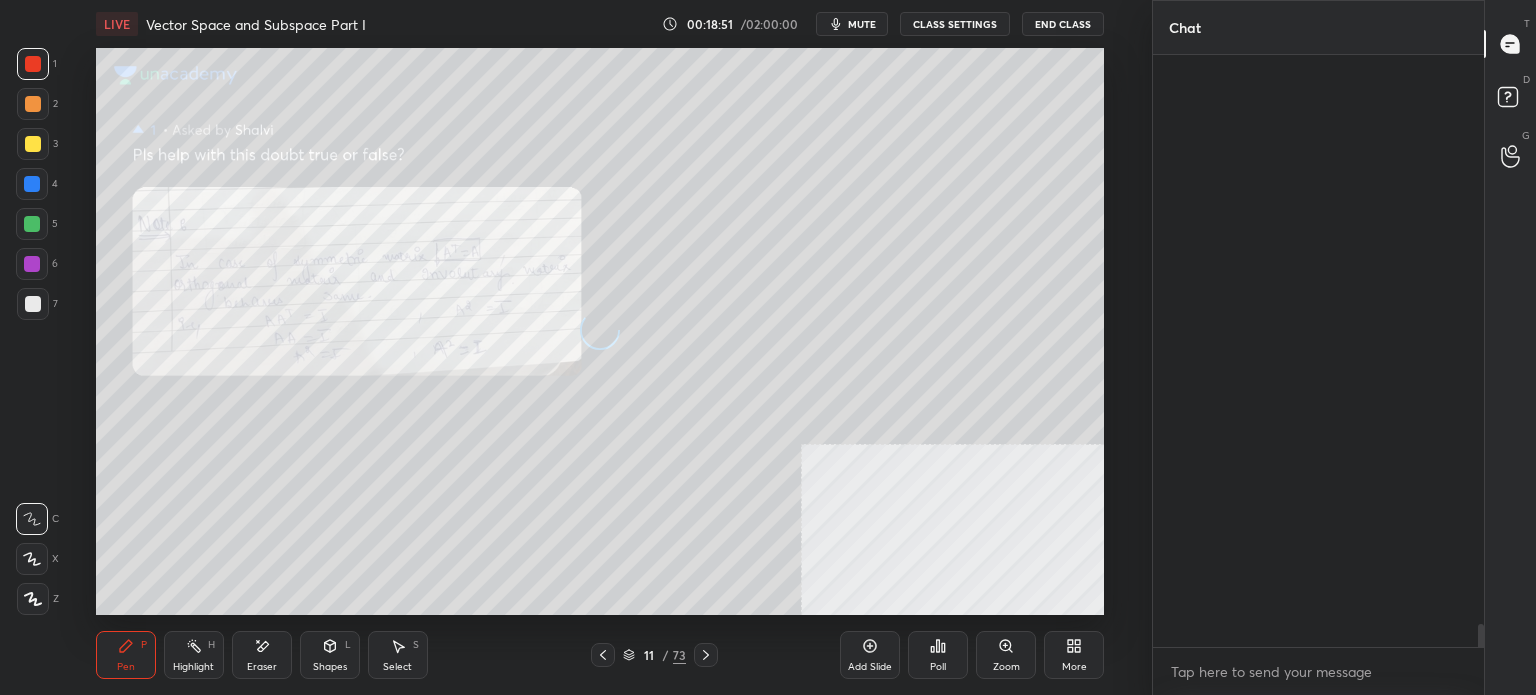 scroll, scrollTop: 15156, scrollLeft: 0, axis: vertical 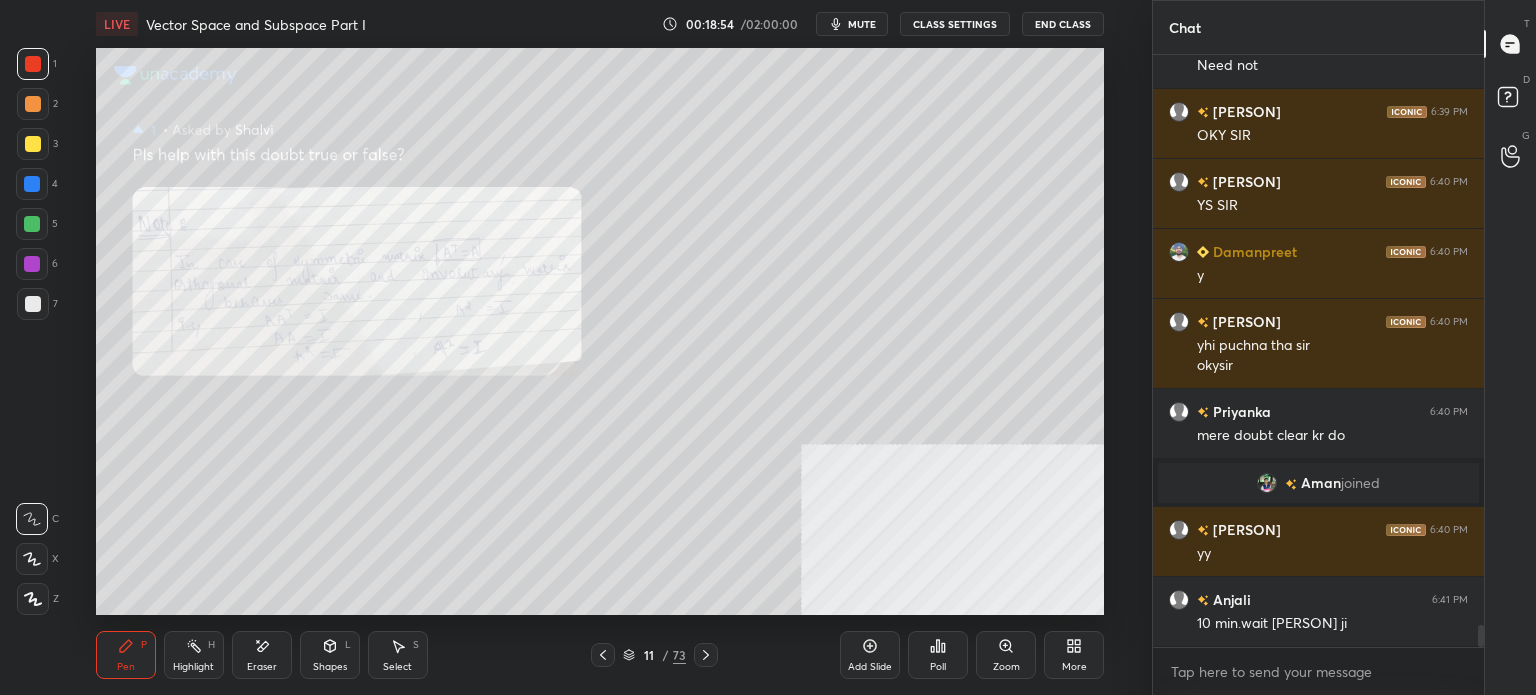 click on "Zoom" at bounding box center (1006, 655) 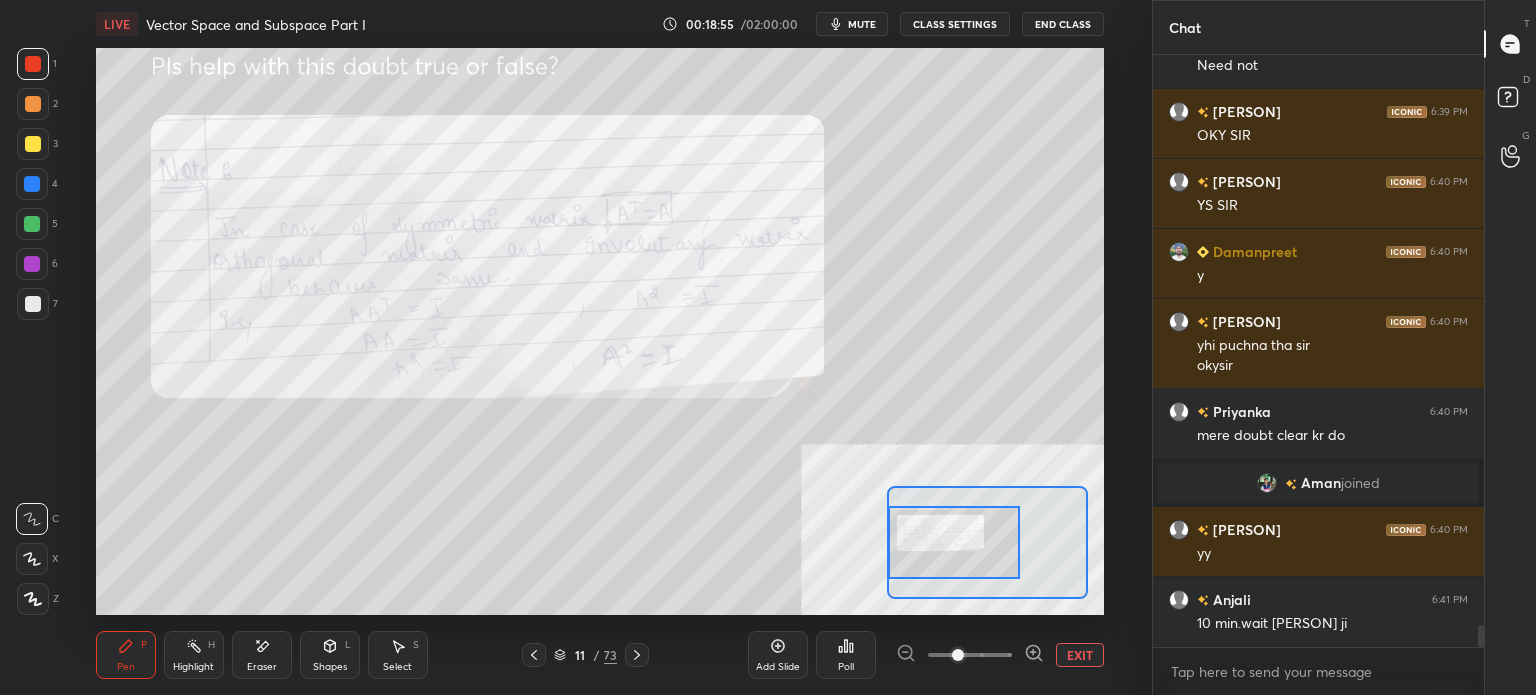 click at bounding box center (954, 542) 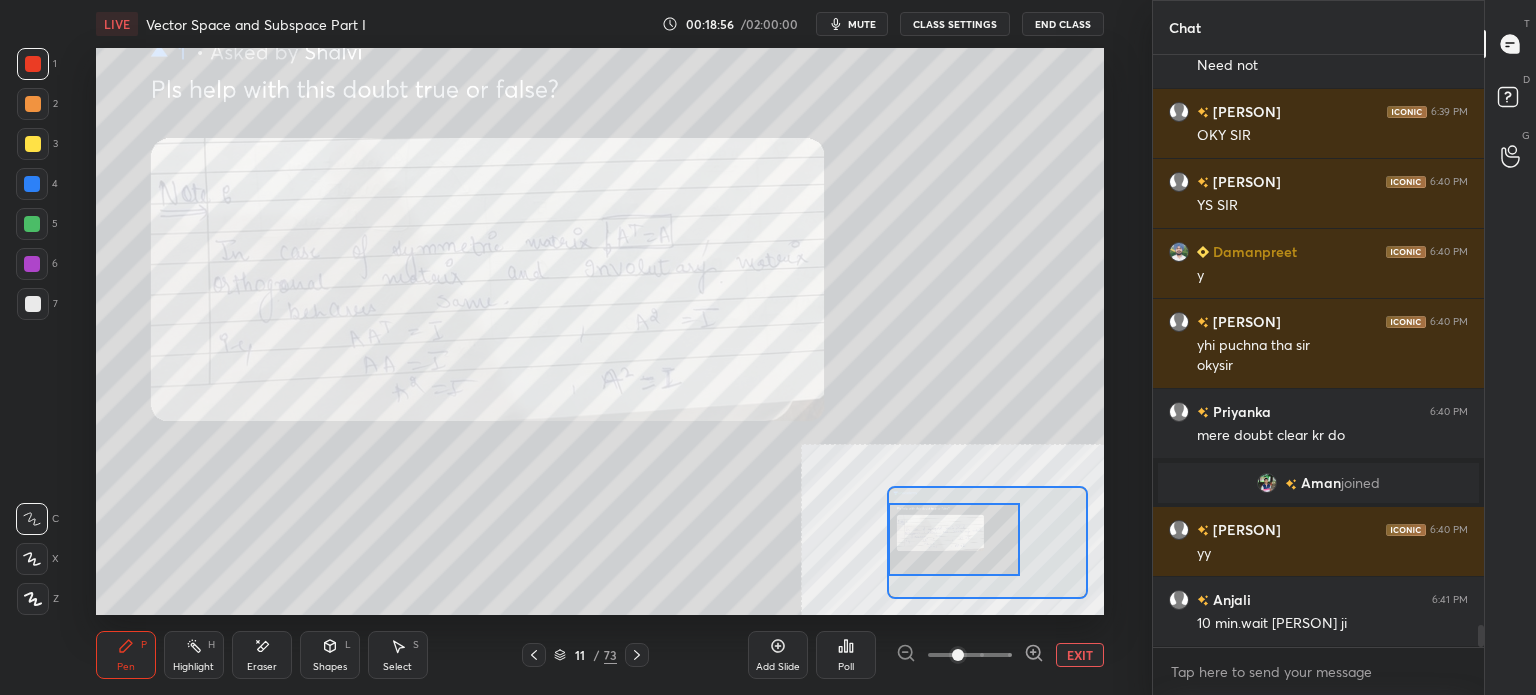 drag, startPoint x: 984, startPoint y: 661, endPoint x: 972, endPoint y: 598, distance: 64.132675 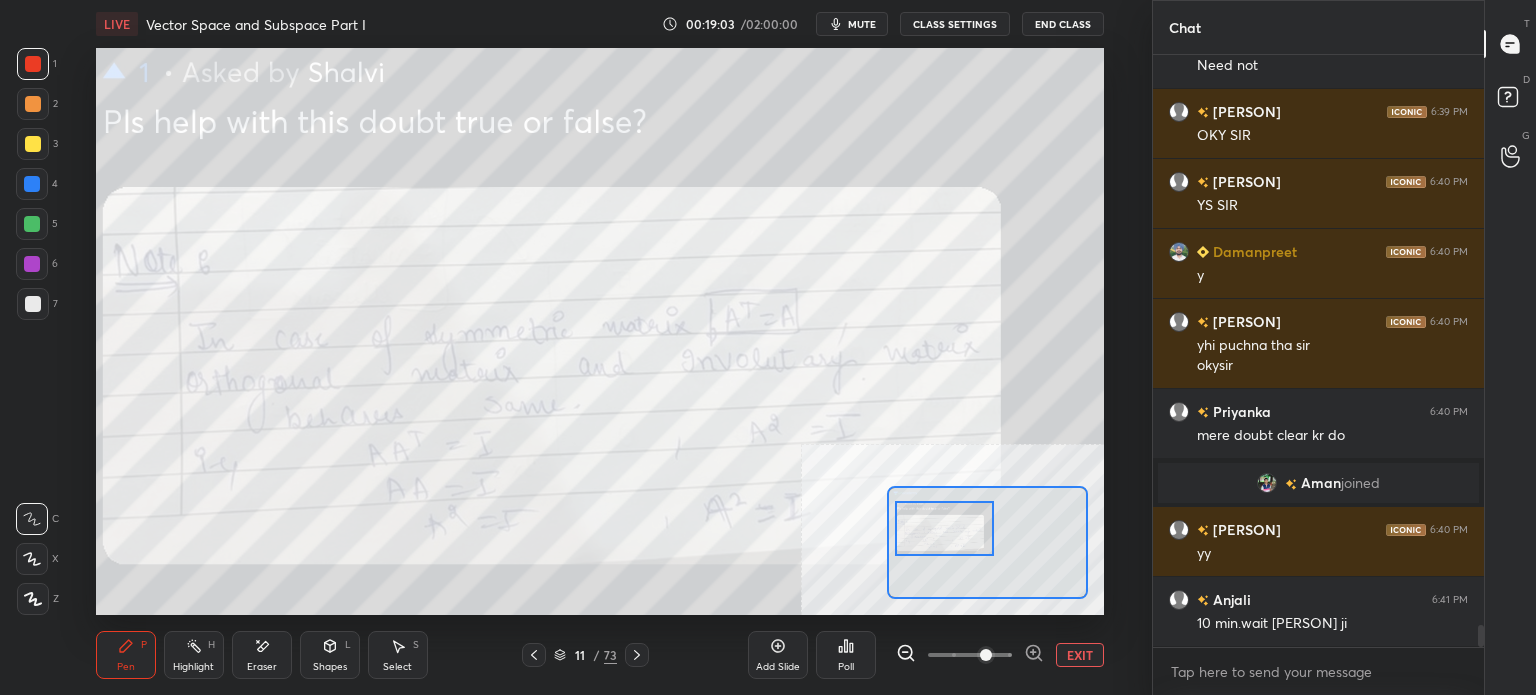 click at bounding box center [944, 528] 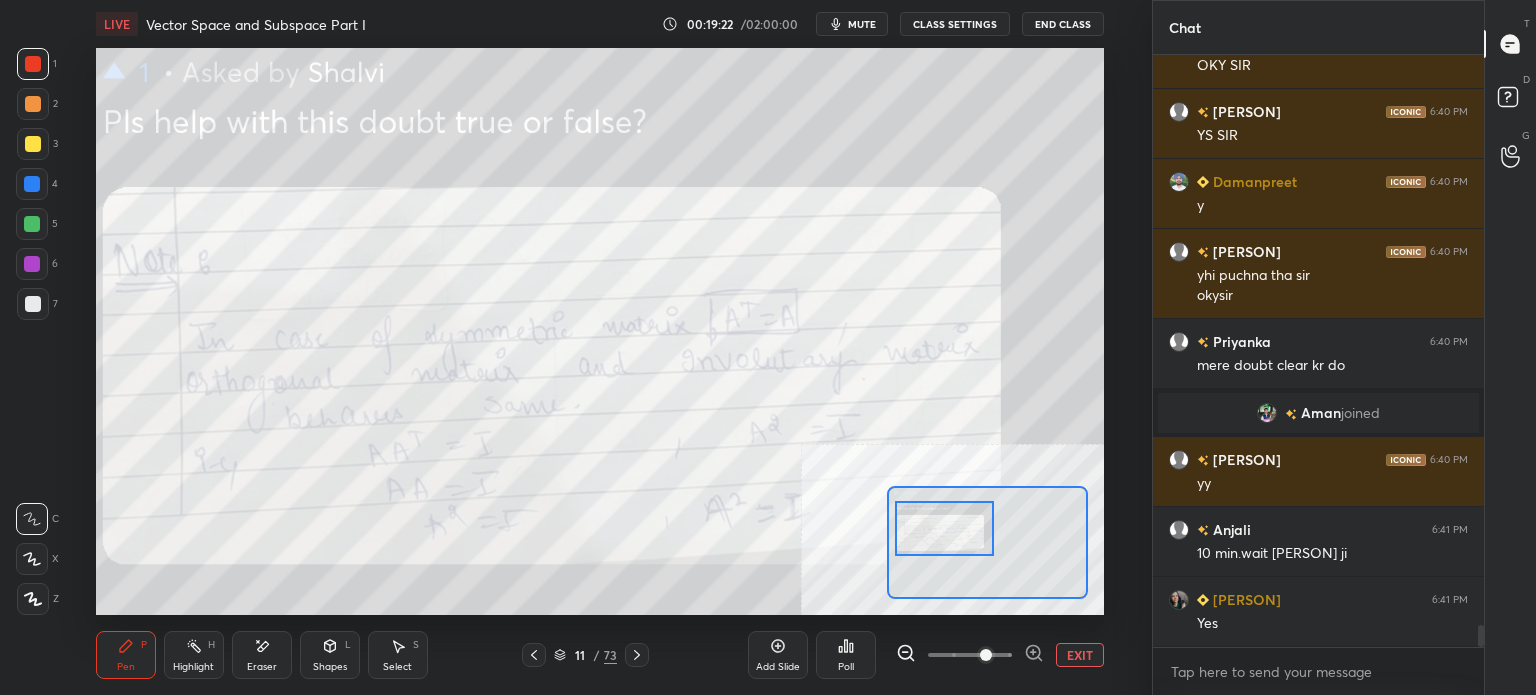 scroll, scrollTop: 15382, scrollLeft: 0, axis: vertical 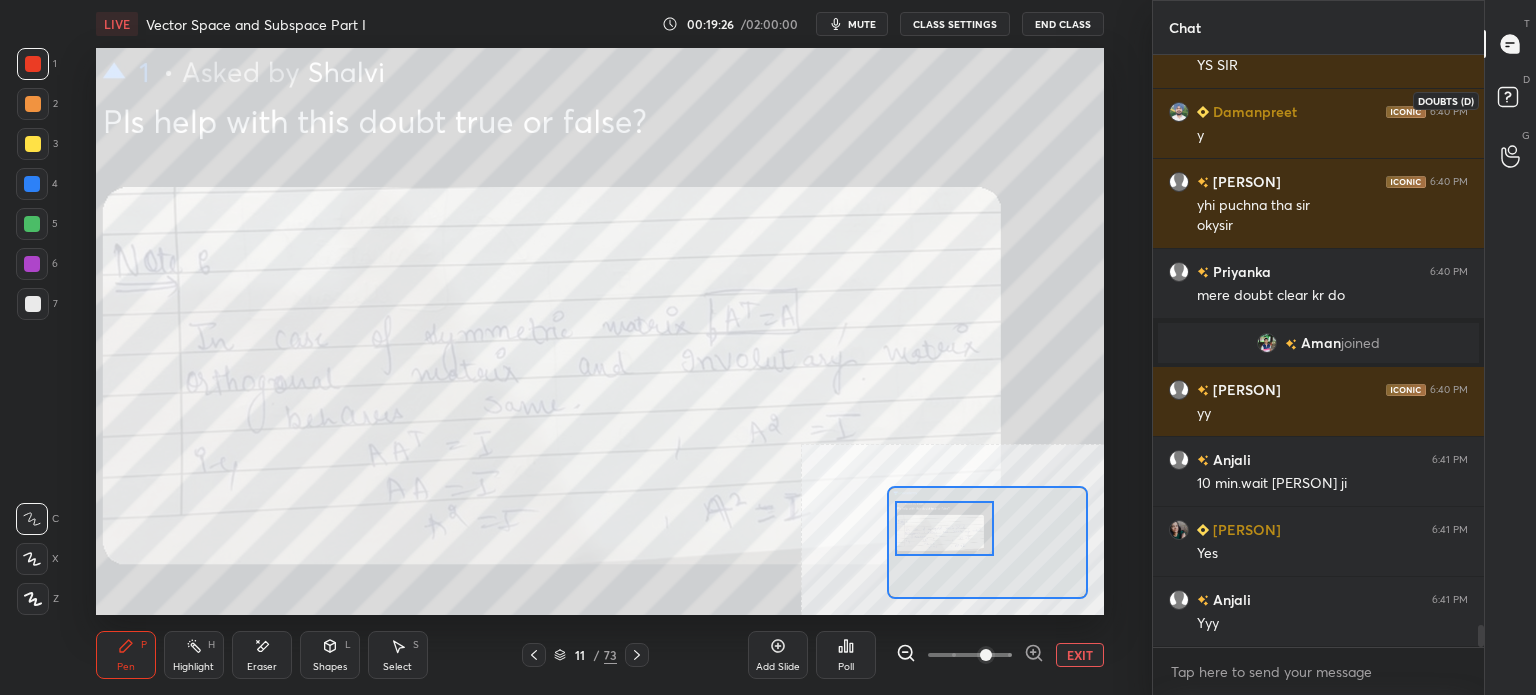 click 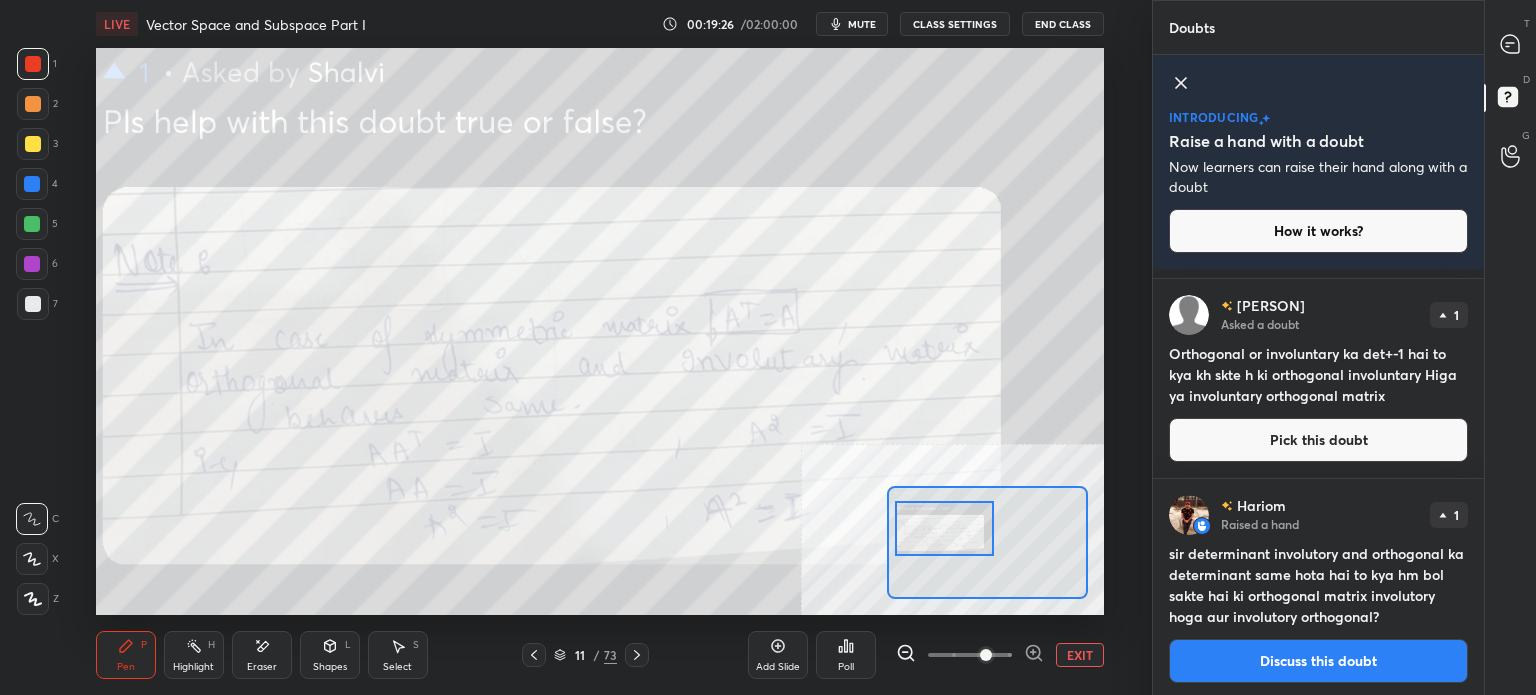 scroll, scrollTop: 173, scrollLeft: 0, axis: vertical 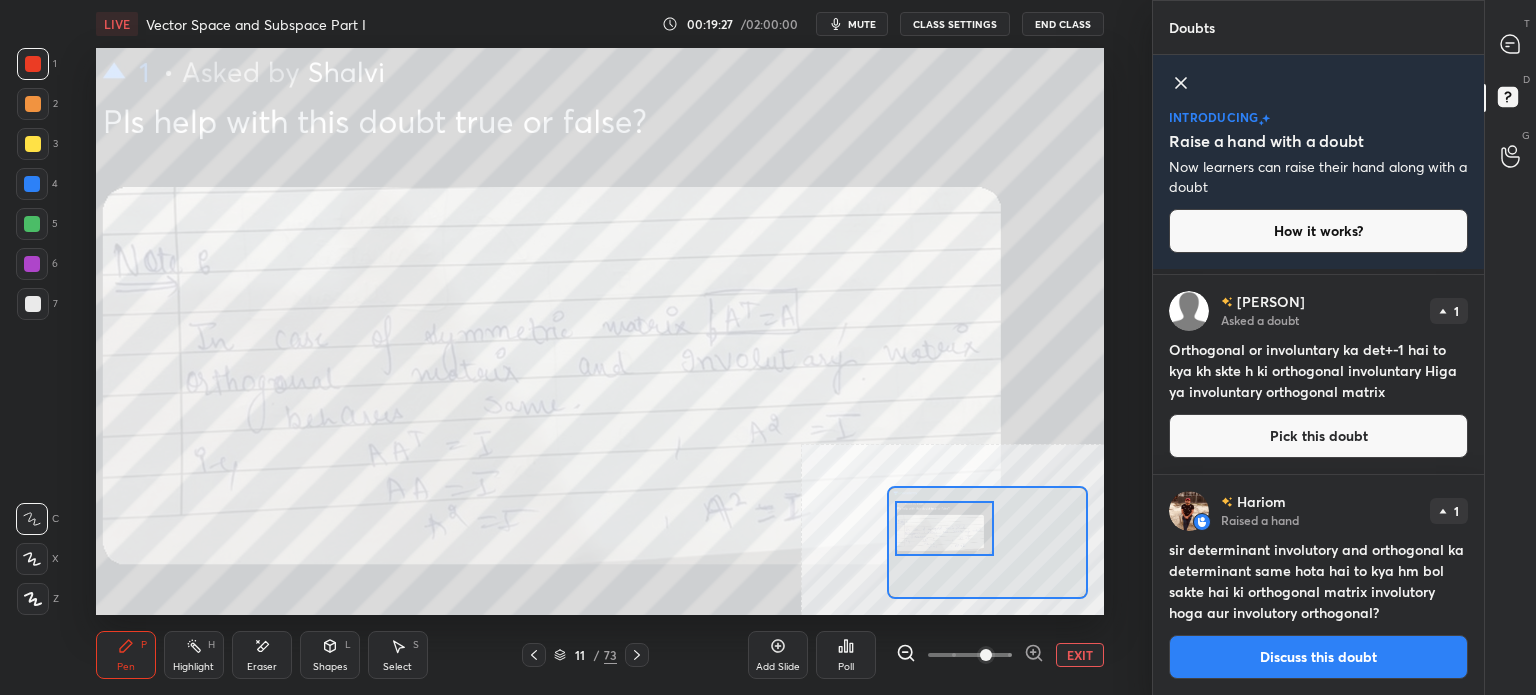 click on "Discuss this doubt" at bounding box center [1318, 657] 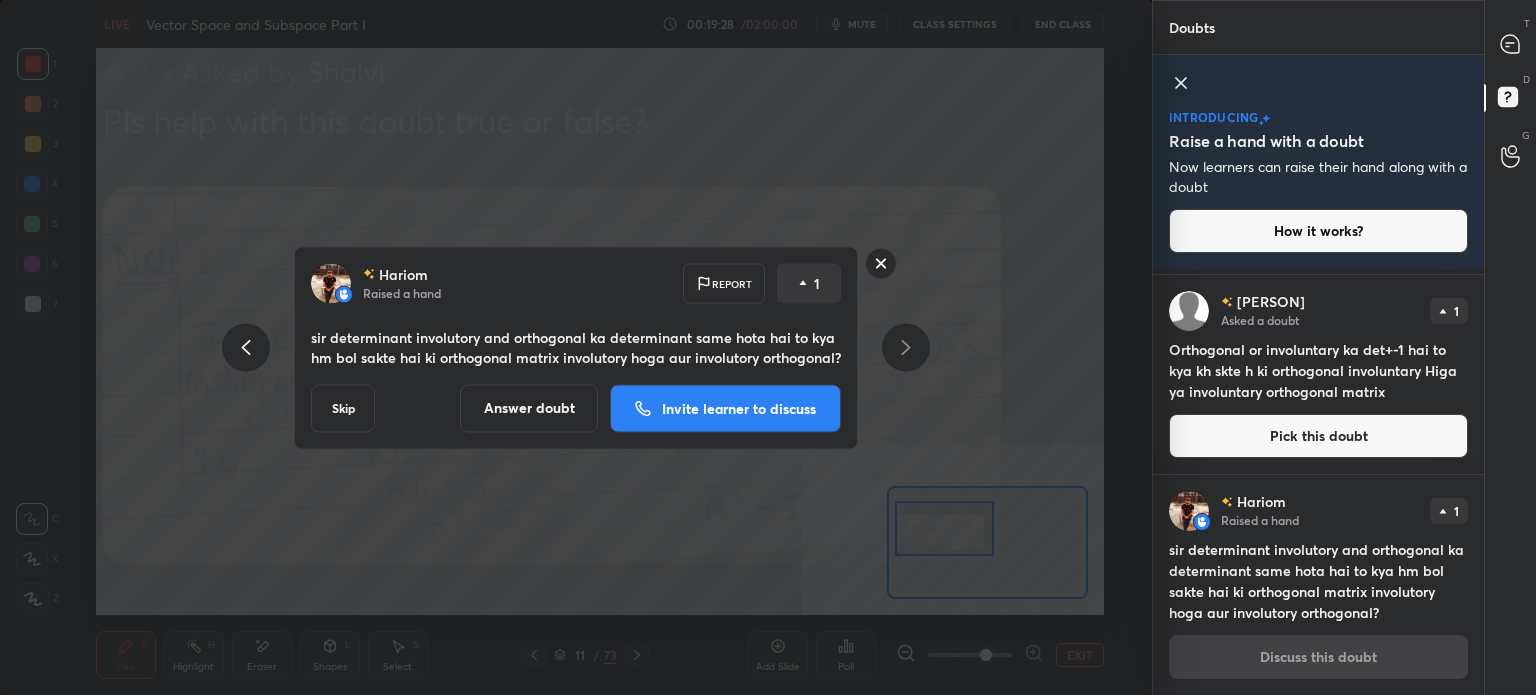 click 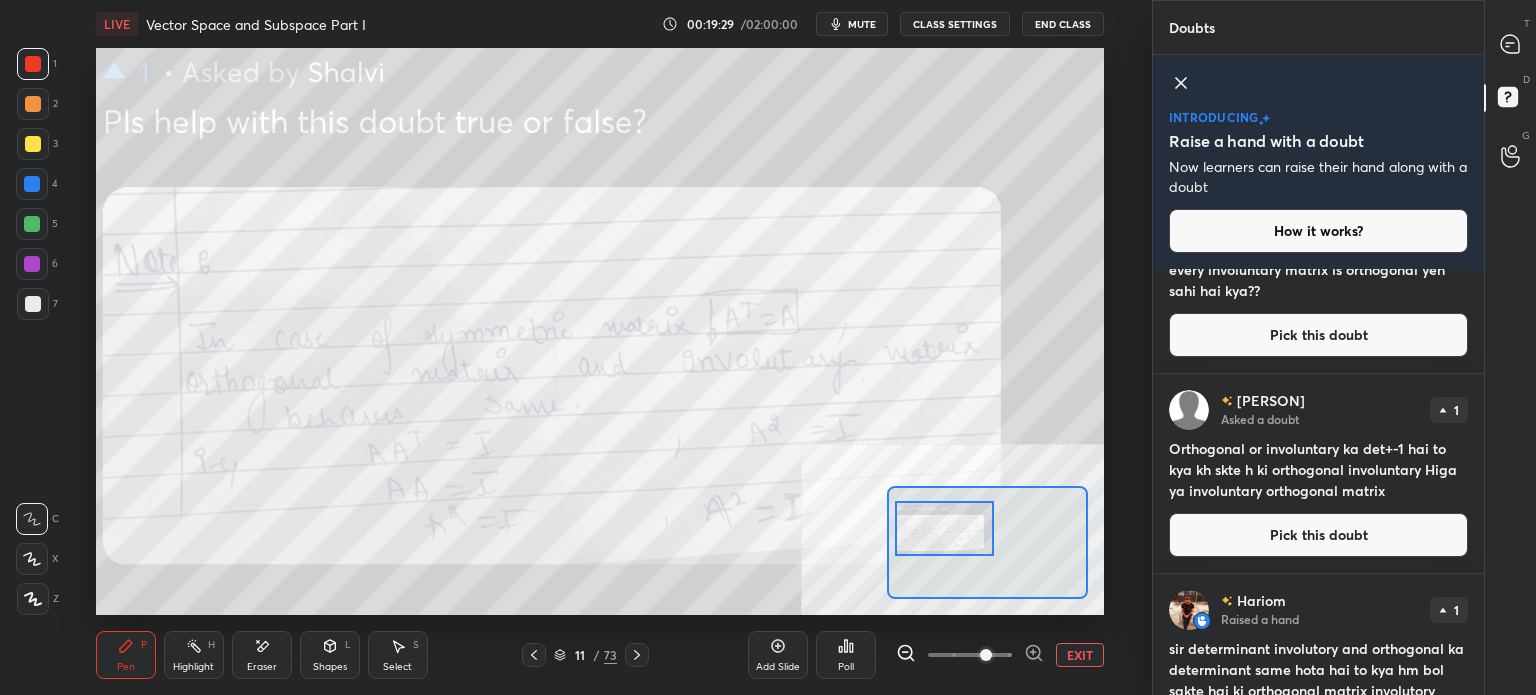 scroll, scrollTop: 173, scrollLeft: 0, axis: vertical 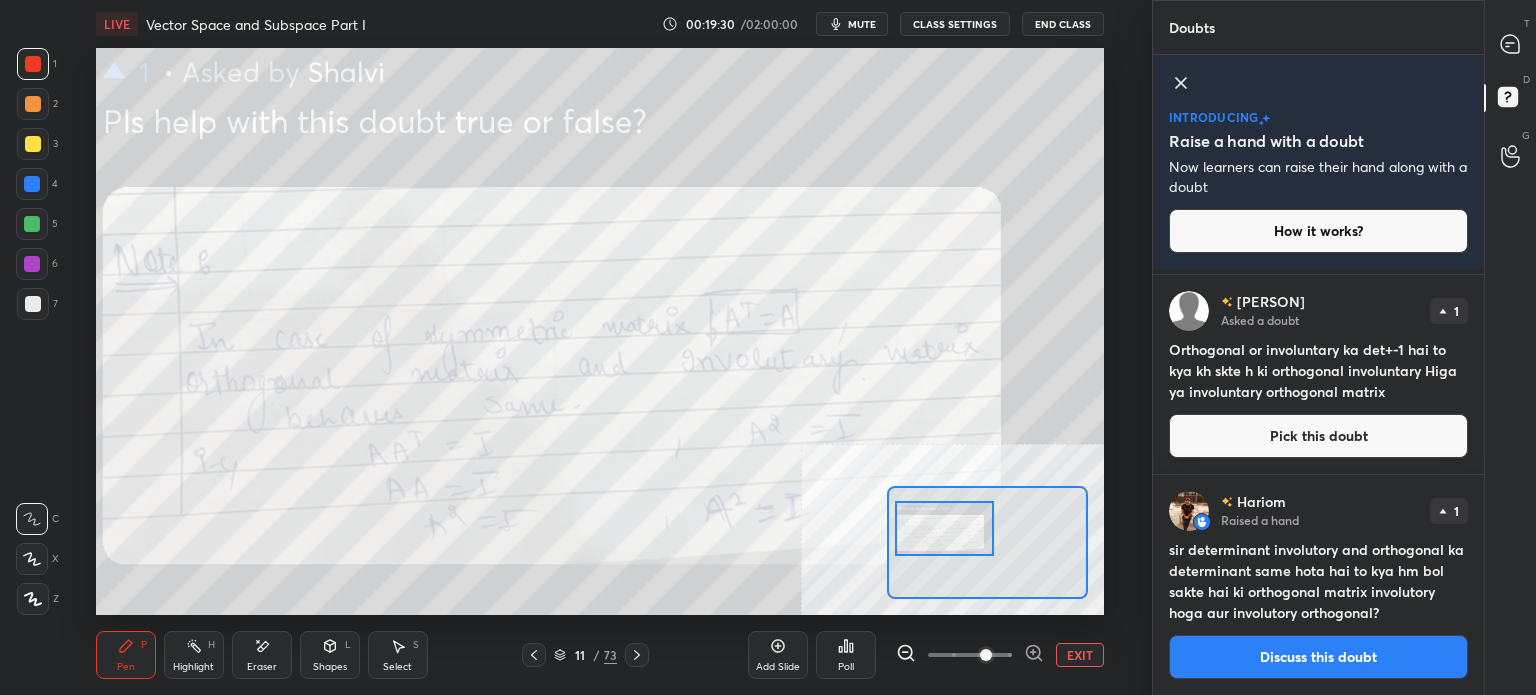 click on "Pick this doubt" at bounding box center (1318, 436) 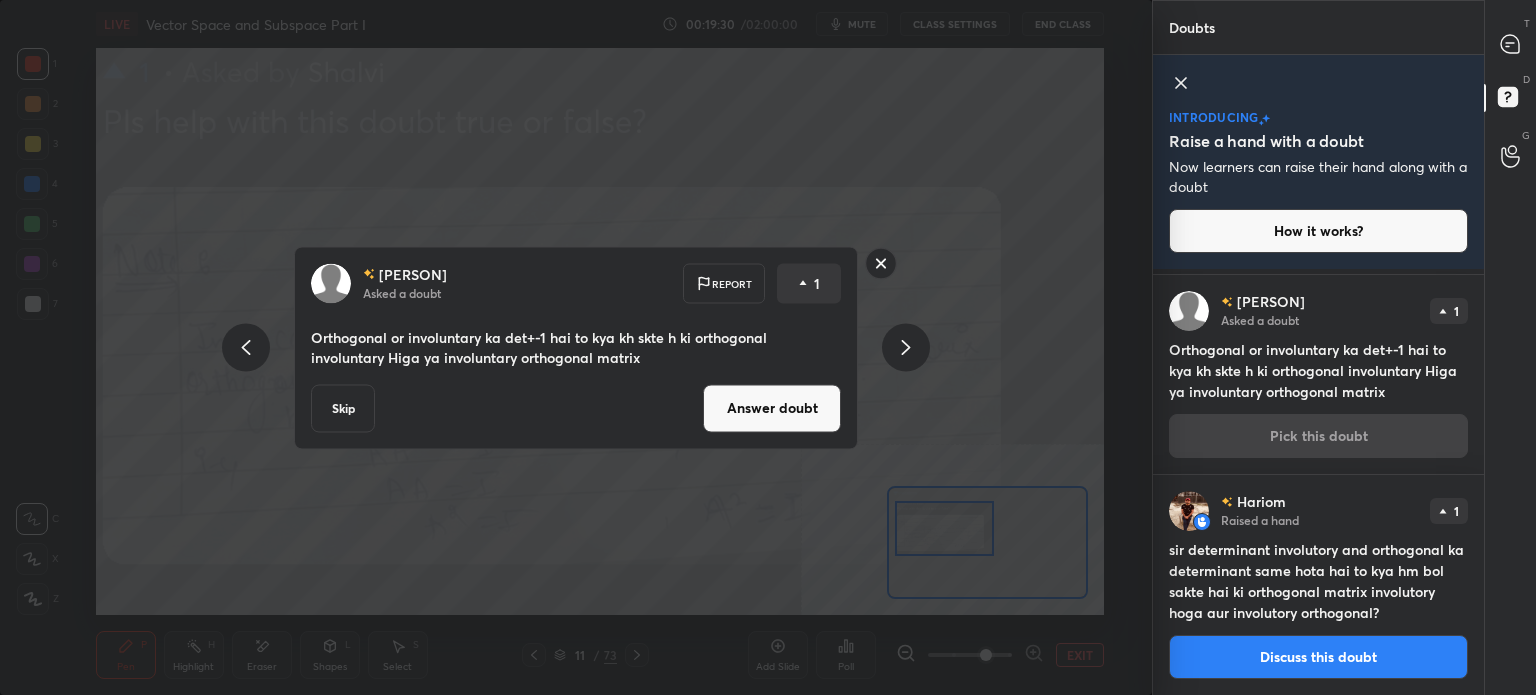 click on "Answer doubt" at bounding box center [772, 408] 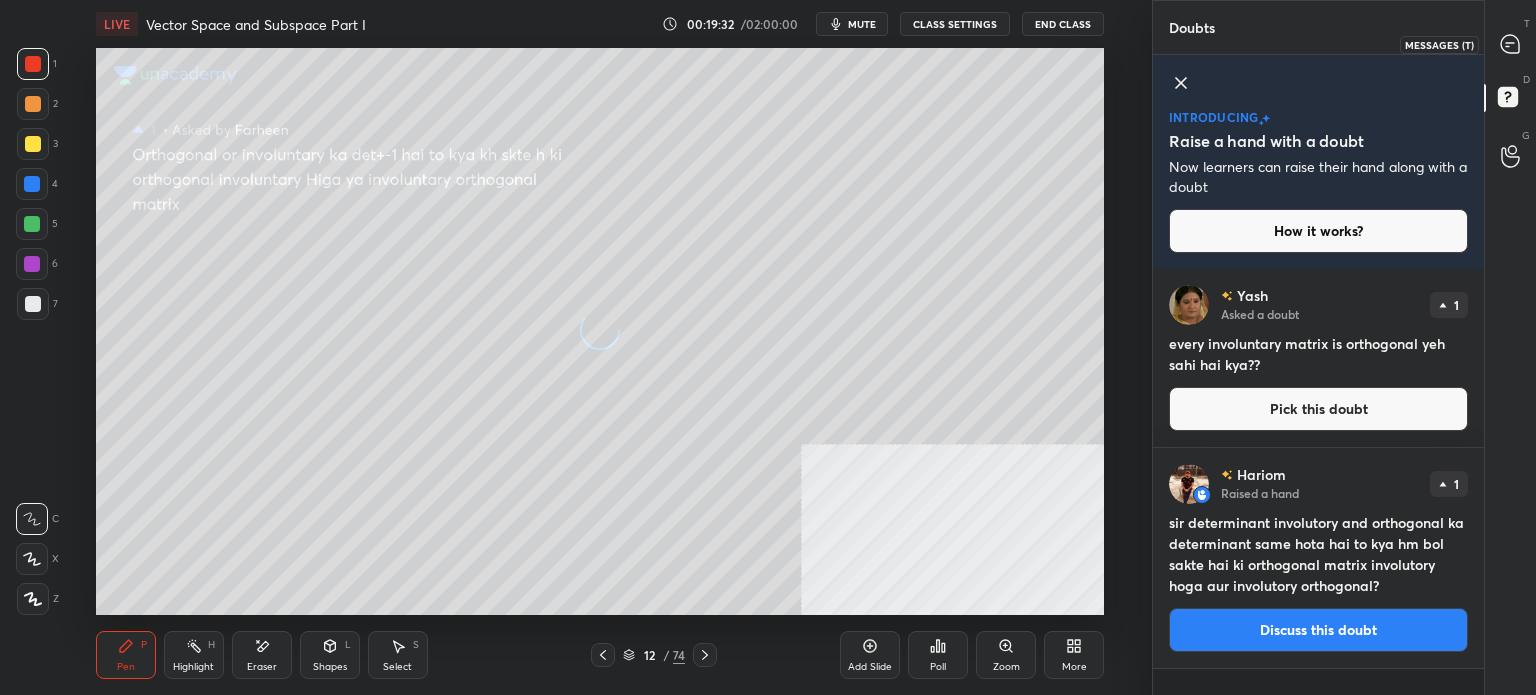 click 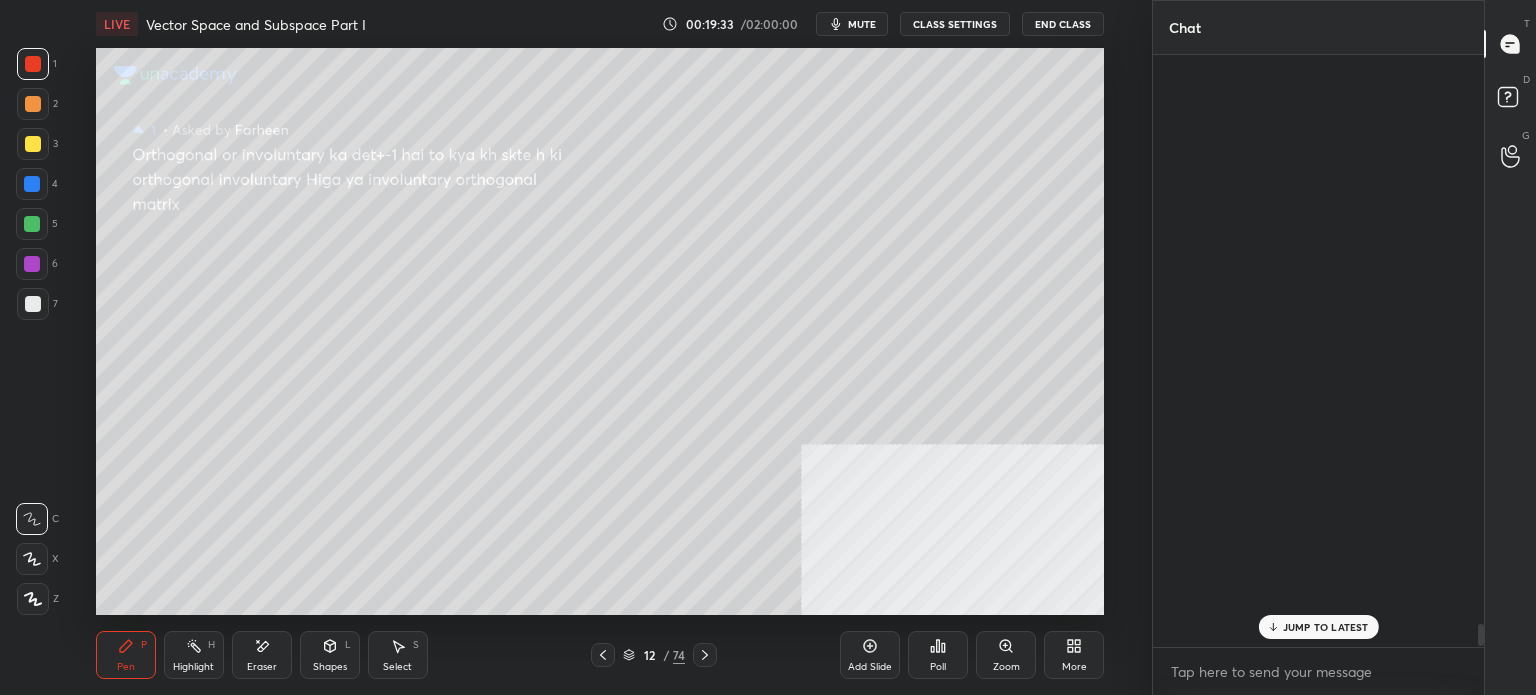 scroll, scrollTop: 15392, scrollLeft: 0, axis: vertical 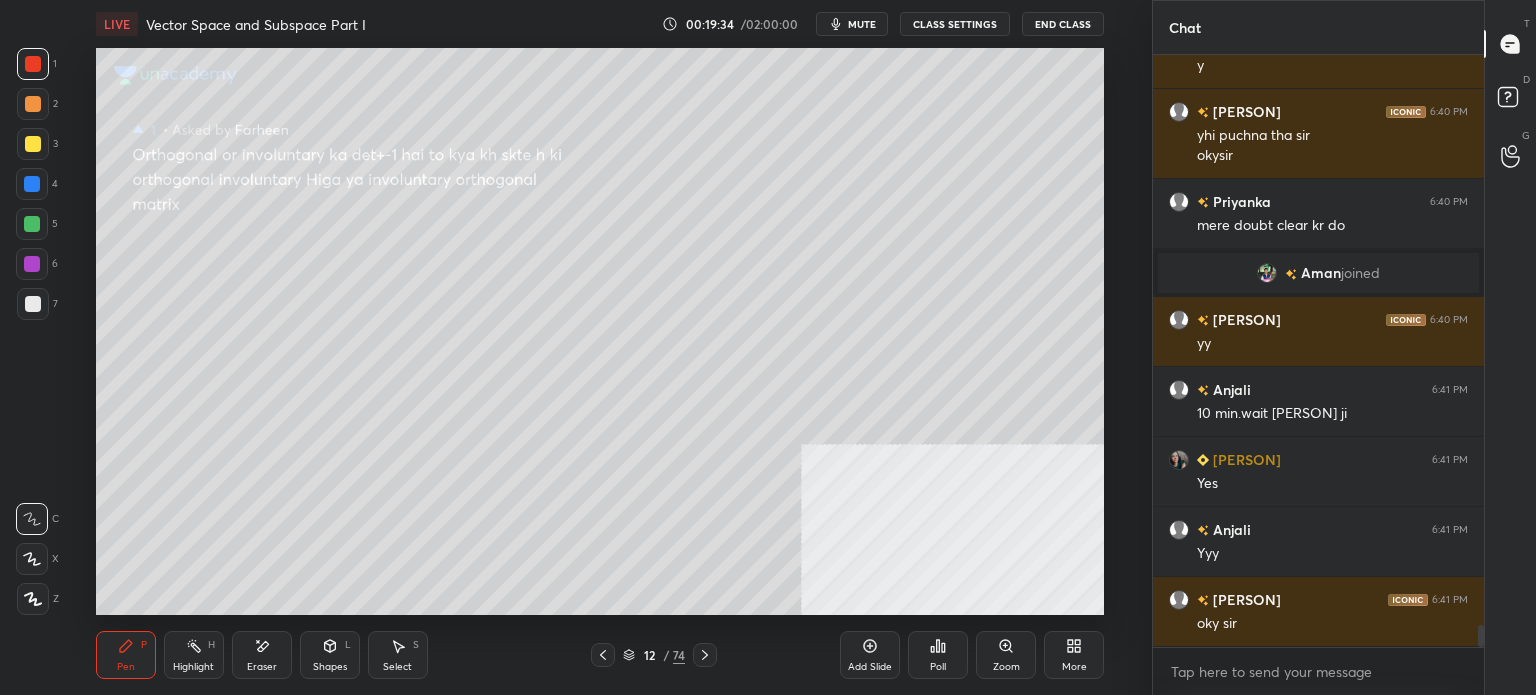 click on "Zoom" at bounding box center [1006, 655] 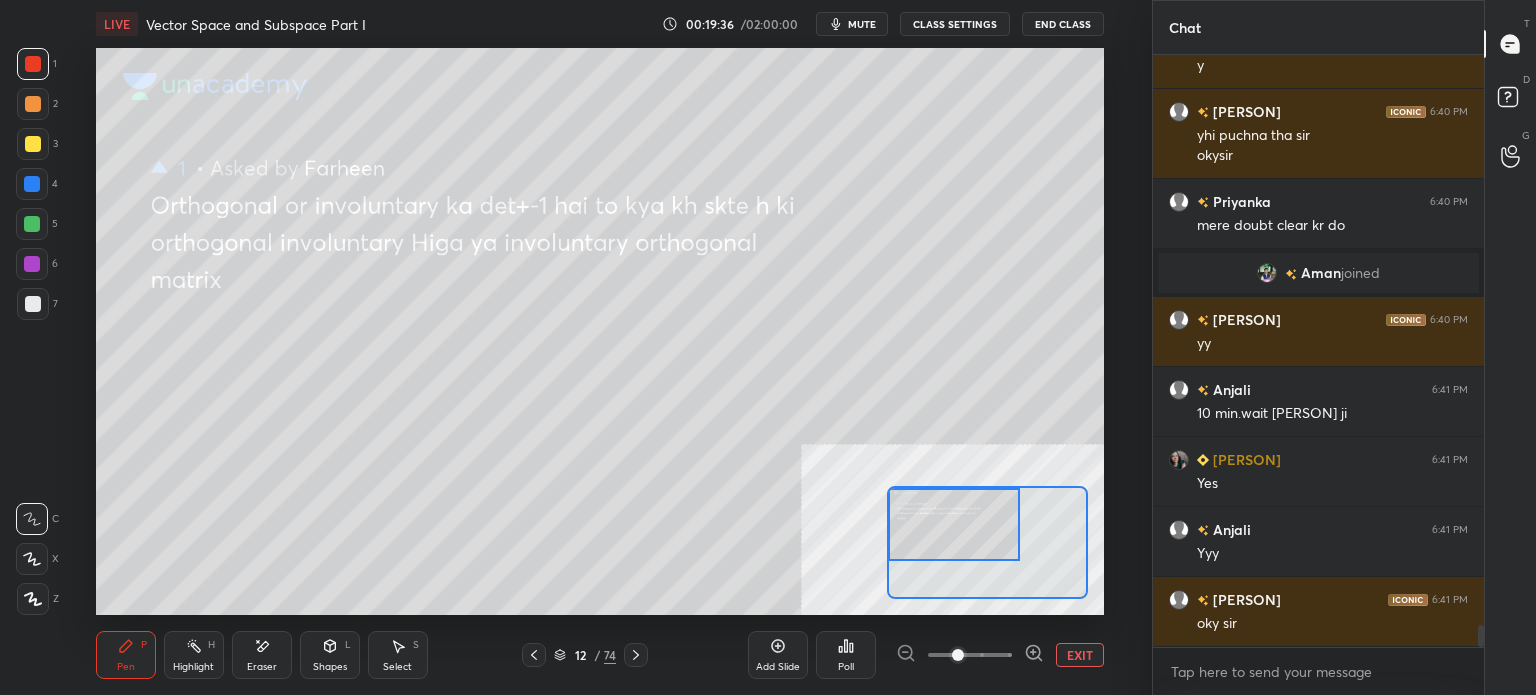 drag, startPoint x: 940, startPoint y: 526, endPoint x: 922, endPoint y: 507, distance: 26.172504 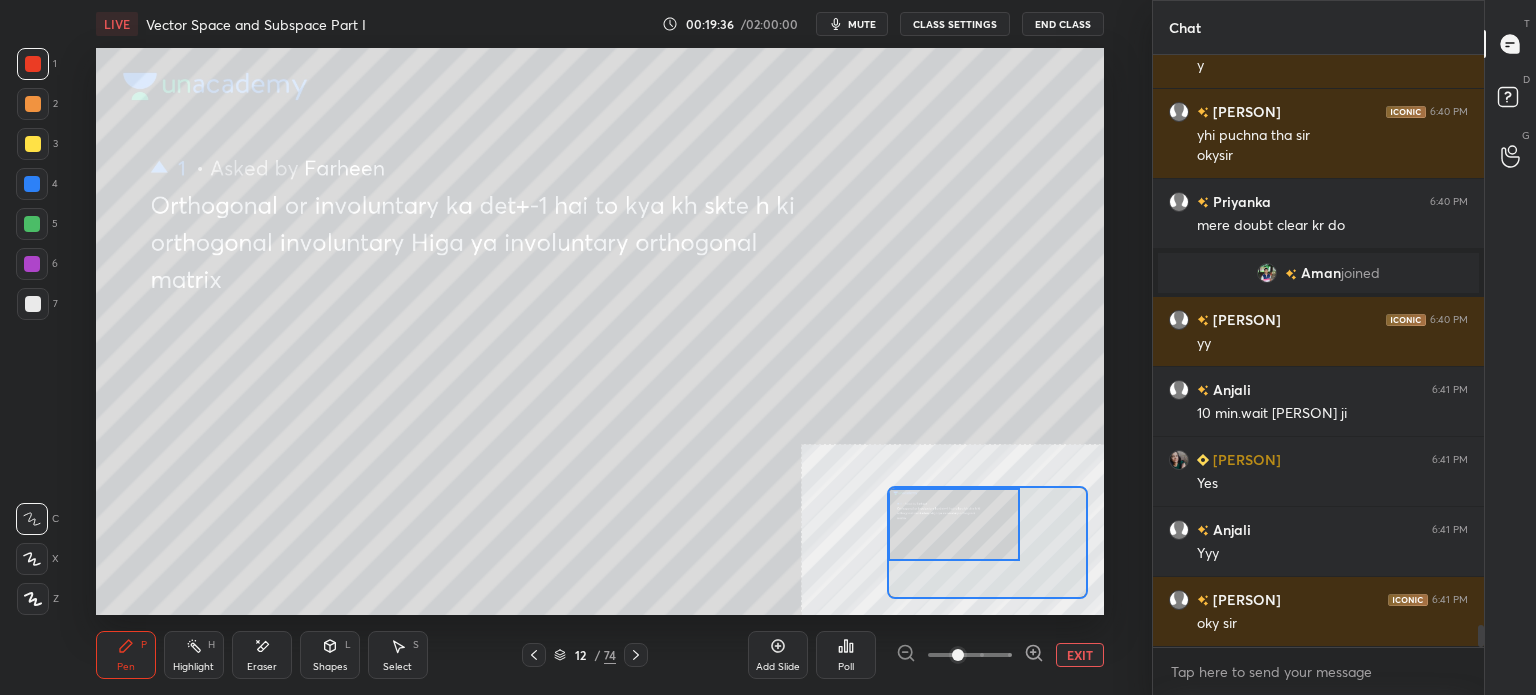 click at bounding box center [954, 524] 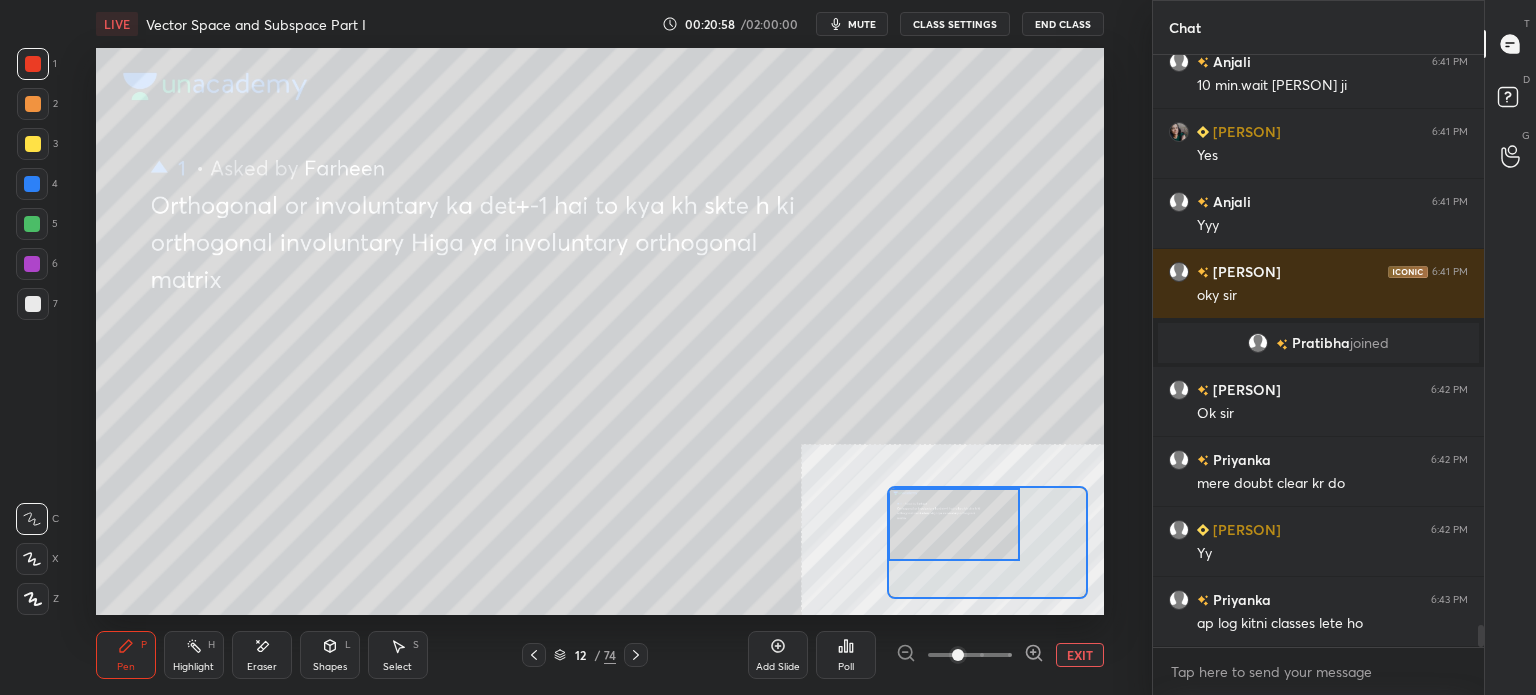 scroll, scrollTop: 15496, scrollLeft: 0, axis: vertical 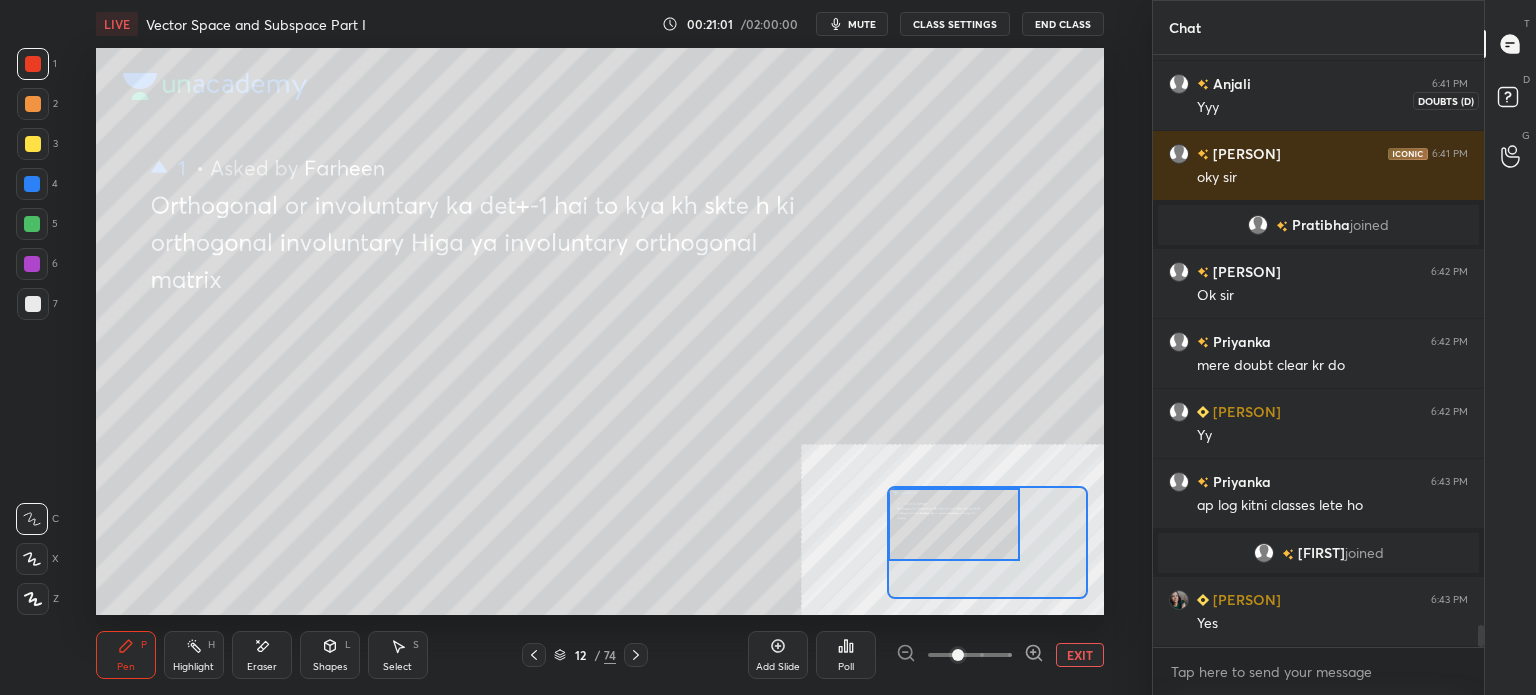 click 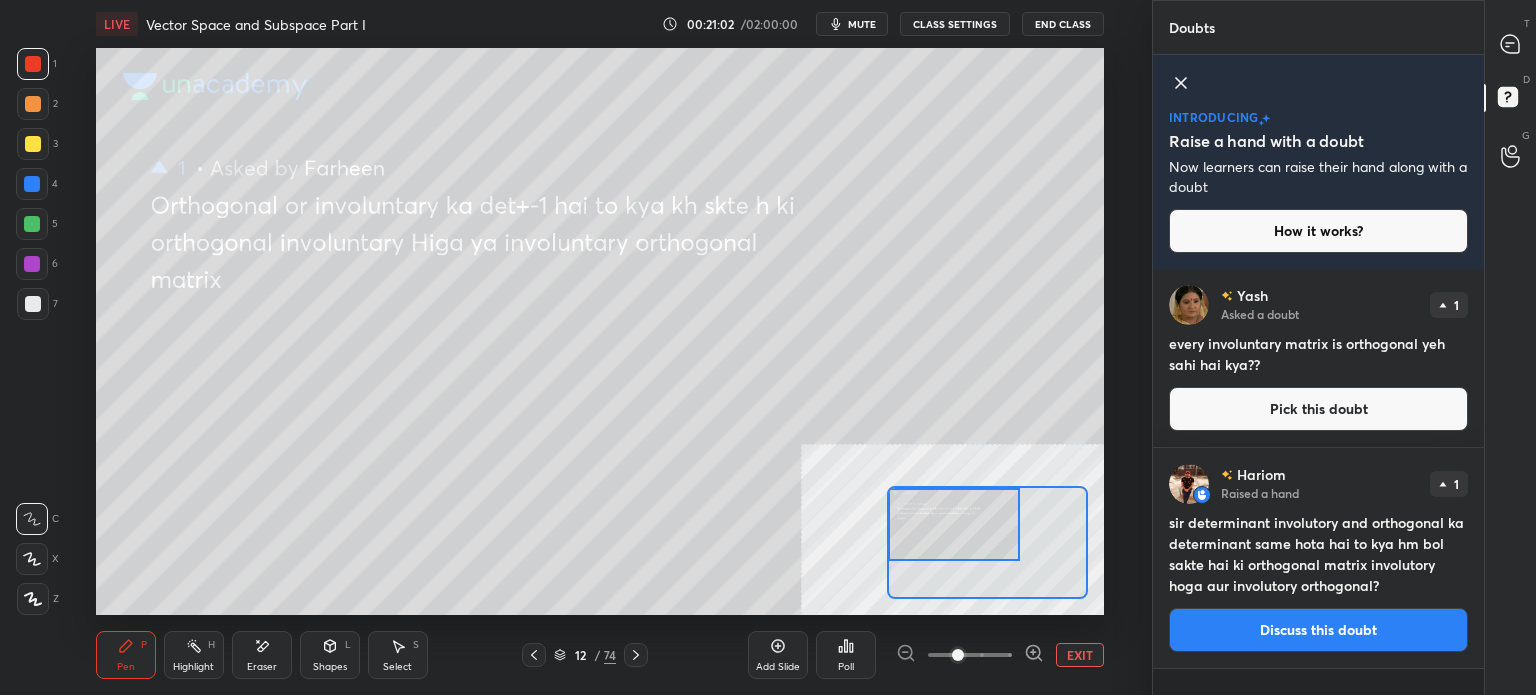 click on "[PERSON] Asked a doubt 1 every involuntary matrix is orthogonal yeh sahi hai kya?? Pick this doubt" at bounding box center (1318, 358) 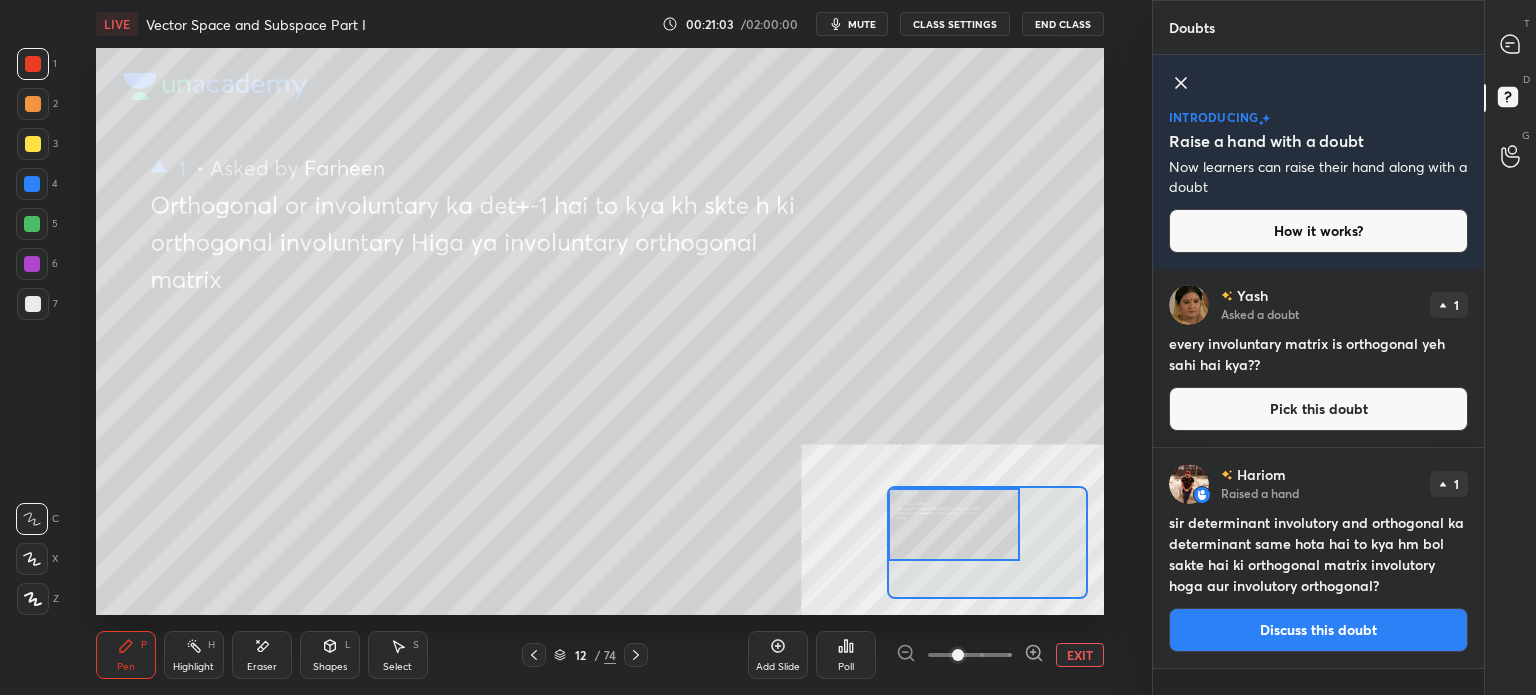 click on "Pick this doubt" at bounding box center [1318, 409] 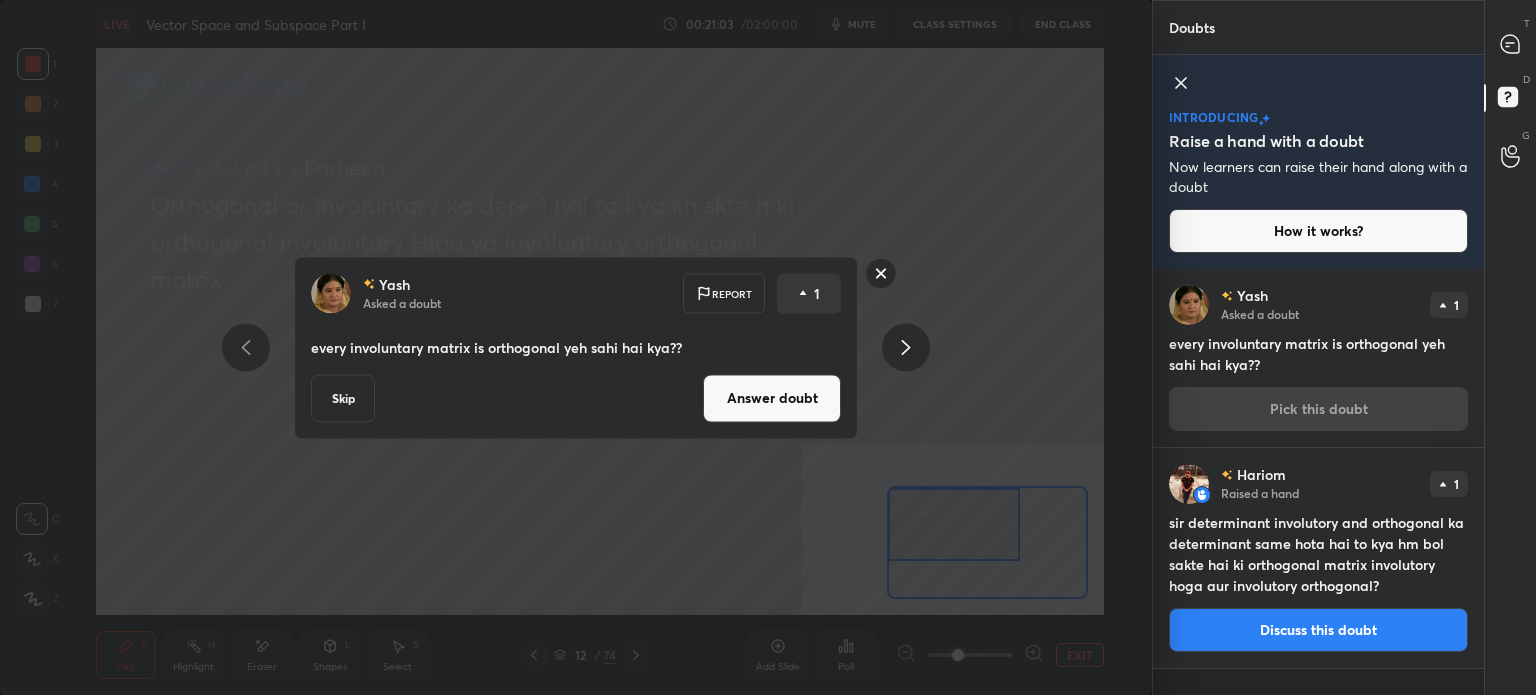 click on "Answer doubt" at bounding box center (772, 398) 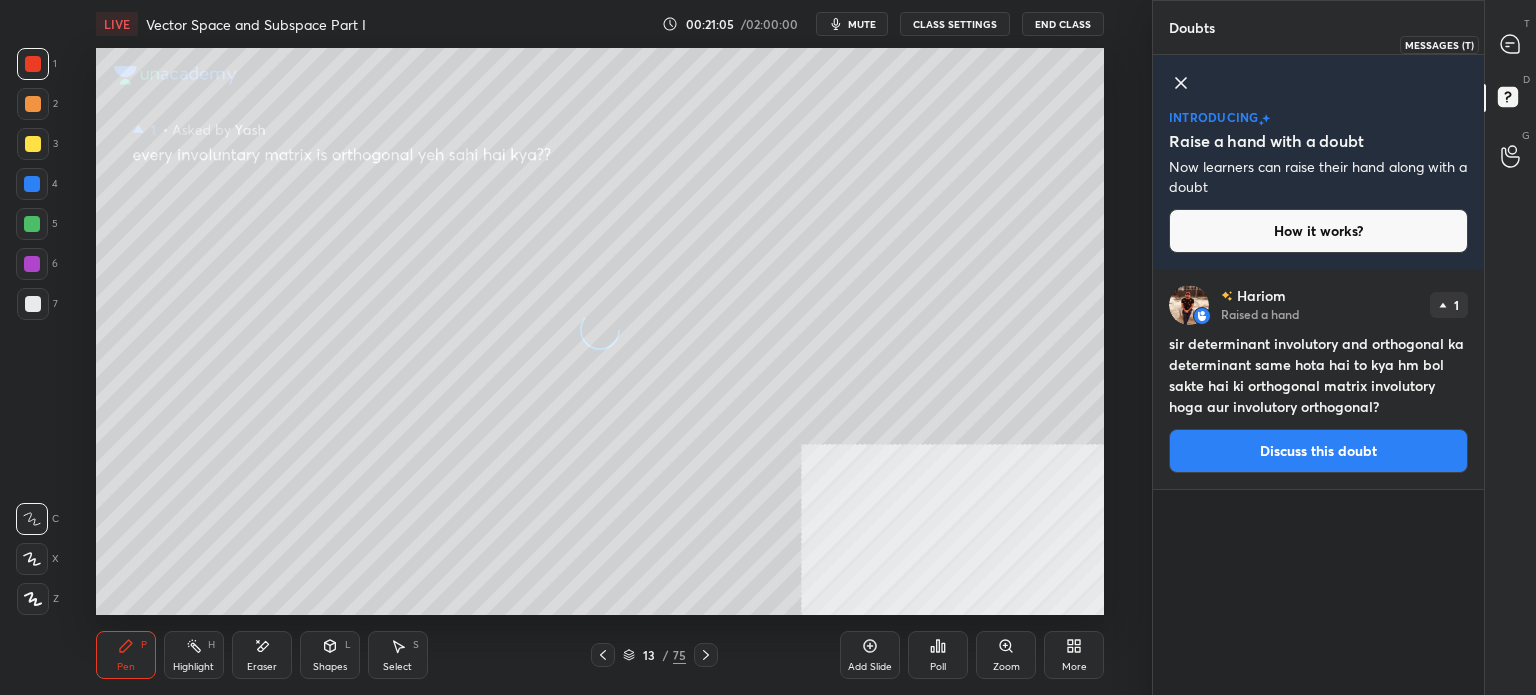 click 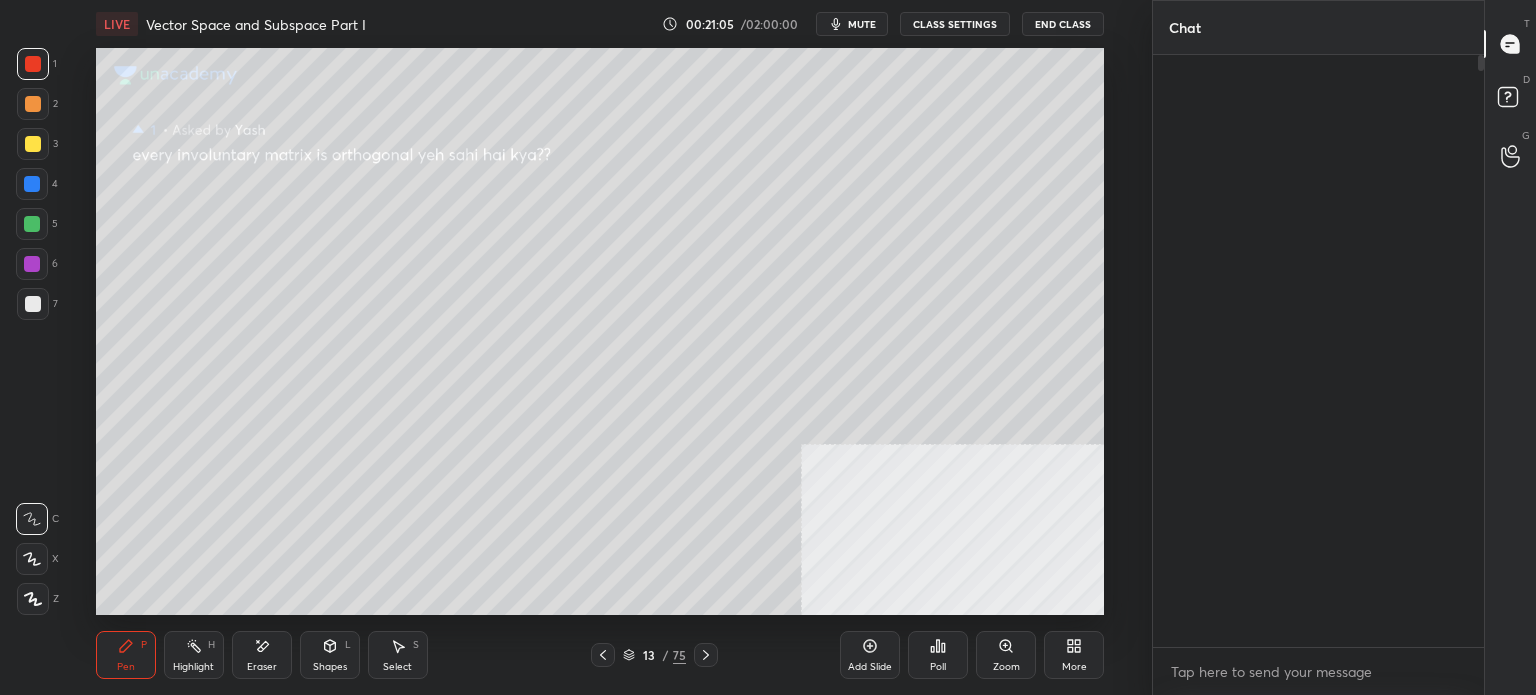 scroll, scrollTop: 15842, scrollLeft: 0, axis: vertical 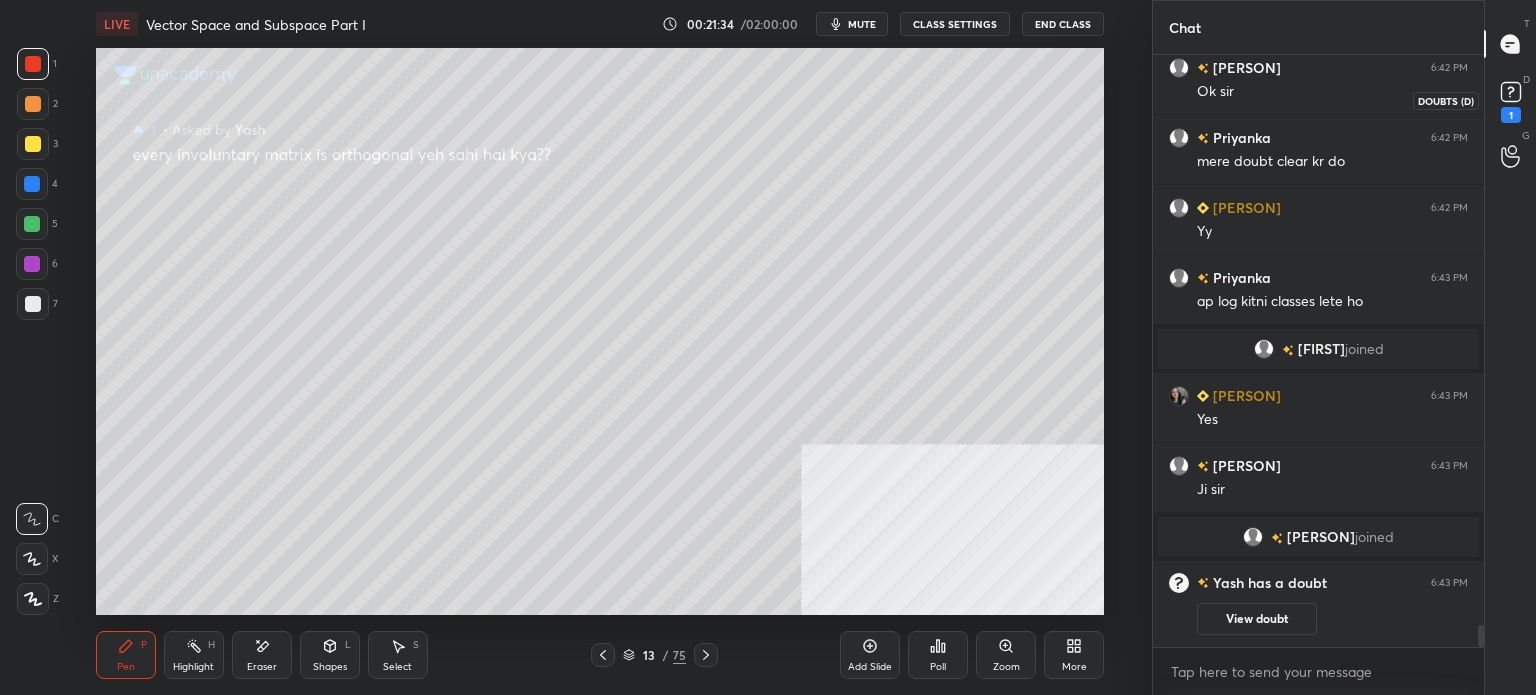 click on "1" at bounding box center (1511, 100) 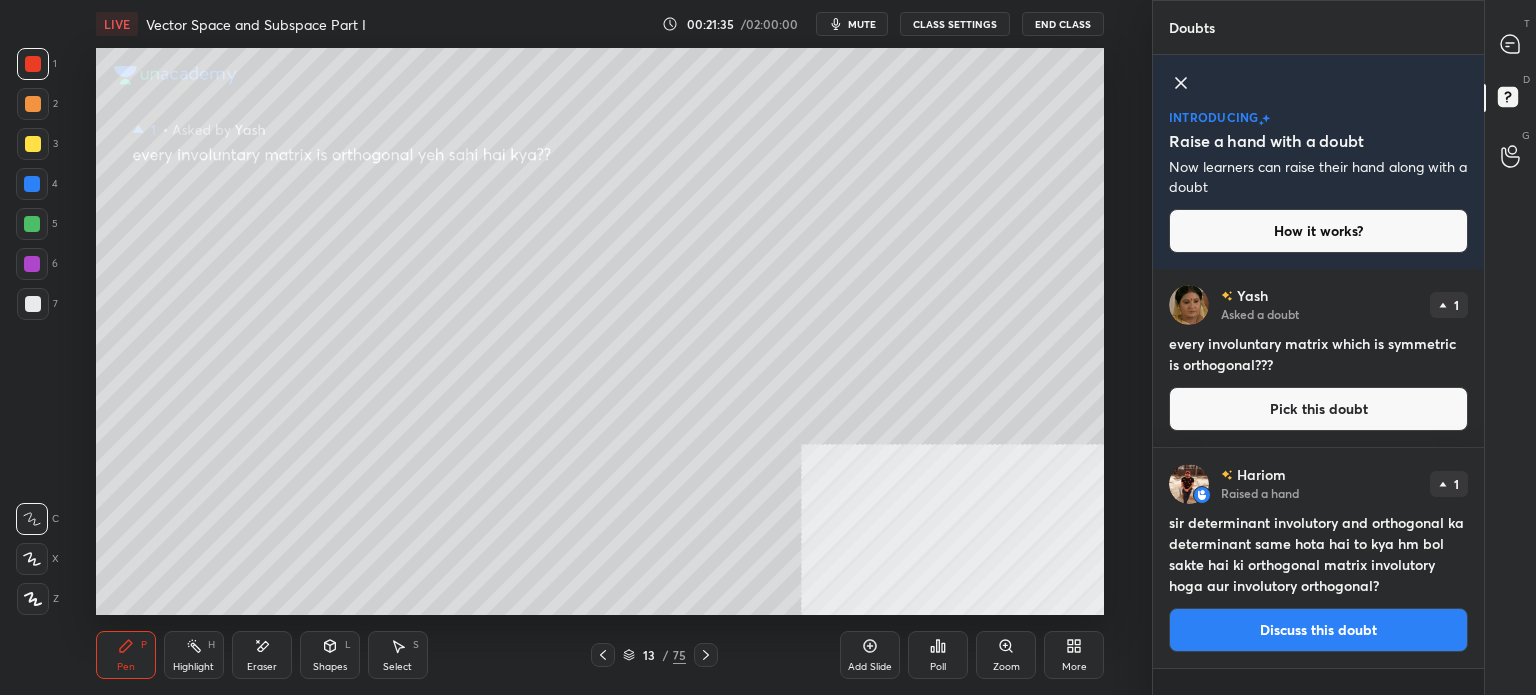 click on "Pick this doubt" at bounding box center [1318, 409] 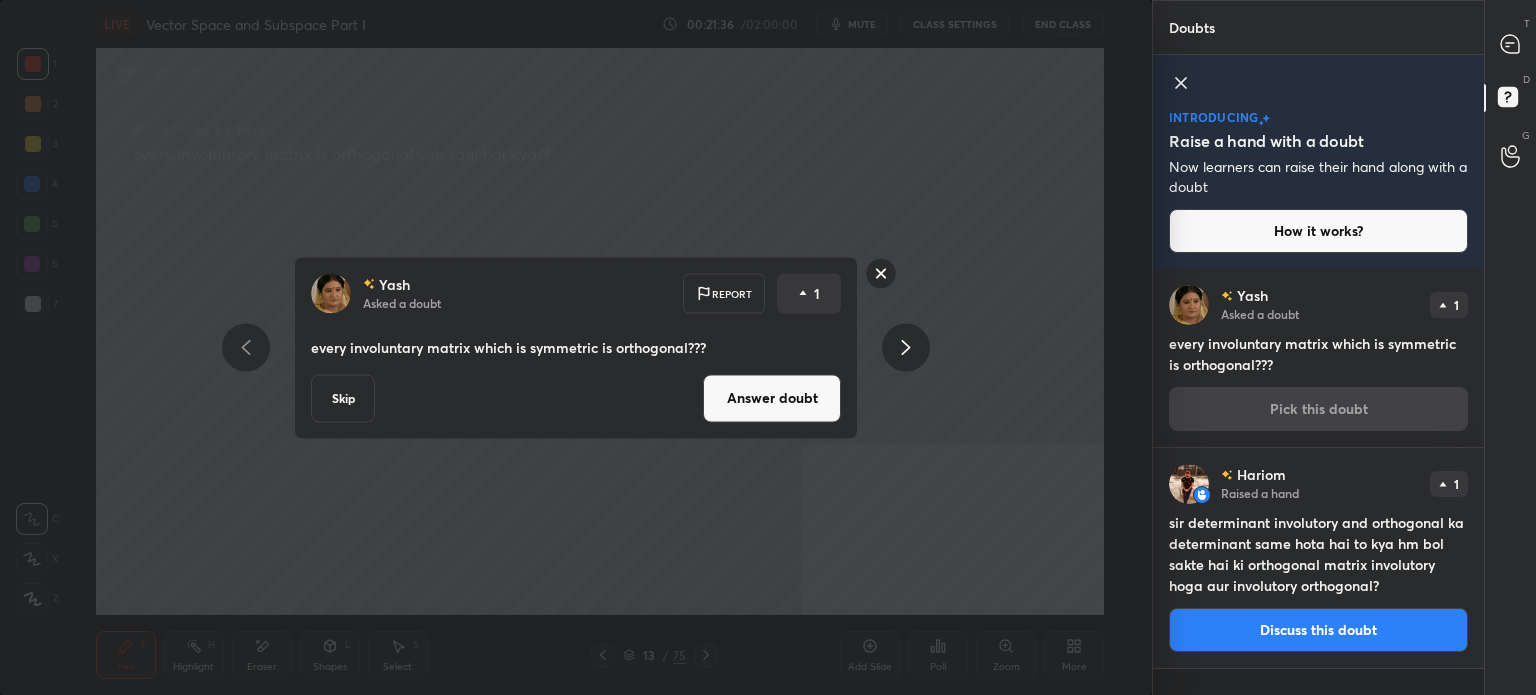 click on "Answer doubt" at bounding box center (772, 398) 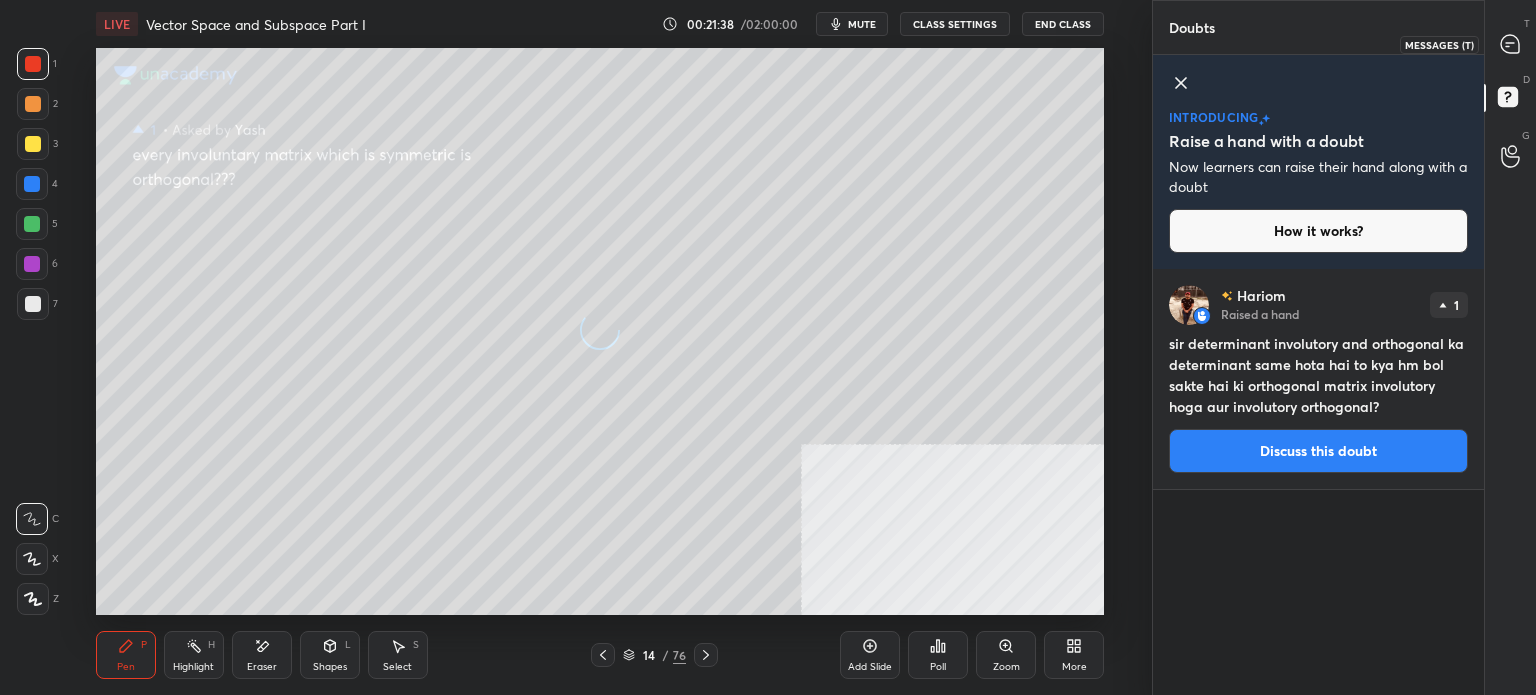 click 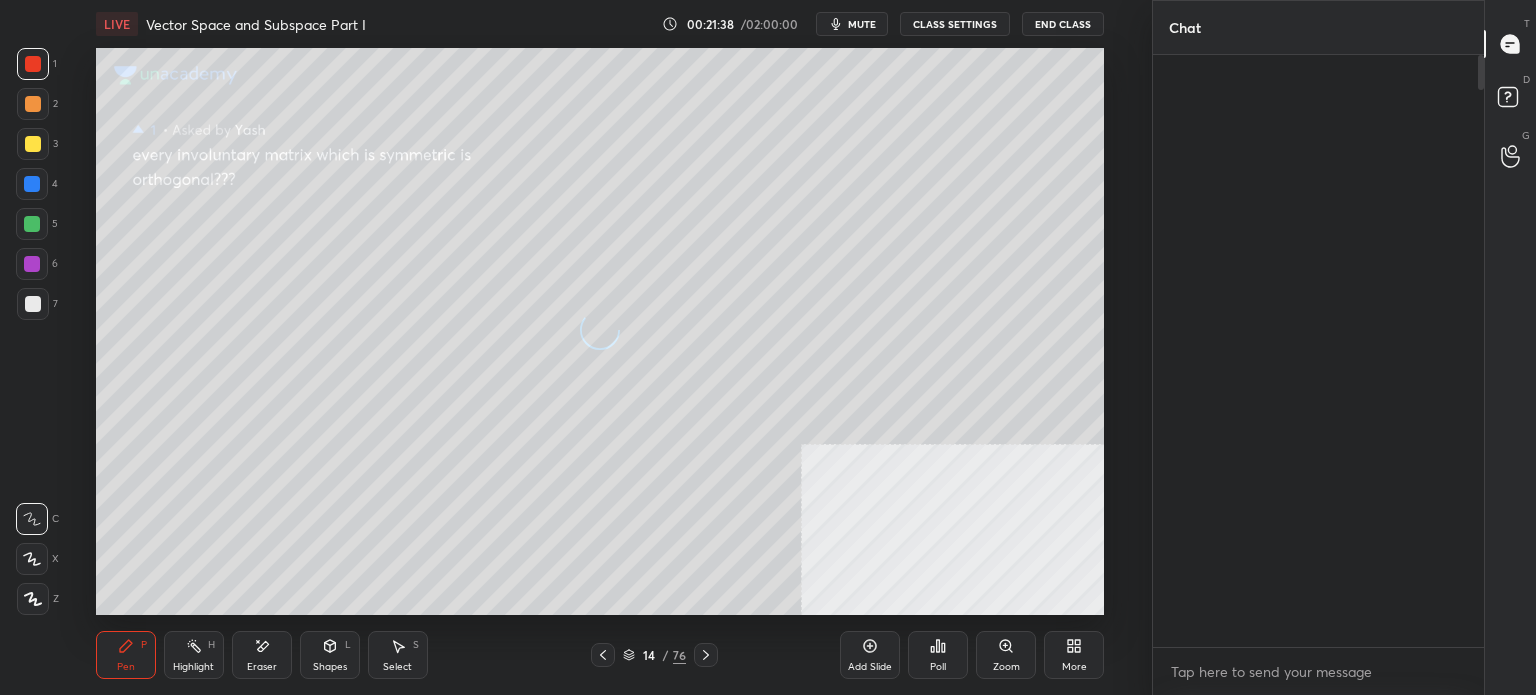 scroll, scrollTop: 15892, scrollLeft: 0, axis: vertical 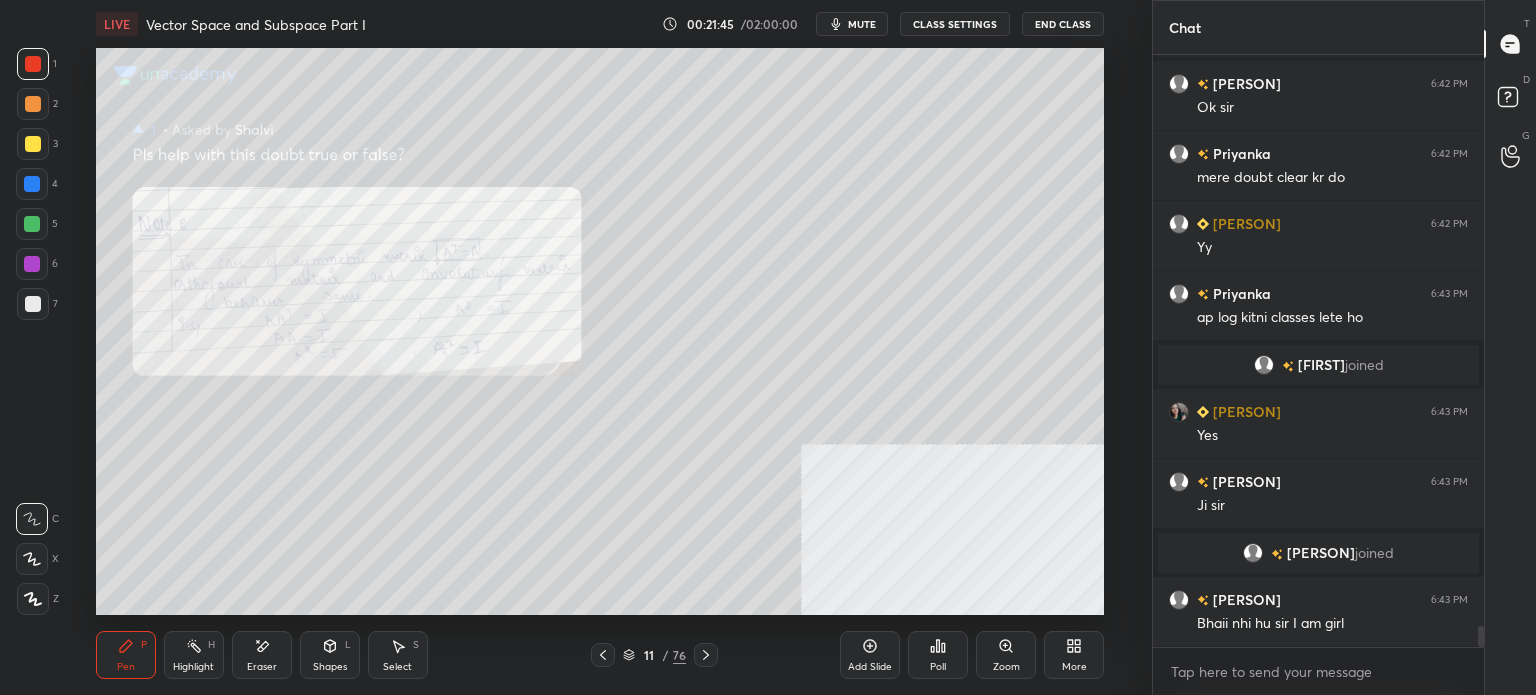 click 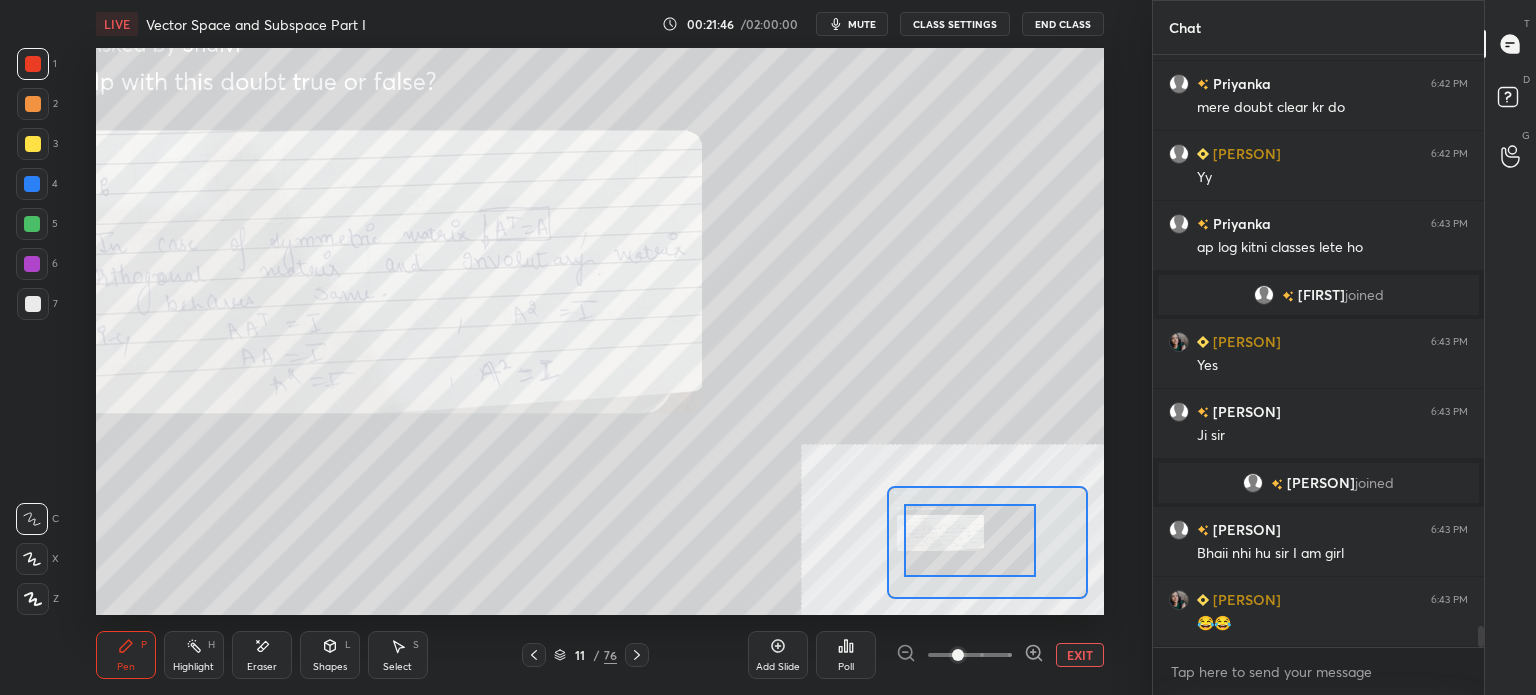 click at bounding box center (970, 540) 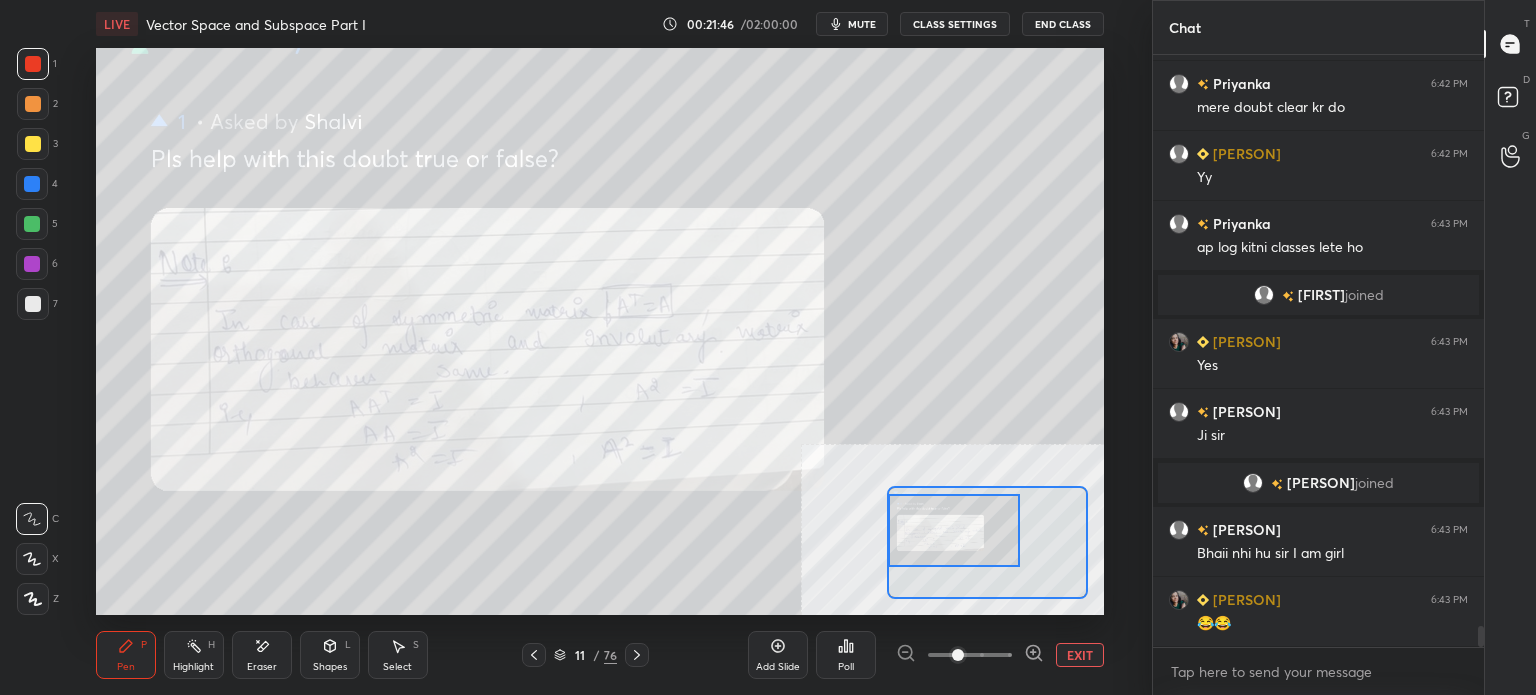click at bounding box center [954, 530] 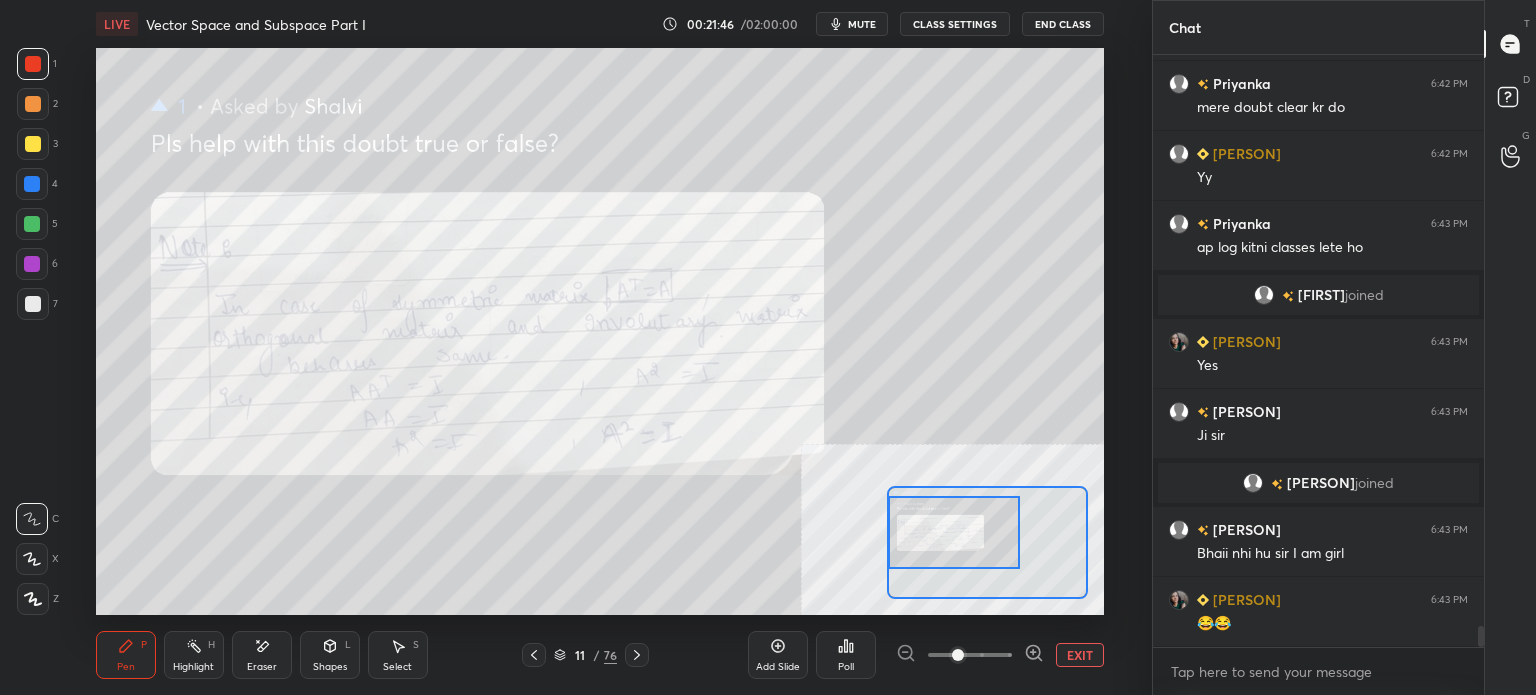 click at bounding box center [970, 655] 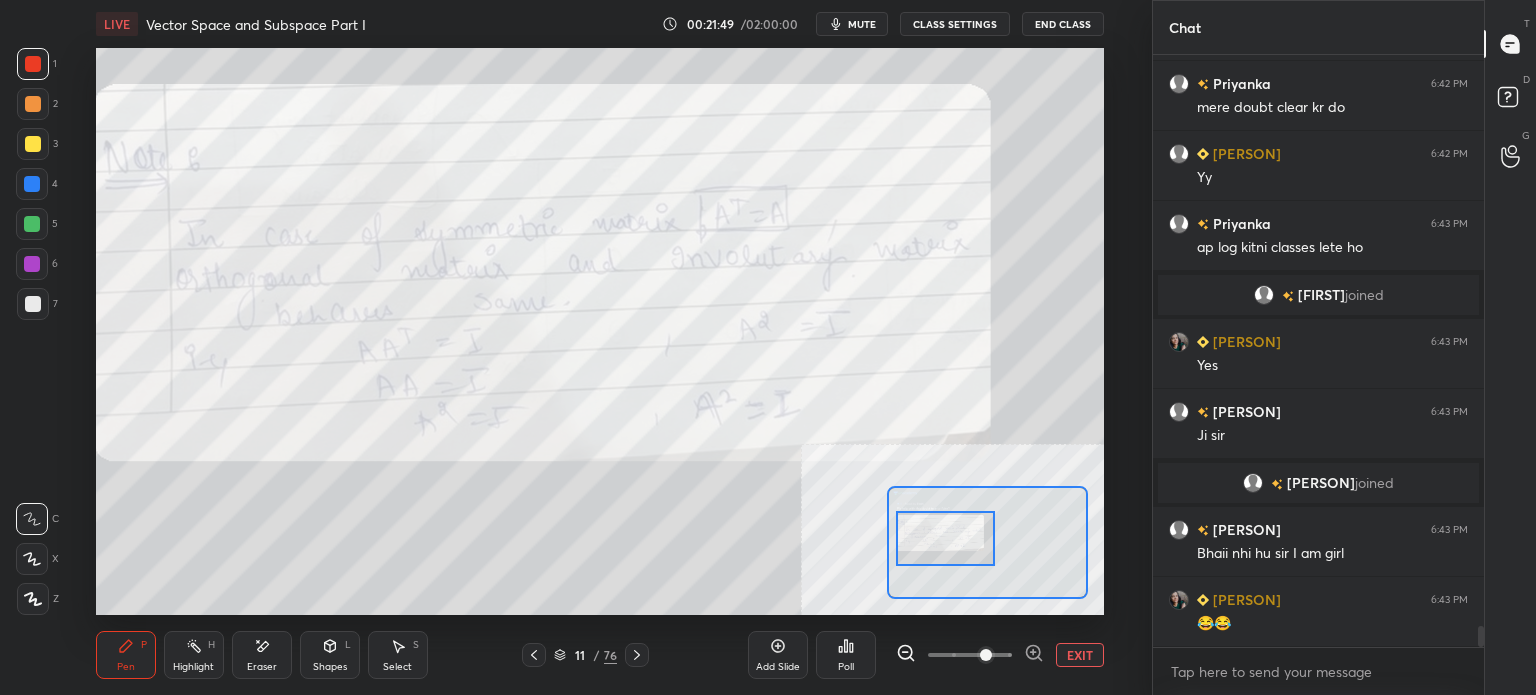 click at bounding box center [945, 538] 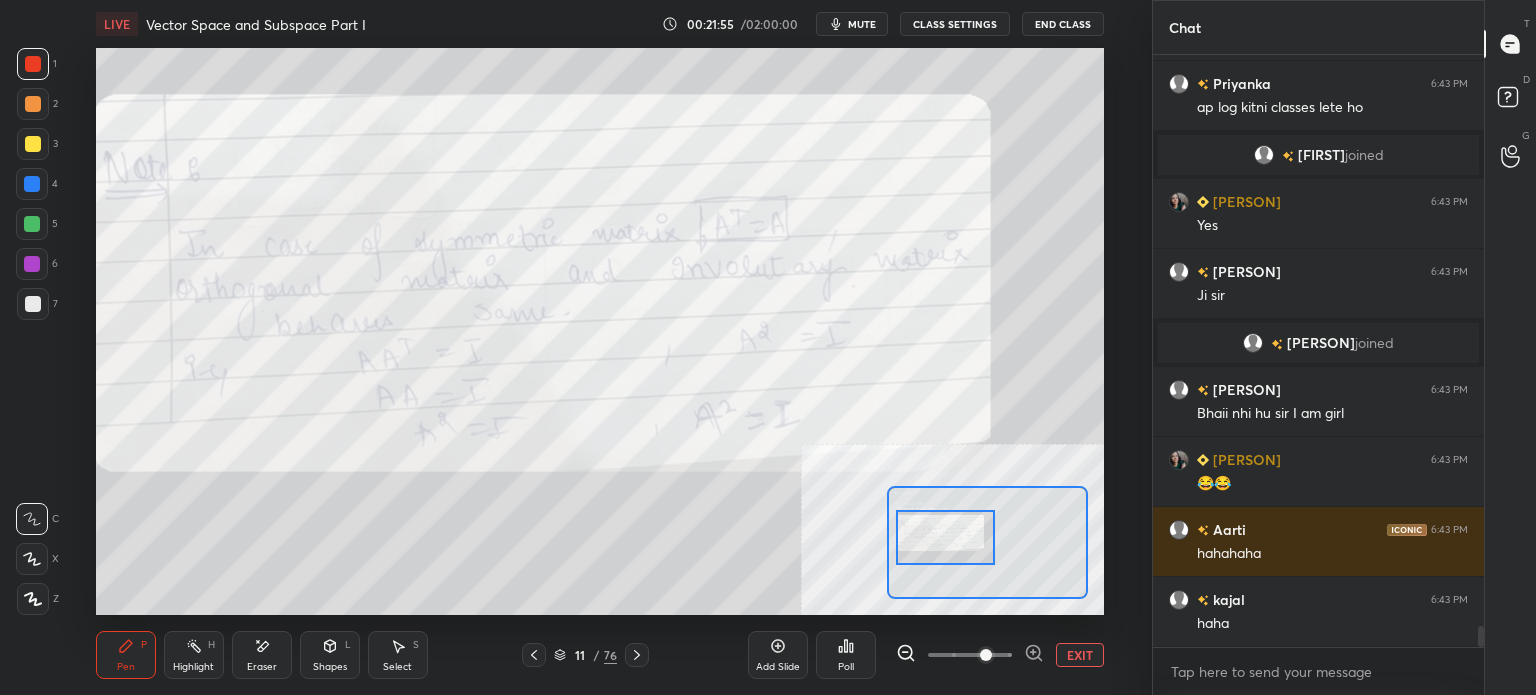 scroll, scrollTop: 16192, scrollLeft: 0, axis: vertical 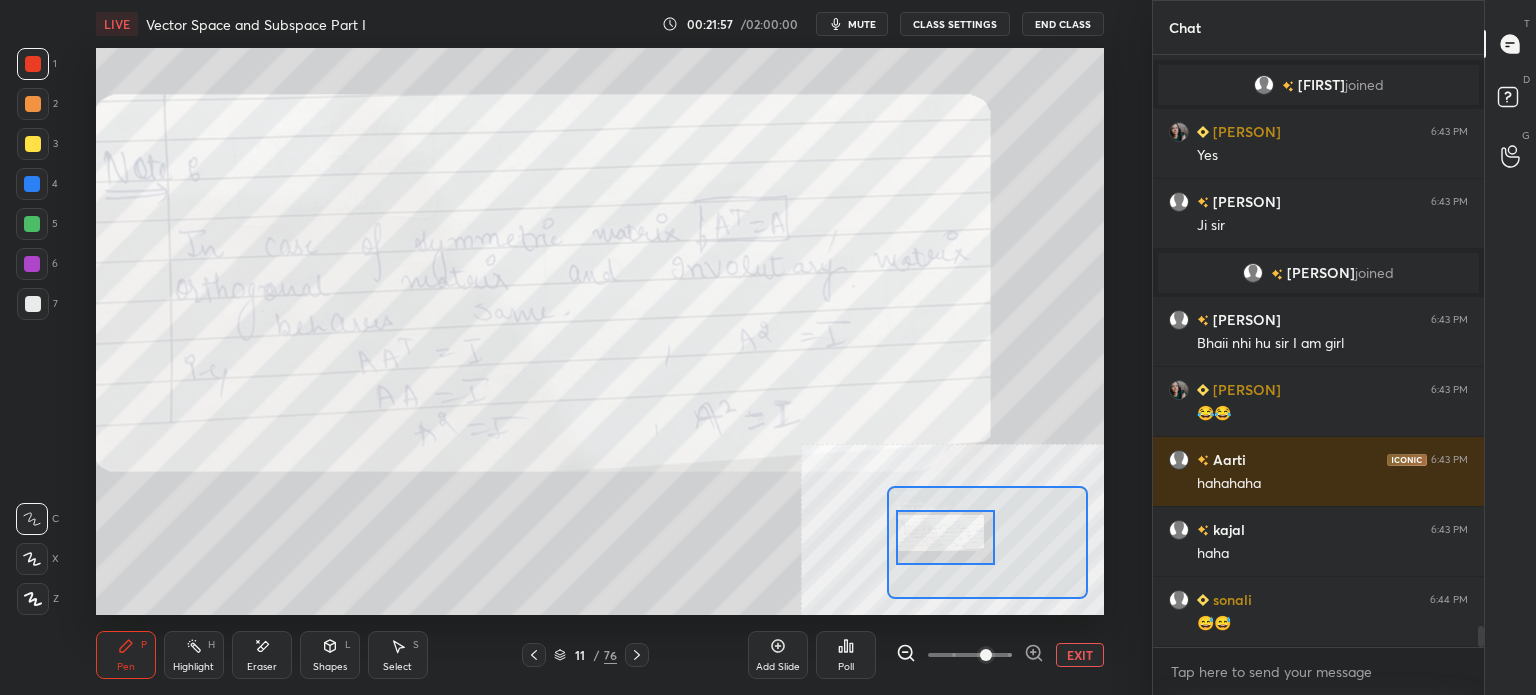 click on "EXIT" at bounding box center [1080, 655] 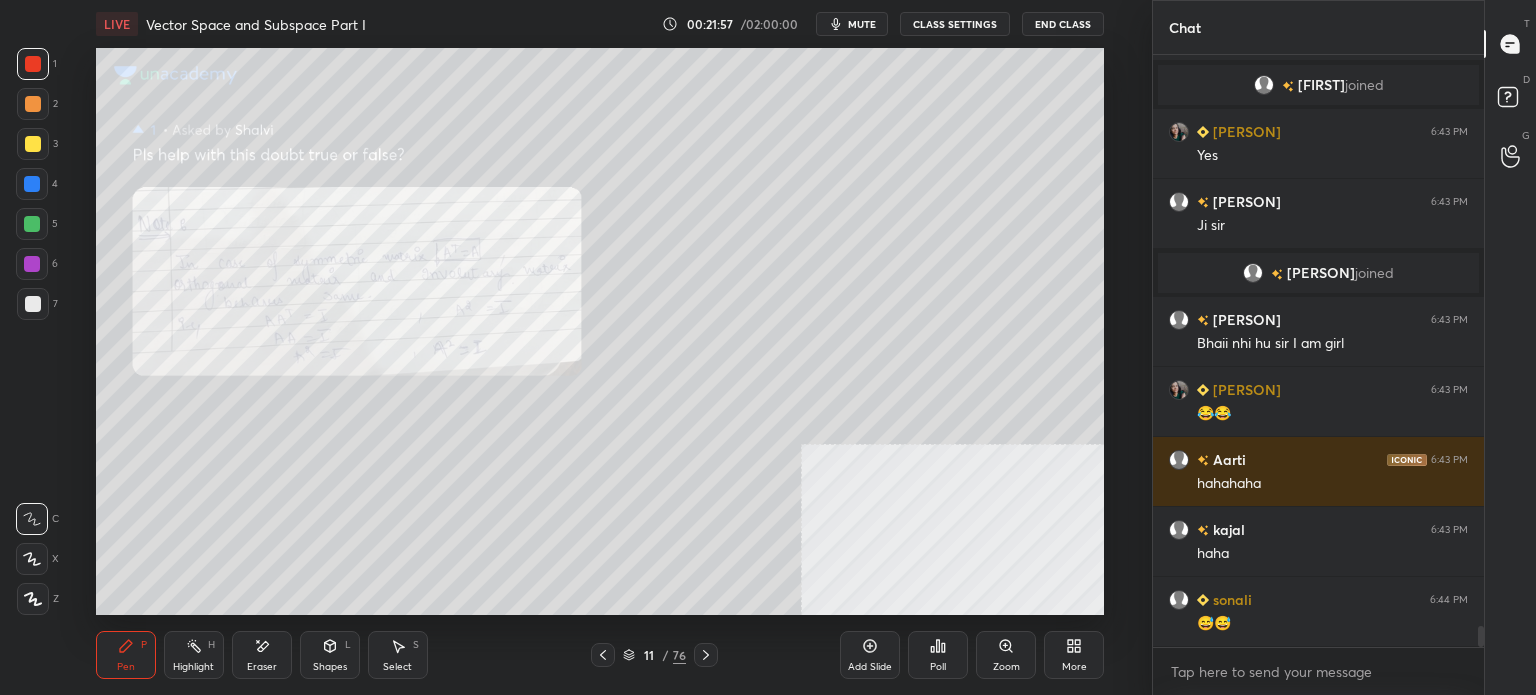 scroll, scrollTop: 16262, scrollLeft: 0, axis: vertical 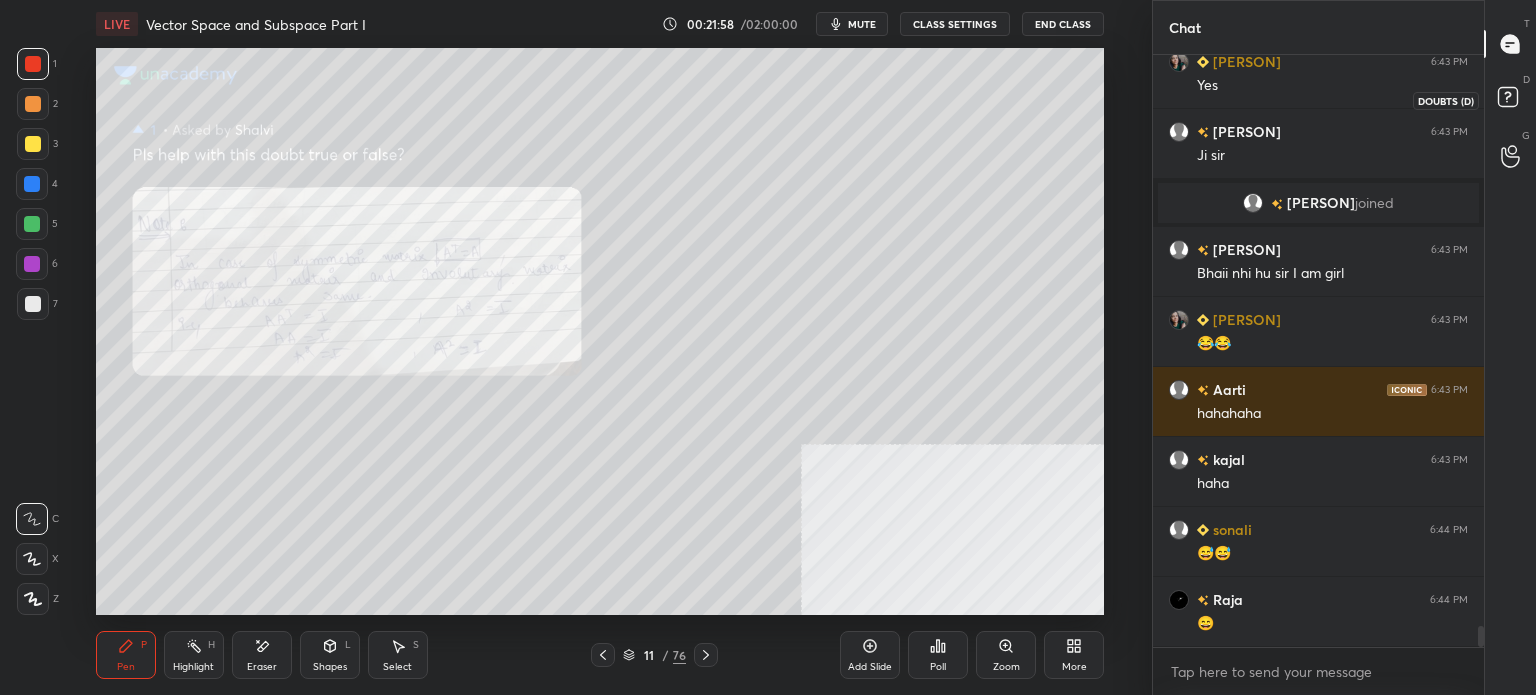 click 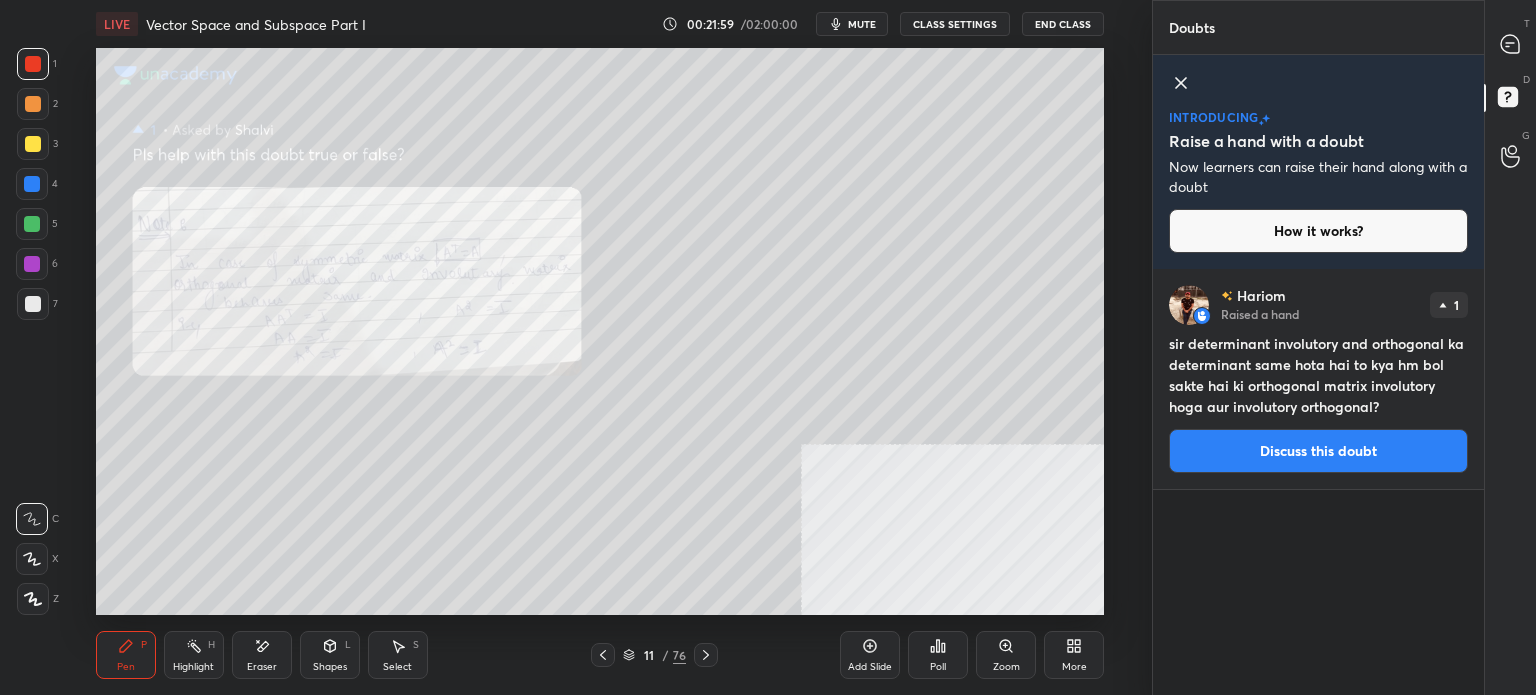 click on "Discuss this doubt" at bounding box center (1318, 451) 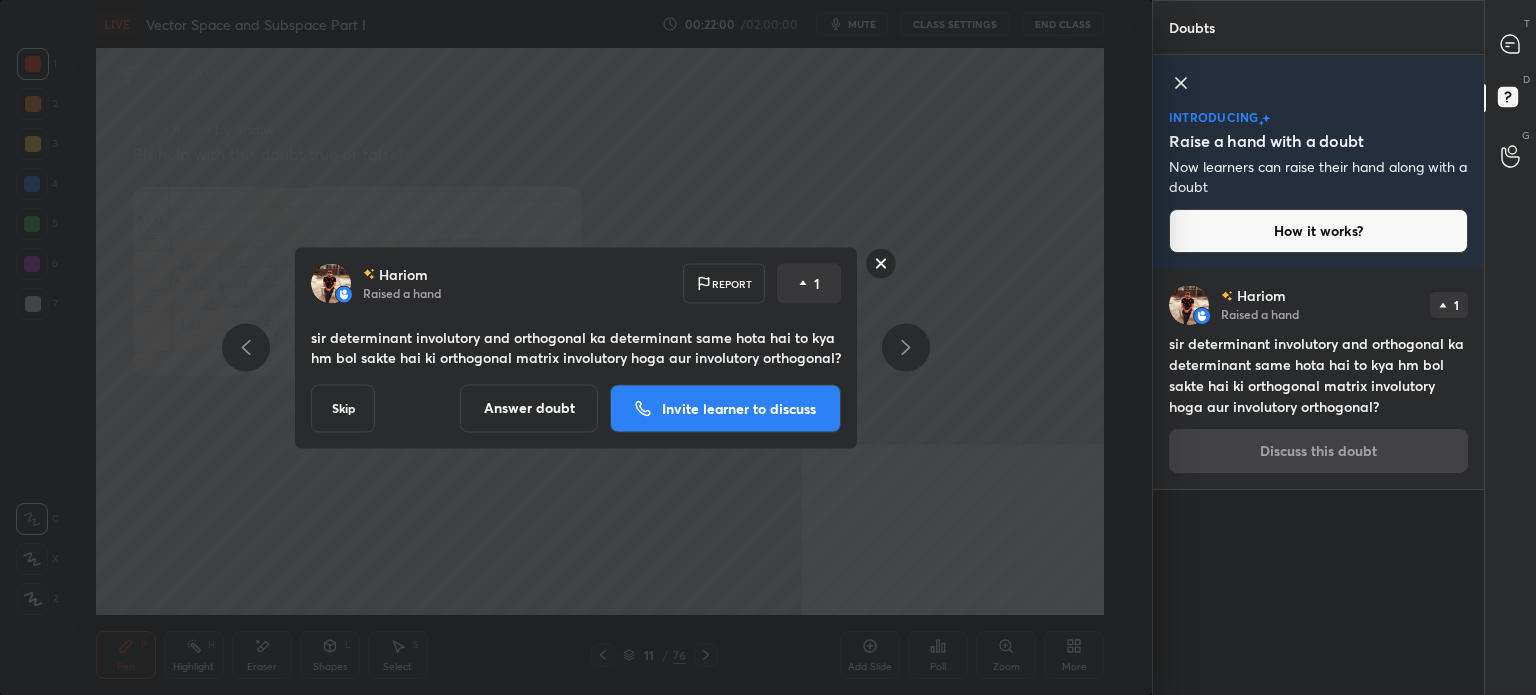 click on "Answer doubt" at bounding box center (529, 408) 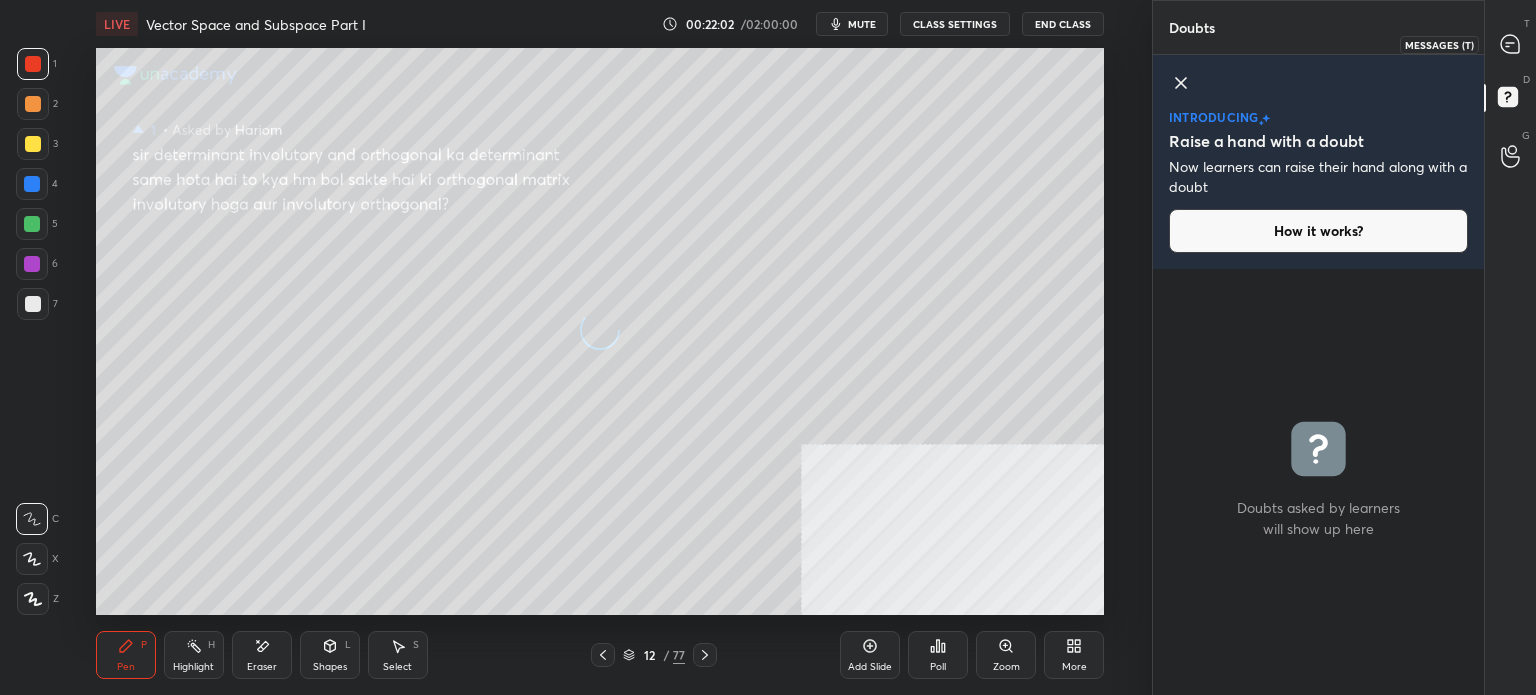 click 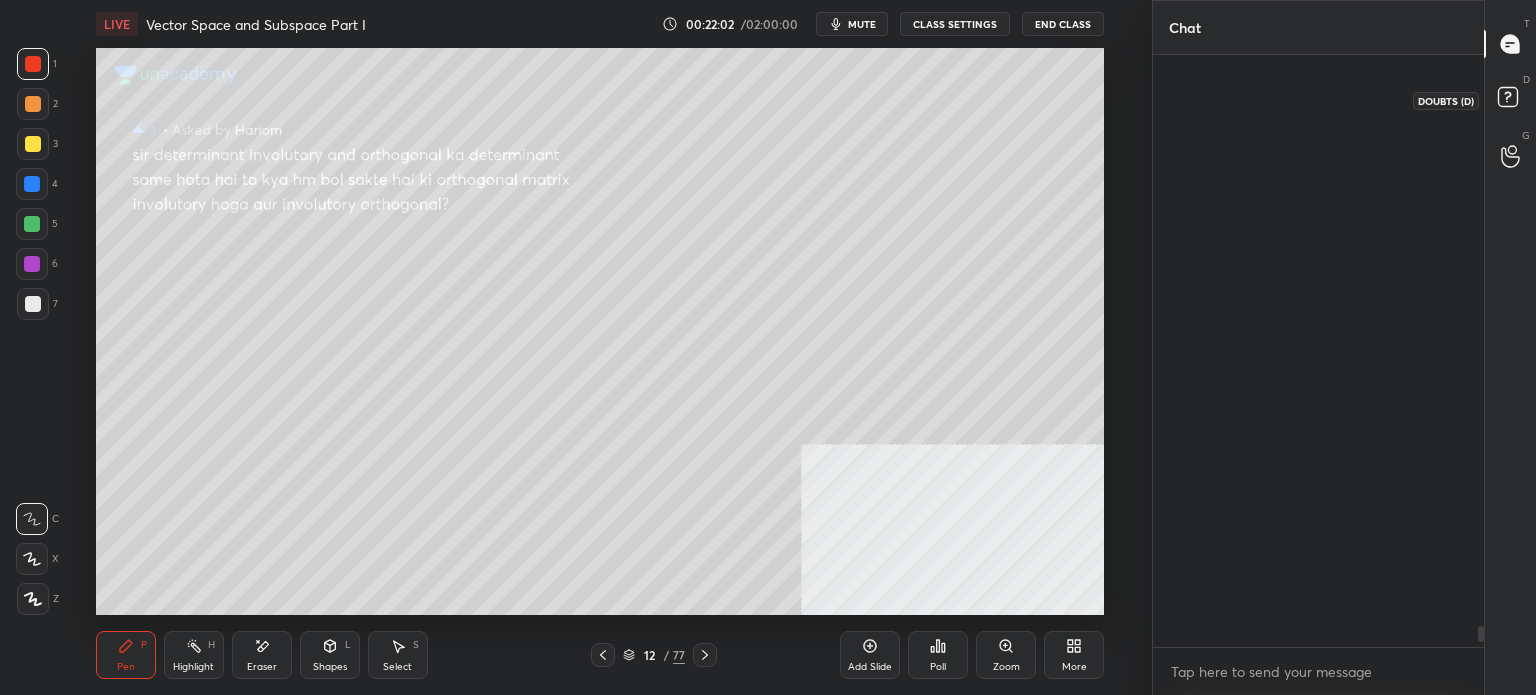 scroll, scrollTop: 16214, scrollLeft: 0, axis: vertical 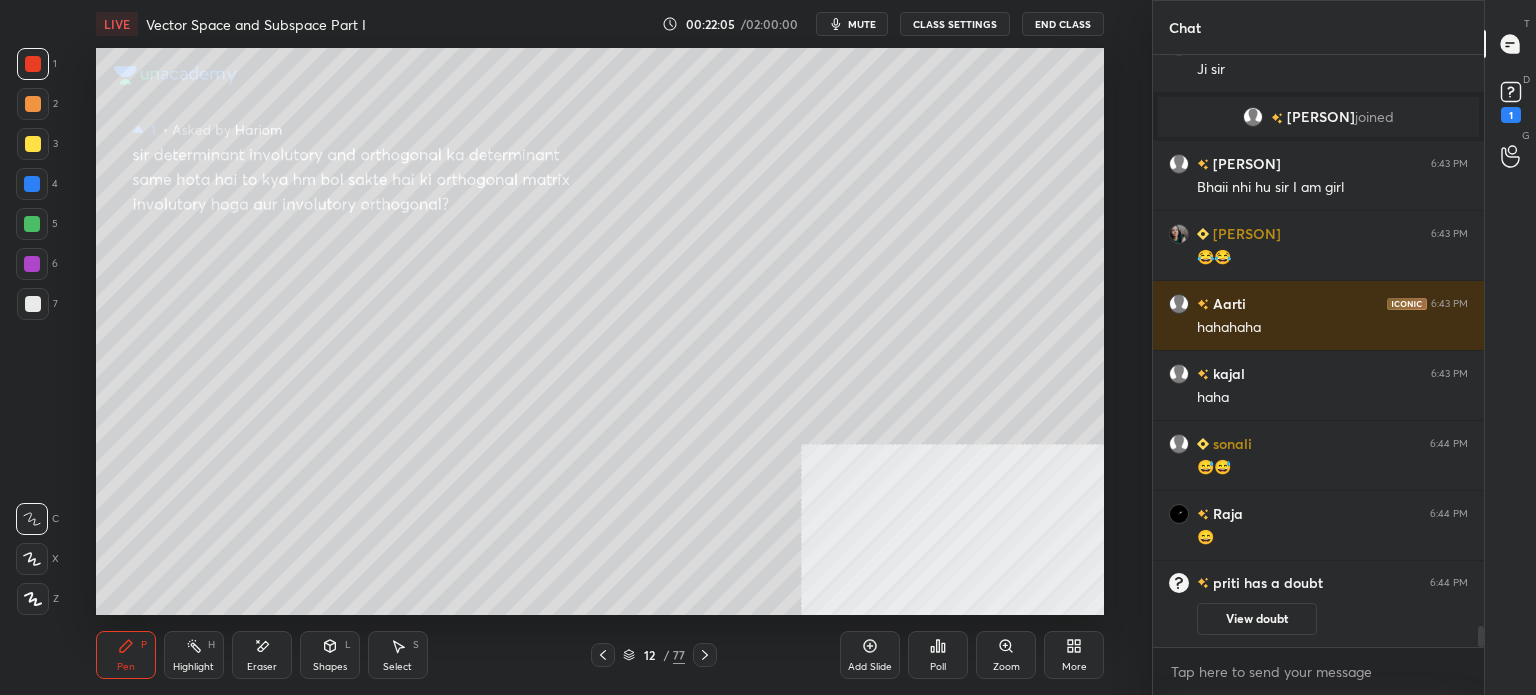 click on "1" at bounding box center [1511, 115] 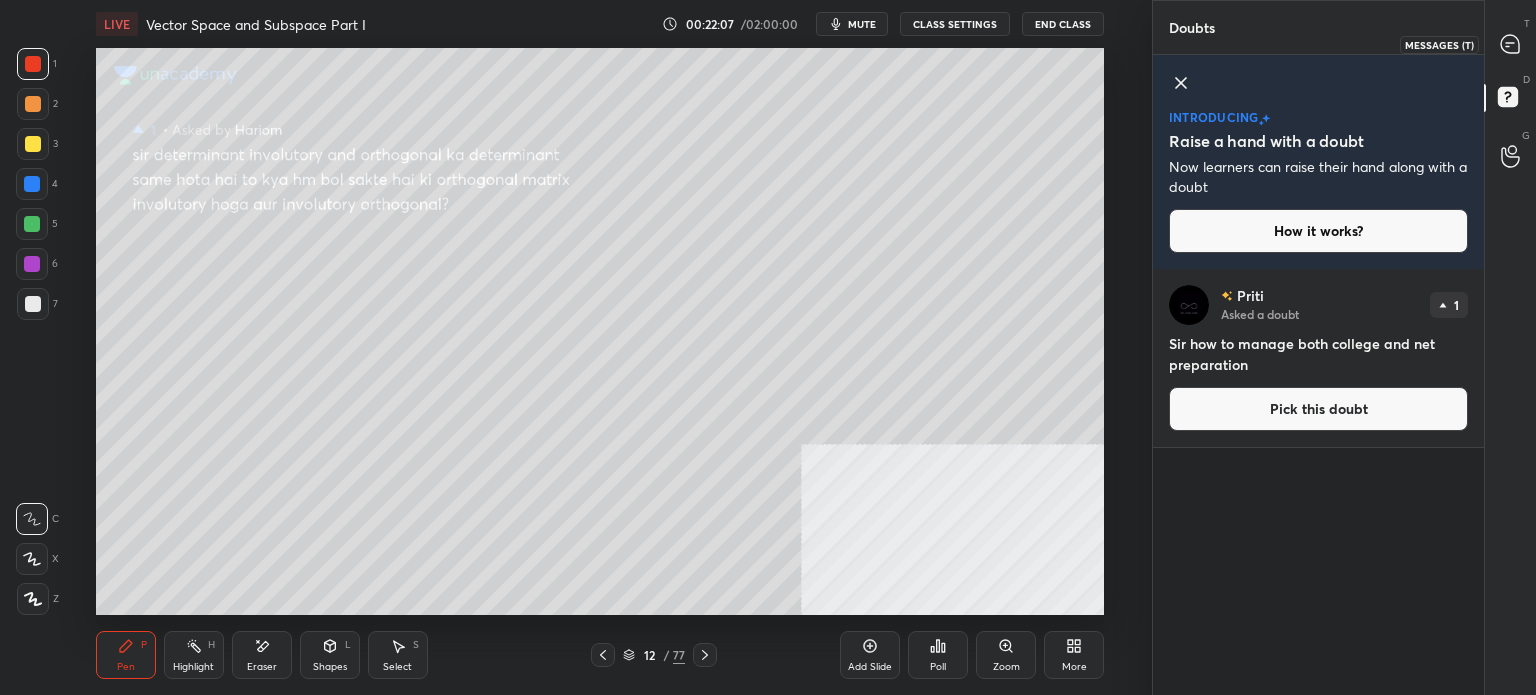 click at bounding box center (1511, 44) 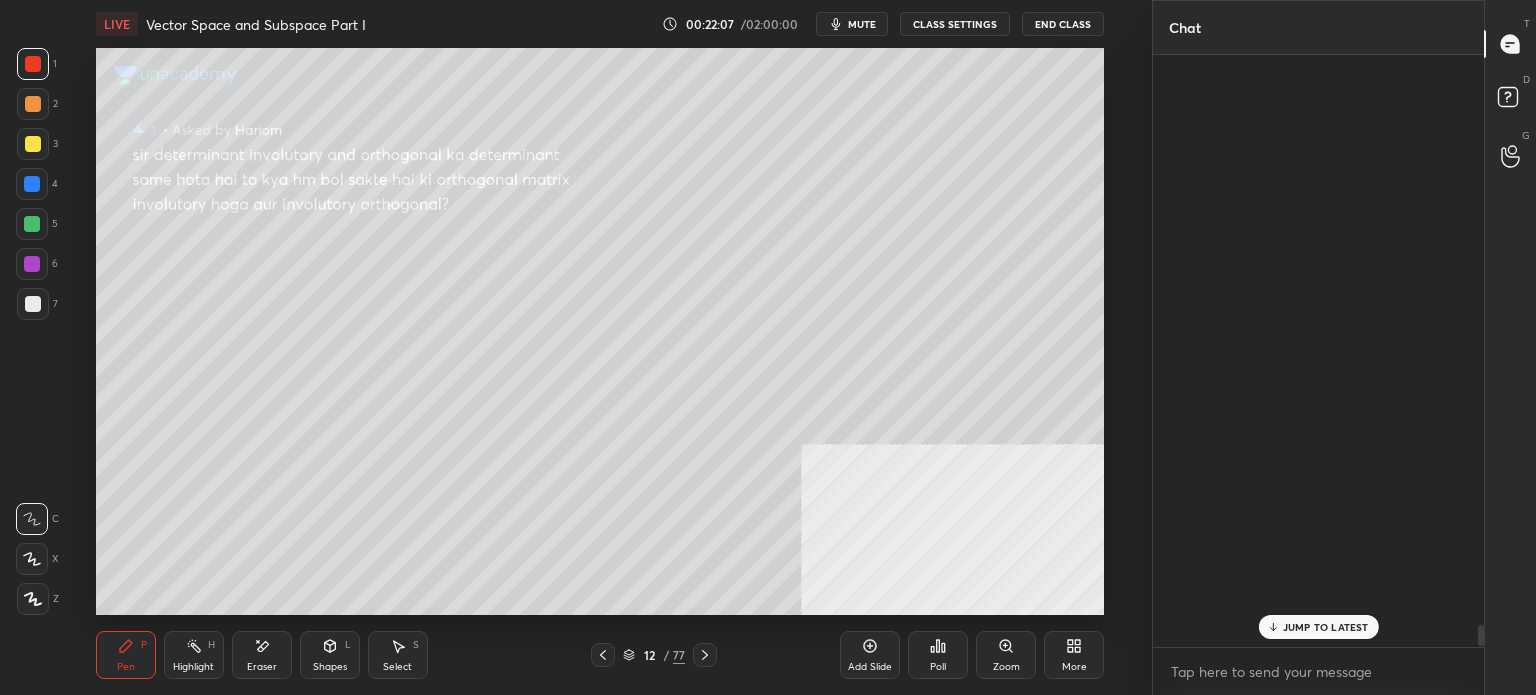 scroll, scrollTop: 16190, scrollLeft: 0, axis: vertical 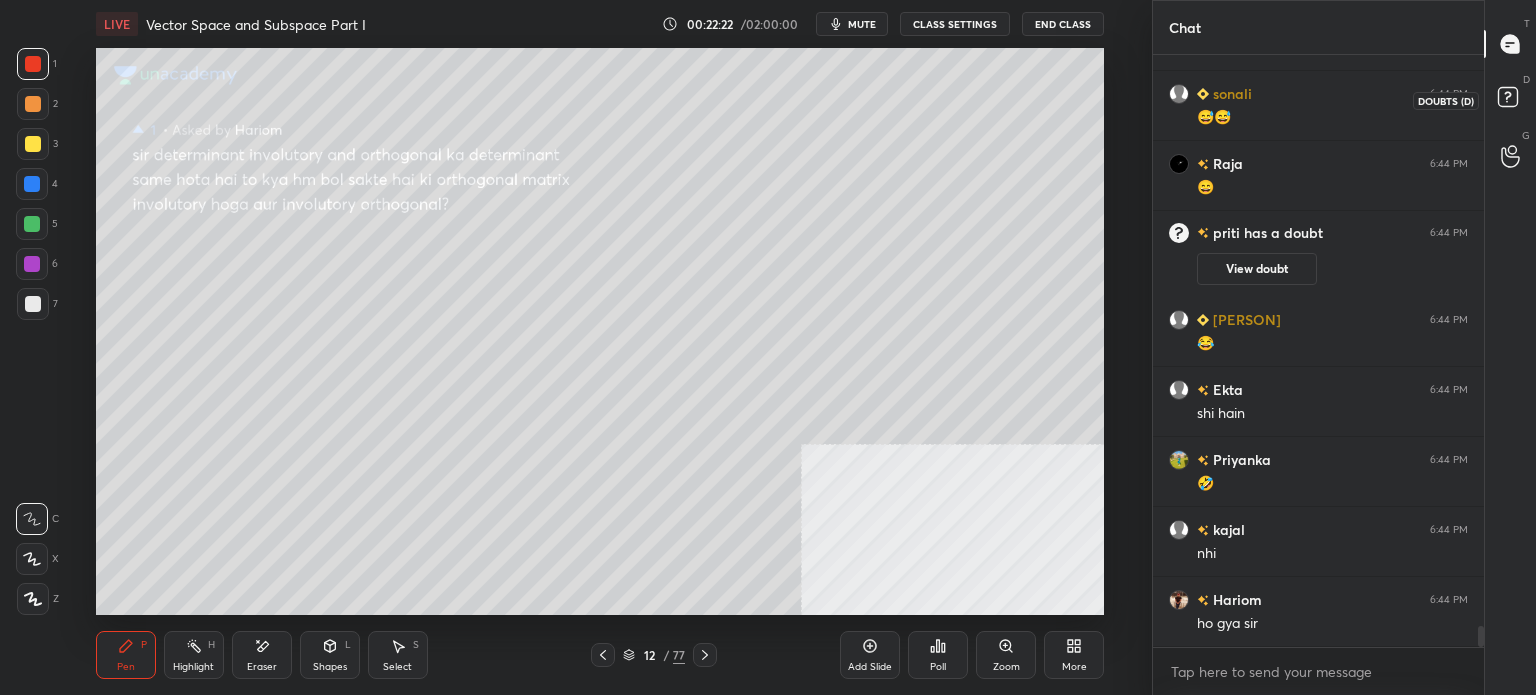 click 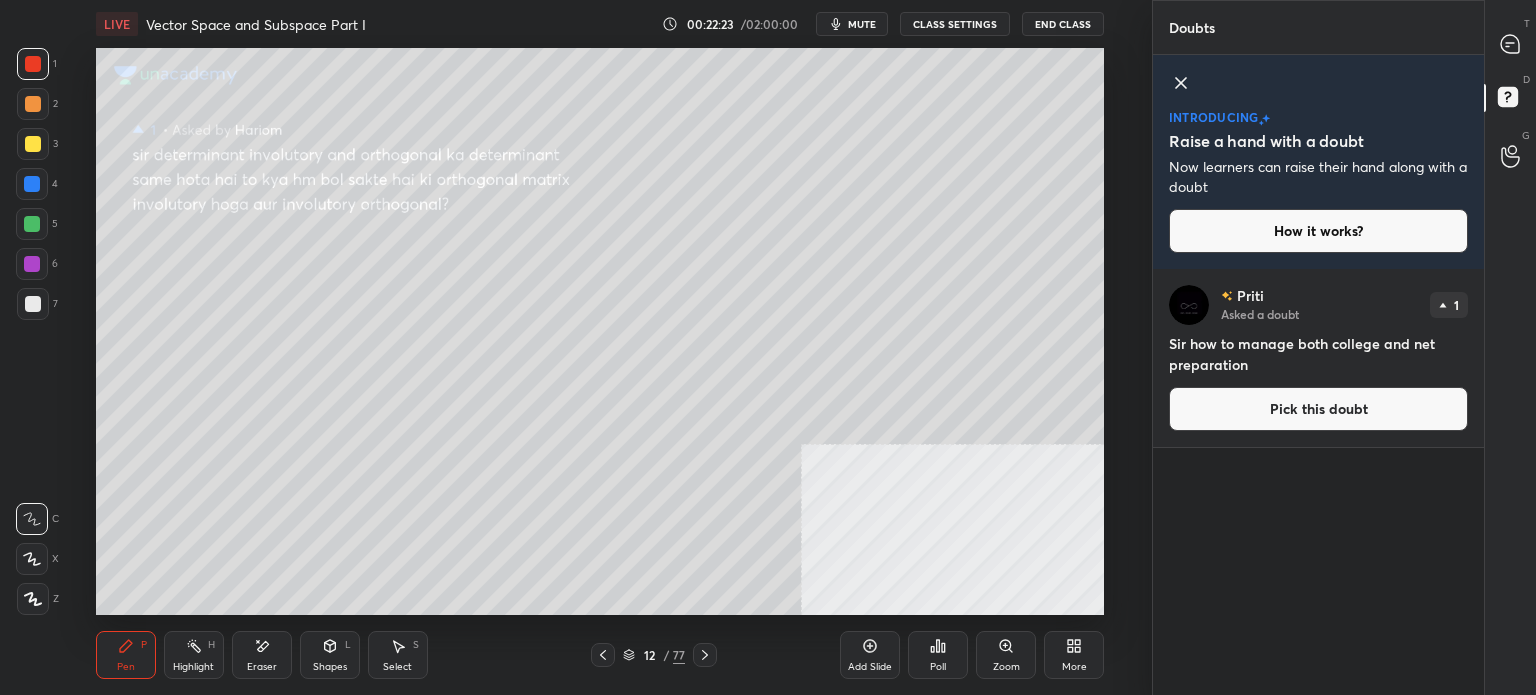 click on "Pick this doubt" at bounding box center [1318, 409] 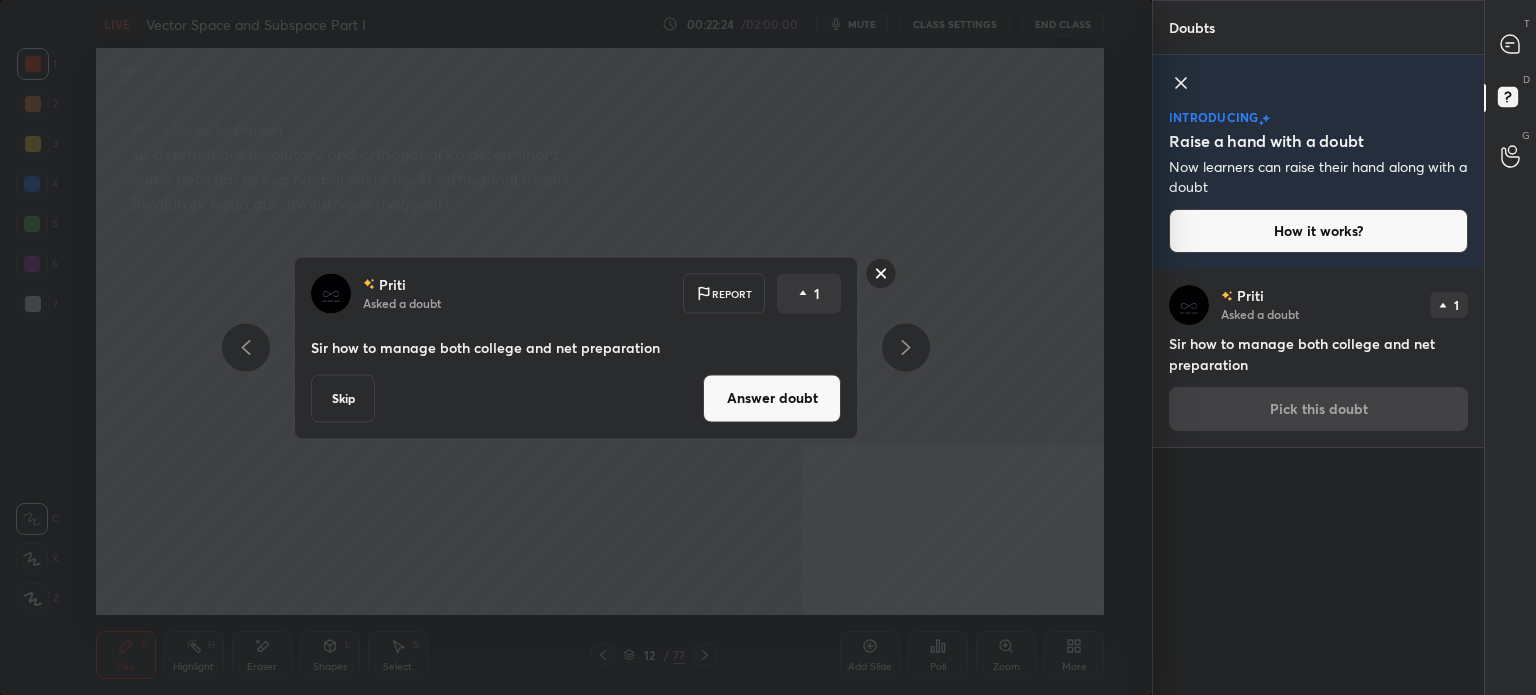 click on "Answer doubt" at bounding box center [772, 398] 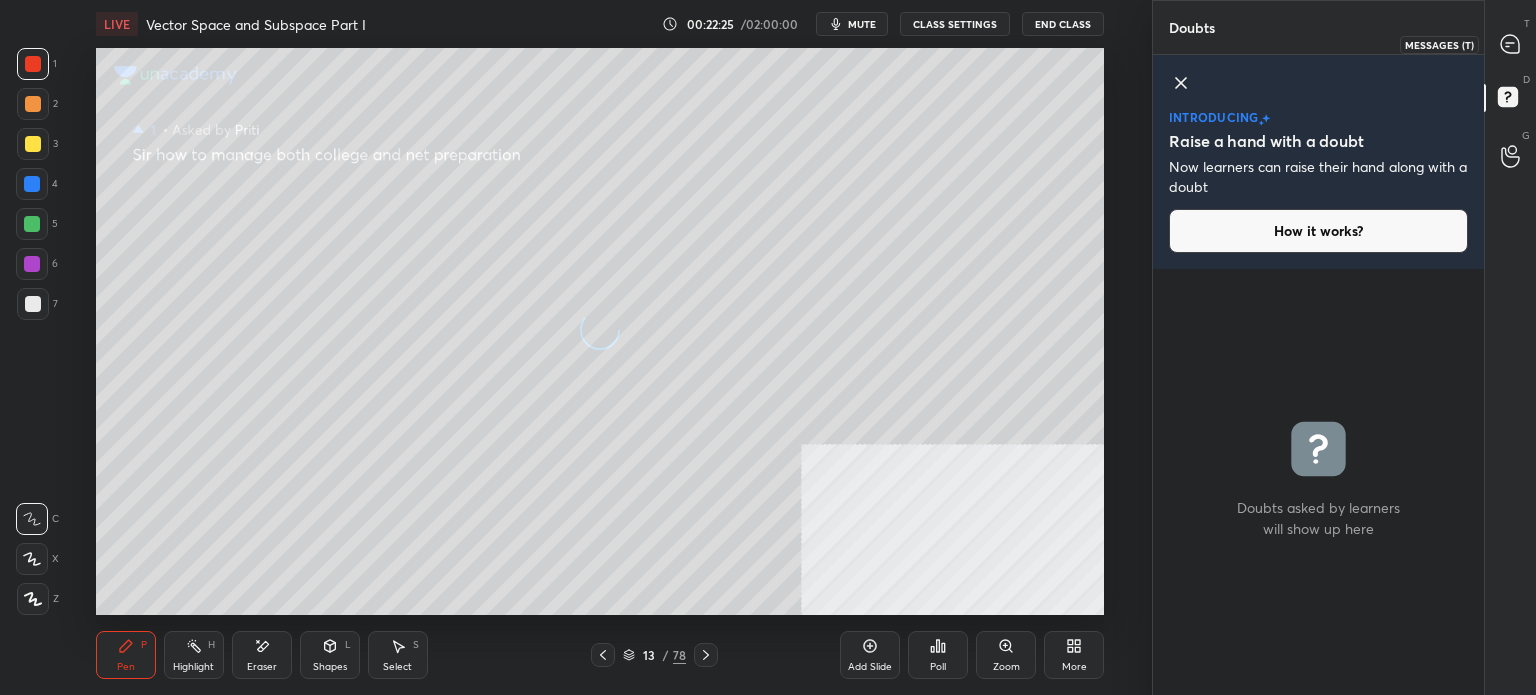 click 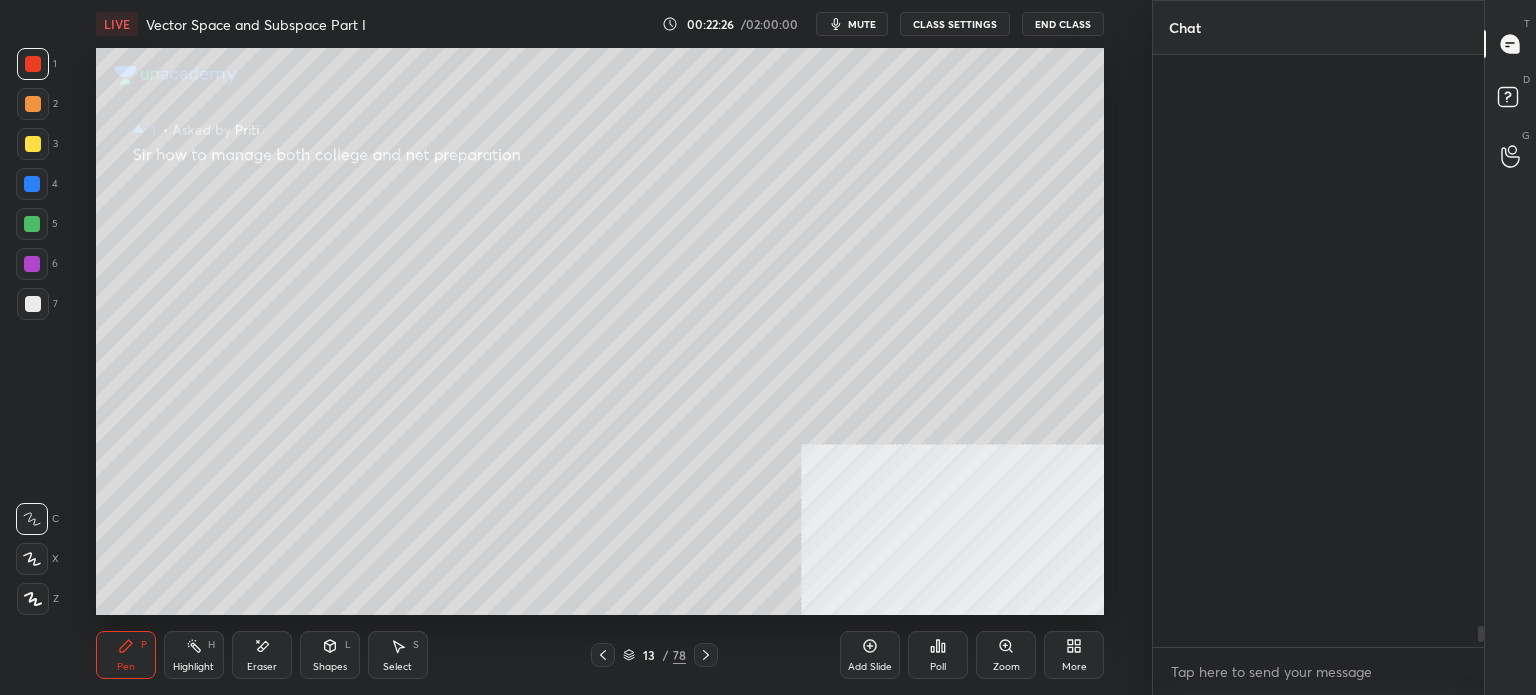 scroll, scrollTop: 16404, scrollLeft: 0, axis: vertical 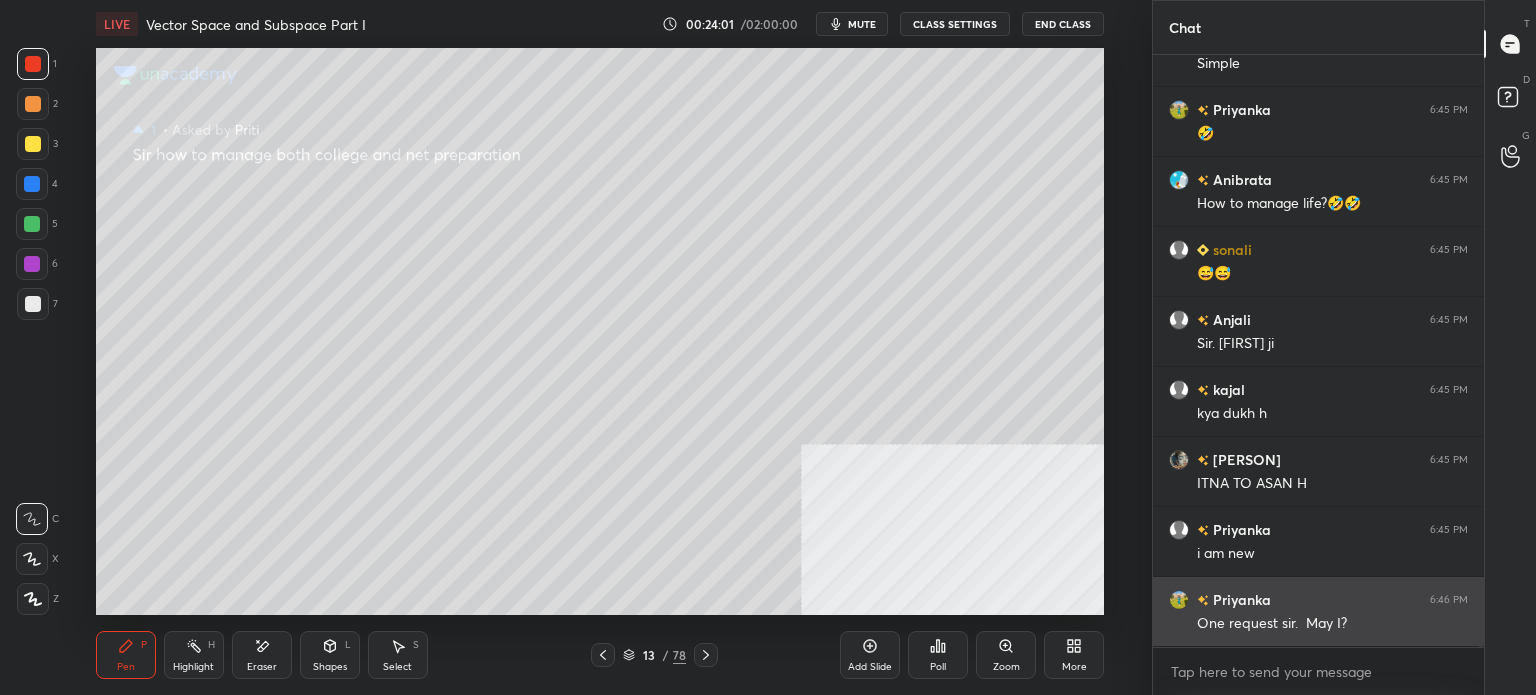 click on "Priyanka" at bounding box center (1240, 599) 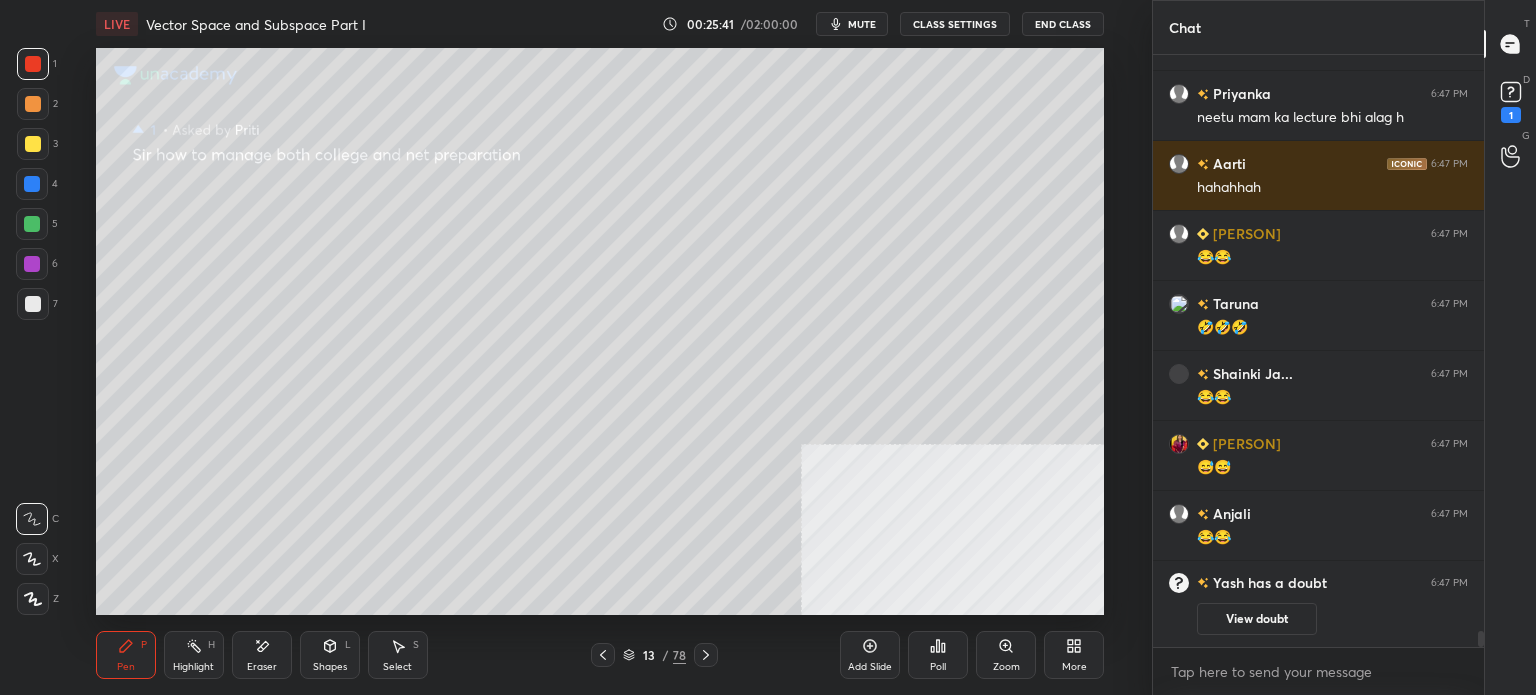 scroll, scrollTop: 19714, scrollLeft: 0, axis: vertical 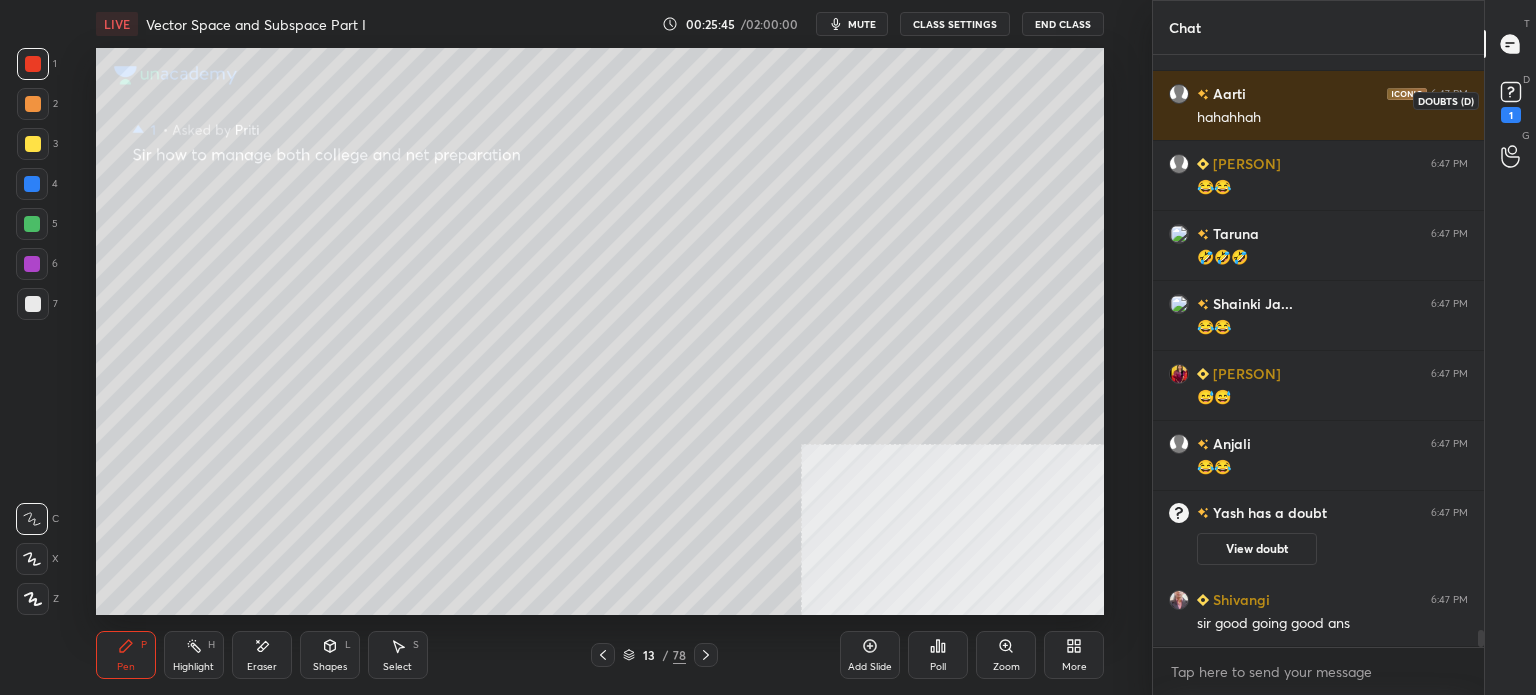 click 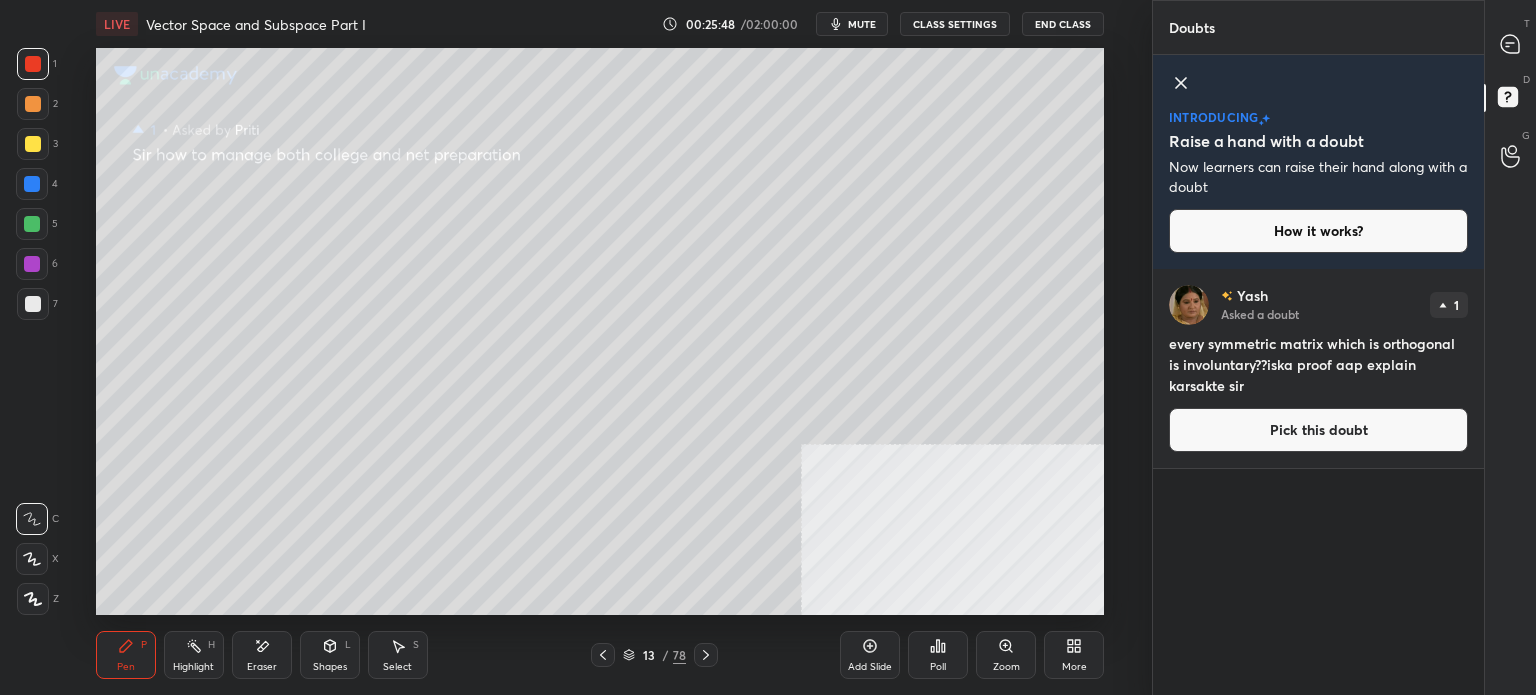 click on "Pick this doubt" at bounding box center (1318, 430) 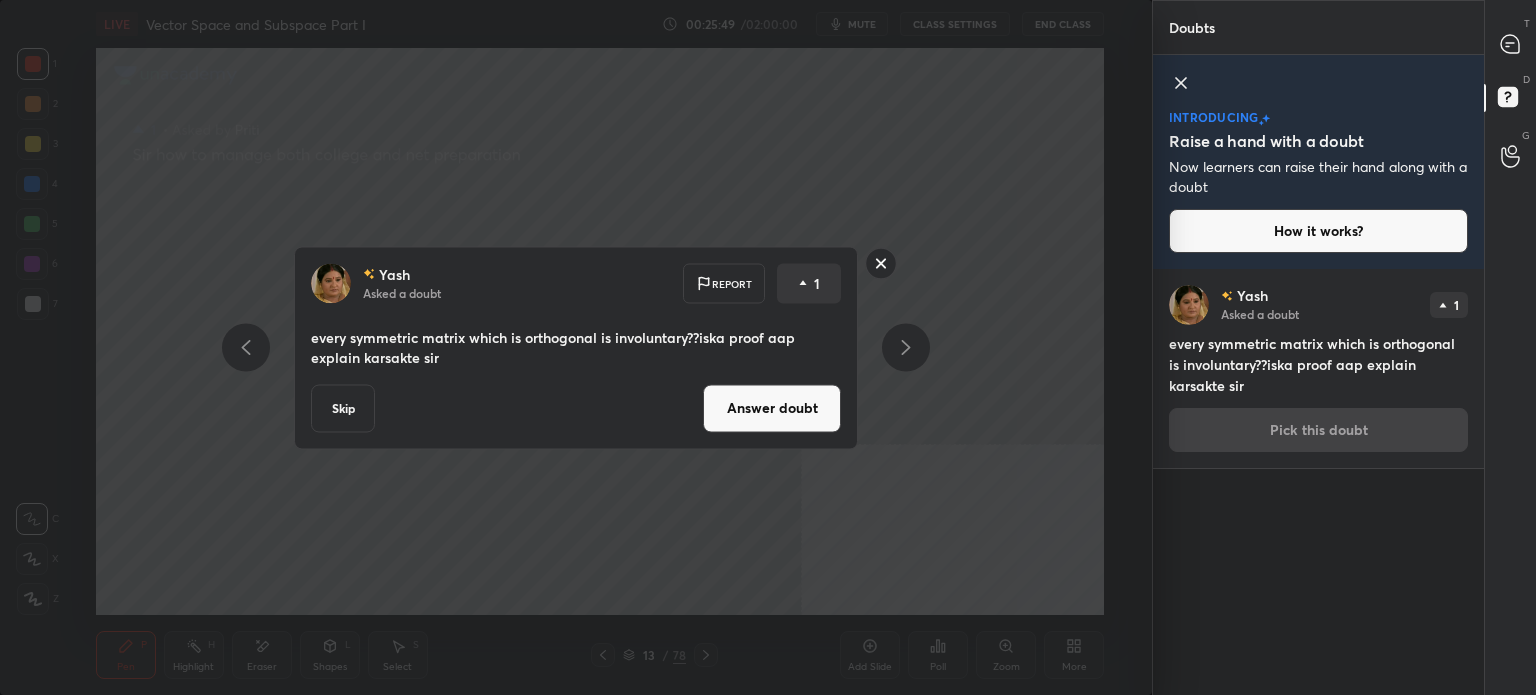 drag, startPoint x: 808, startPoint y: 401, endPoint x: 853, endPoint y: 404, distance: 45.099888 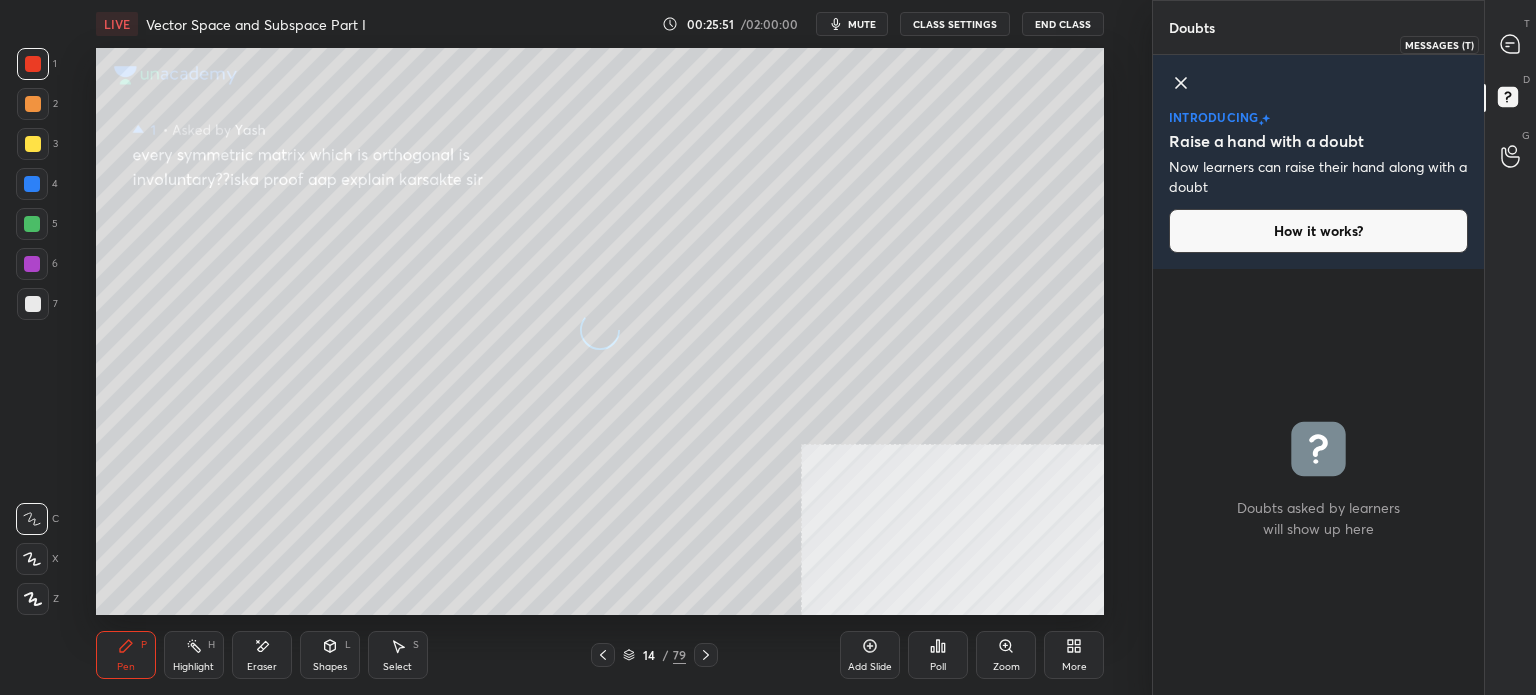 click 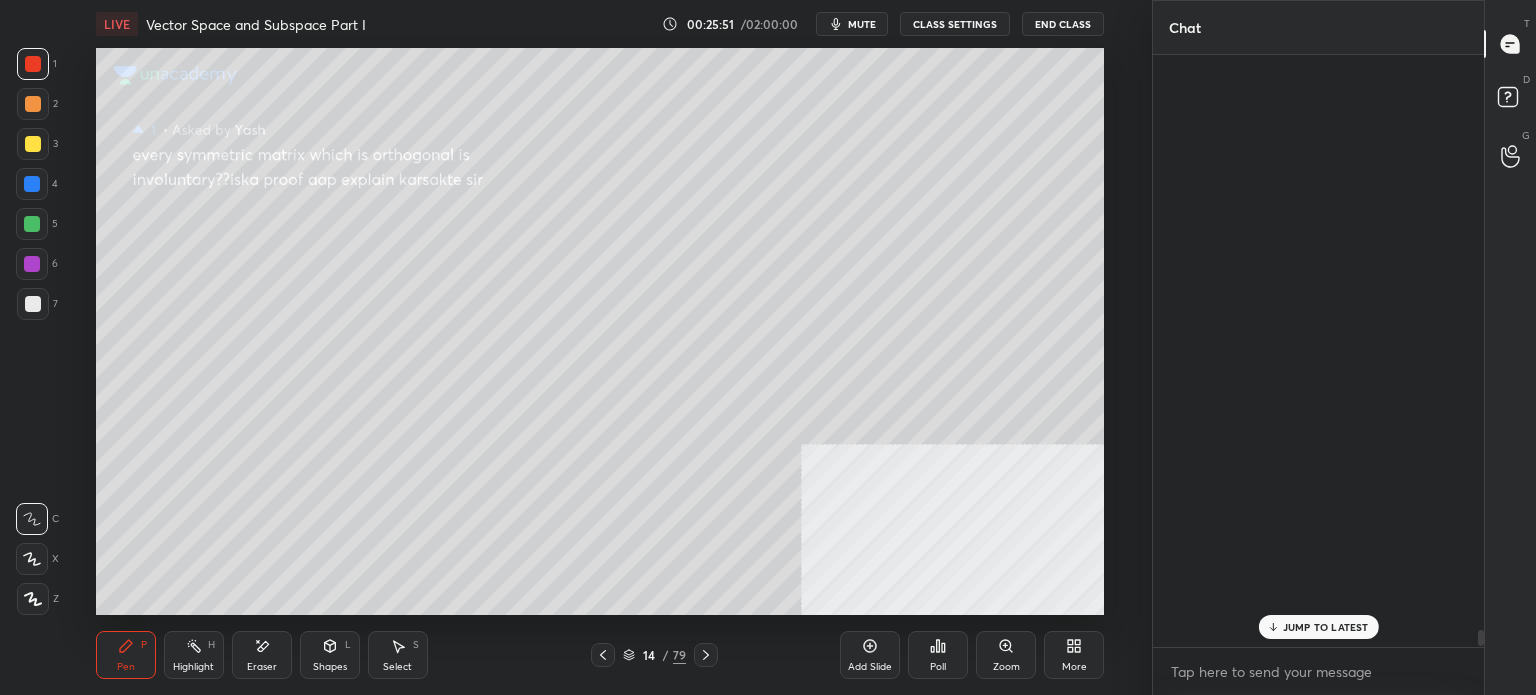 scroll, scrollTop: 20110, scrollLeft: 0, axis: vertical 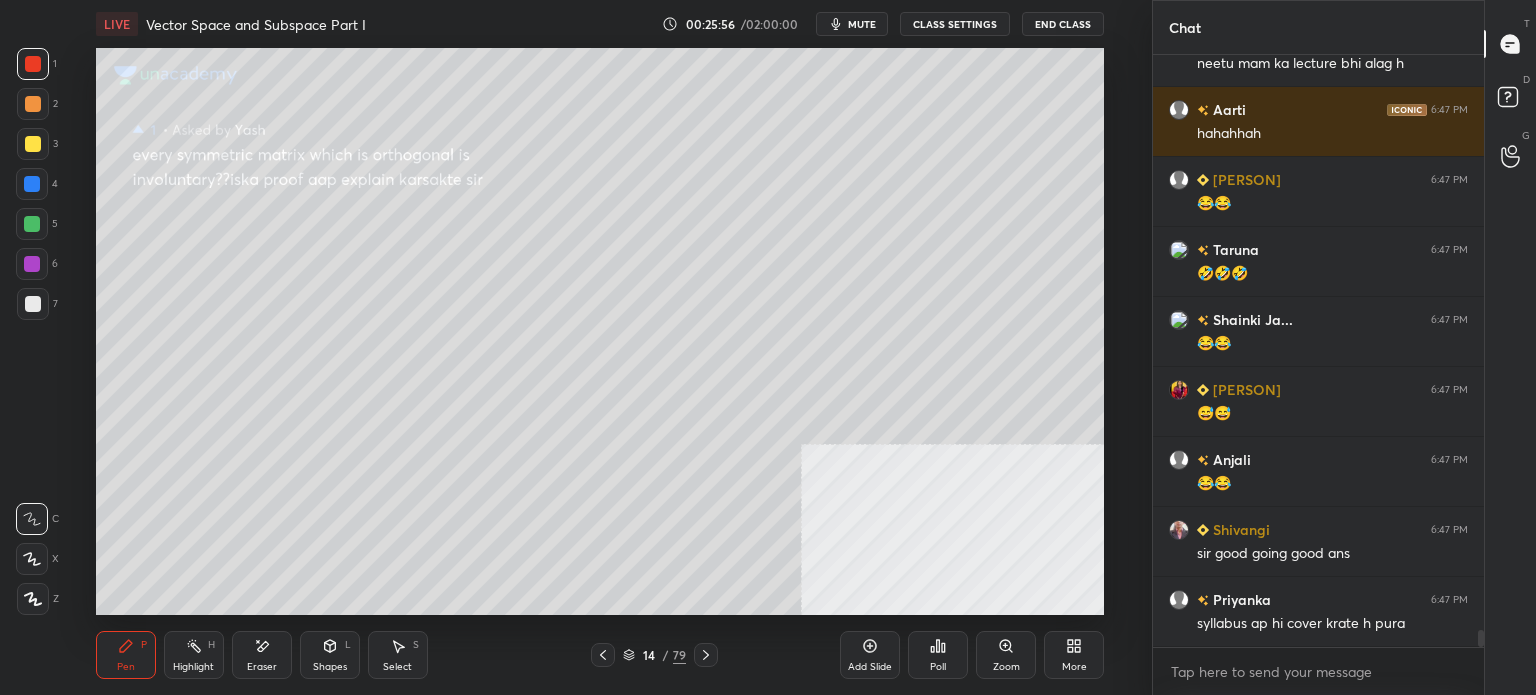 drag, startPoint x: 28, startPoint y: 607, endPoint x: 55, endPoint y: 548, distance: 64.884514 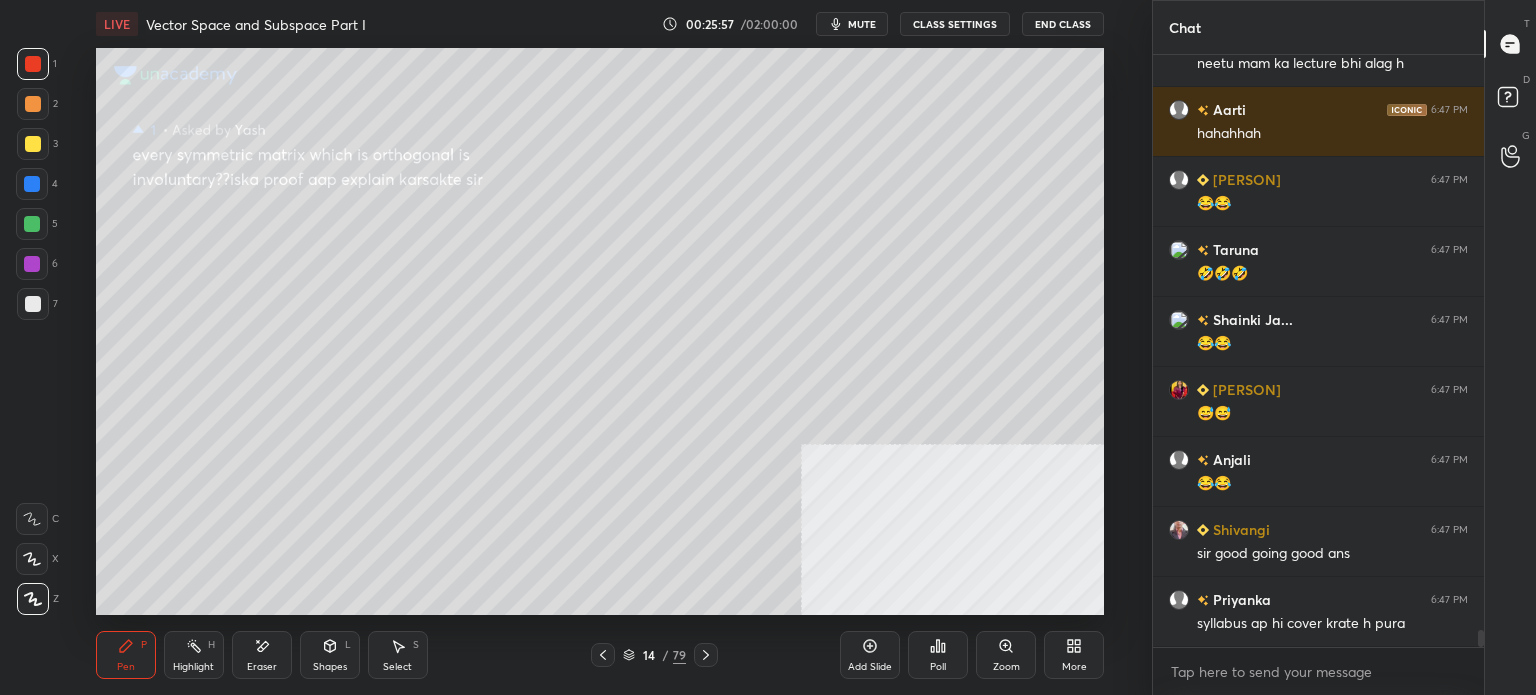click at bounding box center (33, 144) 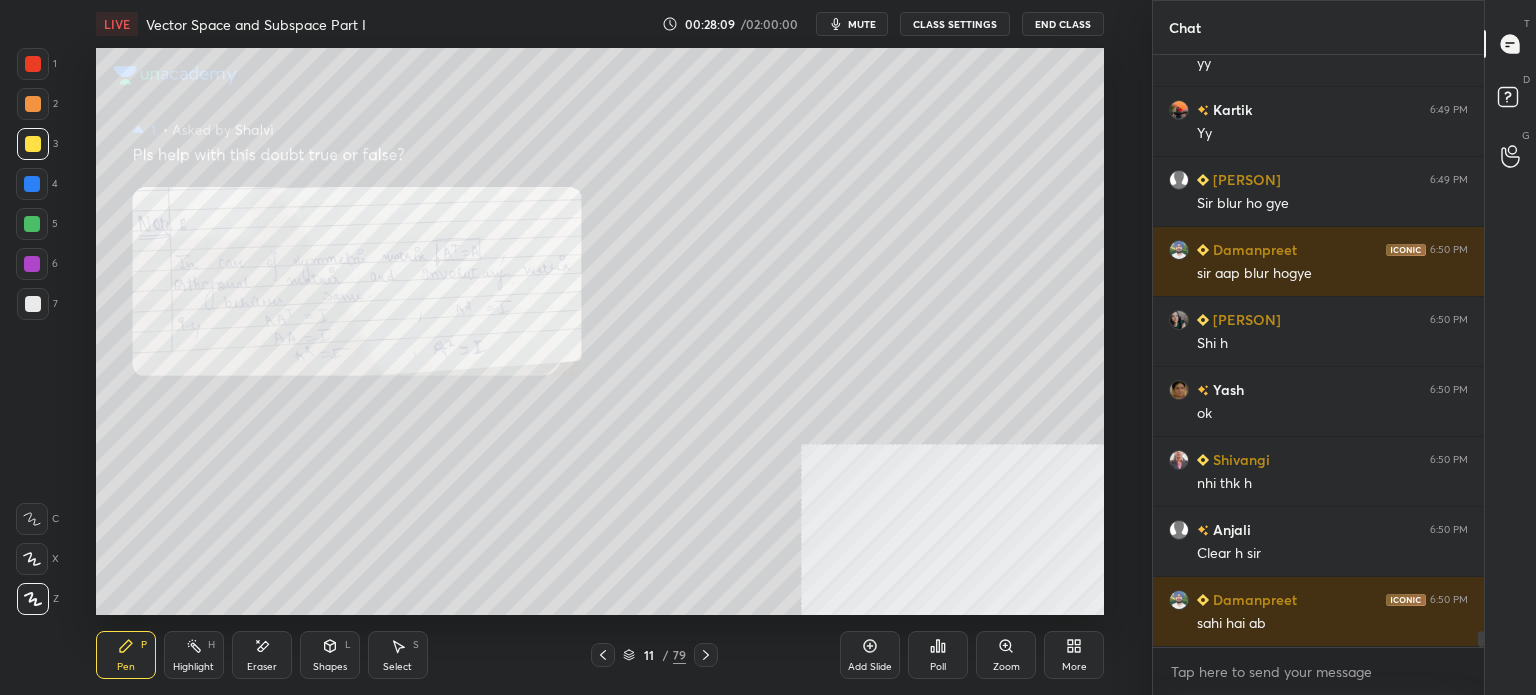 scroll, scrollTop: 21566, scrollLeft: 0, axis: vertical 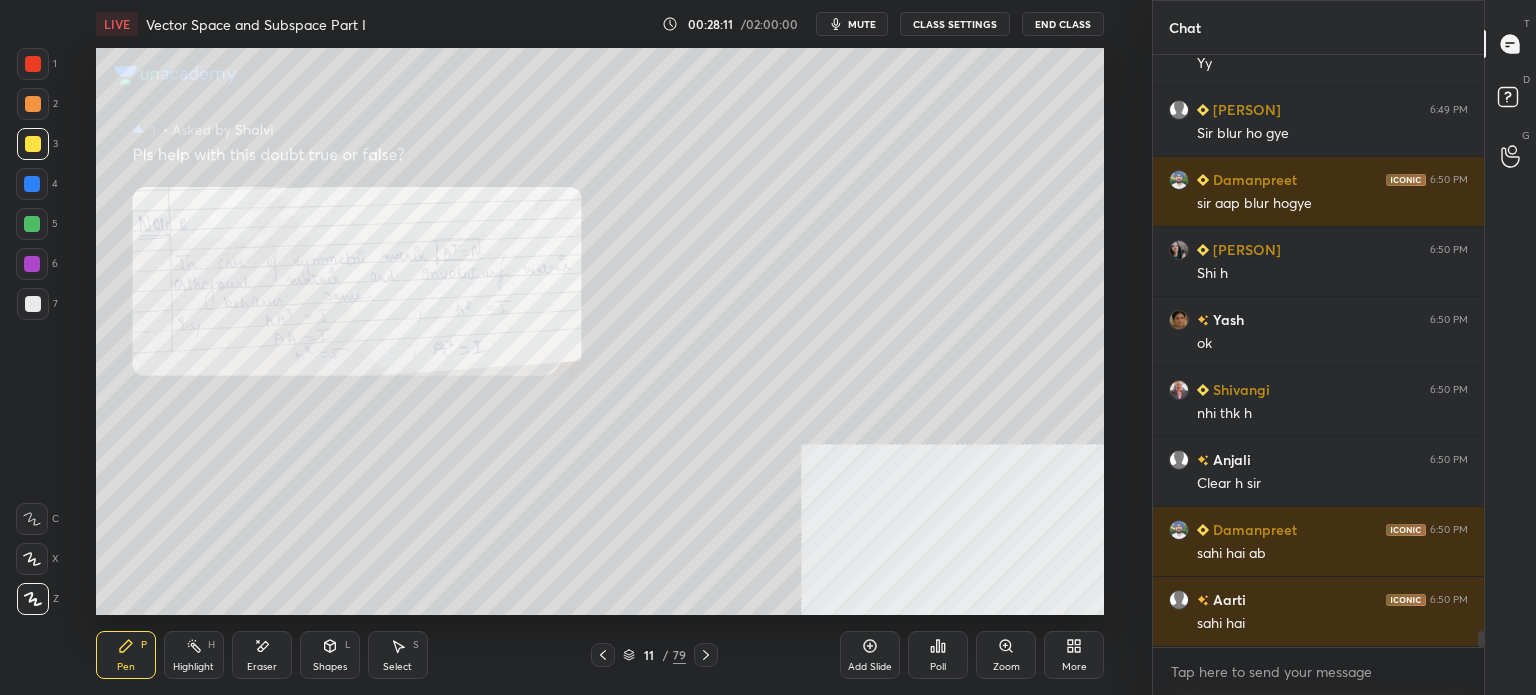click on "11 / 79" at bounding box center [654, 655] 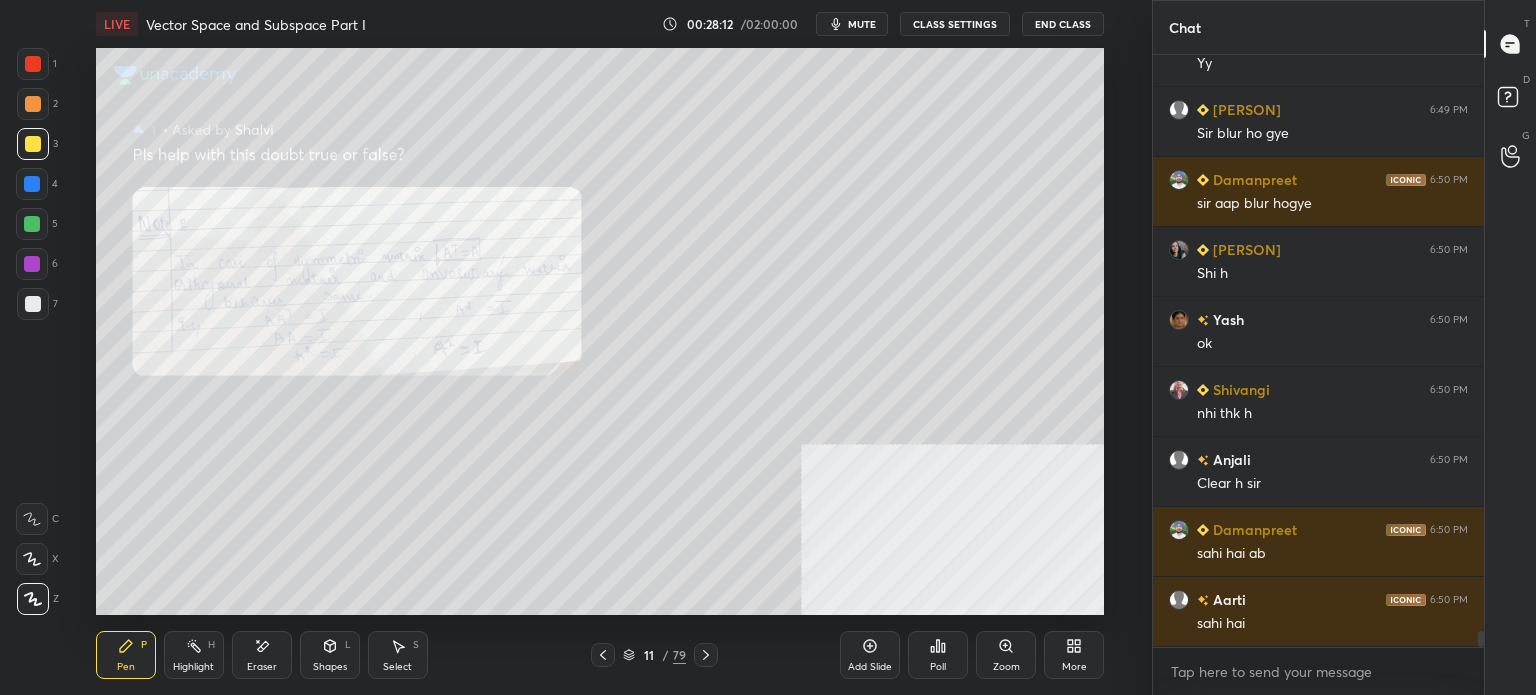 click on "11" at bounding box center (649, 655) 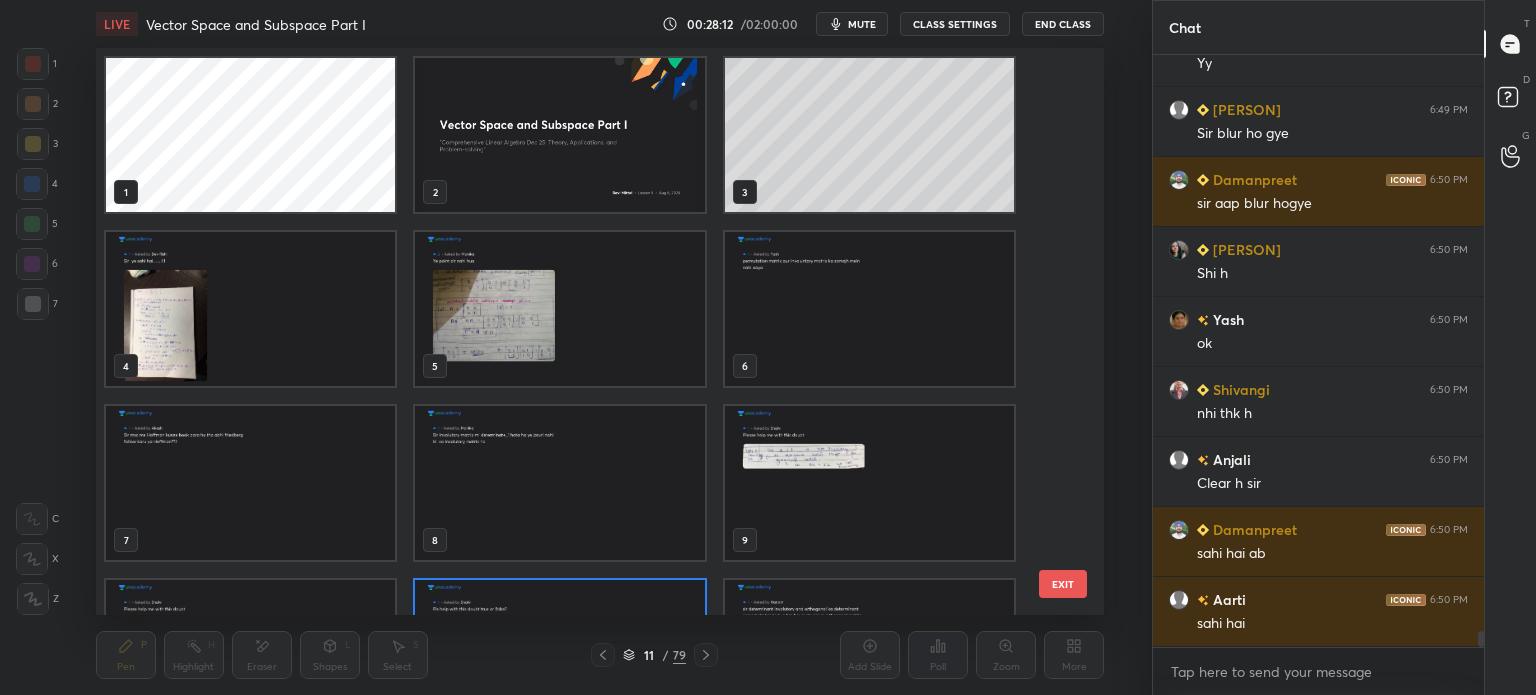 scroll, scrollTop: 128, scrollLeft: 0, axis: vertical 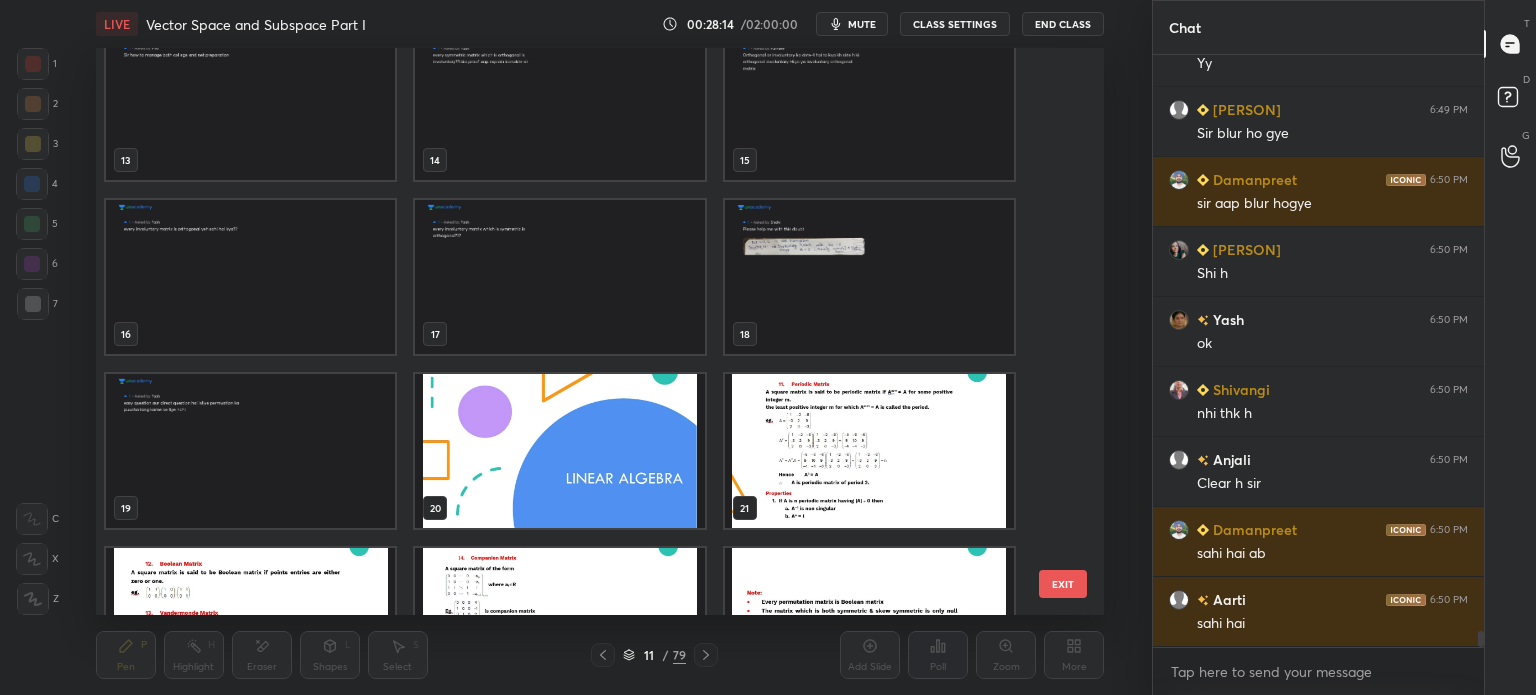 click at bounding box center (250, 451) 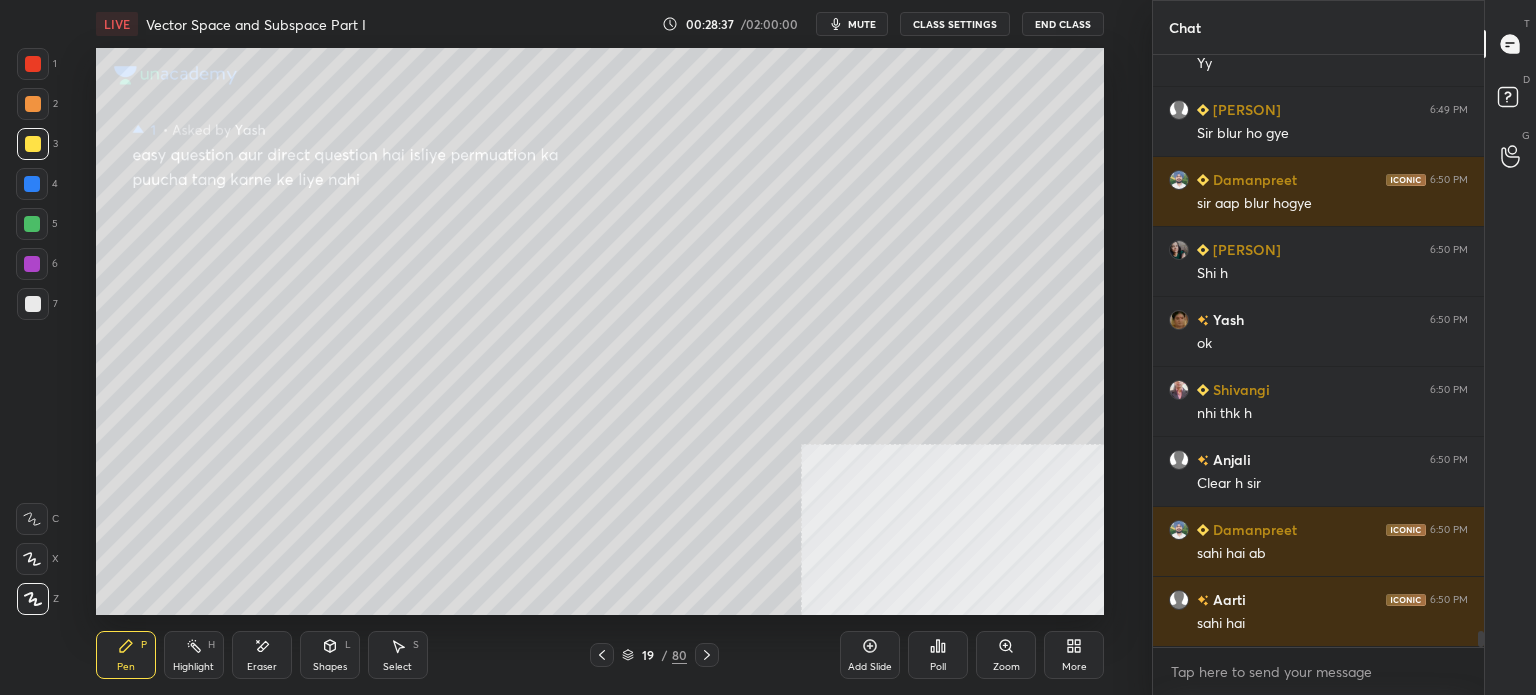 drag, startPoint x: 346, startPoint y: 666, endPoint x: 345, endPoint y: 641, distance: 25.019993 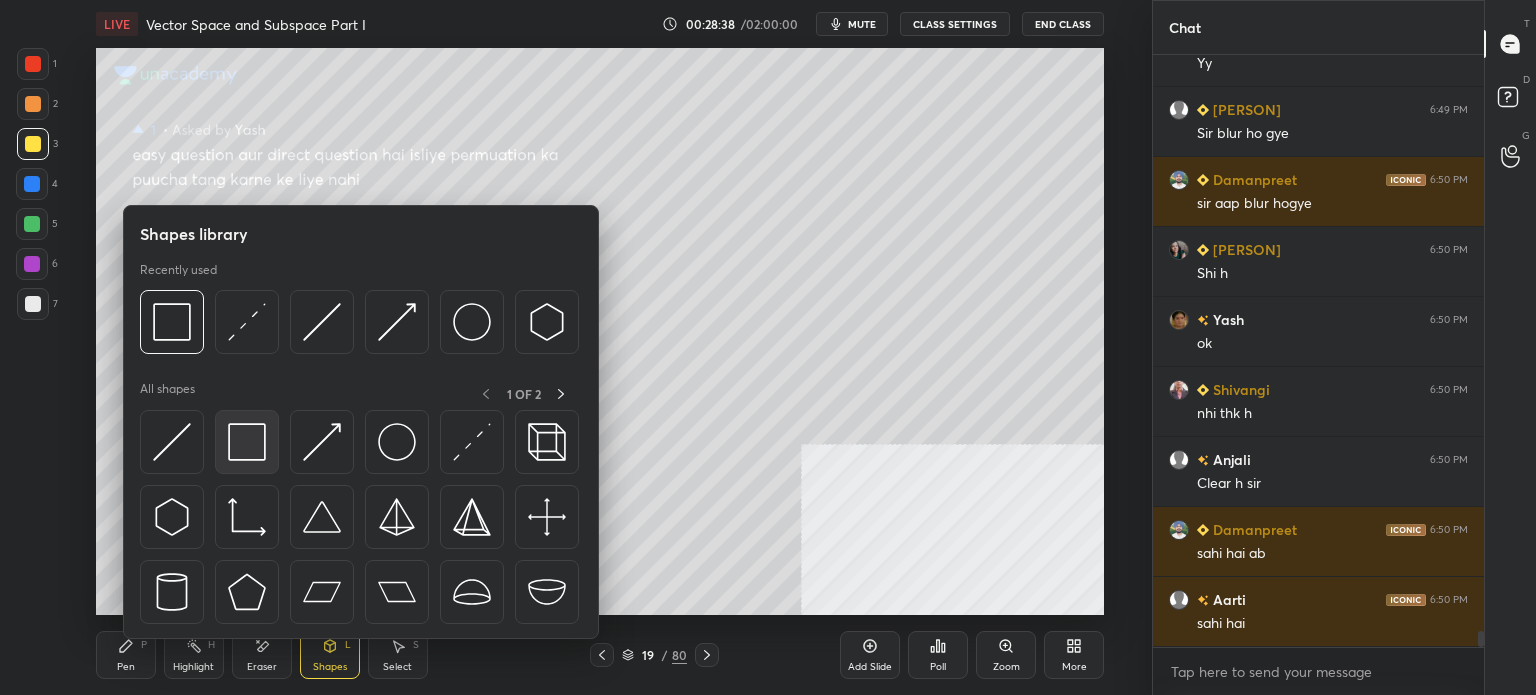 click at bounding box center (247, 442) 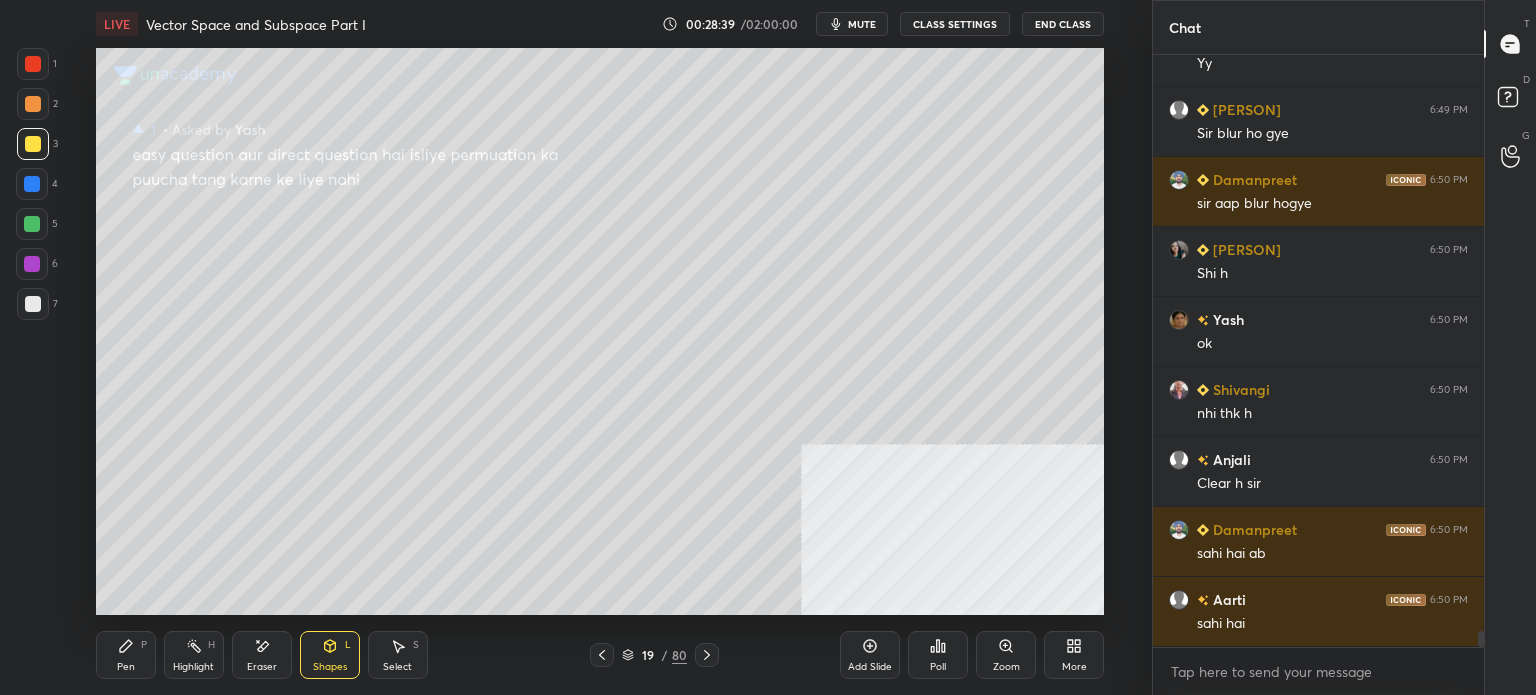 click on "3" at bounding box center (37, 144) 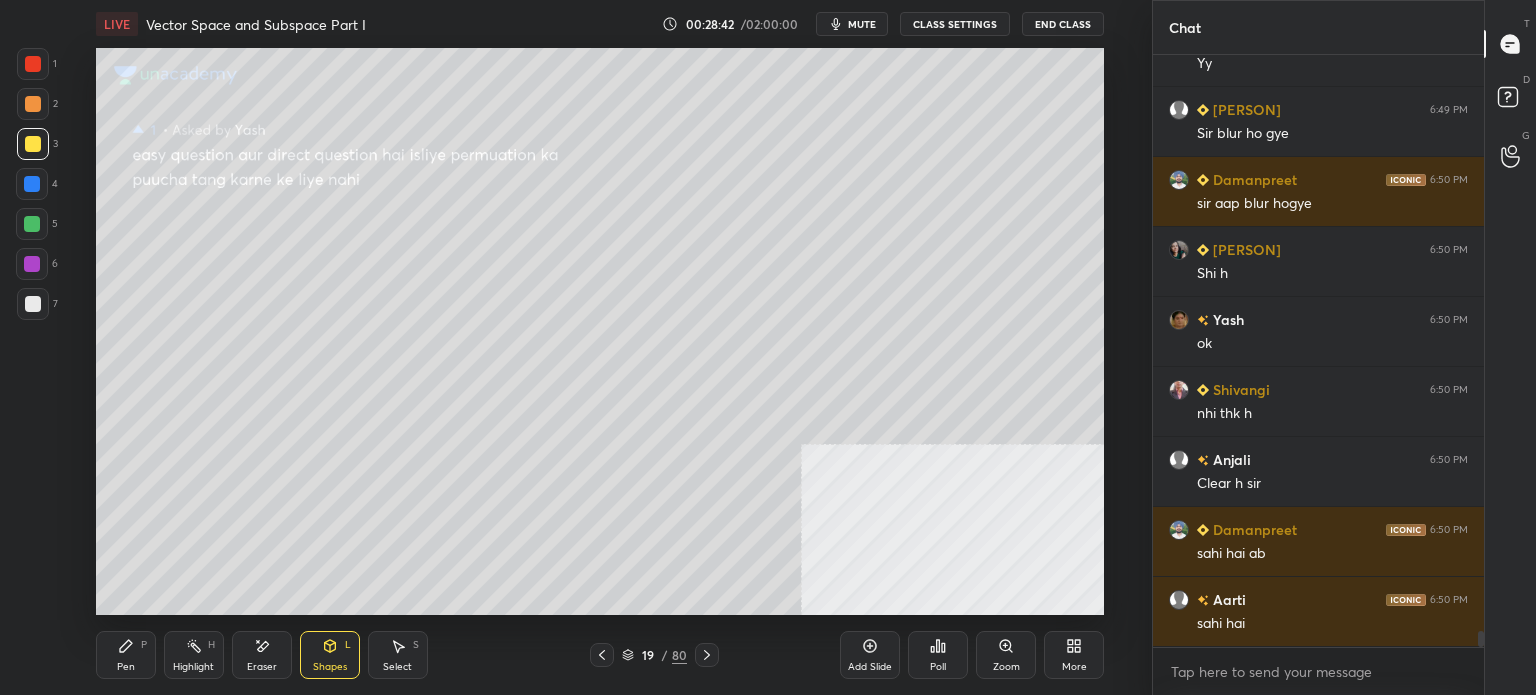 drag, startPoint x: 121, startPoint y: 666, endPoint x: 117, endPoint y: 645, distance: 21.377558 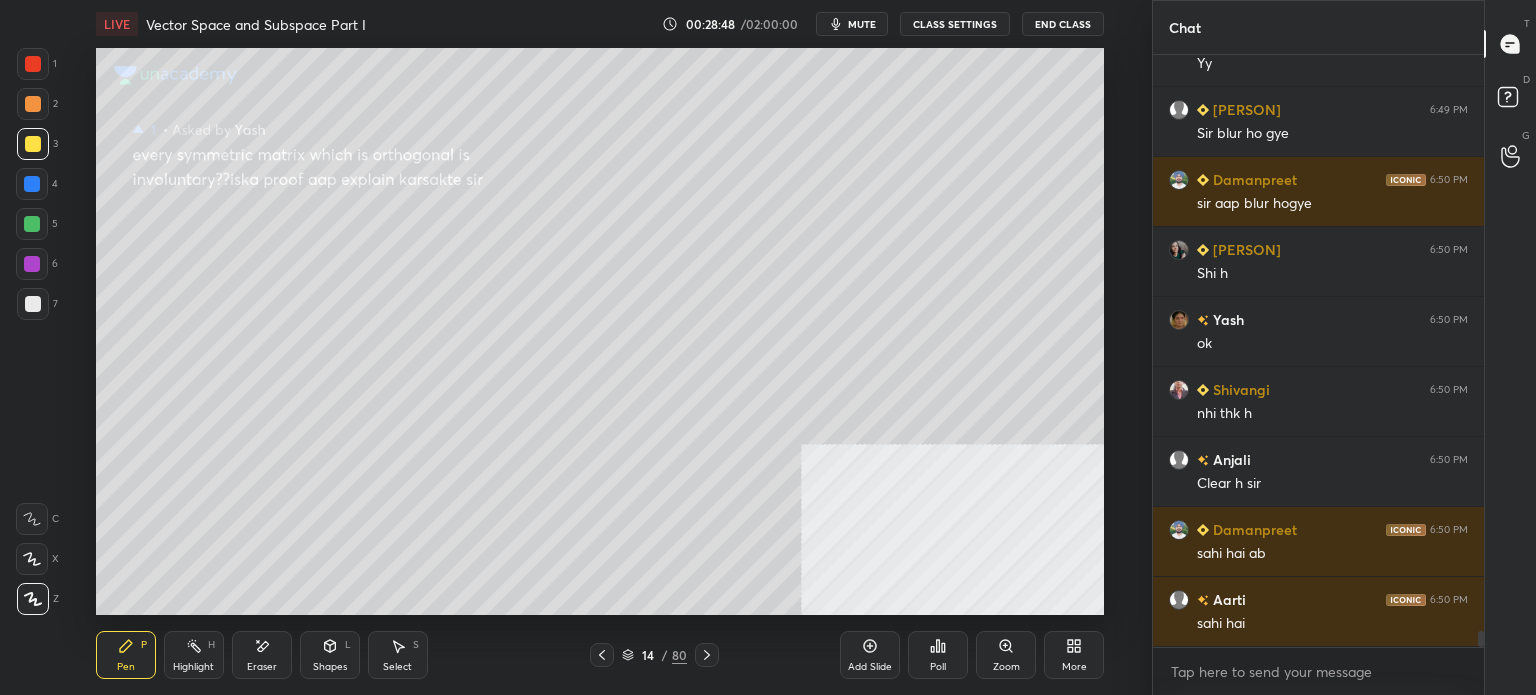 click on "Shapes" at bounding box center [330, 667] 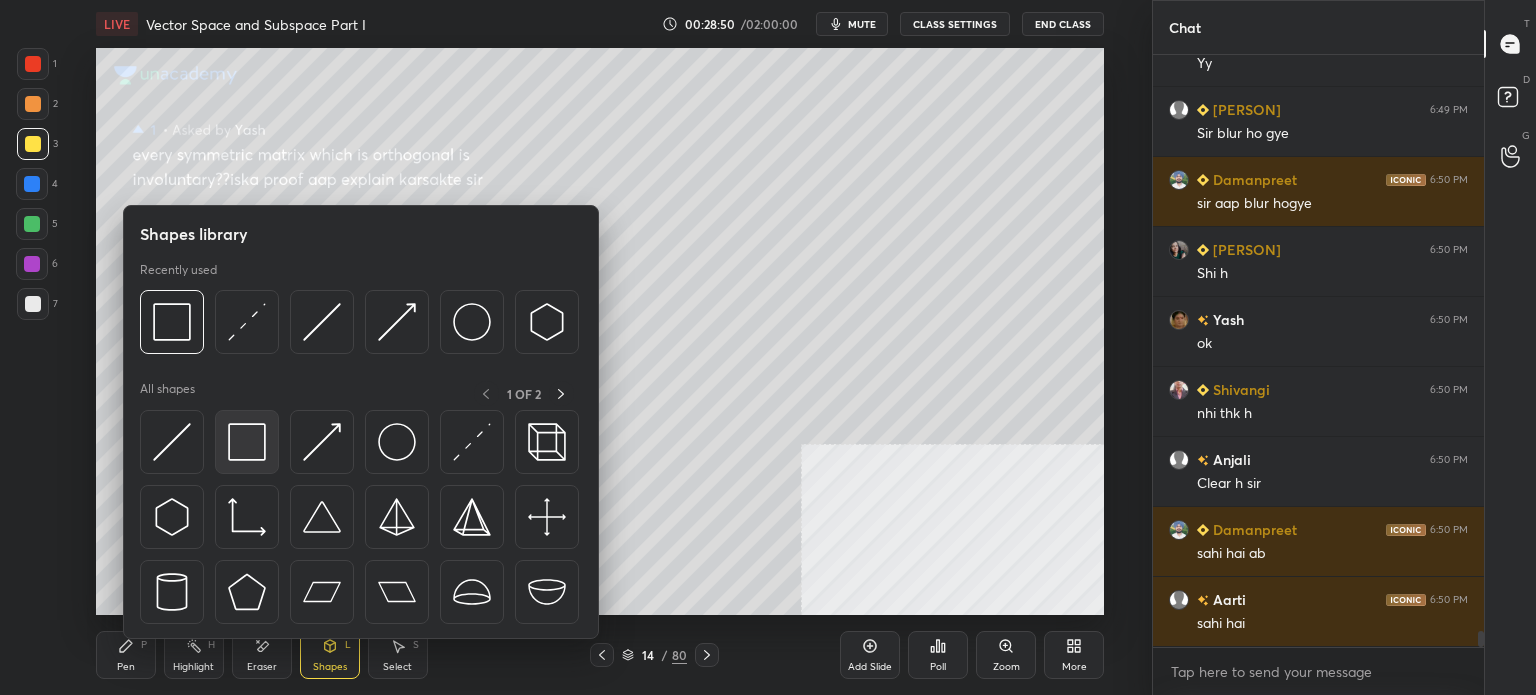 click at bounding box center (247, 442) 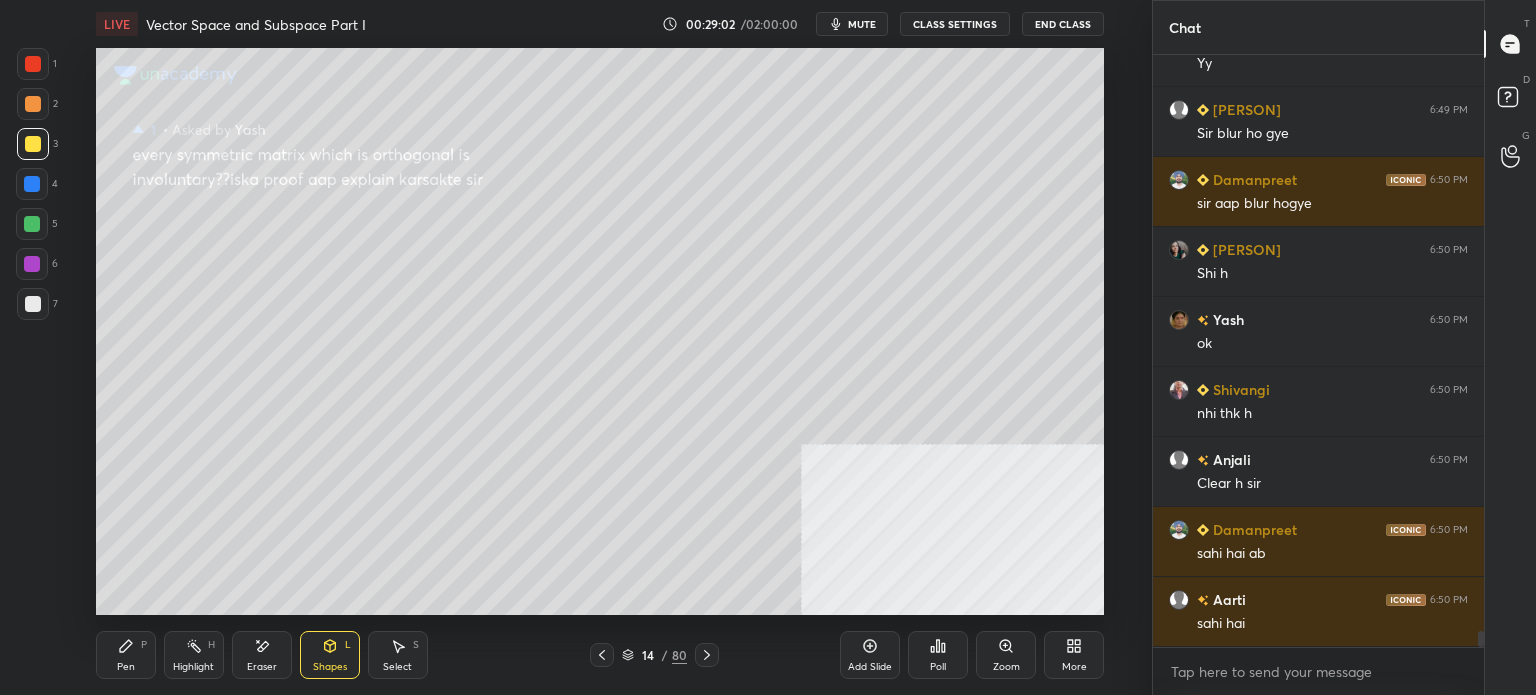 scroll, scrollTop: 21636, scrollLeft: 0, axis: vertical 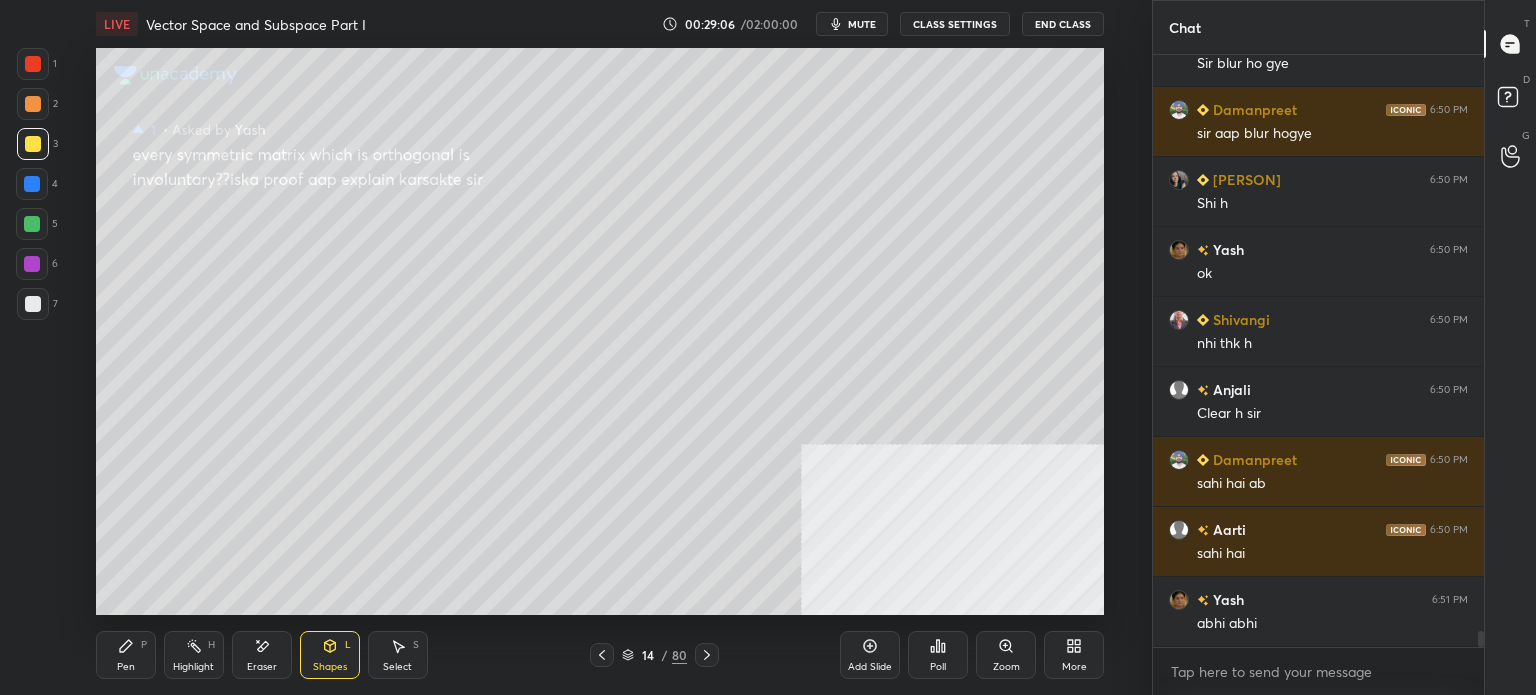 drag, startPoint x: 35, startPoint y: 309, endPoint x: 48, endPoint y: 311, distance: 13.152946 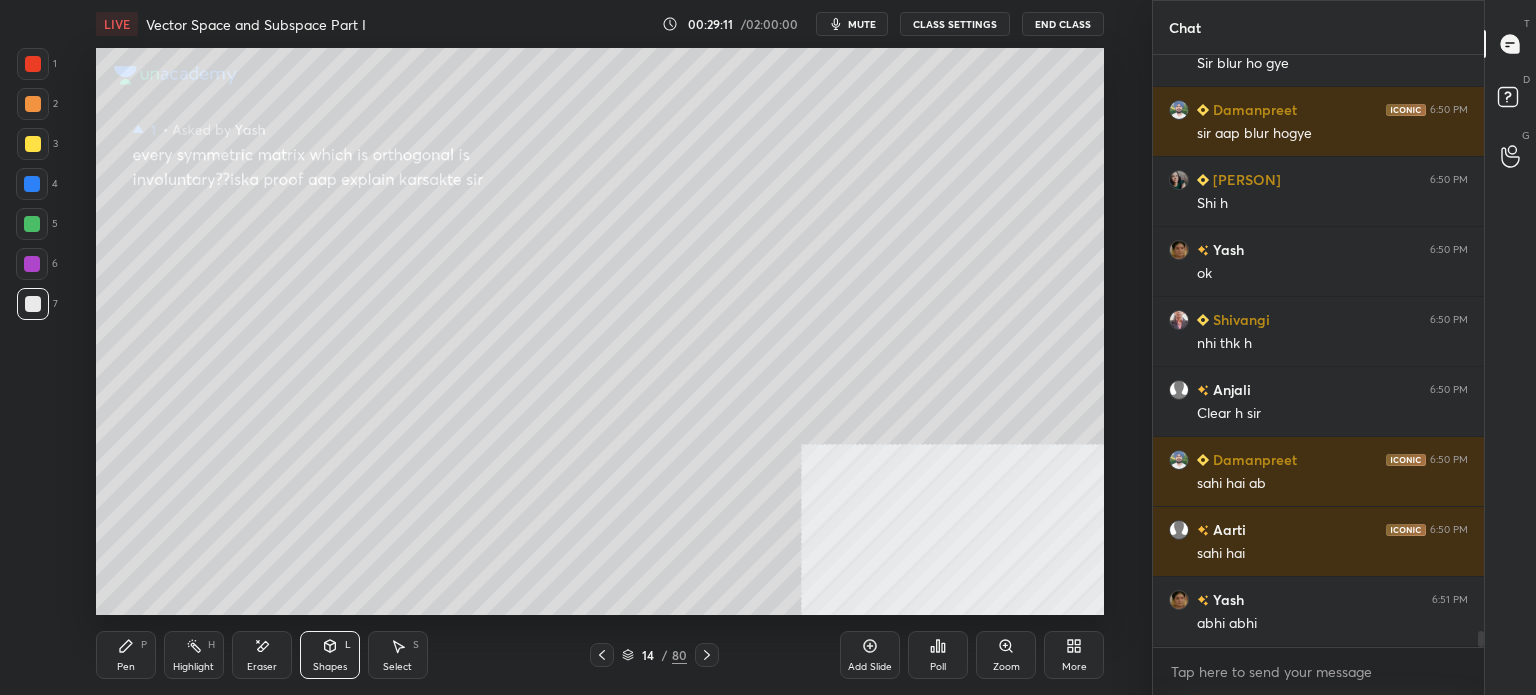 click 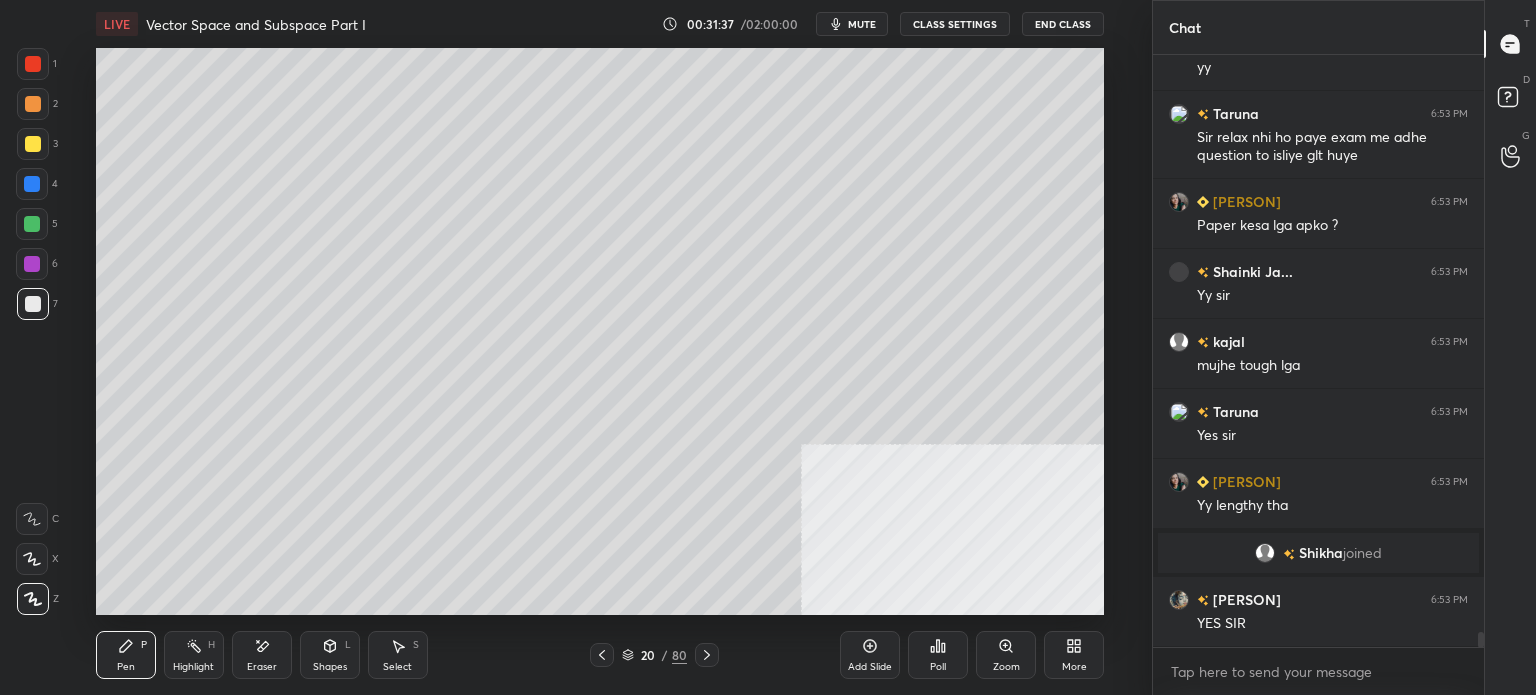 scroll, scrollTop: 22370, scrollLeft: 0, axis: vertical 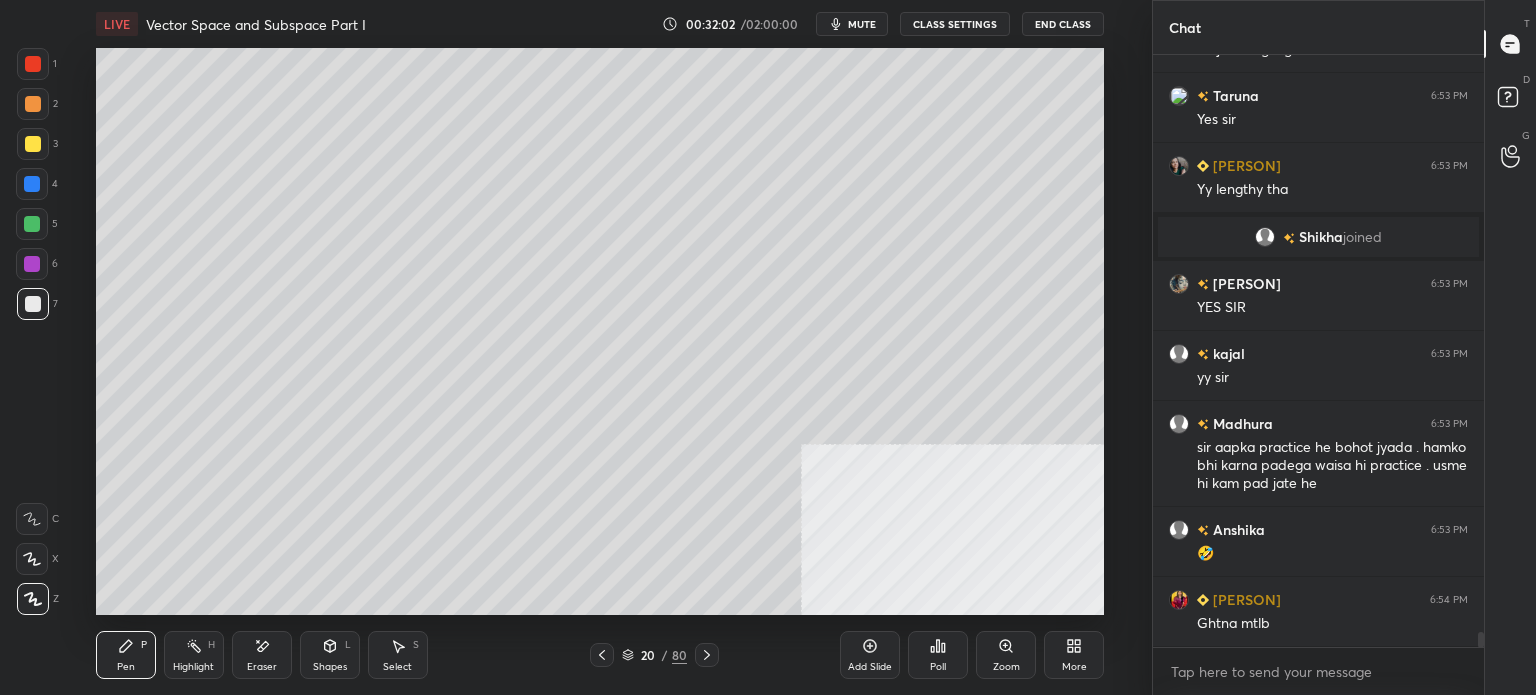 click at bounding box center (33, 104) 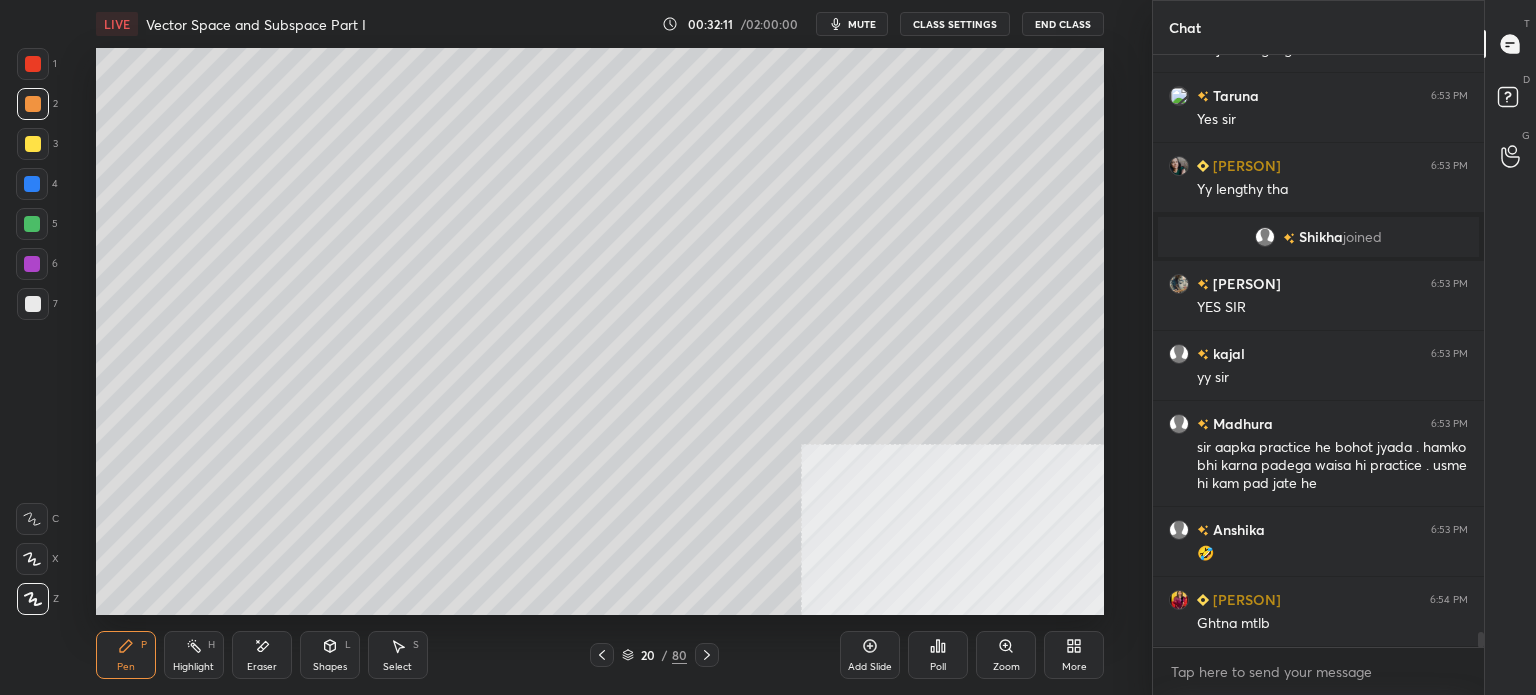 scroll, scrollTop: 22686, scrollLeft: 0, axis: vertical 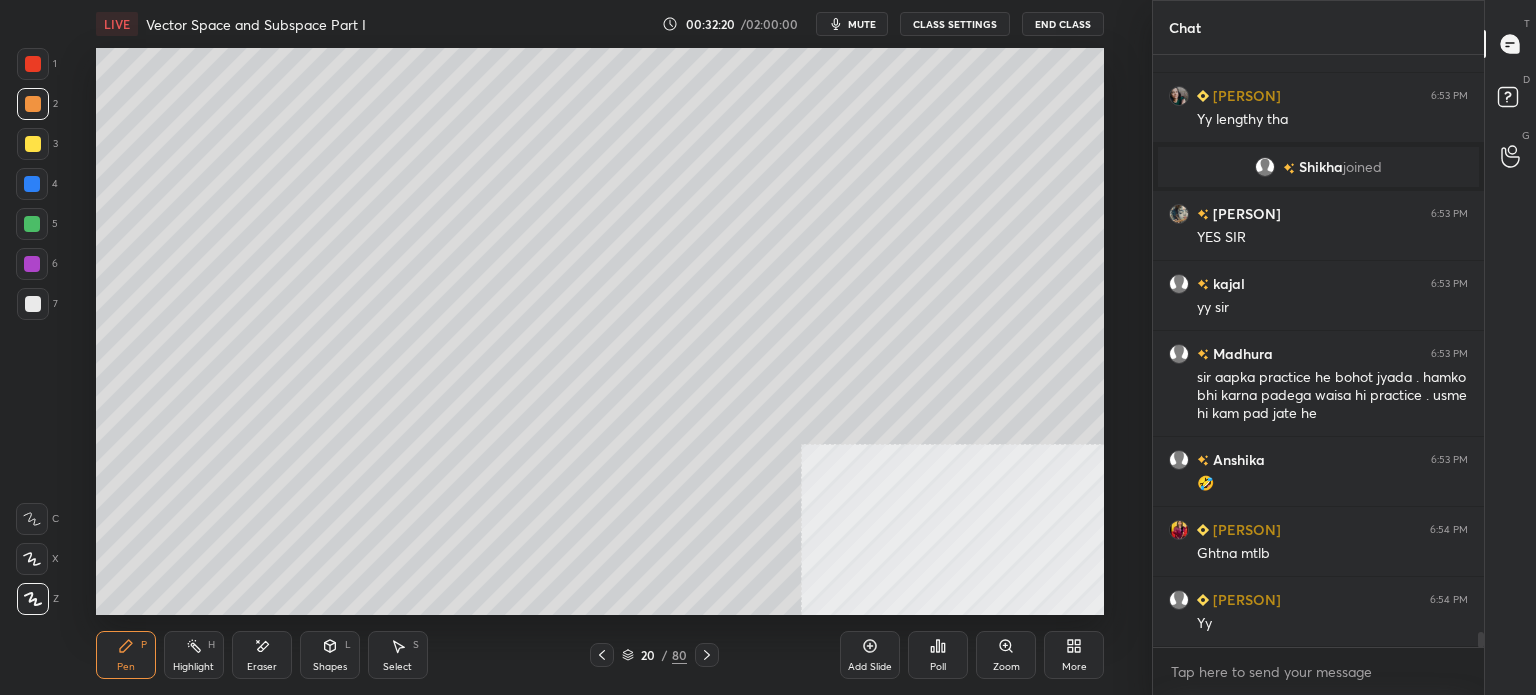 click on "Setting up your live class Poll for   secs No correct answer Start poll" at bounding box center (600, 331) 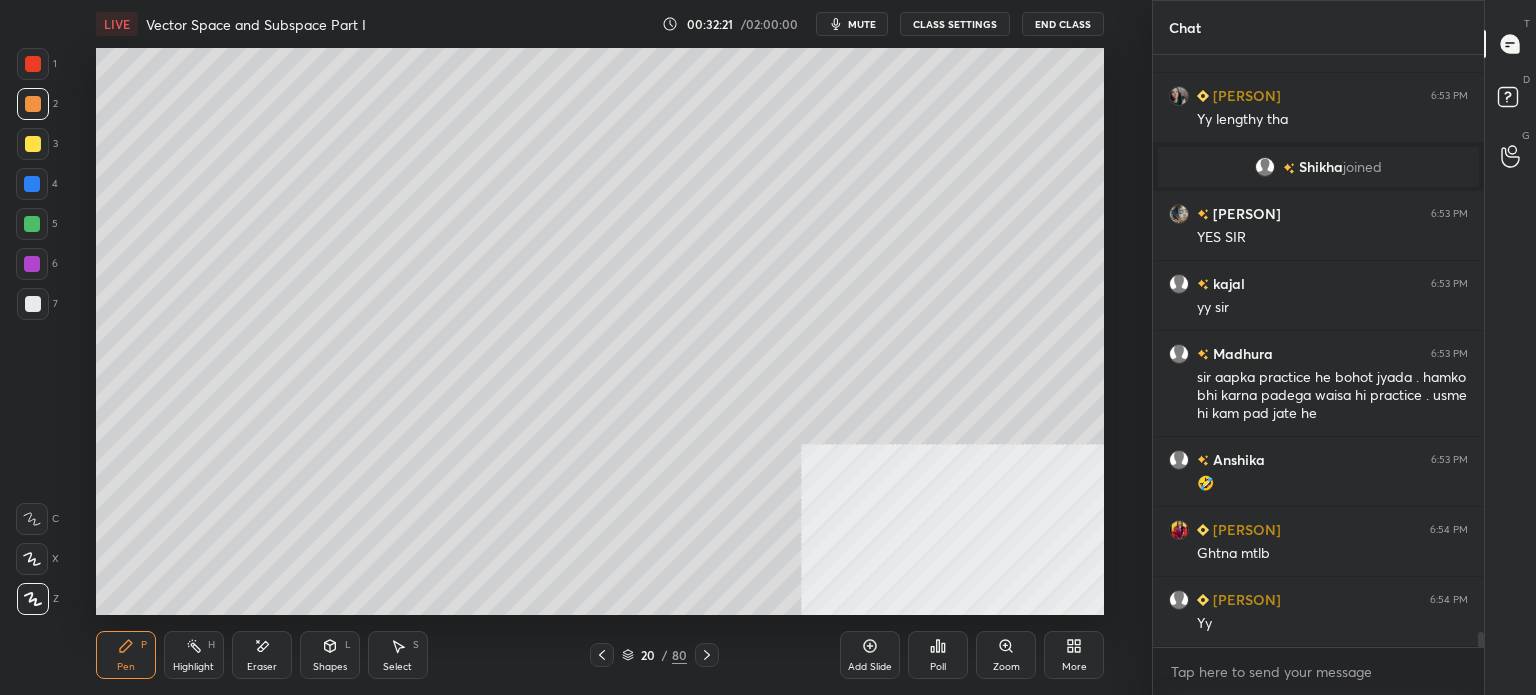 click at bounding box center [33, 144] 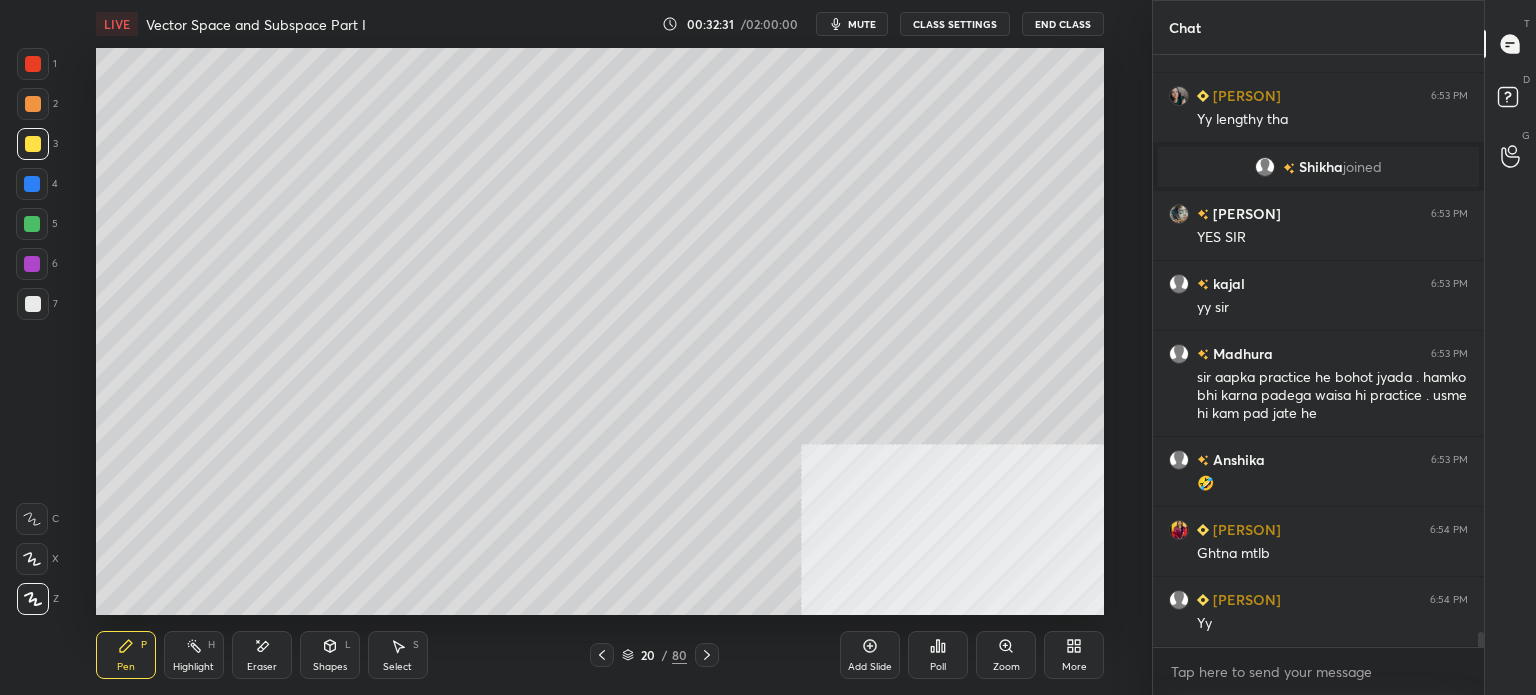 click on "mute" at bounding box center (862, 24) 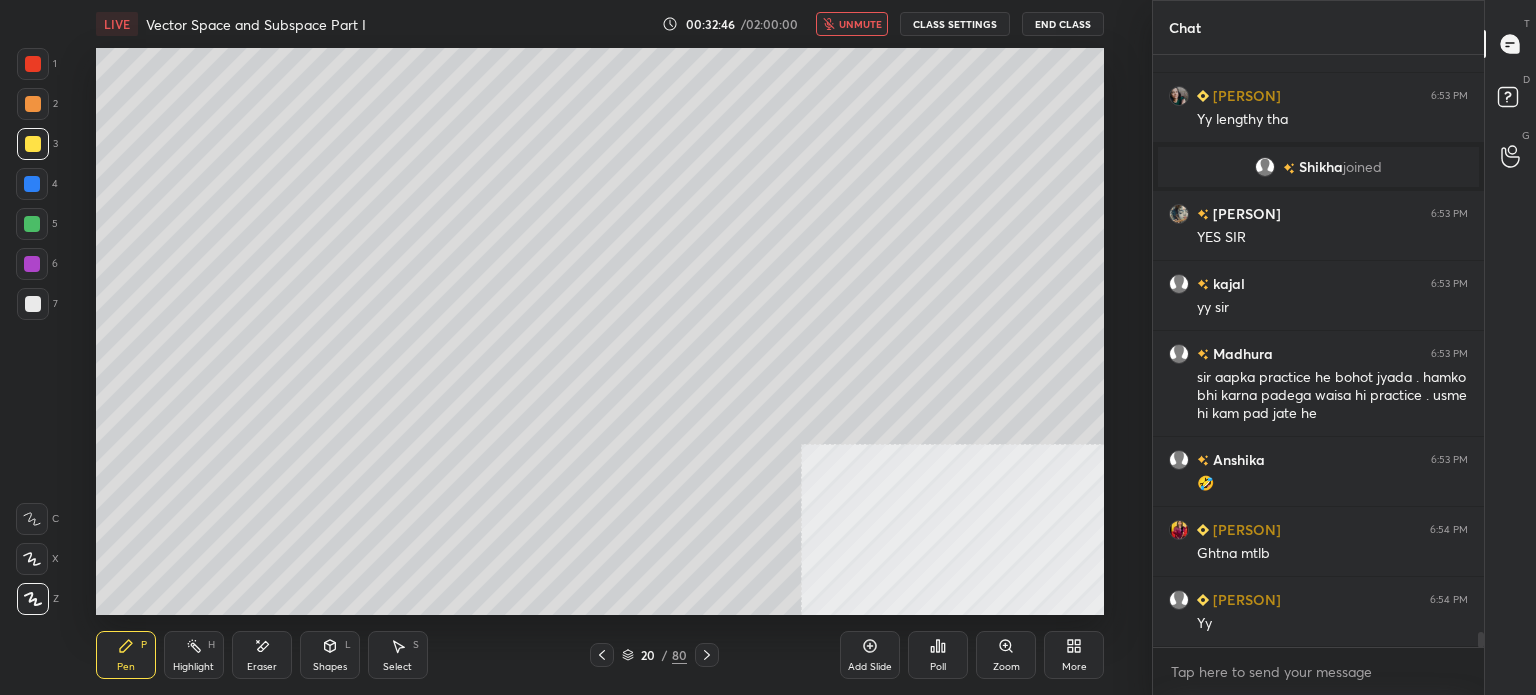 click on "unmute" at bounding box center [852, 24] 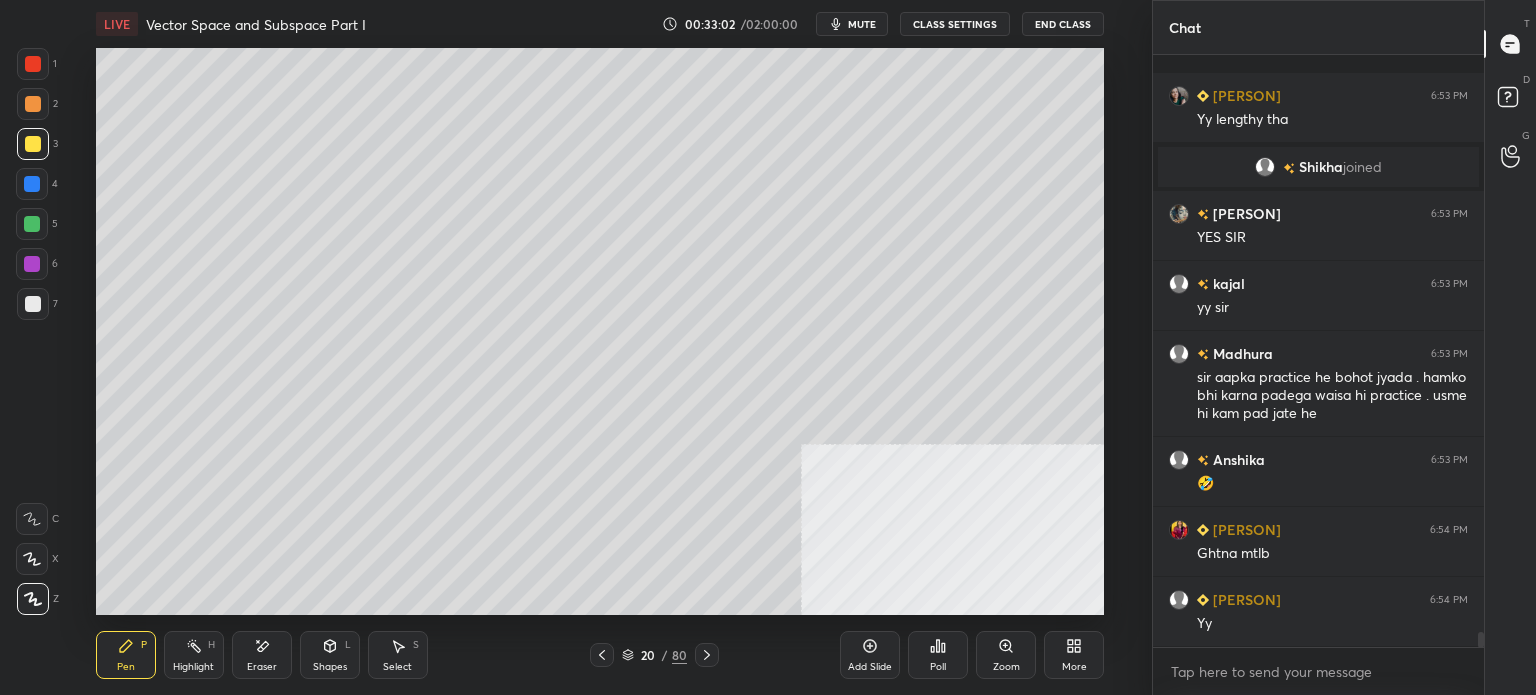 scroll, scrollTop: 22774, scrollLeft: 0, axis: vertical 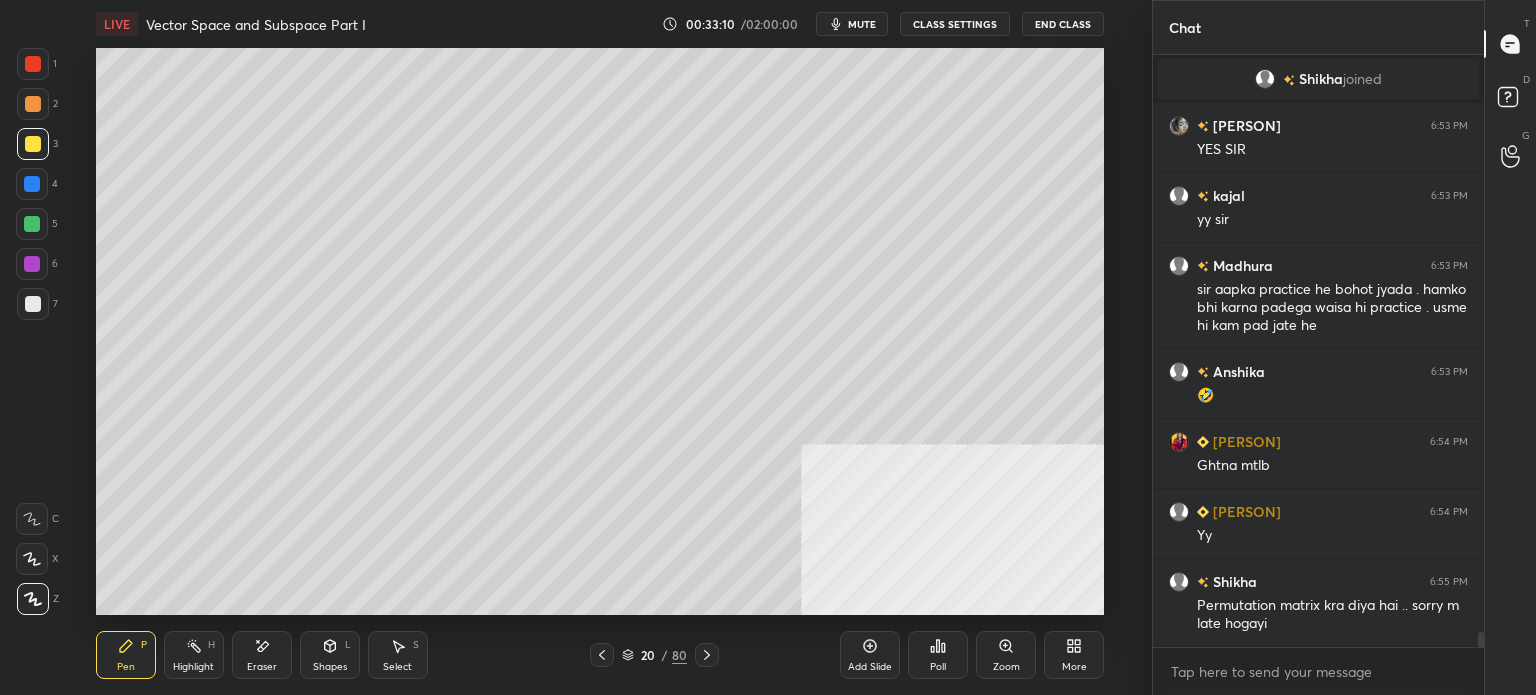 click on "Setting up your live class Poll for   secs No correct answer Start poll" at bounding box center [600, 331] 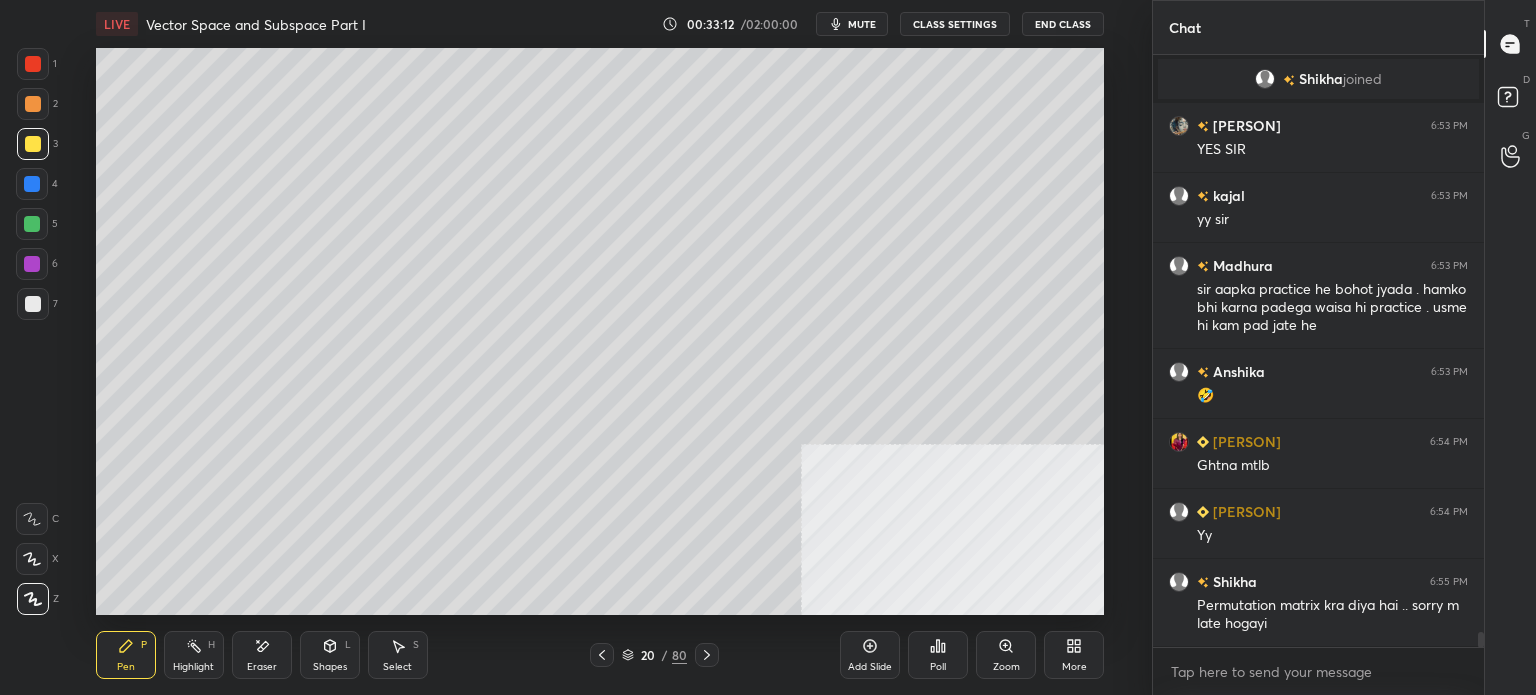 click on "7" at bounding box center (37, 304) 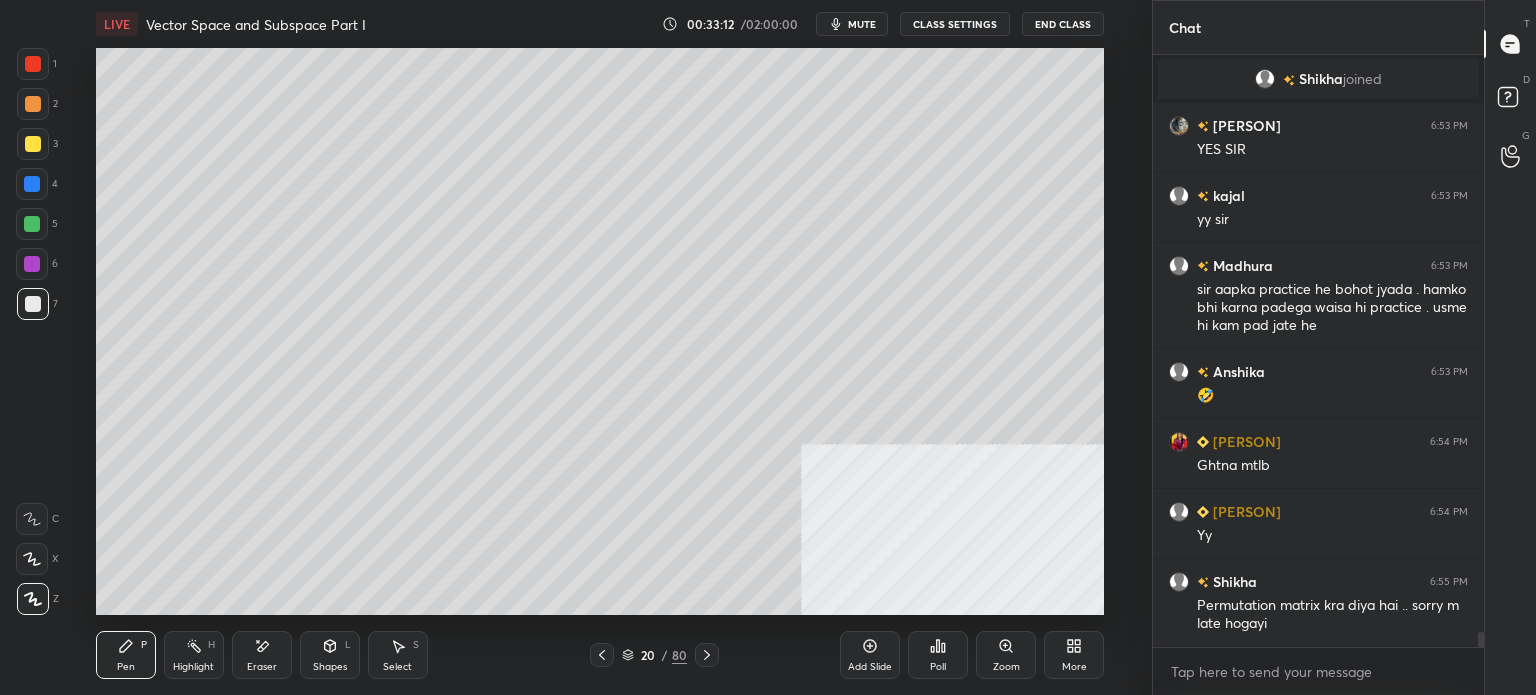 click at bounding box center (33, 304) 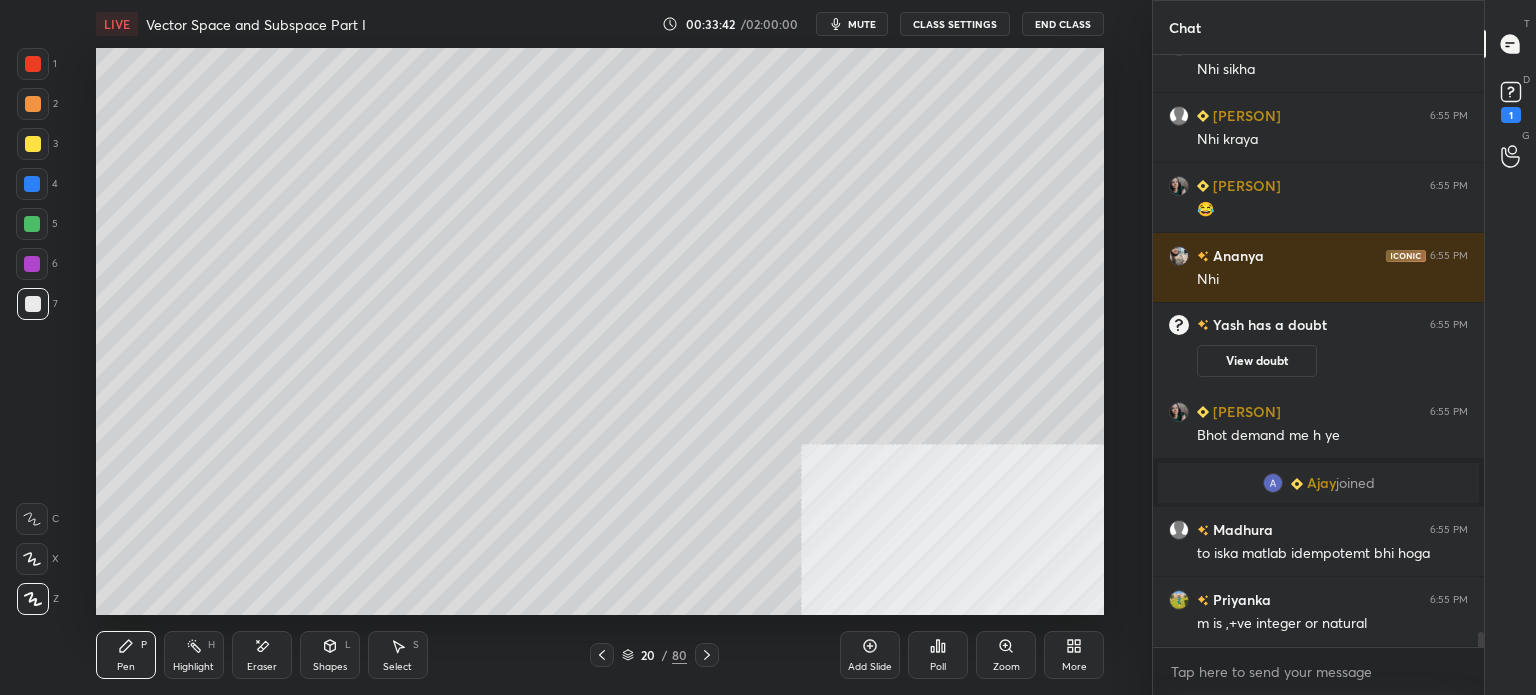 scroll, scrollTop: 23164, scrollLeft: 0, axis: vertical 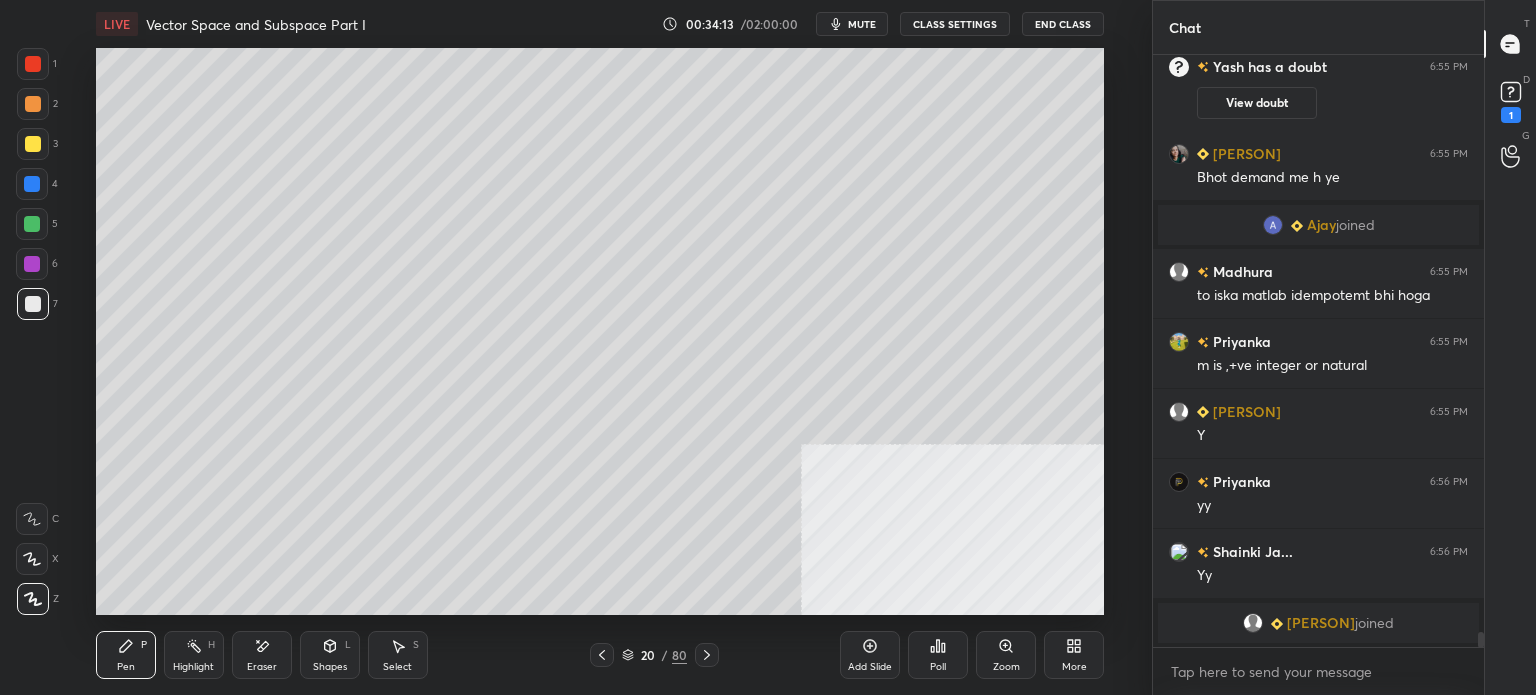 click on "More" at bounding box center [1074, 655] 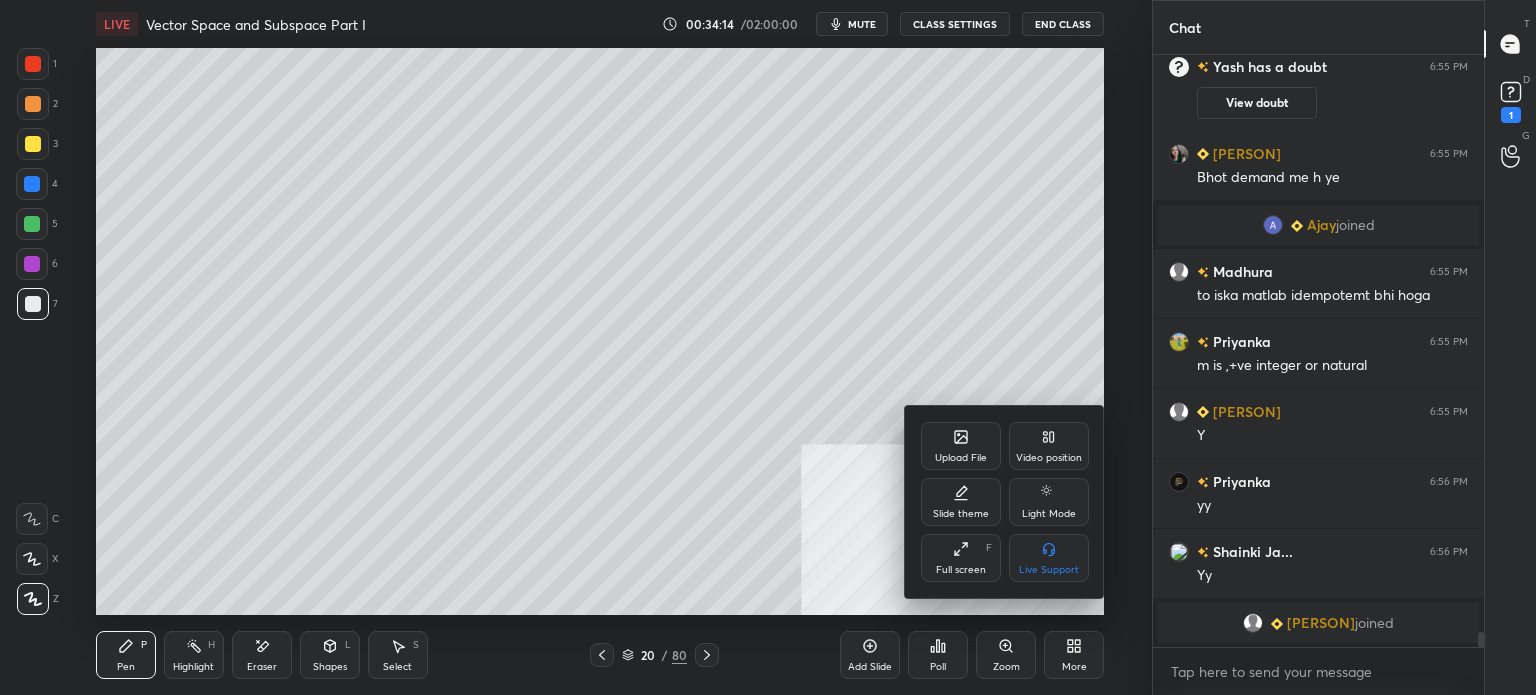 click 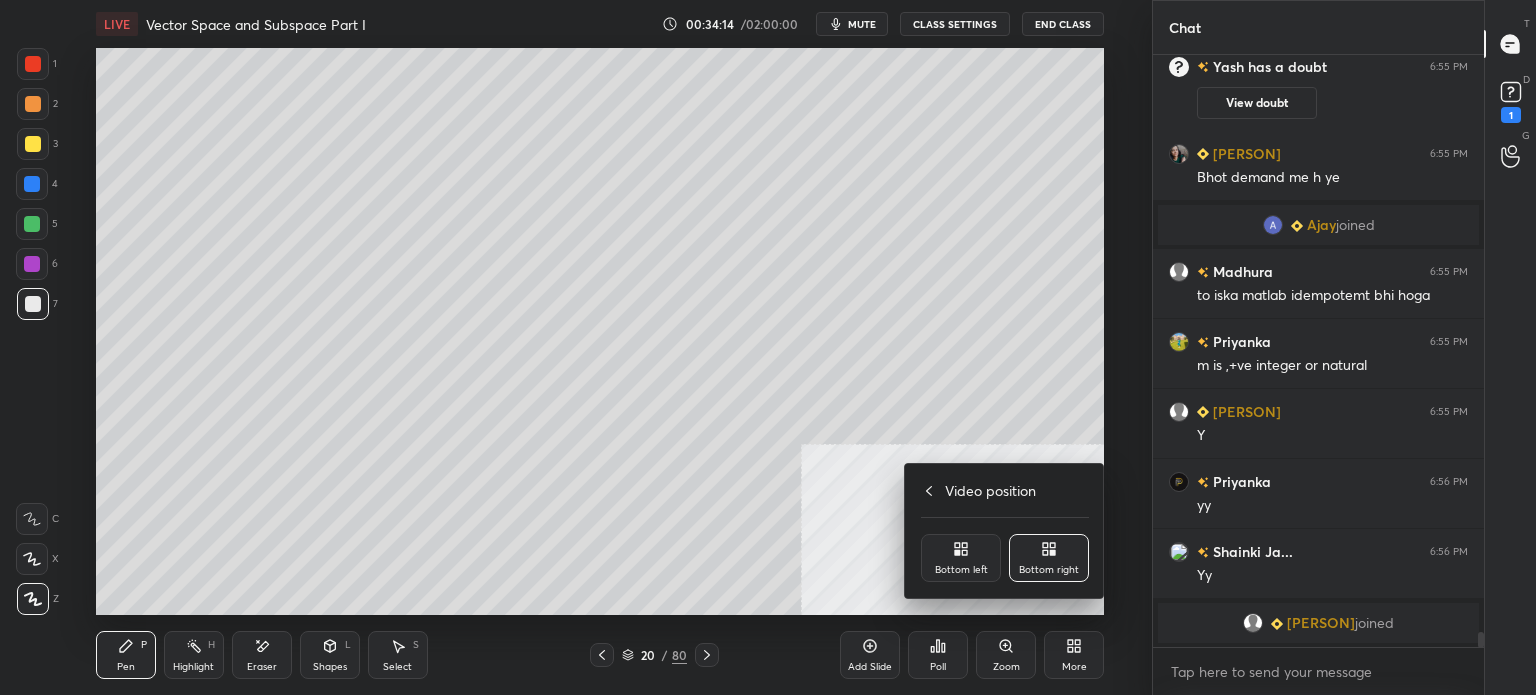click on "Bottom left" at bounding box center (961, 570) 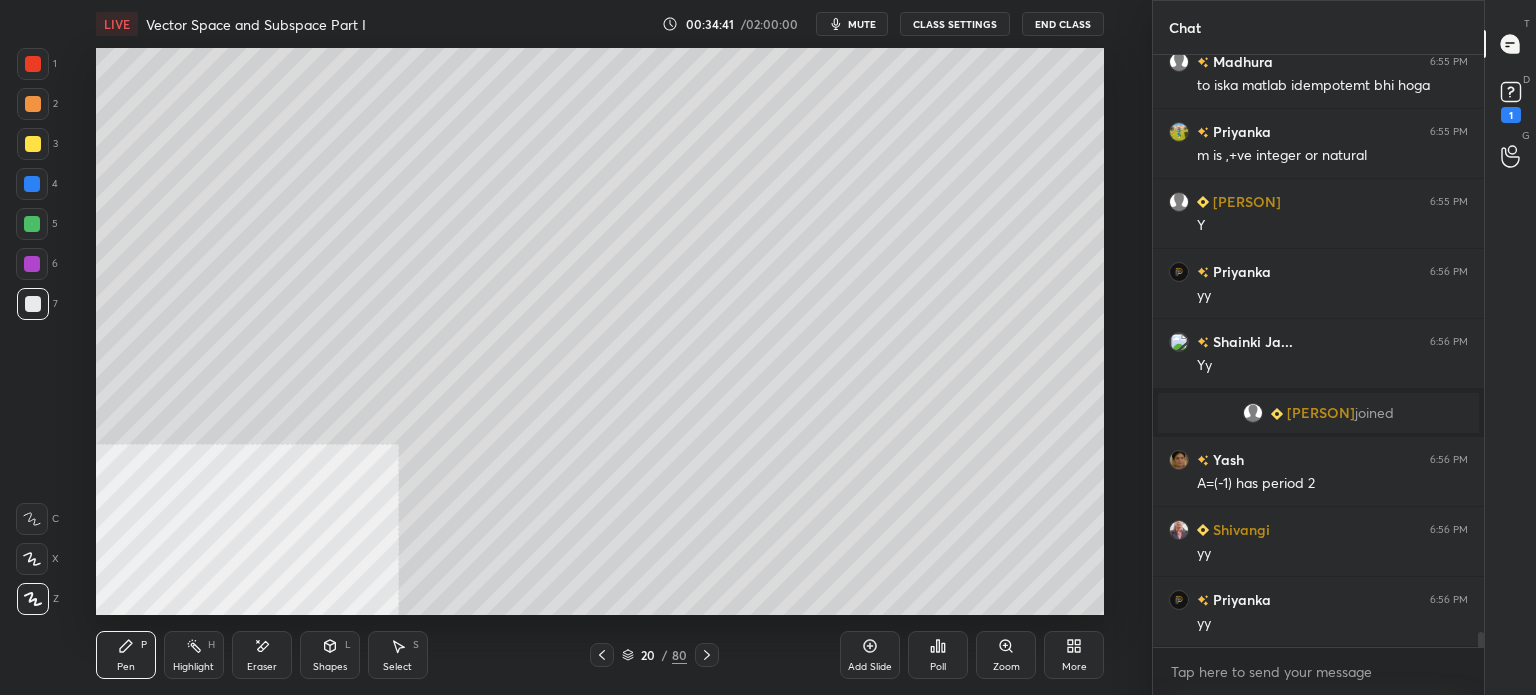 scroll, scrollTop: 23532, scrollLeft: 0, axis: vertical 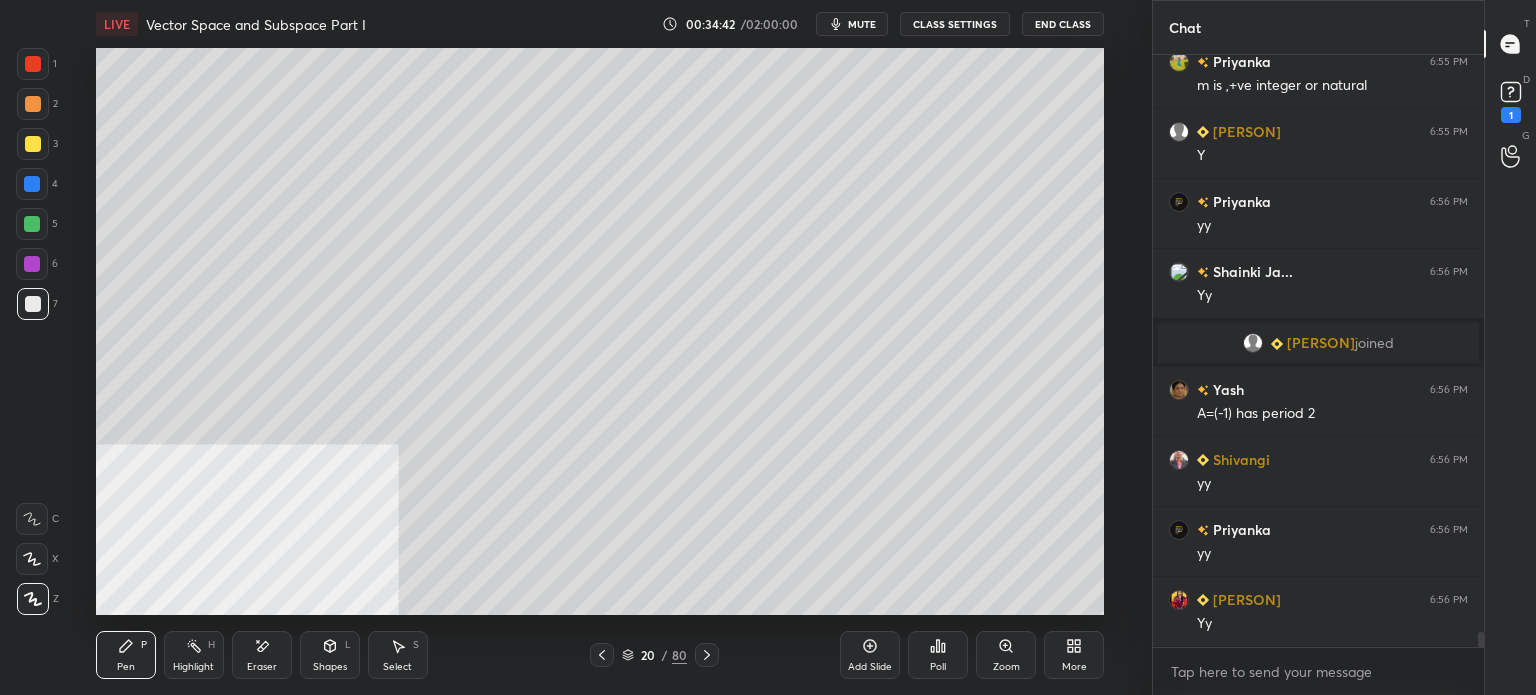 click on "Setting up your live class Poll for   secs No correct answer Start poll" at bounding box center (600, 331) 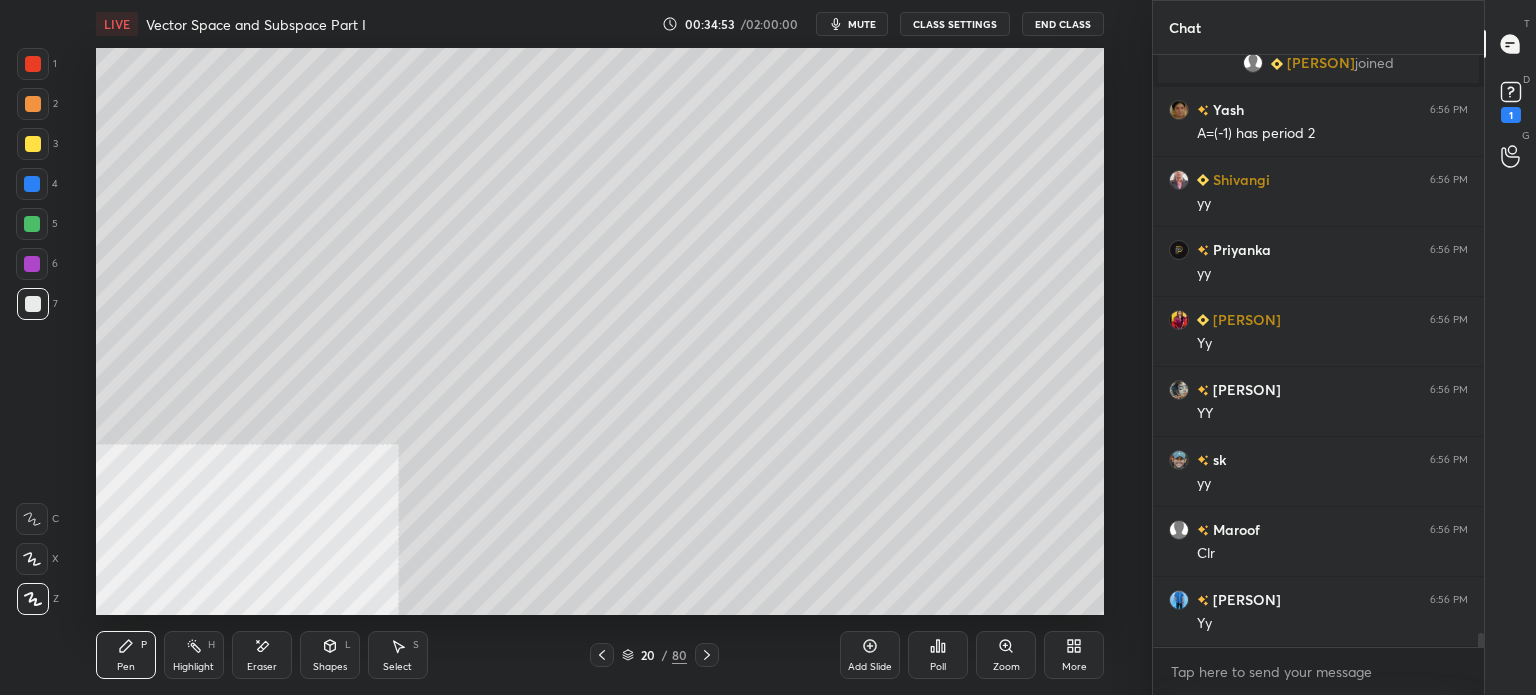 scroll, scrollTop: 23900, scrollLeft: 0, axis: vertical 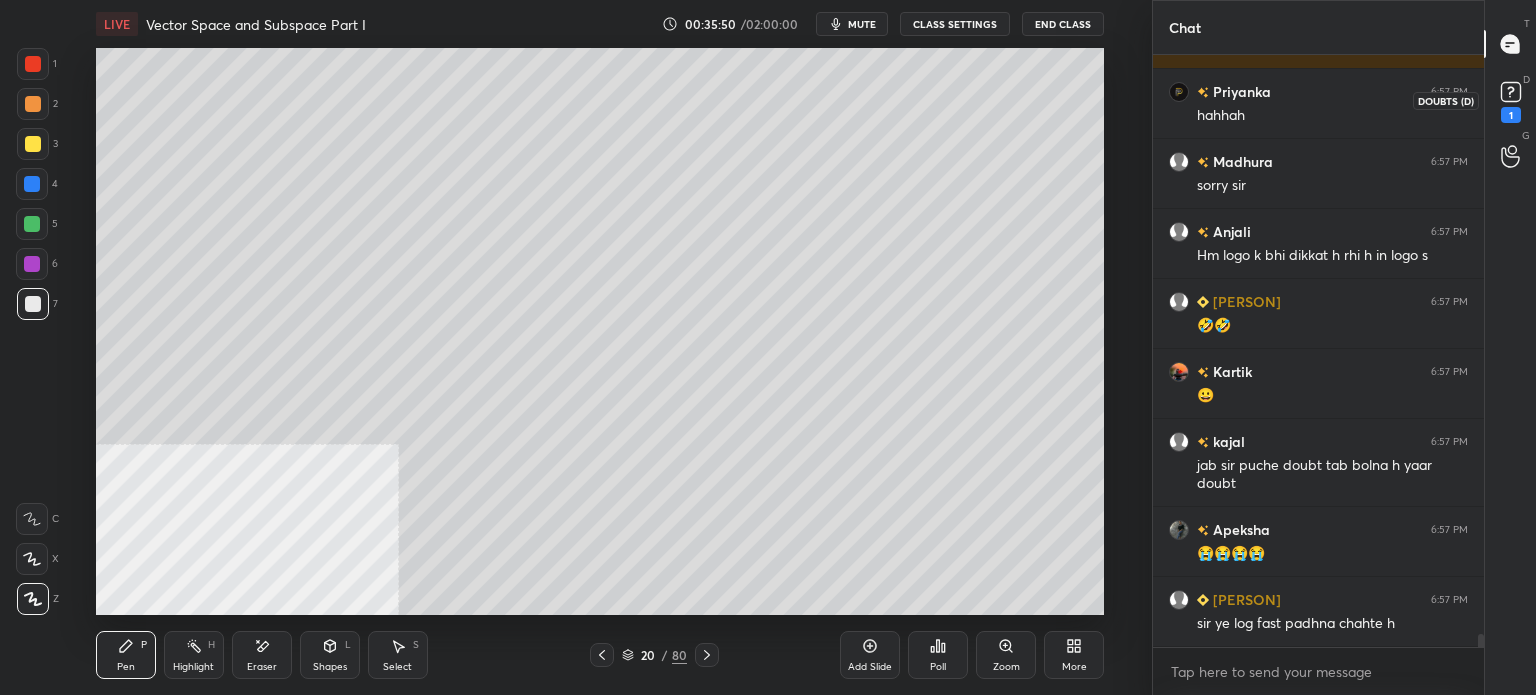 click 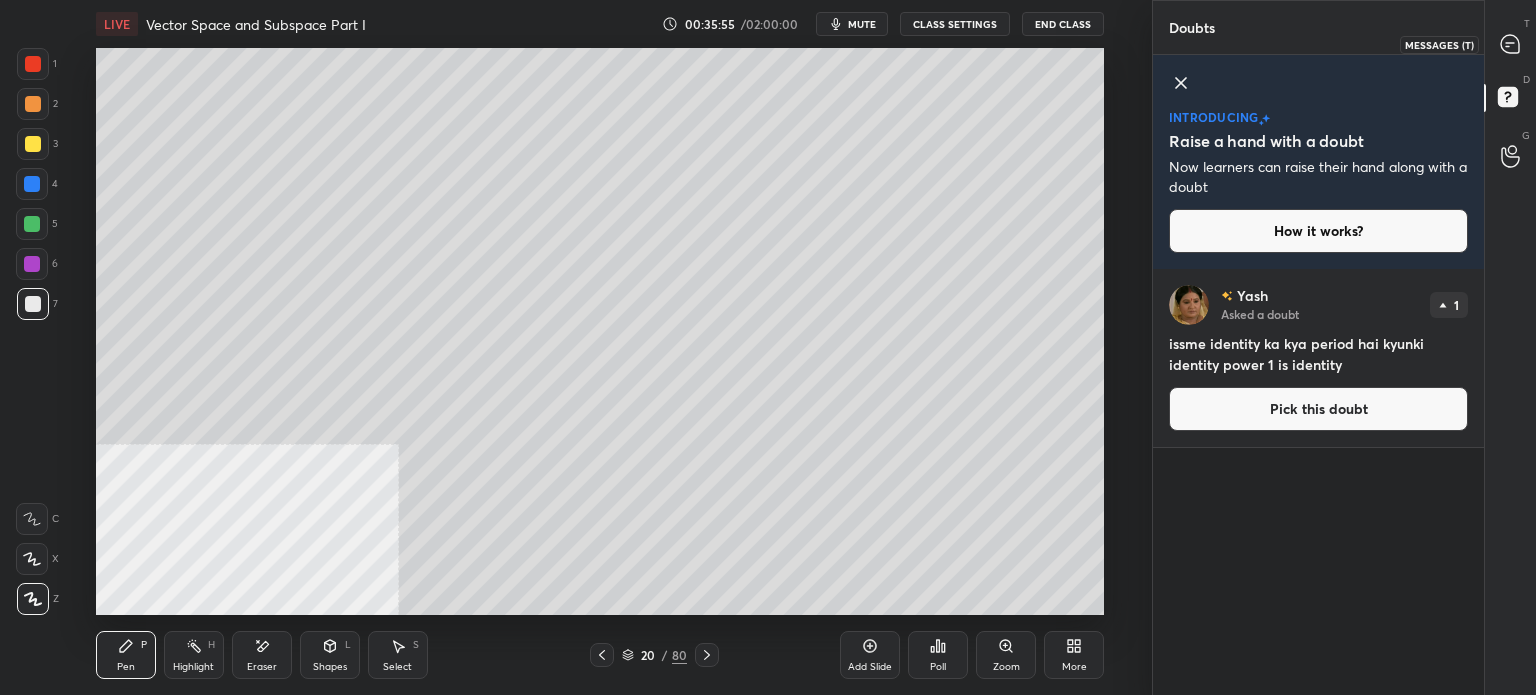 click at bounding box center [1511, 44] 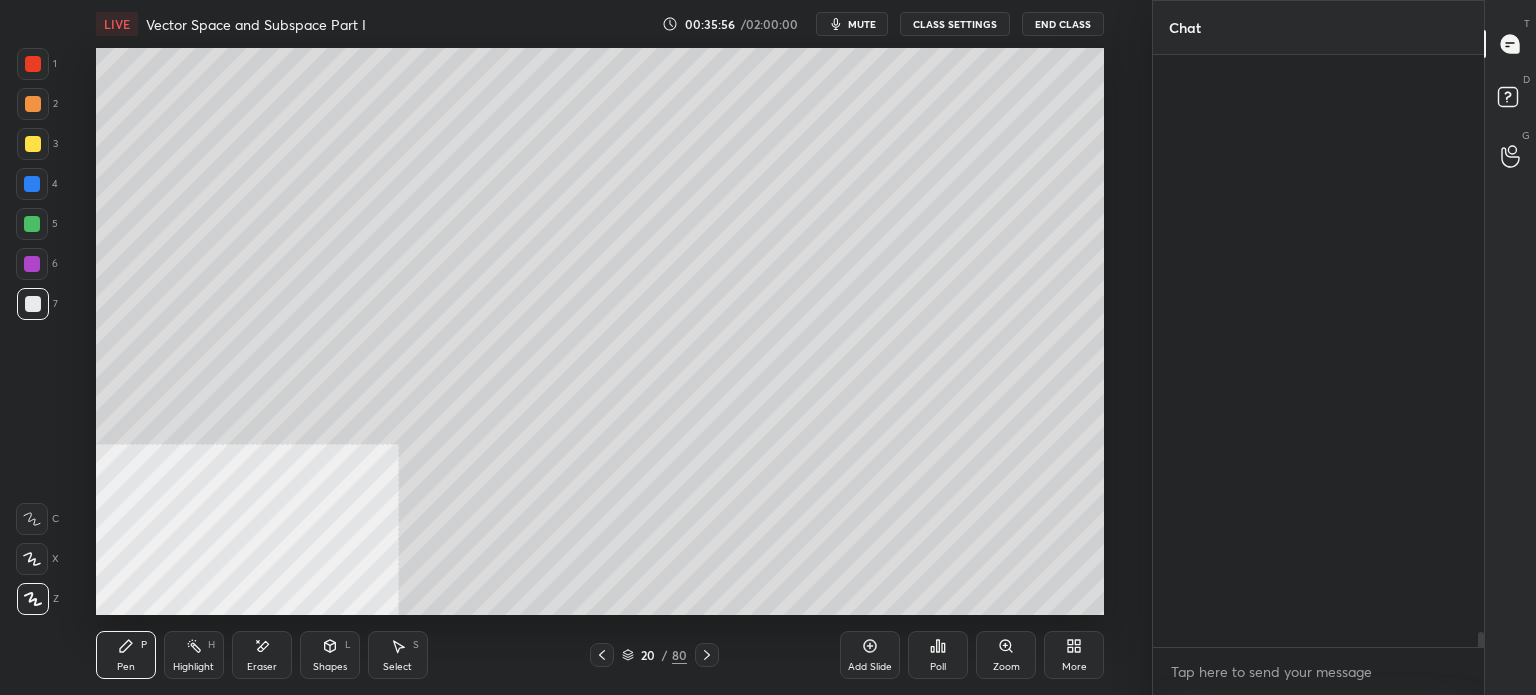 scroll, scrollTop: 25988, scrollLeft: 0, axis: vertical 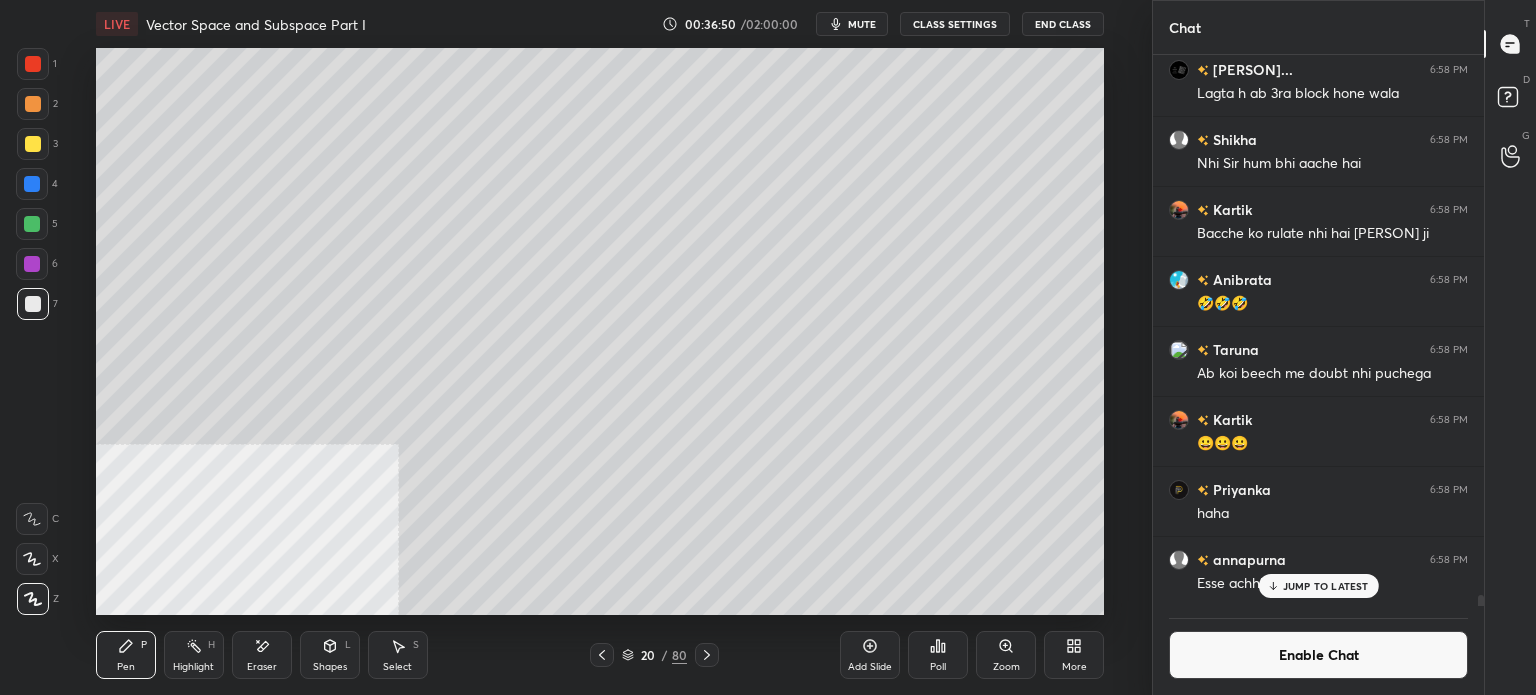 click on "JUMP TO LATEST" at bounding box center [1326, 586] 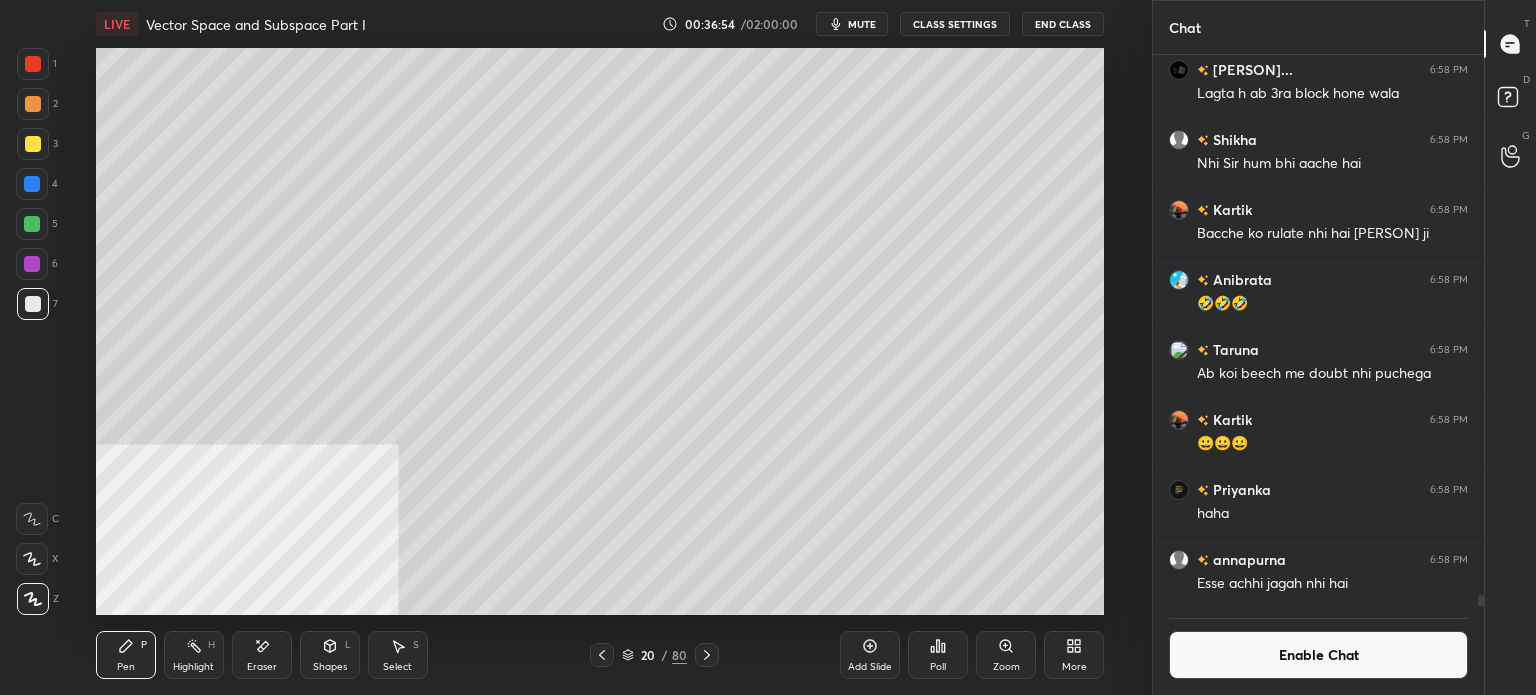 click on "CLASS SETTINGS" at bounding box center [955, 24] 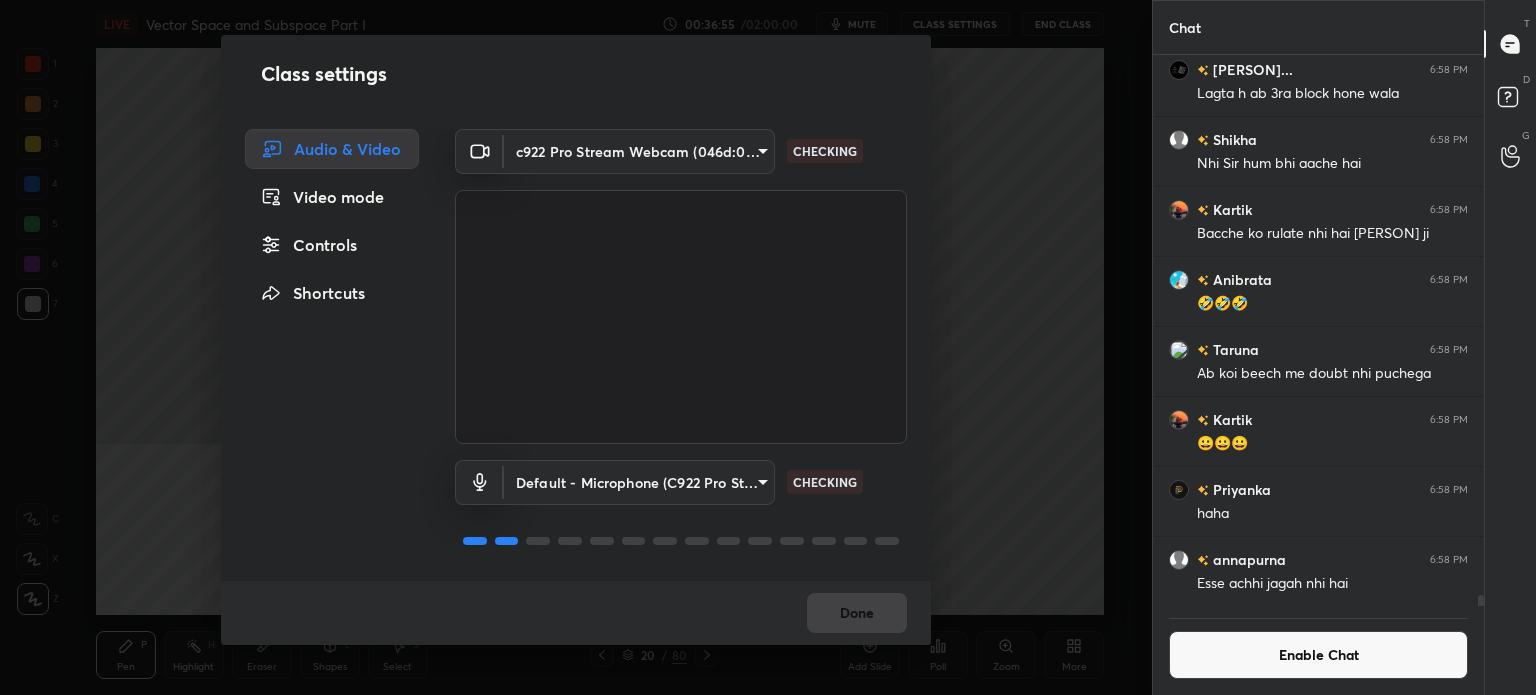 click on "Controls" at bounding box center (332, 245) 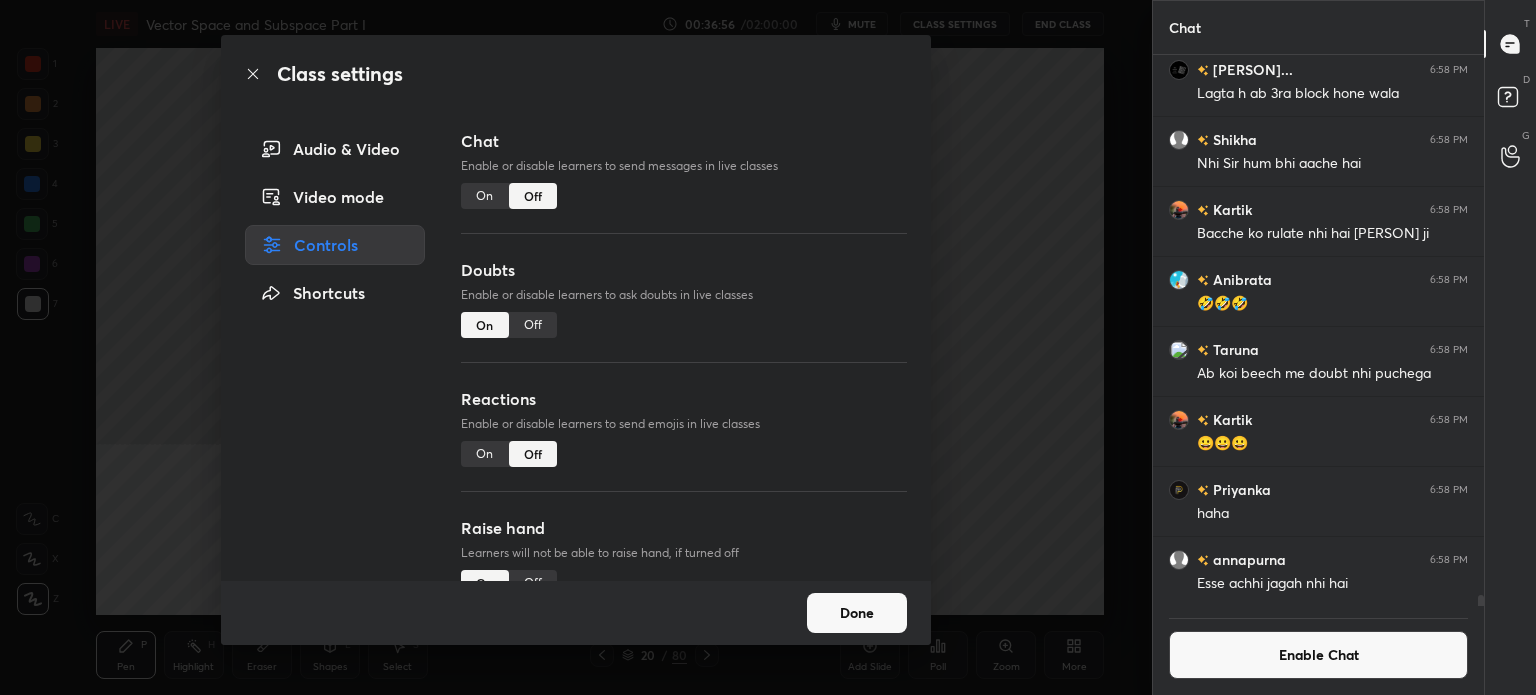 click on "Off" at bounding box center [533, 325] 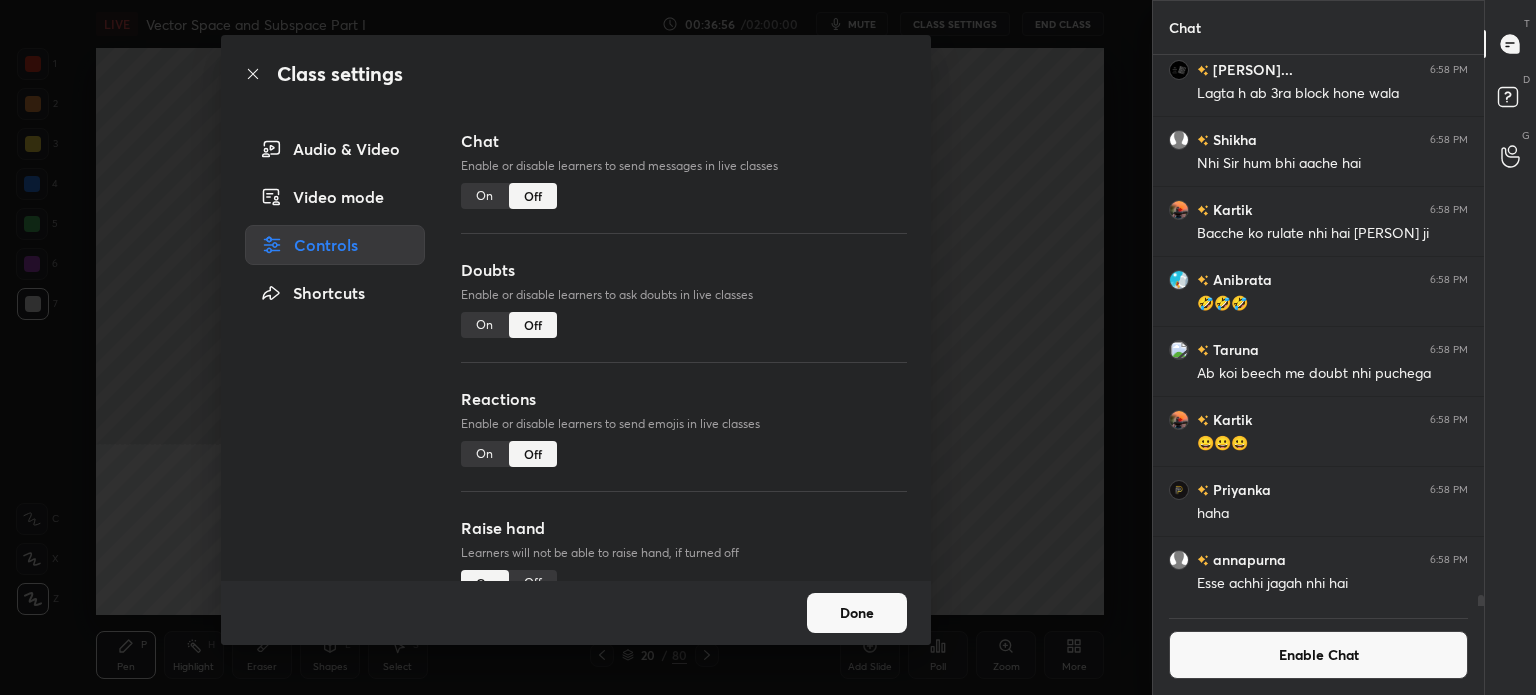 click on "Done" at bounding box center (857, 613) 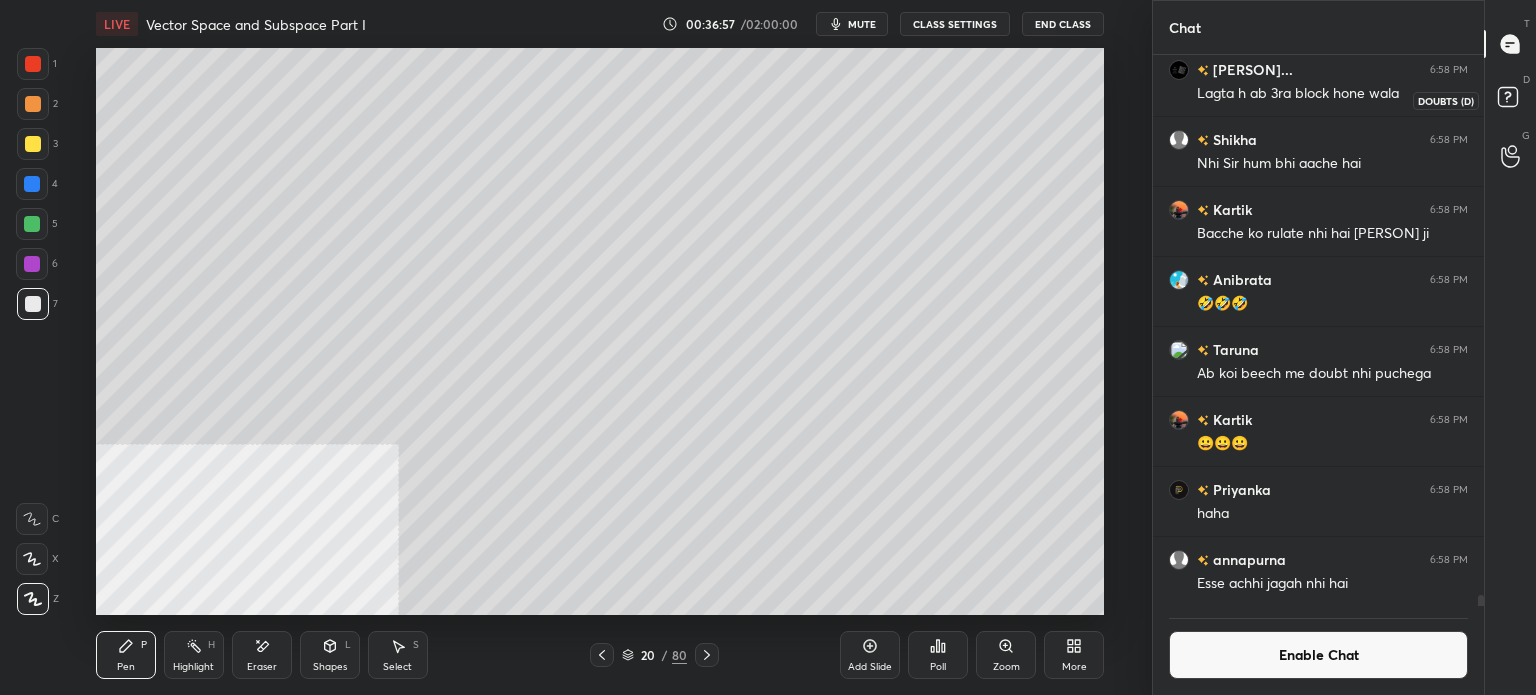click 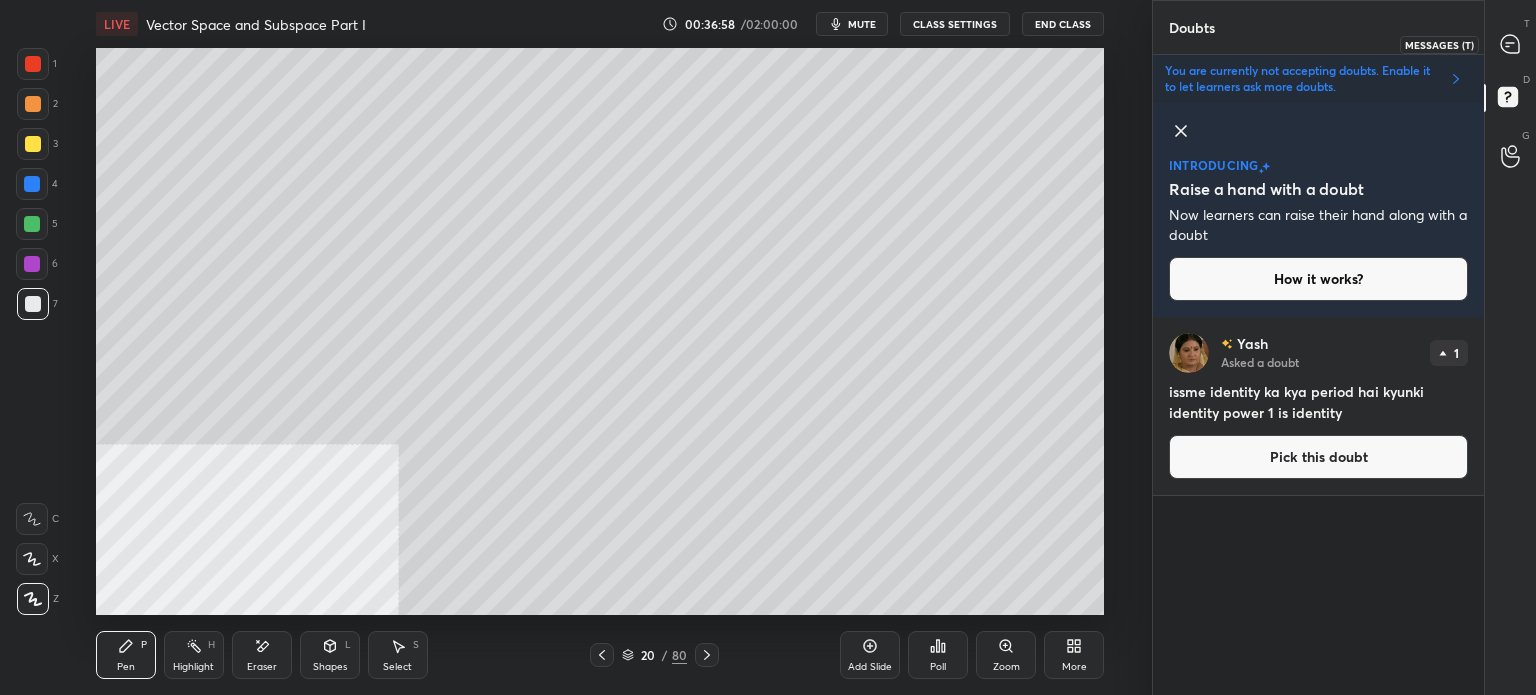 click at bounding box center (1511, 44) 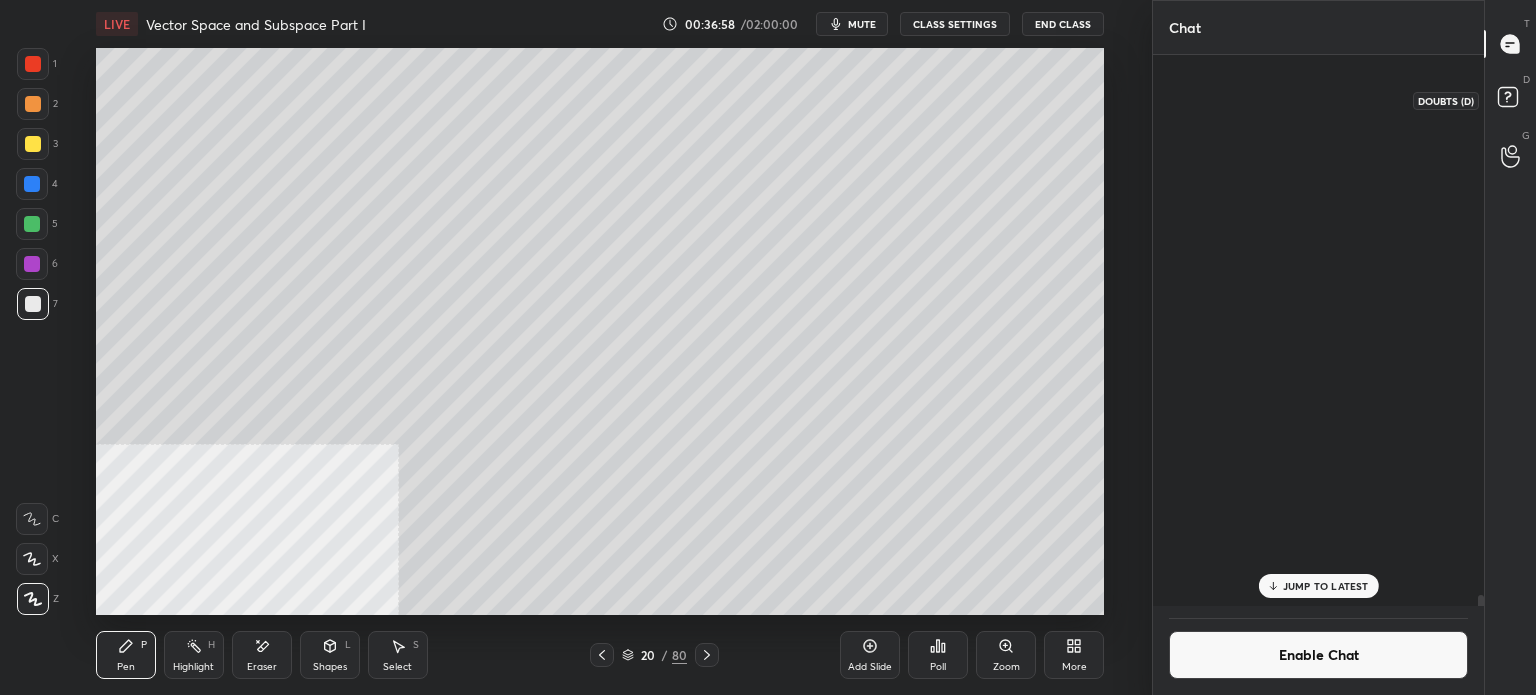 scroll, scrollTop: 7, scrollLeft: 6, axis: both 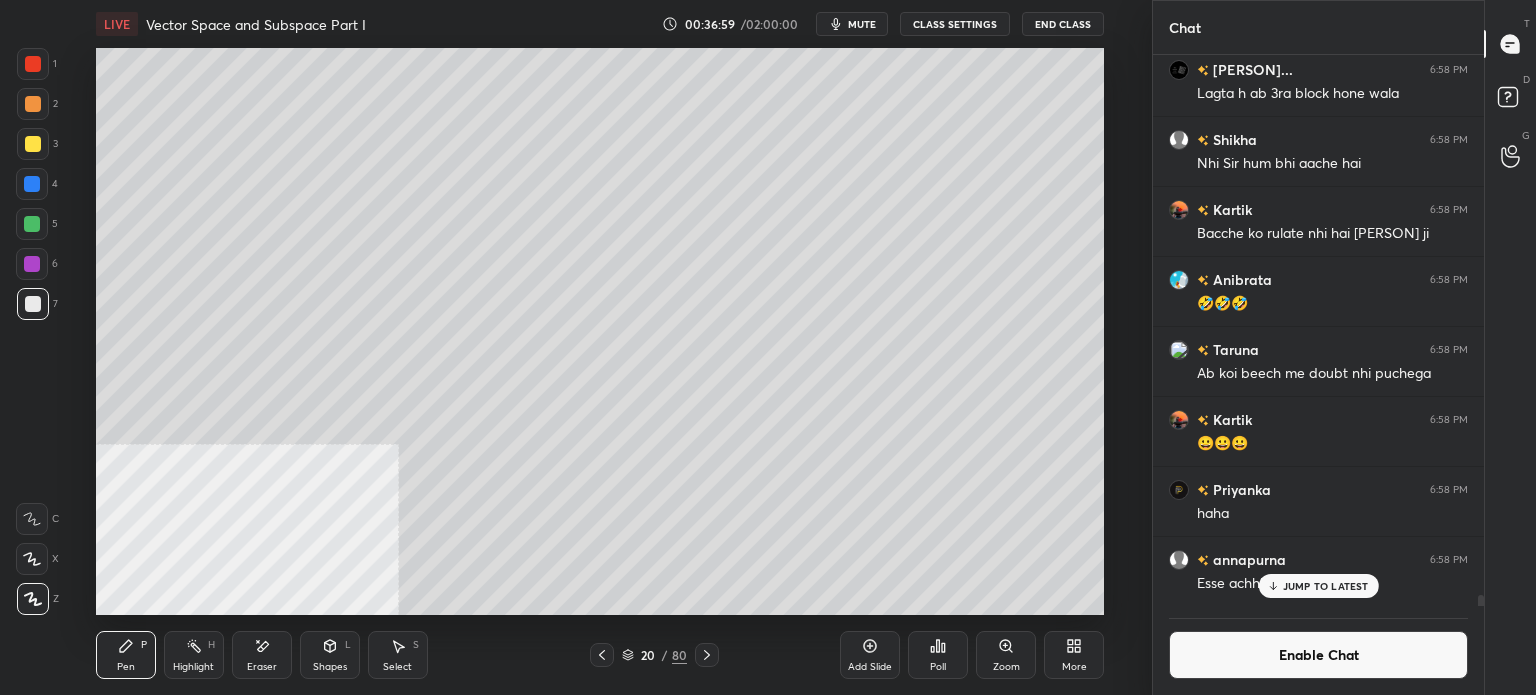 click on "JUMP TO LATEST" at bounding box center [1318, 586] 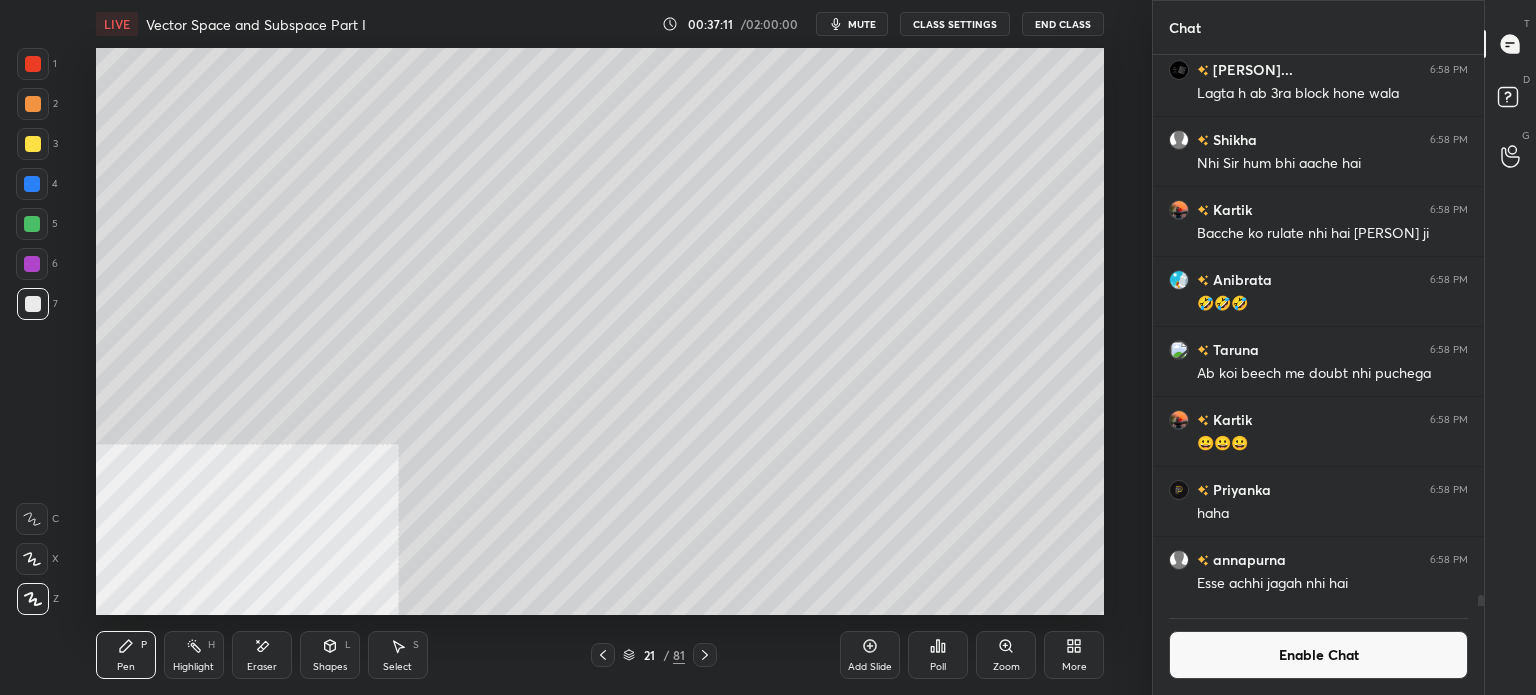 click at bounding box center (33, 144) 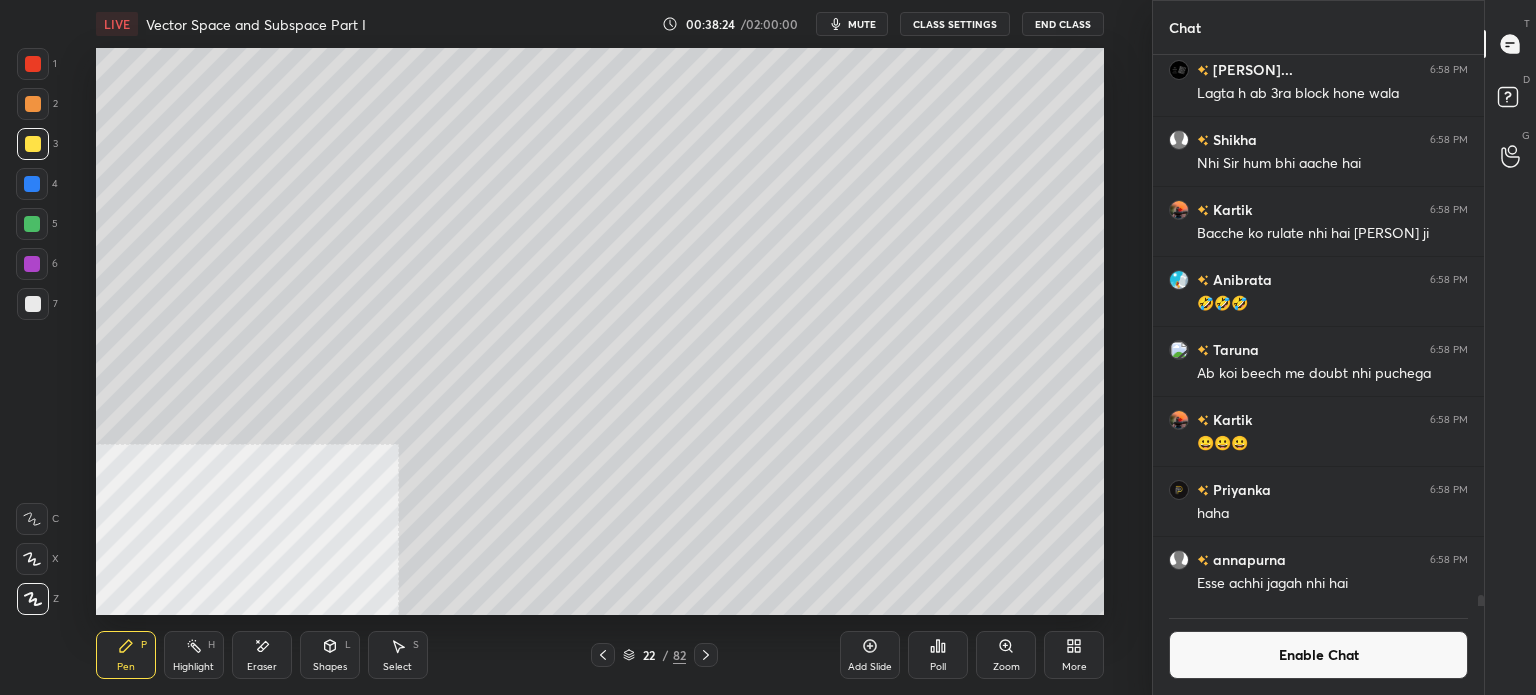 click at bounding box center (33, 104) 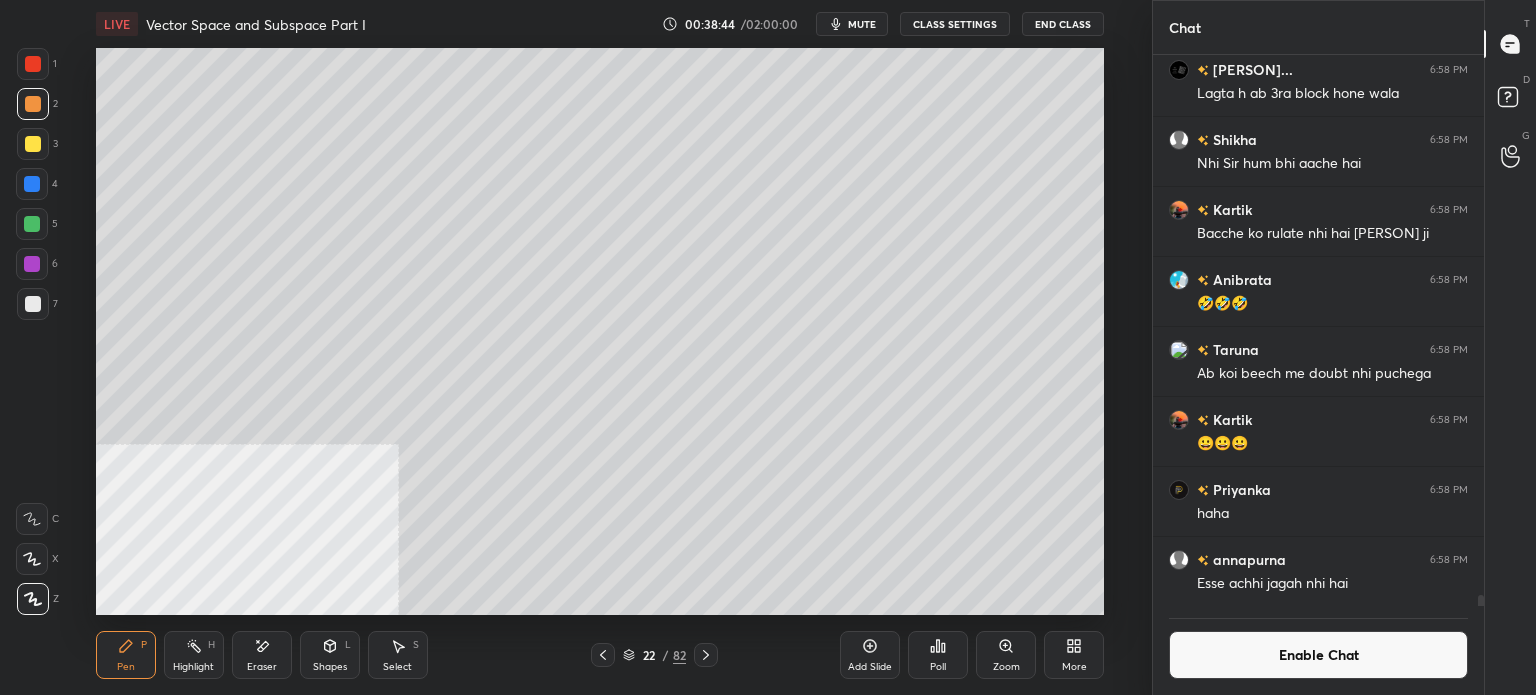 click on "Setting up your live class Poll for   secs No correct answer Start poll" at bounding box center [600, 331] 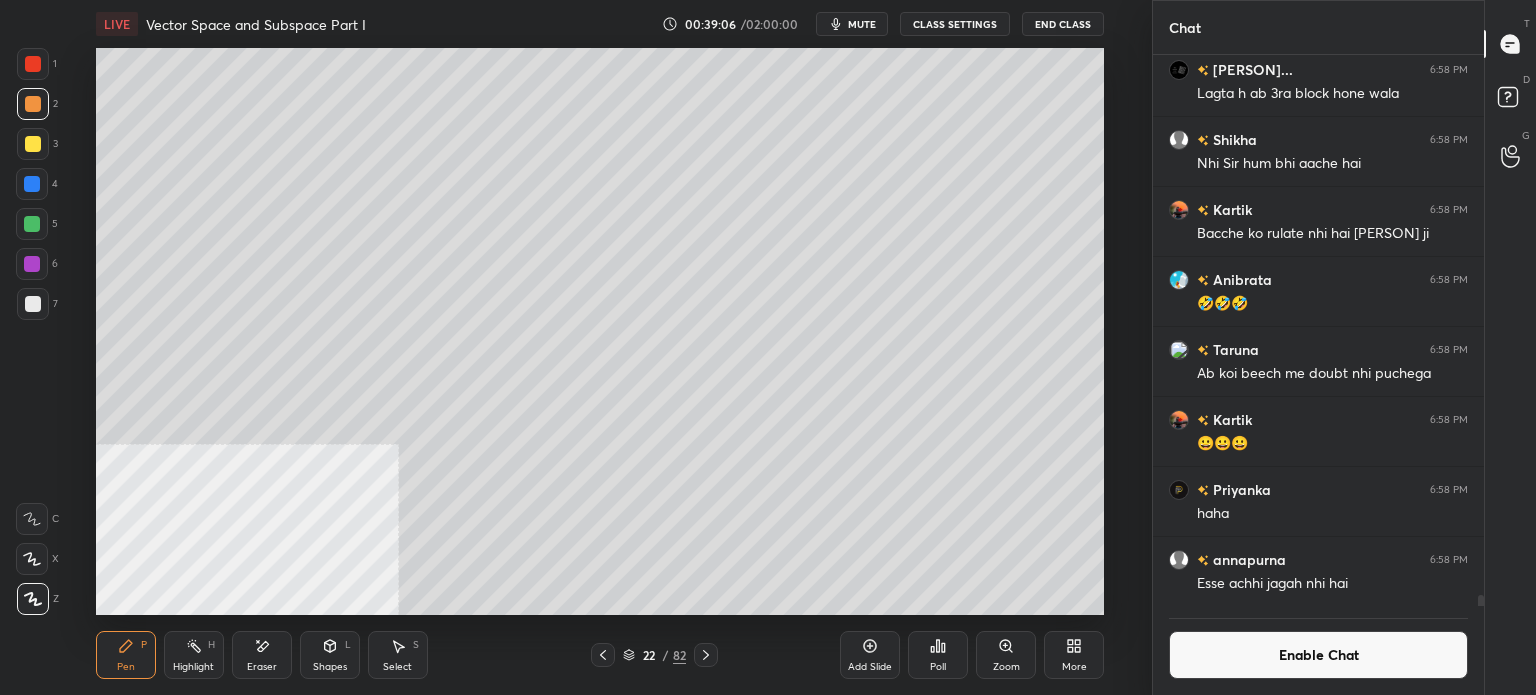 click on "Eraser" at bounding box center [262, 655] 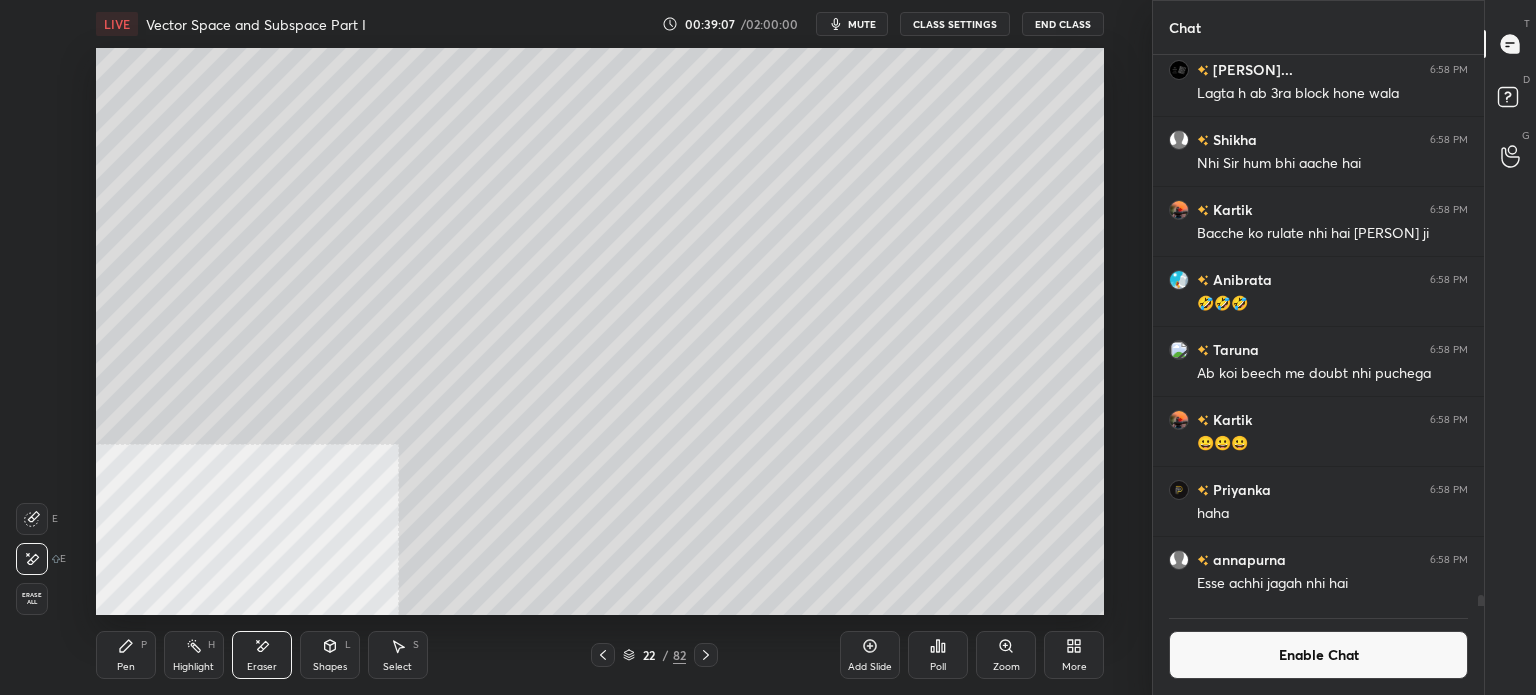 click 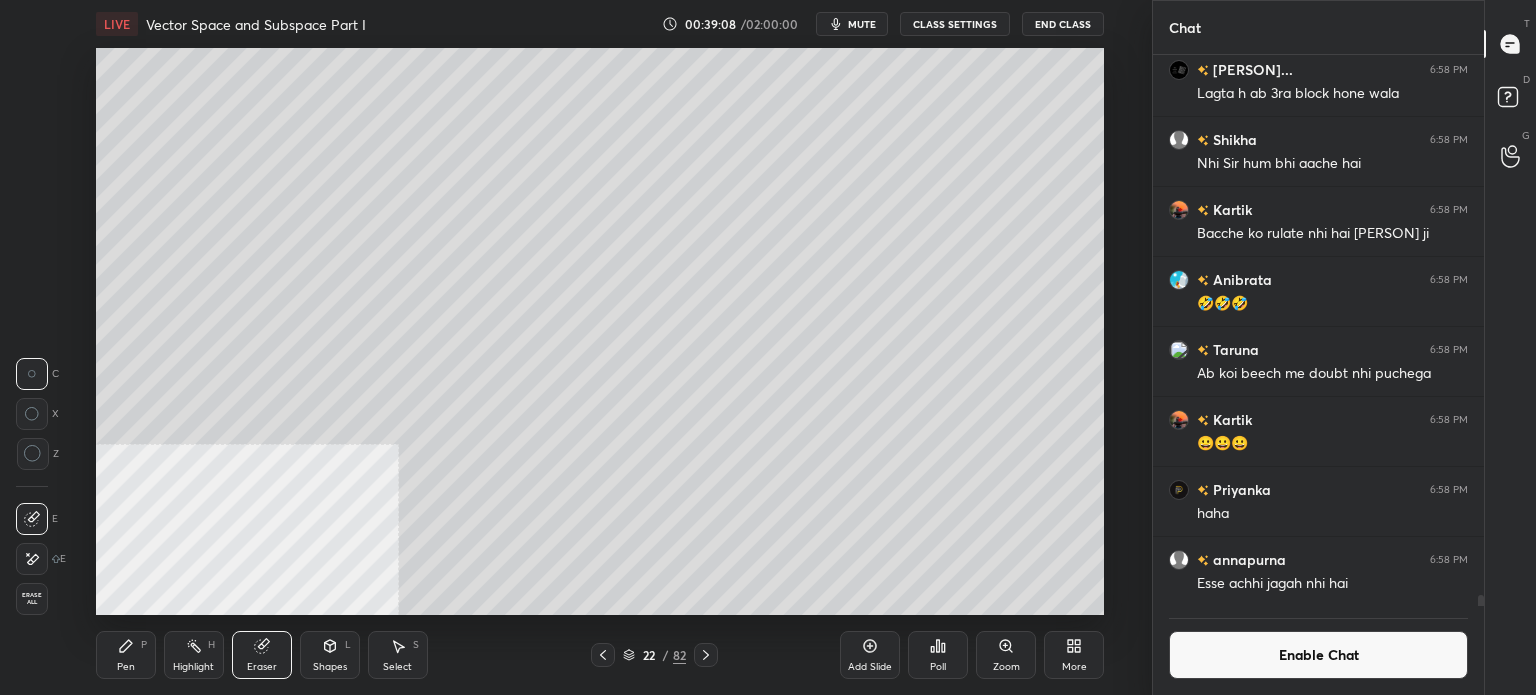 click at bounding box center (32, 559) 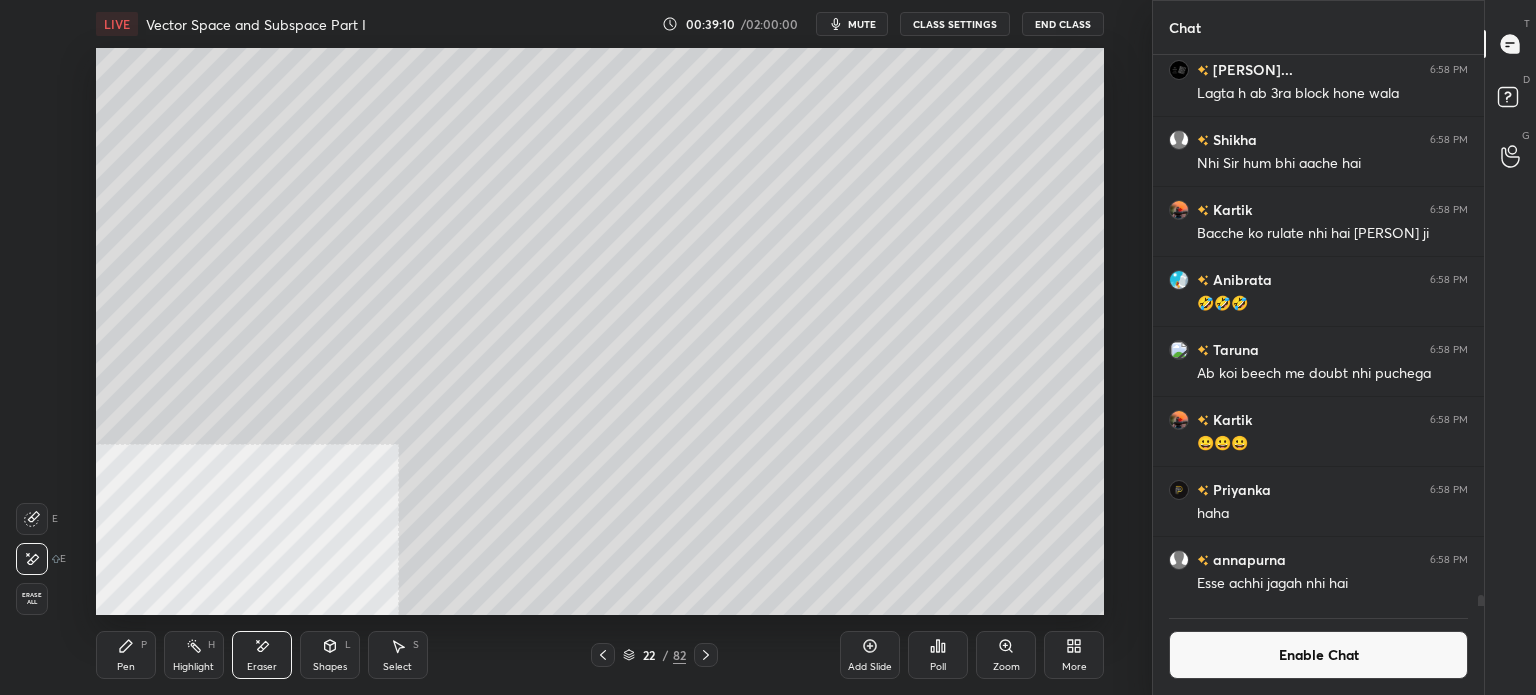 click on "Pen P" at bounding box center [126, 655] 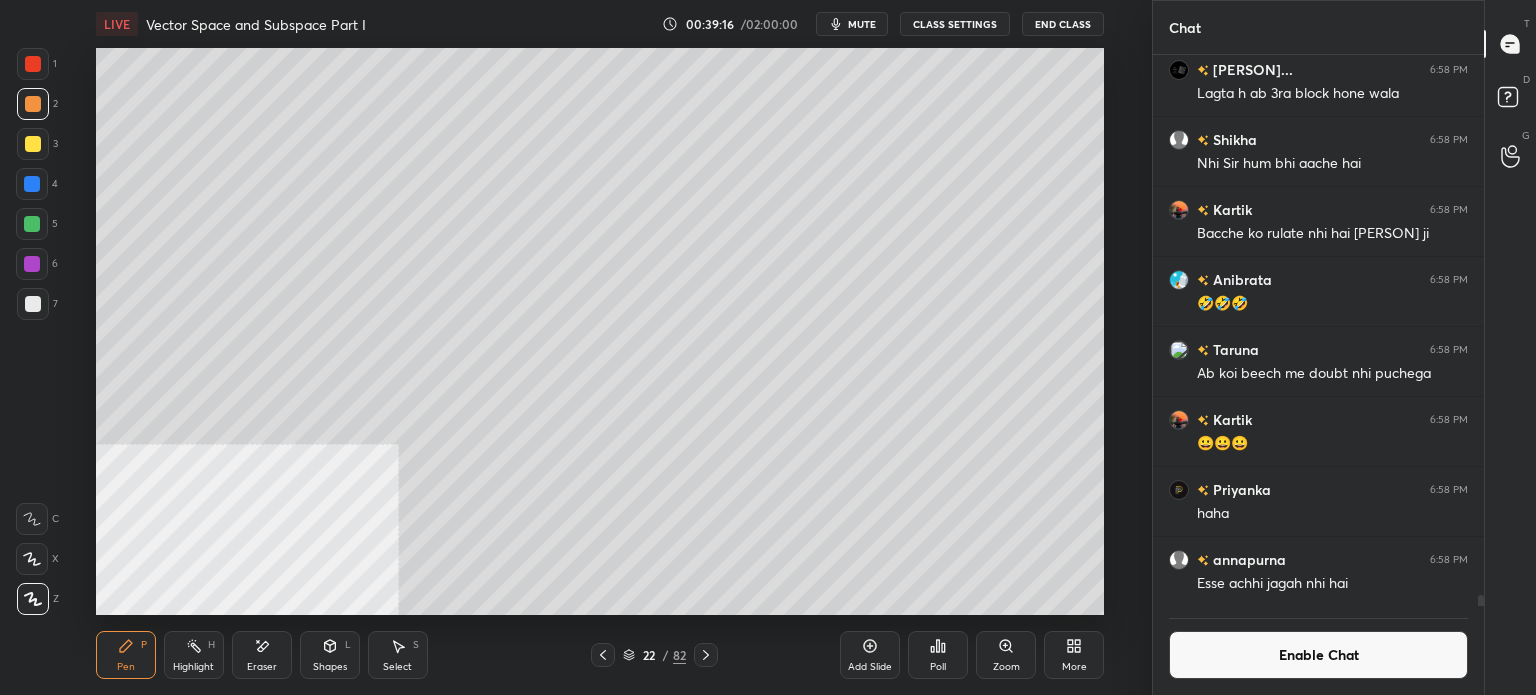 click 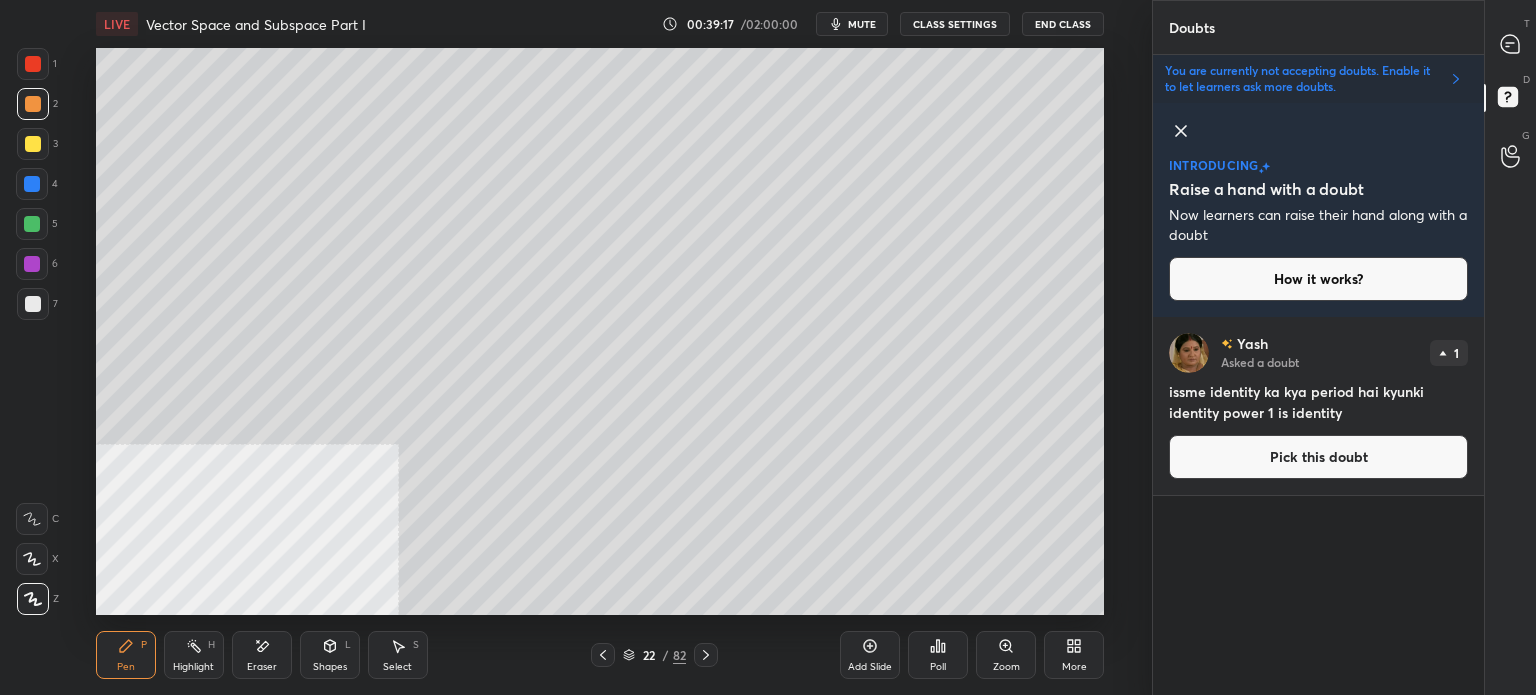scroll, scrollTop: 372, scrollLeft: 325, axis: both 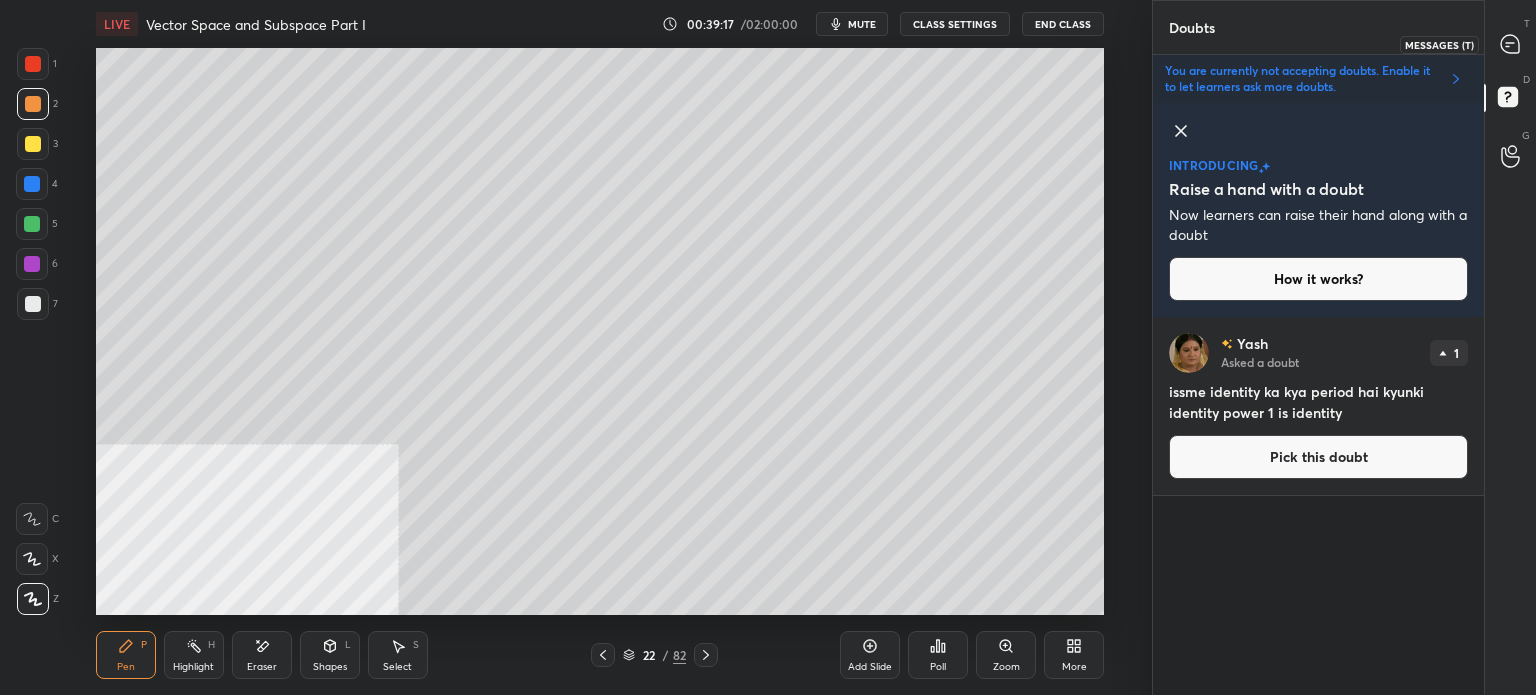 click at bounding box center [1511, 44] 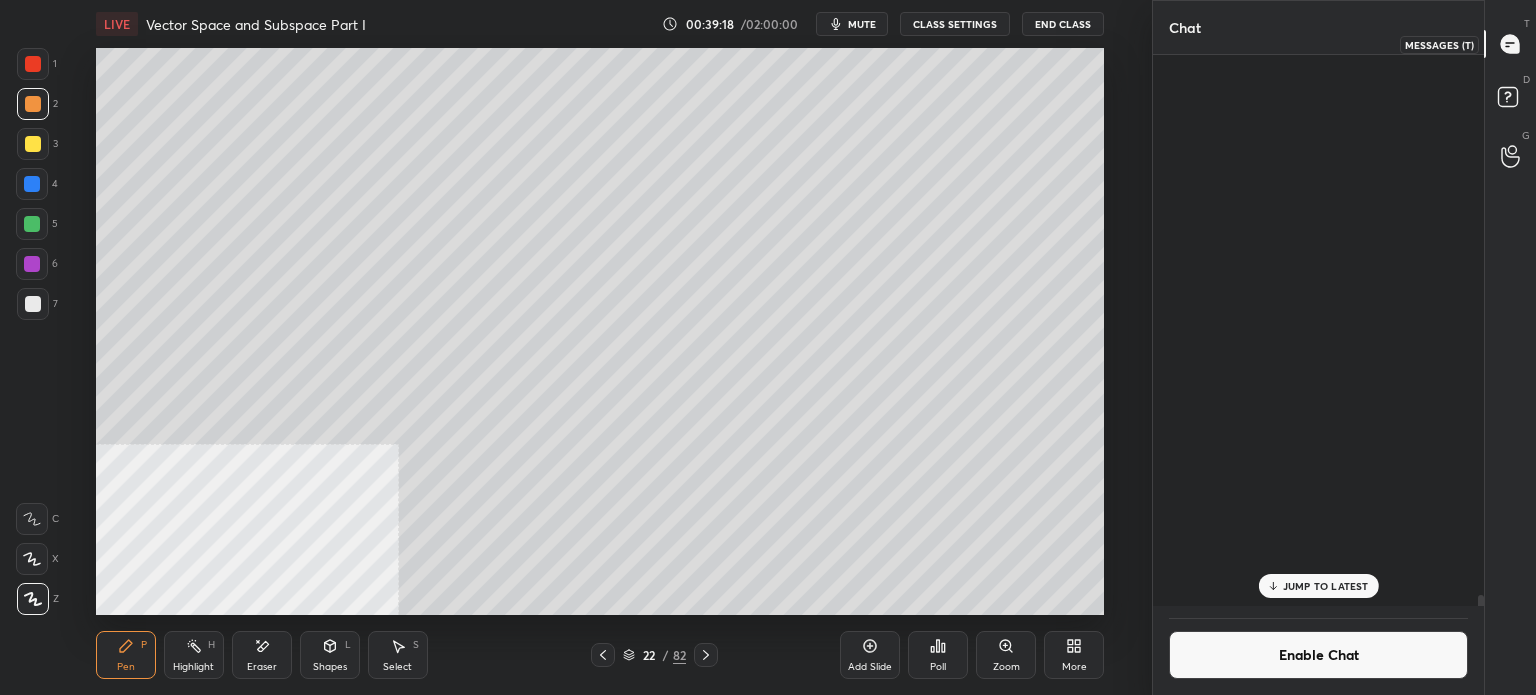 scroll, scrollTop: 26696, scrollLeft: 0, axis: vertical 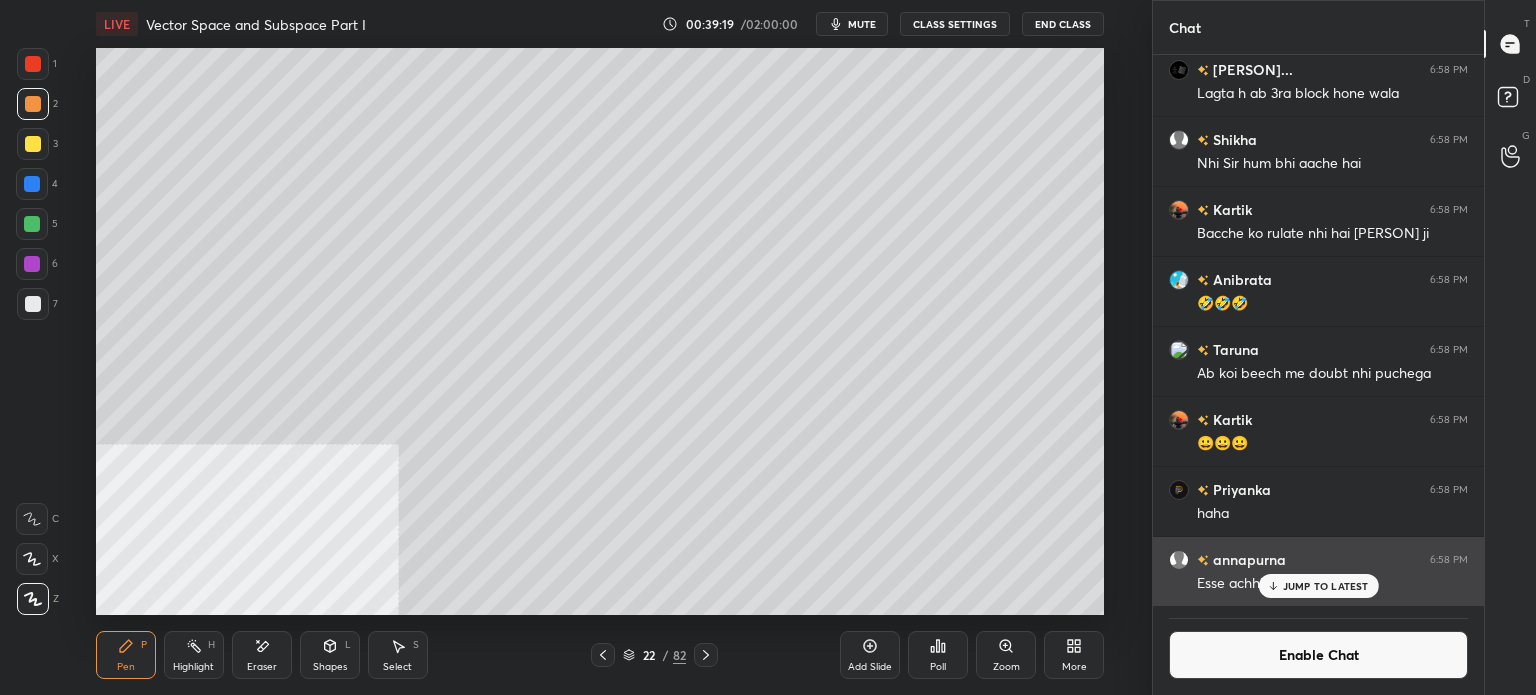 drag, startPoint x: 1315, startPoint y: 582, endPoint x: 1262, endPoint y: 587, distance: 53.235325 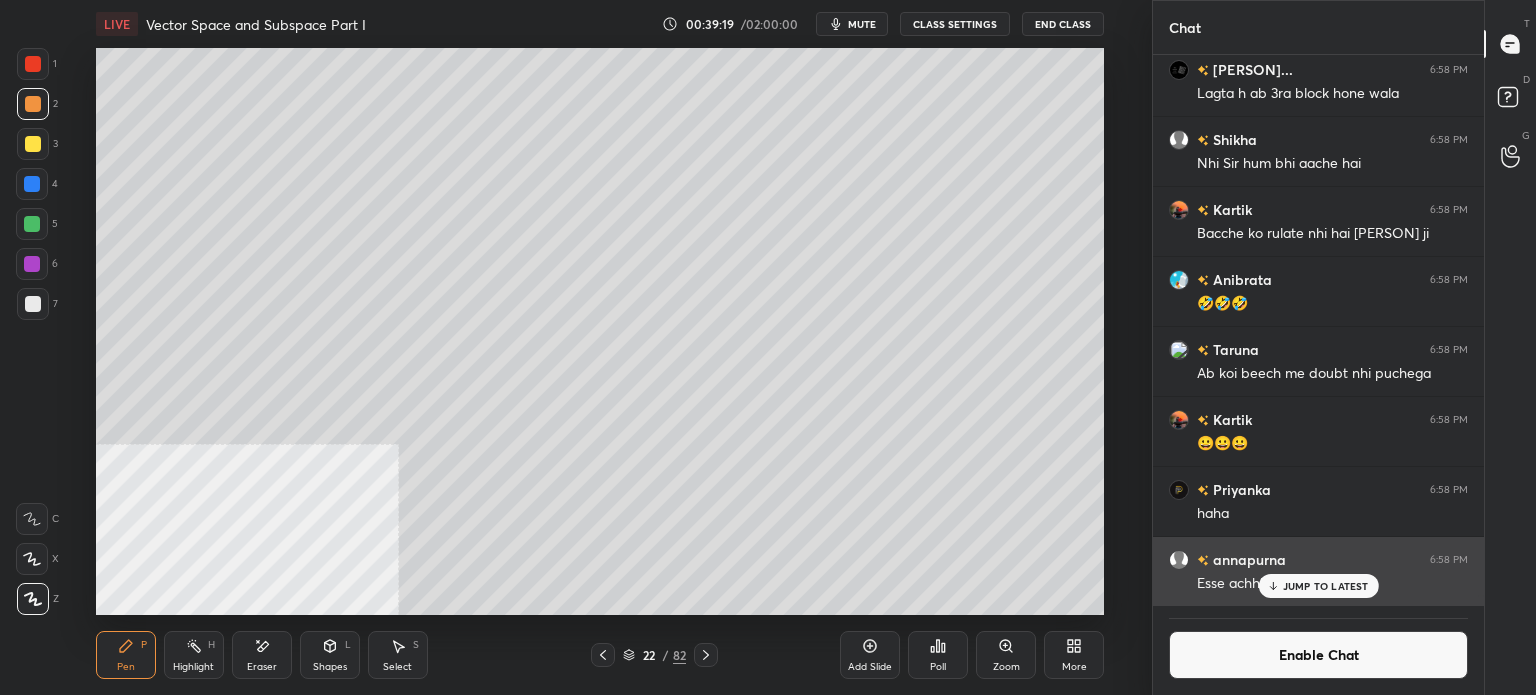 click on "JUMP TO LATEST" at bounding box center [1326, 586] 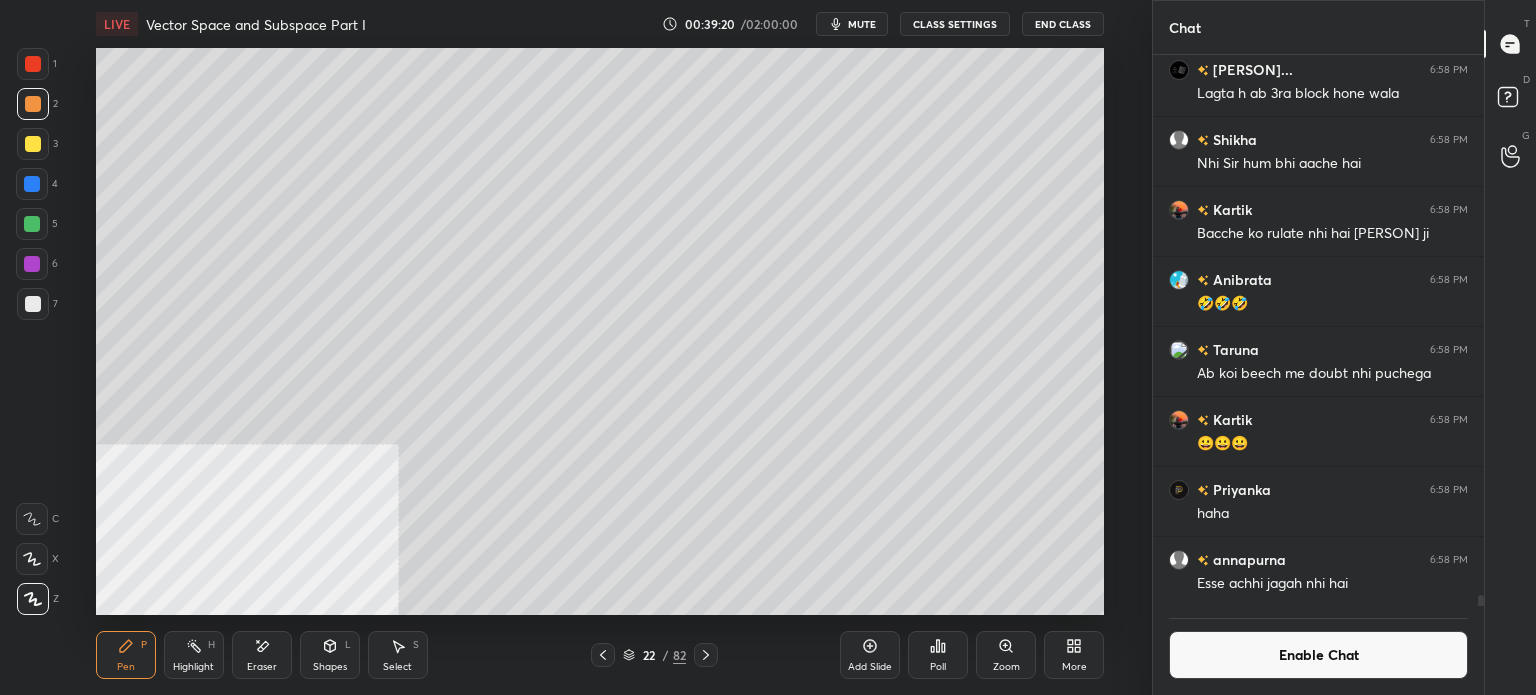 click at bounding box center [33, 144] 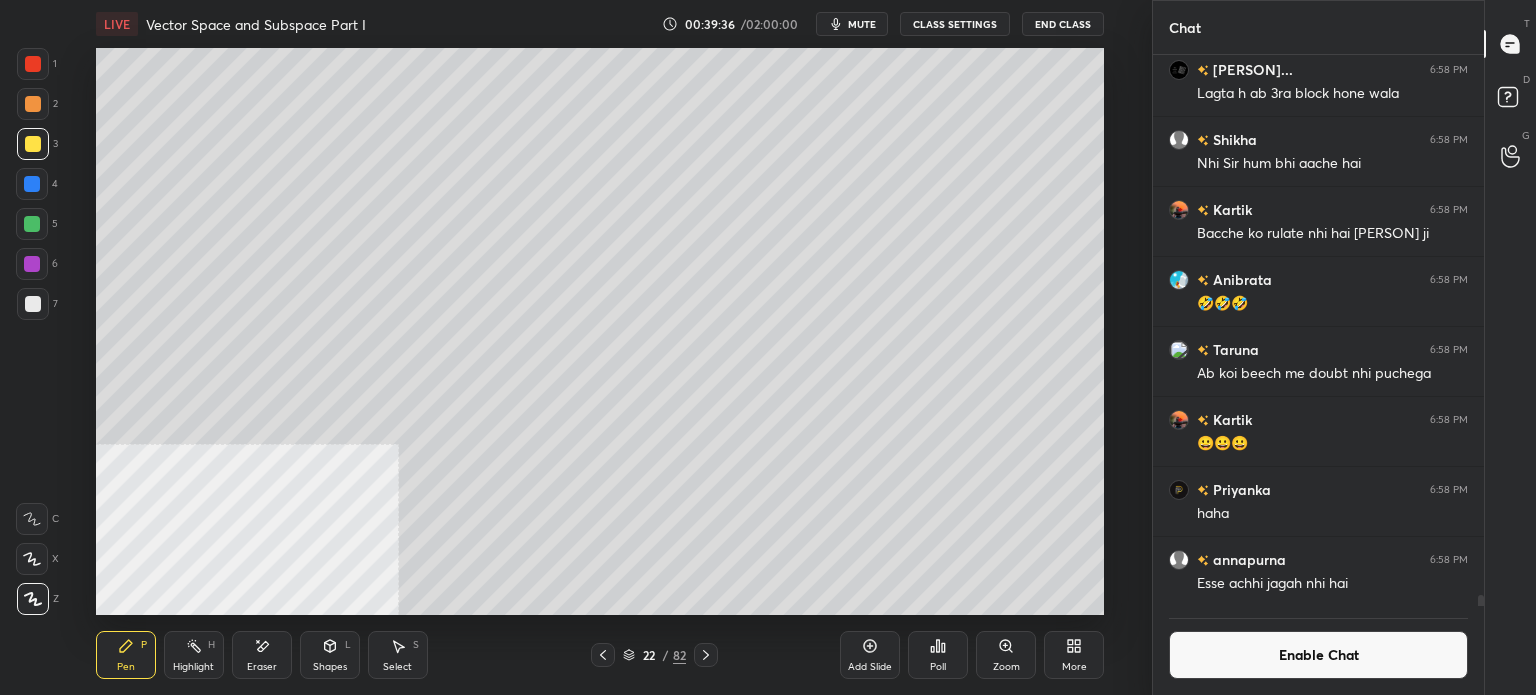 click on "Eraser" at bounding box center (262, 655) 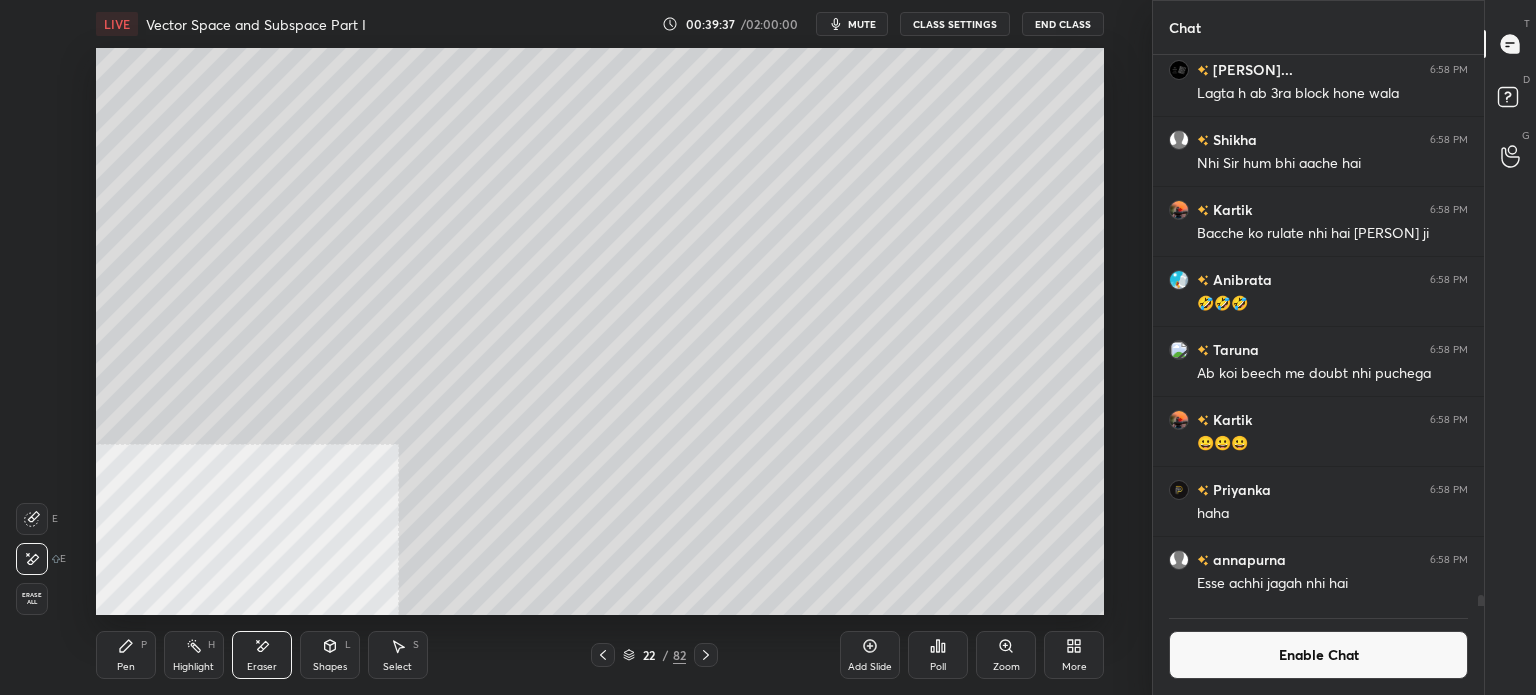 click at bounding box center (32, 559) 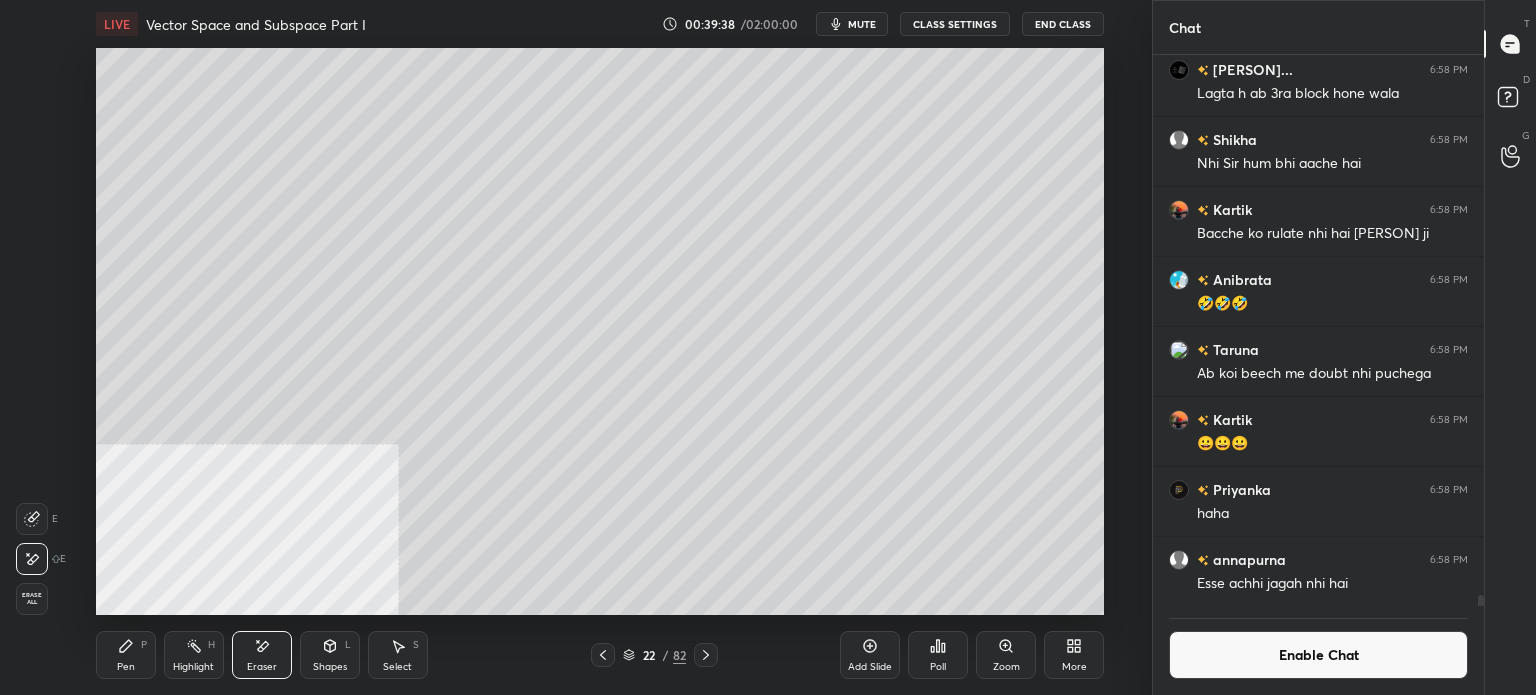 click on "Pen" at bounding box center [126, 667] 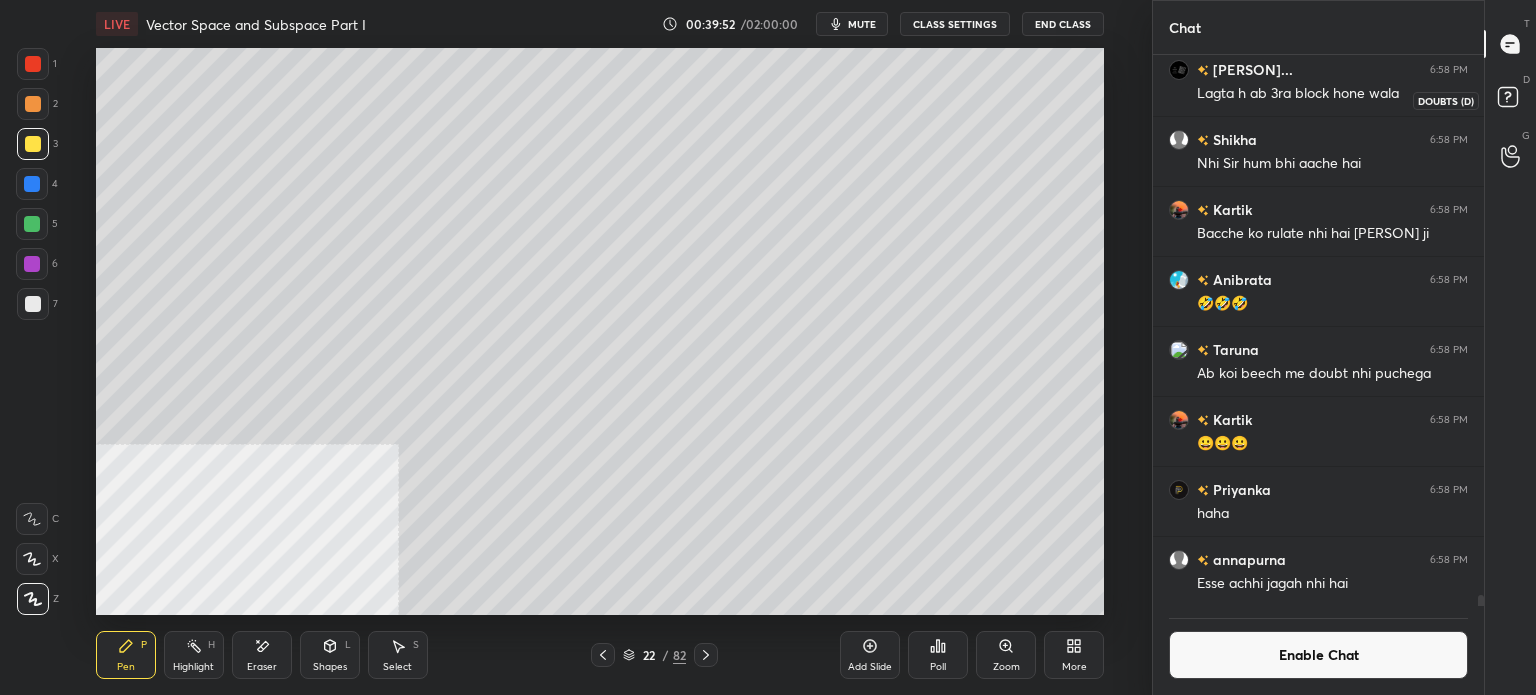 click 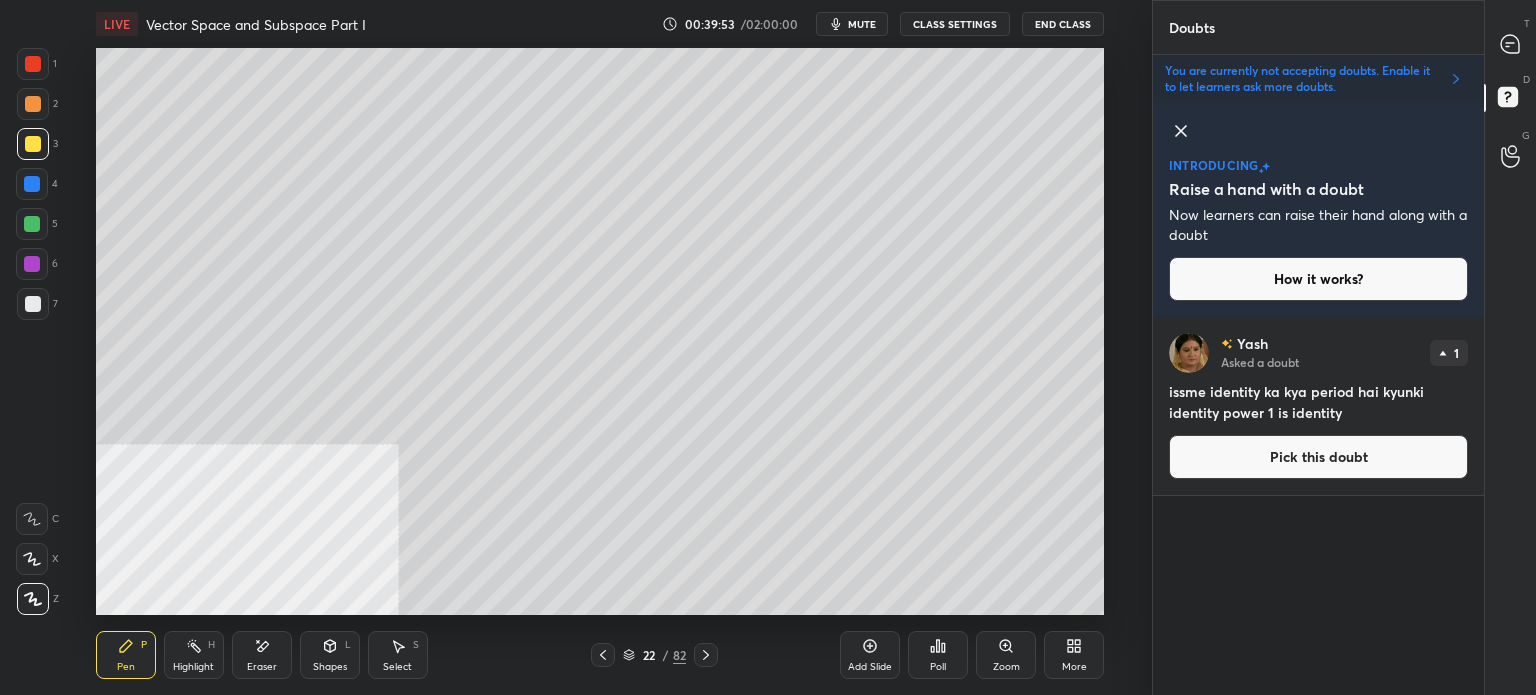 drag, startPoint x: 1530, startPoint y: 47, endPoint x: 1519, endPoint y: 58, distance: 15.556349 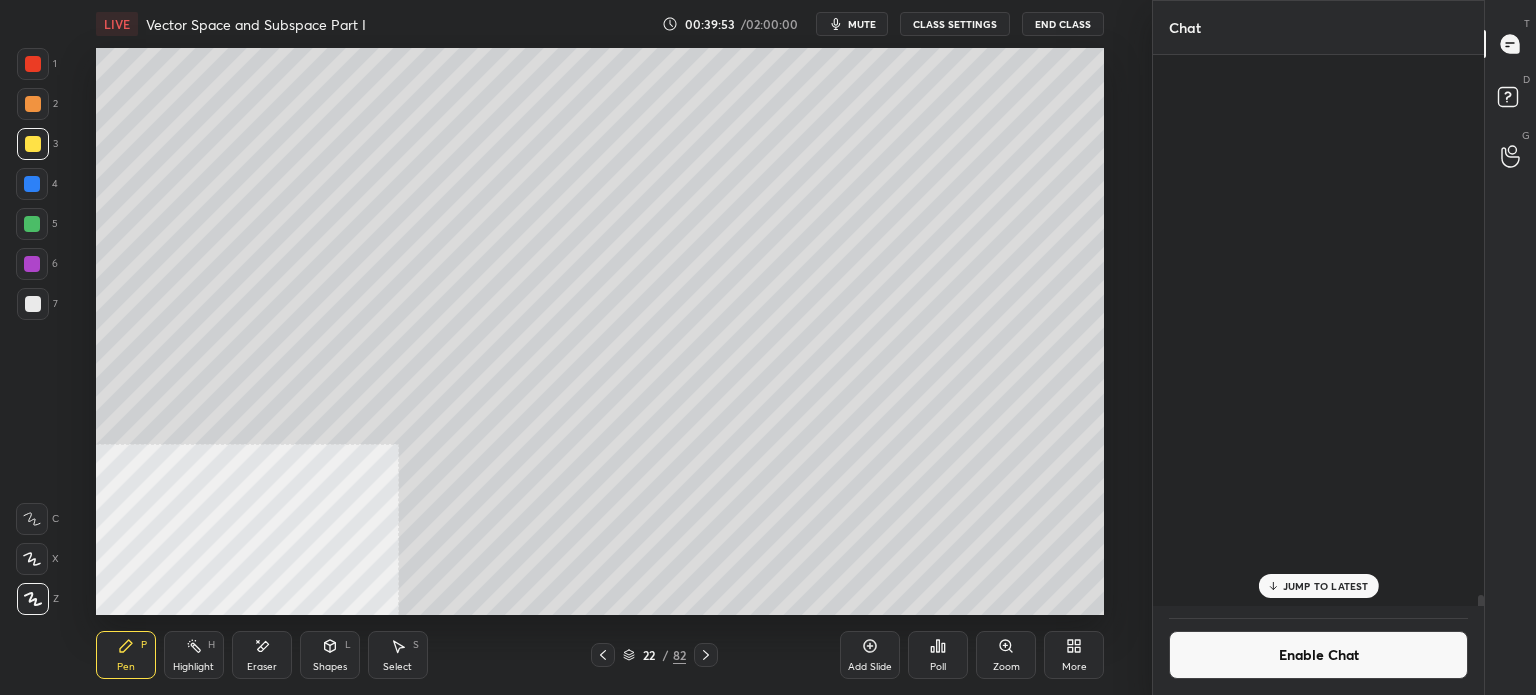 scroll, scrollTop: 26696, scrollLeft: 0, axis: vertical 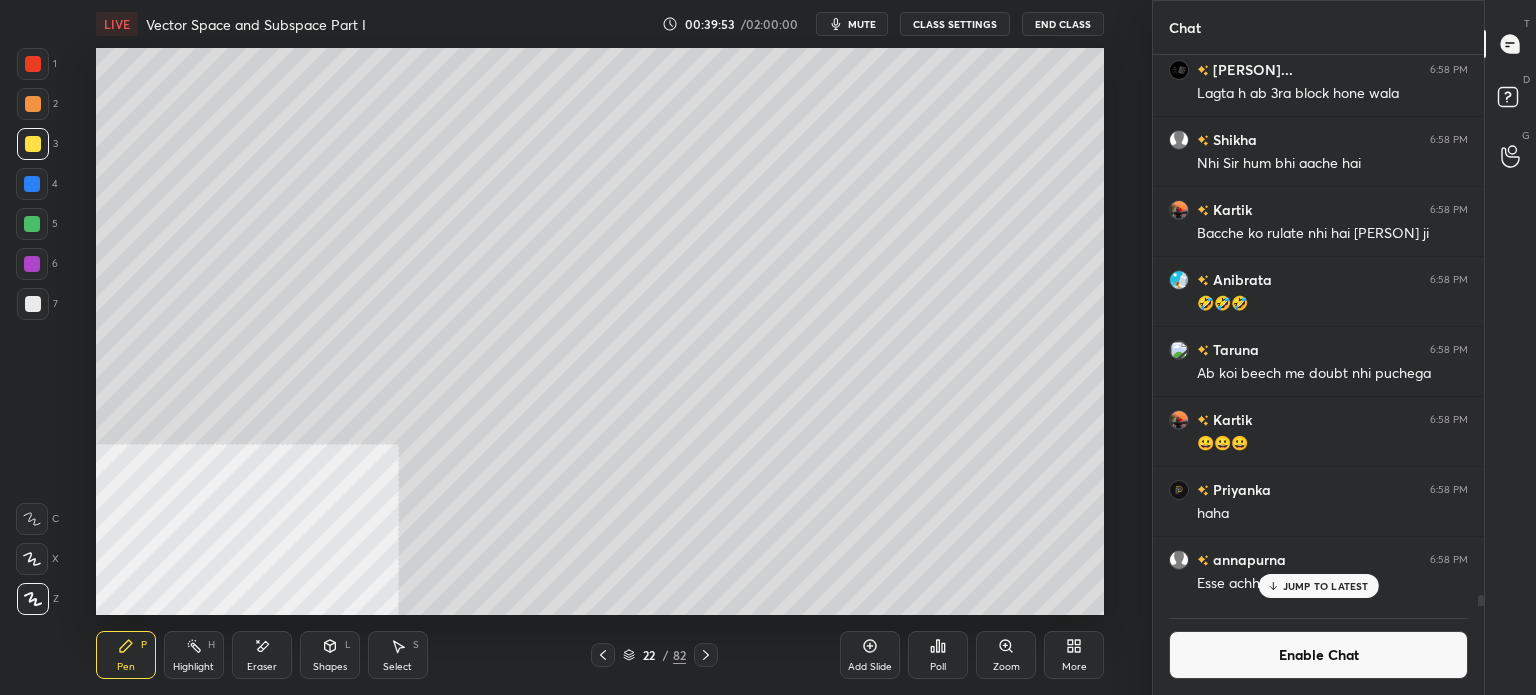 click on "D Doubts (D)" at bounding box center (1510, 100) 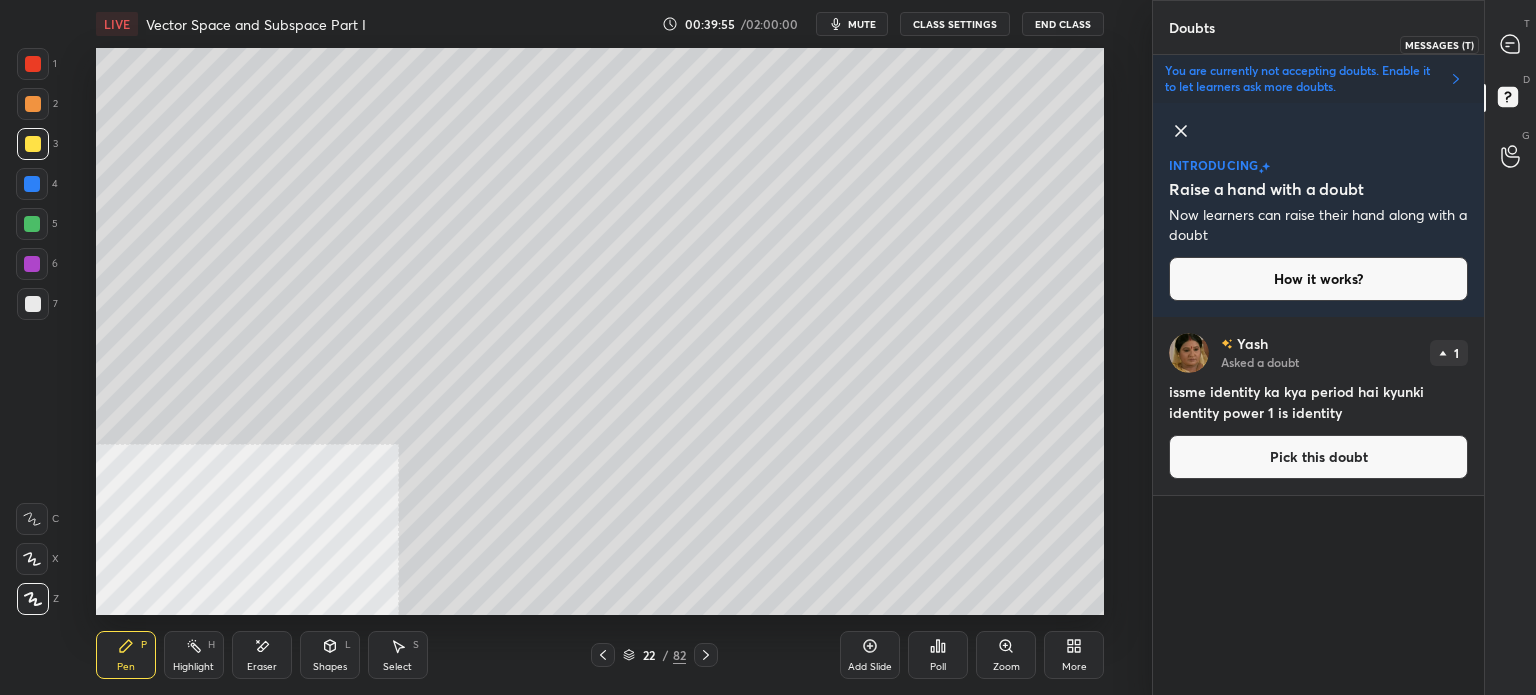 click at bounding box center [1511, 44] 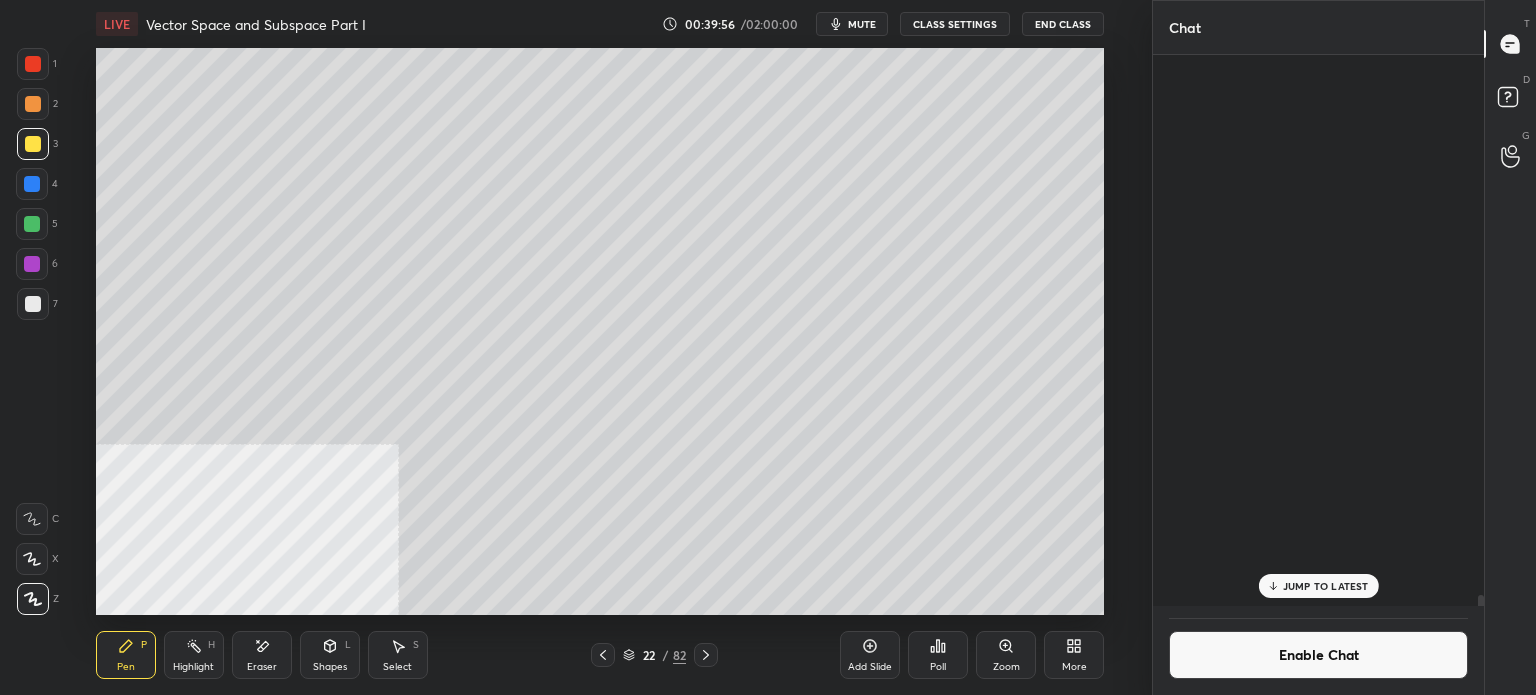 scroll, scrollTop: 26696, scrollLeft: 0, axis: vertical 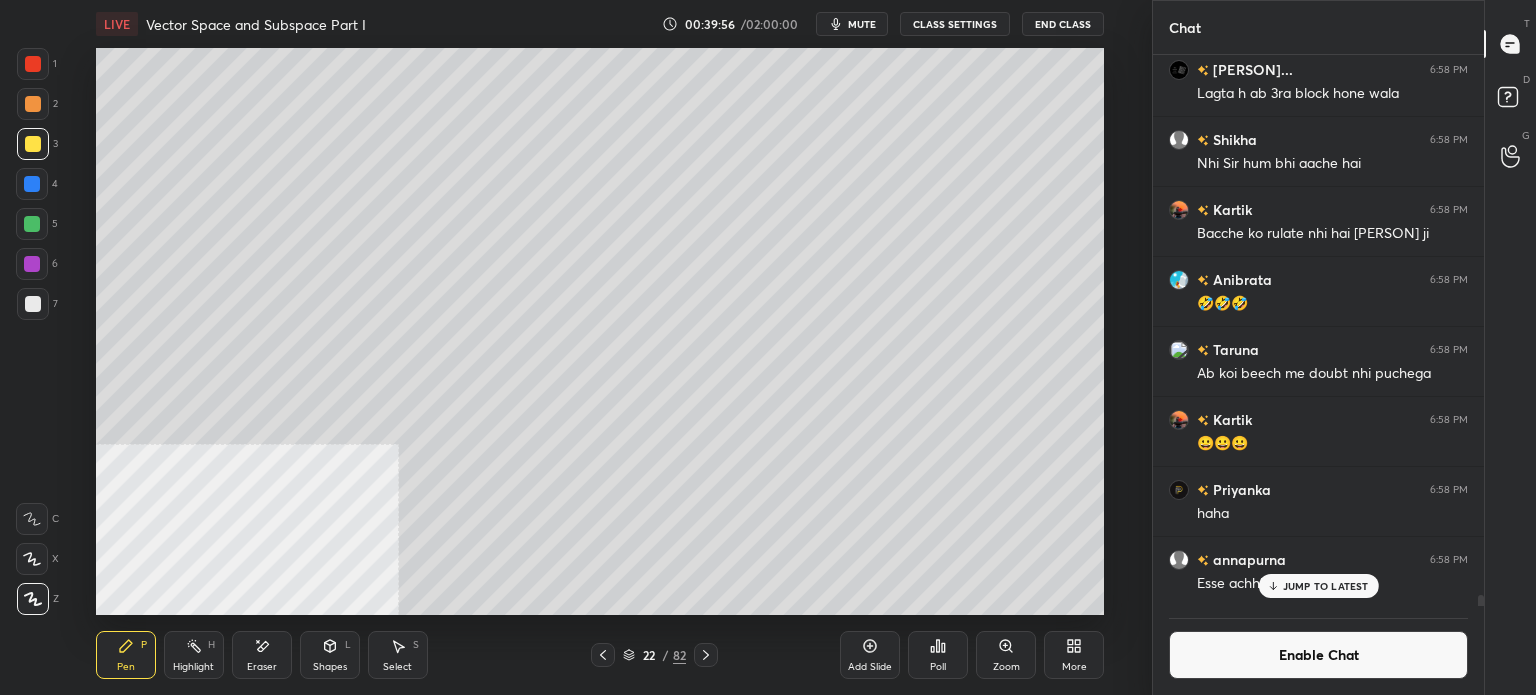 click on "JUMP TO LATEST" at bounding box center (1326, 586) 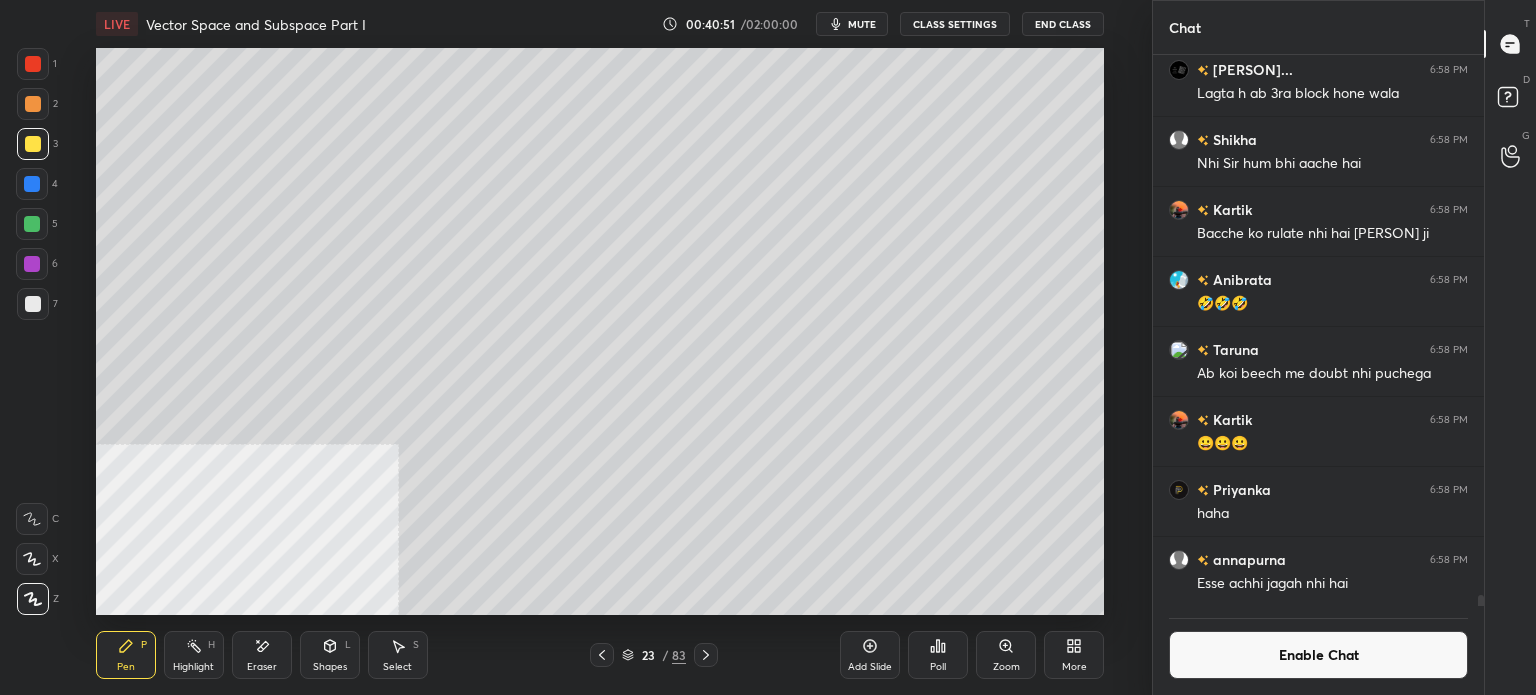 click at bounding box center [33, 104] 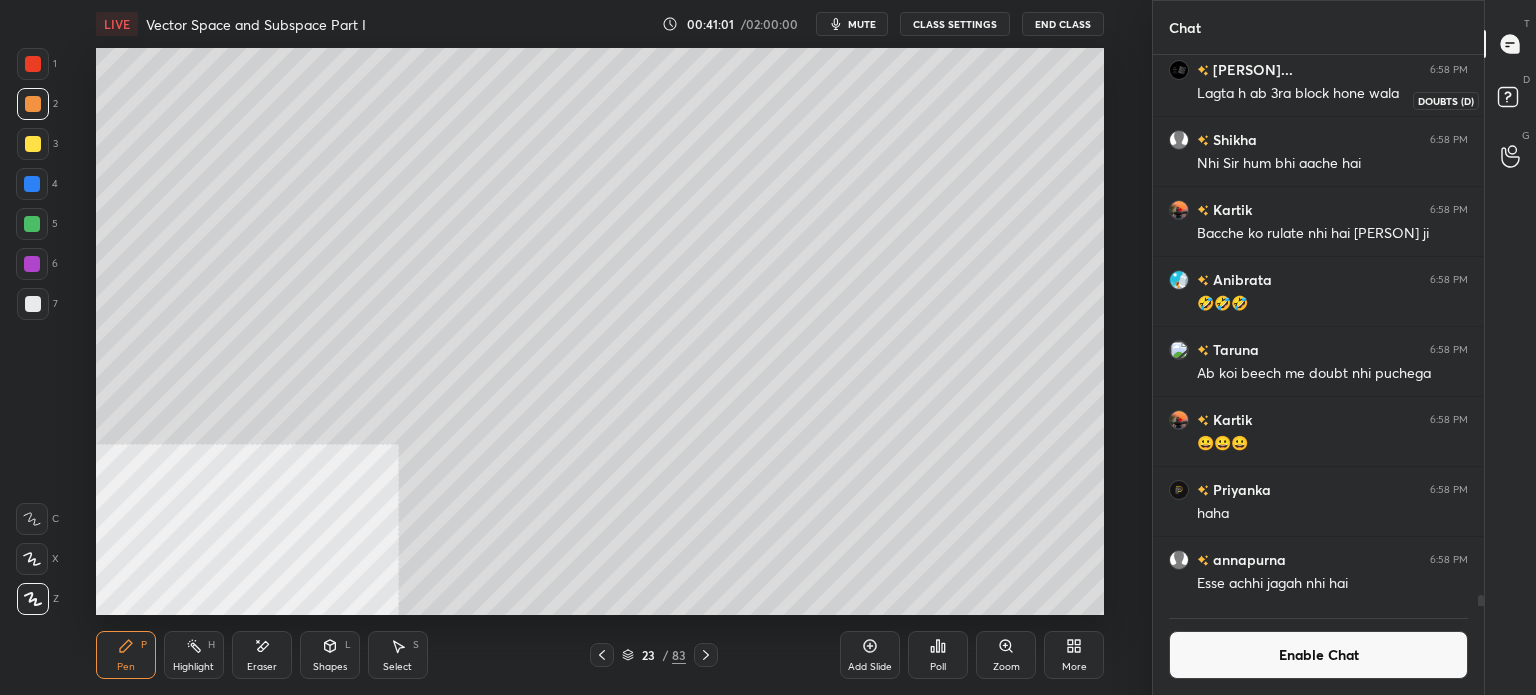 click 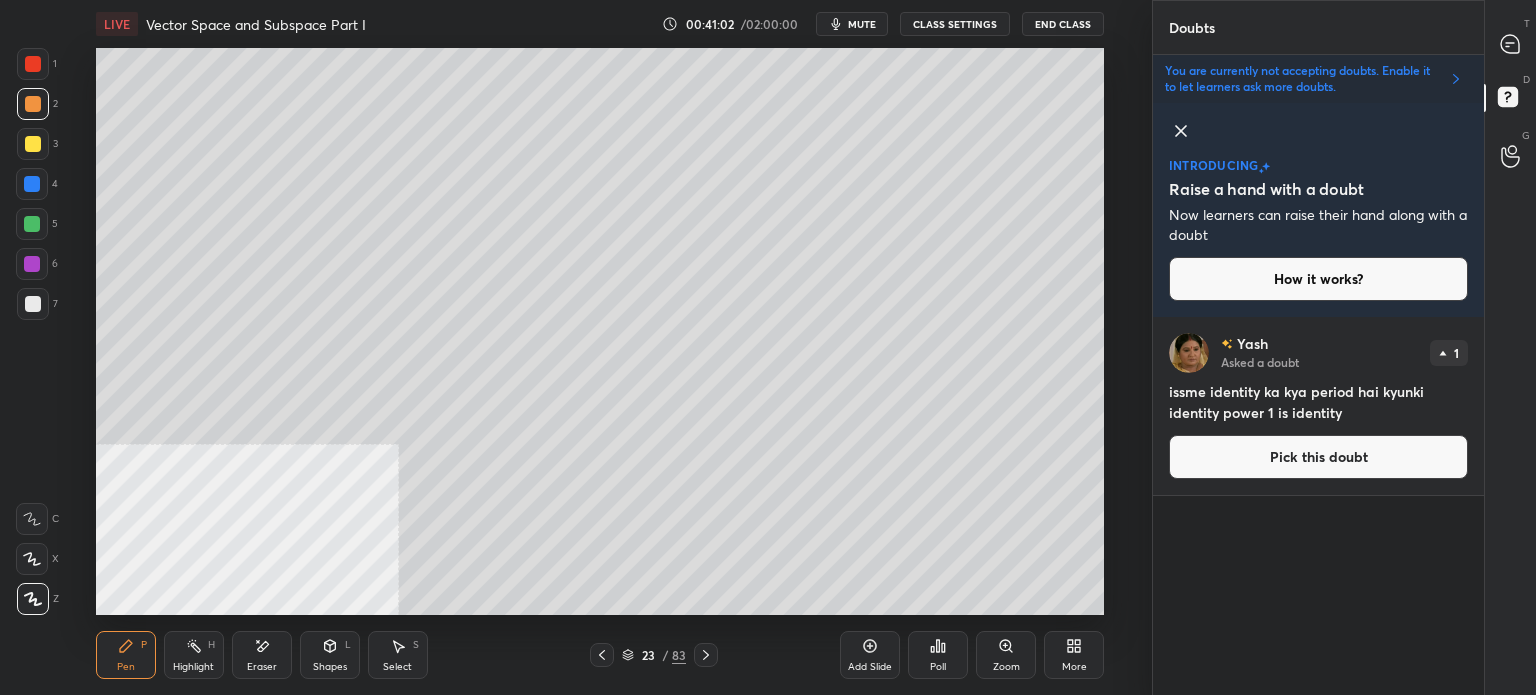 click on "T" at bounding box center [1527, 23] 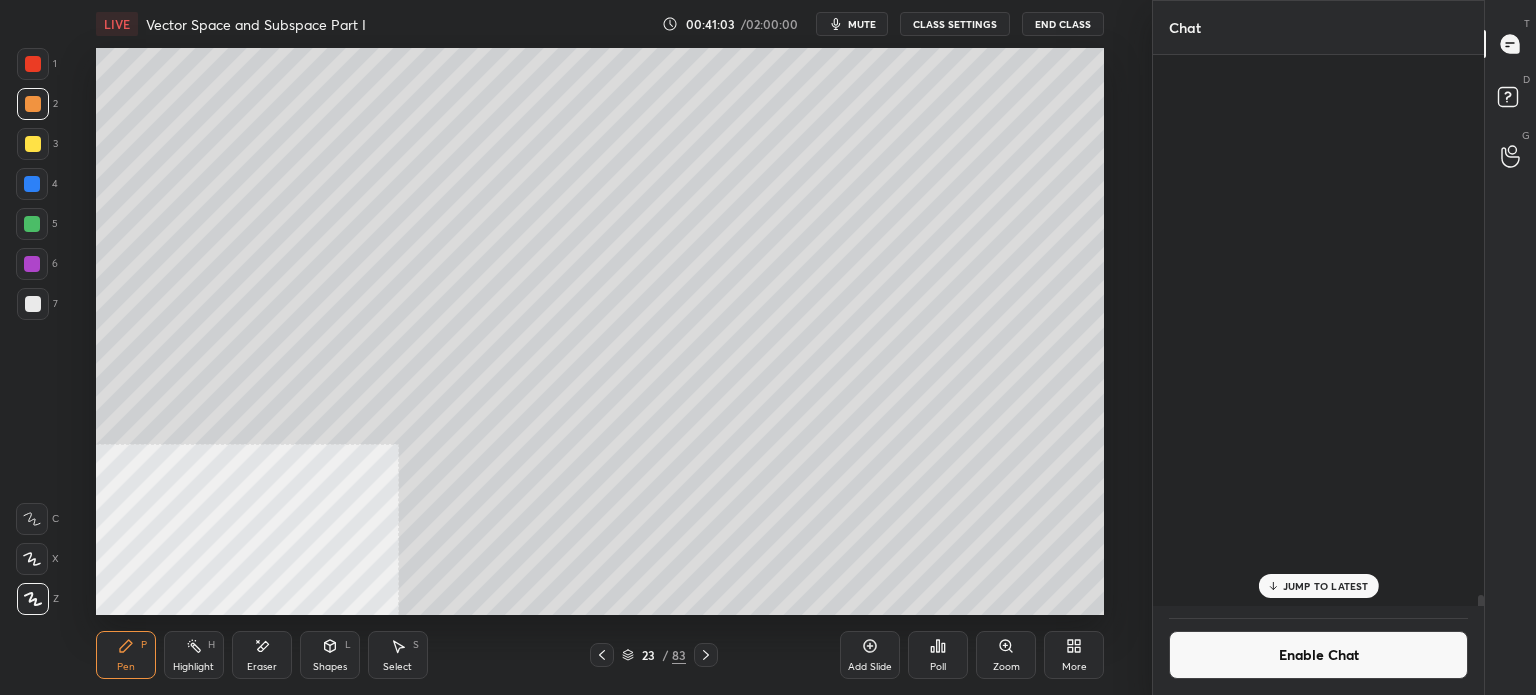 scroll, scrollTop: 26696, scrollLeft: 0, axis: vertical 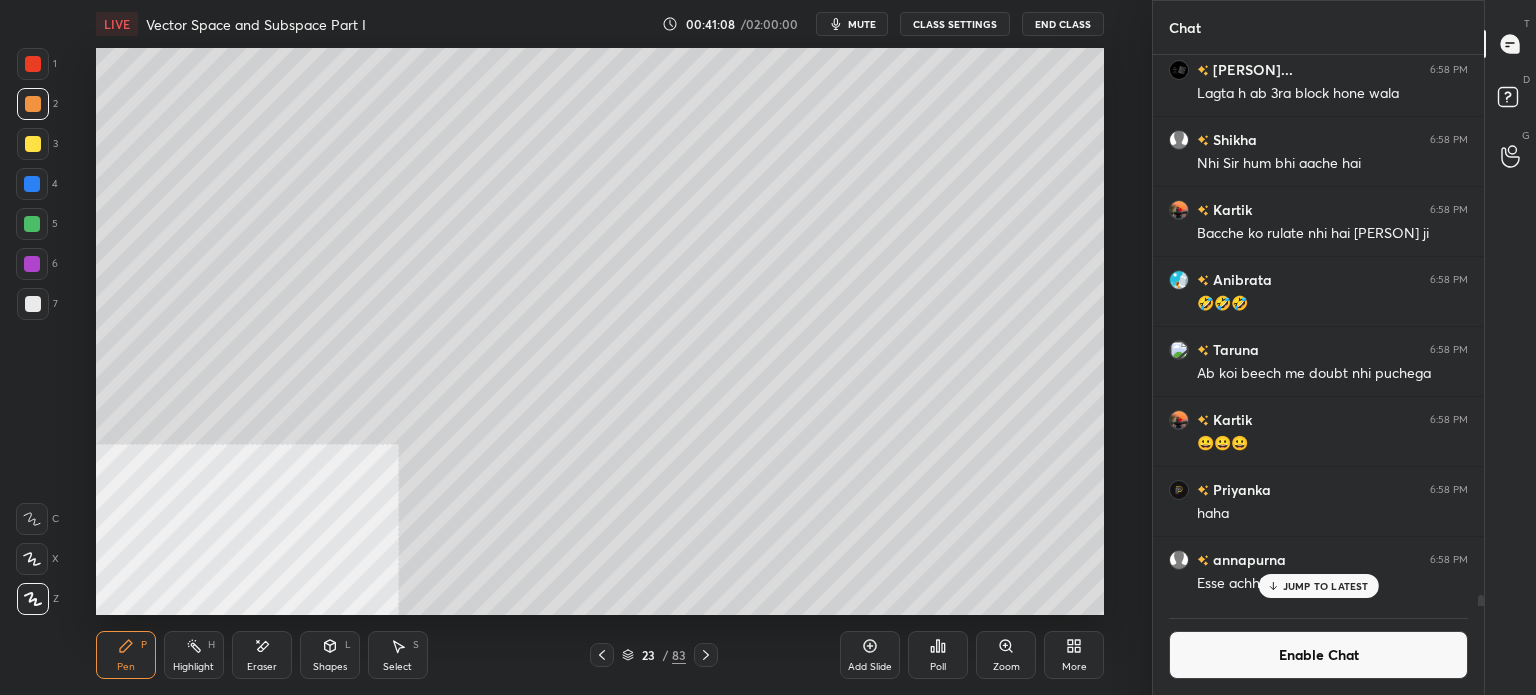 click on "JUMP TO LATEST" at bounding box center [1326, 586] 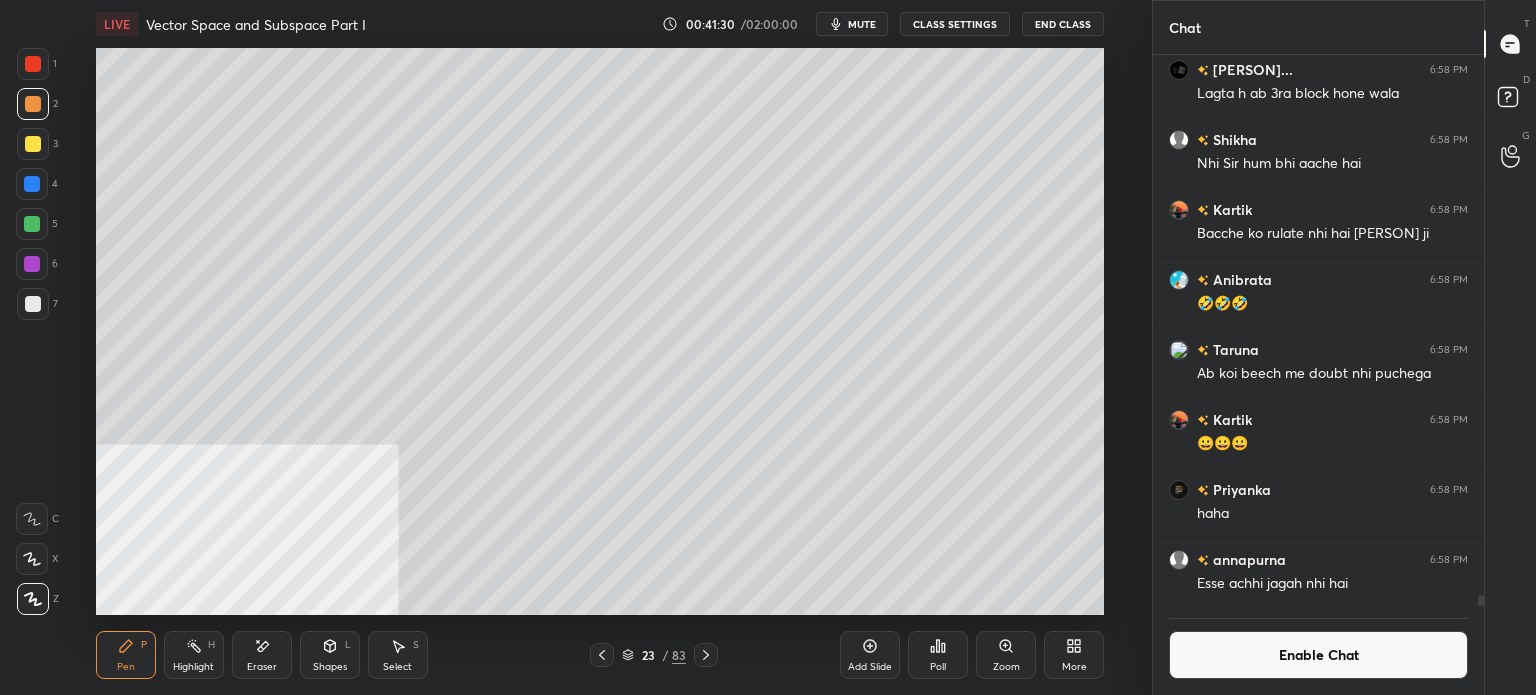 click on "Enable Chat" at bounding box center (1318, 655) 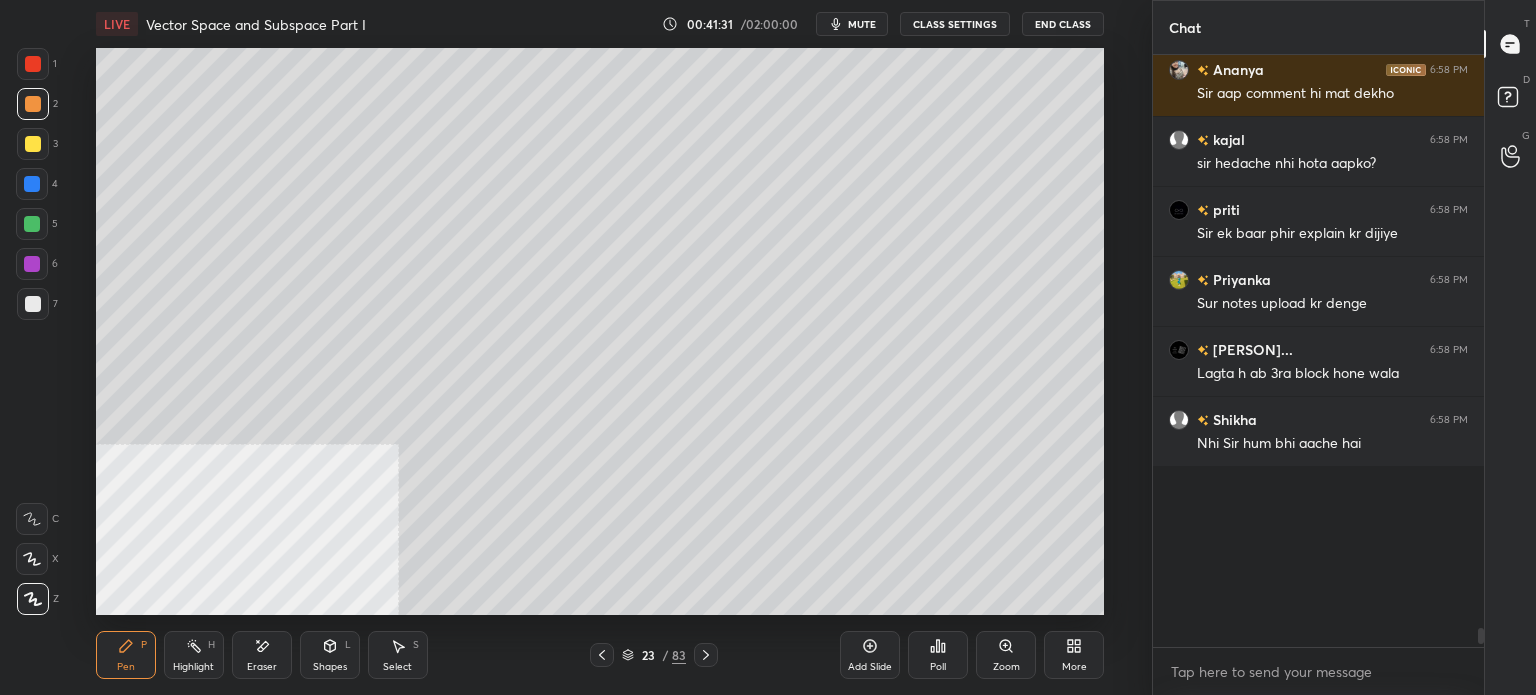 scroll, scrollTop: 25639, scrollLeft: 0, axis: vertical 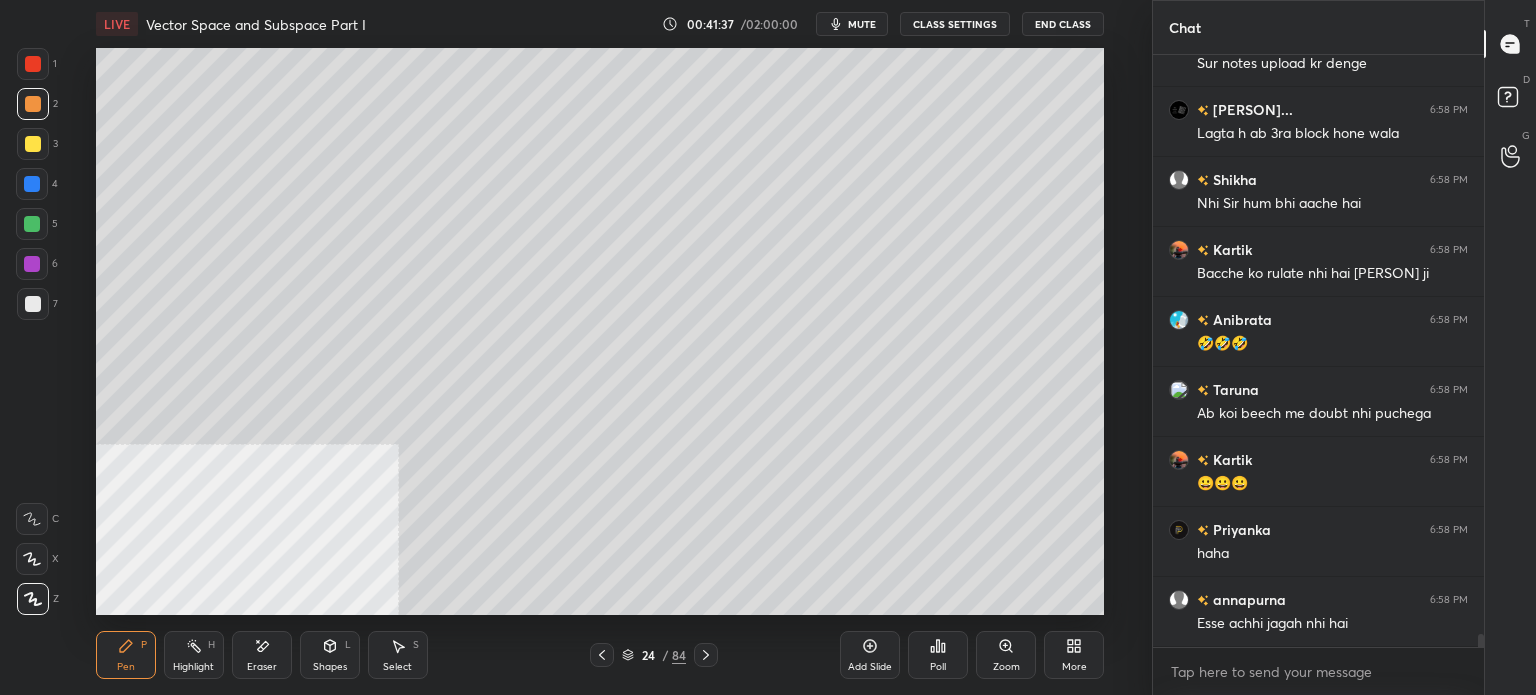 click at bounding box center (33, 144) 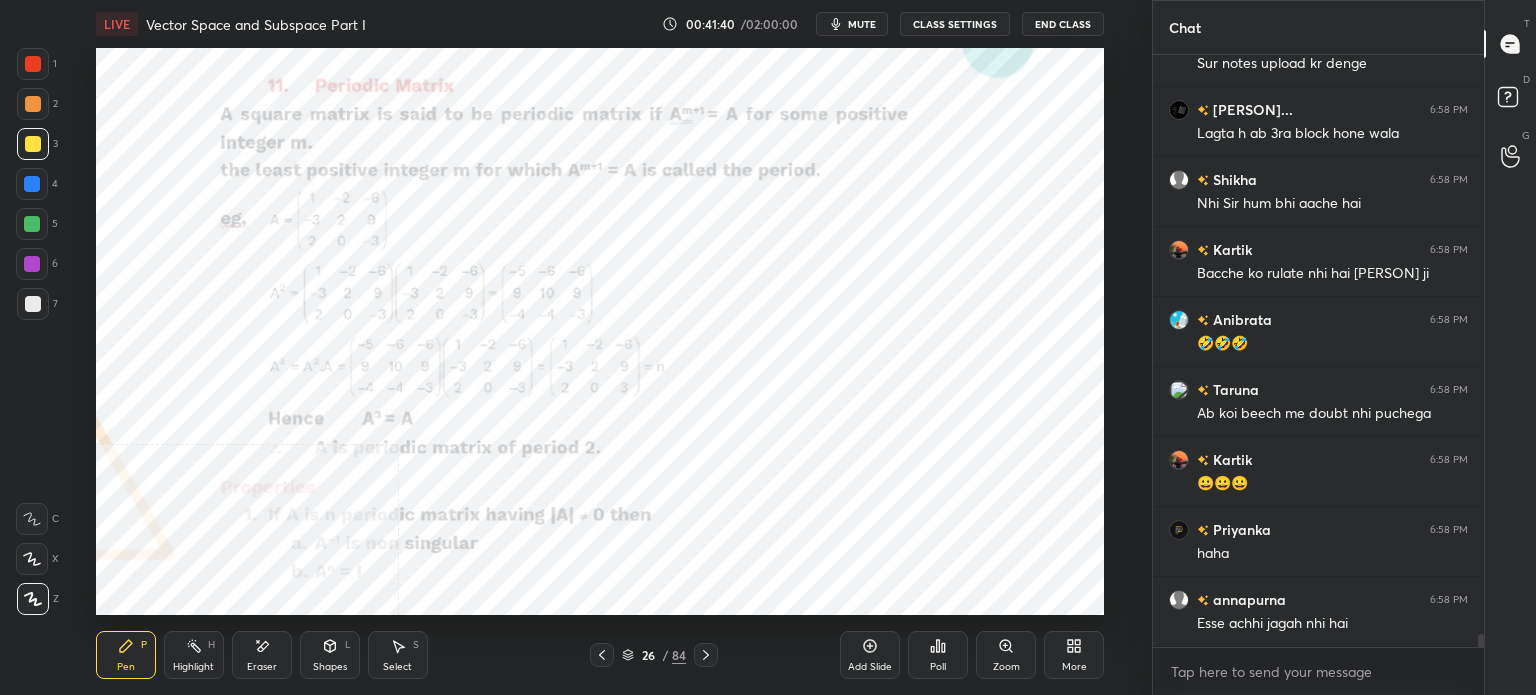 click on "More" at bounding box center (1074, 667) 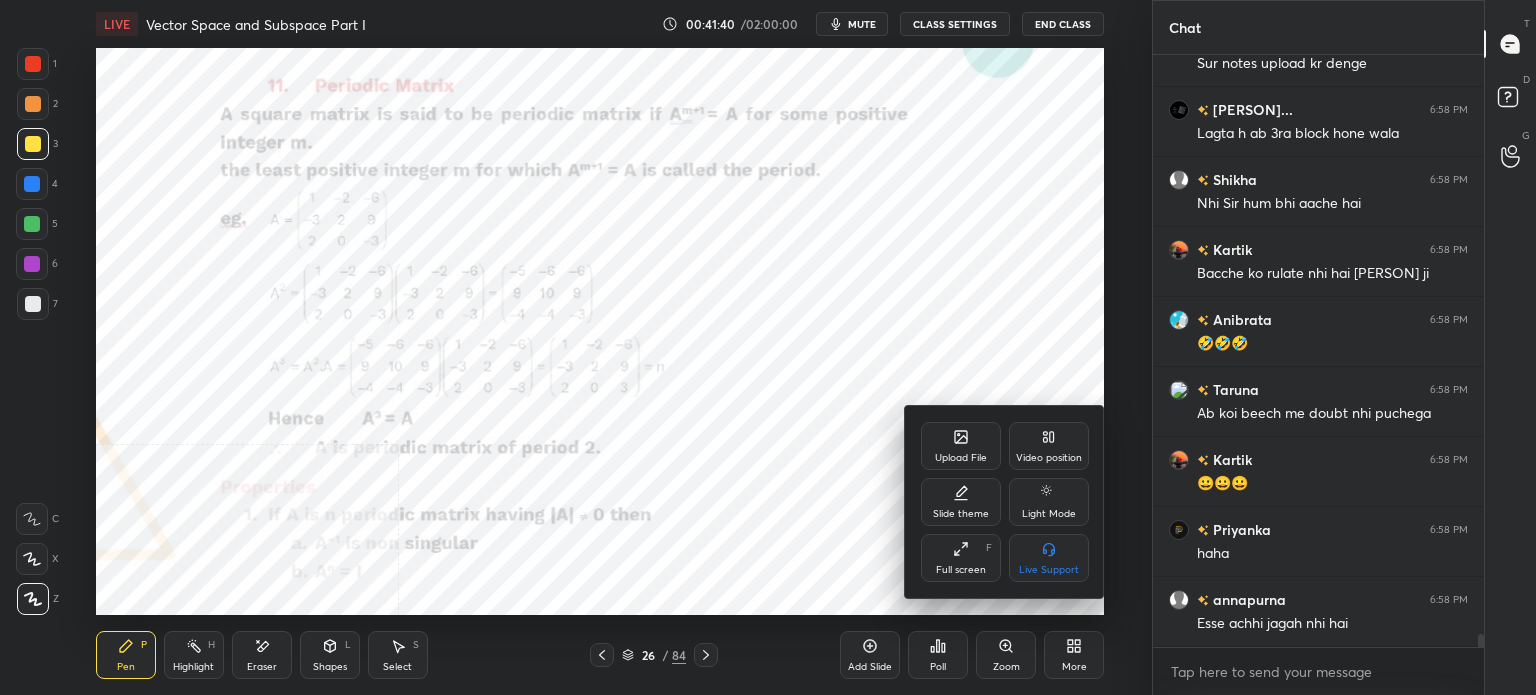 click on "Video position" at bounding box center [1049, 446] 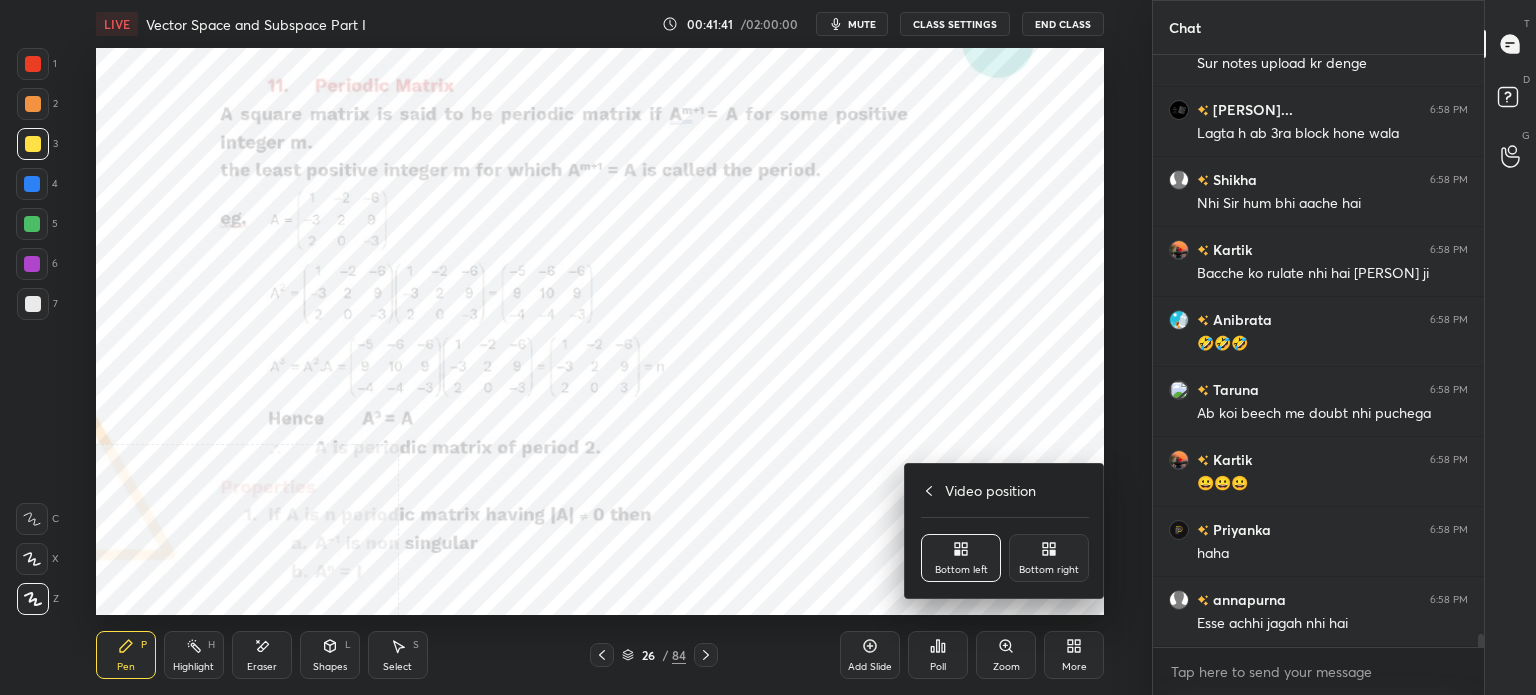 click on "Bottom right" at bounding box center (1049, 558) 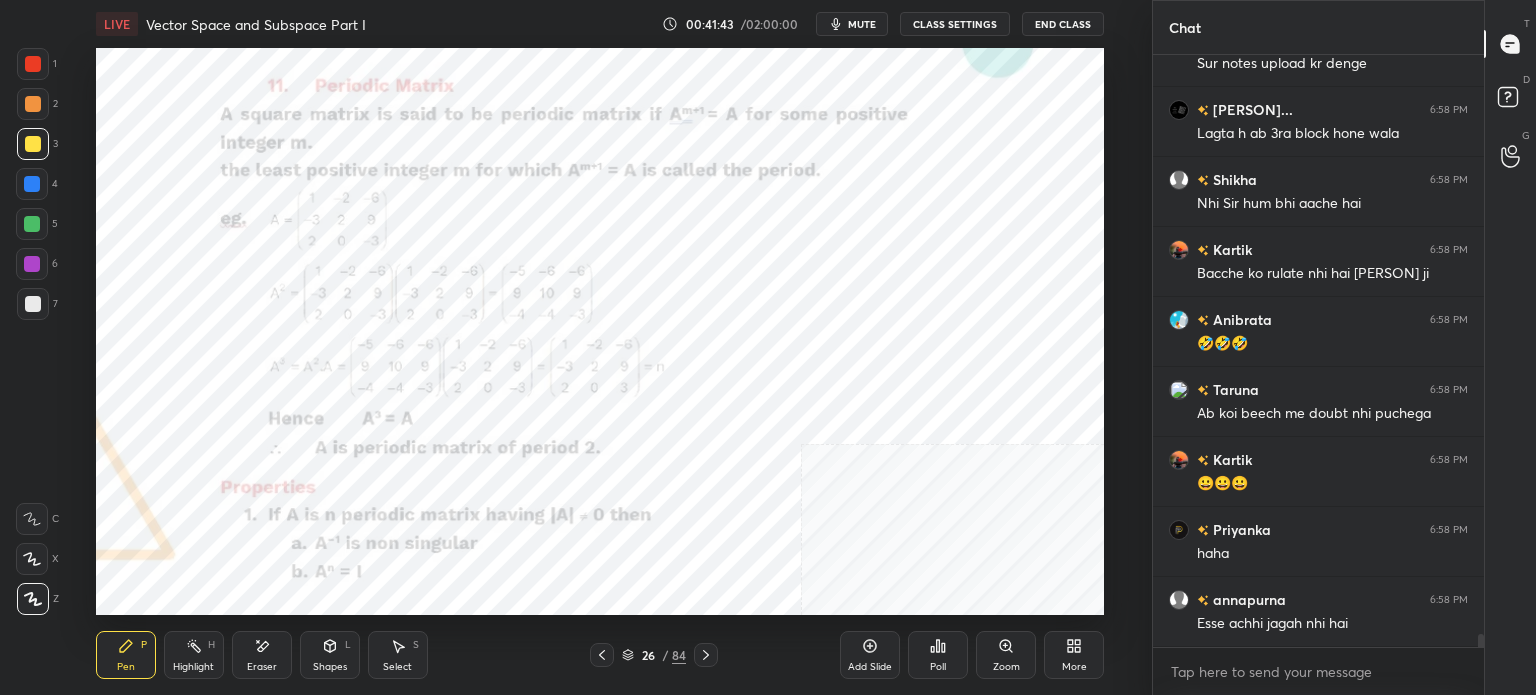 click on "1 2 3 4 5 6 7 C X Z E E Erase all H H LIVE Vector Space and Subspace Part I 00:41:43 / 02:00:00 mute CLASS SETTINGS End Class Setting up your live class Poll for secs No correct answer Start poll Back Vector Space and Subspace Part I • L5 of "Comprehensive Linear Algebra Dec 25: Theory, Applications, and Problem-solving" Ravi Mittal Pen P Highlight H Eraser Shapes L Select S 26 / 84 Add Slide Poll Zoom More" at bounding box center (568, 347) 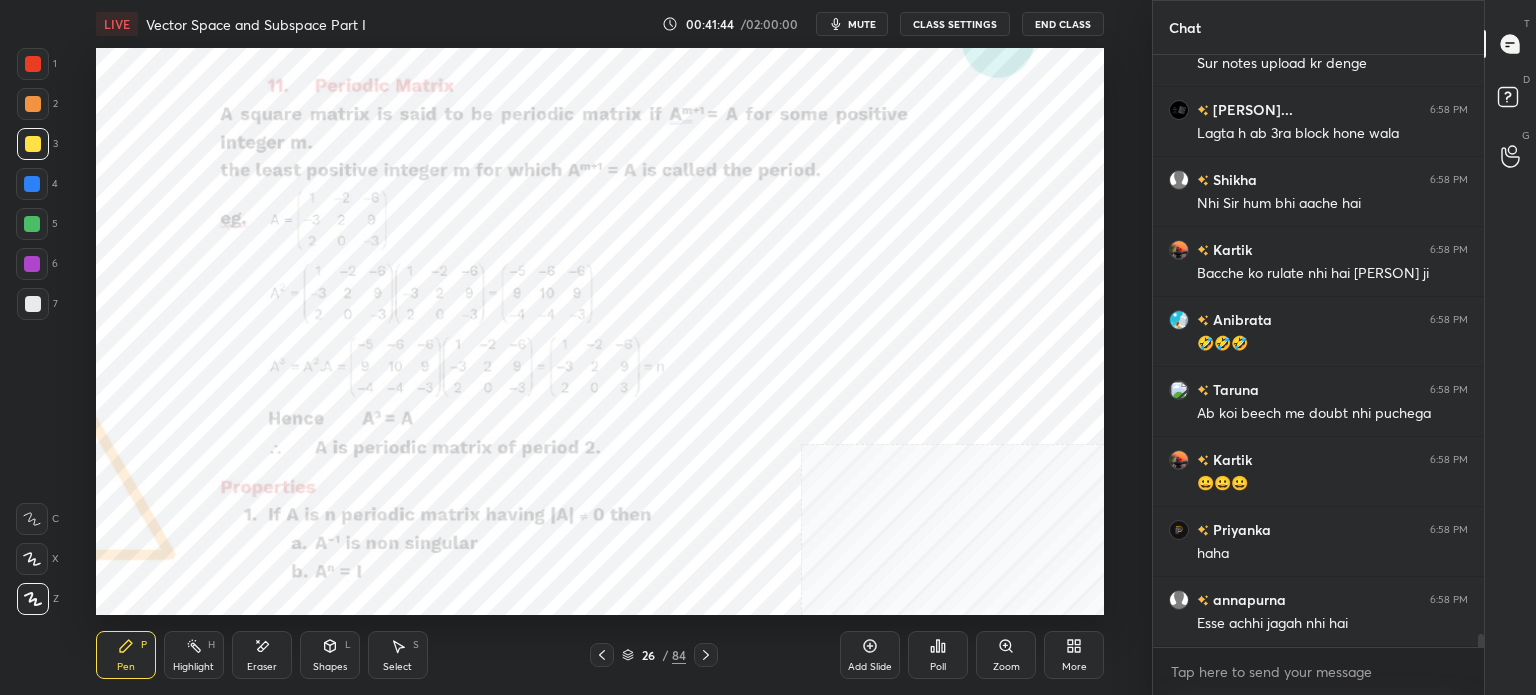 click at bounding box center (33, 64) 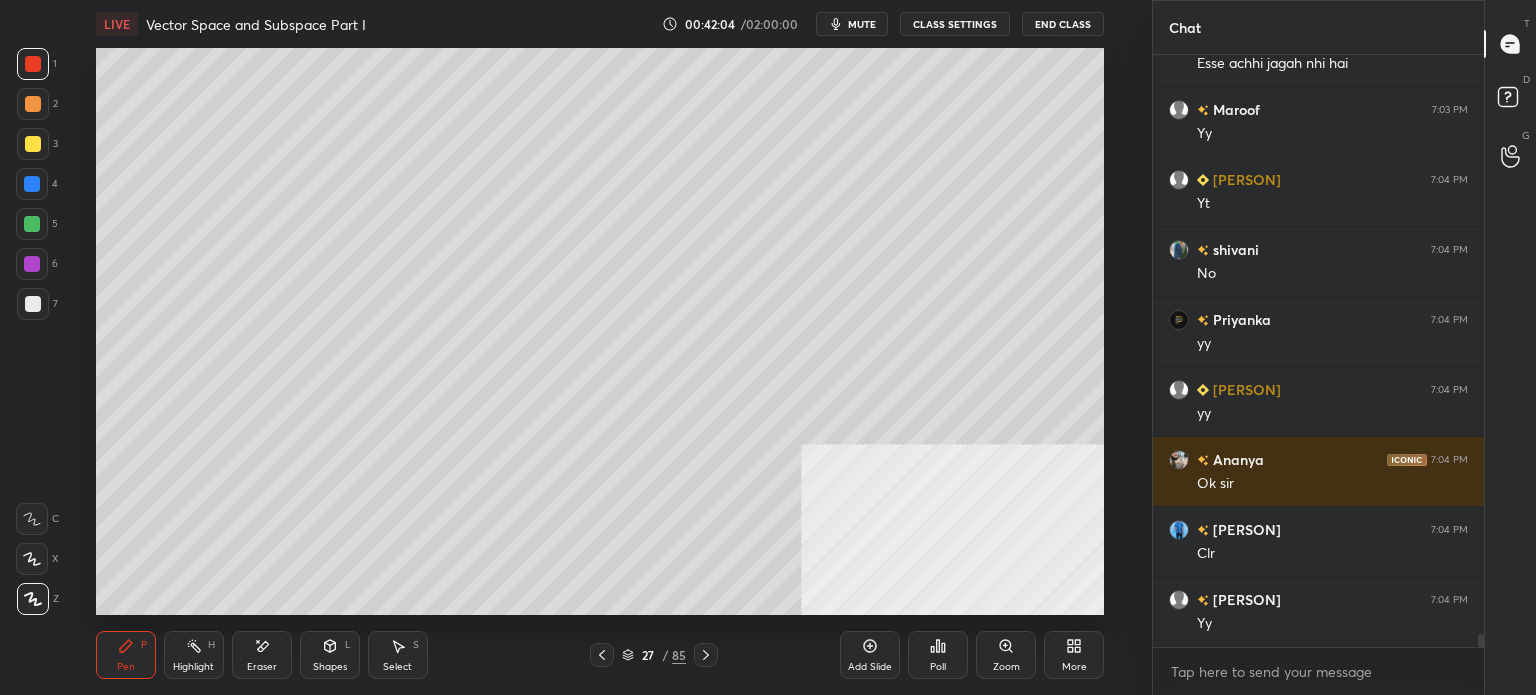 scroll, scrollTop: 26776, scrollLeft: 0, axis: vertical 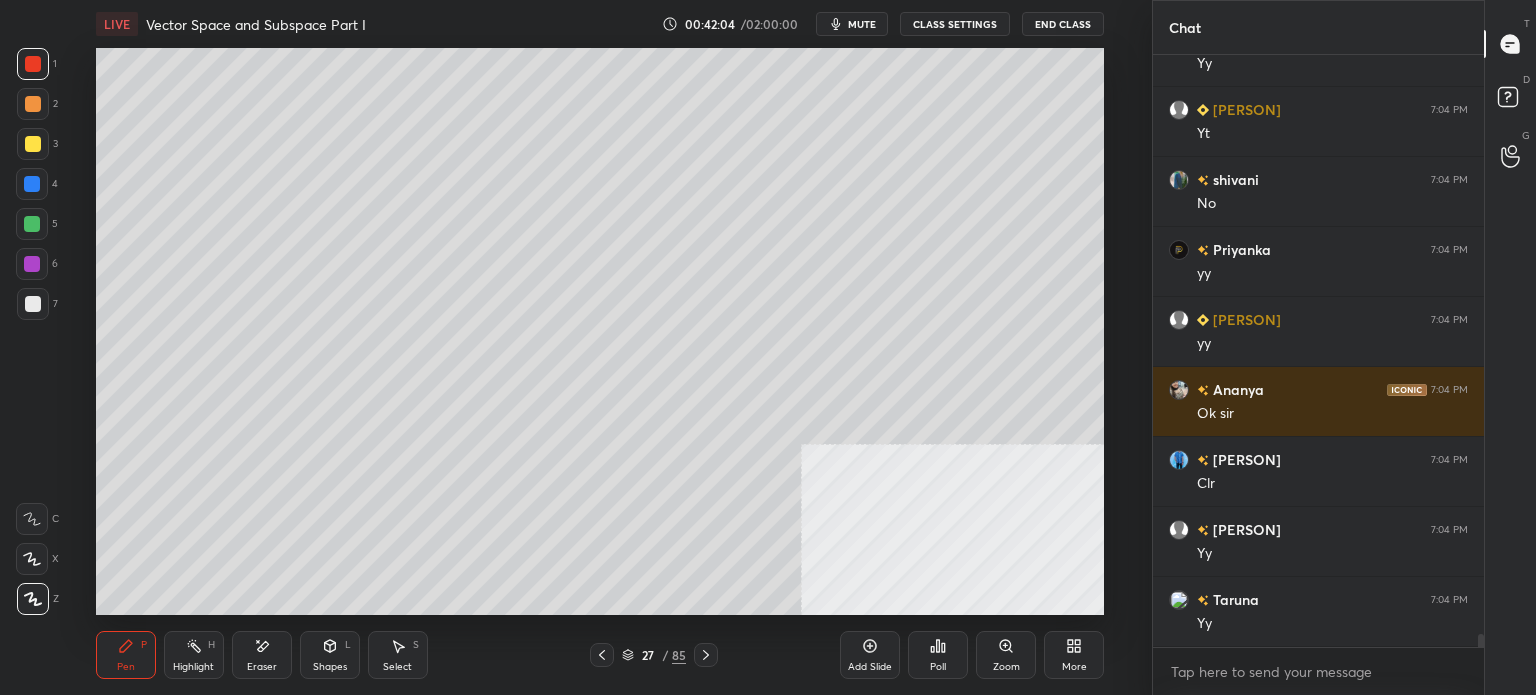 click on "Setting up your live class Poll for   secs No correct answer Start poll" at bounding box center (600, 331) 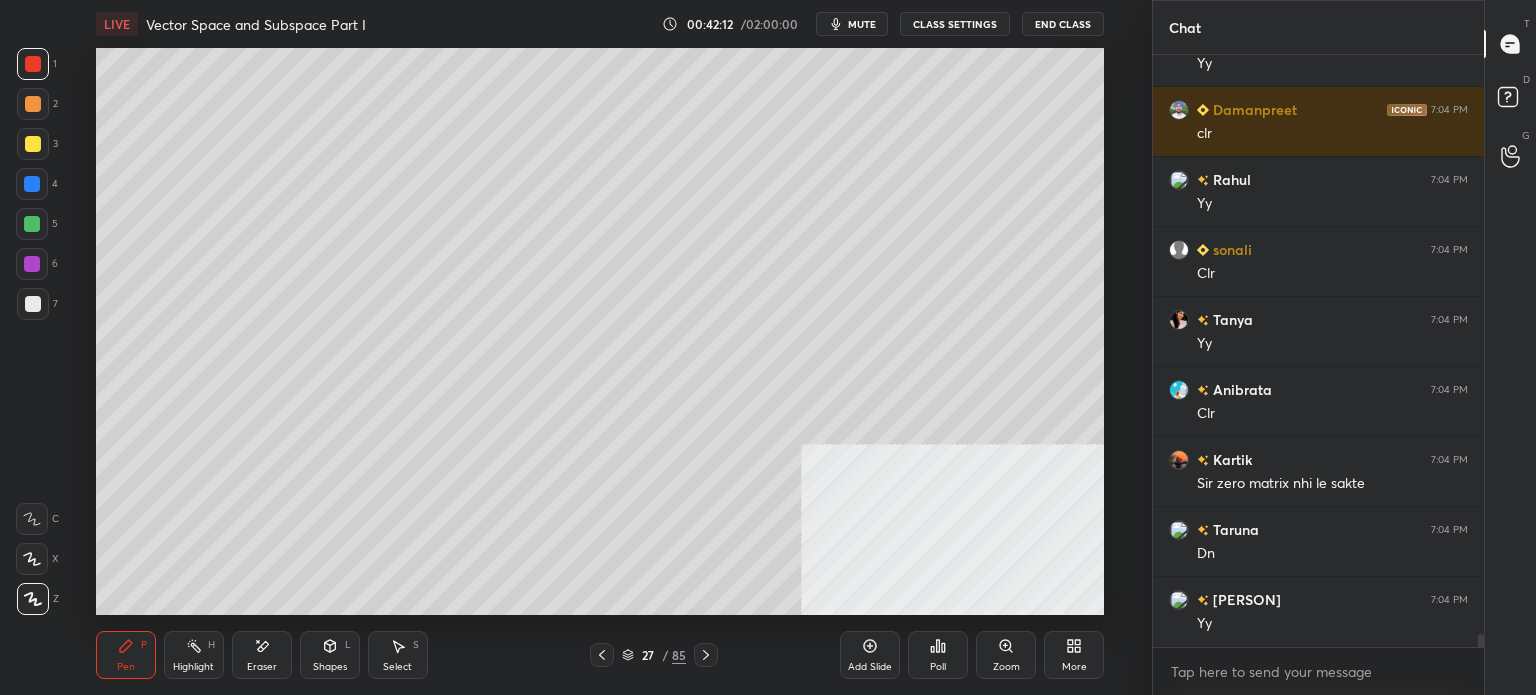 scroll, scrollTop: 27406, scrollLeft: 0, axis: vertical 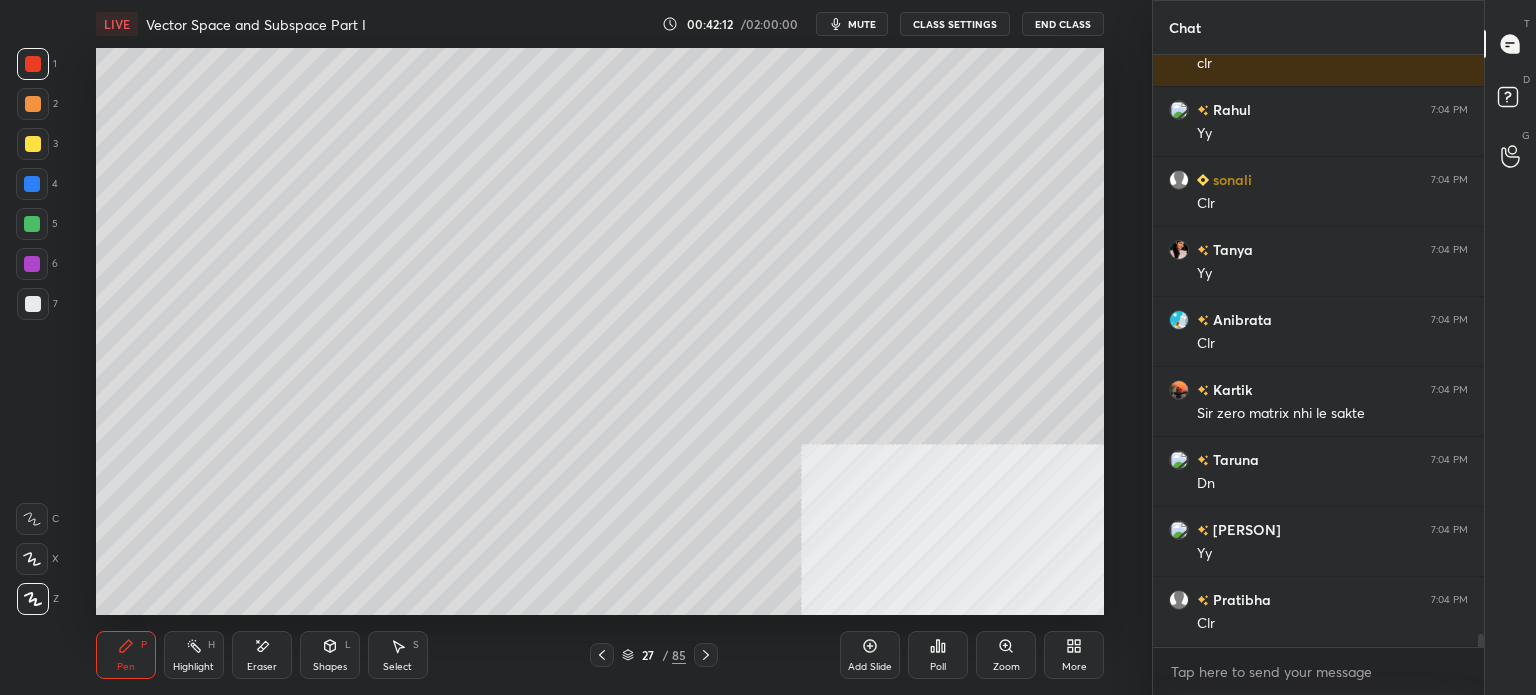 click on "CLASS SETTINGS" at bounding box center [955, 24] 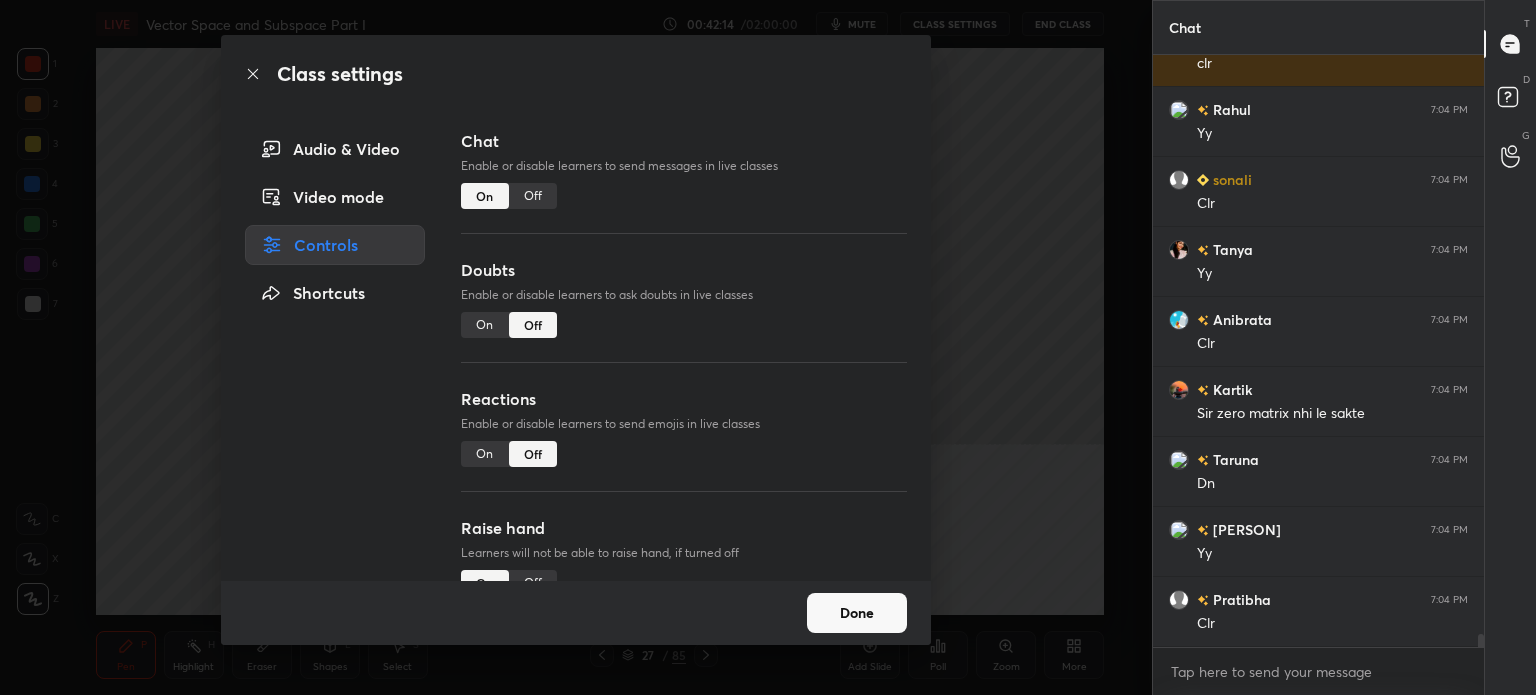 drag, startPoint x: 856, startPoint y: 607, endPoint x: 874, endPoint y: 595, distance: 21.633308 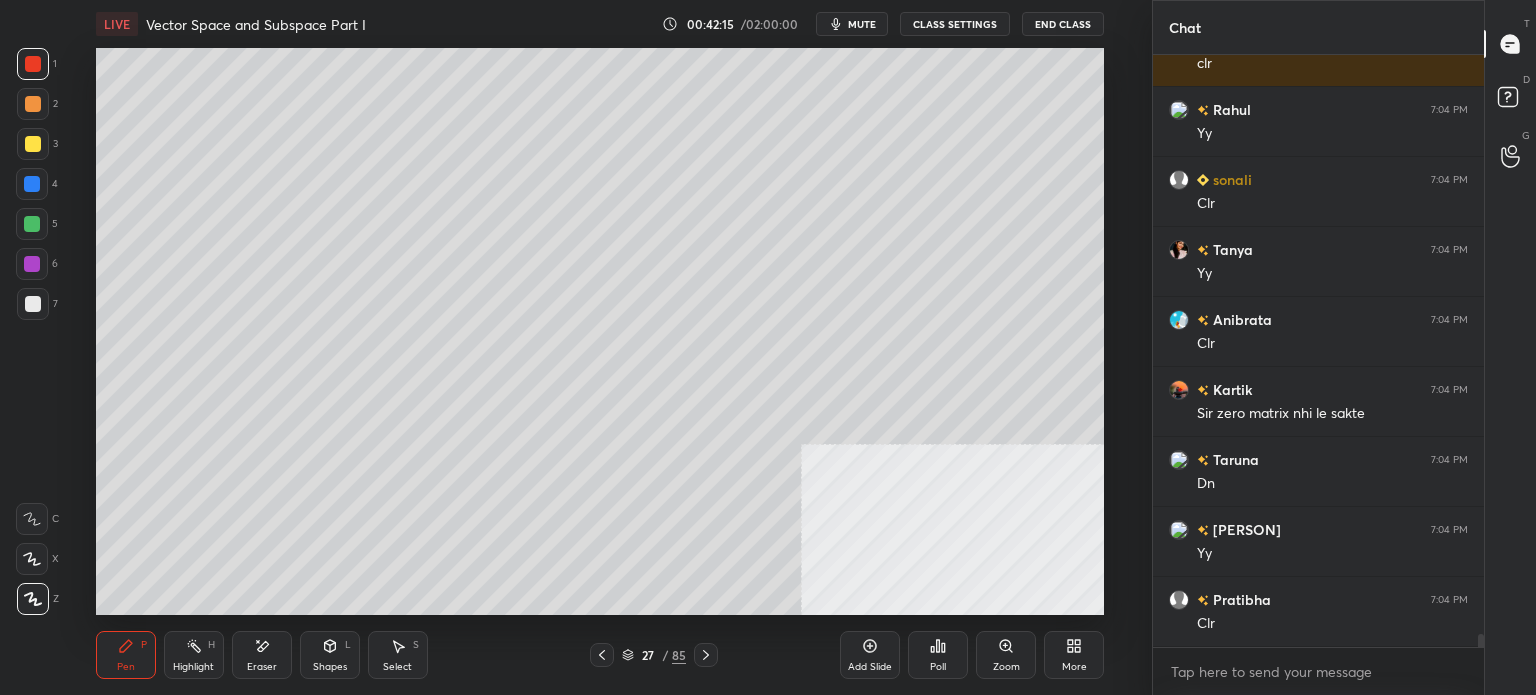 type 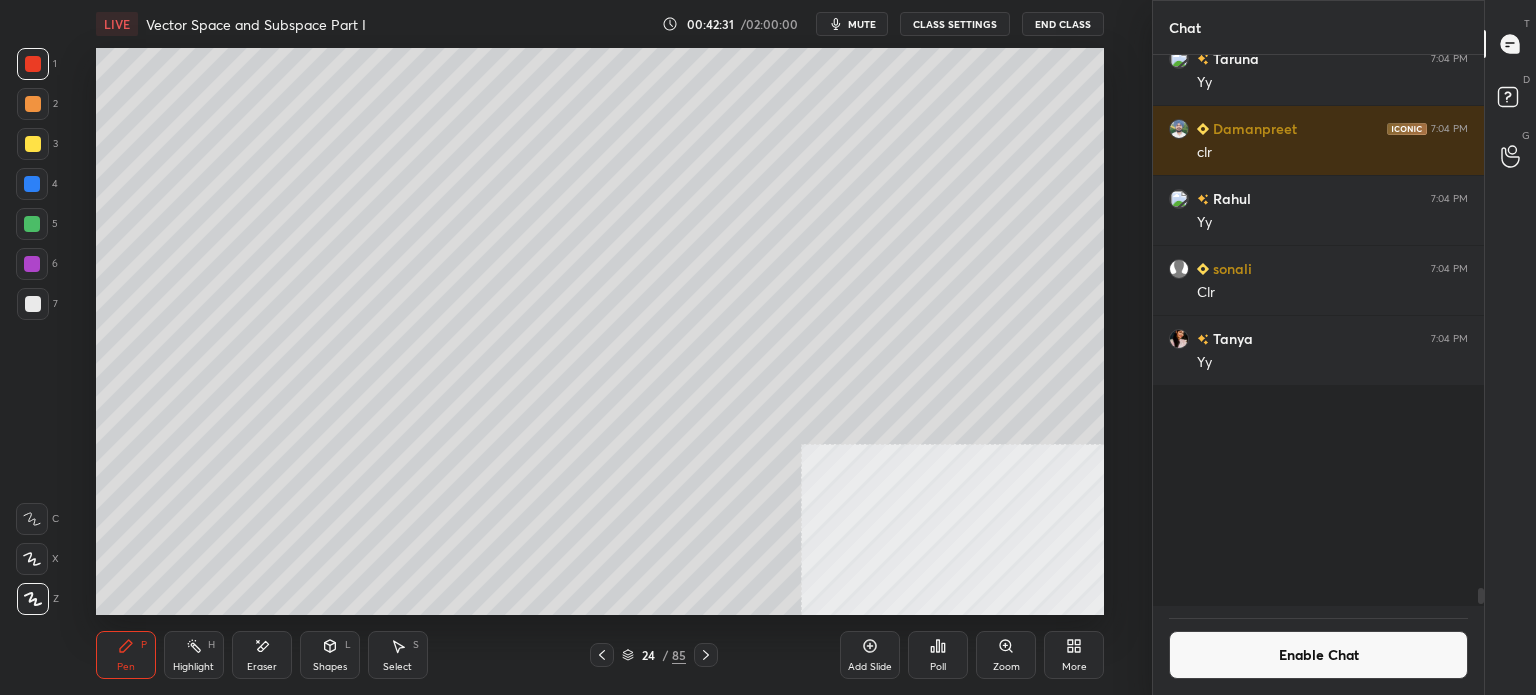 scroll, scrollTop: 26548, scrollLeft: 0, axis: vertical 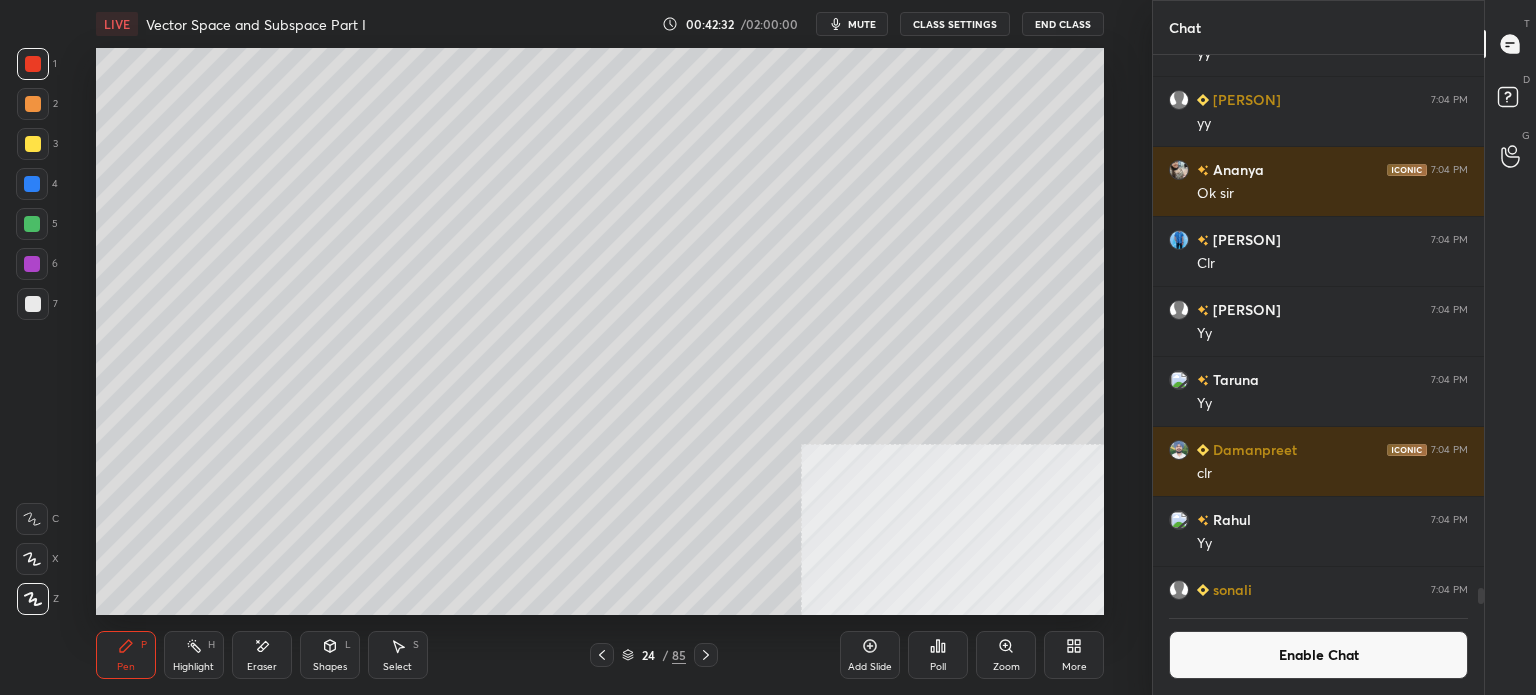 click at bounding box center (33, 144) 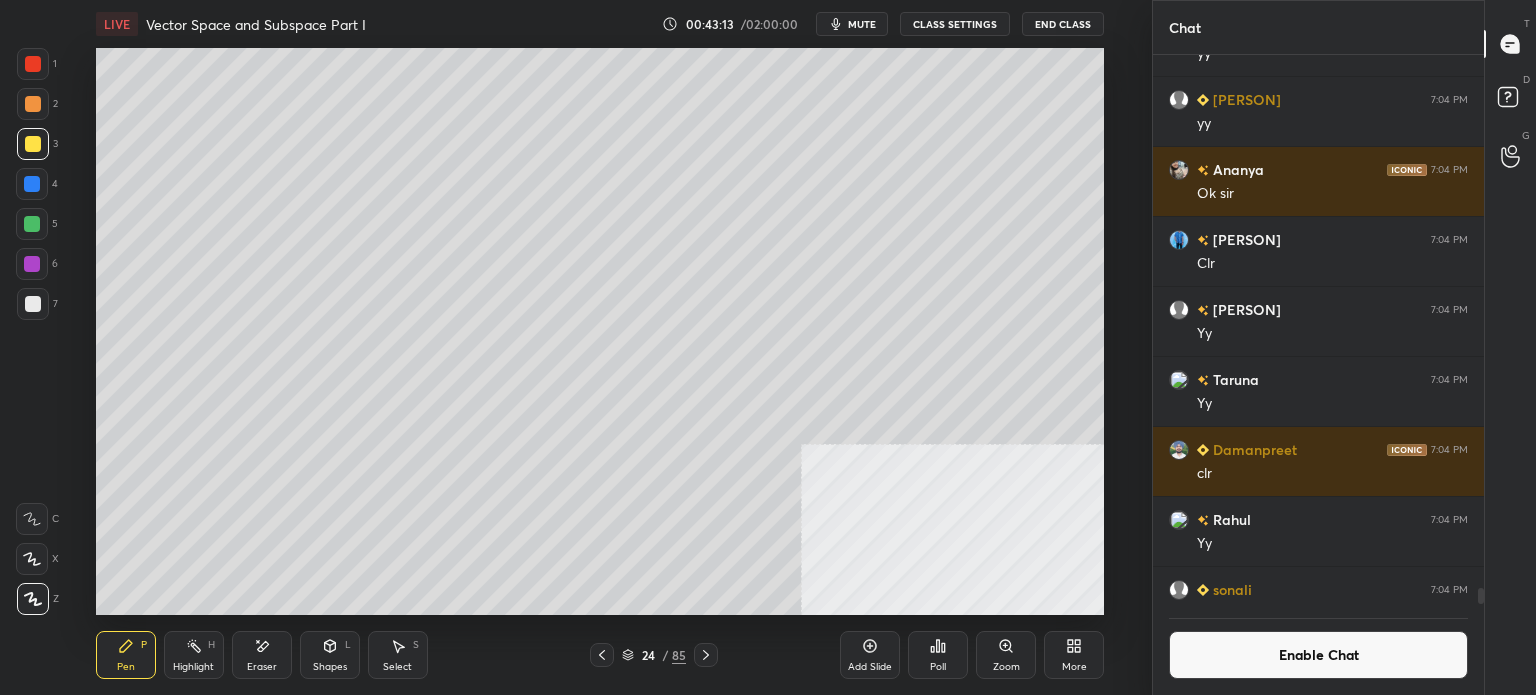 click on "Enable Chat" at bounding box center (1318, 650) 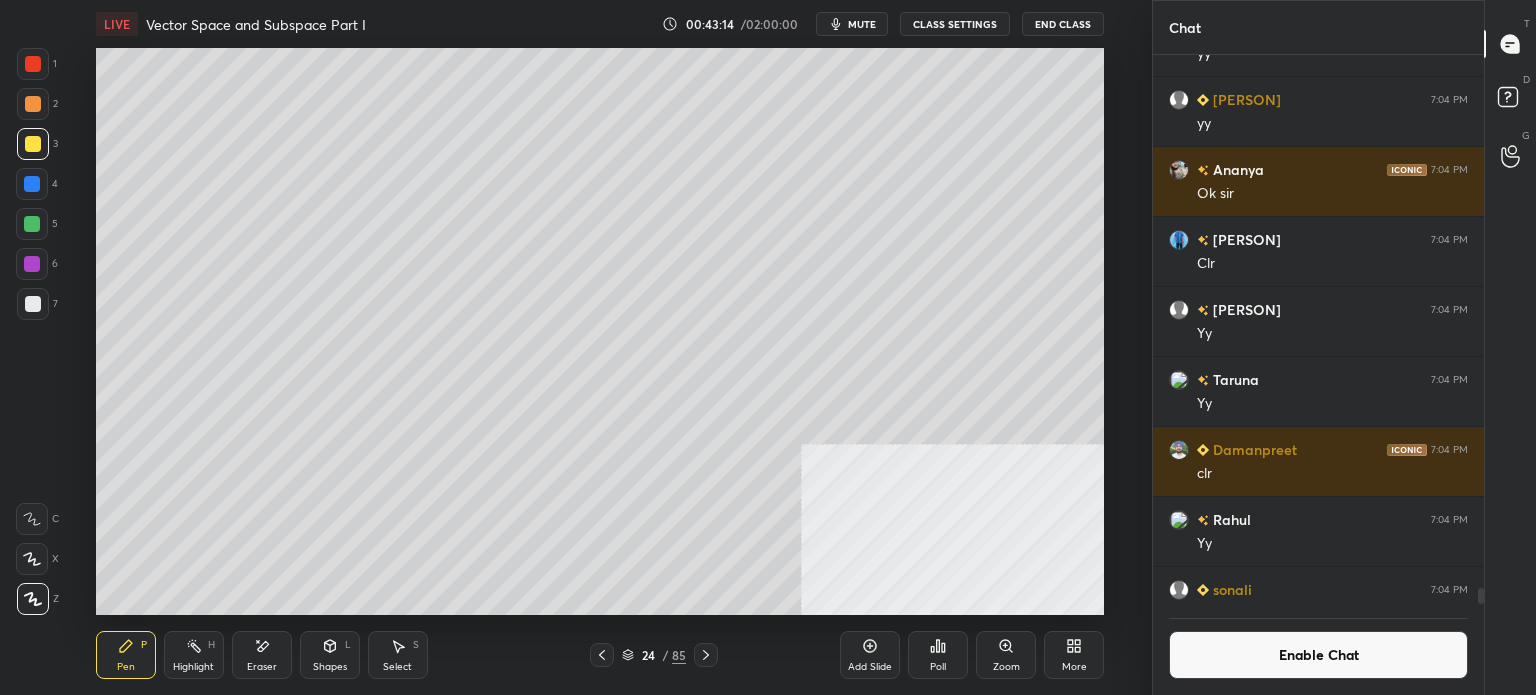 click on "Enable Chat" at bounding box center (1318, 655) 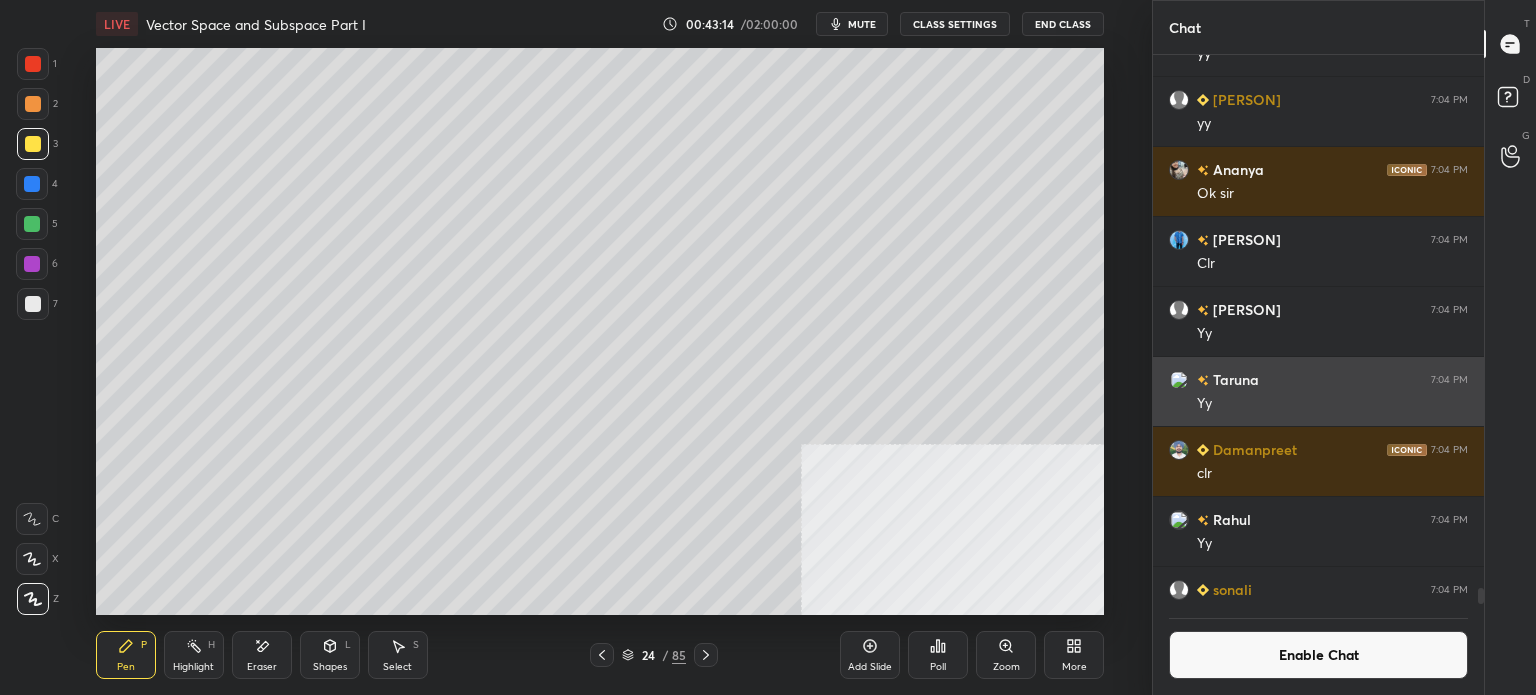 scroll, scrollTop: 5, scrollLeft: 6, axis: both 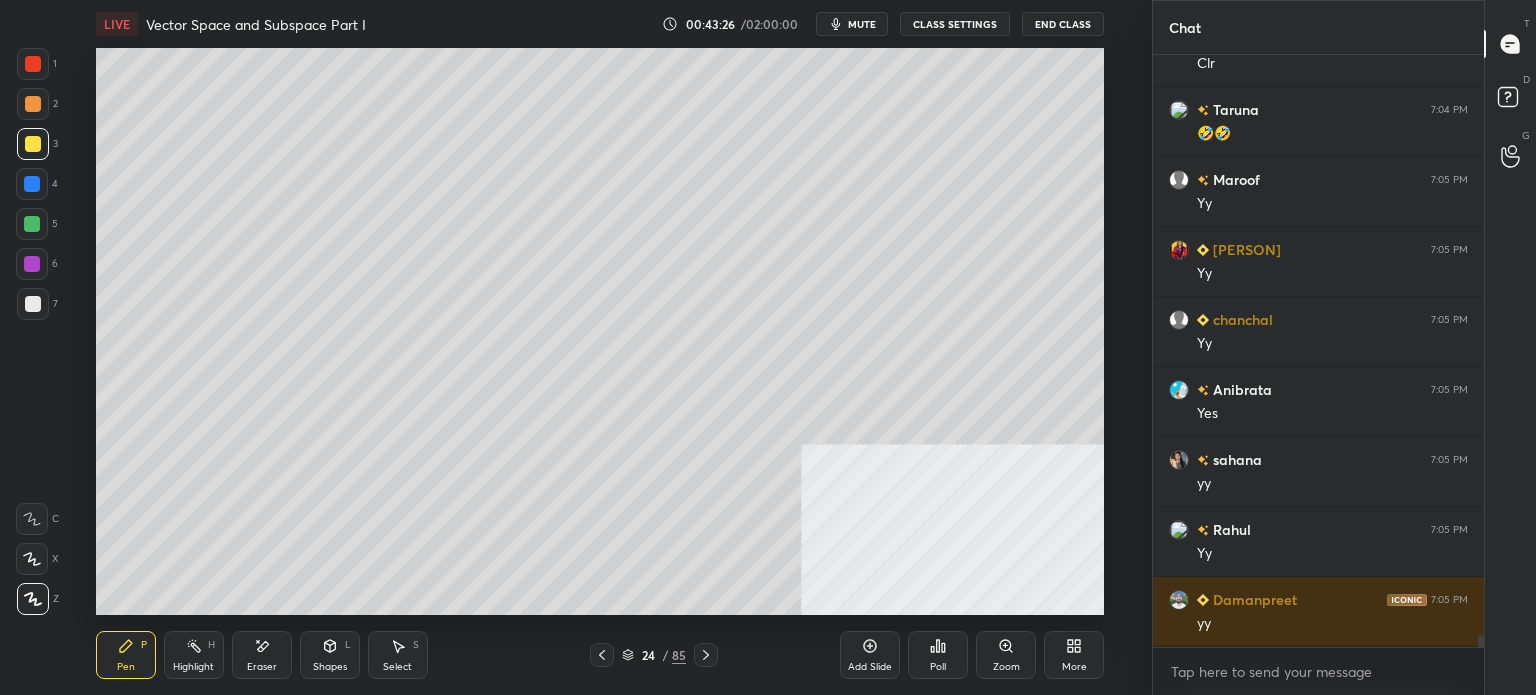 click on "mute" at bounding box center [852, 24] 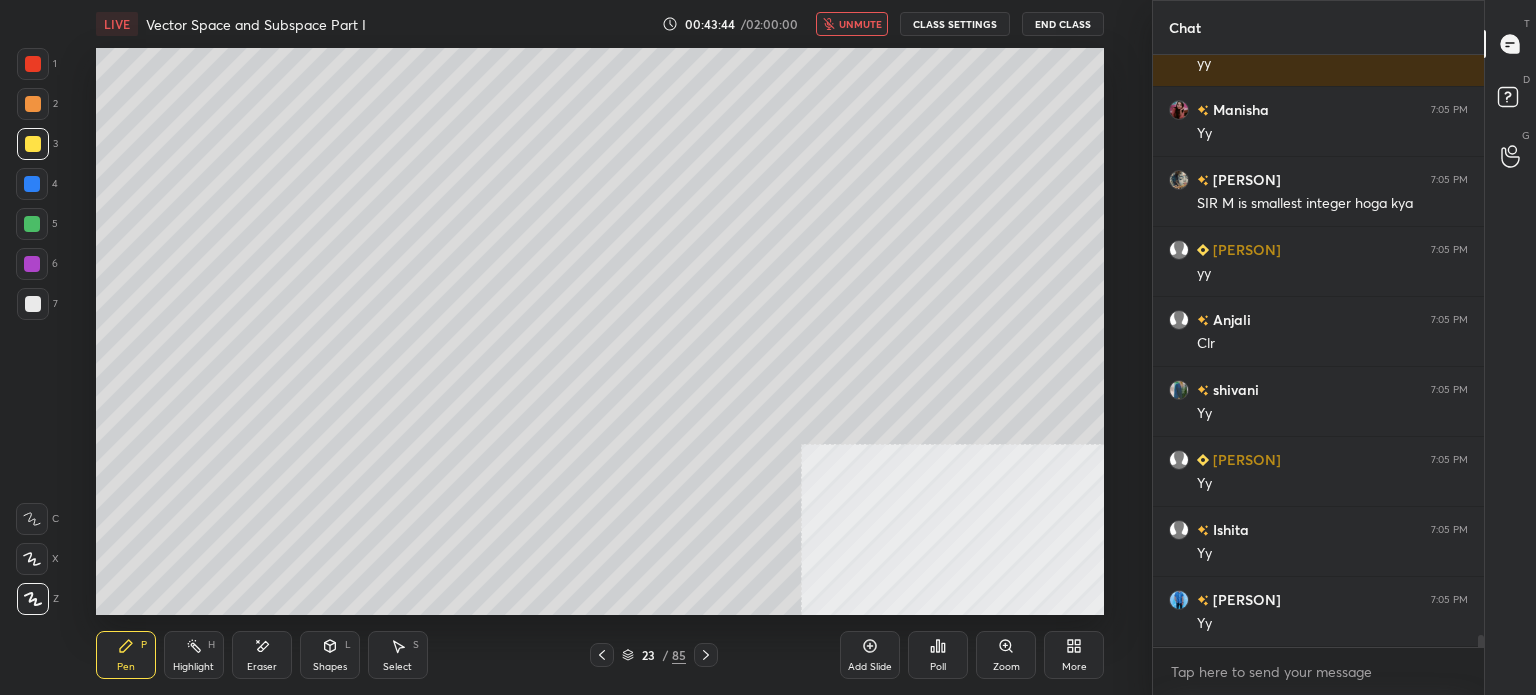 scroll, scrollTop: 28498, scrollLeft: 0, axis: vertical 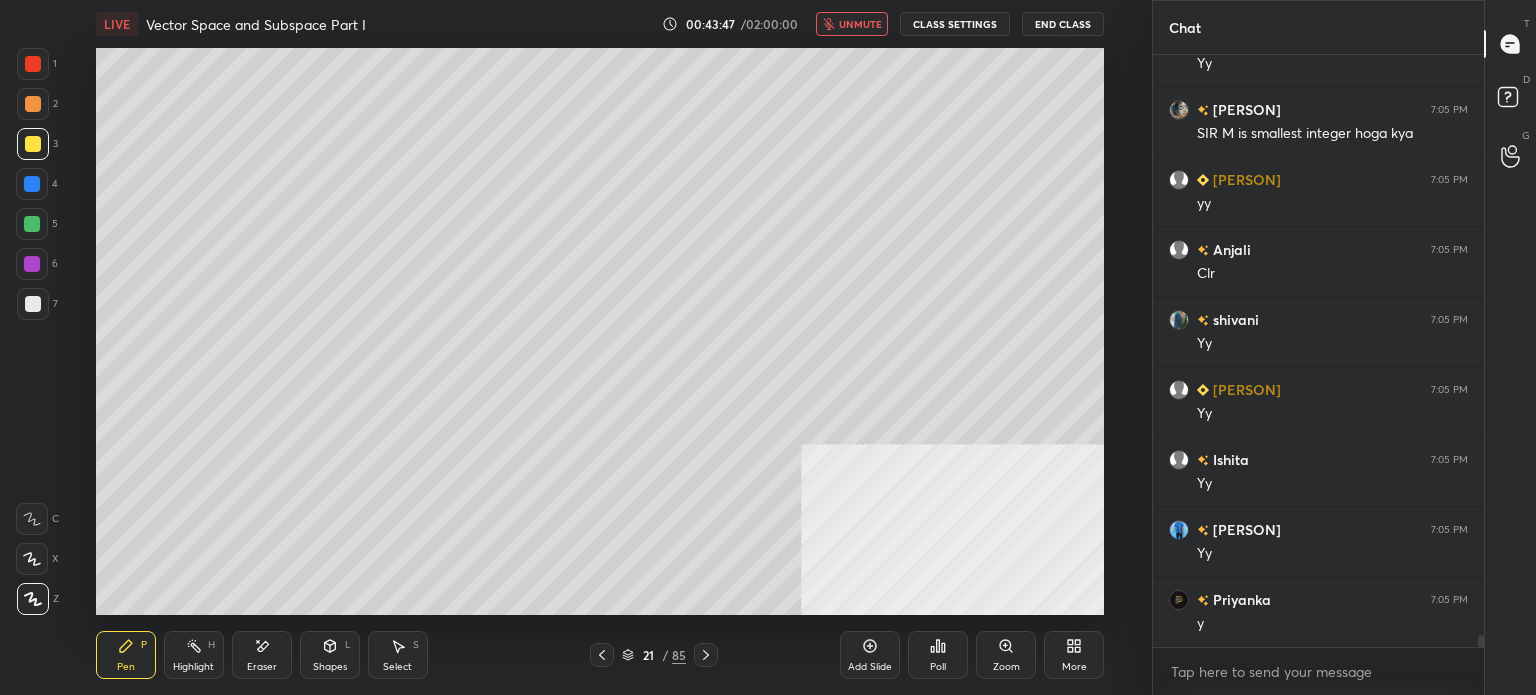 click on "unmute" at bounding box center (860, 24) 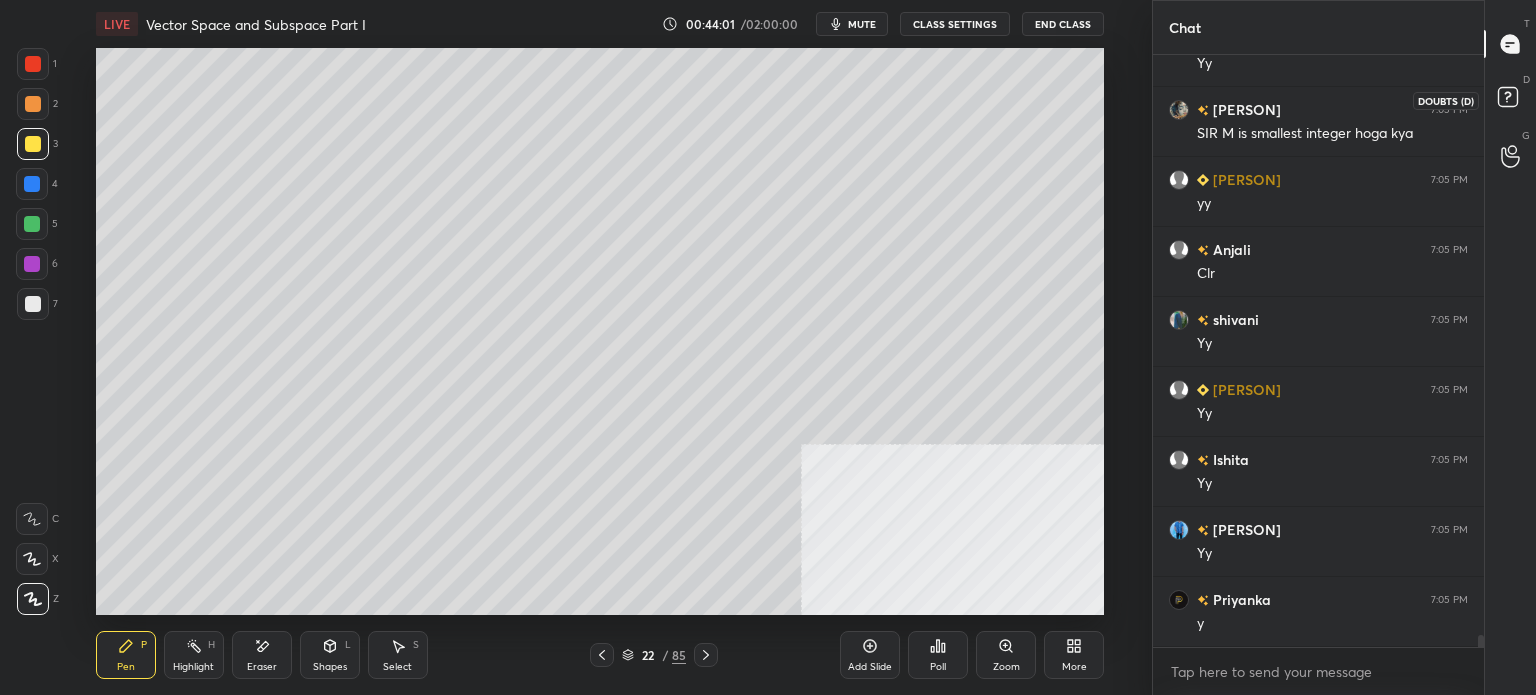 click 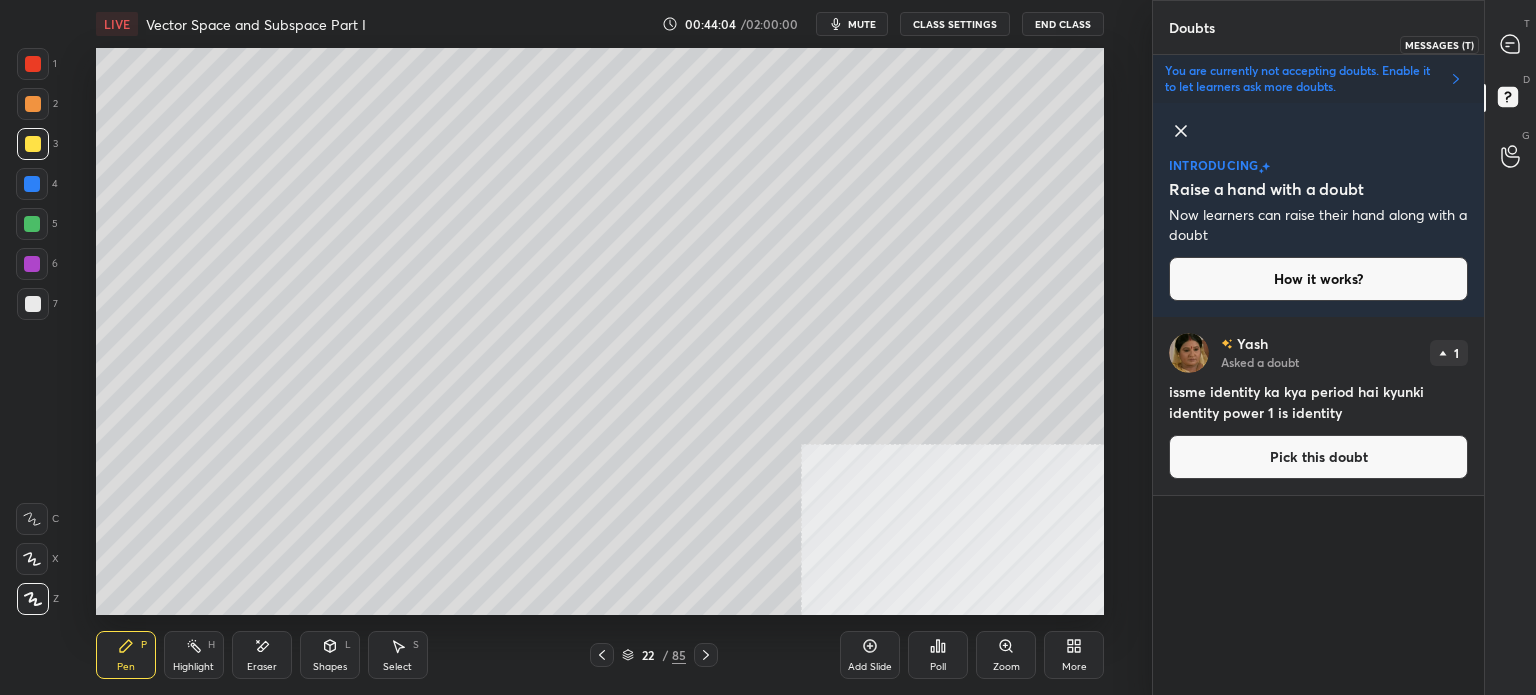 click 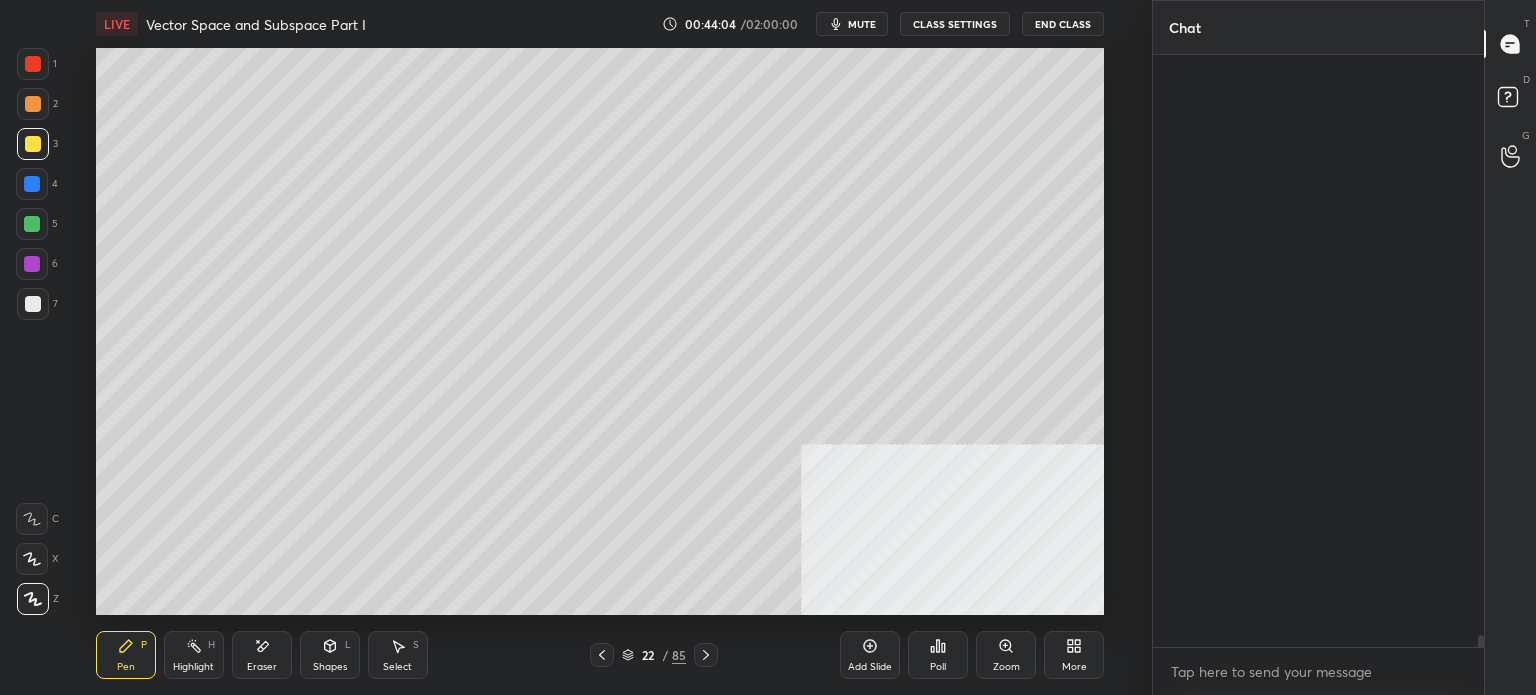 scroll, scrollTop: 28930, scrollLeft: 0, axis: vertical 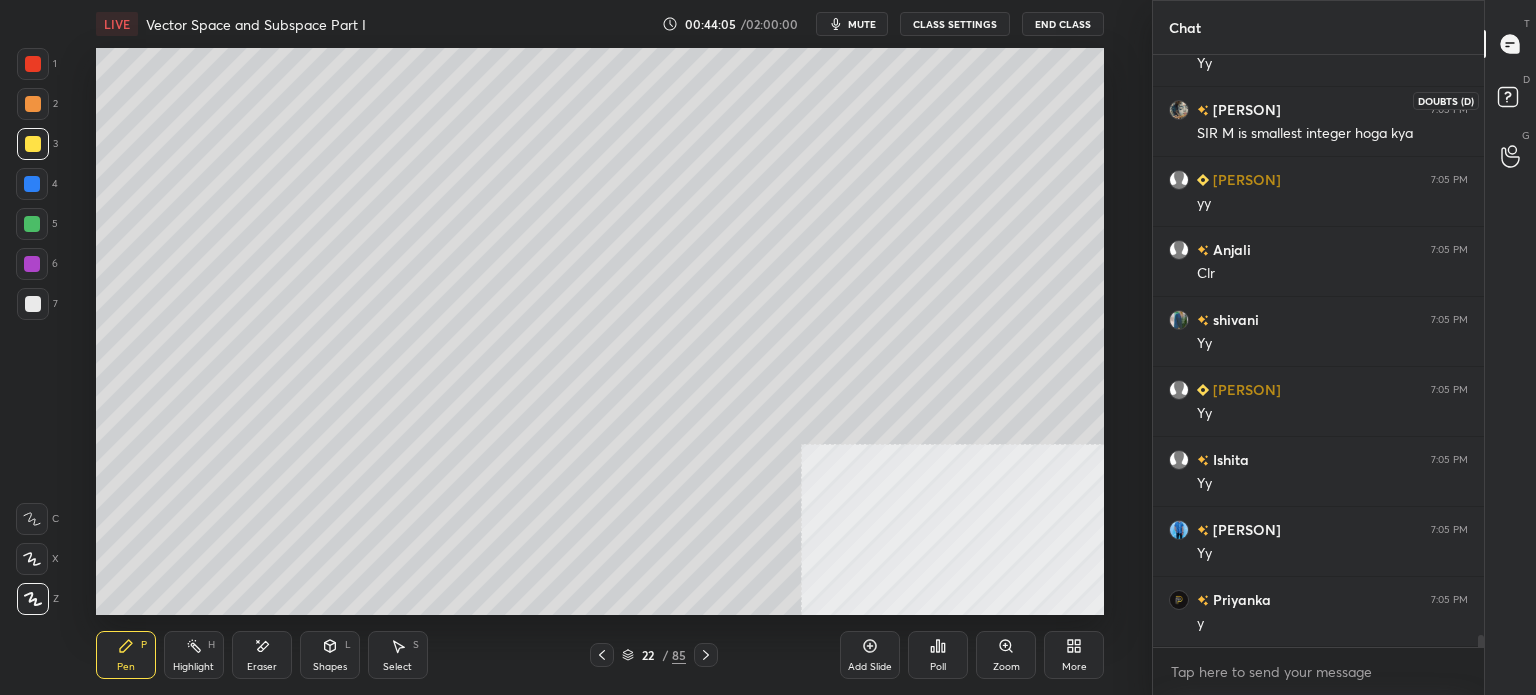 click 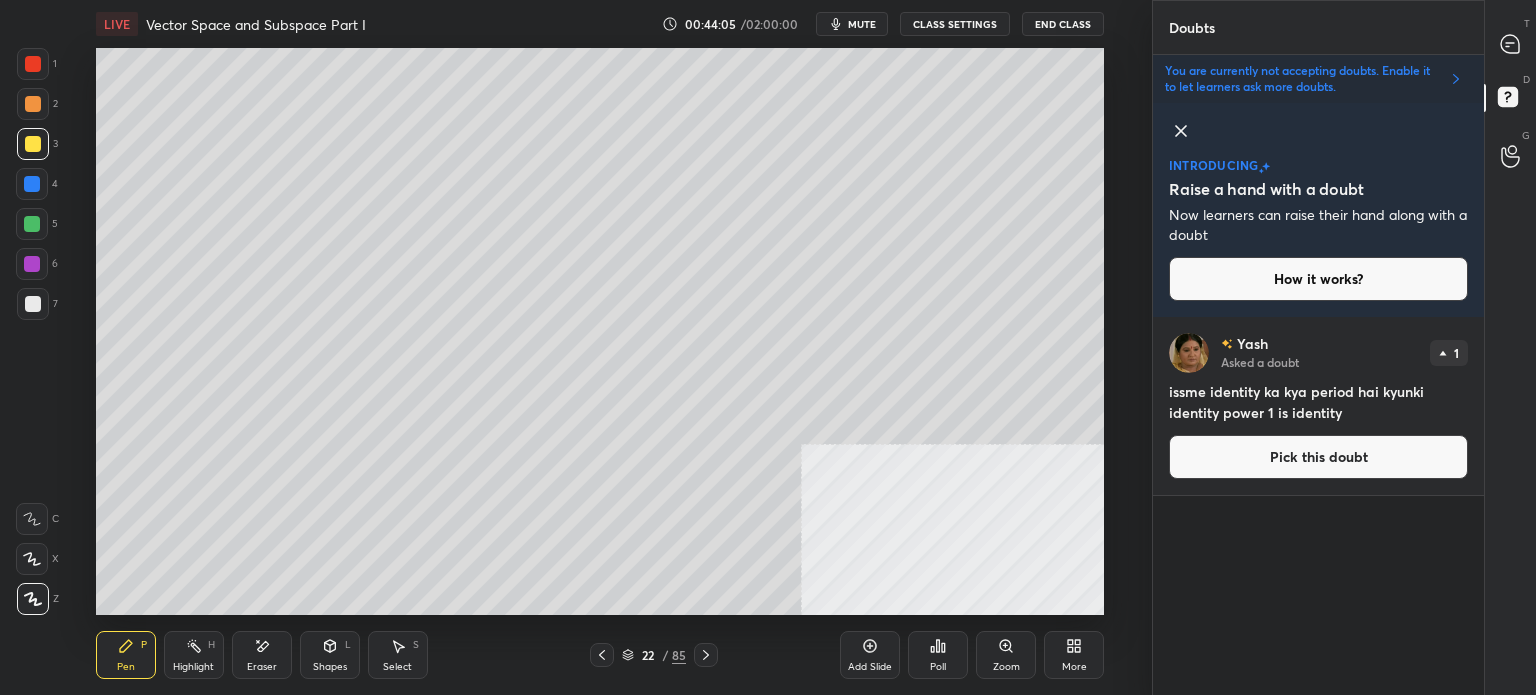 click on "Pick this doubt" at bounding box center (1318, 457) 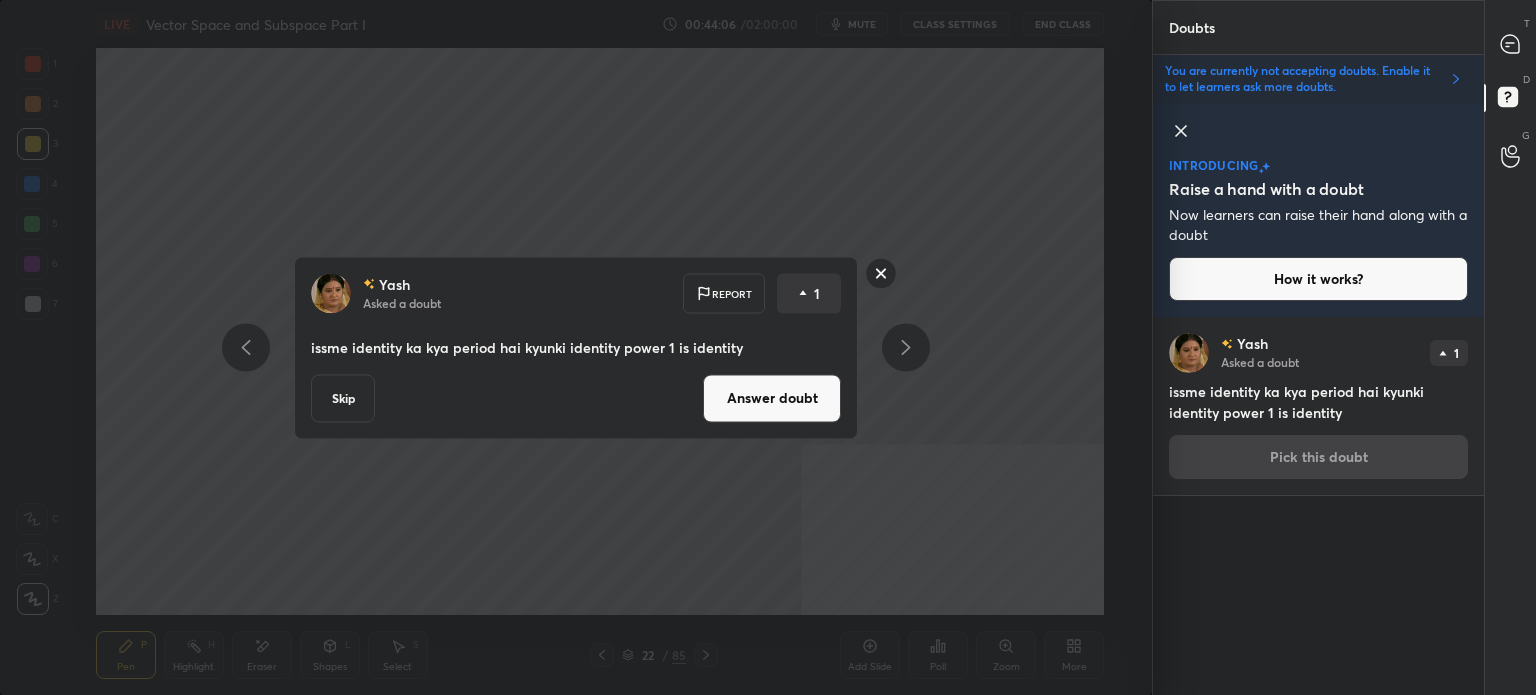 click on "Answer doubt" at bounding box center (772, 398) 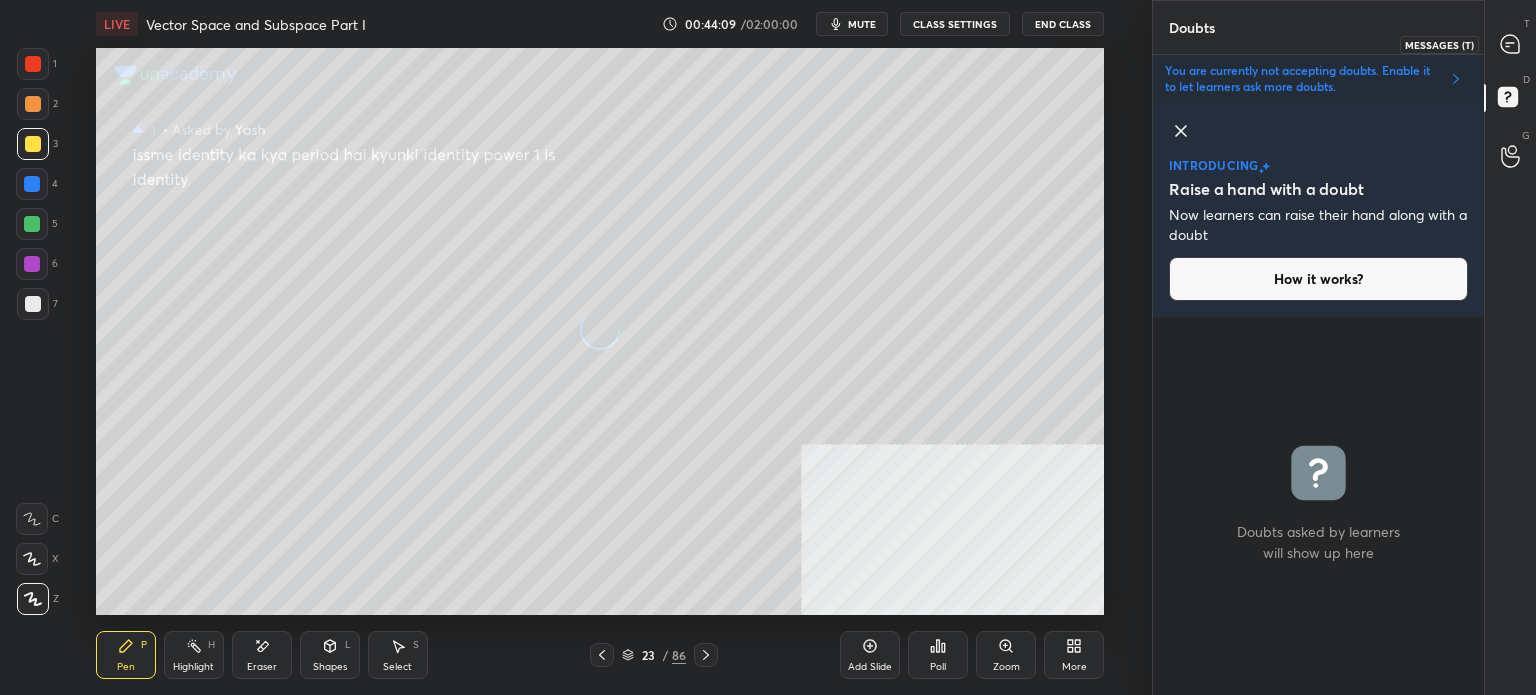 click 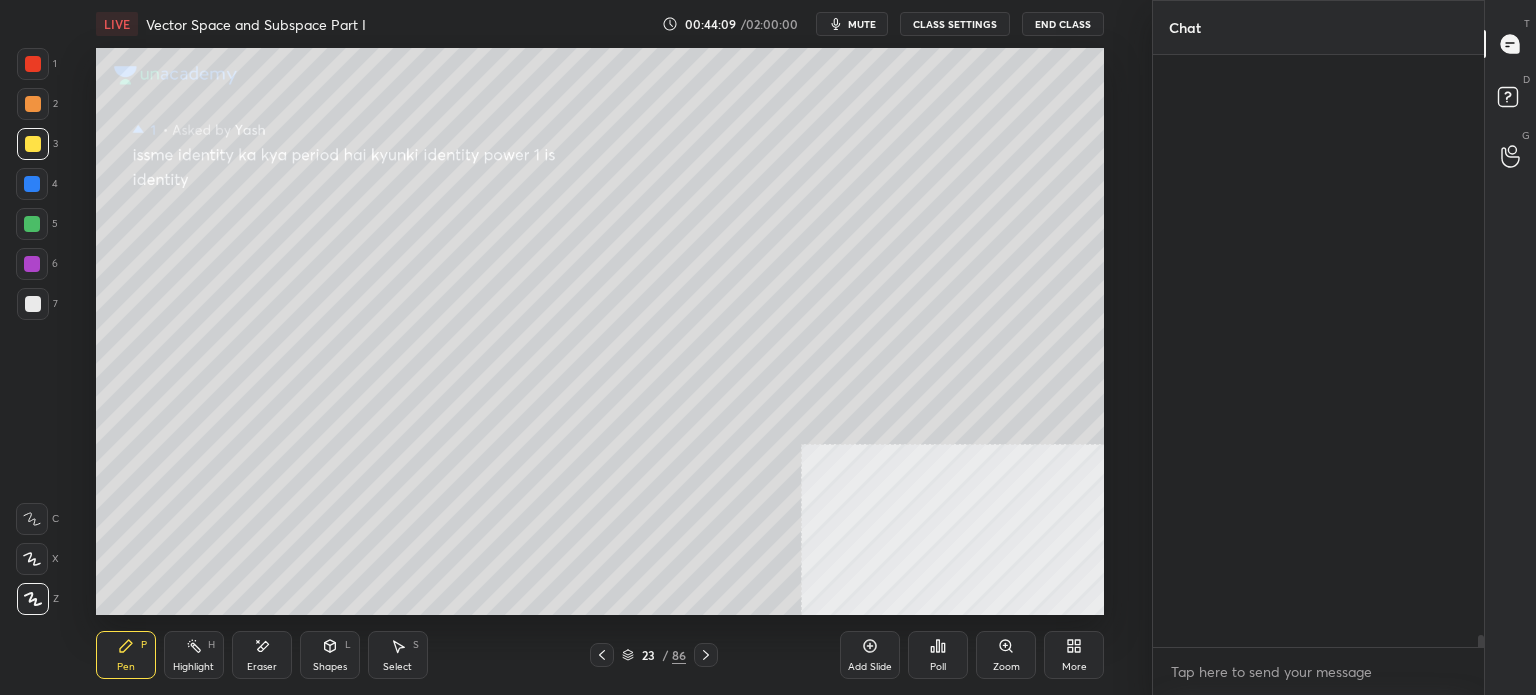 scroll, scrollTop: 28880, scrollLeft: 0, axis: vertical 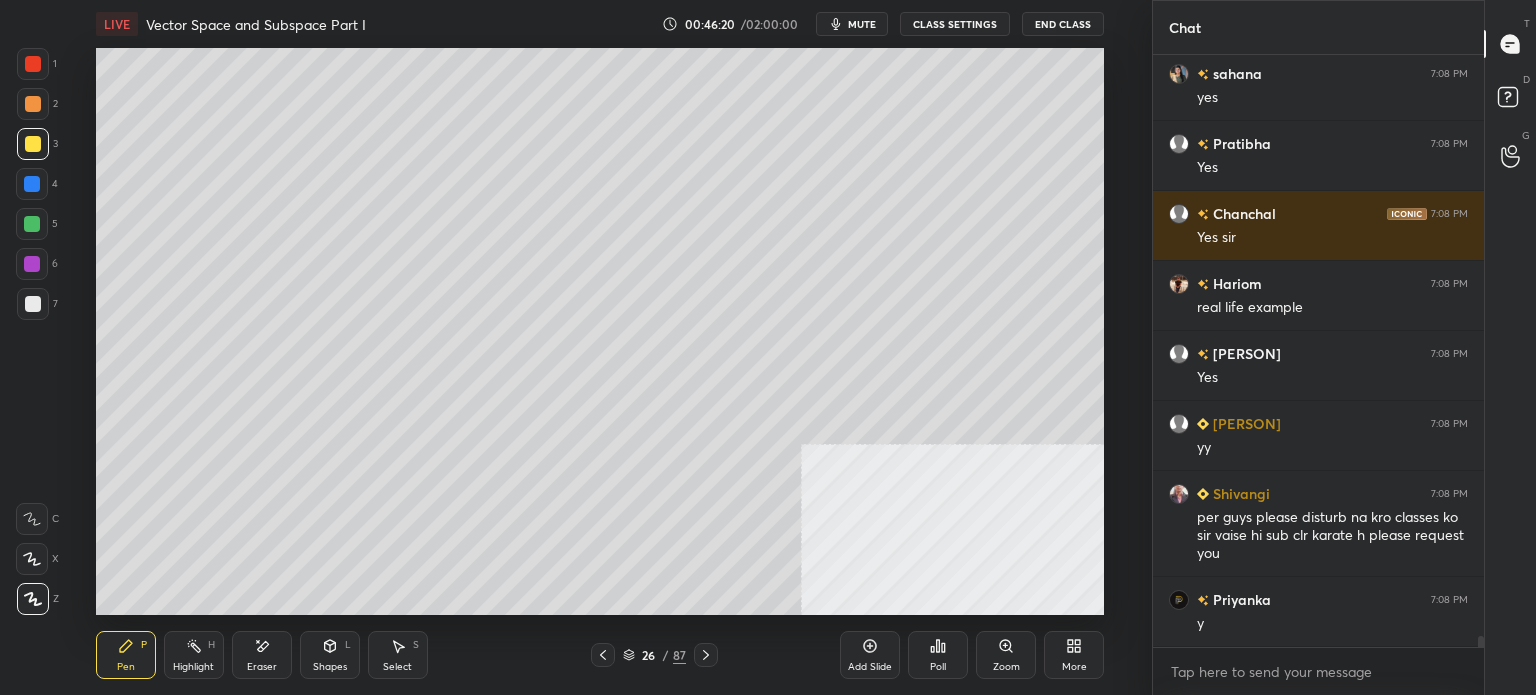click at bounding box center [33, 144] 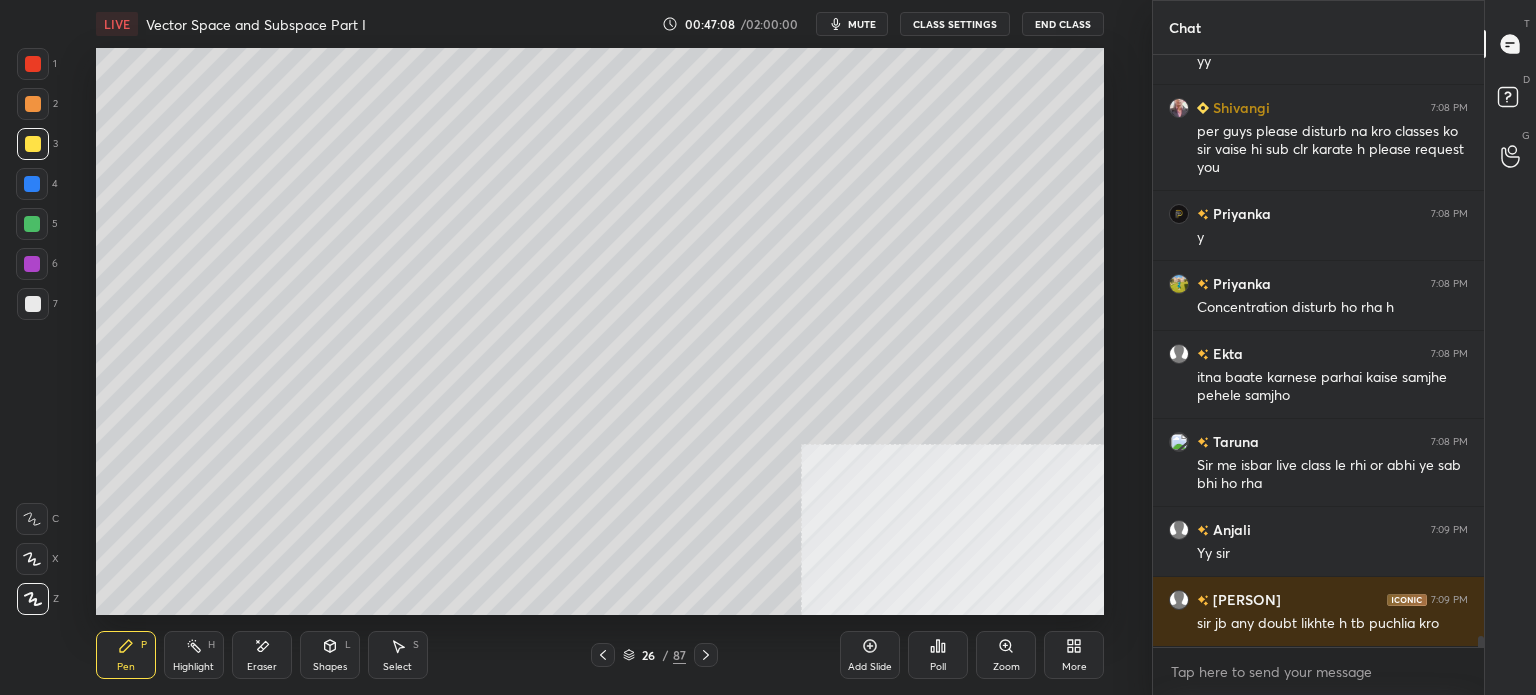 scroll, scrollTop: 32594, scrollLeft: 0, axis: vertical 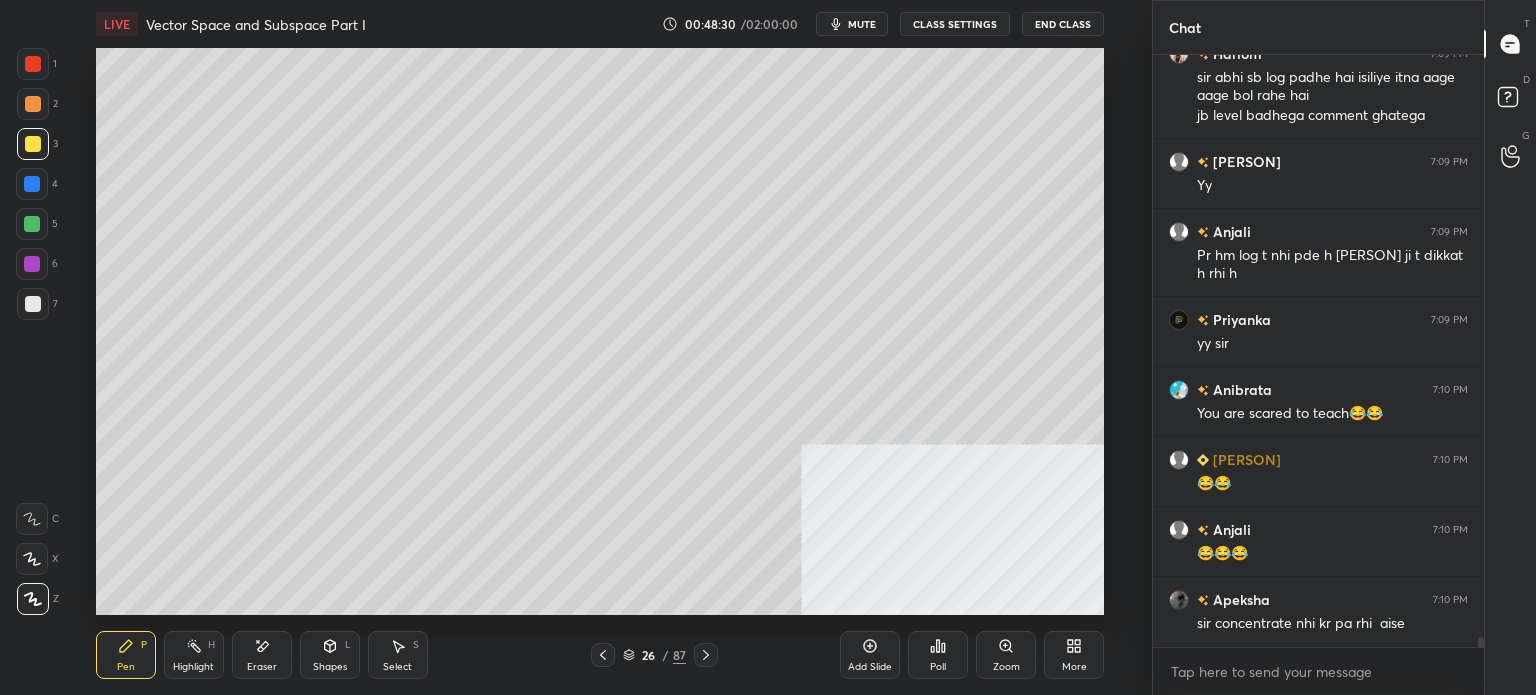 click on "Eraser" at bounding box center [262, 655] 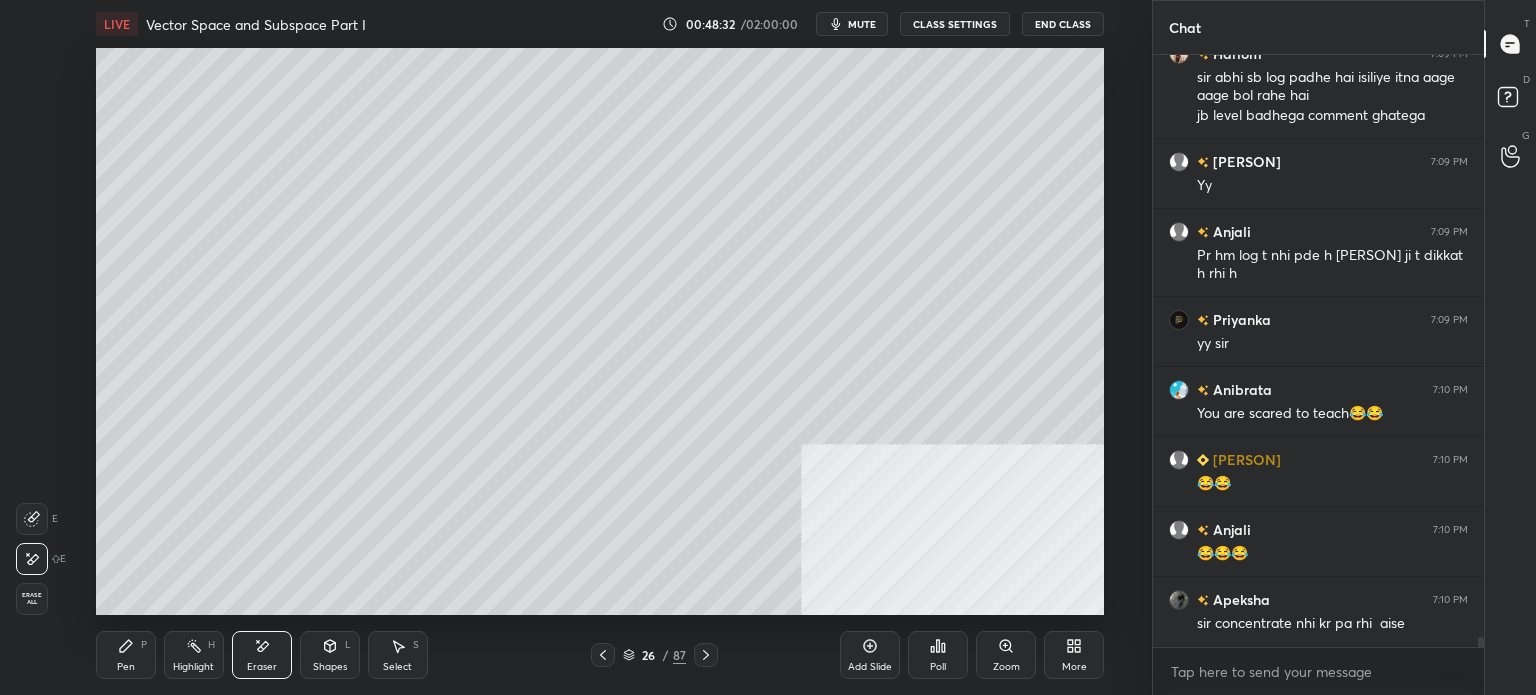 click 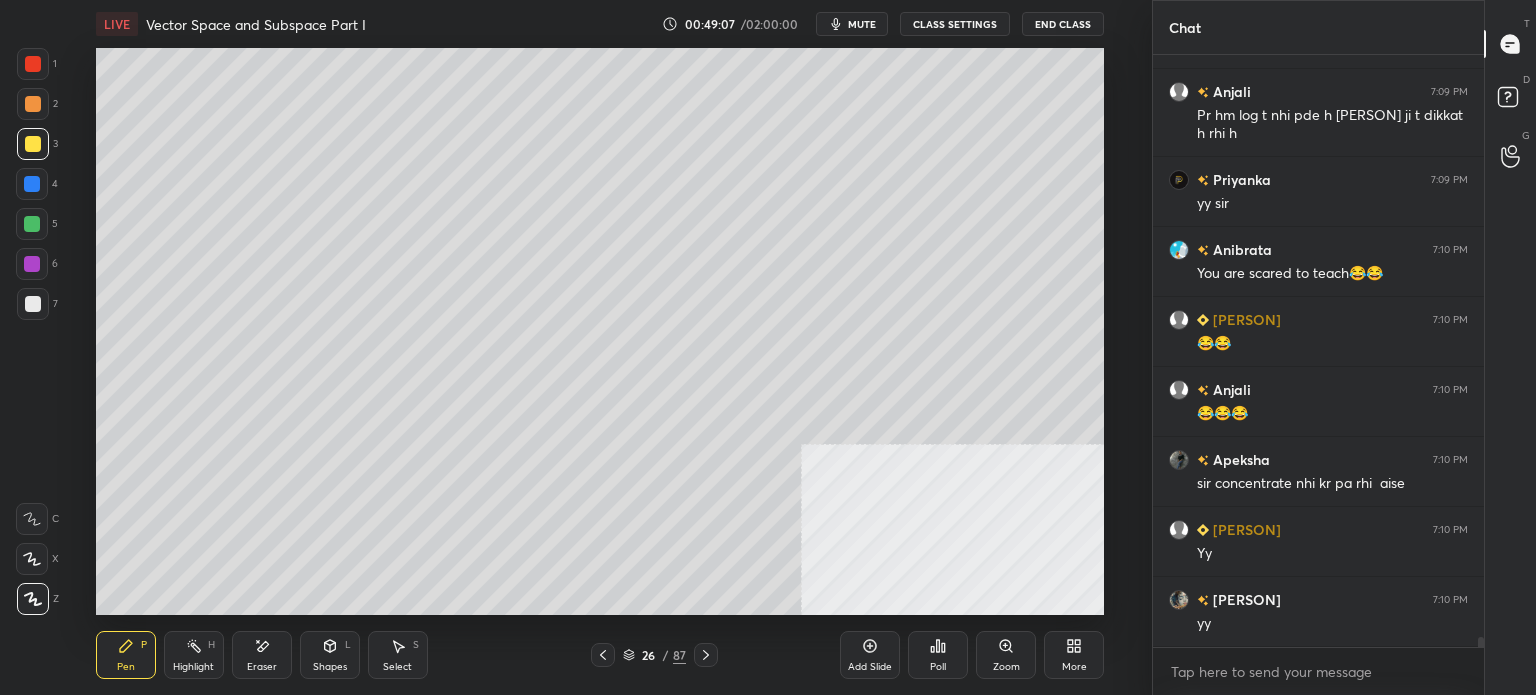 scroll, scrollTop: 33332, scrollLeft: 0, axis: vertical 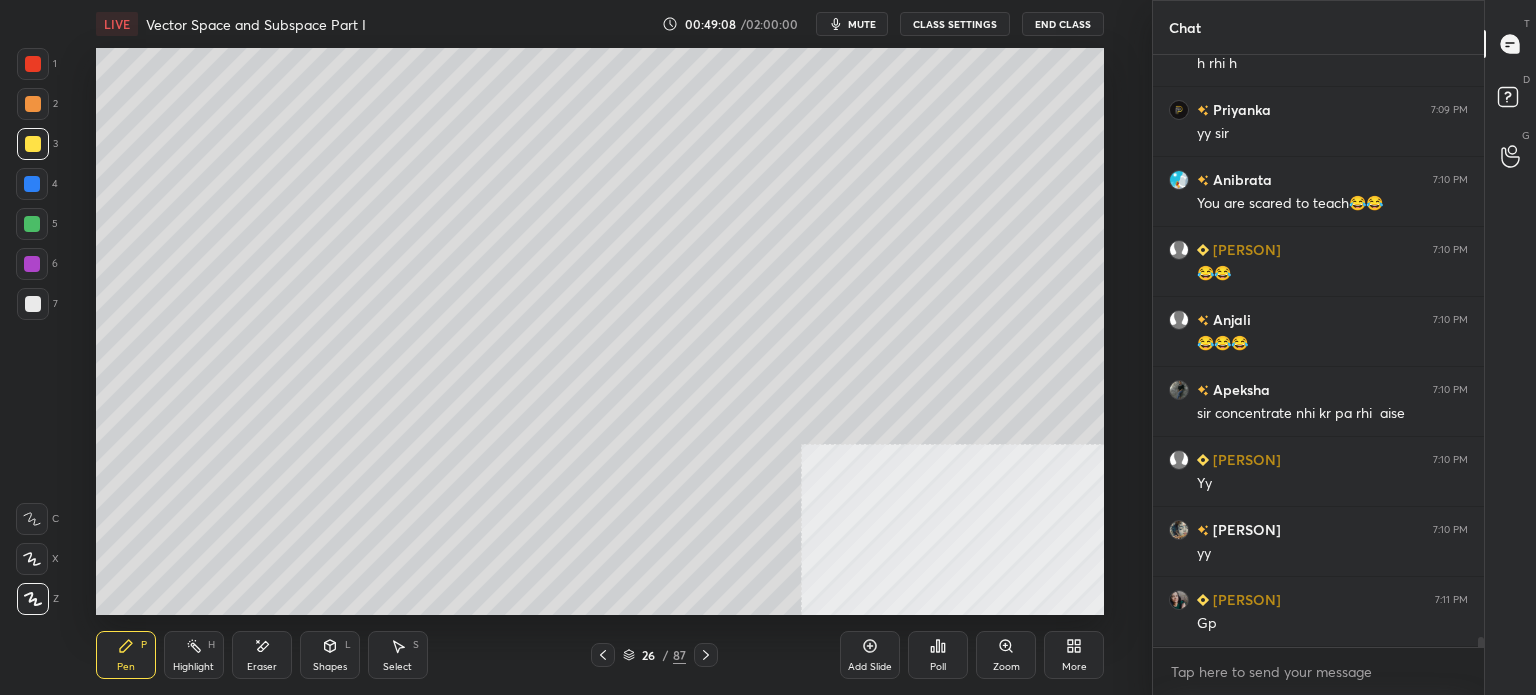 click on "Eraser" at bounding box center [262, 667] 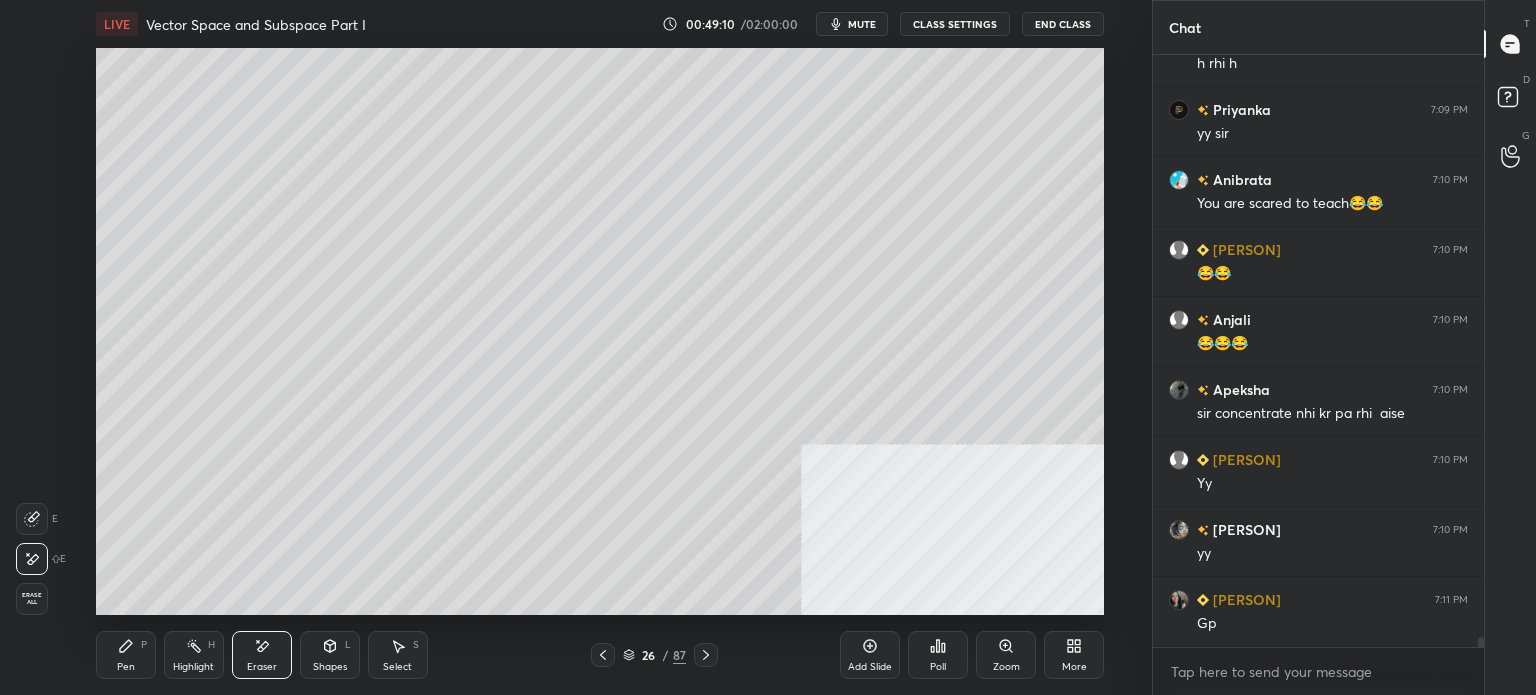 click on "Pen P" at bounding box center (126, 655) 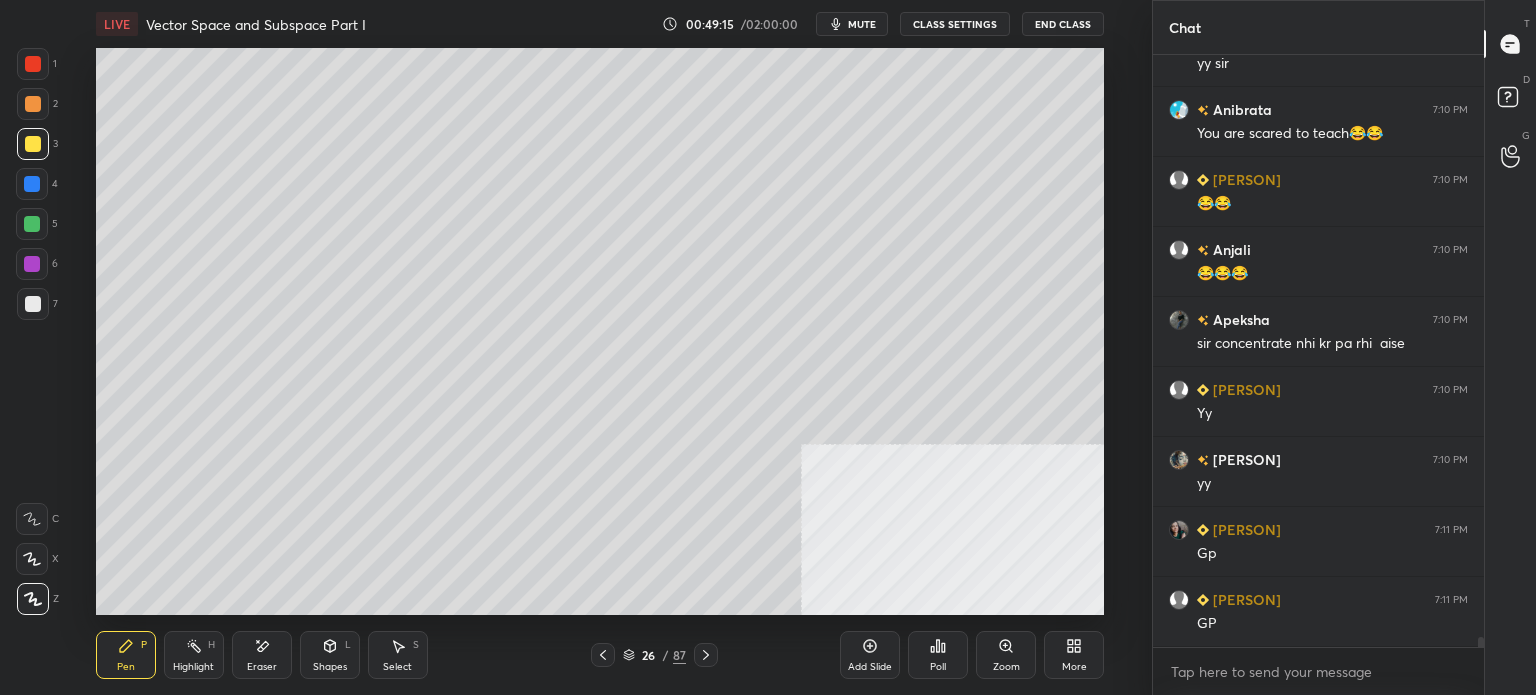 scroll, scrollTop: 33472, scrollLeft: 0, axis: vertical 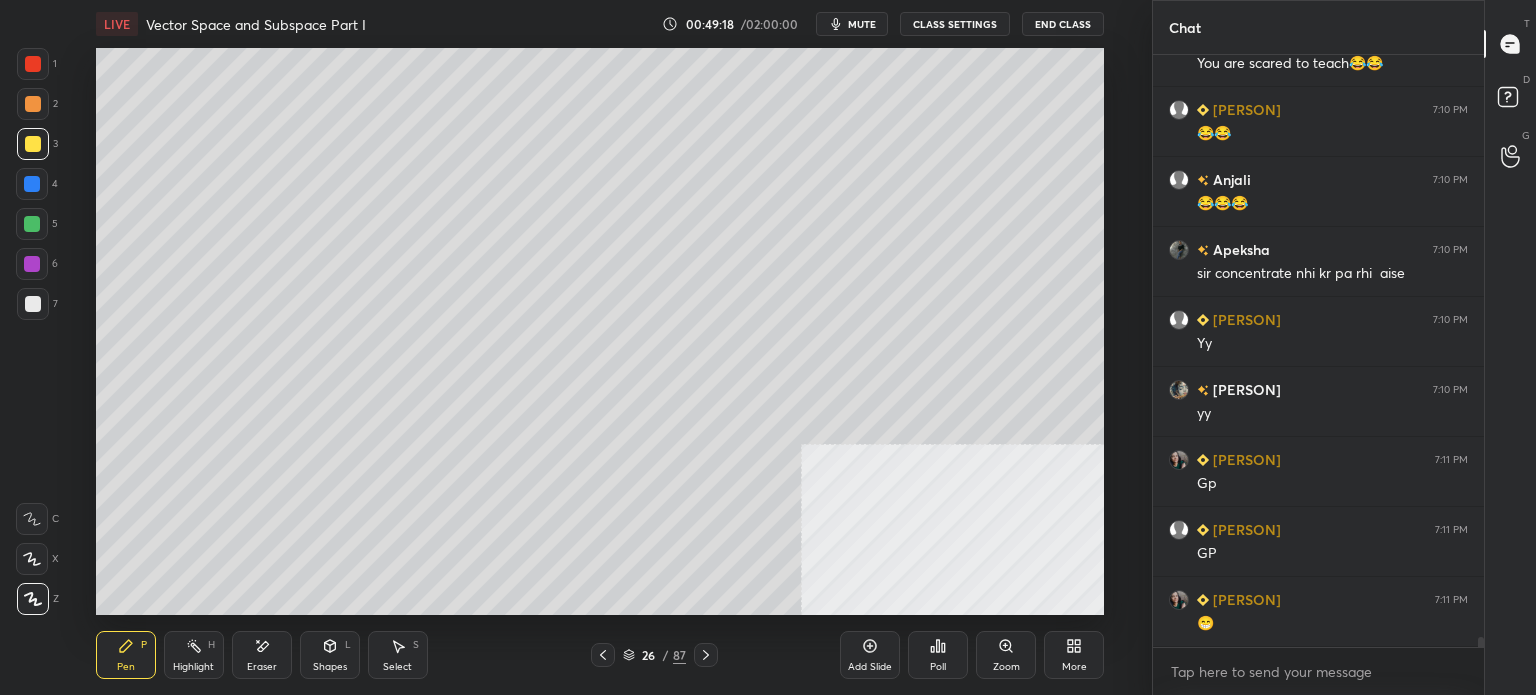 click on "Eraser" at bounding box center [262, 667] 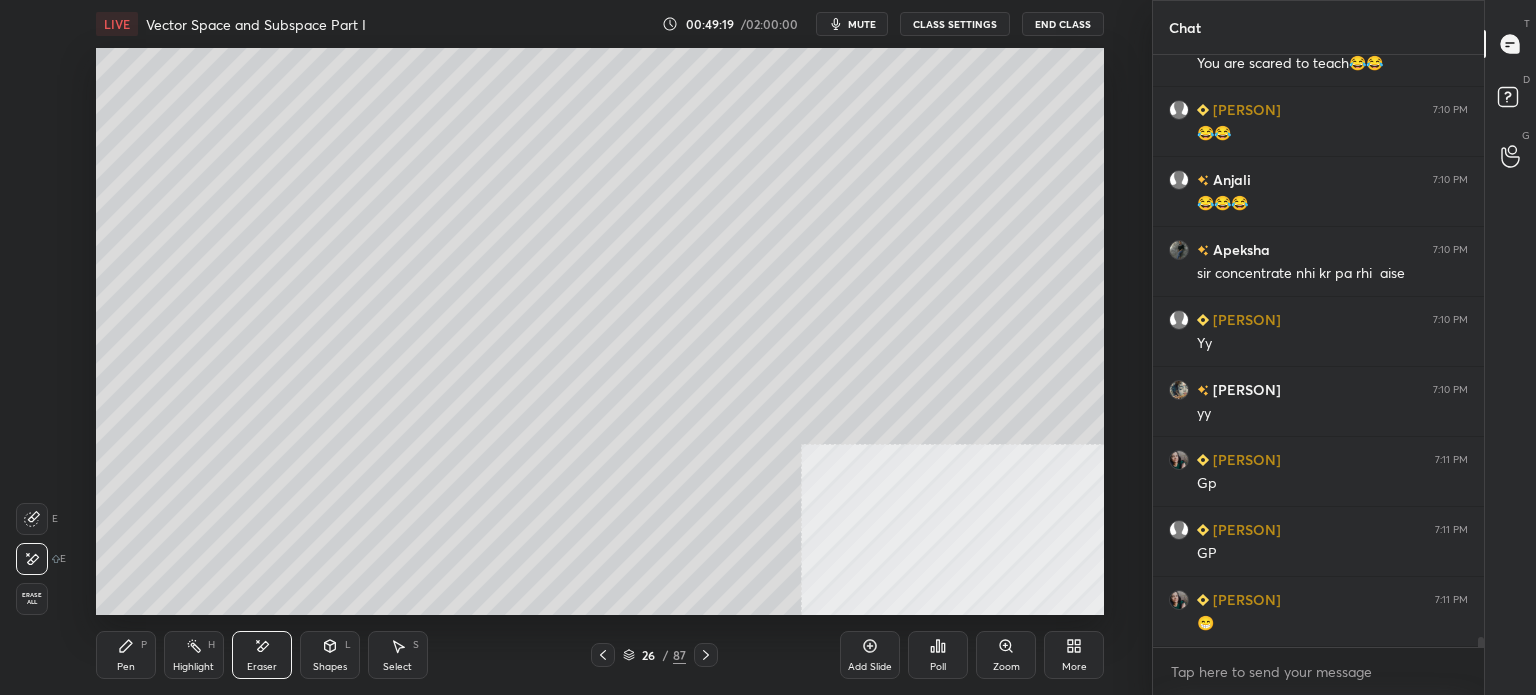 click 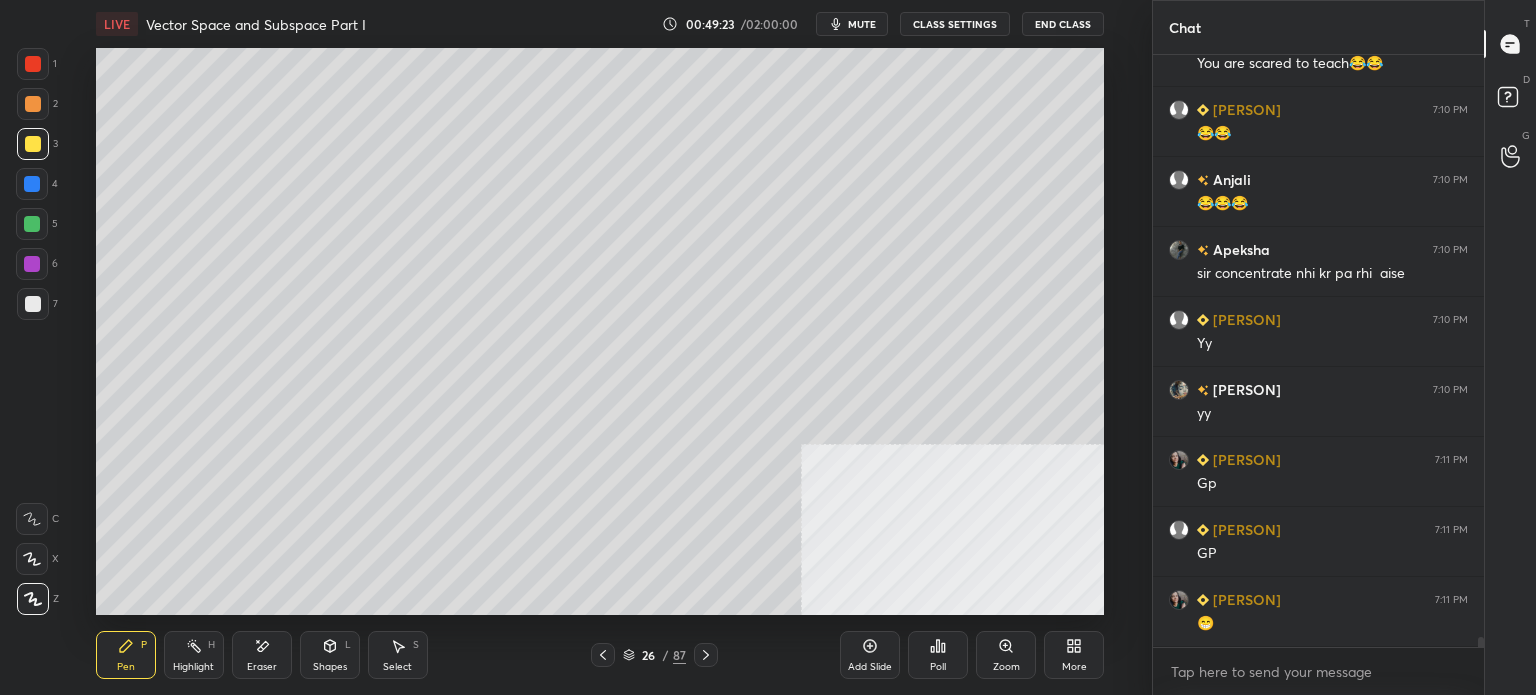 click on "Eraser" at bounding box center [262, 667] 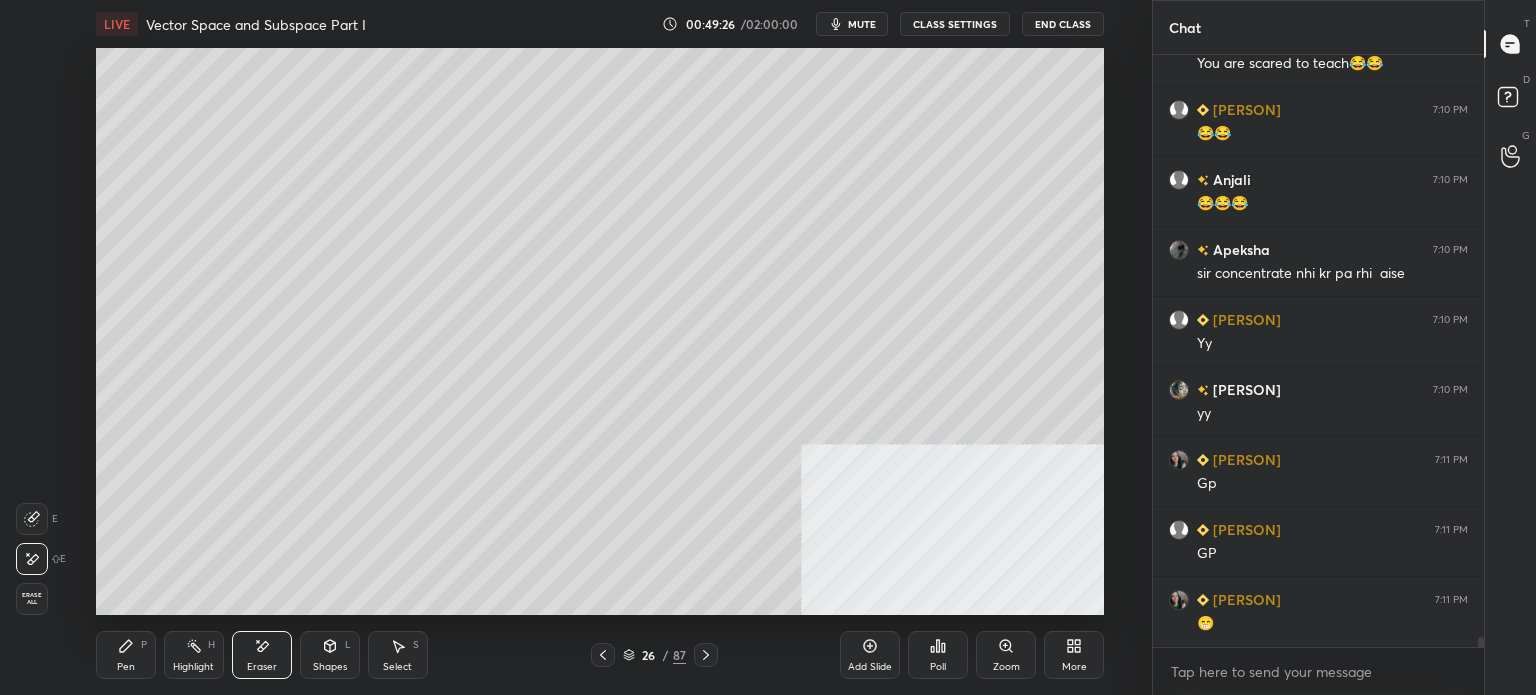 click on "Pen" at bounding box center [126, 667] 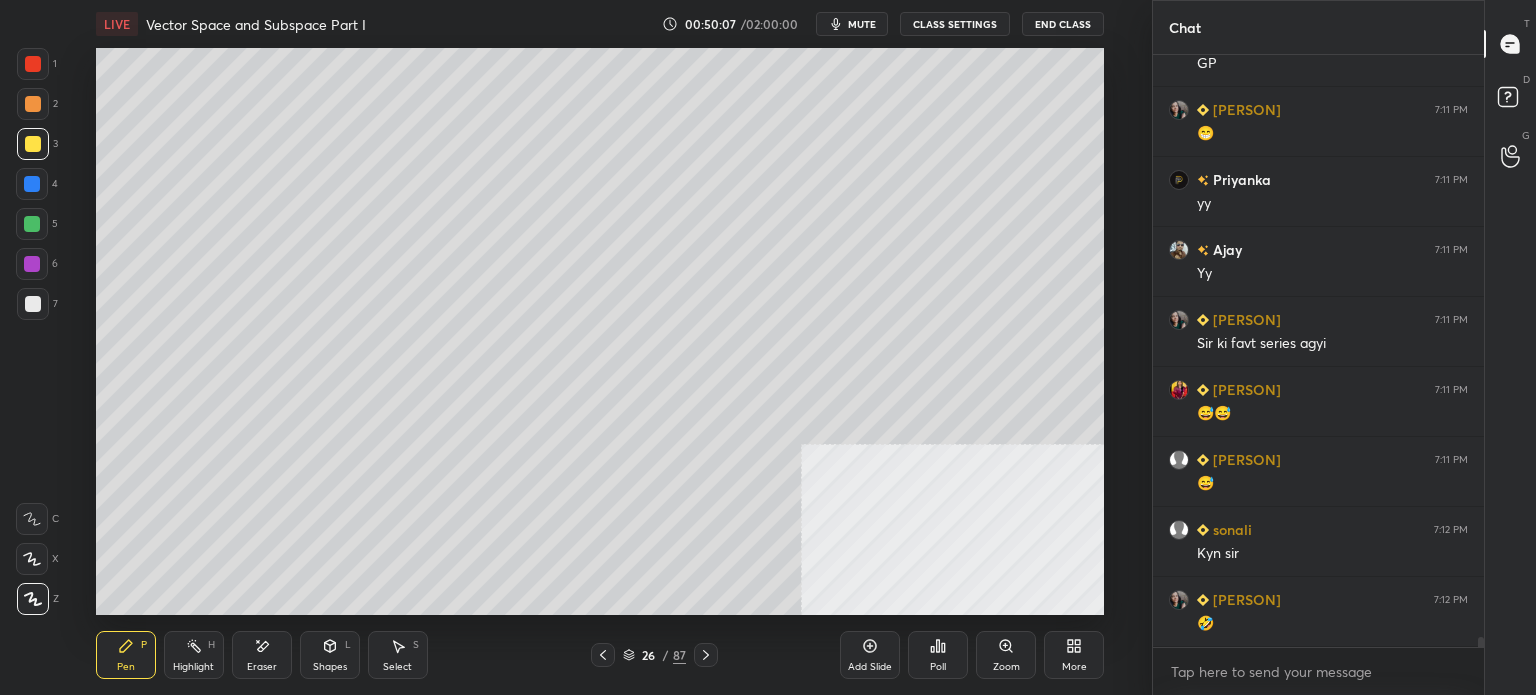 scroll, scrollTop: 34032, scrollLeft: 0, axis: vertical 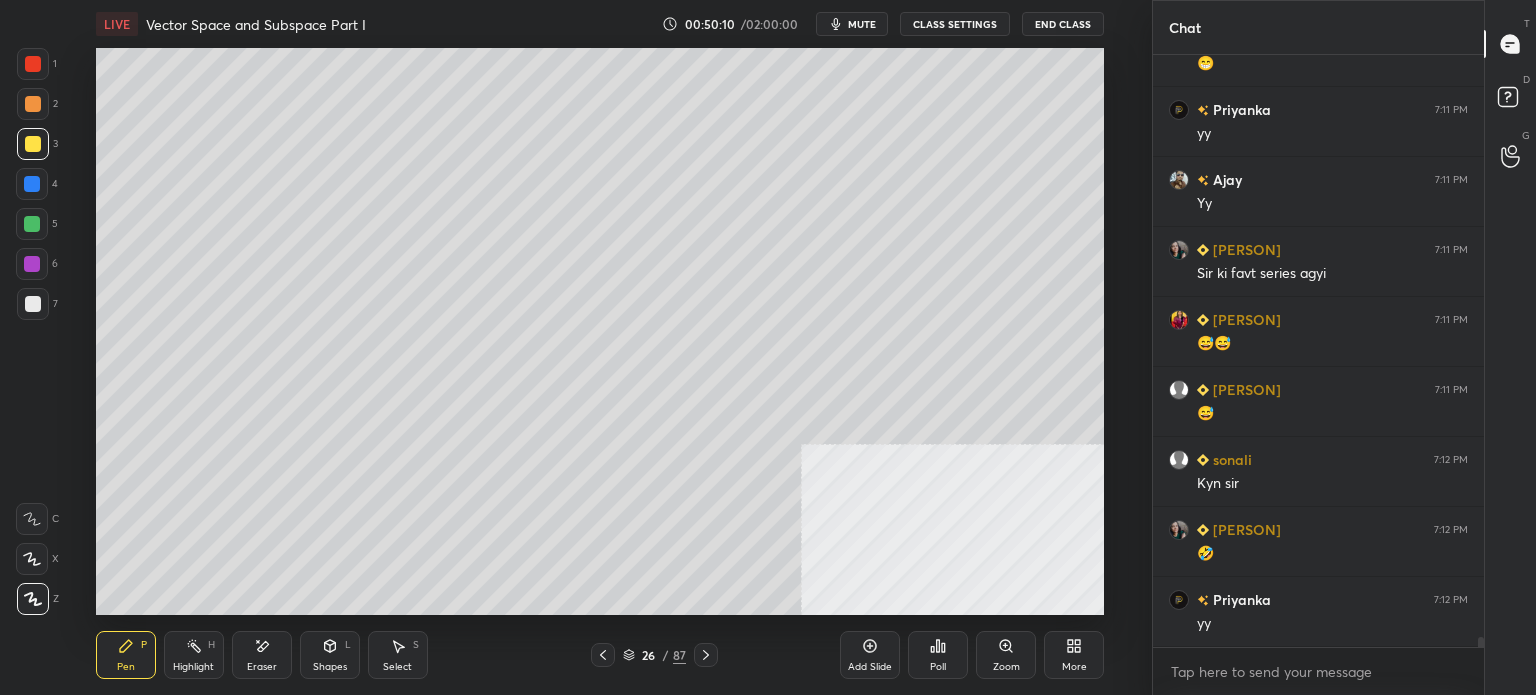 click on "Select" at bounding box center [397, 667] 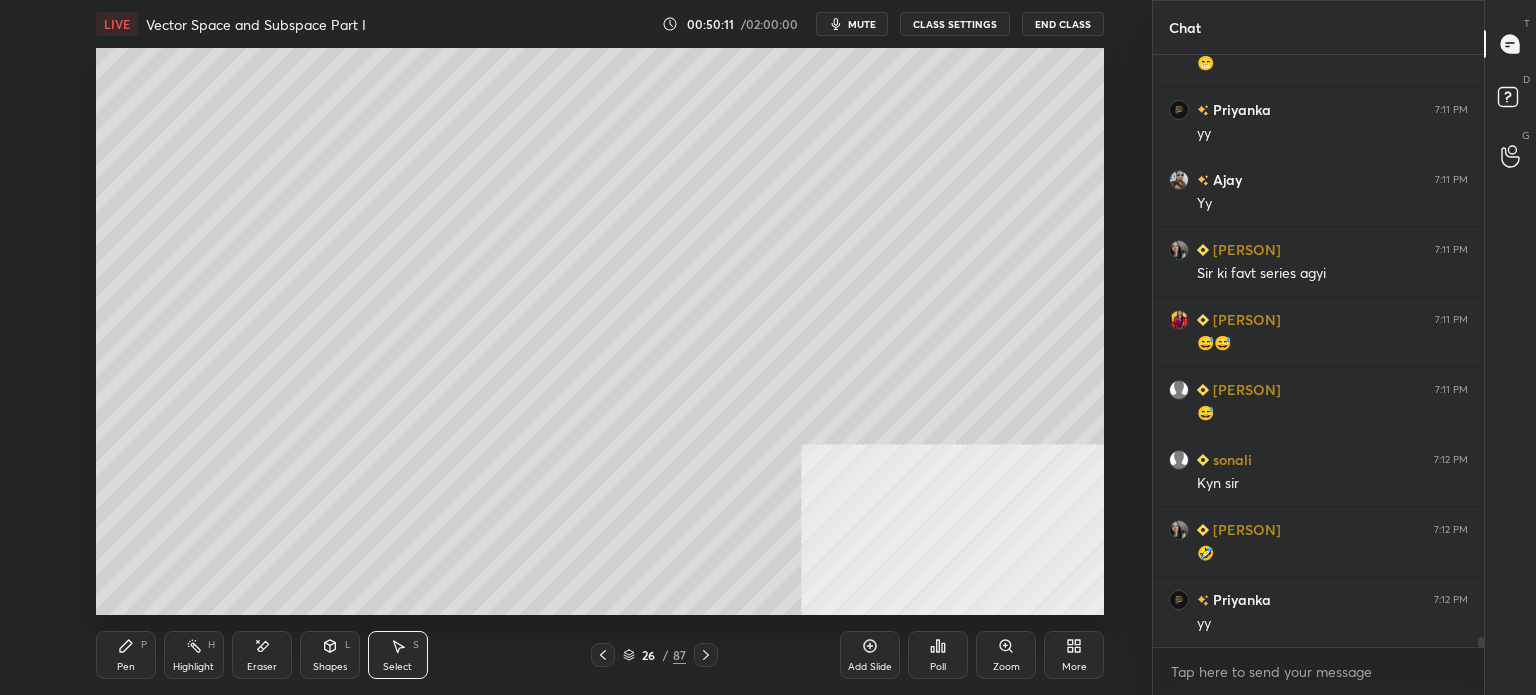 drag, startPoint x: 936, startPoint y: 428, endPoint x: 978, endPoint y: 458, distance: 51.613953 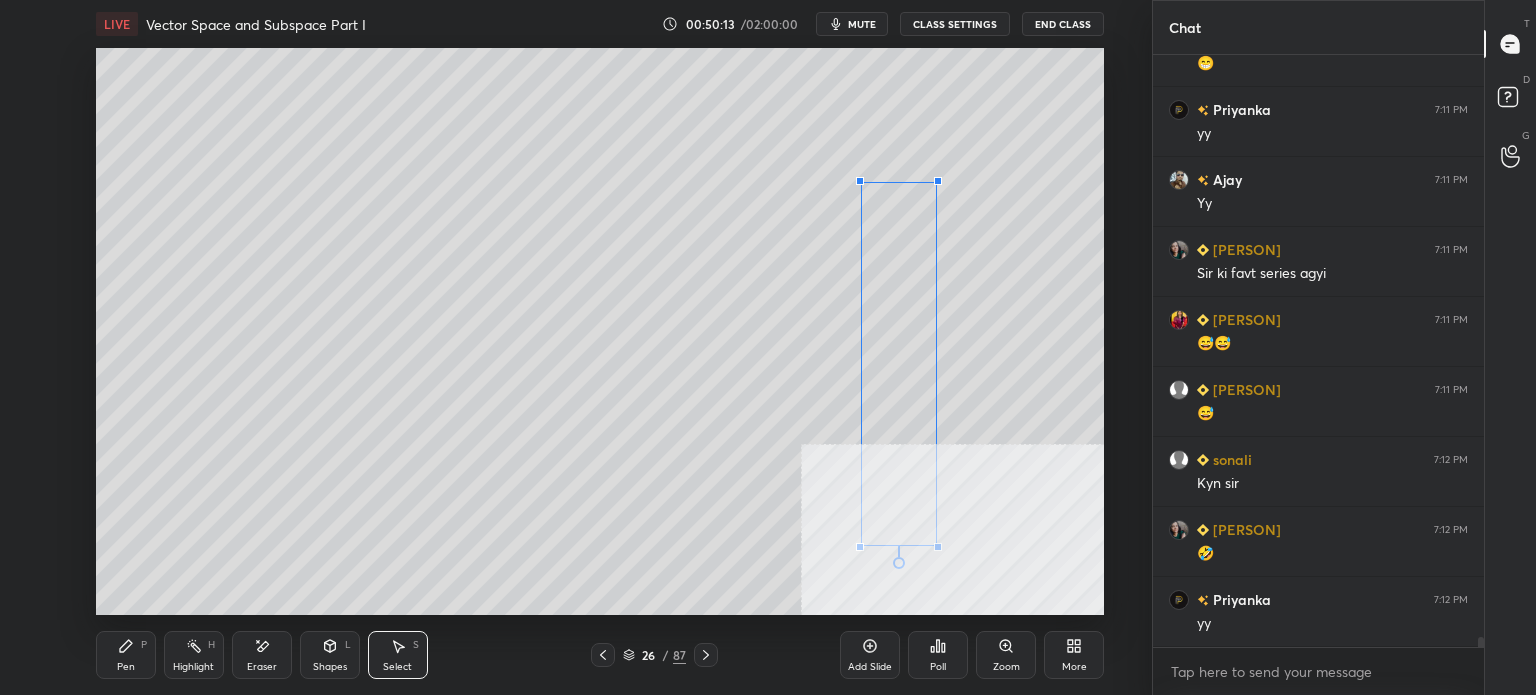 drag, startPoint x: 938, startPoint y: 428, endPoint x: 936, endPoint y: 544, distance: 116.01724 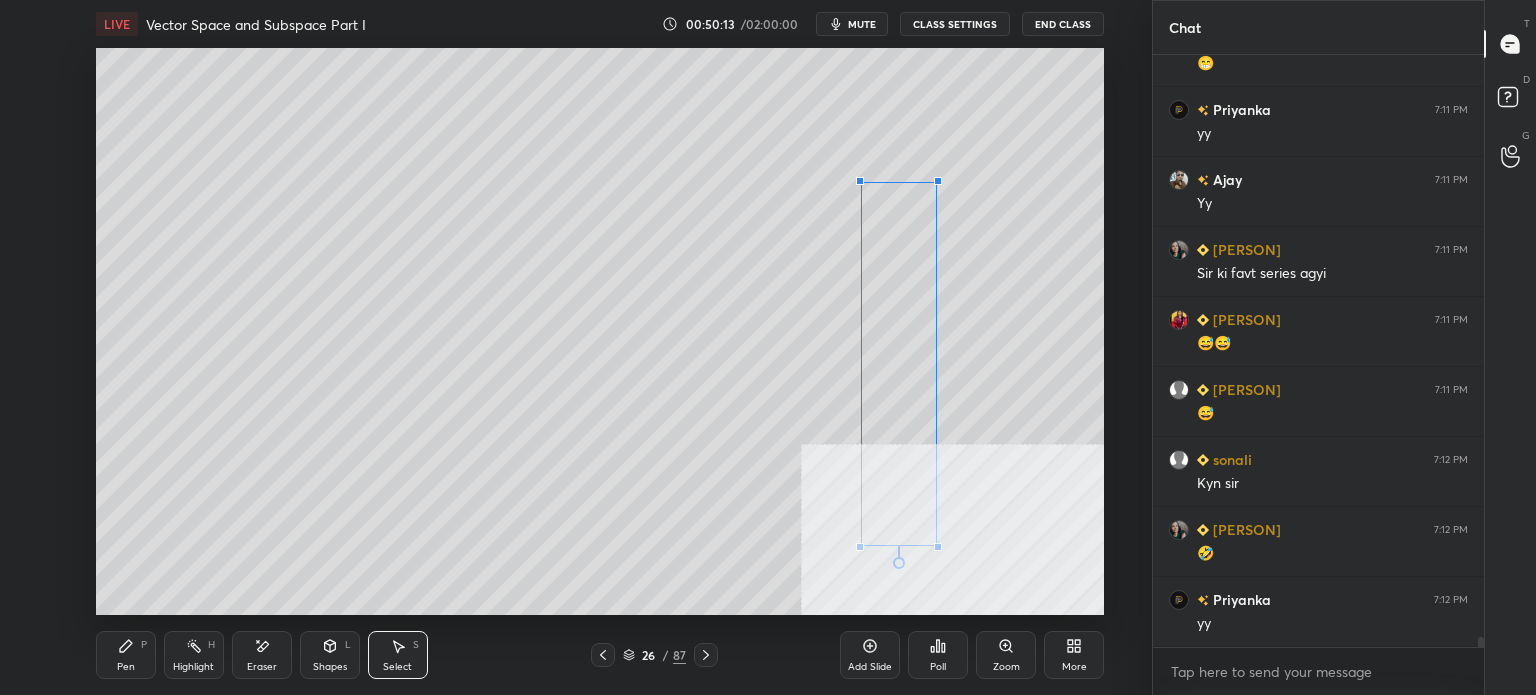 click at bounding box center [938, 547] 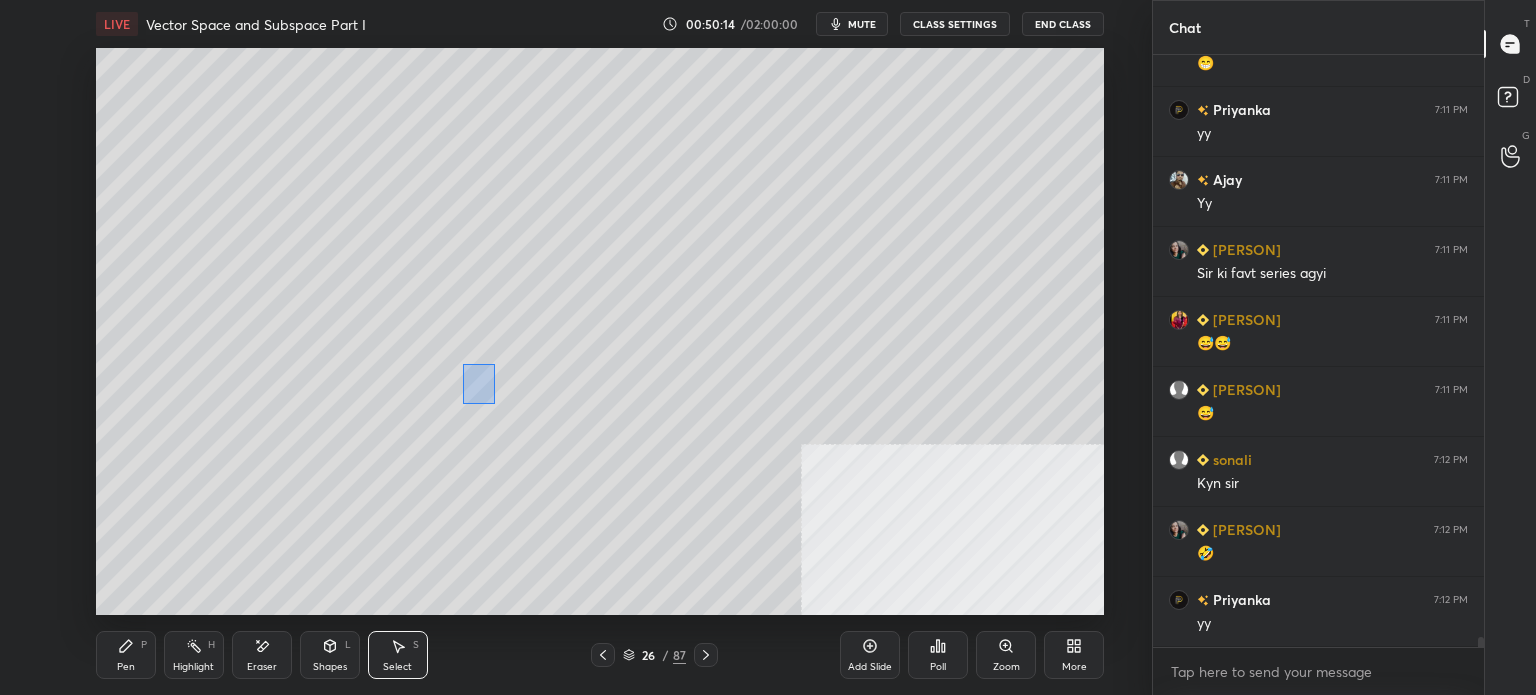 click on "0 ° Undo Copy Duplicate Duplicate to new slide Delete" at bounding box center [600, 331] 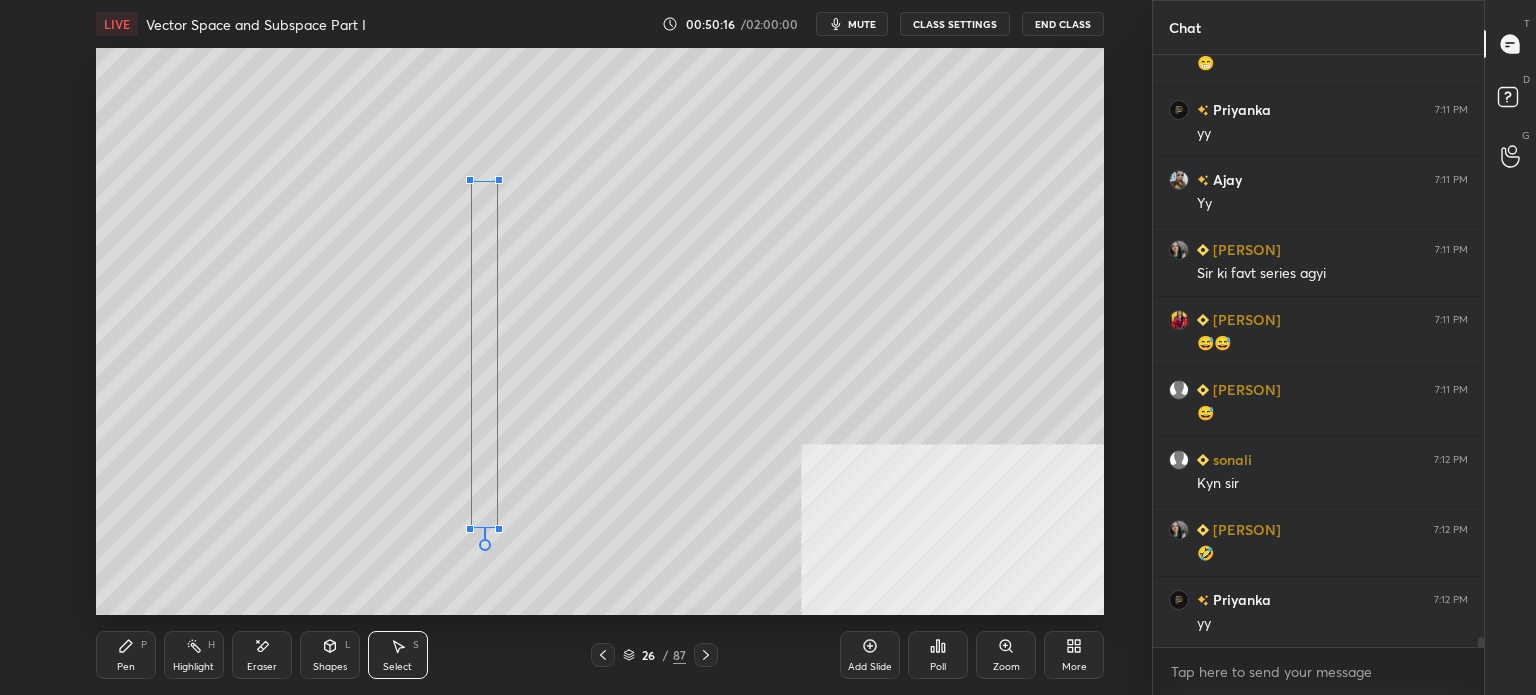 drag, startPoint x: 486, startPoint y: 391, endPoint x: 375, endPoint y: 523, distance: 172.46739 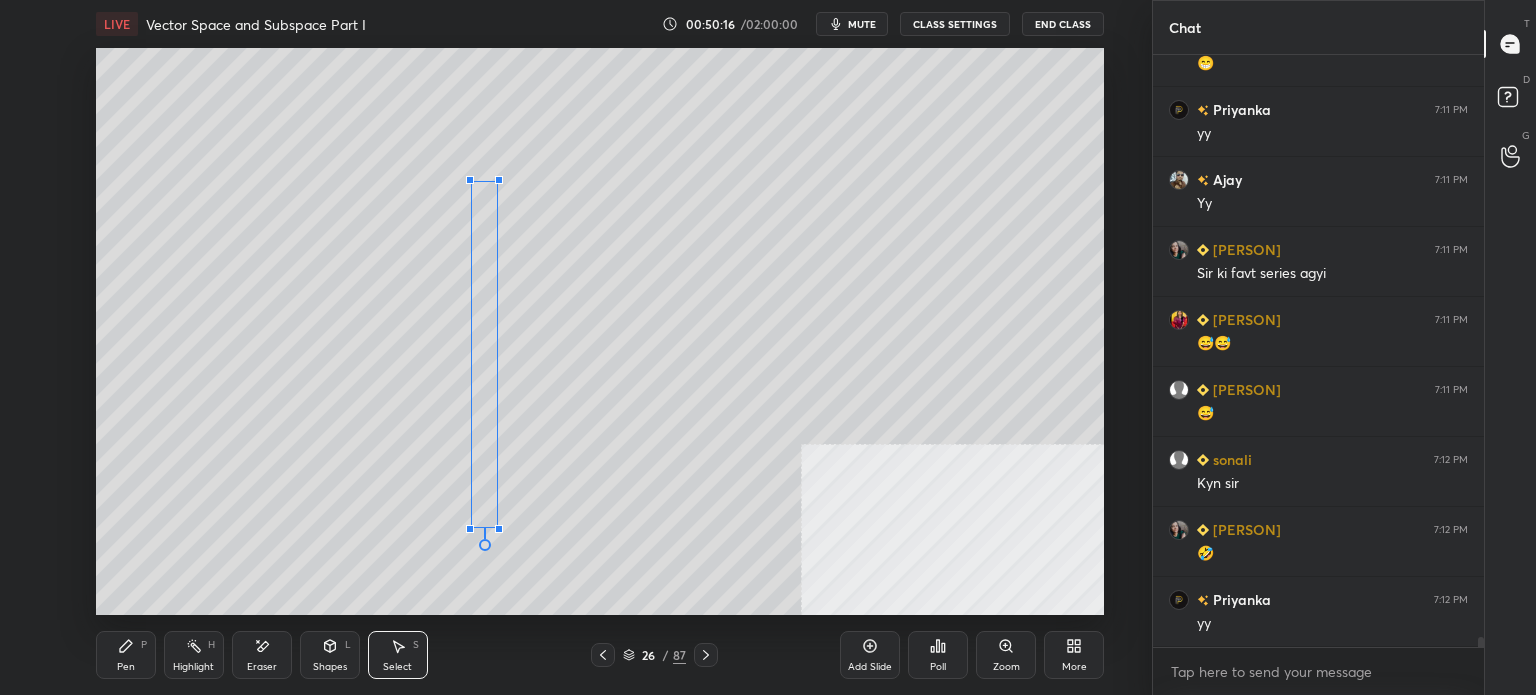 click at bounding box center [499, 529] 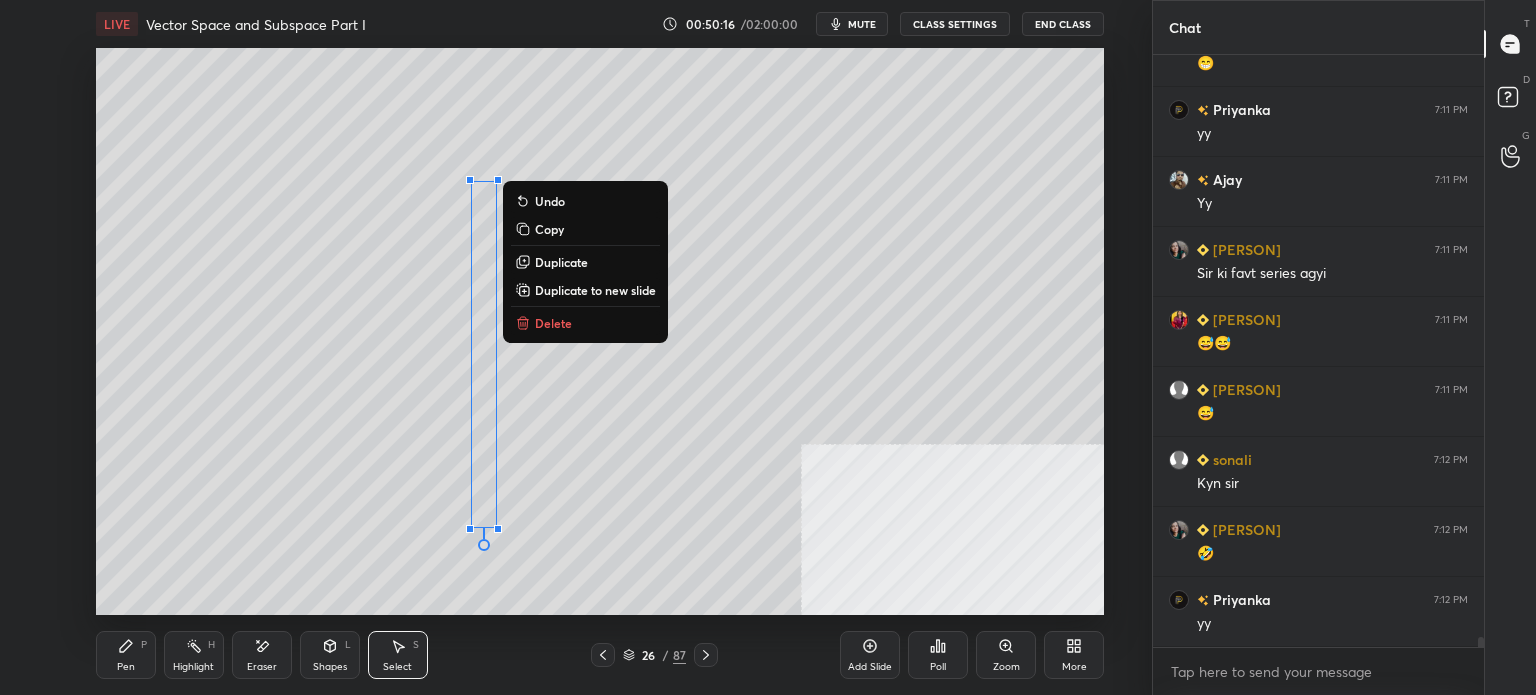 click on "0 ° Undo Copy Duplicate Duplicate to new slide Delete" at bounding box center [600, 331] 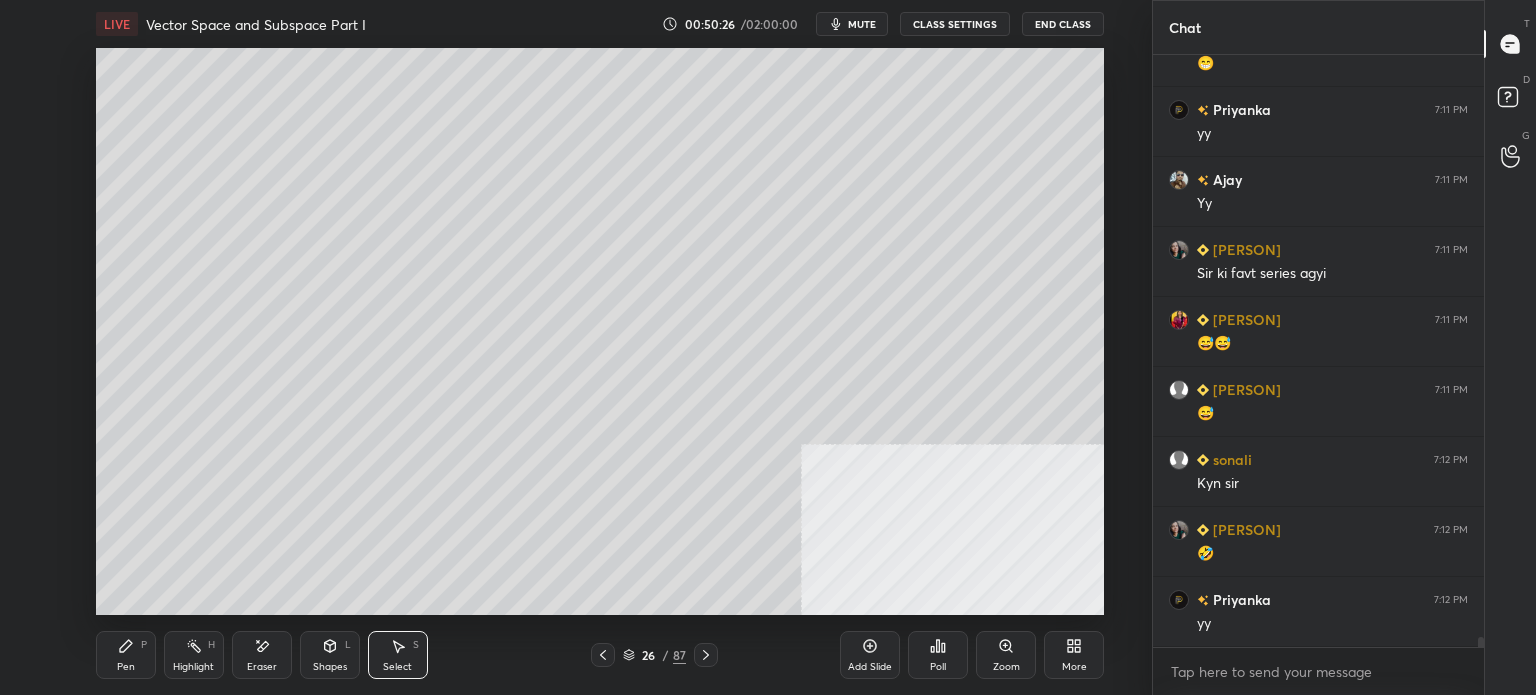 click on "Pen" at bounding box center [126, 667] 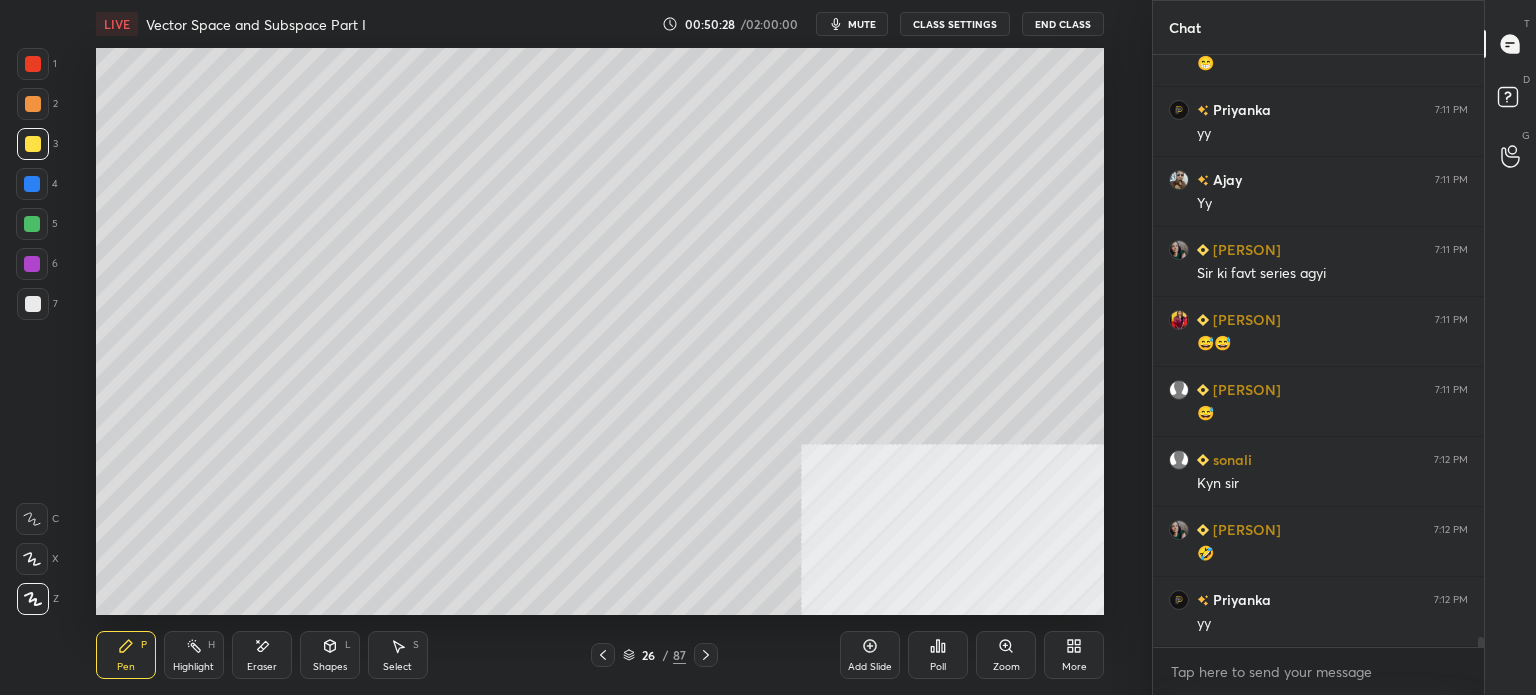 click at bounding box center (33, 304) 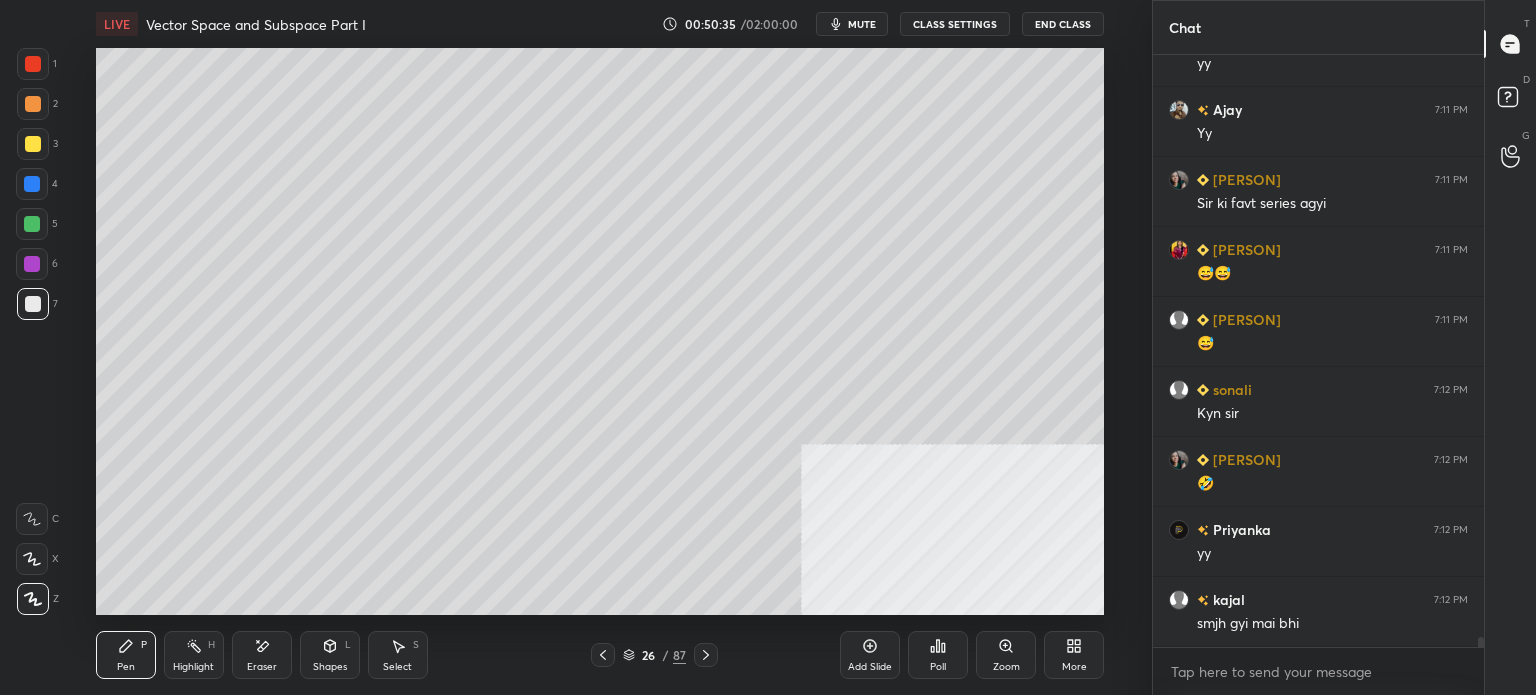 scroll, scrollTop: 34172, scrollLeft: 0, axis: vertical 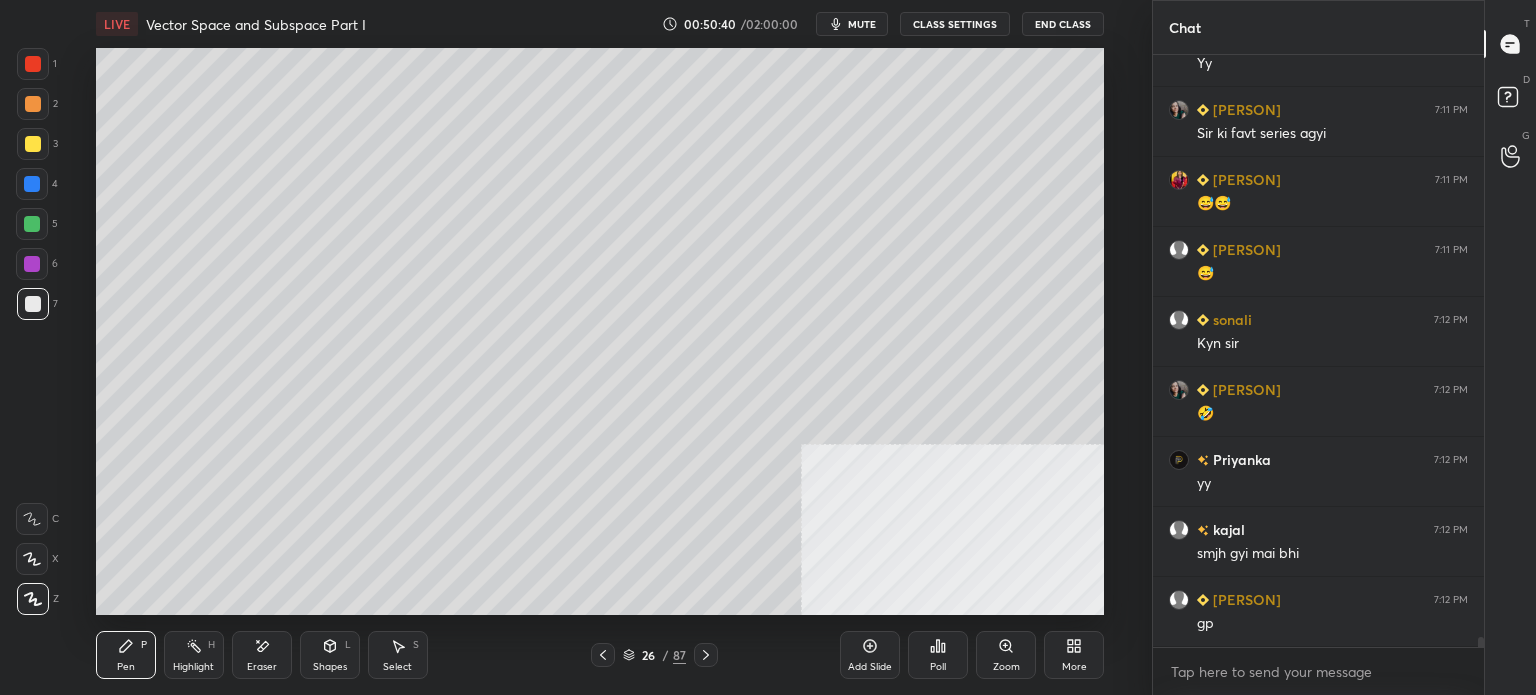 click at bounding box center [33, 304] 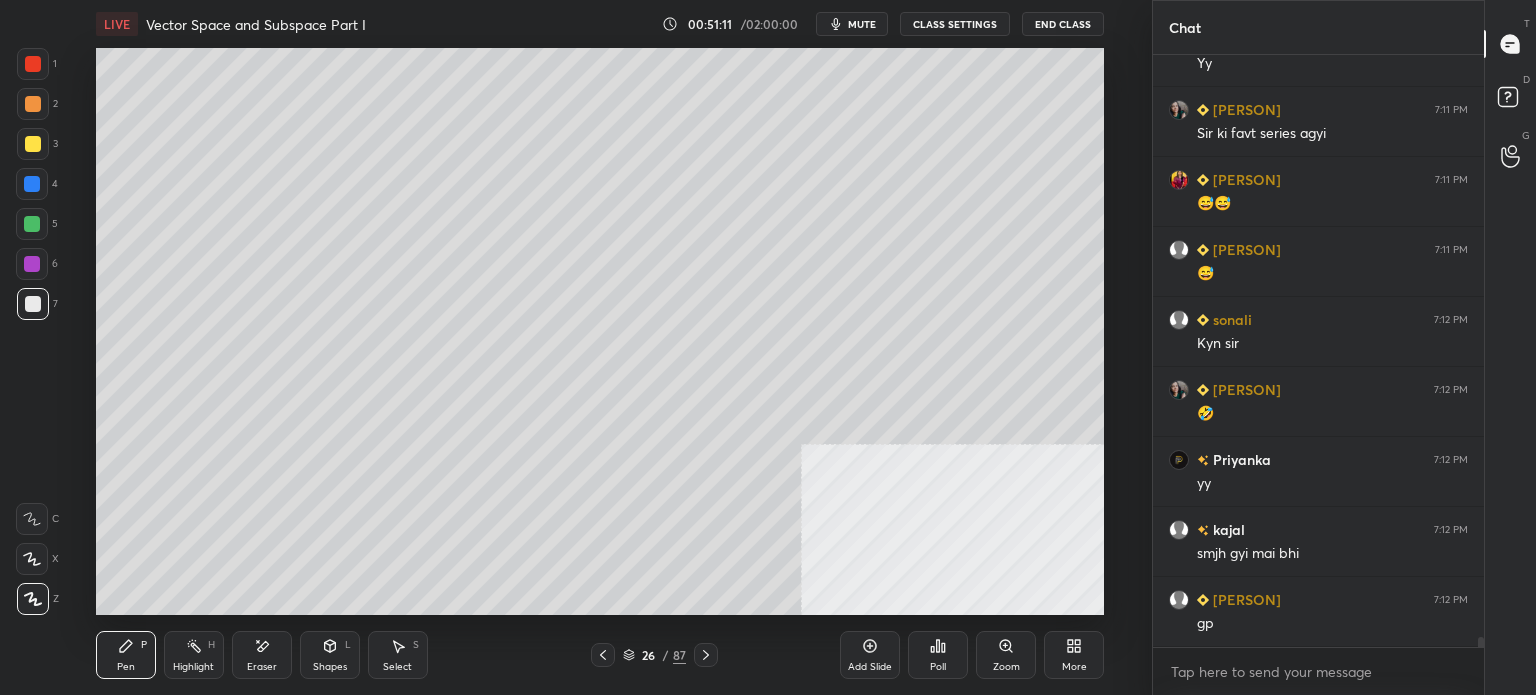 scroll, scrollTop: 34242, scrollLeft: 0, axis: vertical 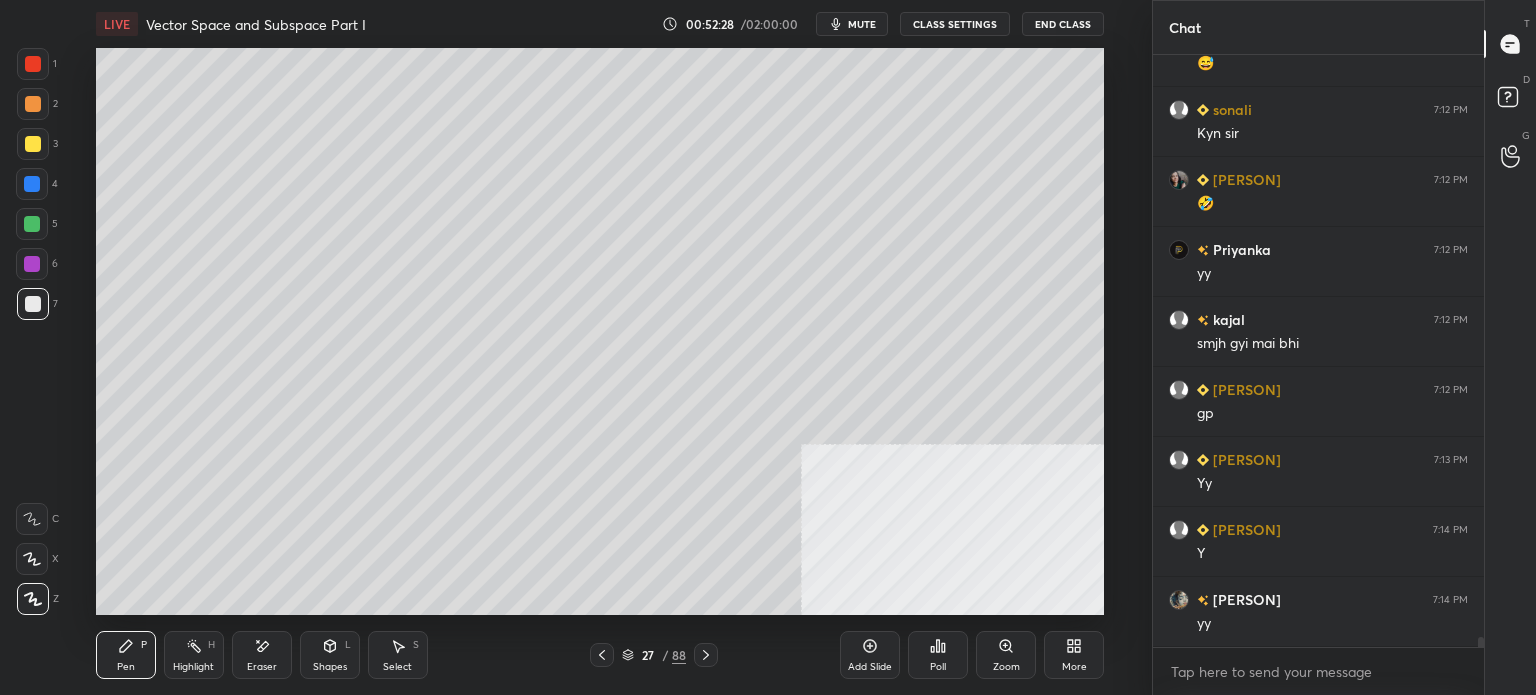 click at bounding box center (33, 144) 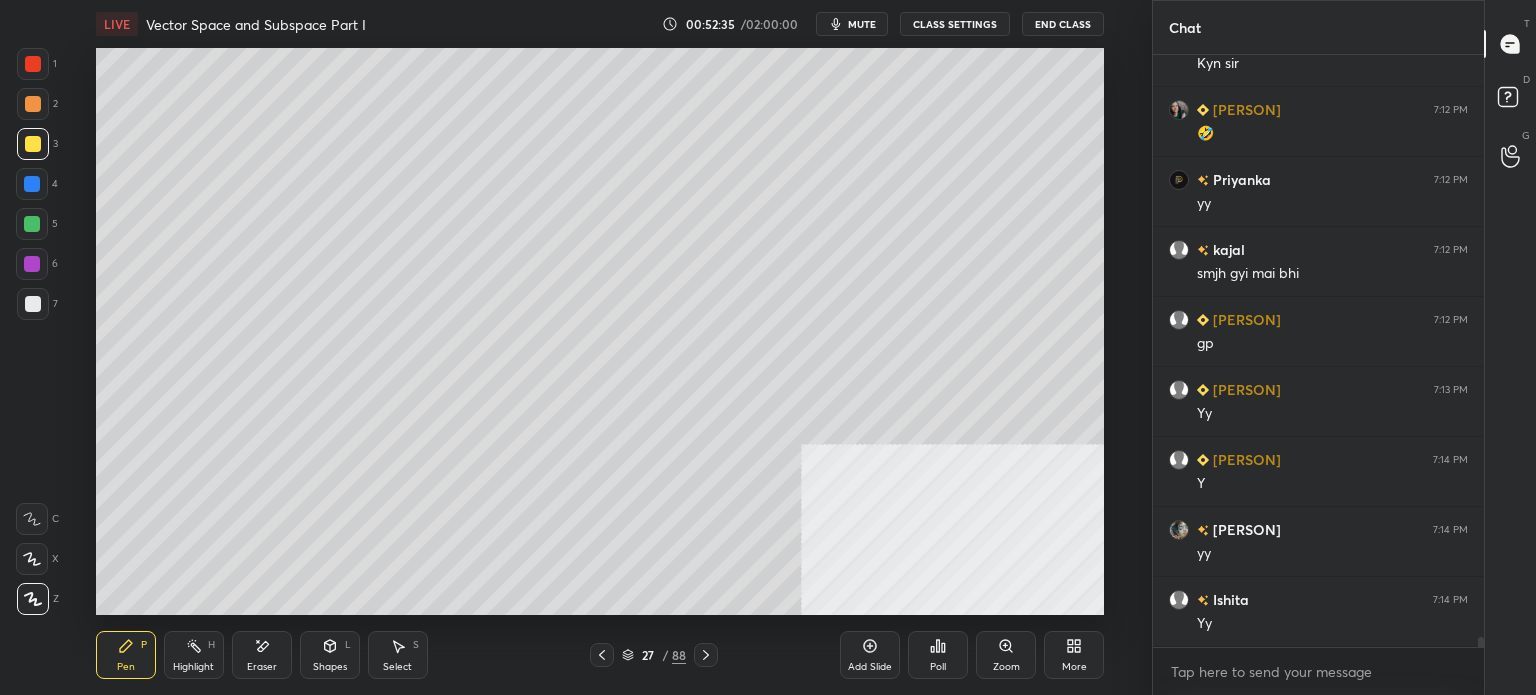 scroll, scrollTop: 34522, scrollLeft: 0, axis: vertical 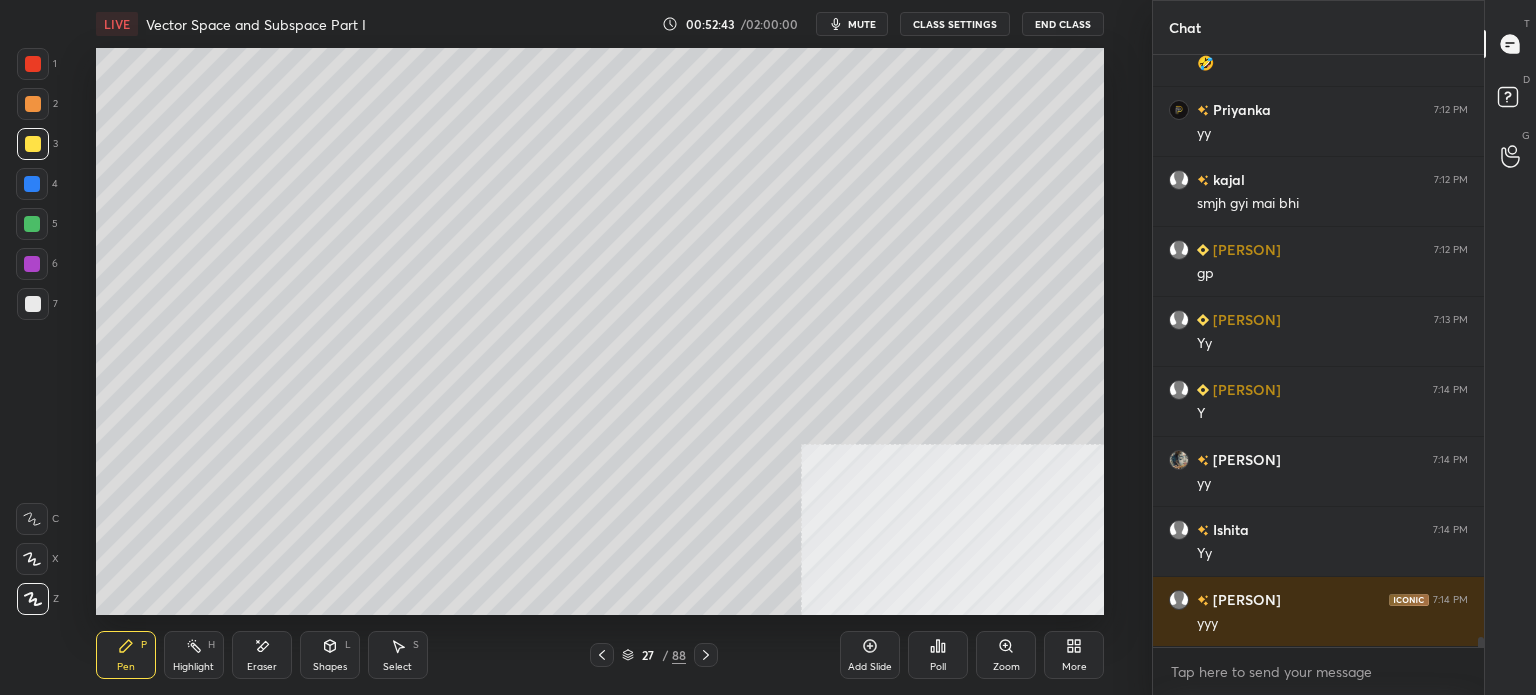 click 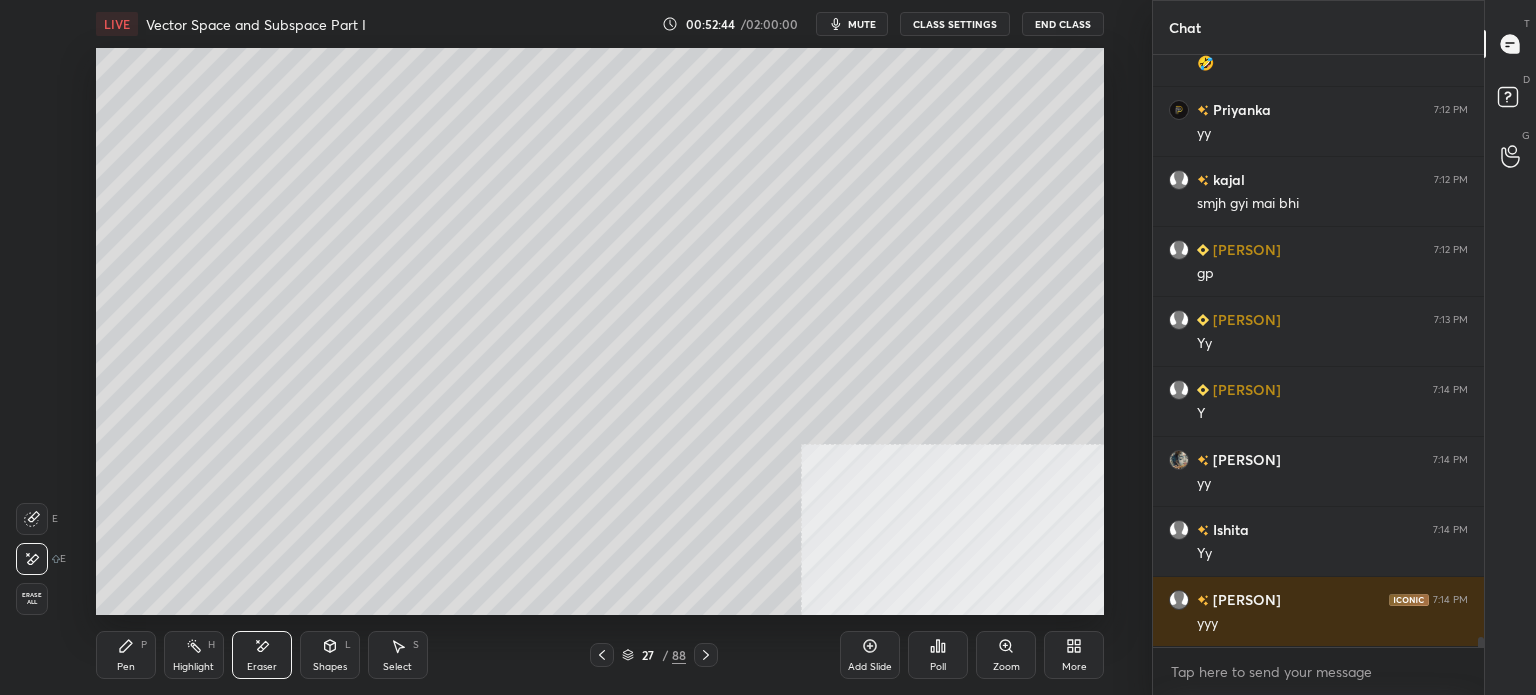 click on "Pen P" at bounding box center (126, 655) 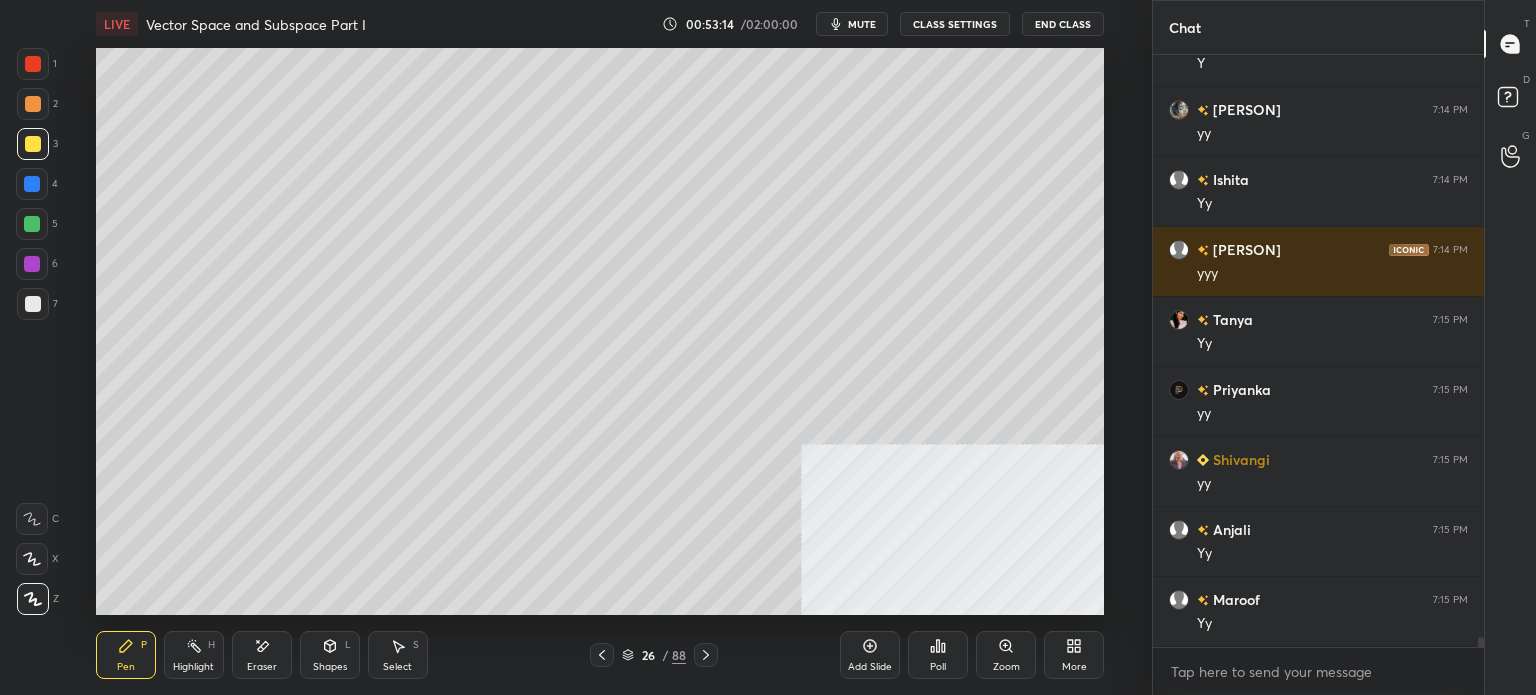 scroll, scrollTop: 34942, scrollLeft: 0, axis: vertical 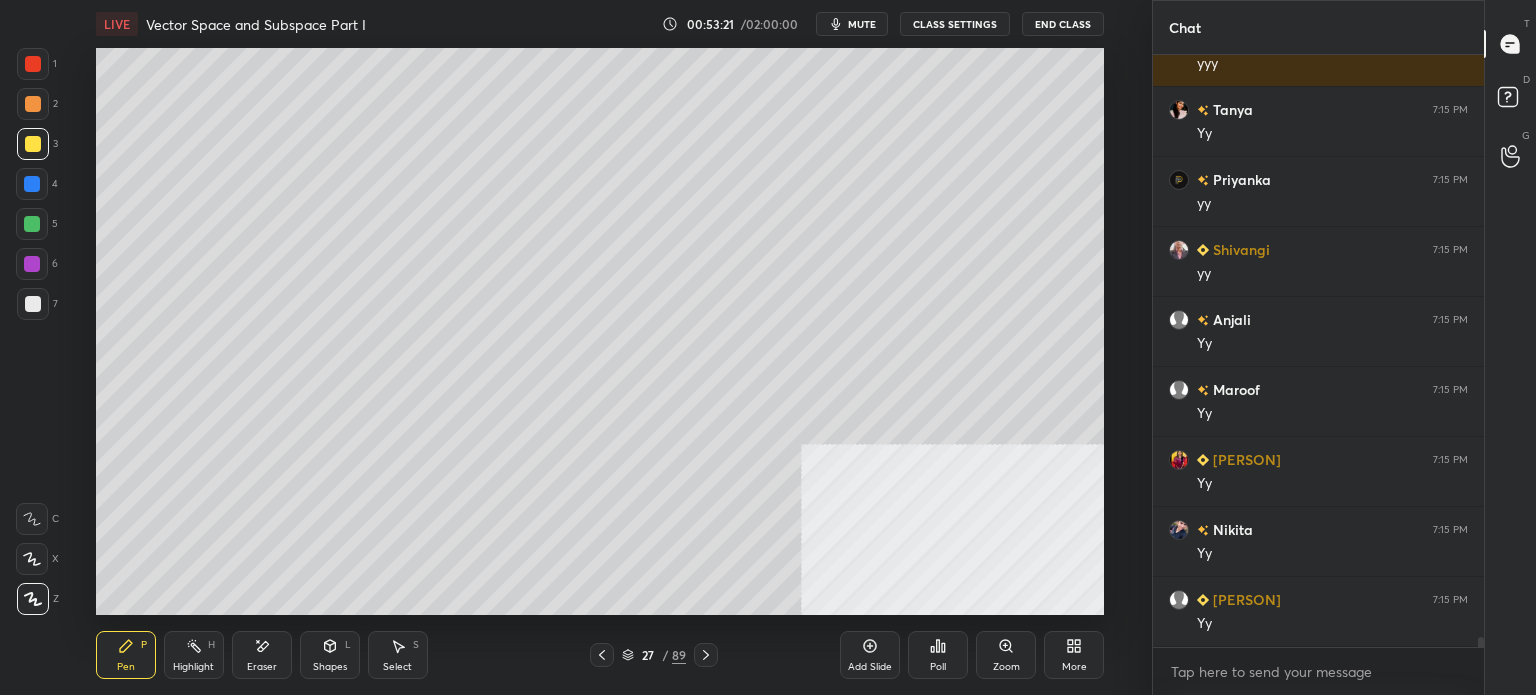 click at bounding box center (33, 104) 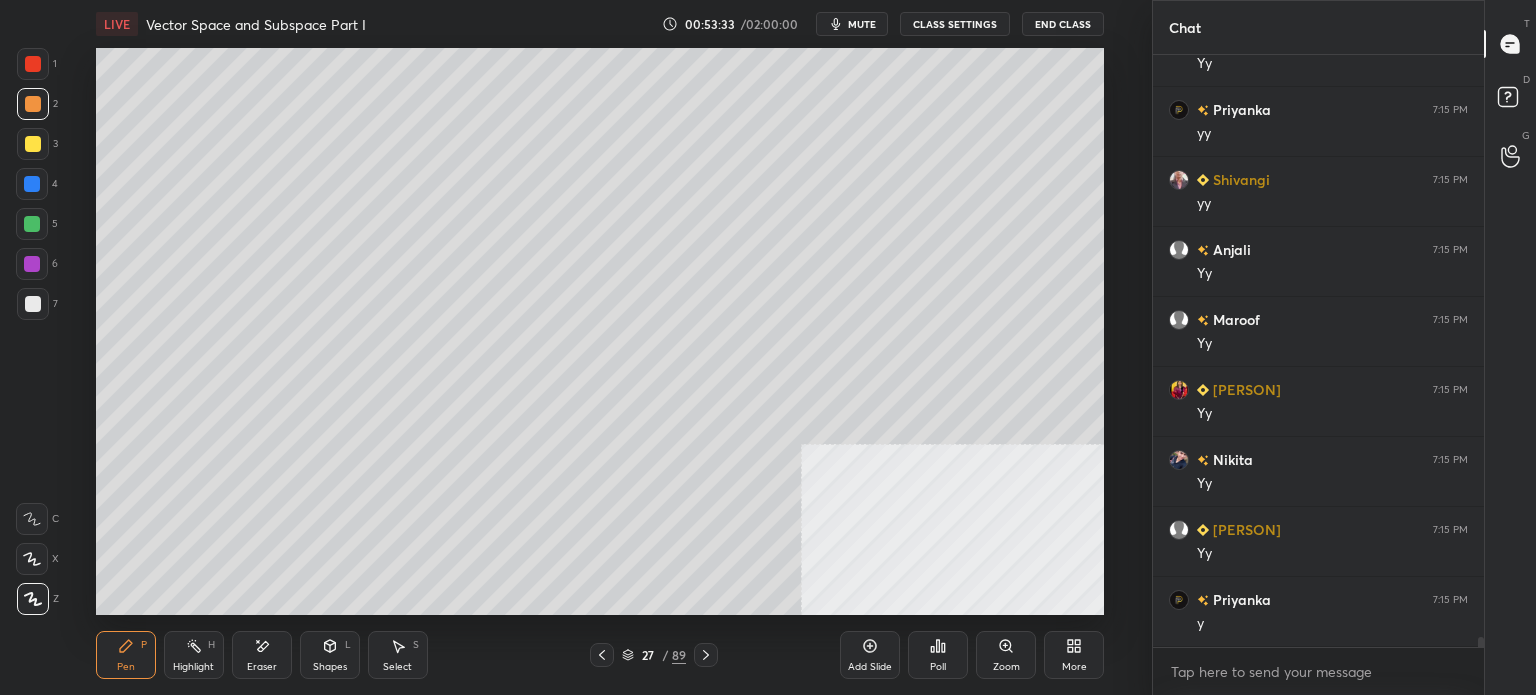 scroll, scrollTop: 35240, scrollLeft: 0, axis: vertical 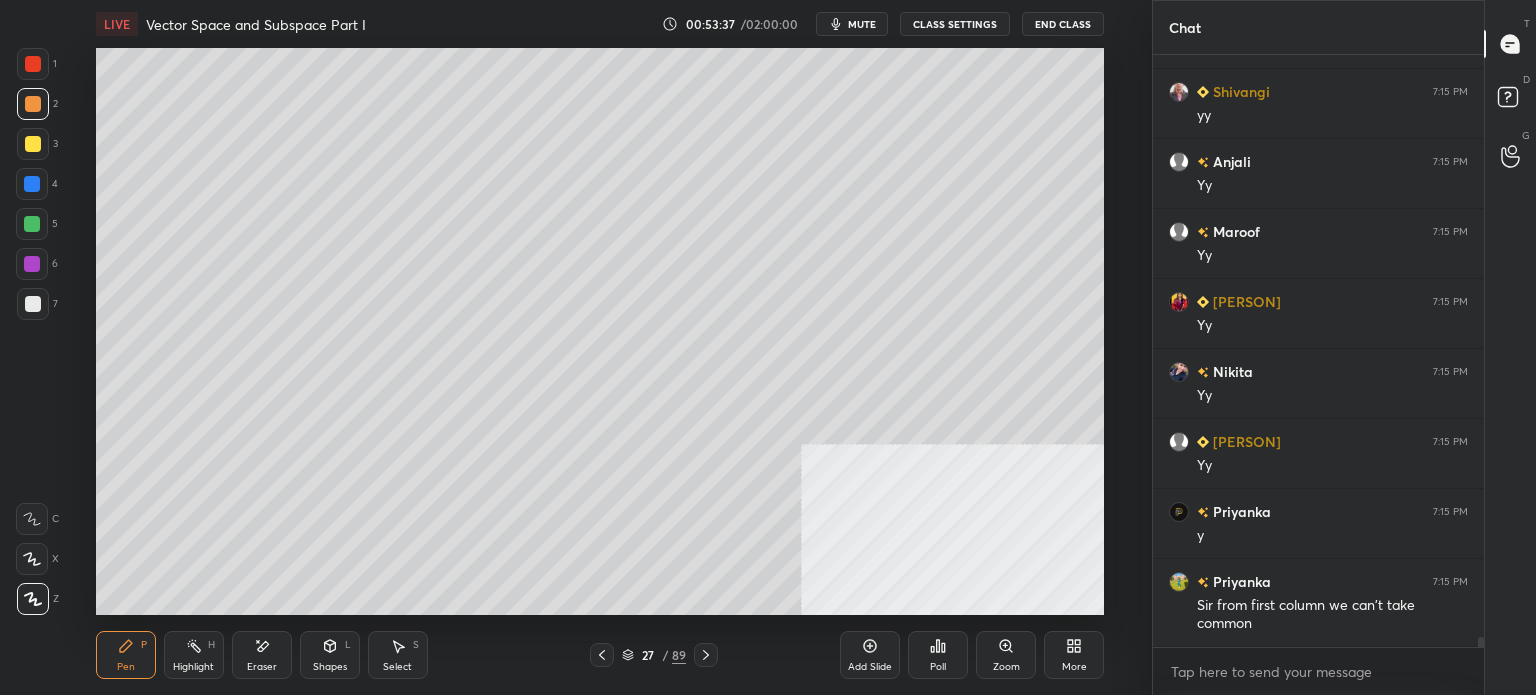 click on "Shapes L" at bounding box center [330, 655] 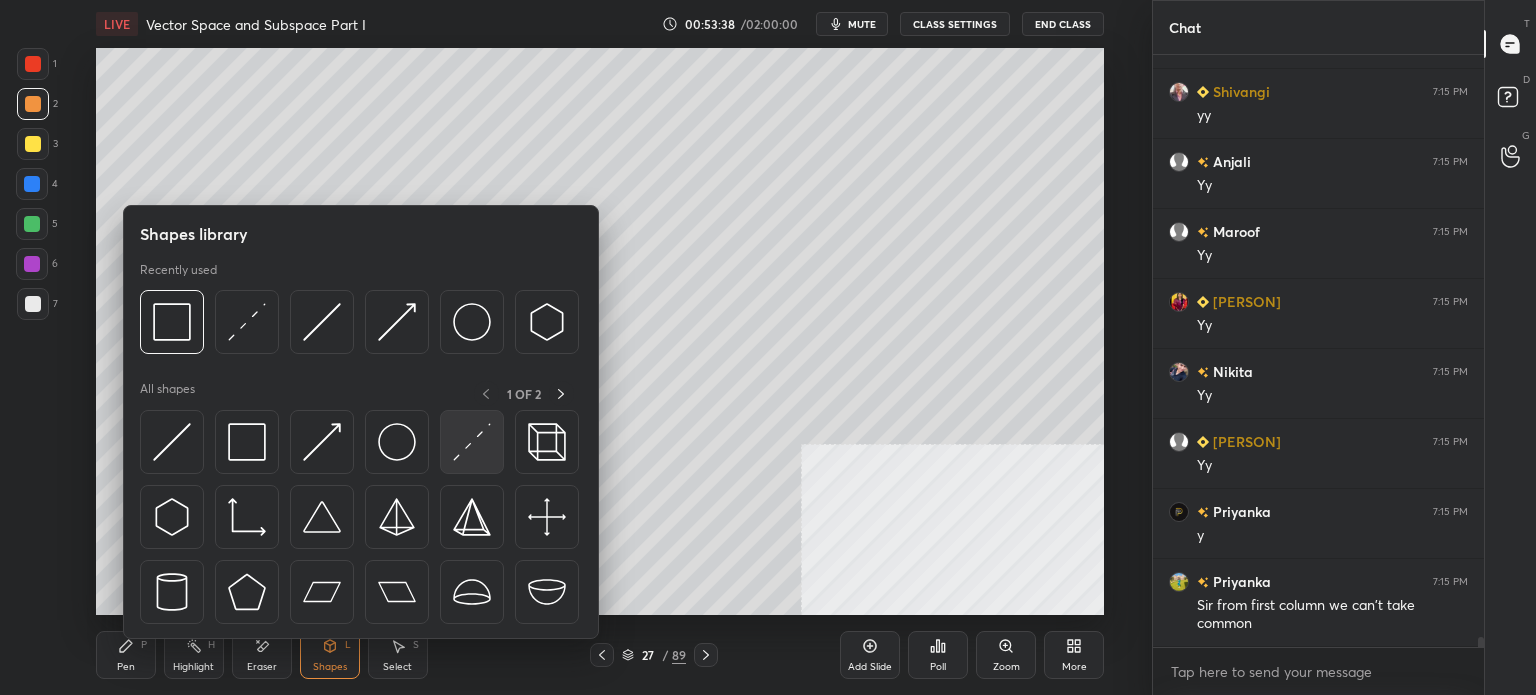 click at bounding box center (472, 442) 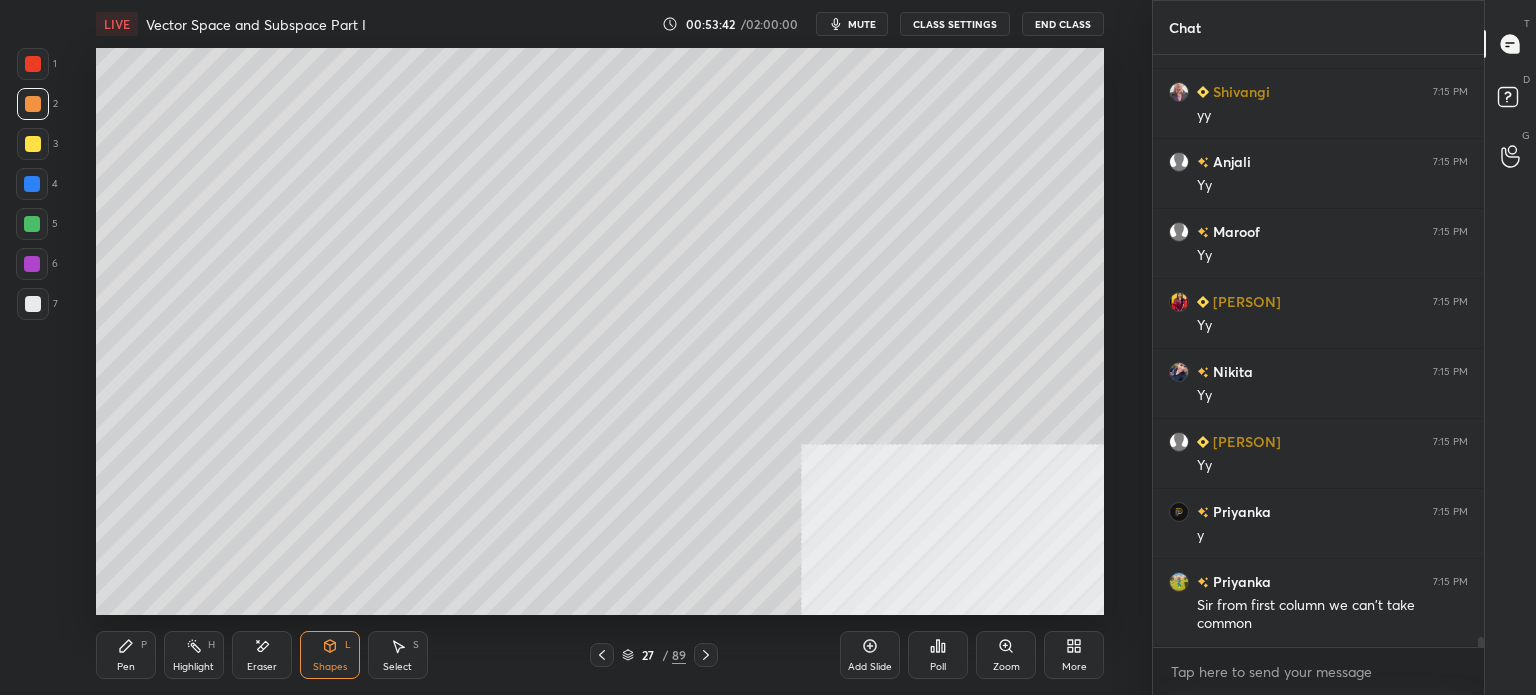 click on "Pen P" at bounding box center [126, 655] 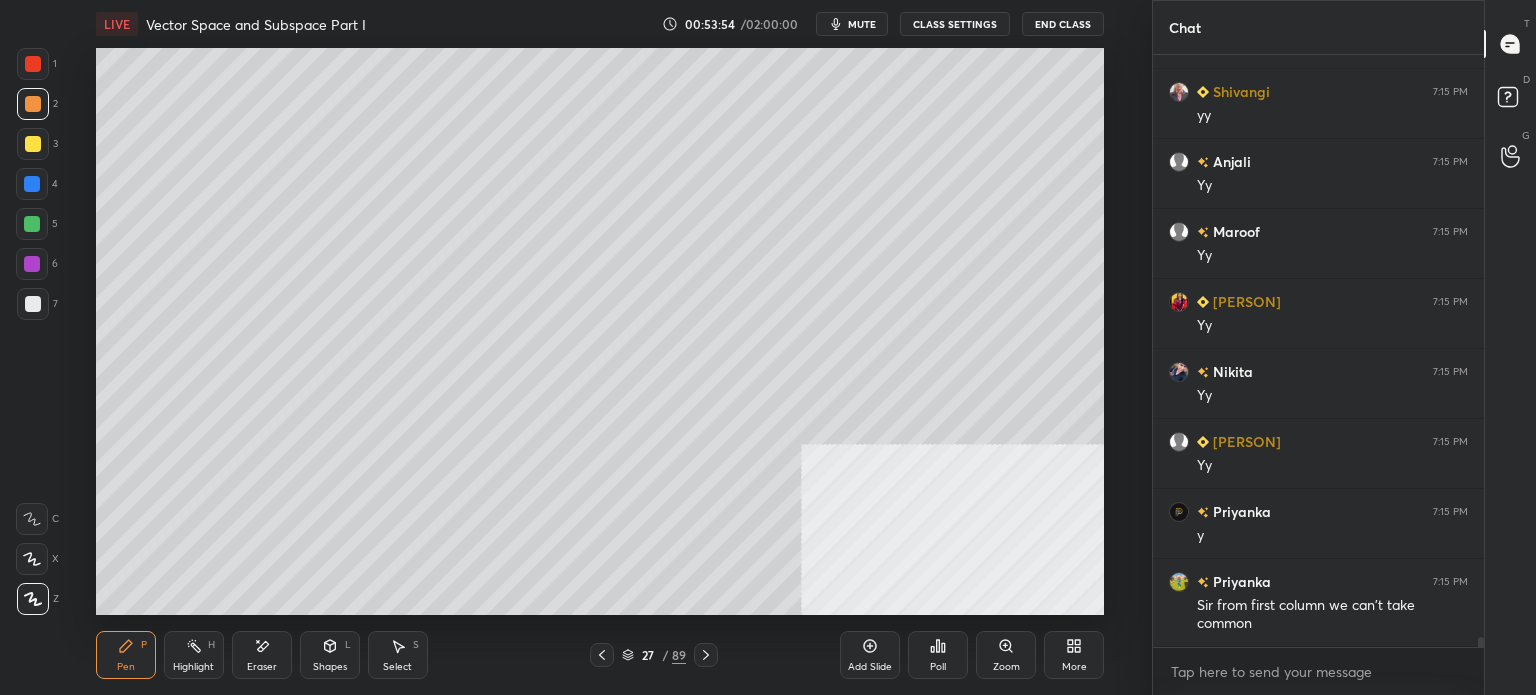 click at bounding box center (33, 304) 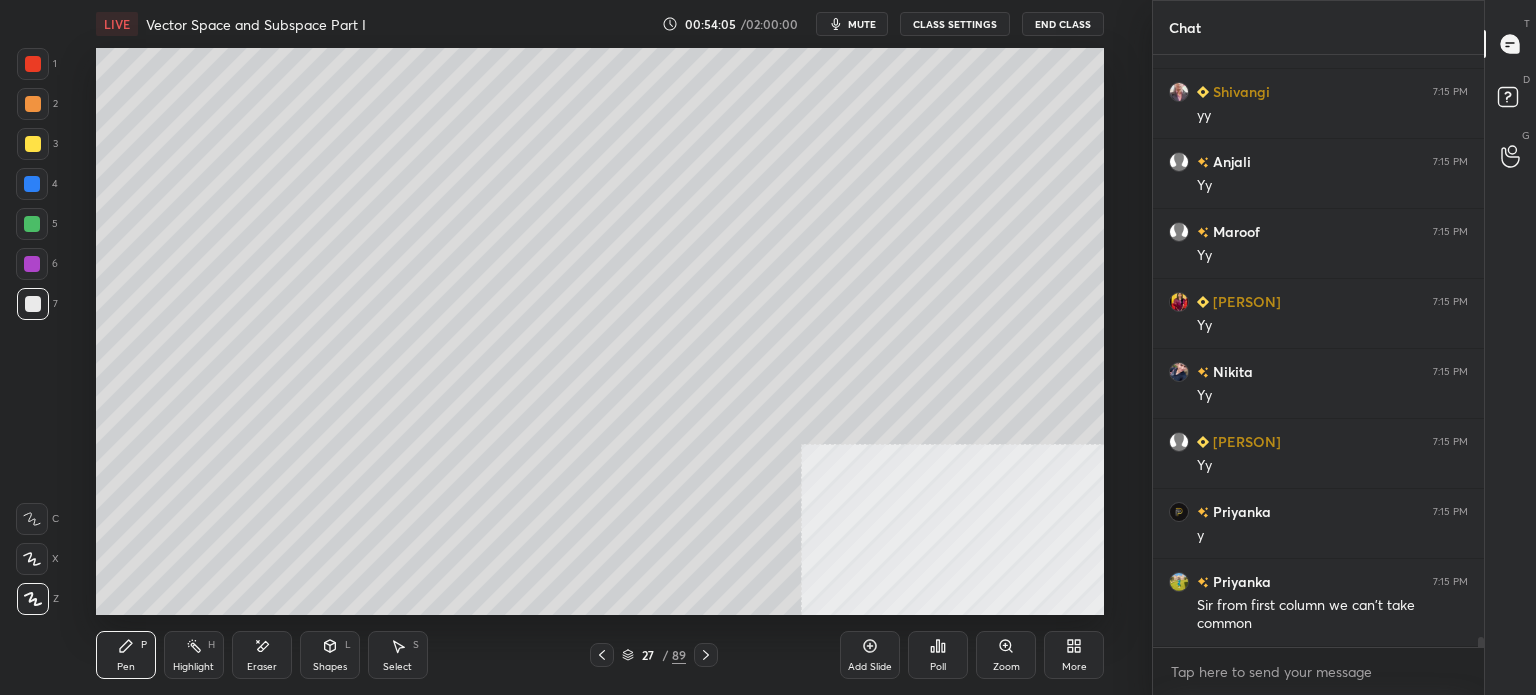 click on "Eraser" at bounding box center [262, 655] 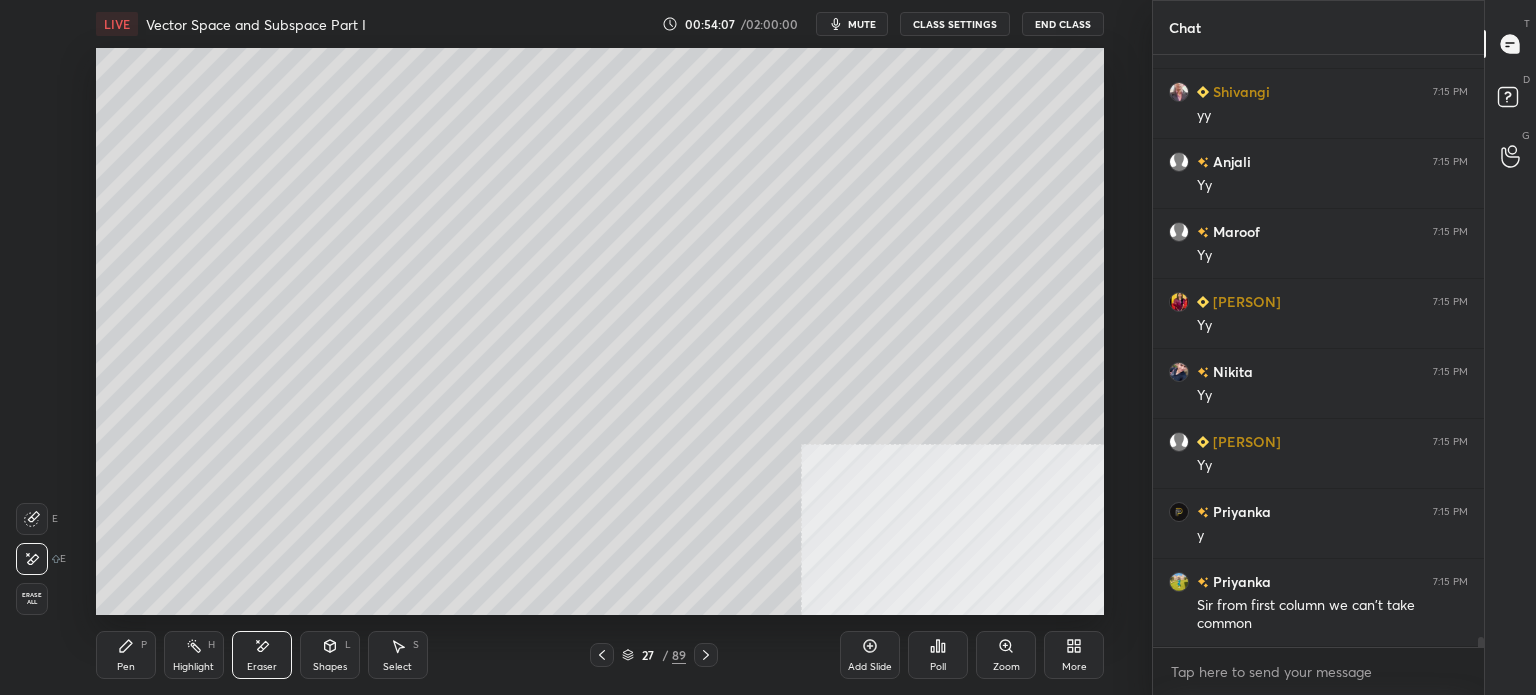 click on "Pen" at bounding box center [126, 667] 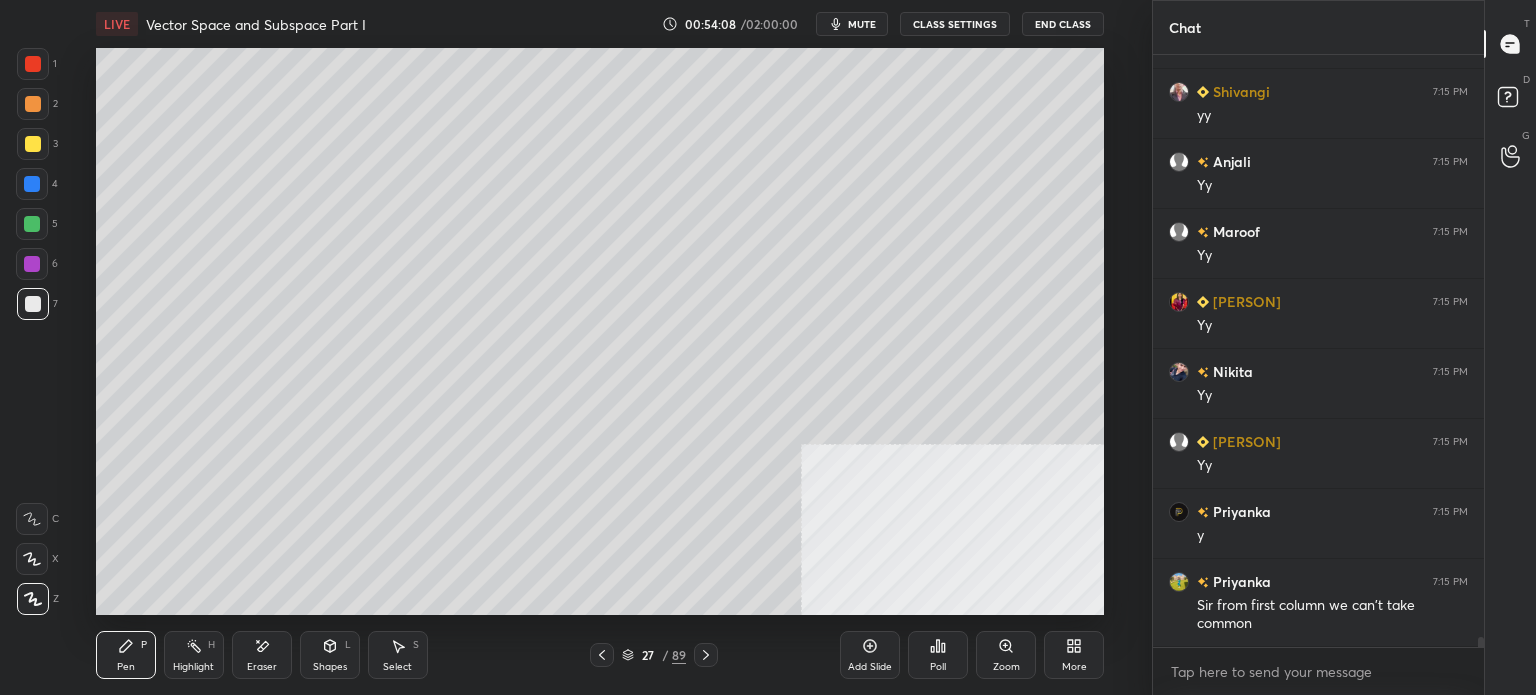 click at bounding box center [33, 104] 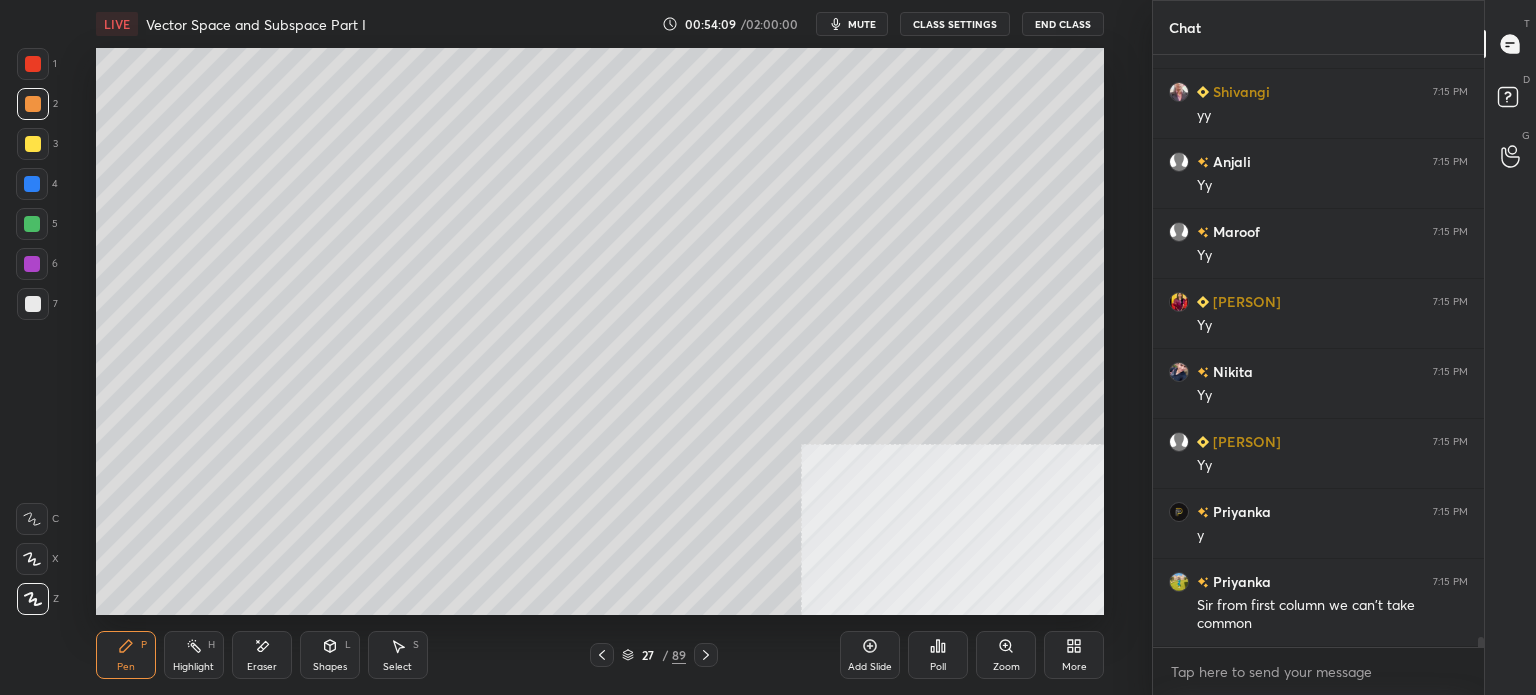 click 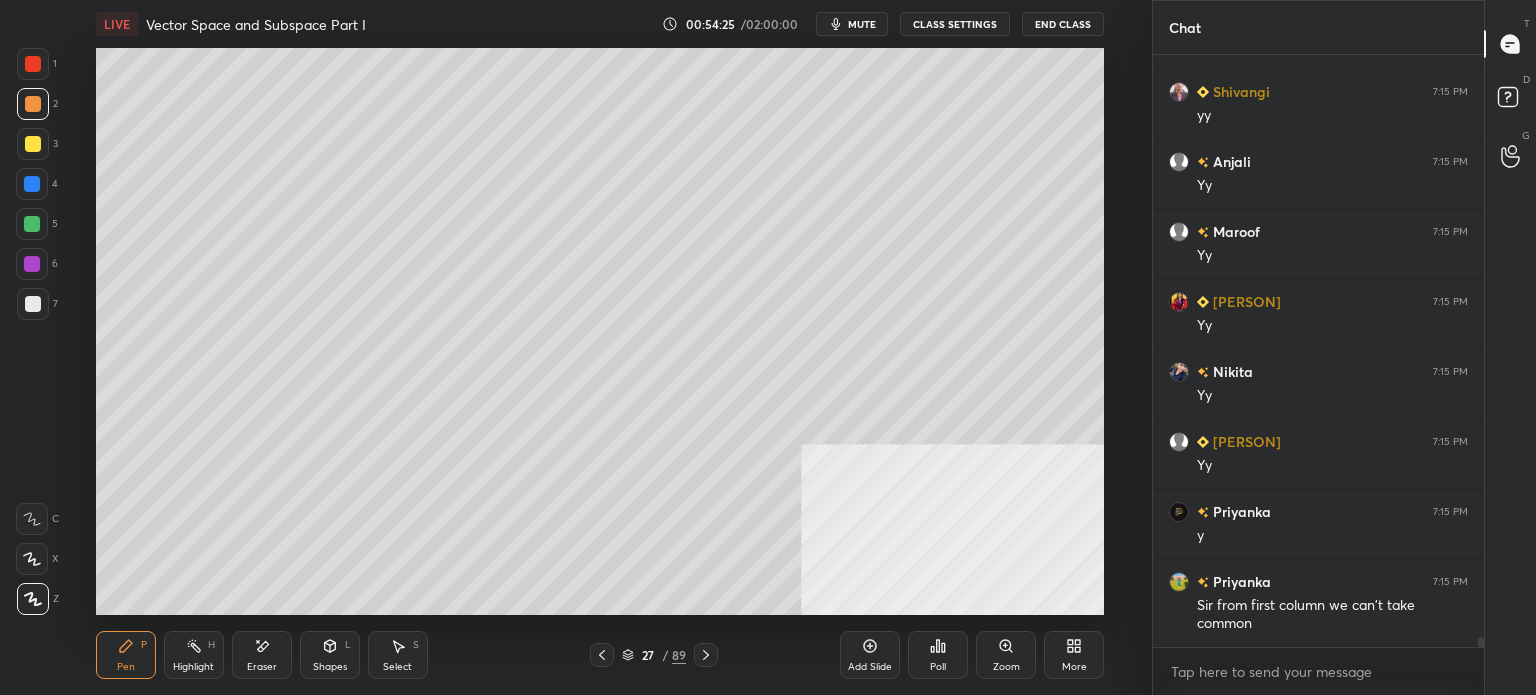 drag, startPoint x: 415, startPoint y: 657, endPoint x: 442, endPoint y: 620, distance: 45.80393 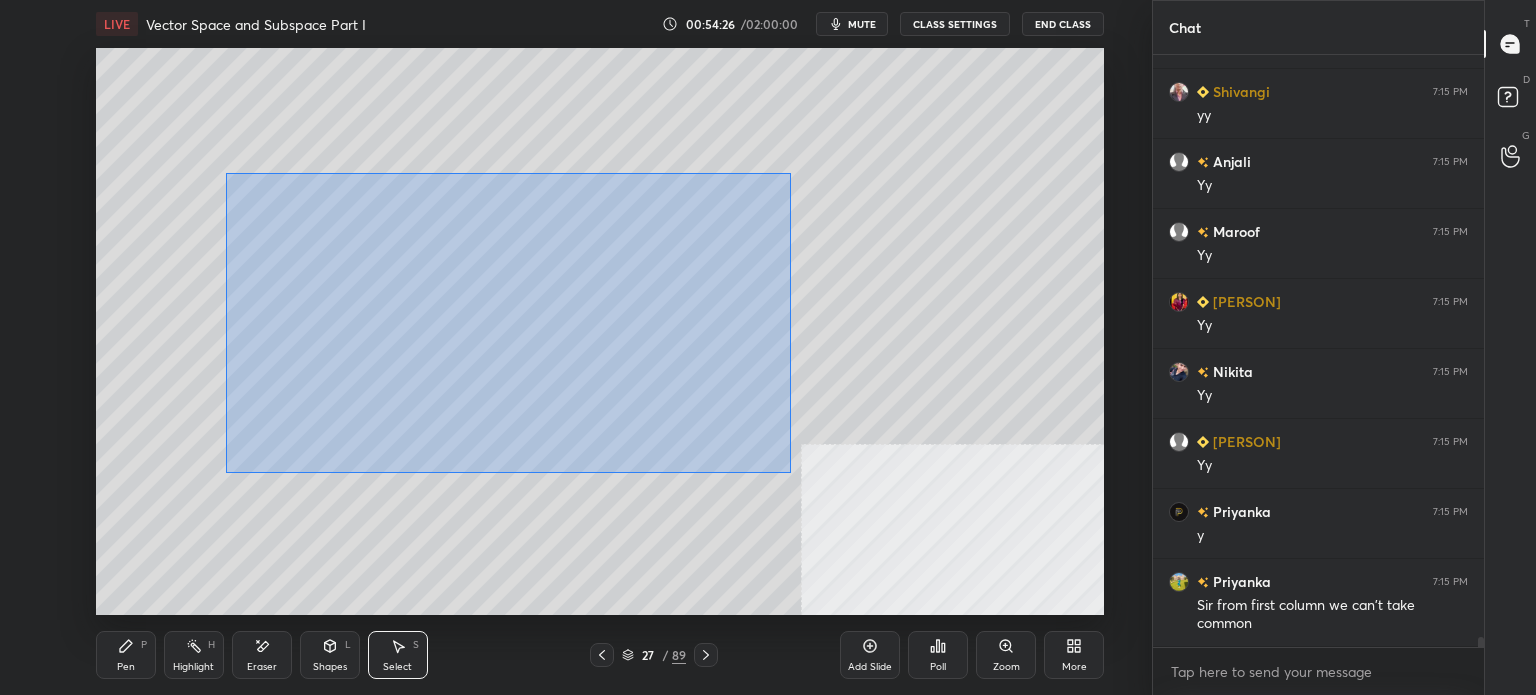 drag, startPoint x: 284, startPoint y: 210, endPoint x: 823, endPoint y: 432, distance: 582.928 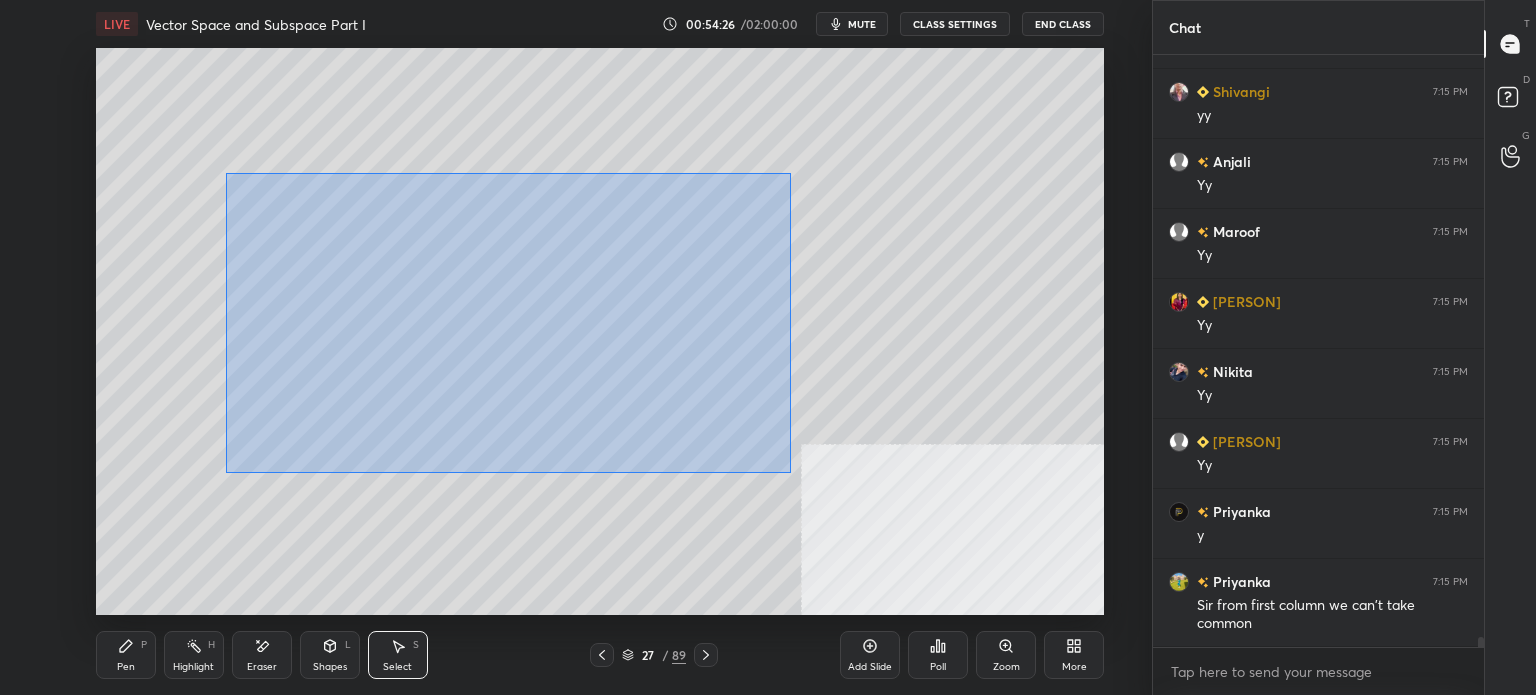 click on "0 ° Undo Copy Duplicate Duplicate to new slide Delete" at bounding box center [600, 331] 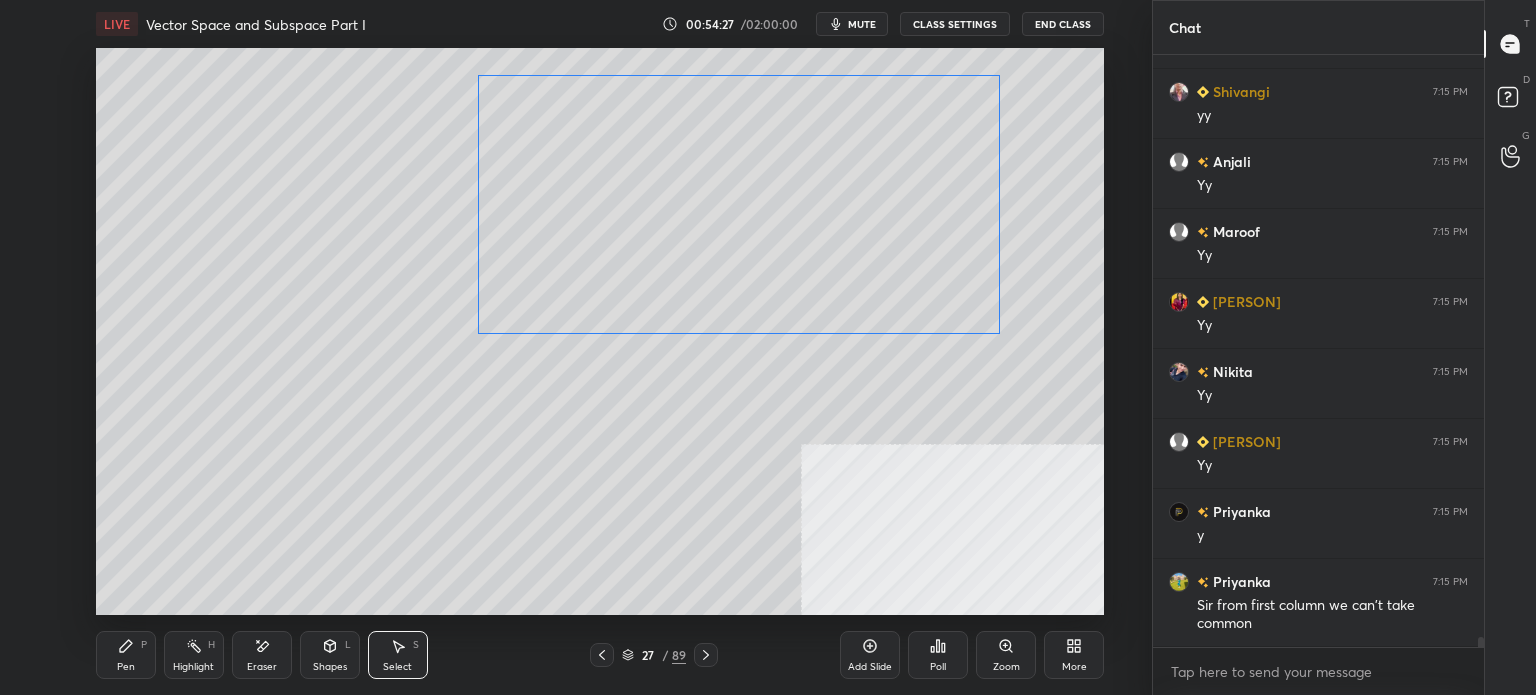 drag, startPoint x: 673, startPoint y: 290, endPoint x: 832, endPoint y: 216, distance: 175.37674 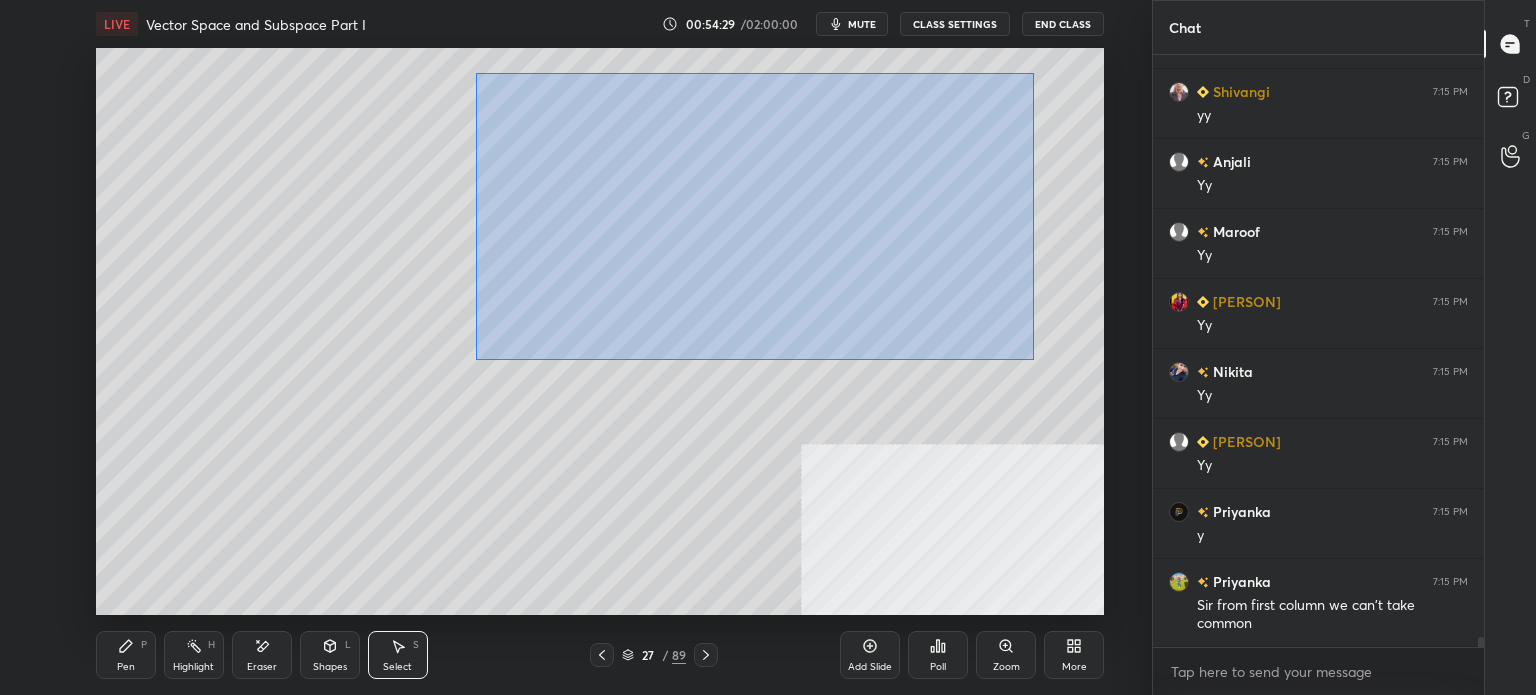 drag, startPoint x: 476, startPoint y: 74, endPoint x: 1026, endPoint y: 343, distance: 612.2589 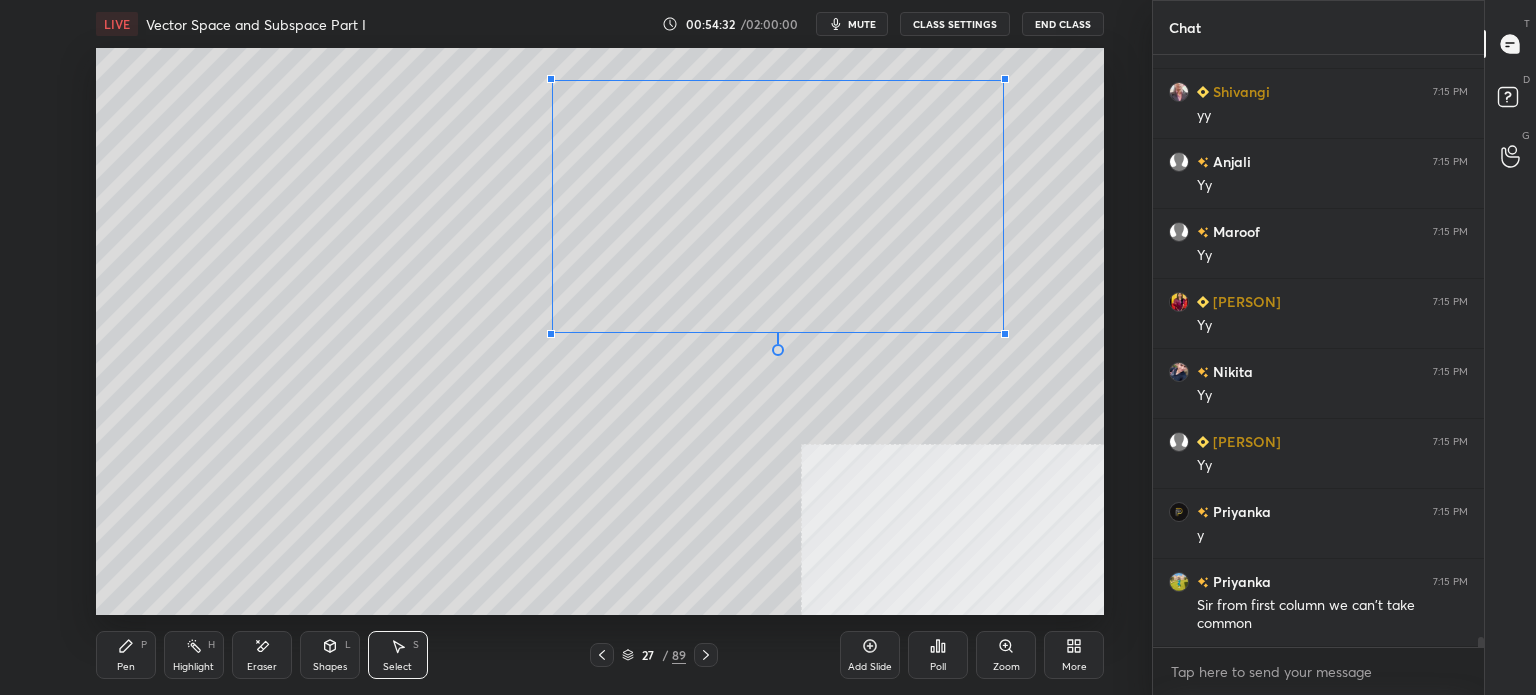 drag, startPoint x: 480, startPoint y: 72, endPoint x: 585, endPoint y: 101, distance: 108.93117 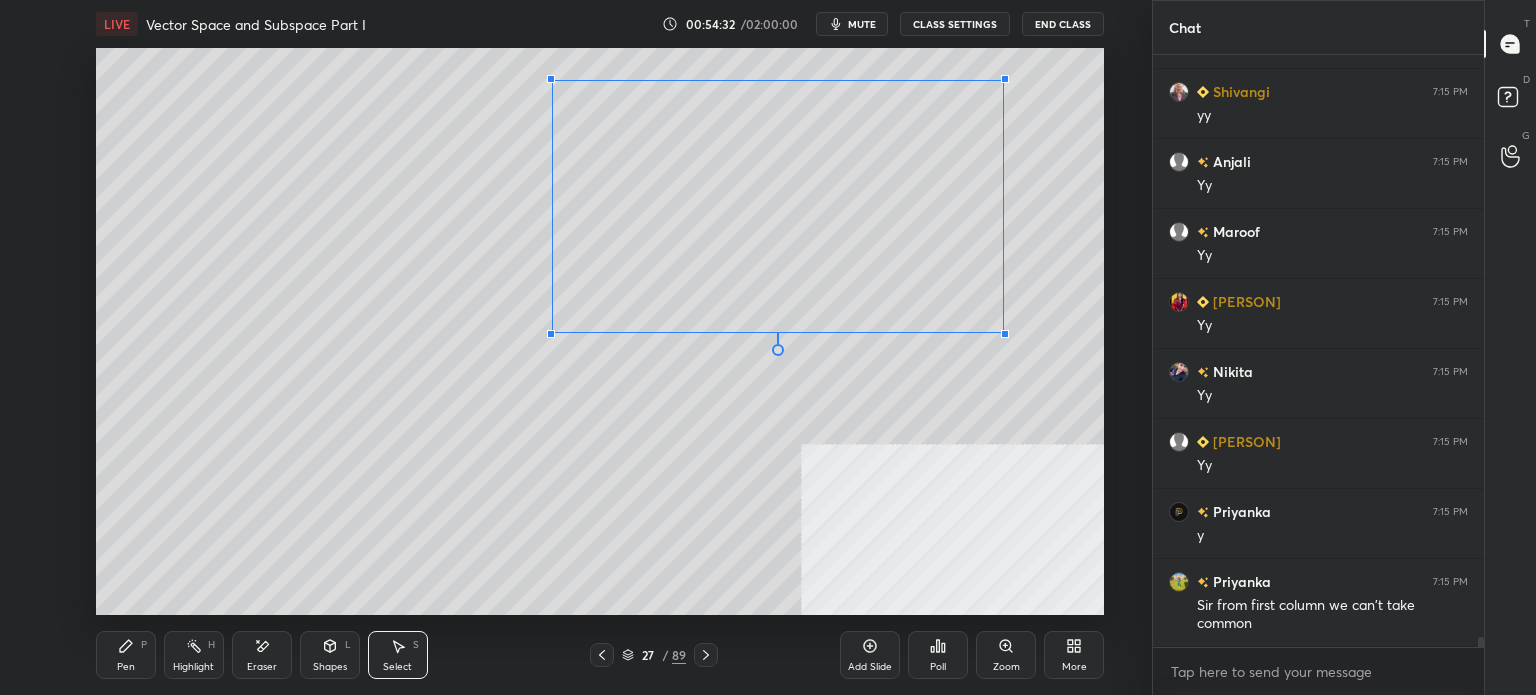 click at bounding box center [551, 79] 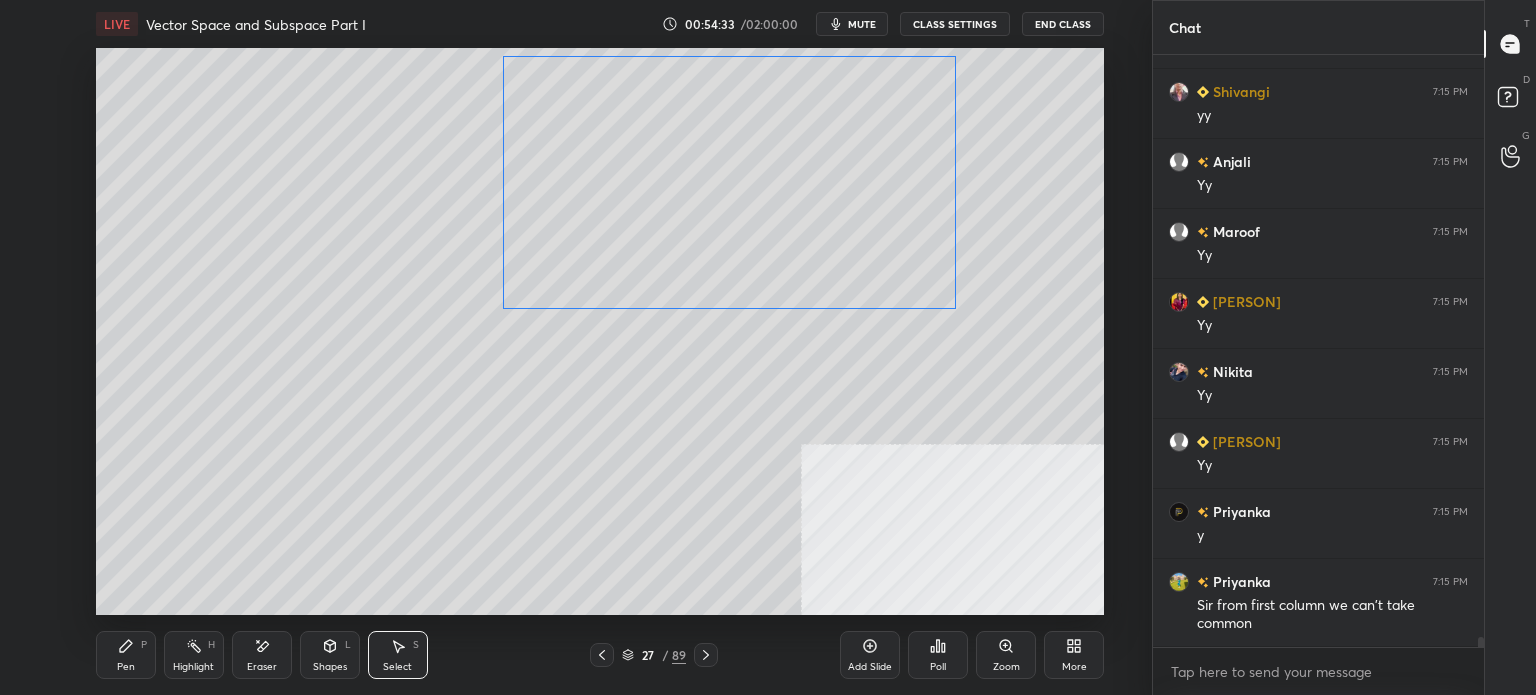 drag, startPoint x: 727, startPoint y: 185, endPoint x: 672, endPoint y: 167, distance: 57.870544 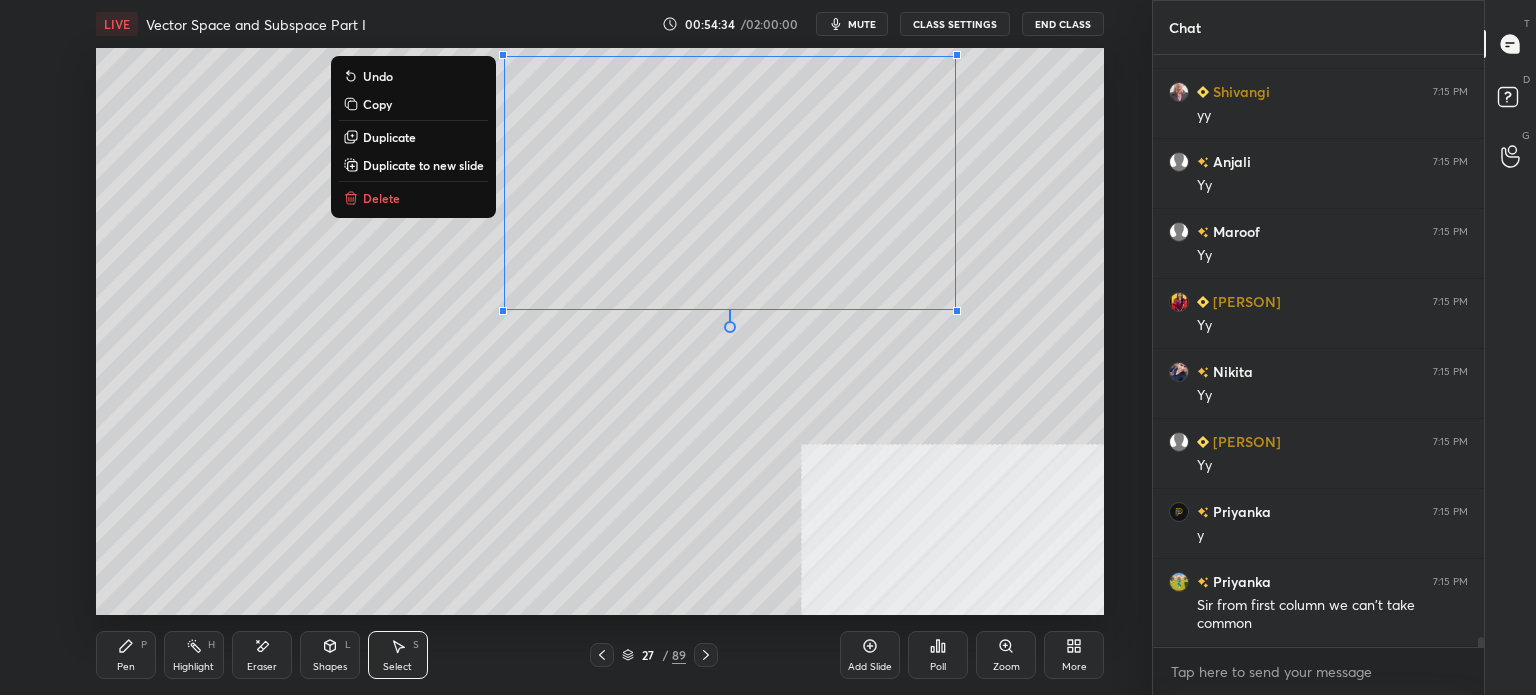 click on "Pen P" at bounding box center [126, 655] 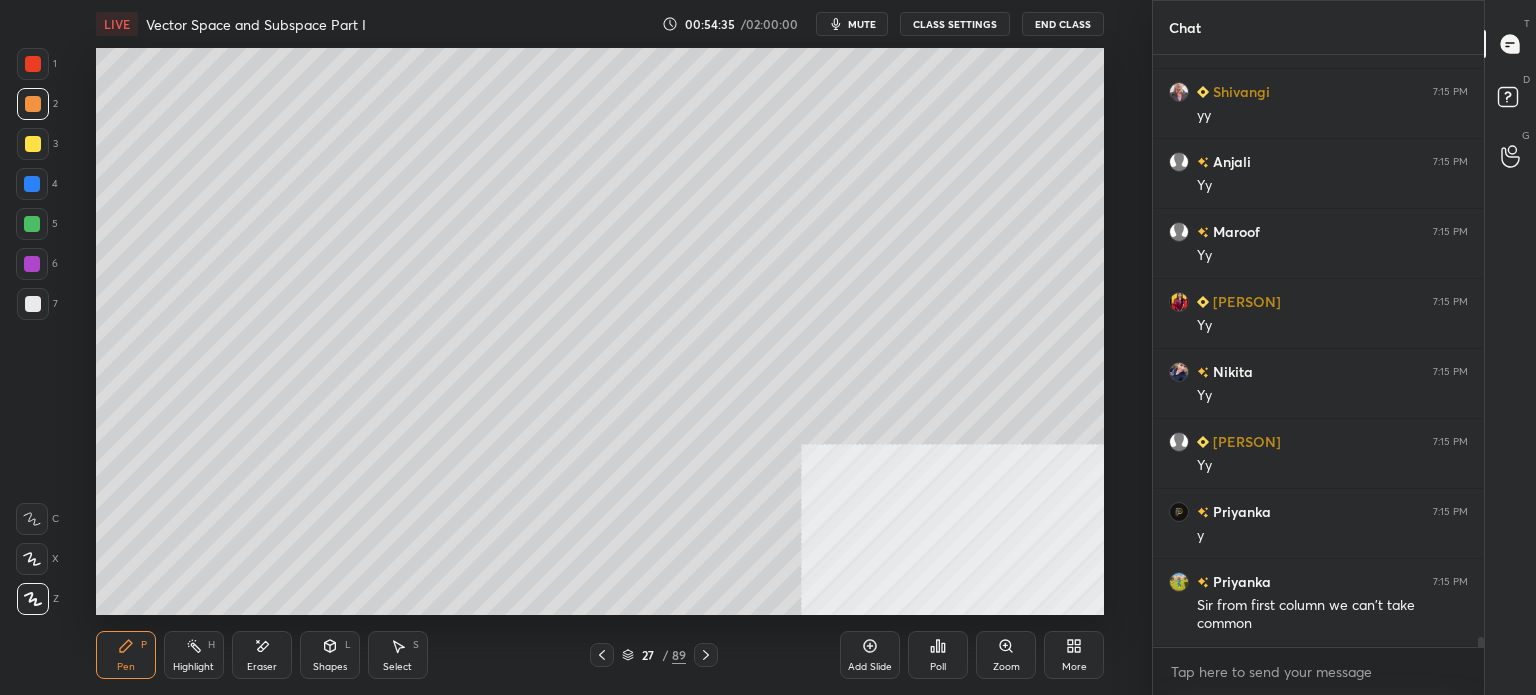 click at bounding box center (33, 304) 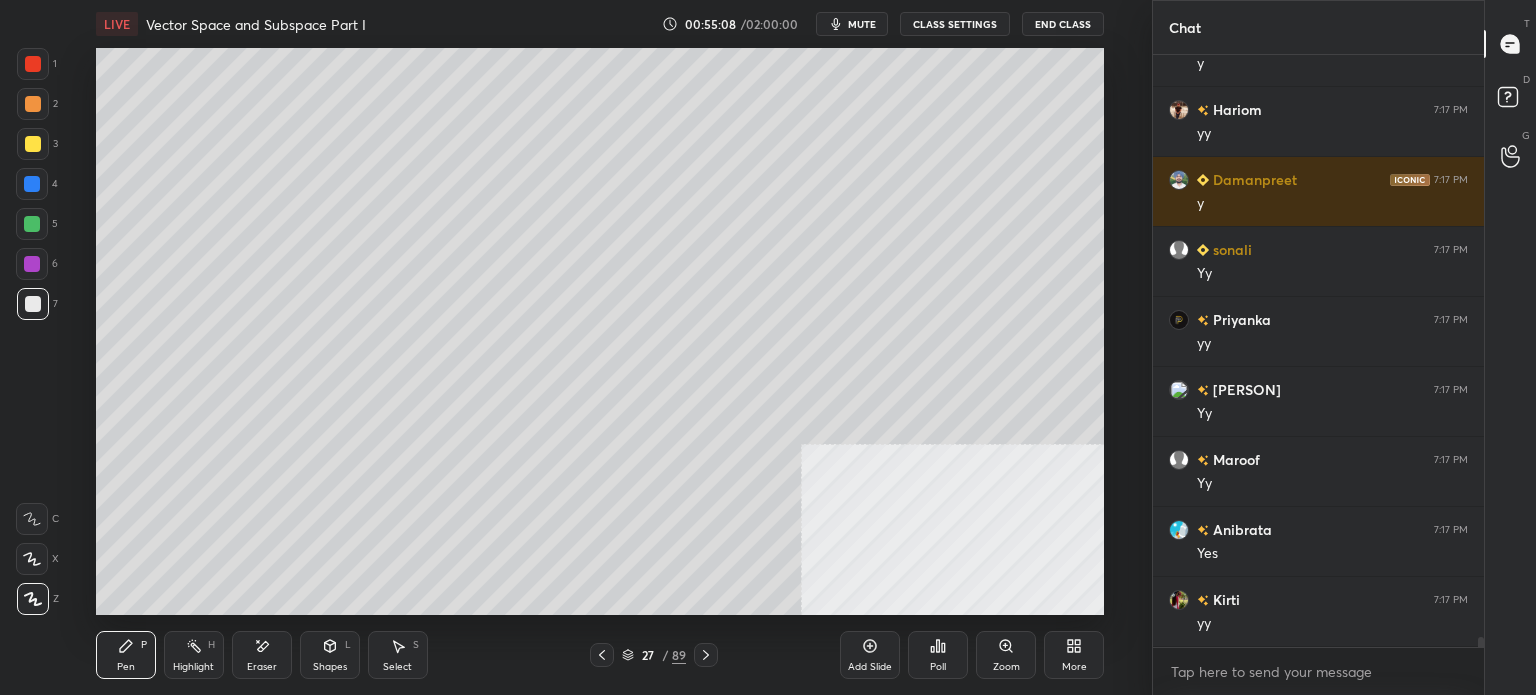 scroll, scrollTop: 36010, scrollLeft: 0, axis: vertical 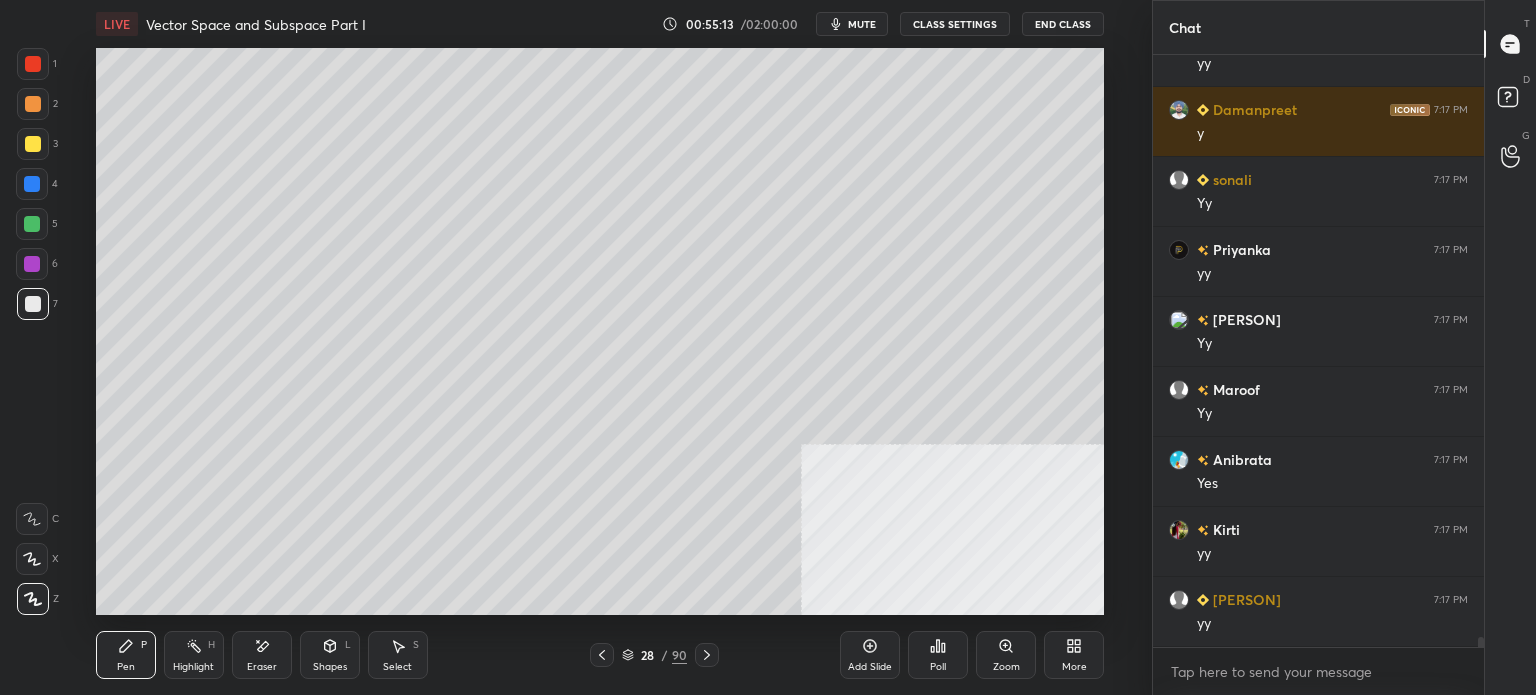 click at bounding box center [33, 144] 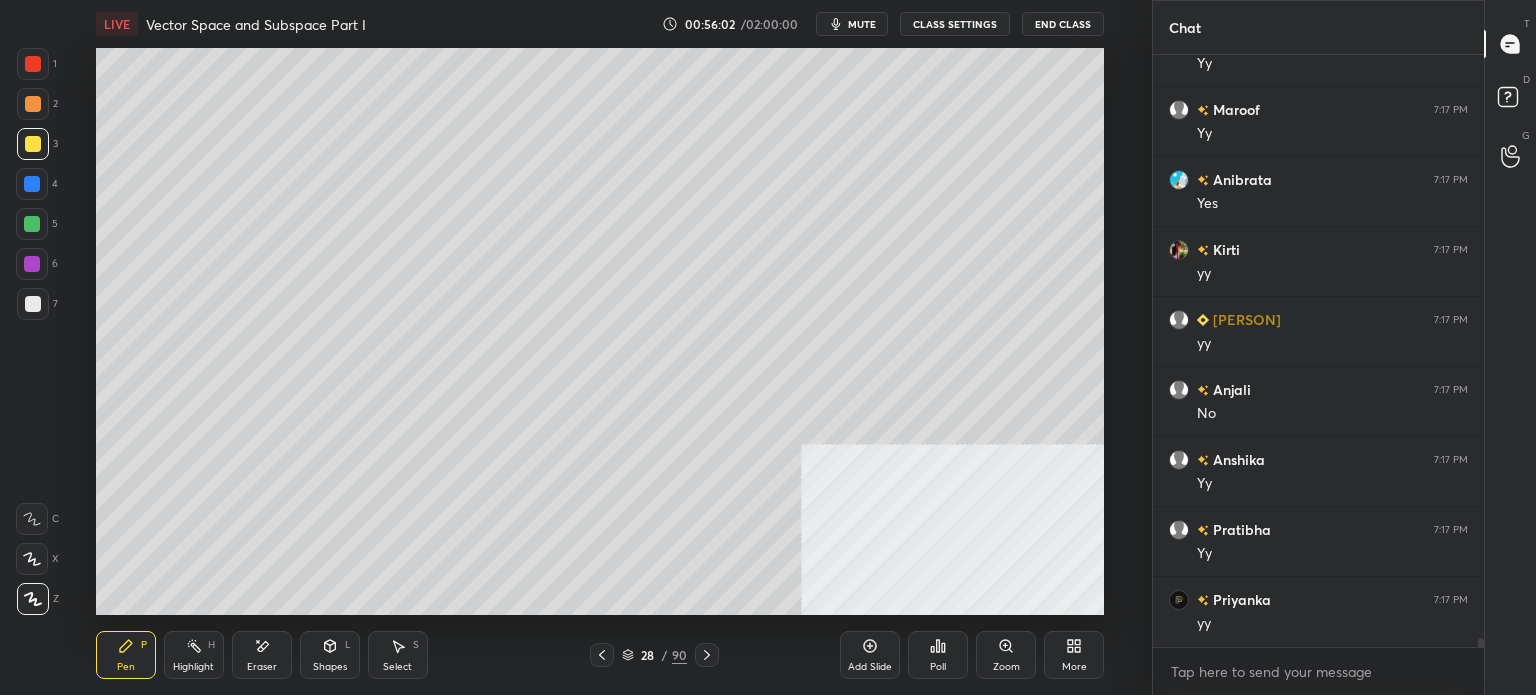 scroll, scrollTop: 36360, scrollLeft: 0, axis: vertical 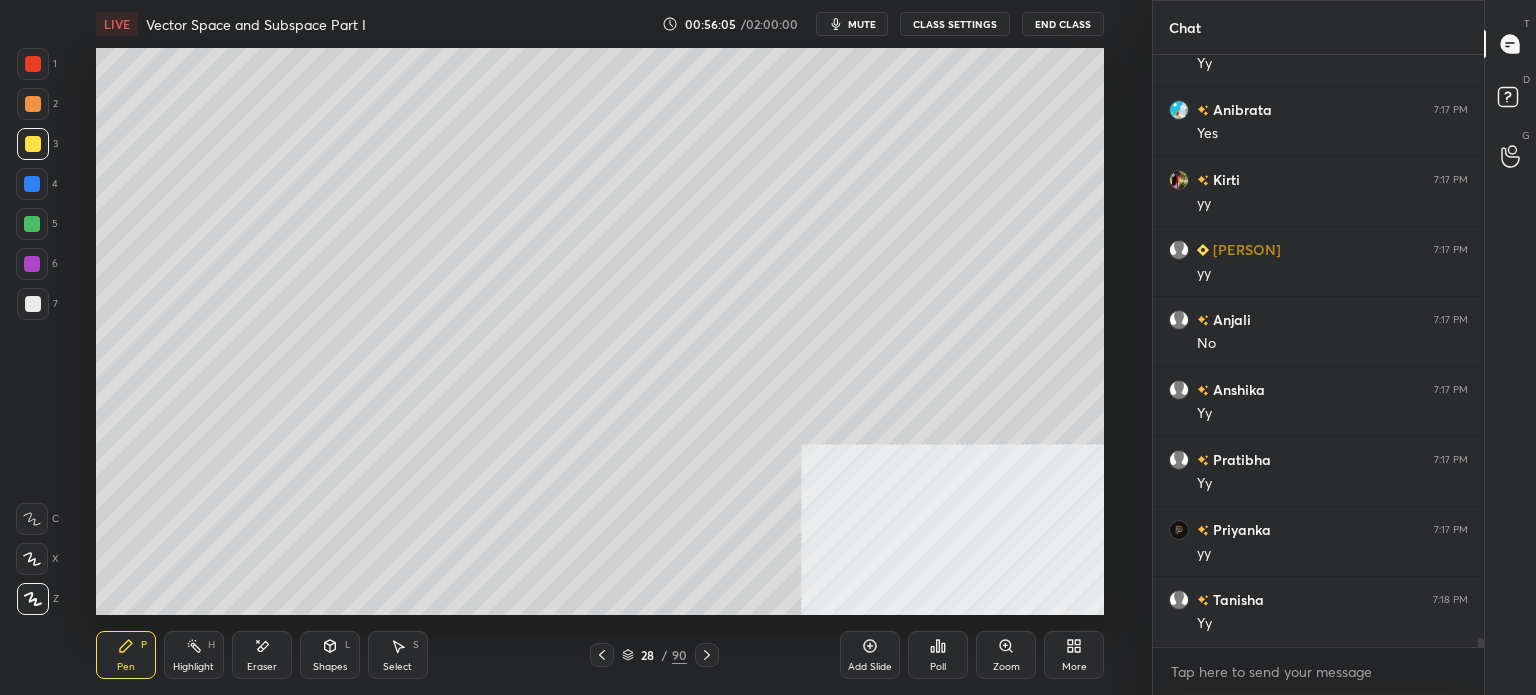 drag, startPoint x: 36, startPoint y: 307, endPoint x: 55, endPoint y: 341, distance: 38.948685 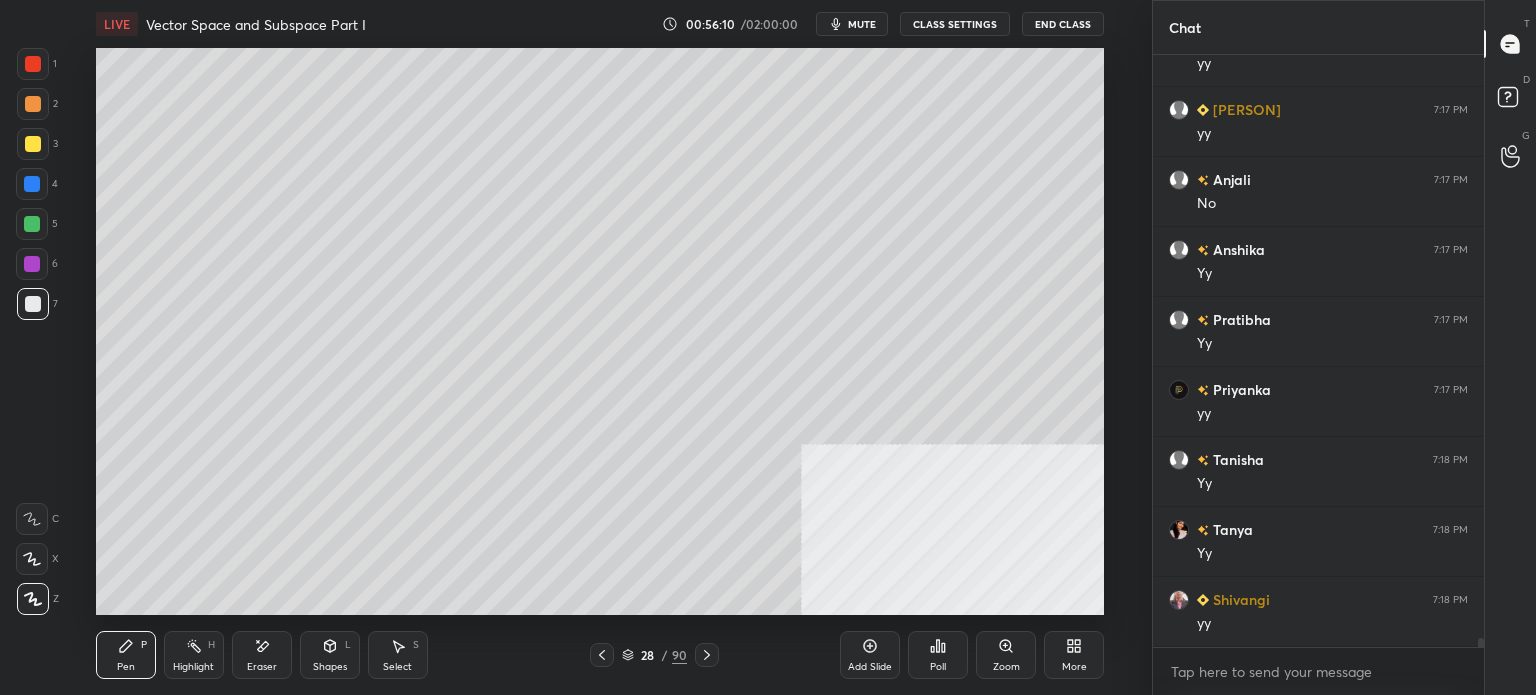 scroll, scrollTop: 36570, scrollLeft: 0, axis: vertical 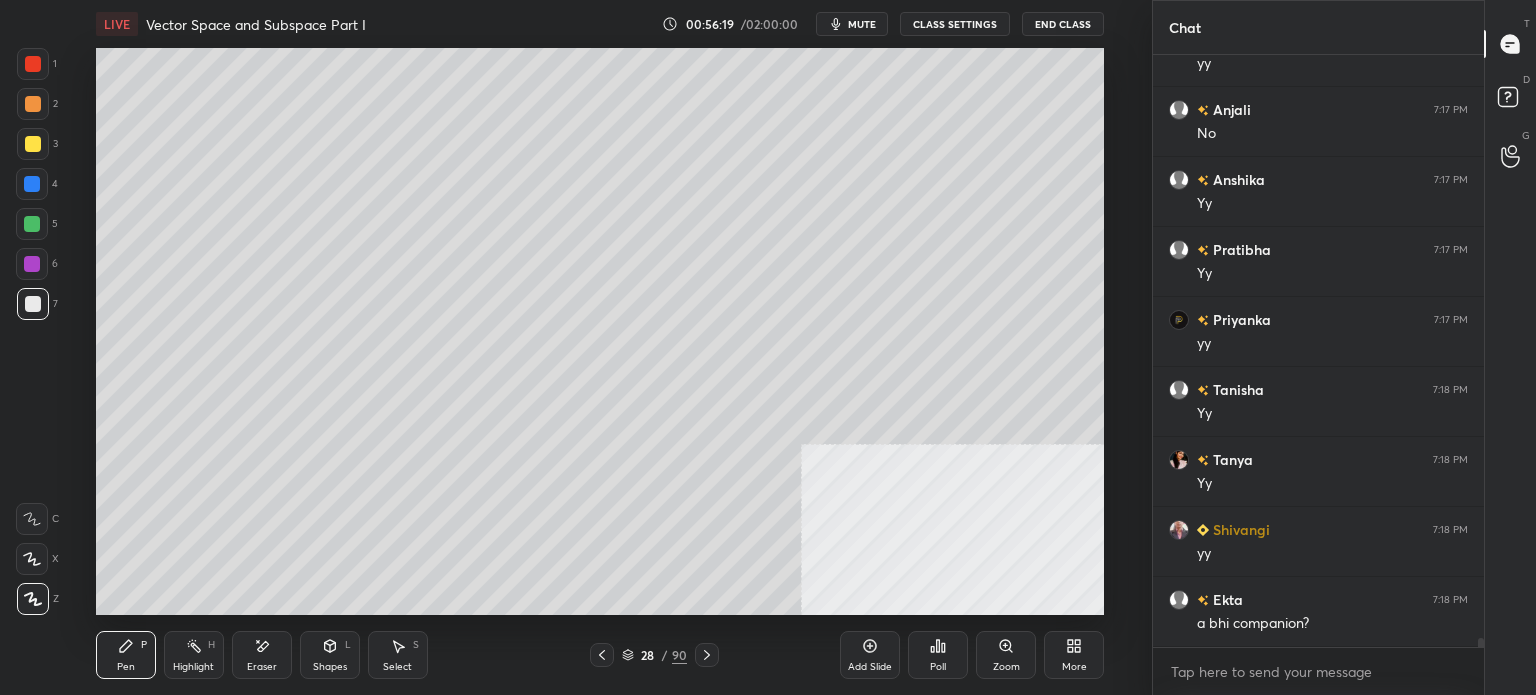 drag, startPoint x: 36, startPoint y: 143, endPoint x: 86, endPoint y: 170, distance: 56.82429 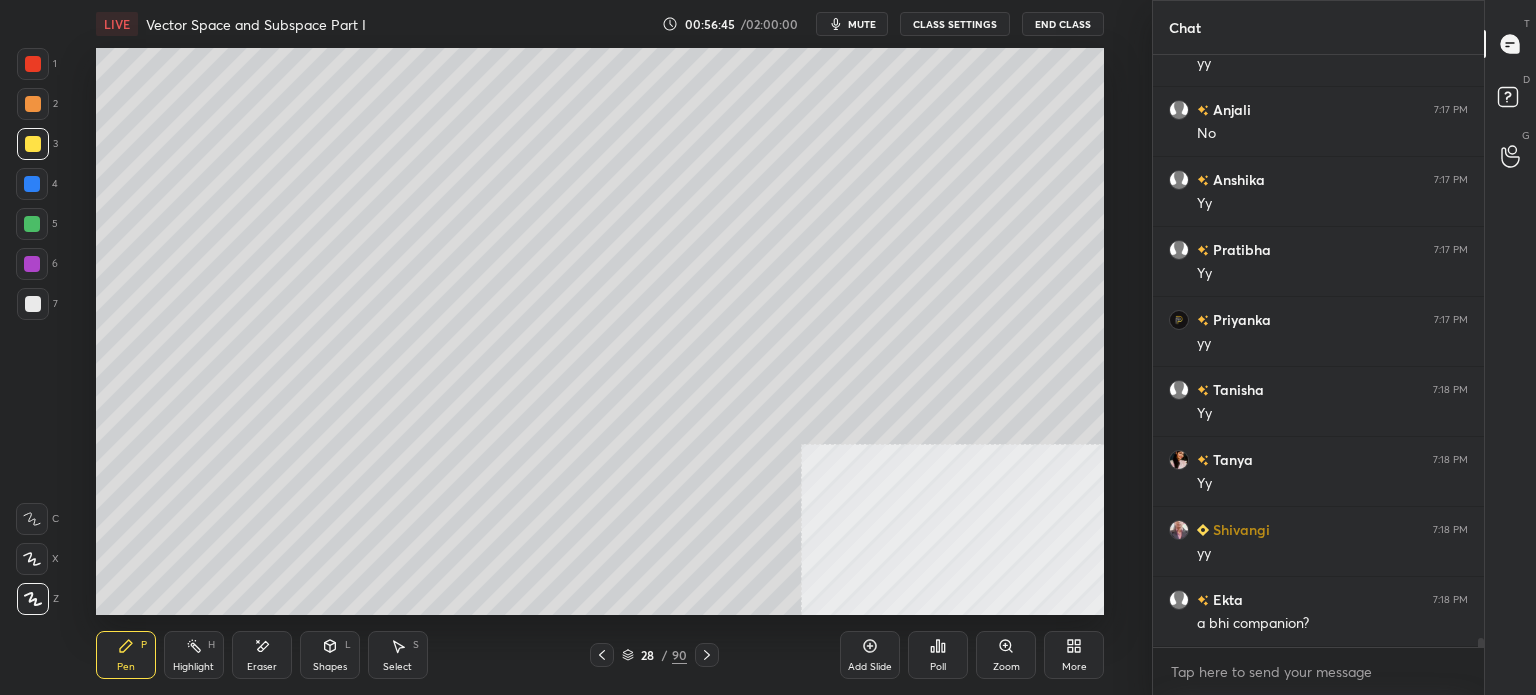 click at bounding box center [33, 304] 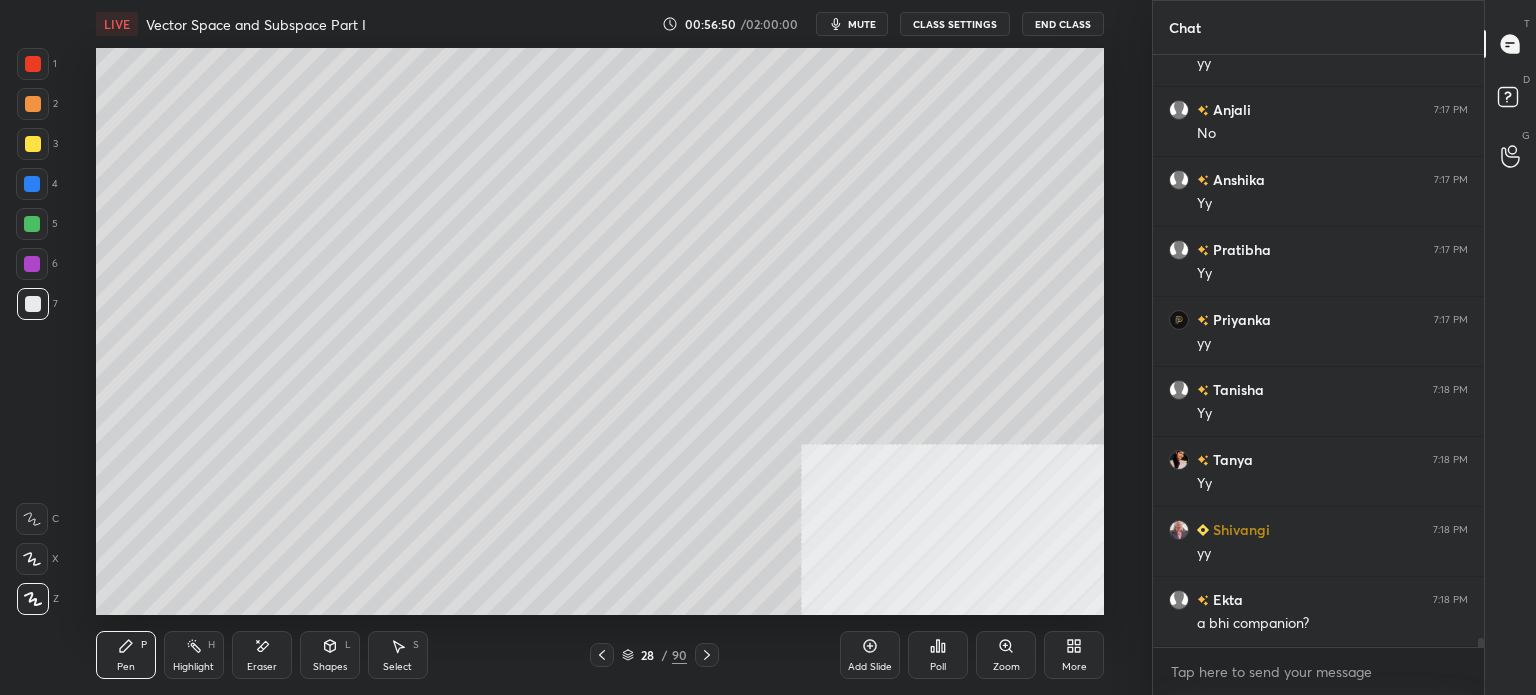 click at bounding box center (33, 144) 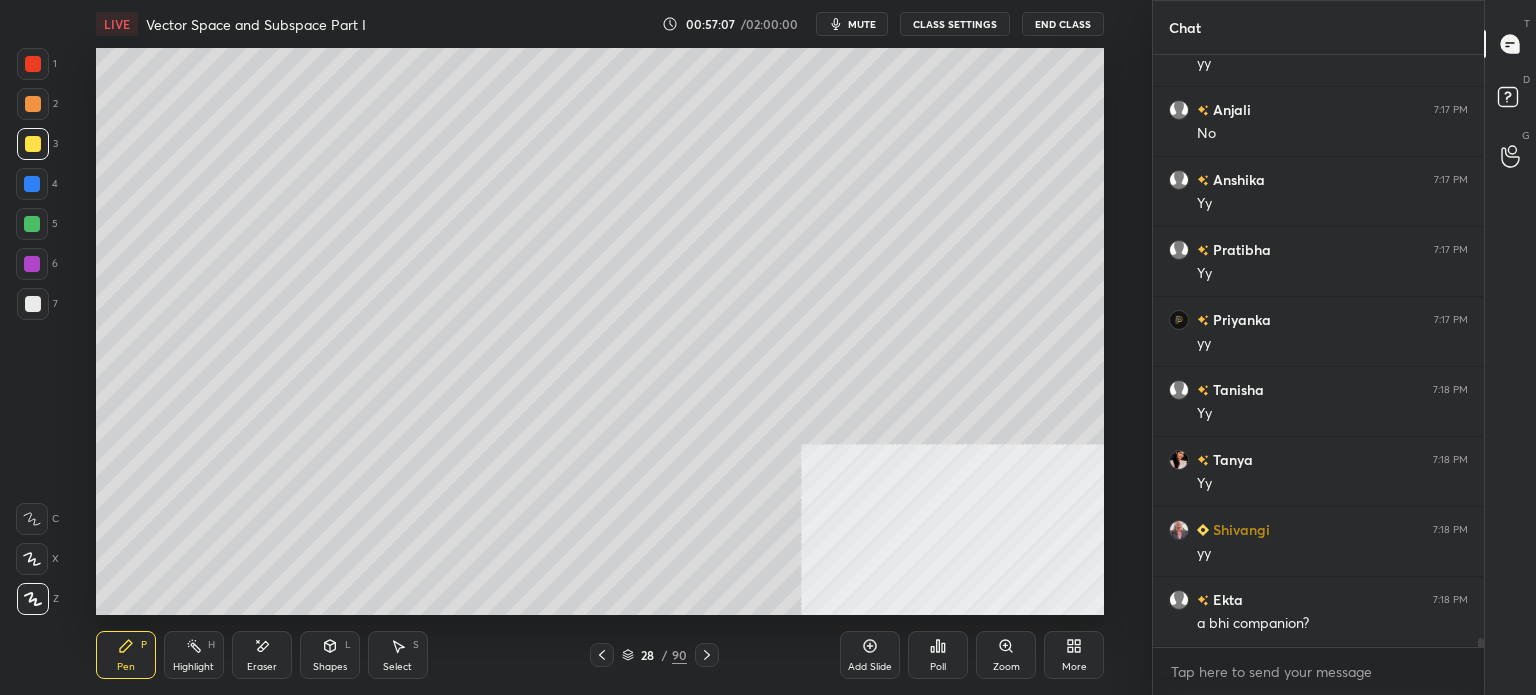 click at bounding box center (33, 304) 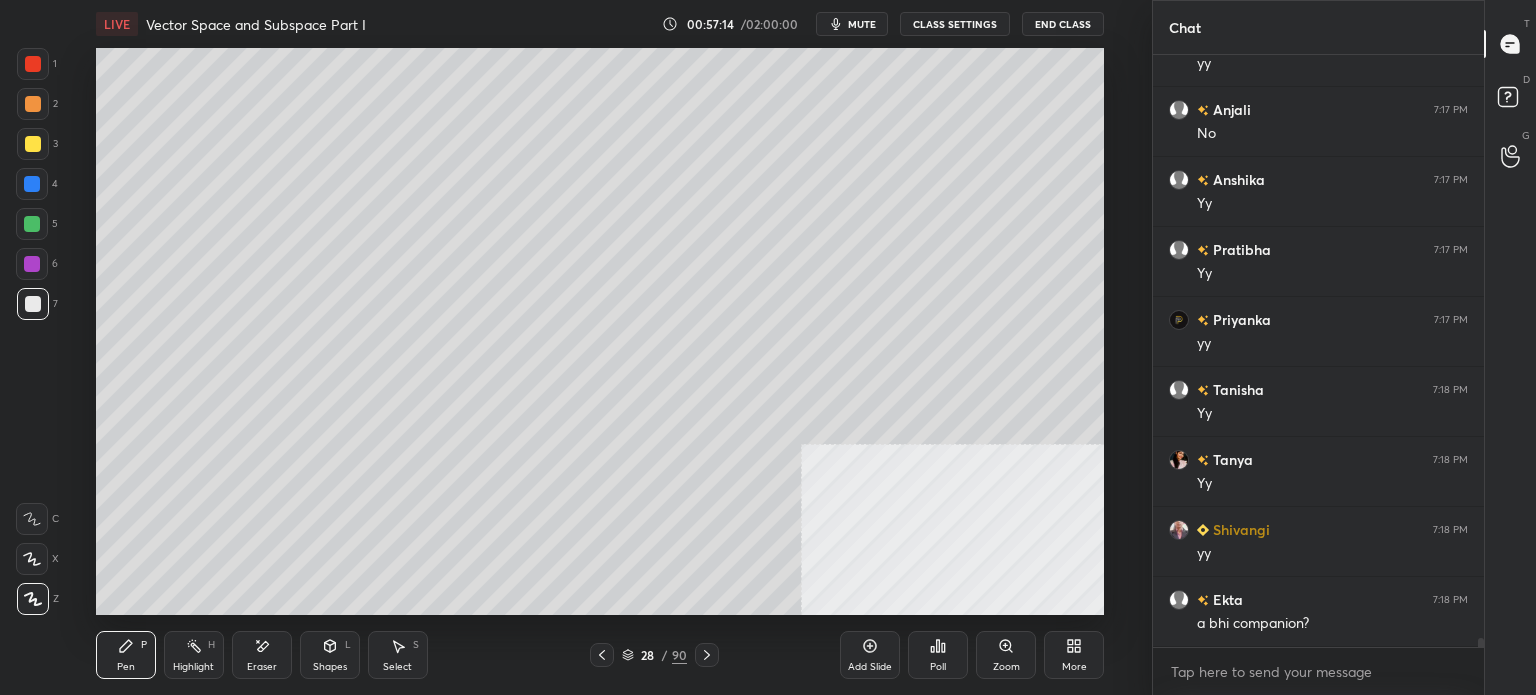 click at bounding box center (33, 144) 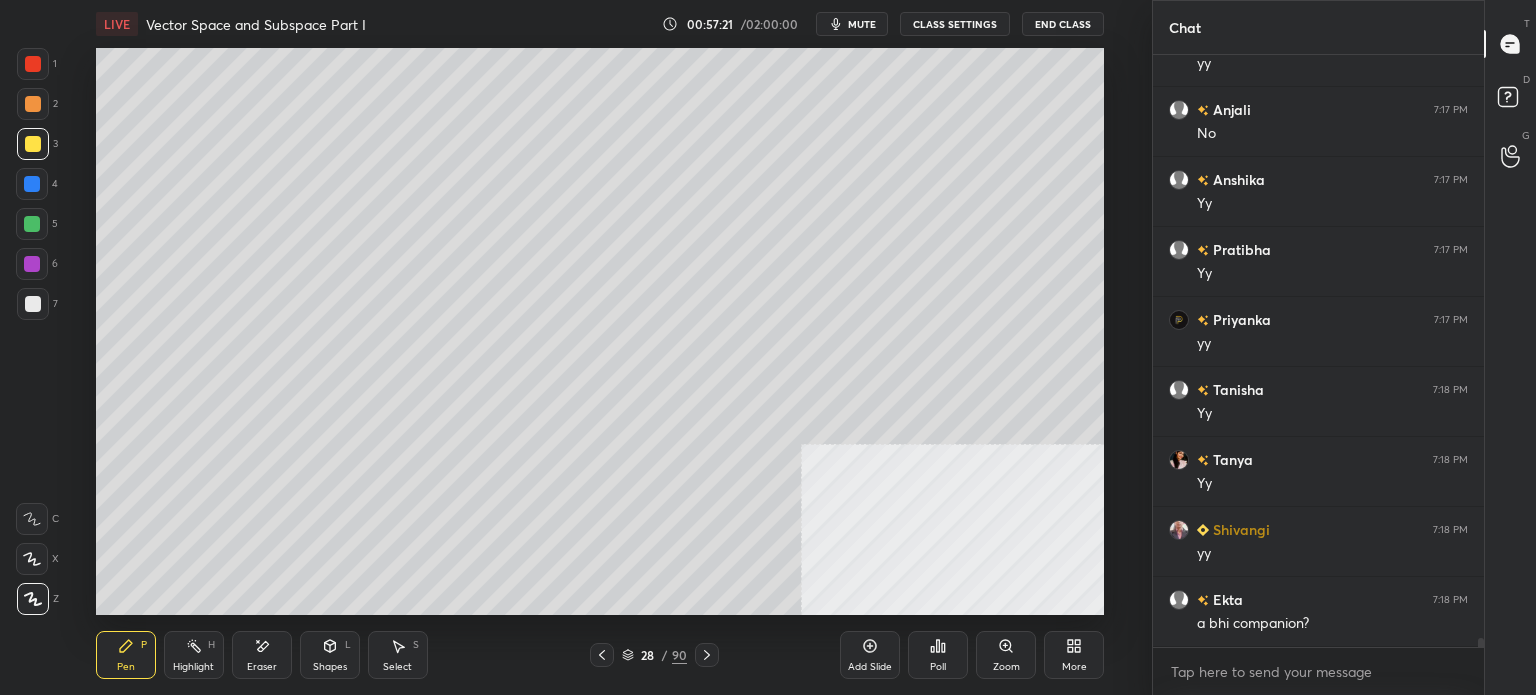 scroll, scrollTop: 36640, scrollLeft: 0, axis: vertical 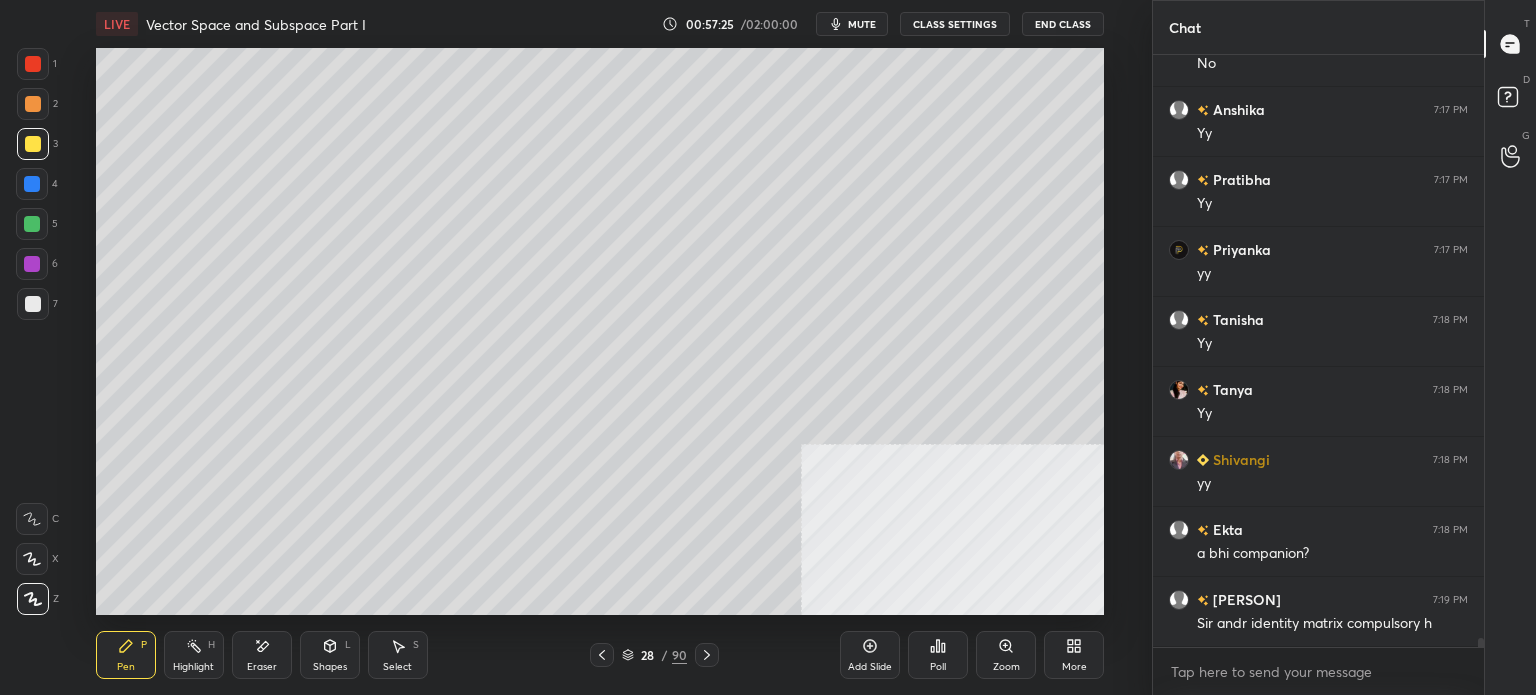 click on "Setting up your live class Poll for   secs No correct answer Start poll" at bounding box center [600, 331] 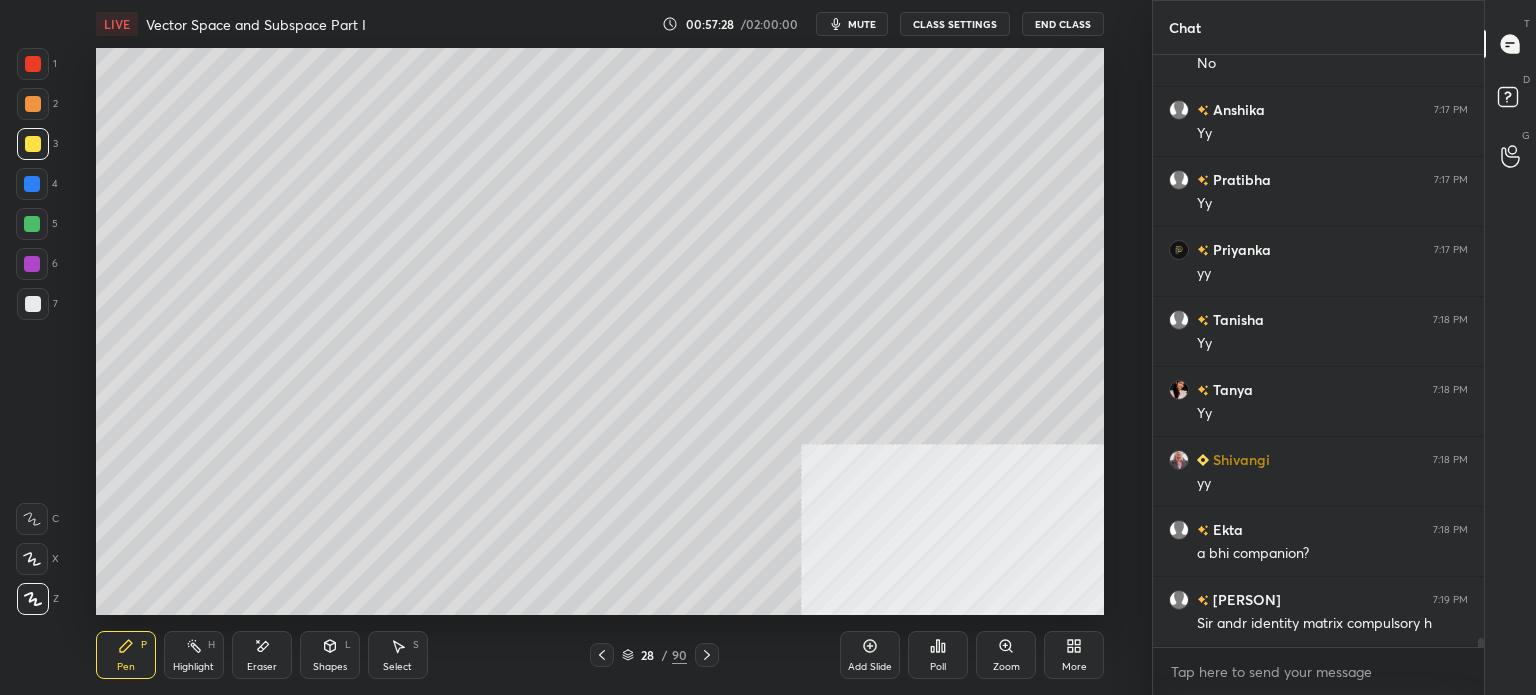 click at bounding box center (33, 304) 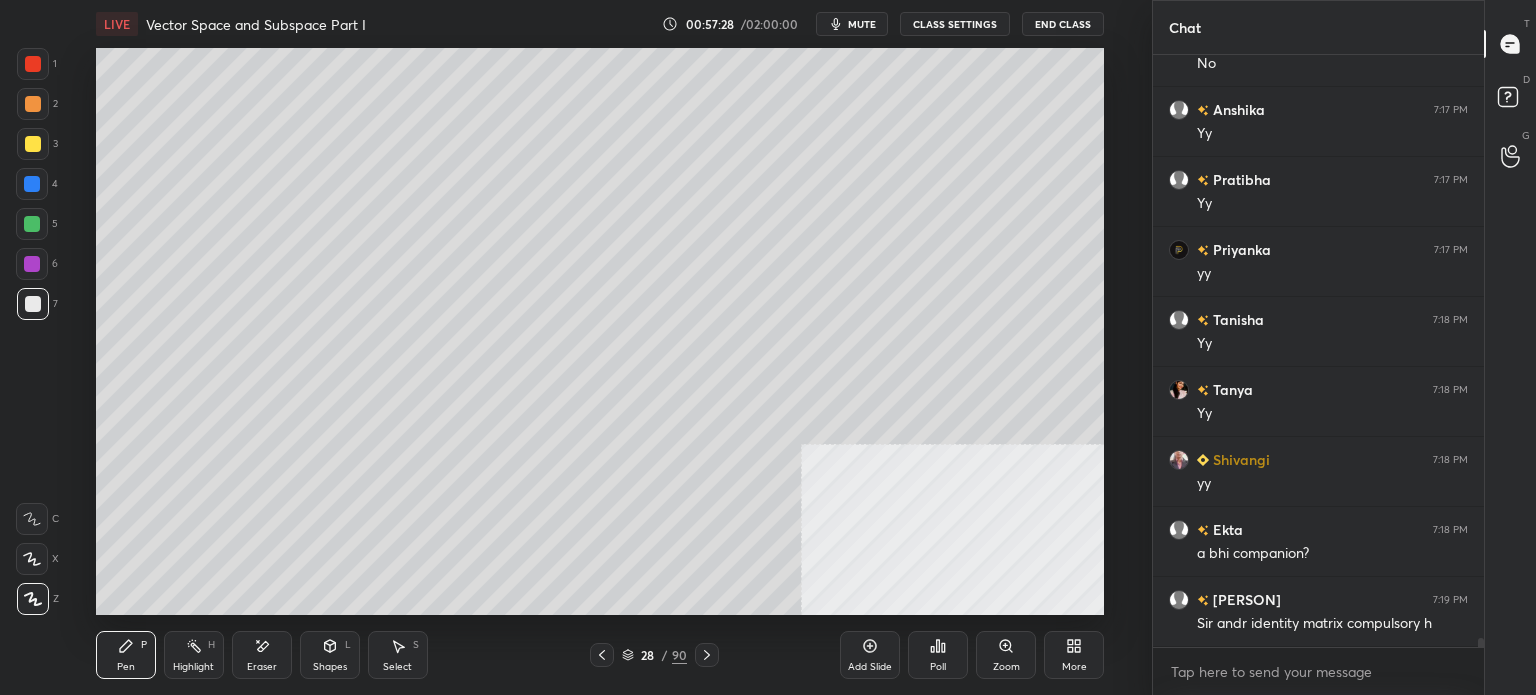click at bounding box center (33, 104) 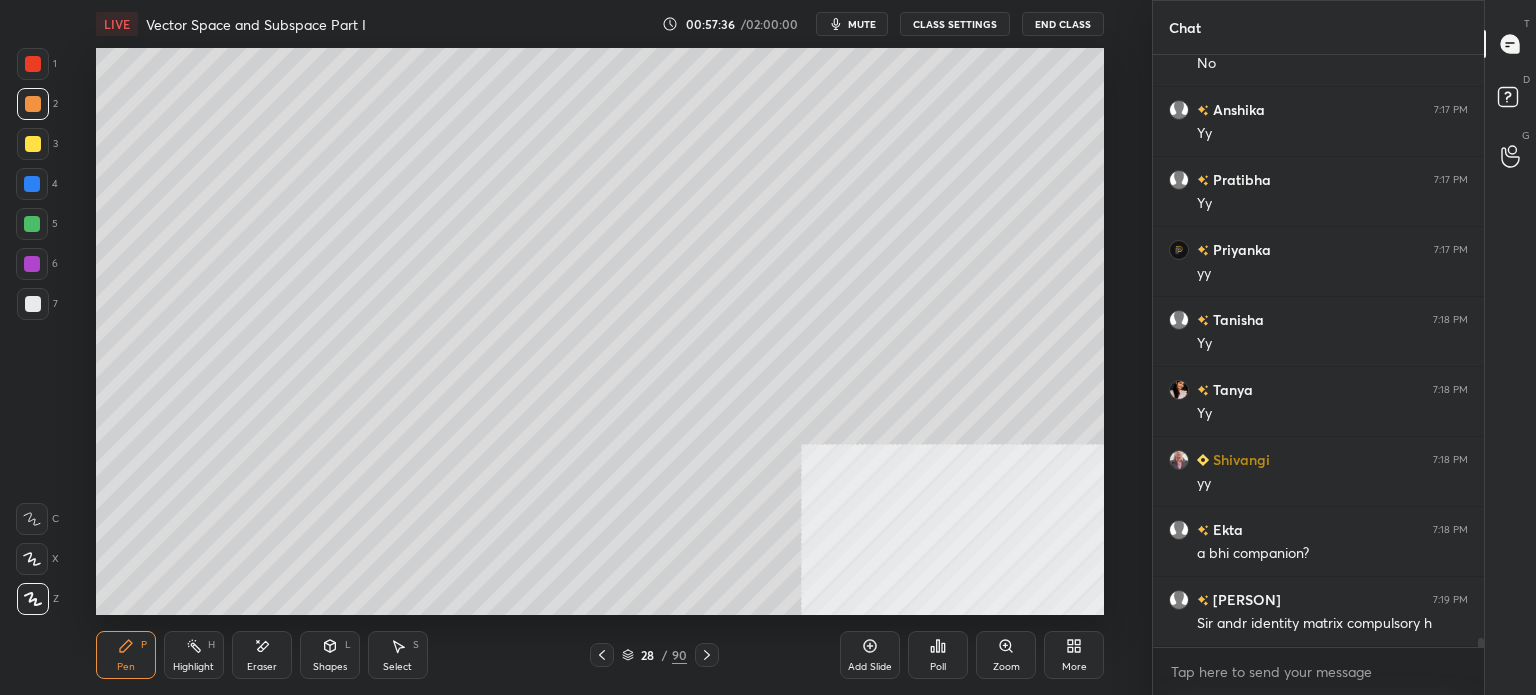 scroll, scrollTop: 36660, scrollLeft: 0, axis: vertical 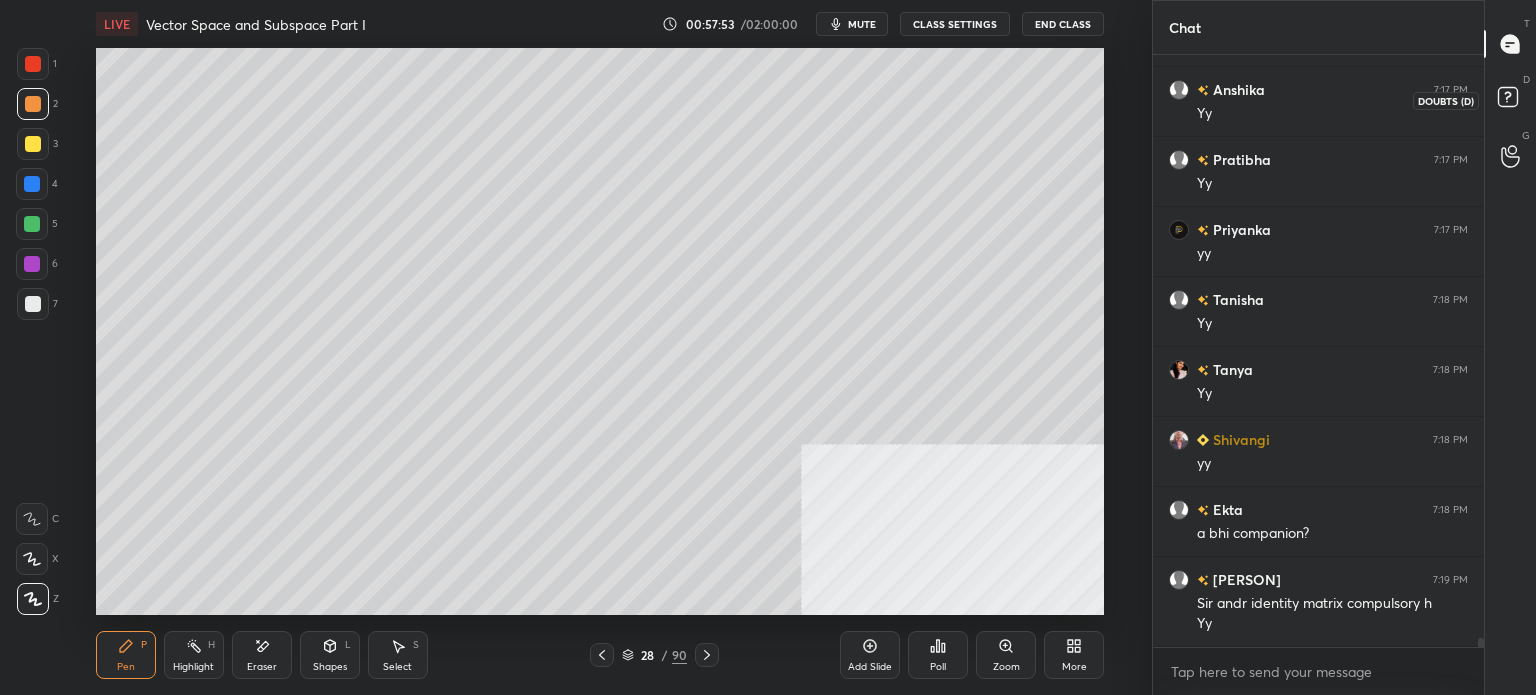 click 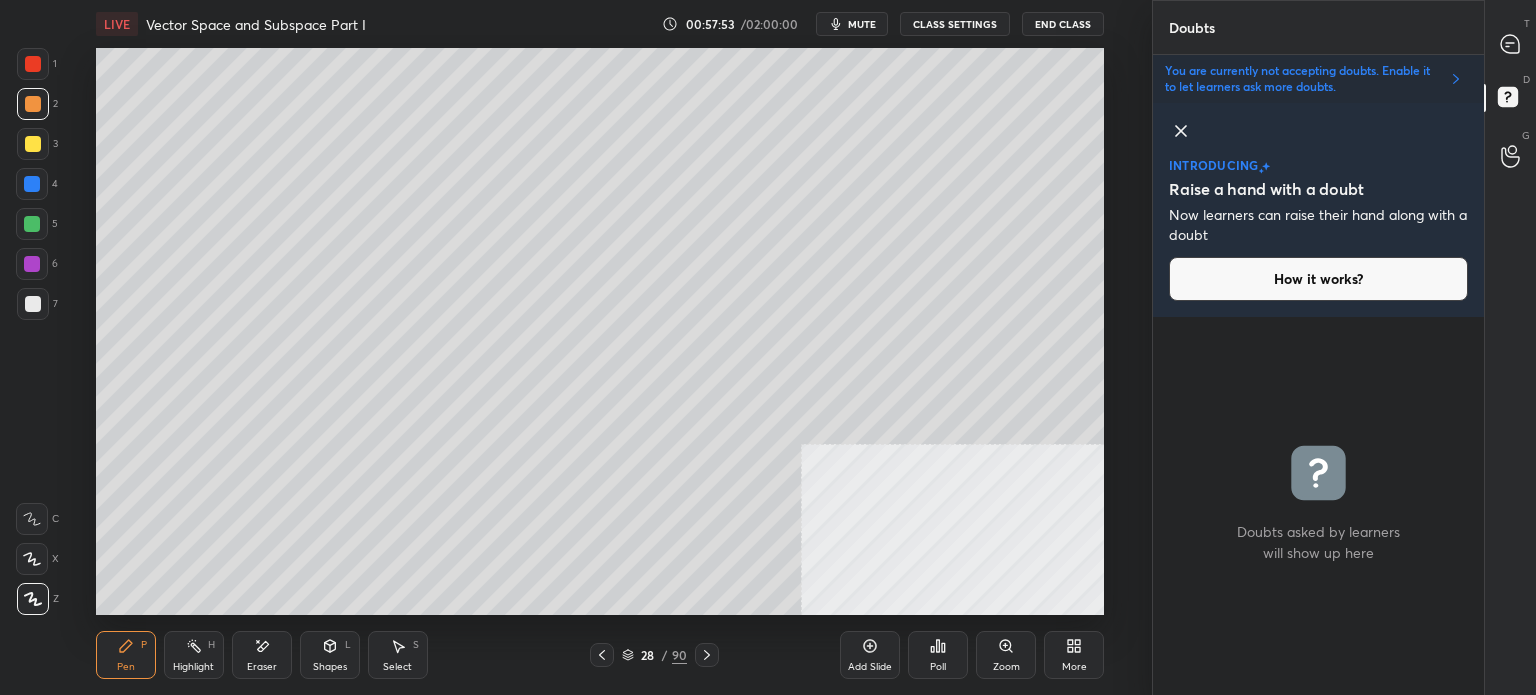 scroll, scrollTop: 372, scrollLeft: 325, axis: both 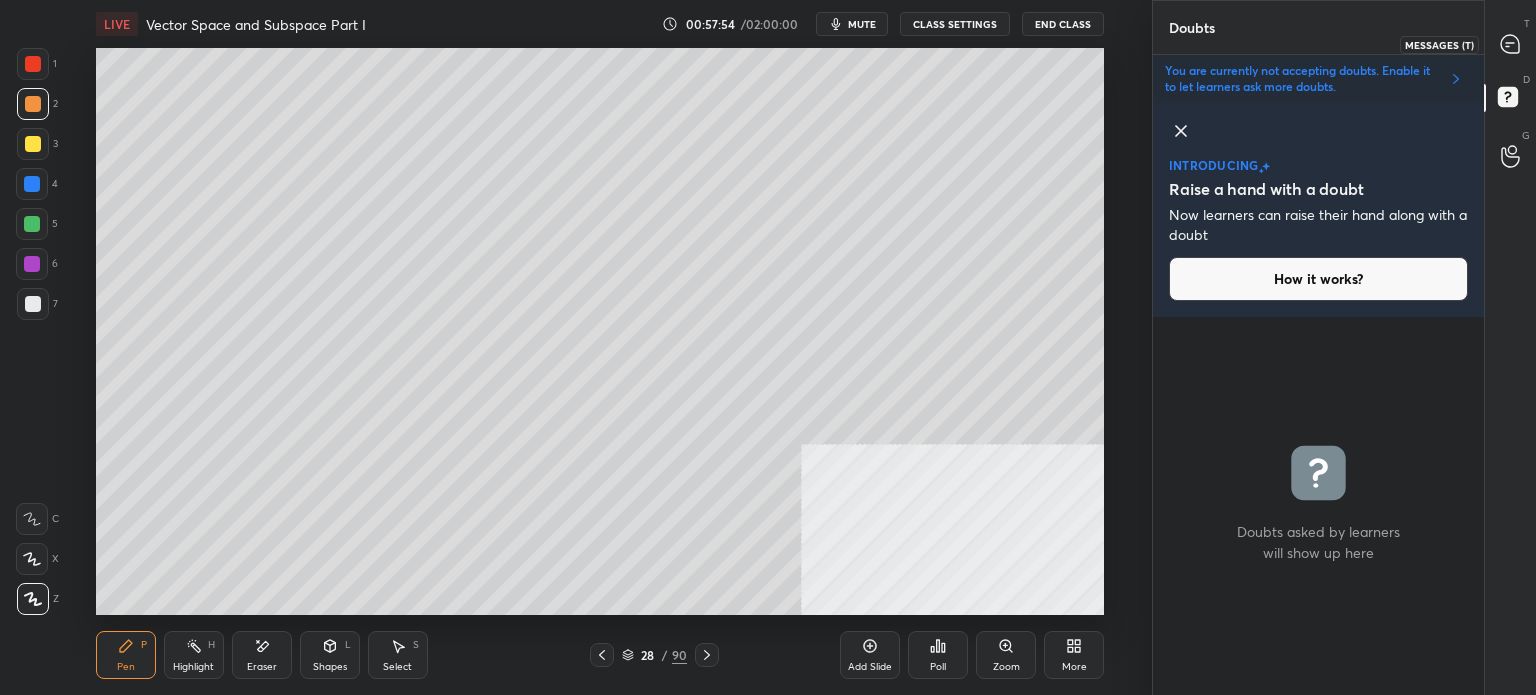 click 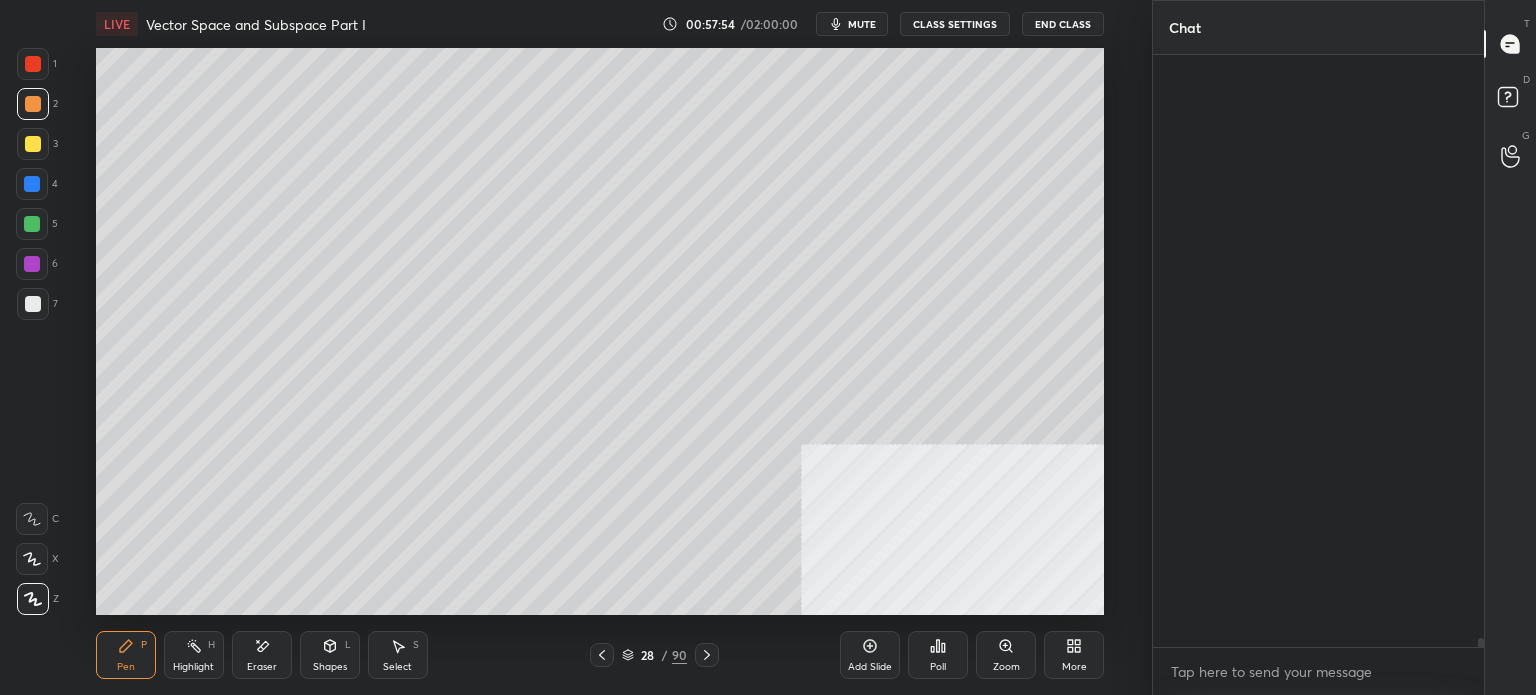 scroll, scrollTop: 7, scrollLeft: 6, axis: both 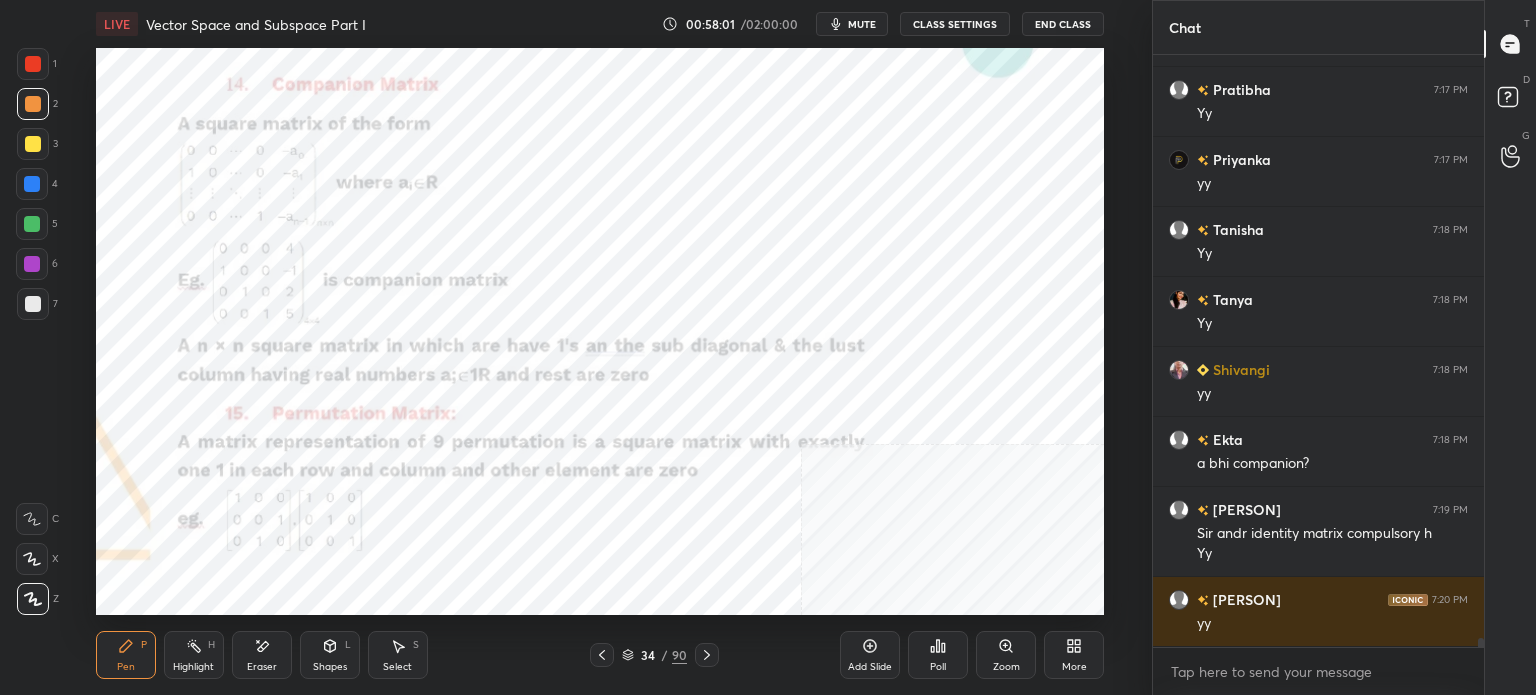 click at bounding box center (33, 64) 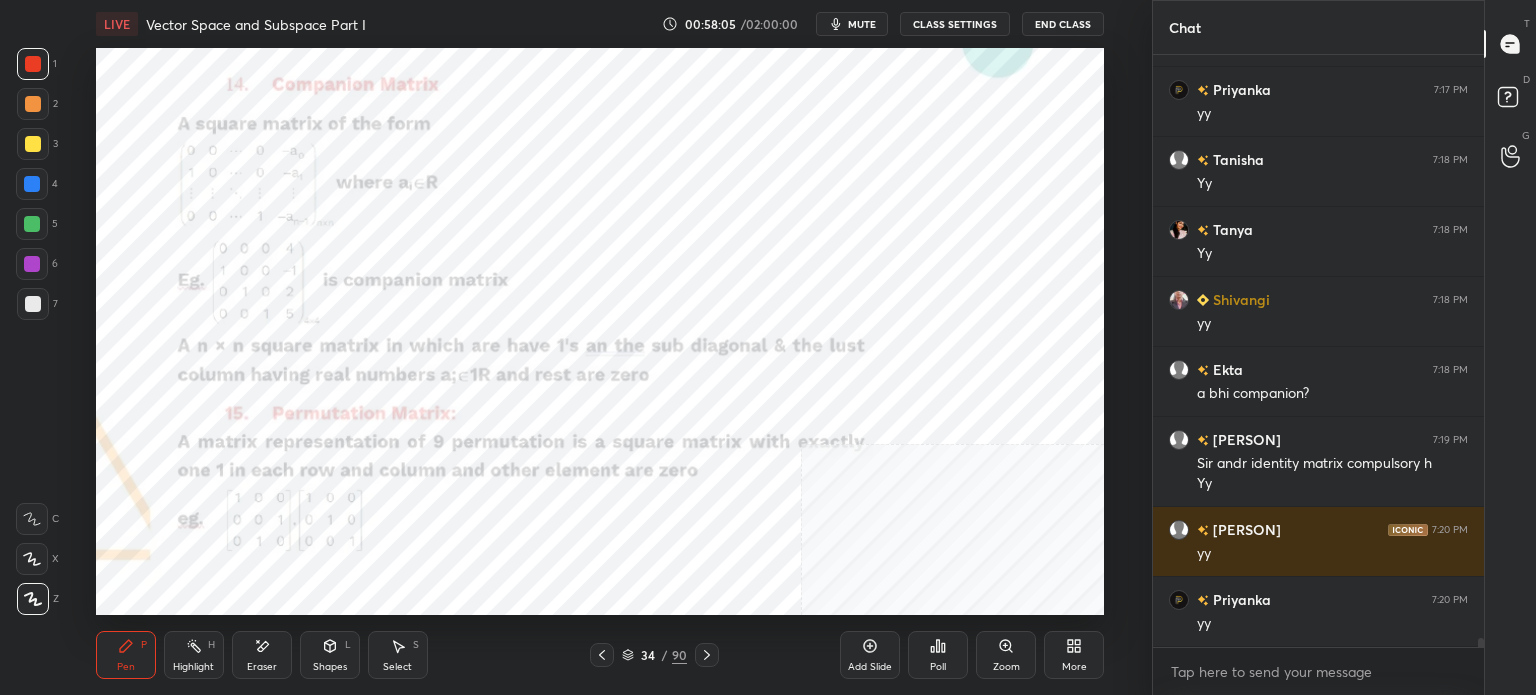 scroll, scrollTop: 36870, scrollLeft: 0, axis: vertical 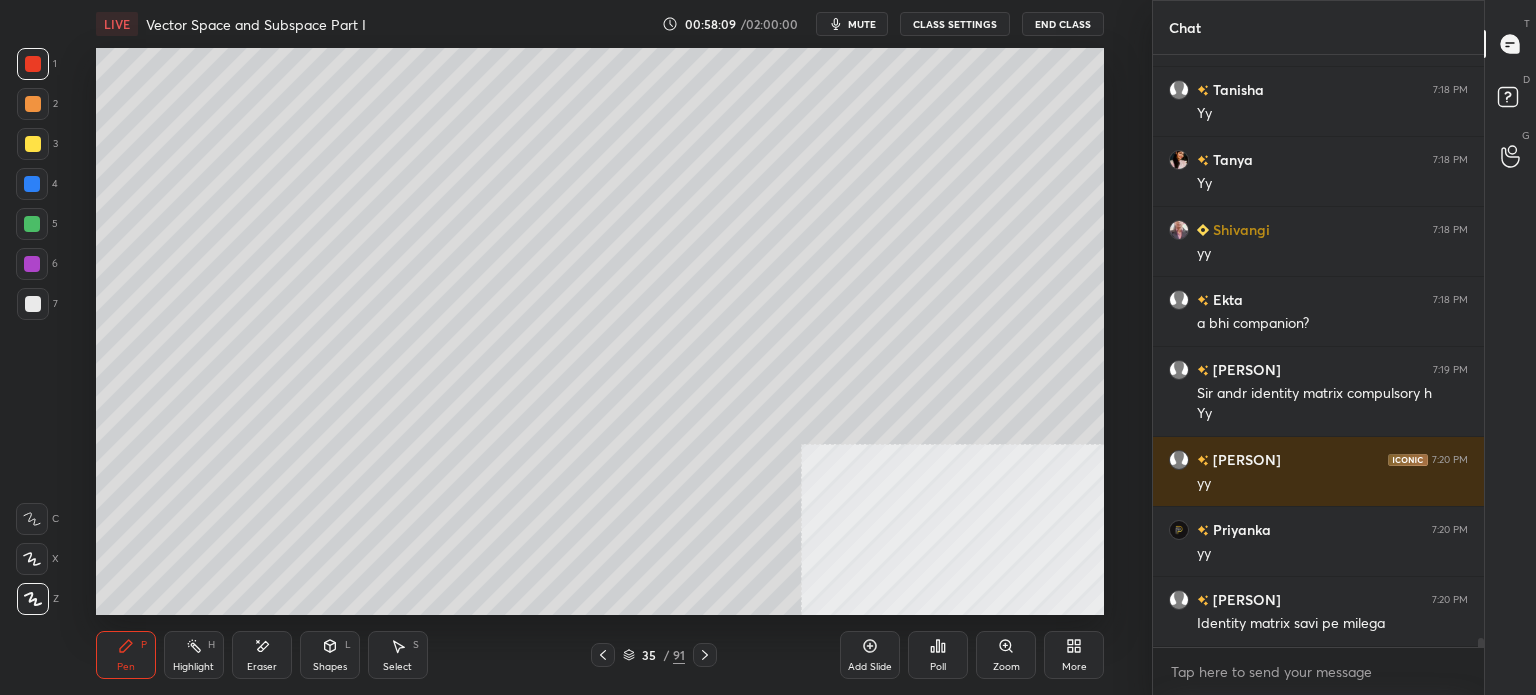 click at bounding box center (33, 144) 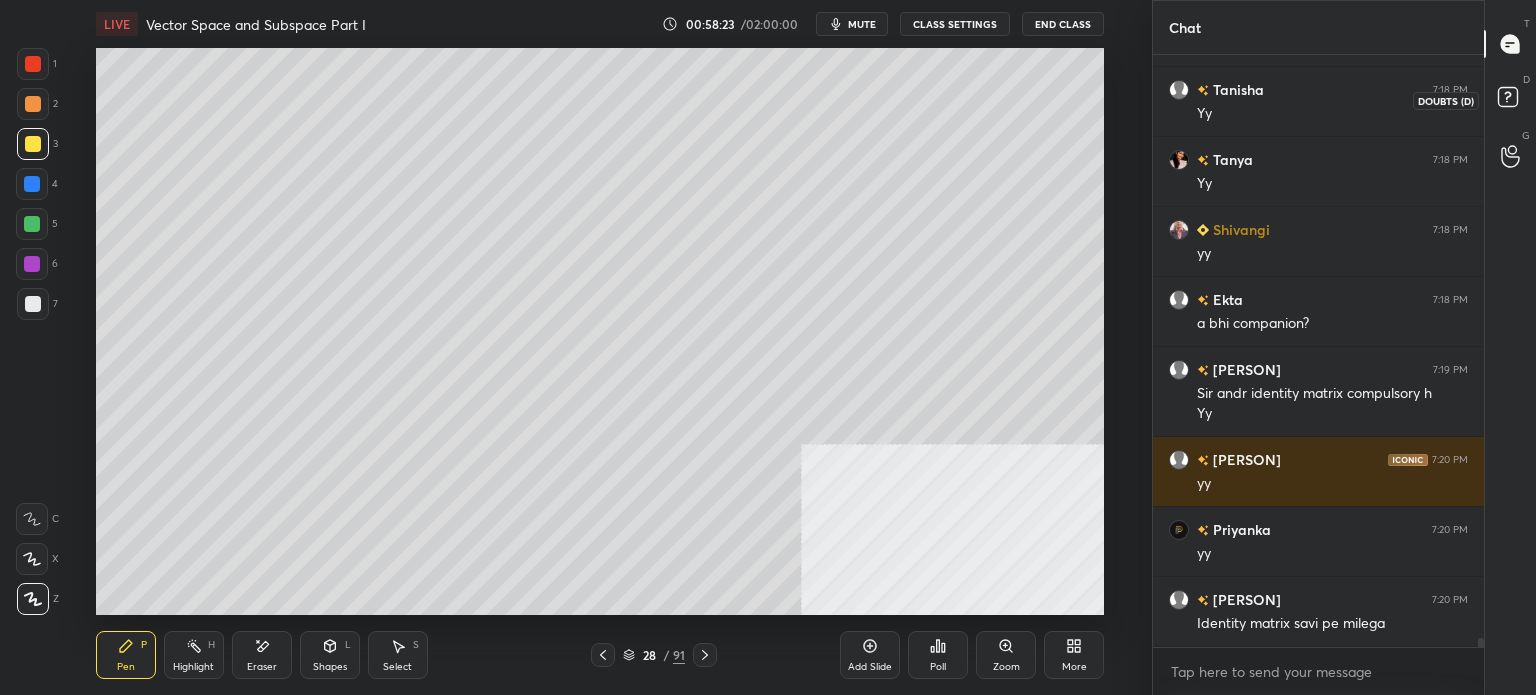 click 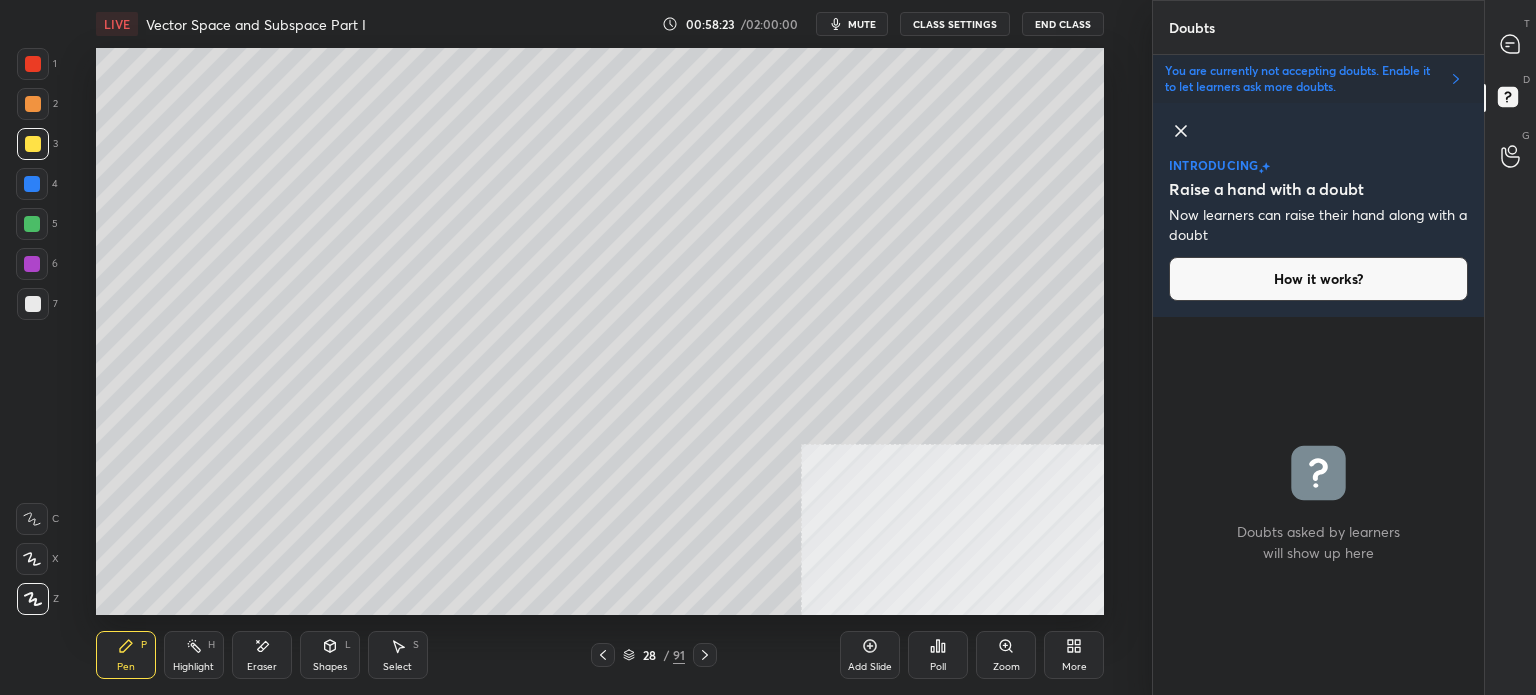 click at bounding box center (1511, 44) 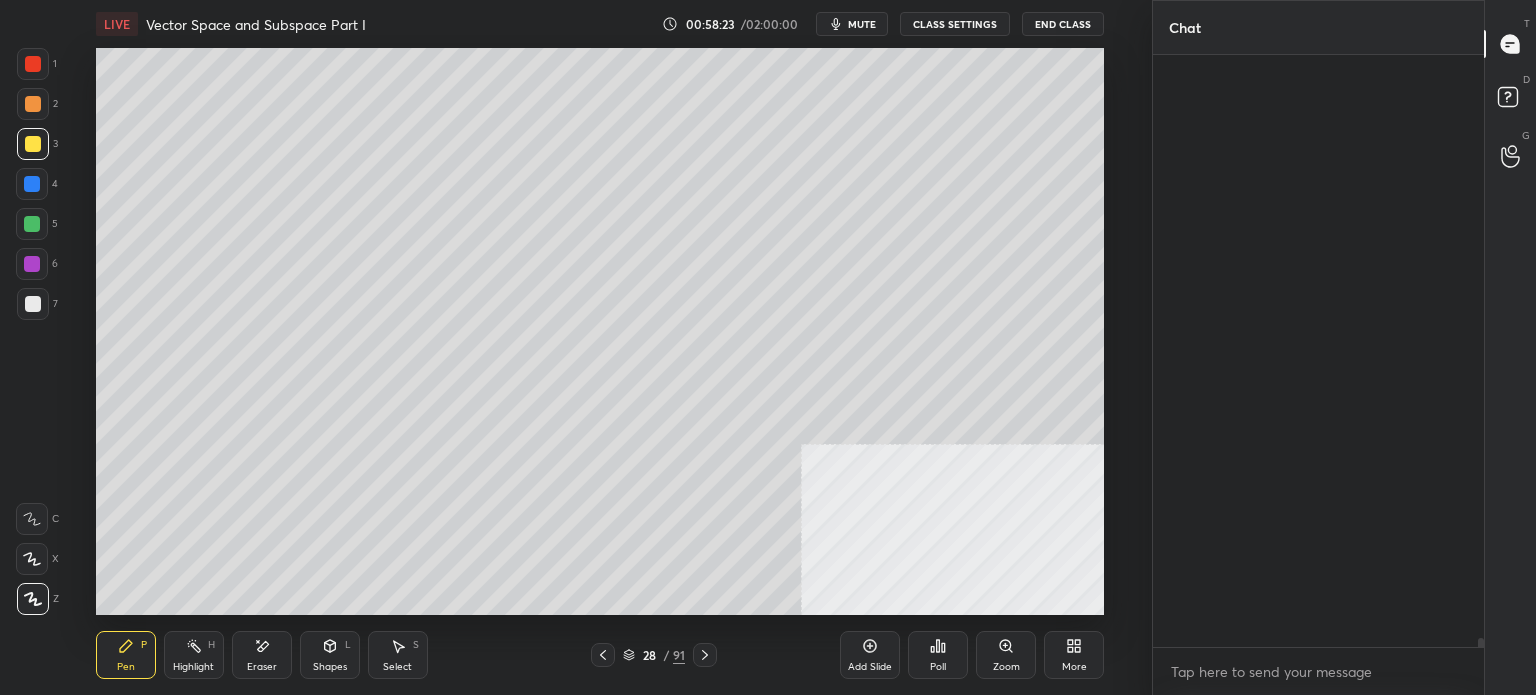 scroll, scrollTop: 36870, scrollLeft: 0, axis: vertical 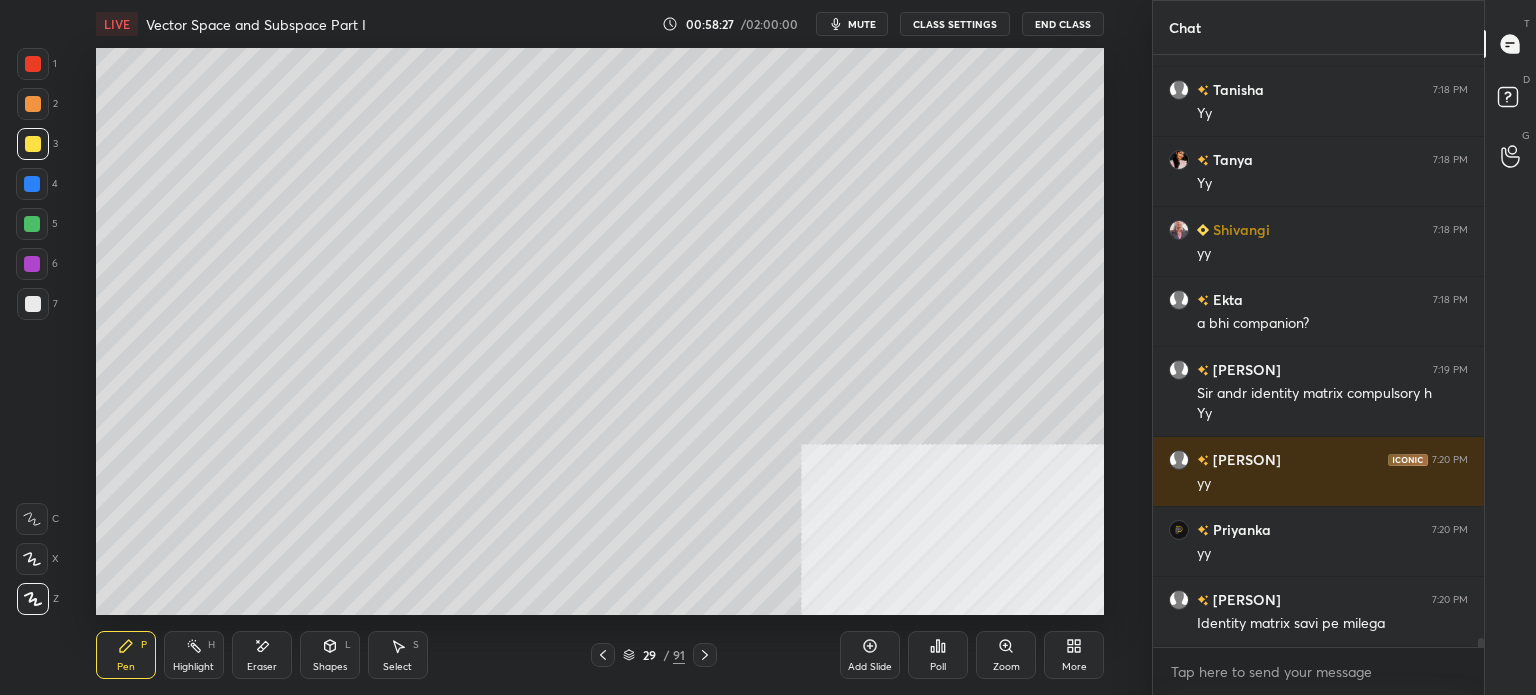 click on "mute" at bounding box center (862, 24) 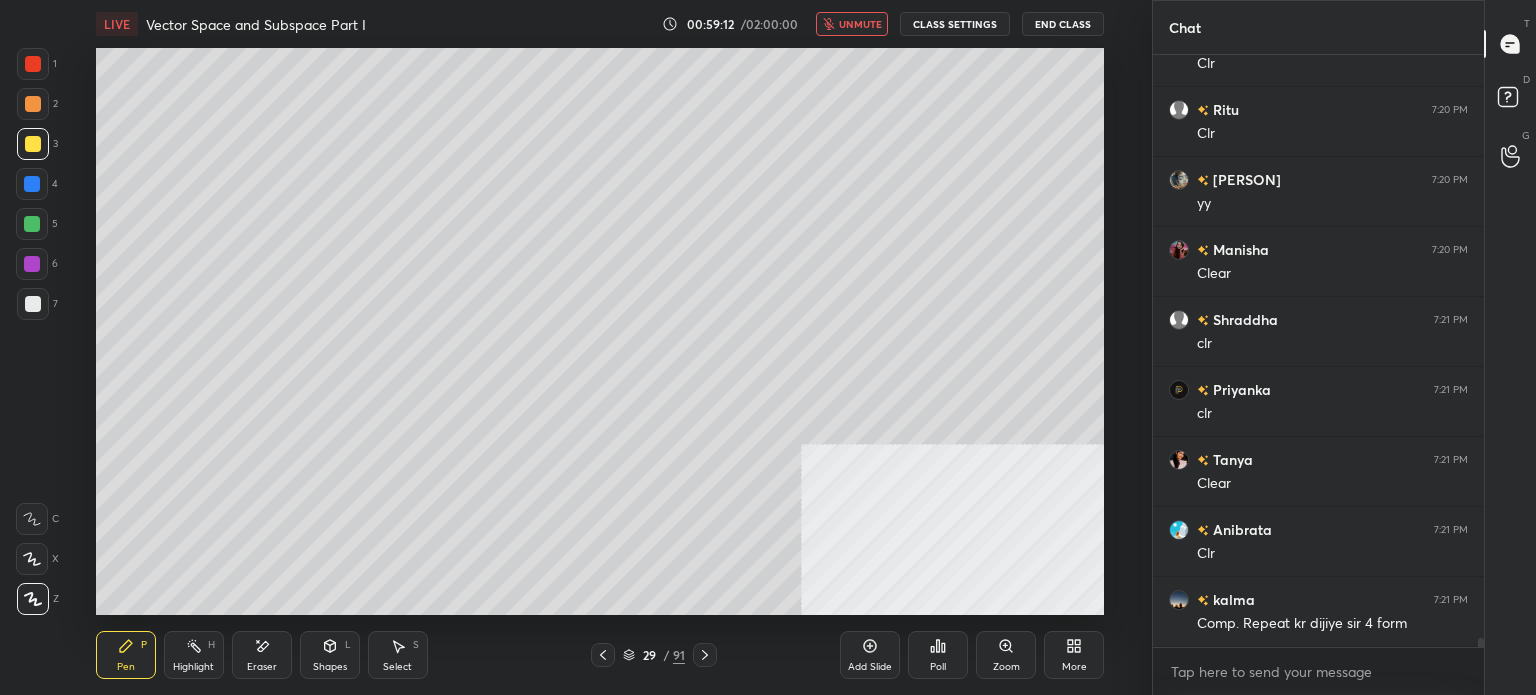 scroll, scrollTop: 38218, scrollLeft: 0, axis: vertical 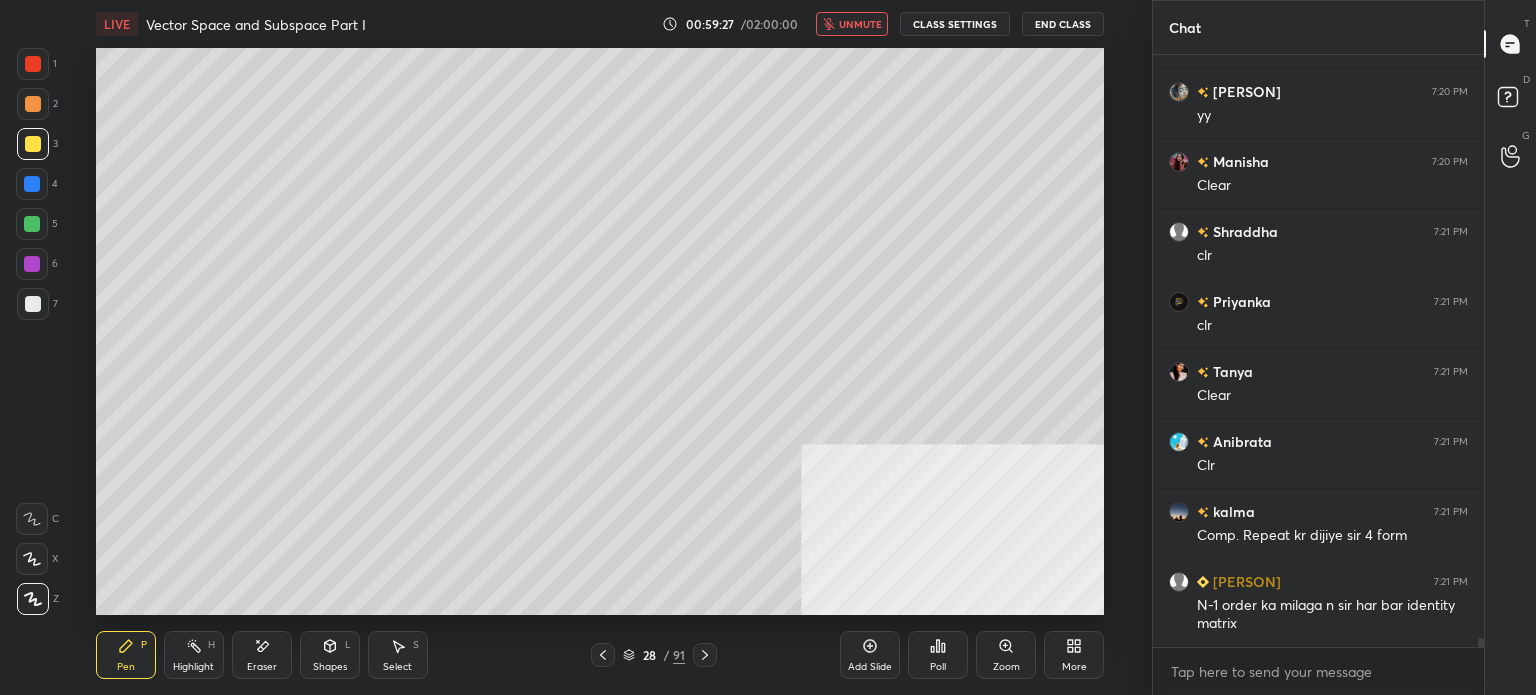 click on "Add Slide" at bounding box center (870, 667) 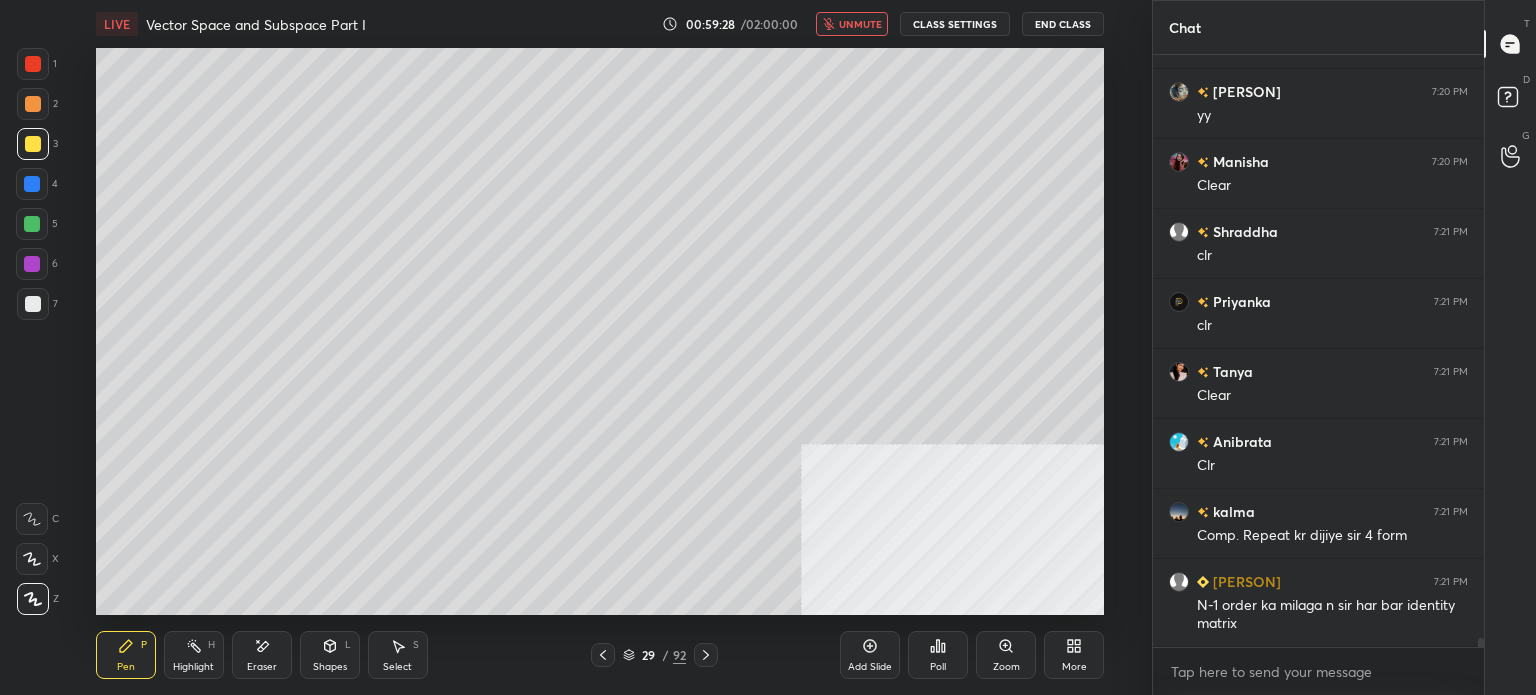 click at bounding box center (33, 144) 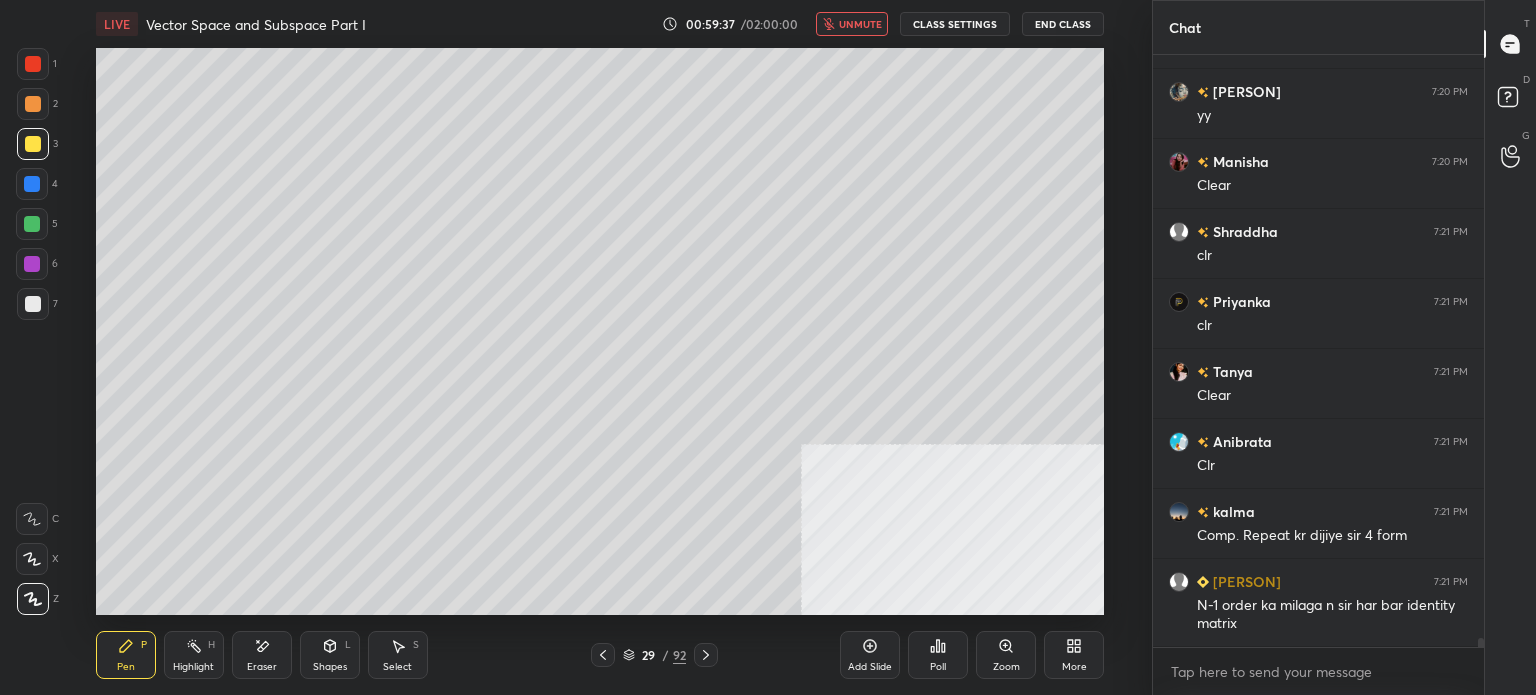scroll, scrollTop: 38288, scrollLeft: 0, axis: vertical 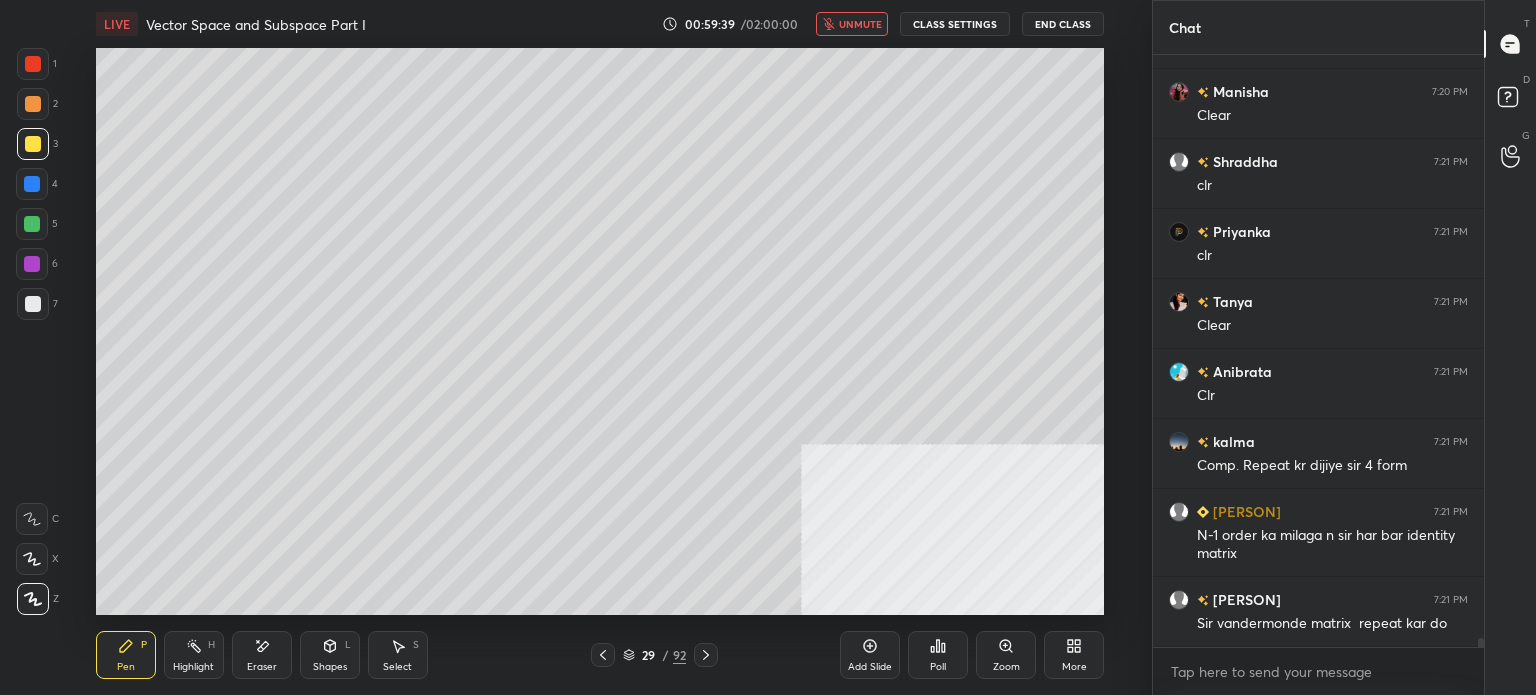 click on "Shapes L" at bounding box center (330, 655) 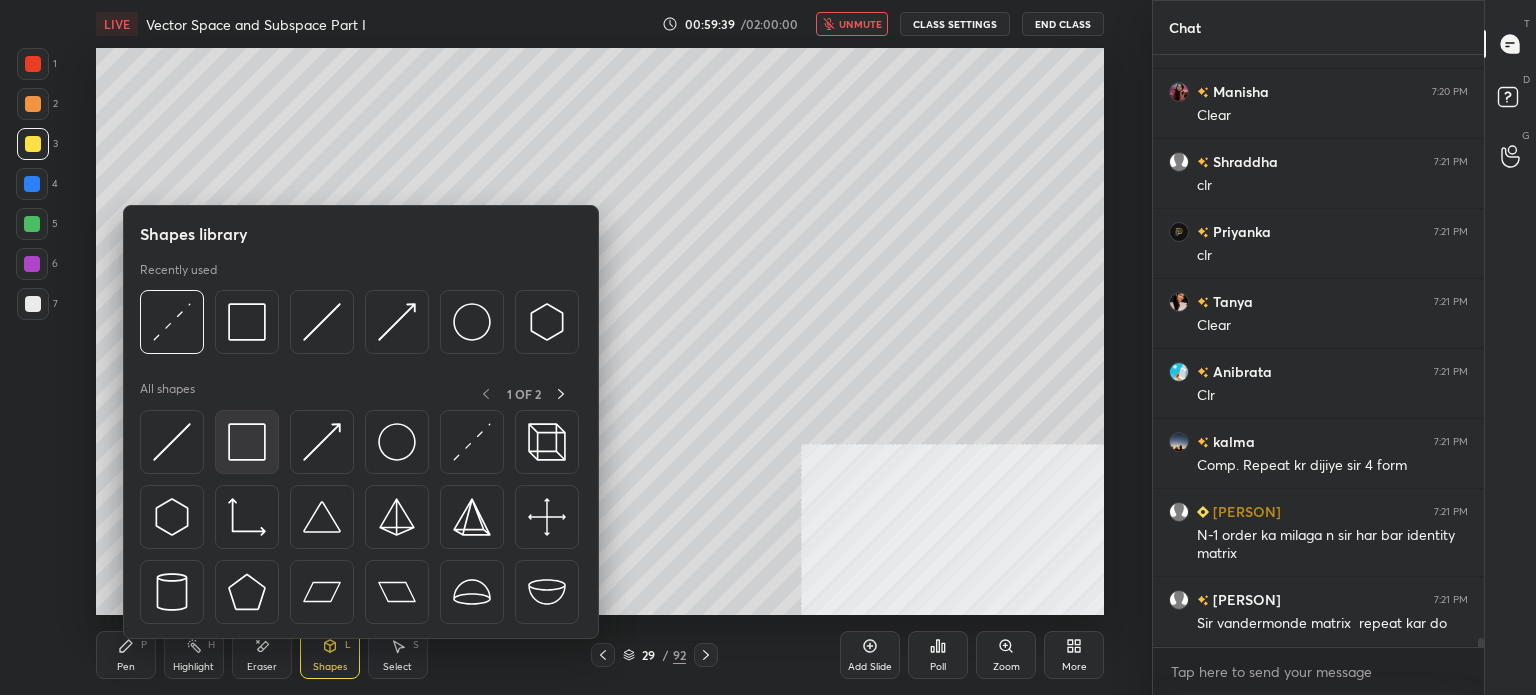 click at bounding box center (247, 442) 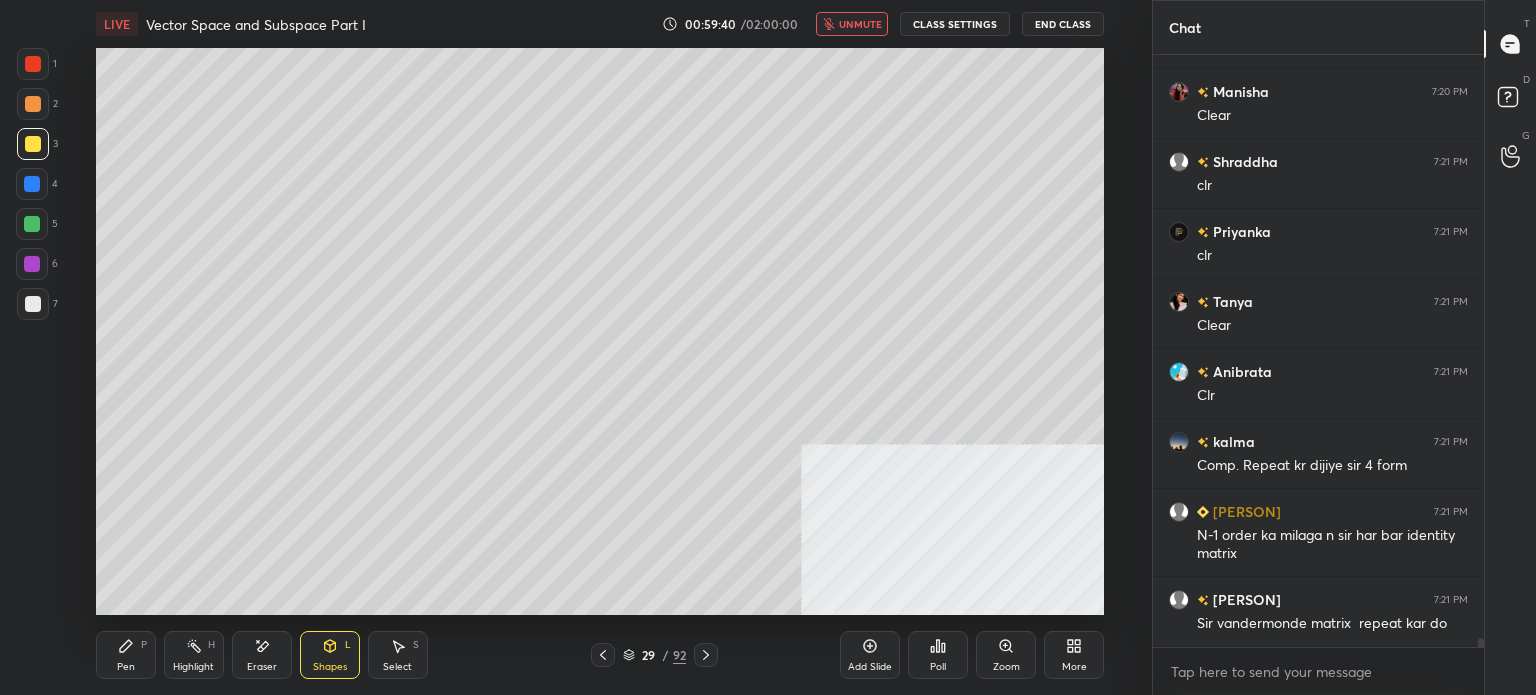 scroll, scrollTop: 38358, scrollLeft: 0, axis: vertical 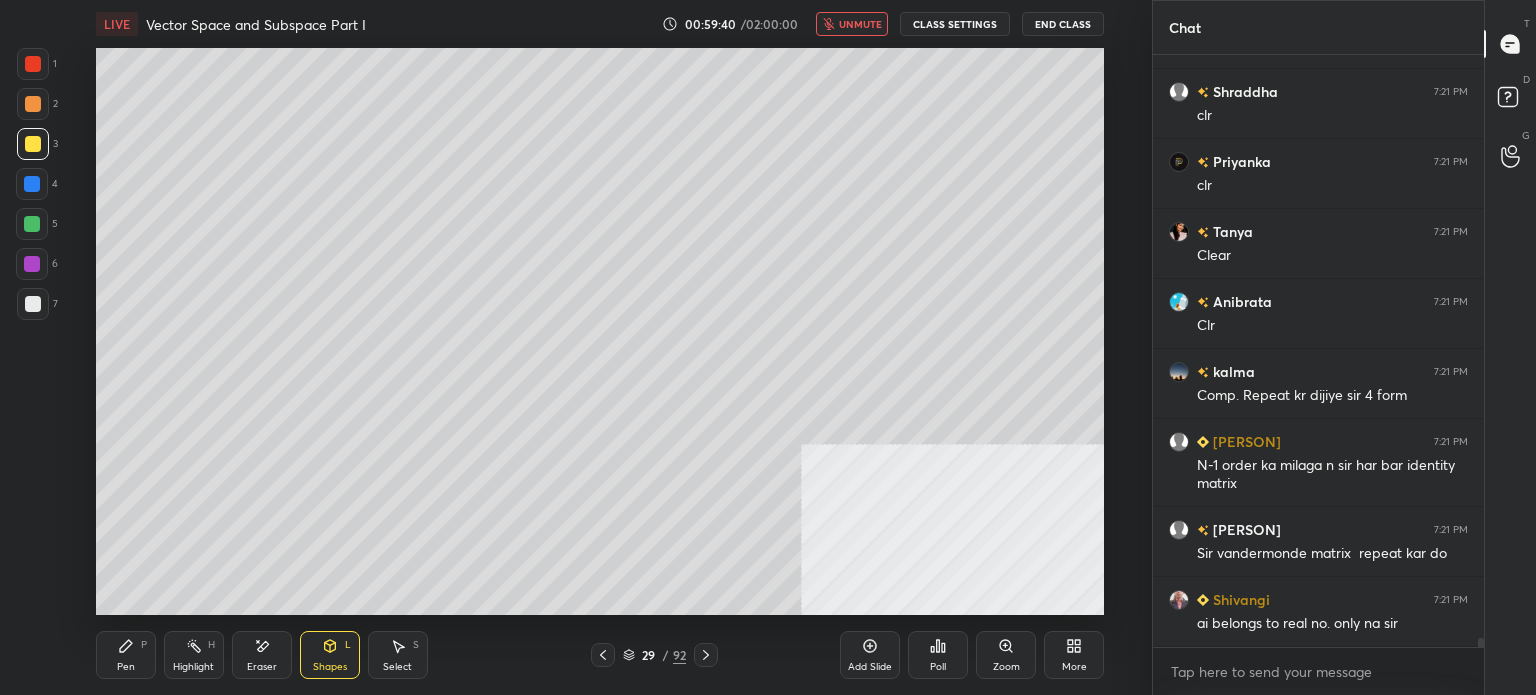 click at bounding box center (33, 304) 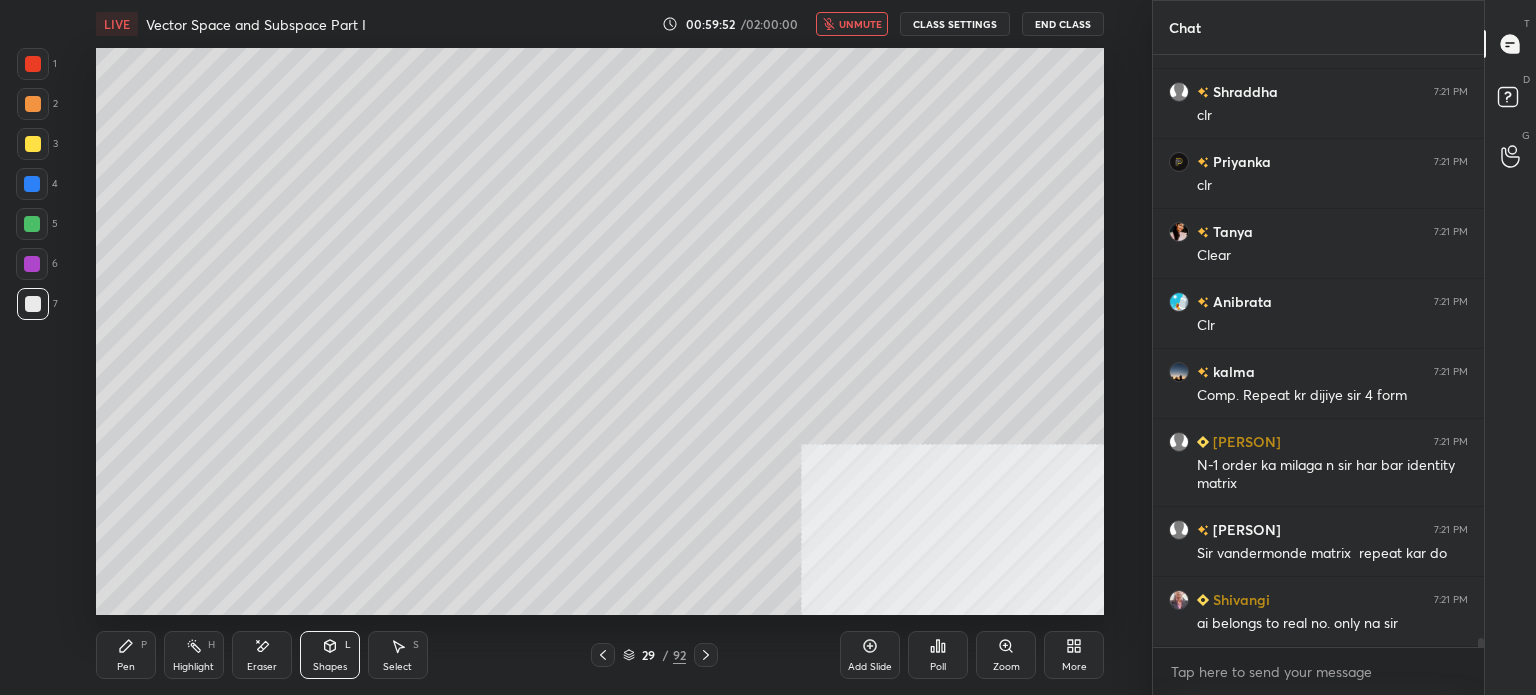 scroll, scrollTop: 38428, scrollLeft: 0, axis: vertical 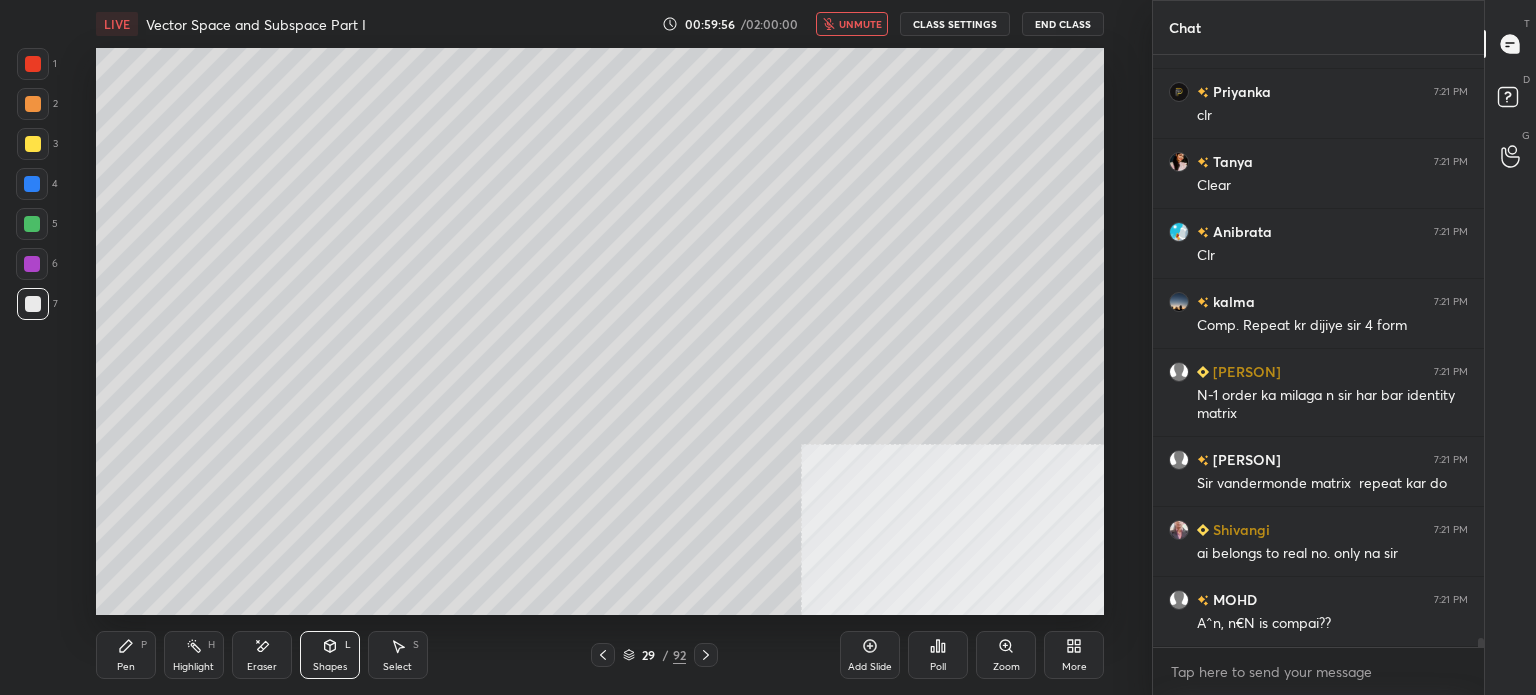 click at bounding box center (32, 184) 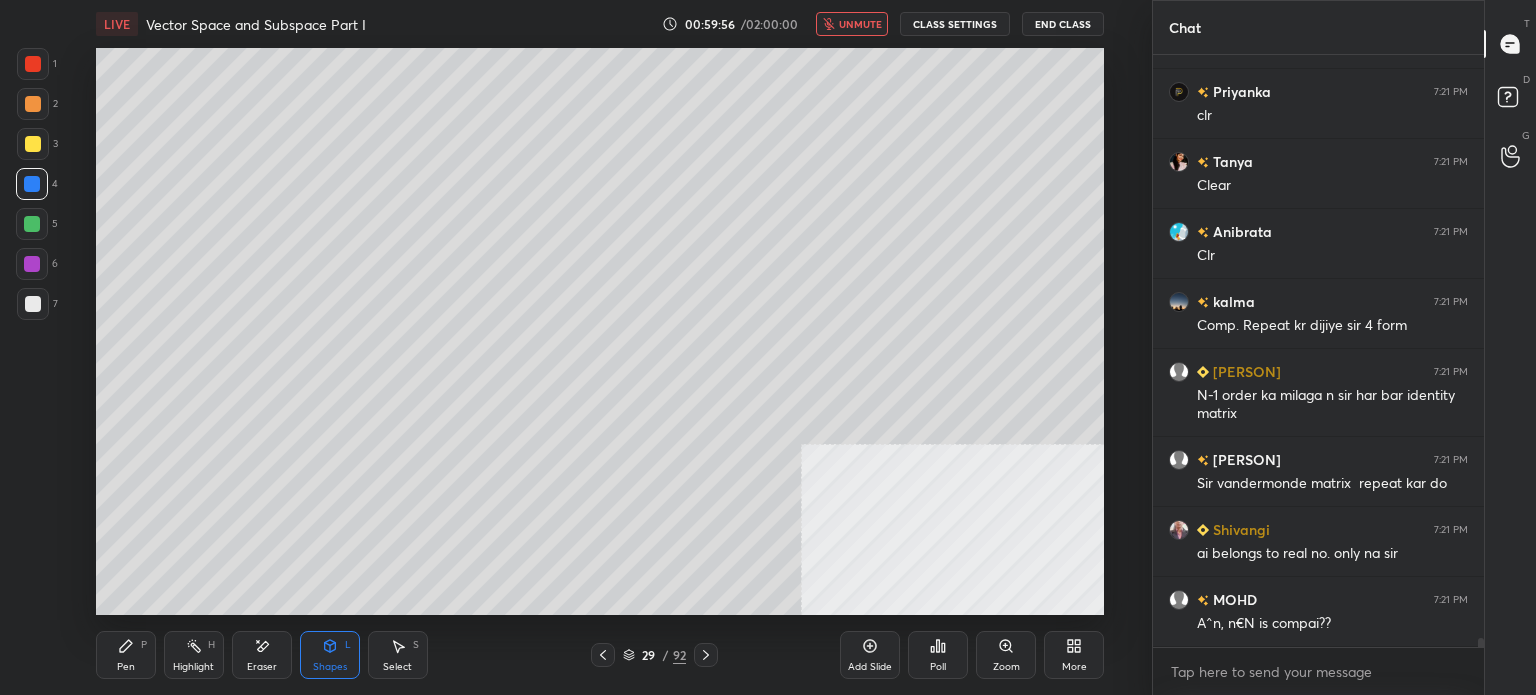 click at bounding box center [32, 224] 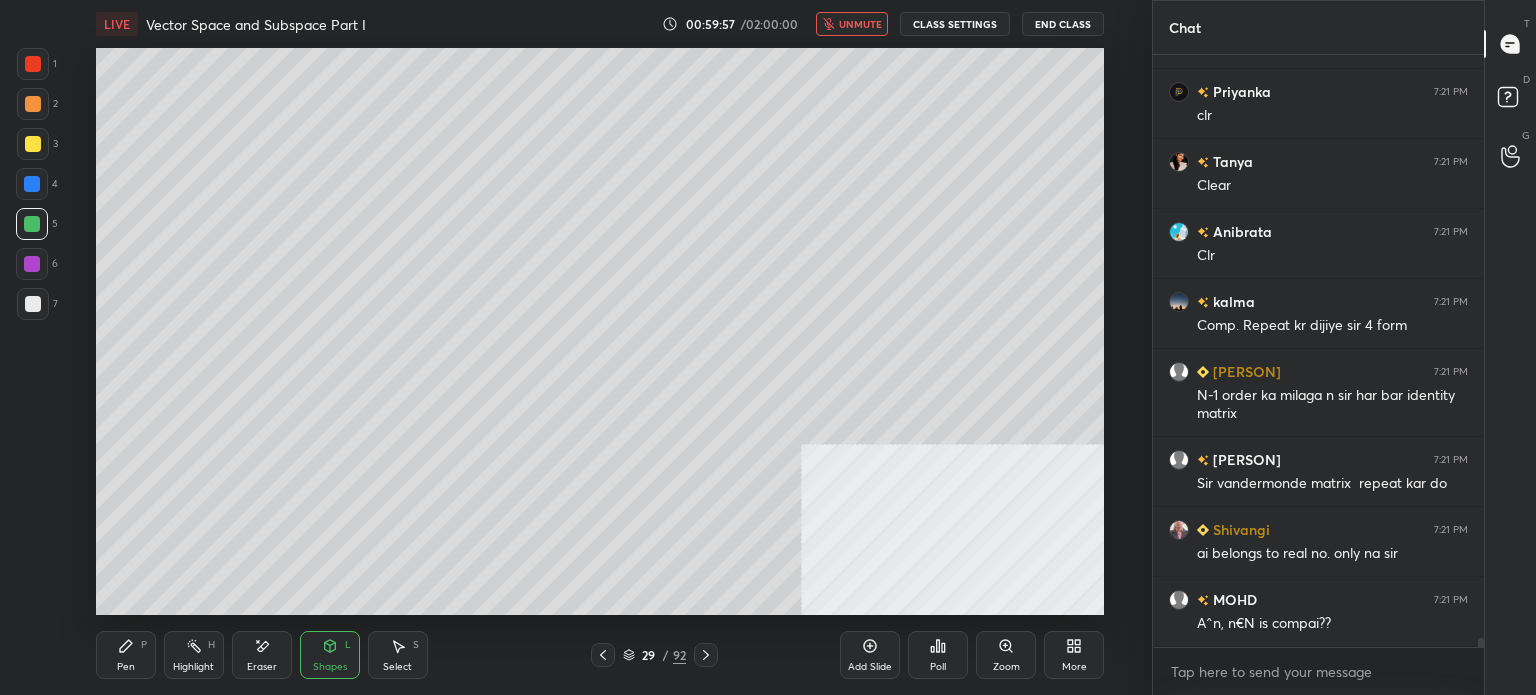 click 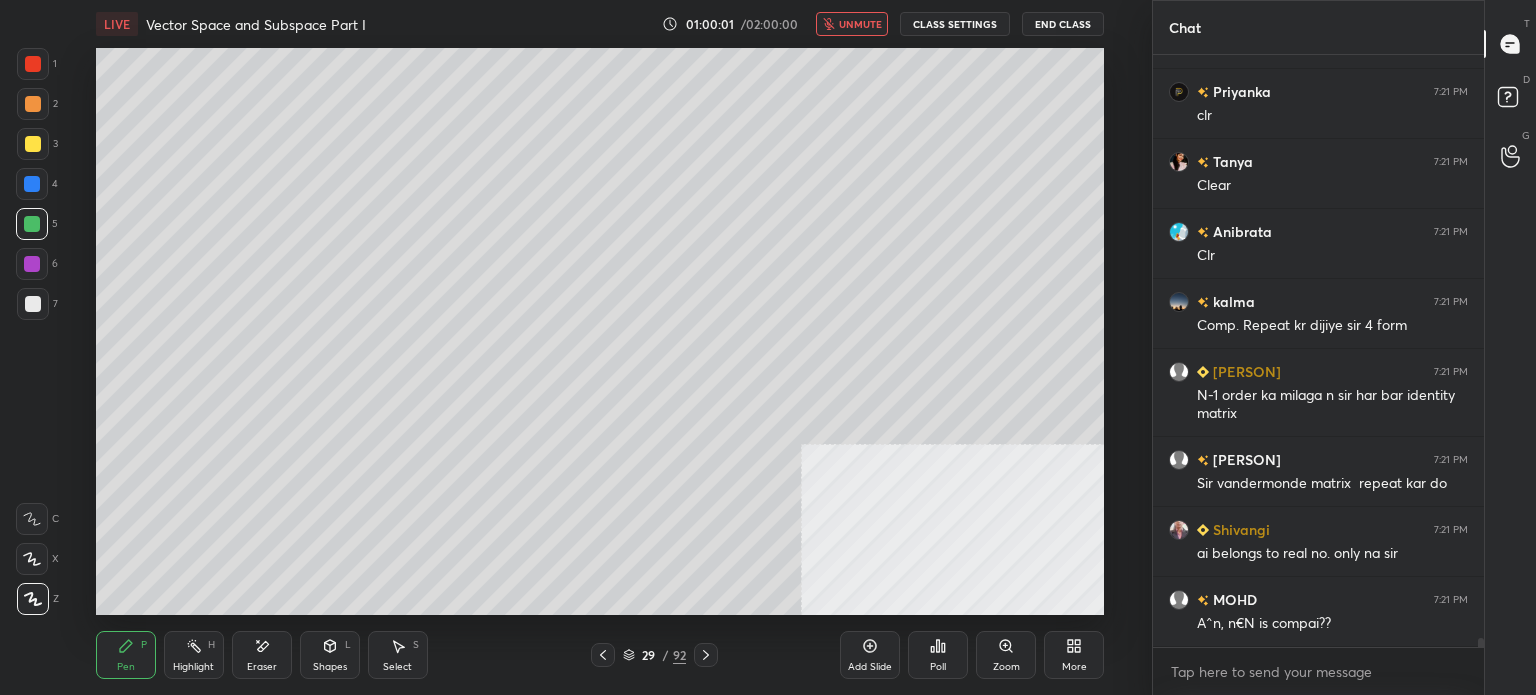 scroll, scrollTop: 38498, scrollLeft: 0, axis: vertical 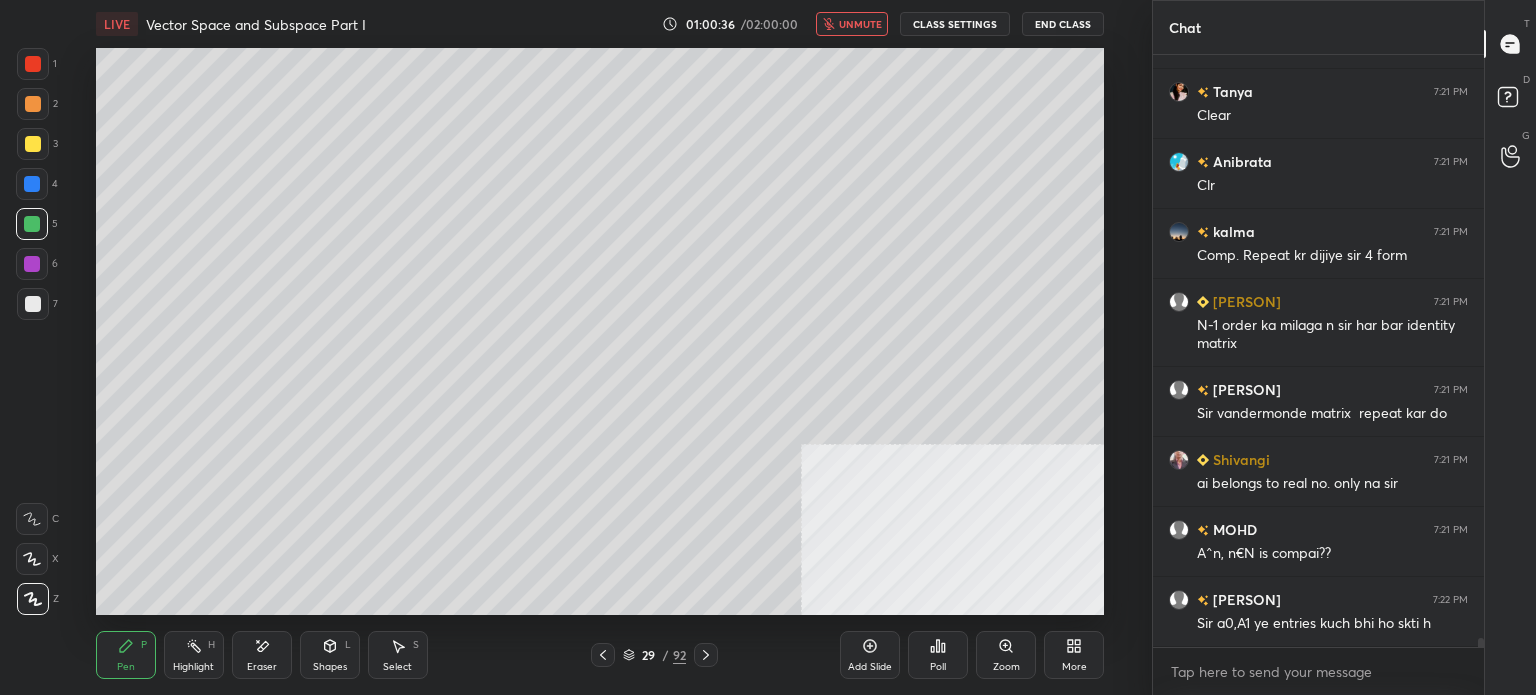 click at bounding box center (33, 144) 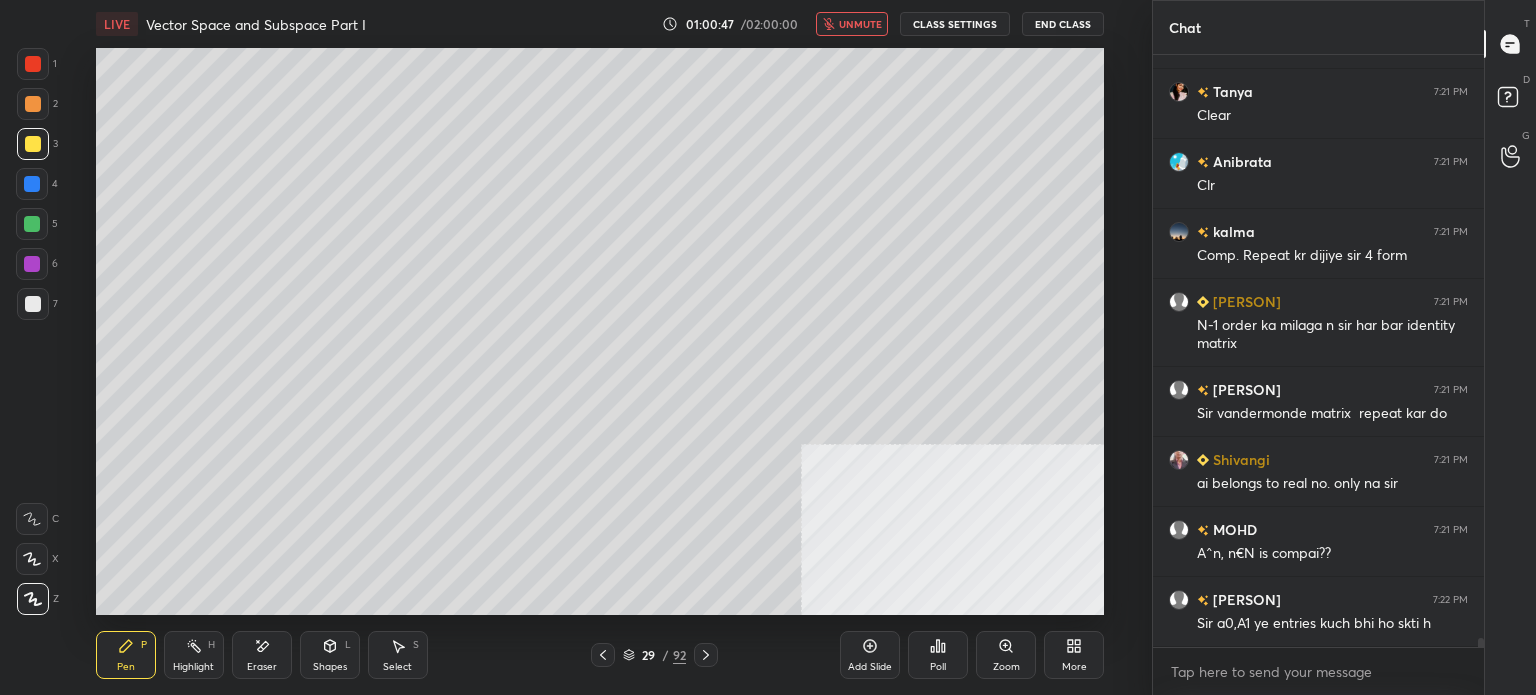 click at bounding box center [32, 224] 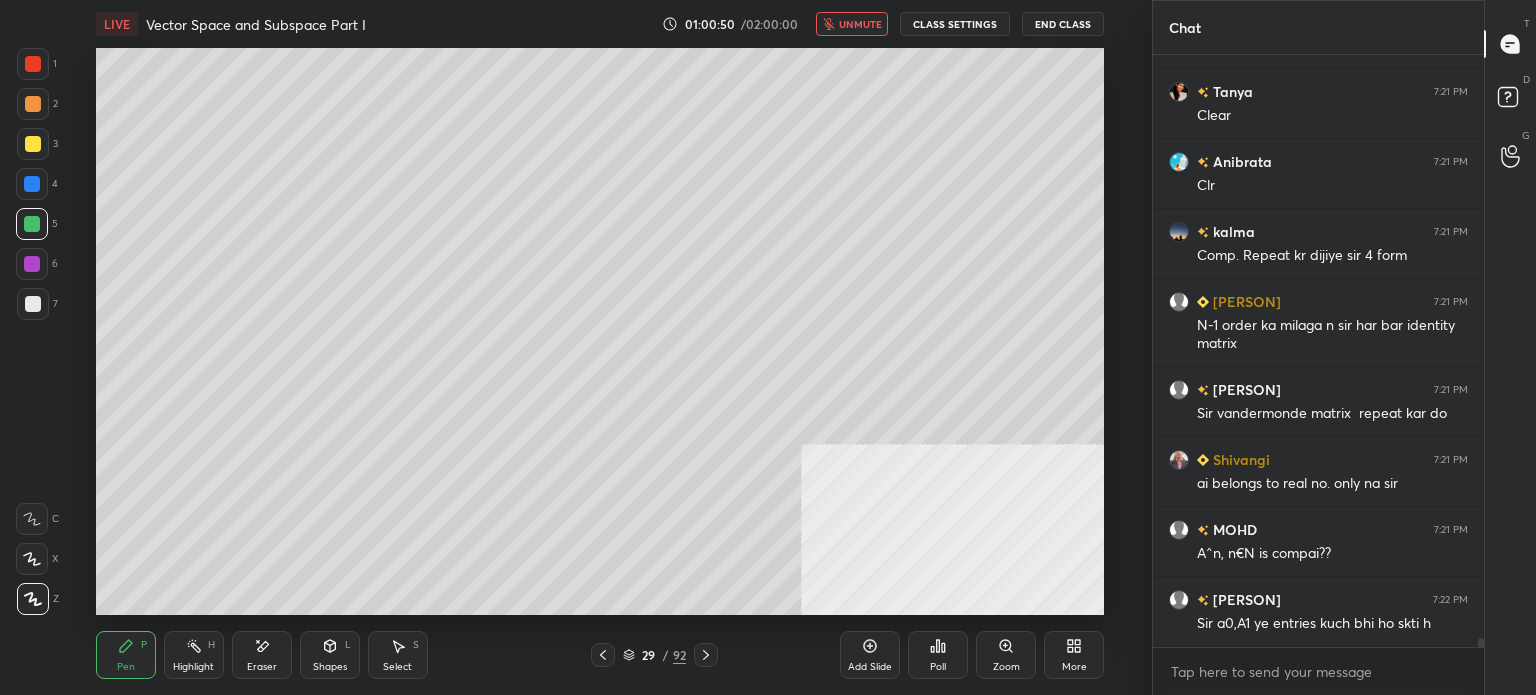 scroll, scrollTop: 38568, scrollLeft: 0, axis: vertical 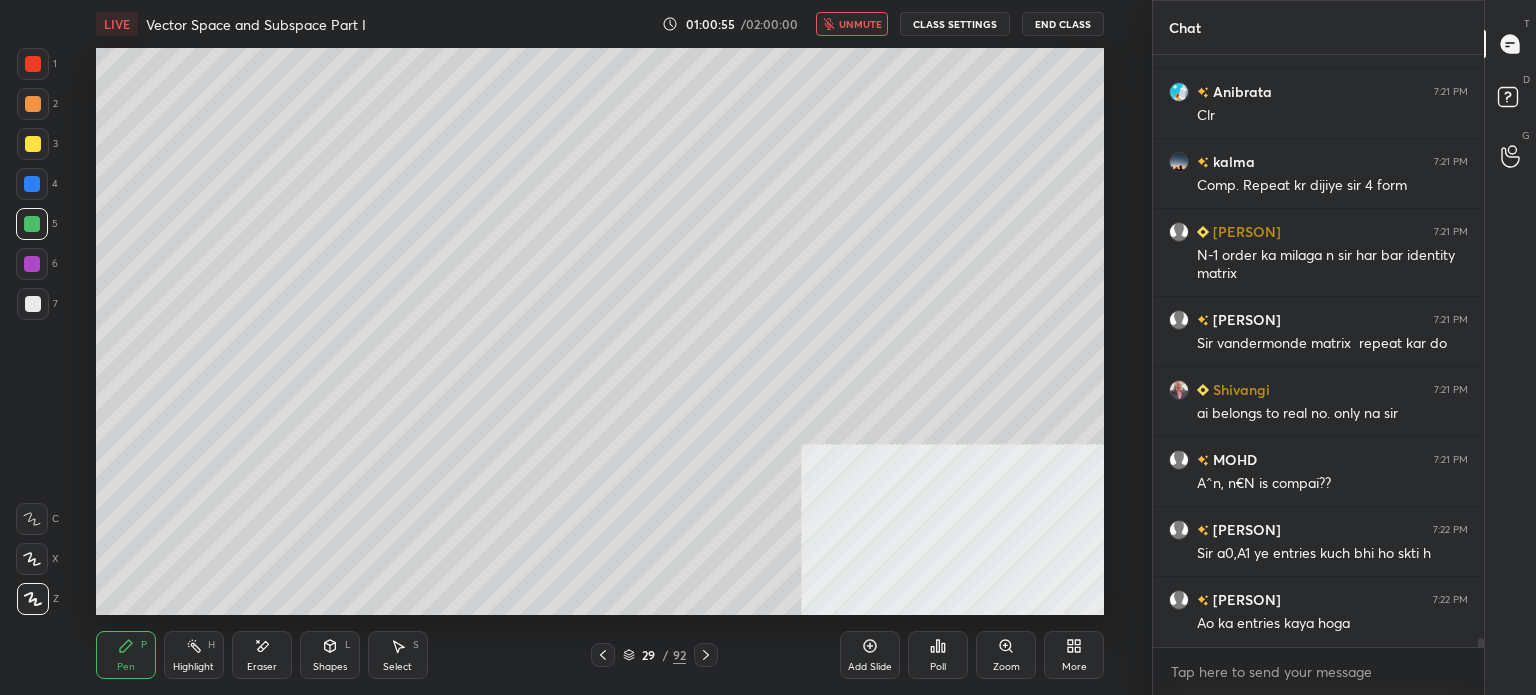 click at bounding box center (33, 144) 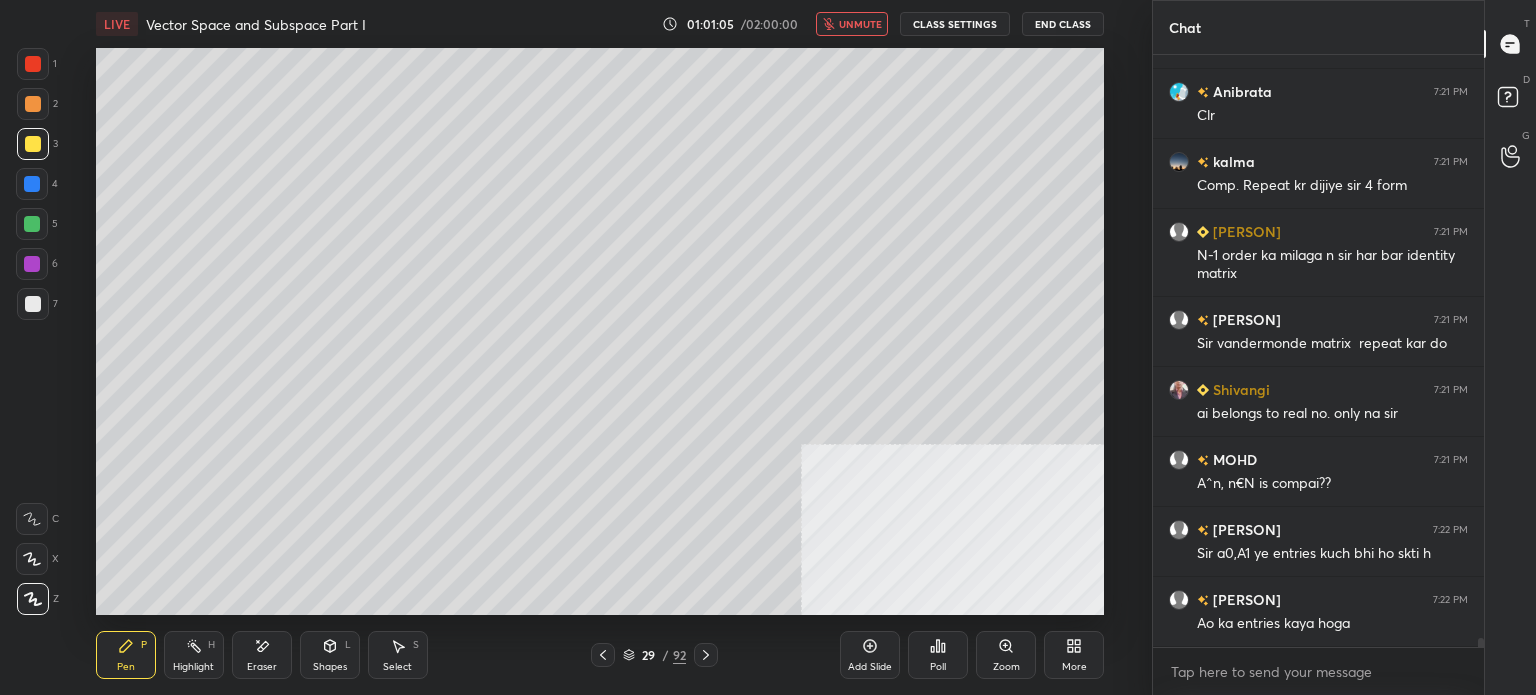 click on "Shapes L" at bounding box center [330, 655] 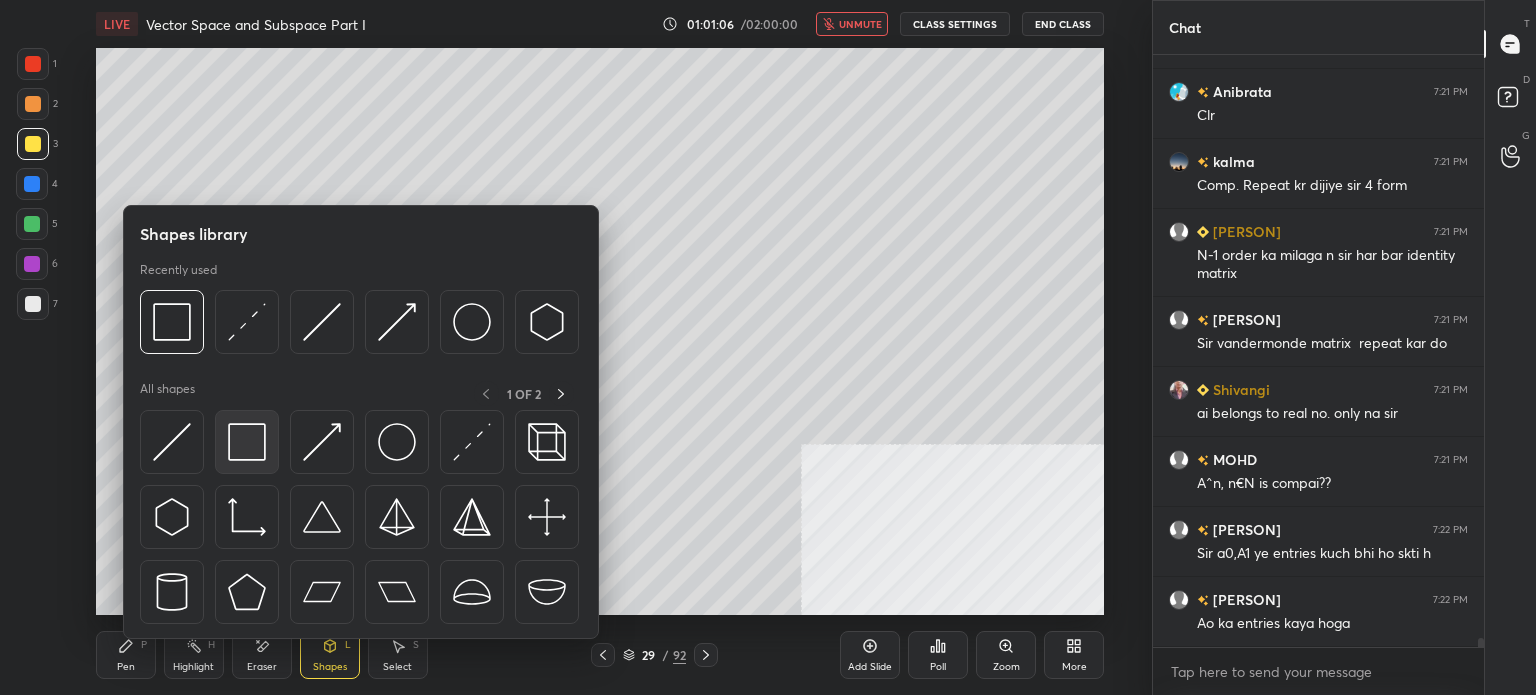 click at bounding box center (247, 442) 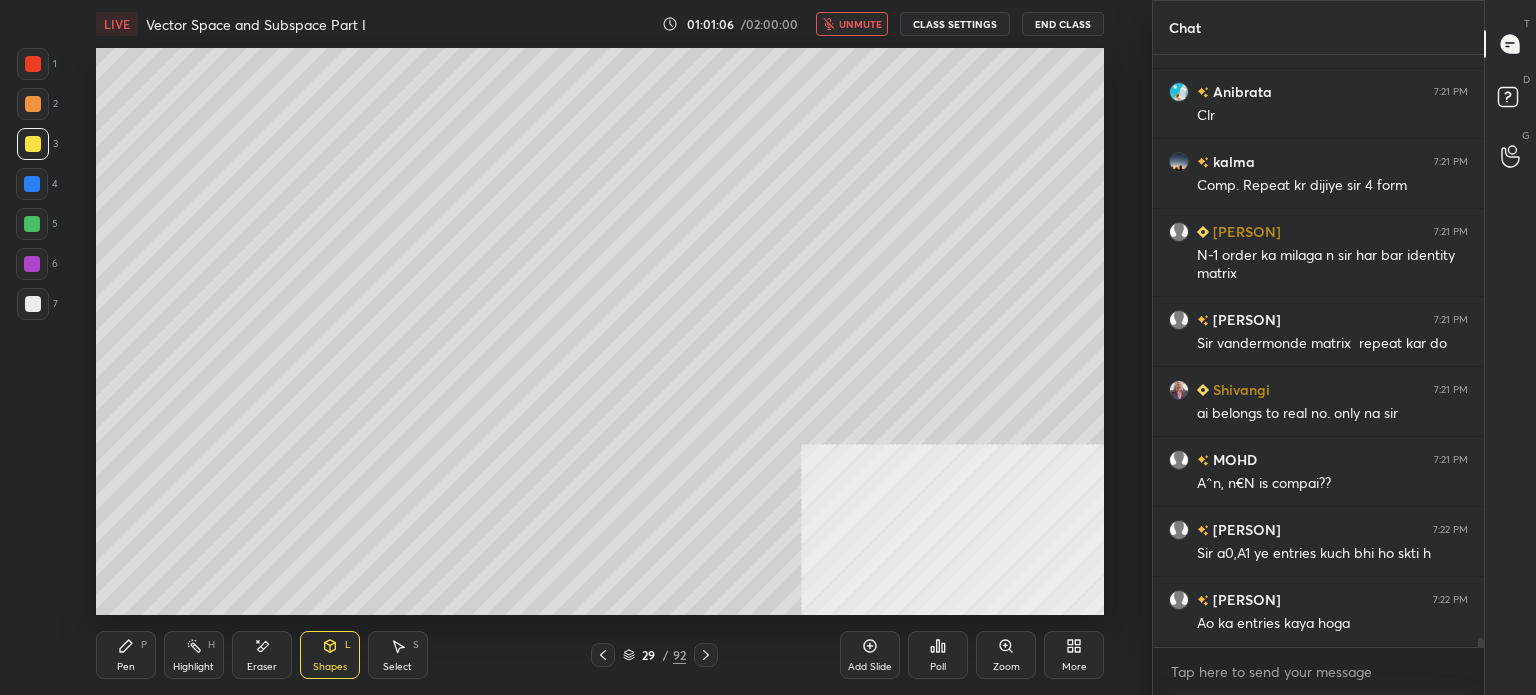 scroll, scrollTop: 38638, scrollLeft: 0, axis: vertical 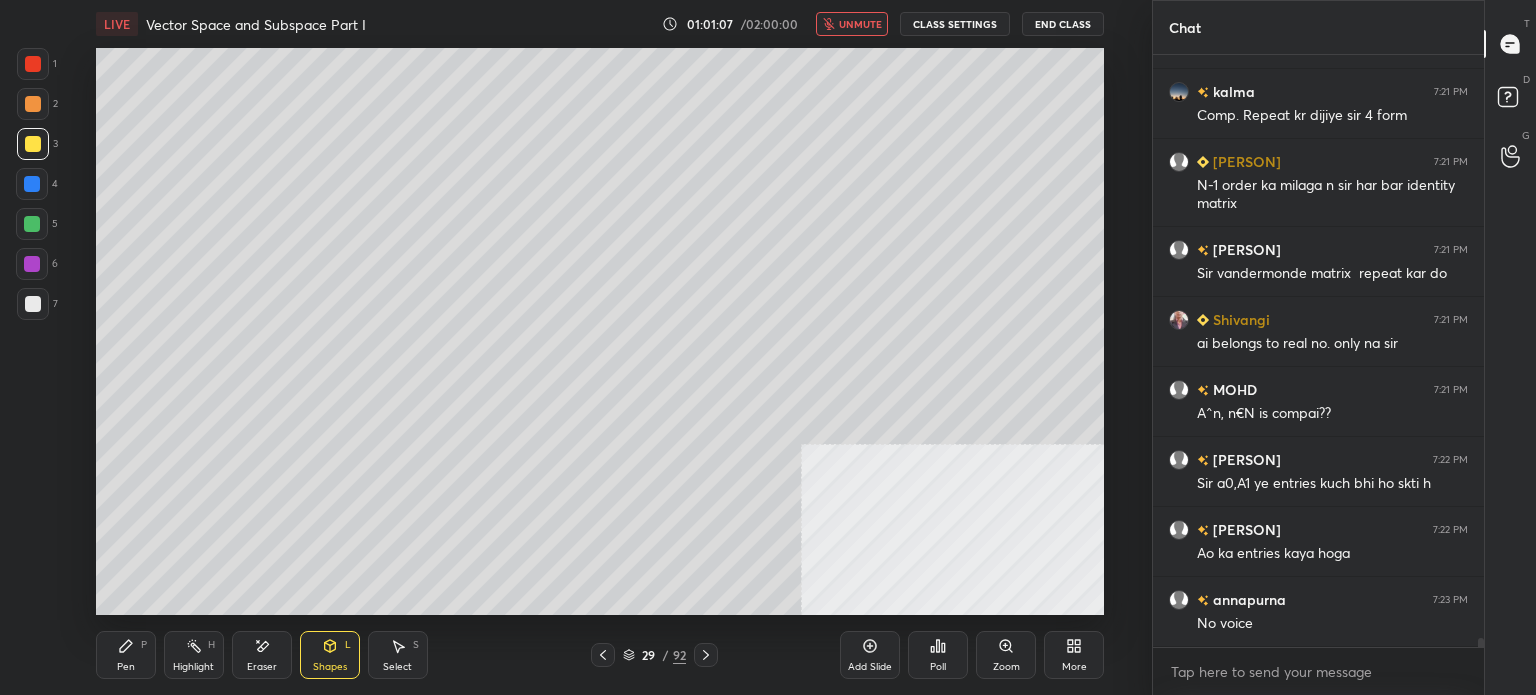 click at bounding box center (33, 304) 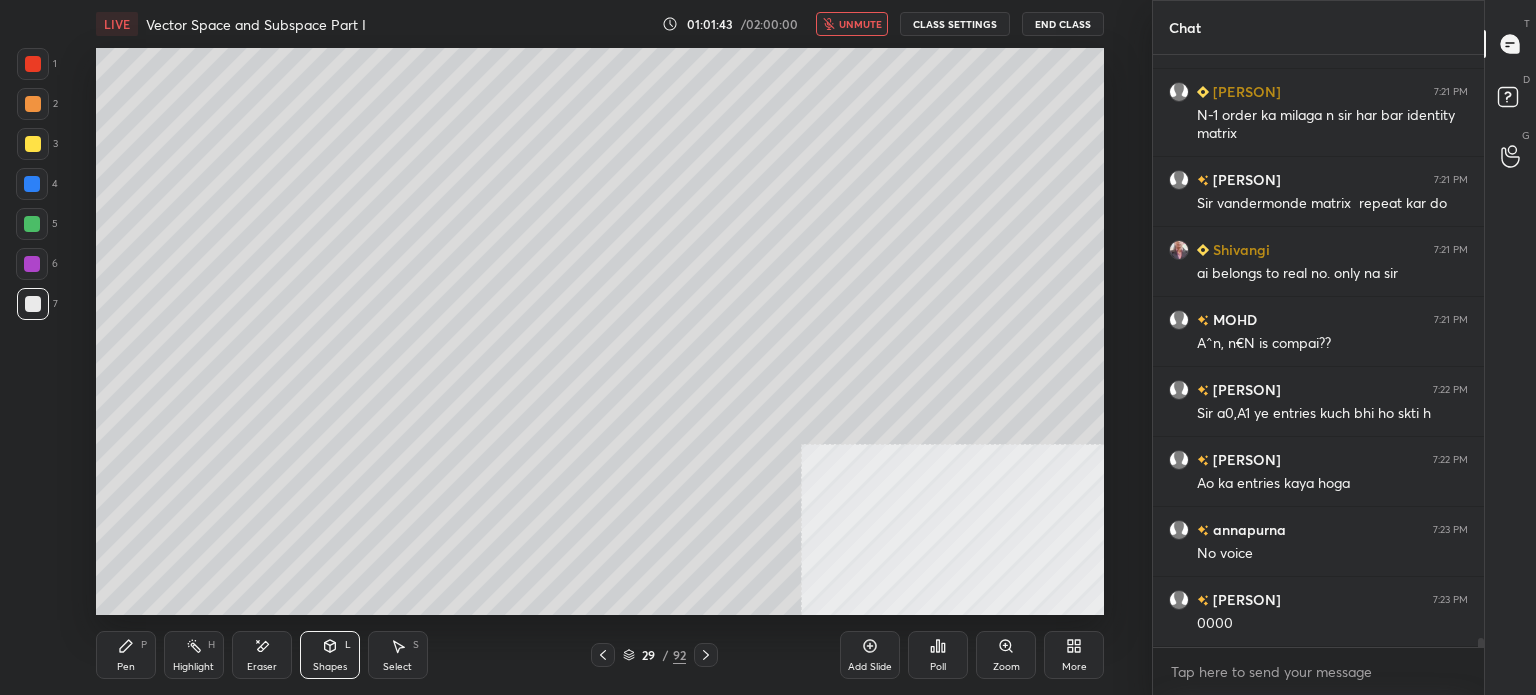 scroll, scrollTop: 38756, scrollLeft: 0, axis: vertical 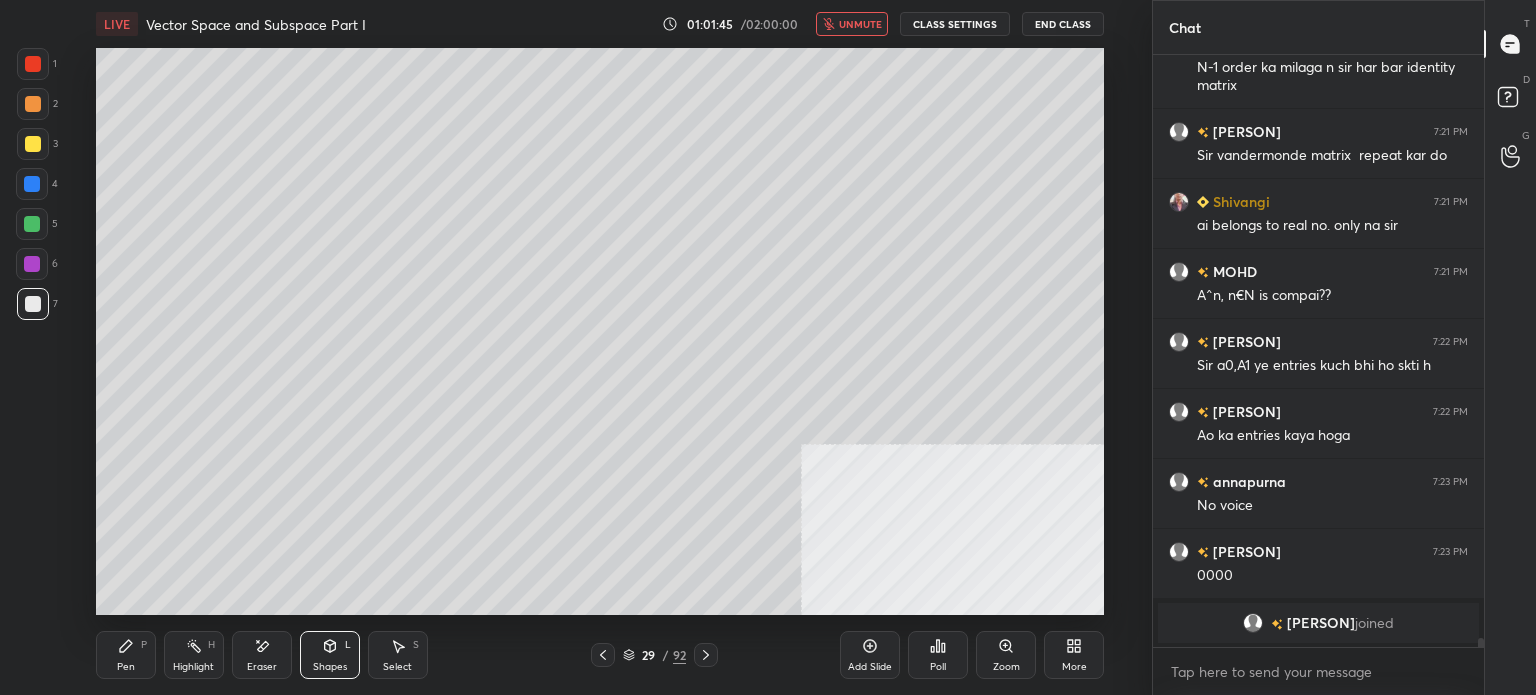click on "unmute" at bounding box center (860, 24) 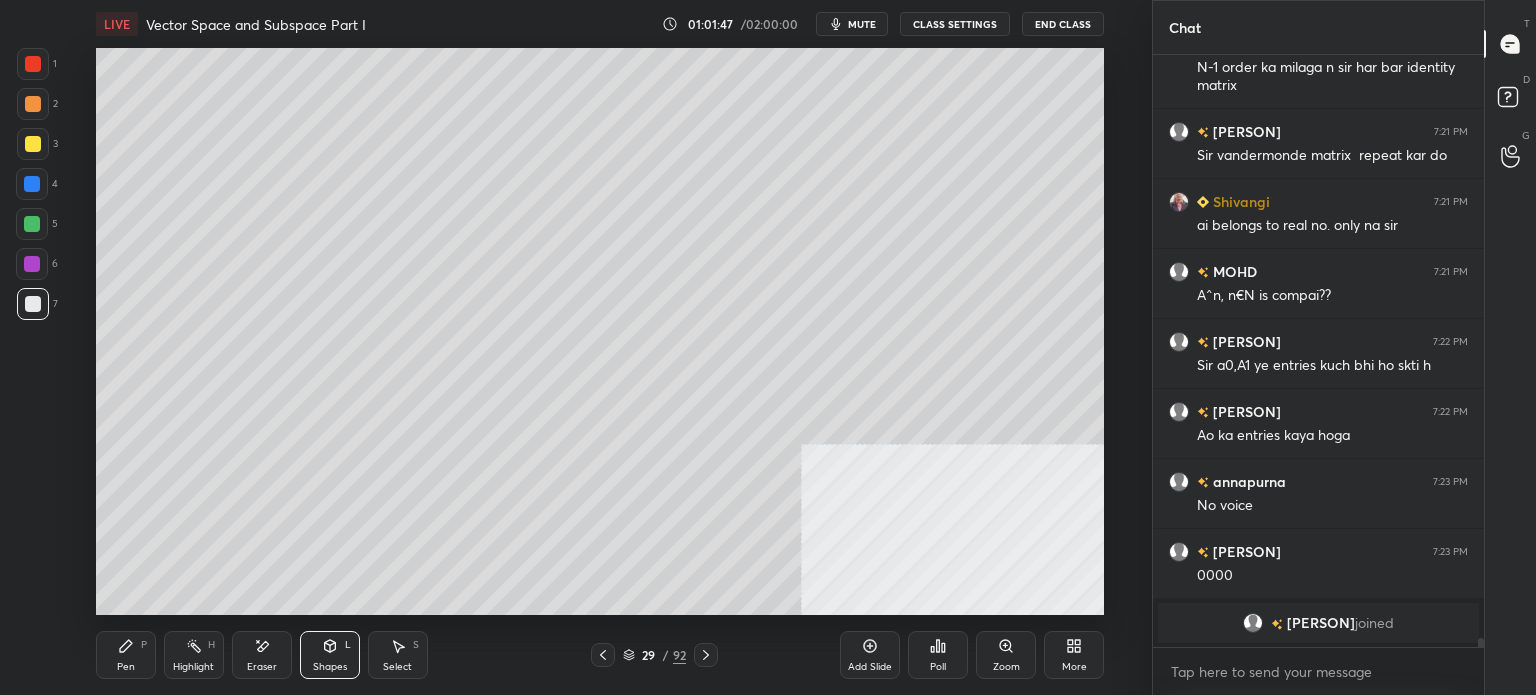 click at bounding box center [32, 224] 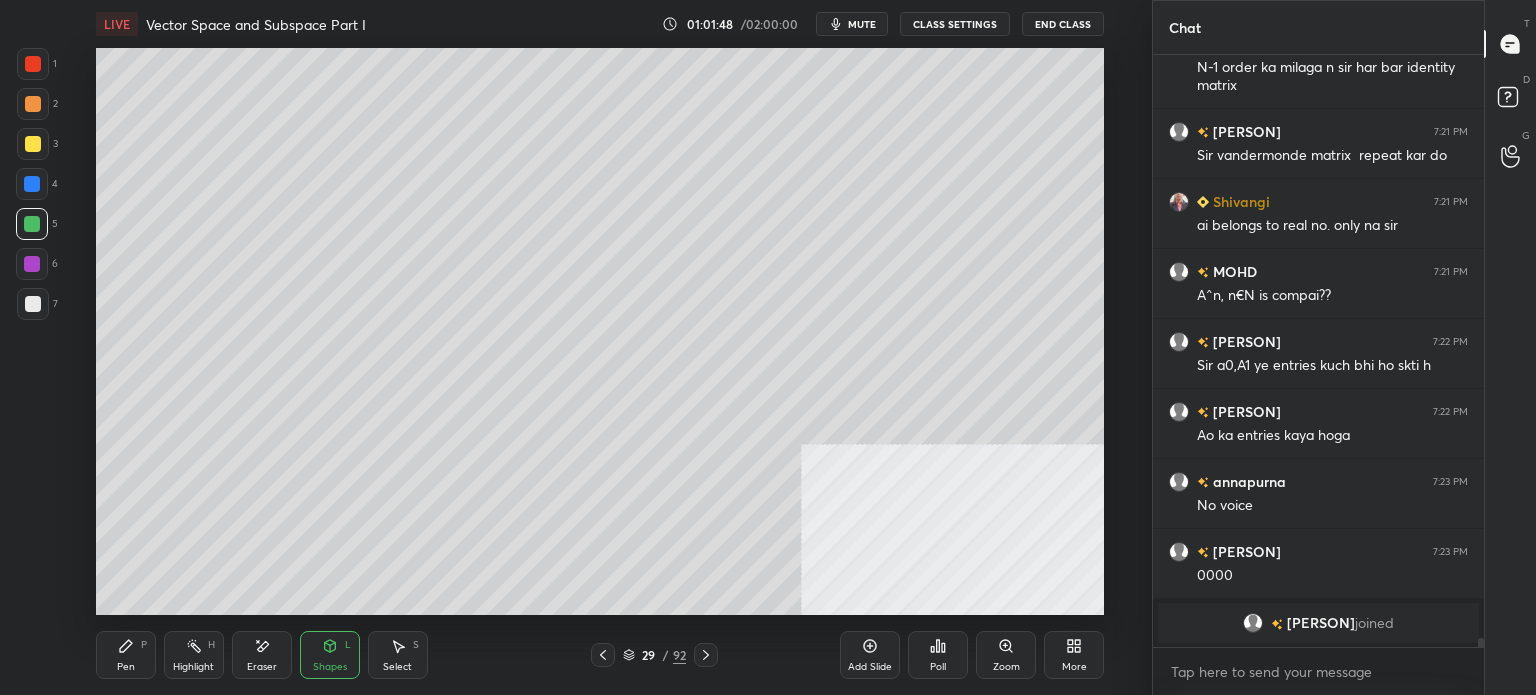 click on "Pen" at bounding box center (126, 667) 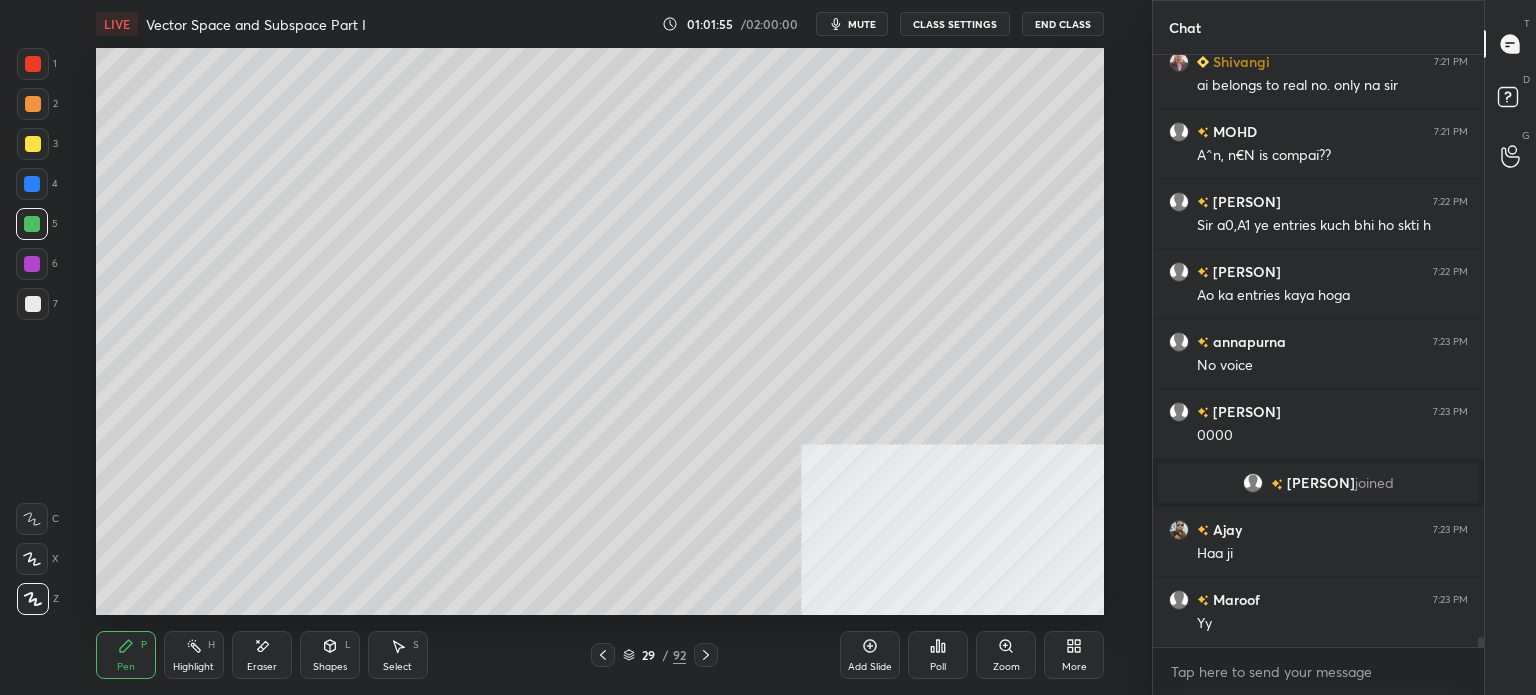 scroll, scrollTop: 35034, scrollLeft: 0, axis: vertical 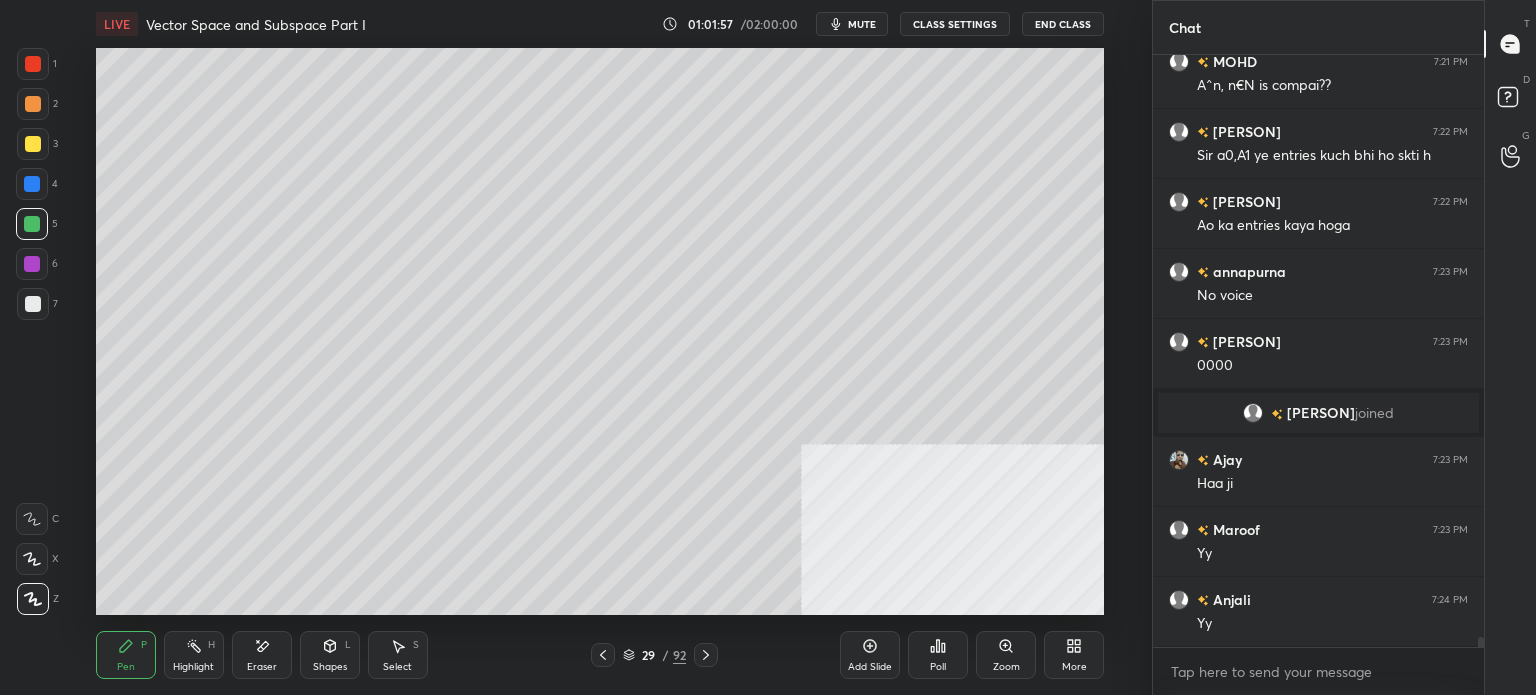 click on "Shapes L" at bounding box center (330, 655) 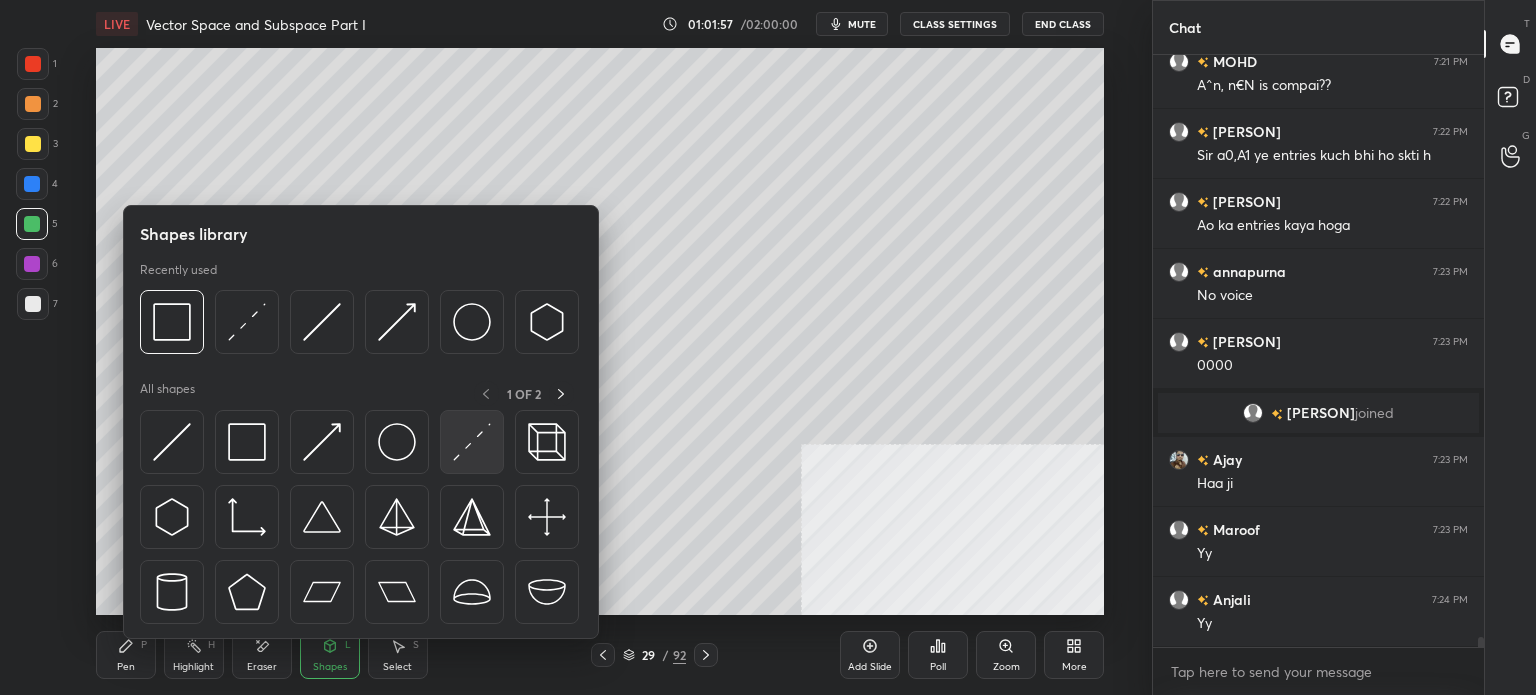 click at bounding box center (472, 442) 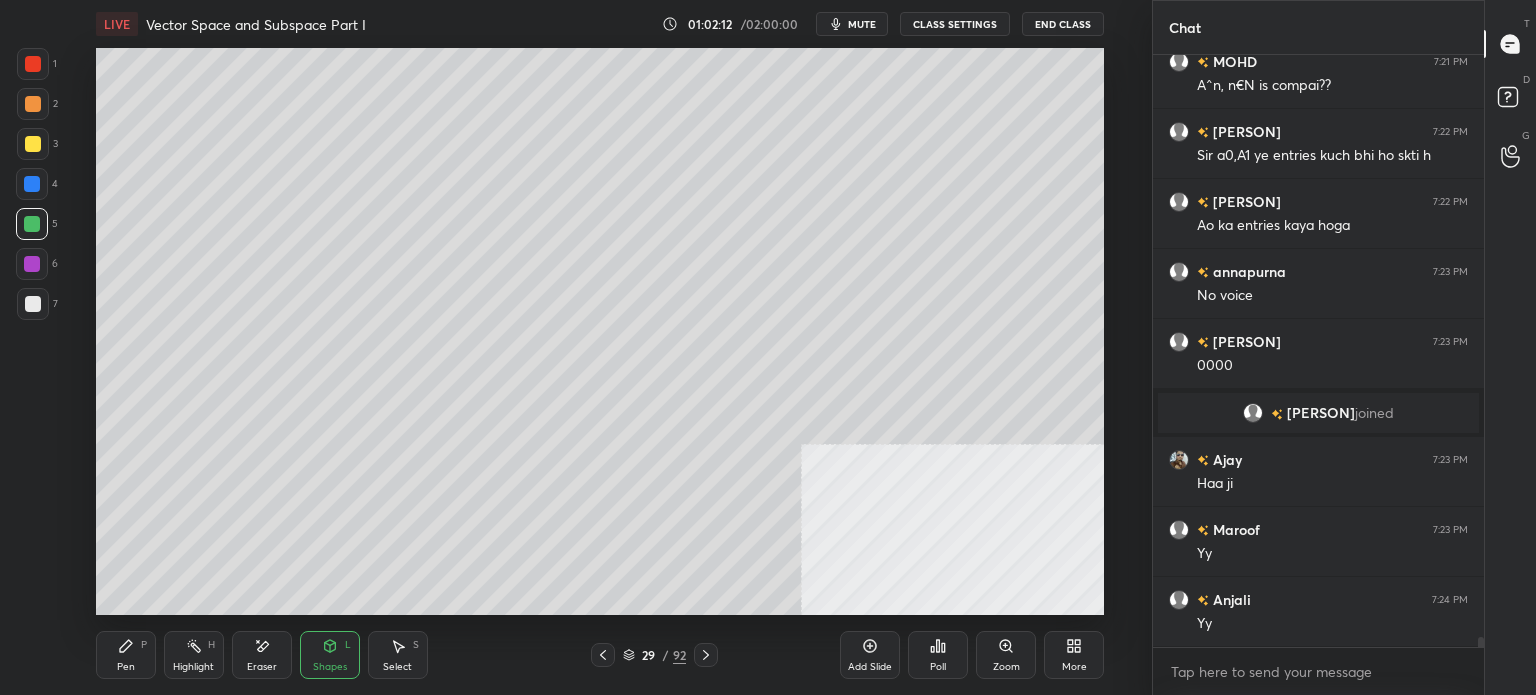 scroll, scrollTop: 35104, scrollLeft: 0, axis: vertical 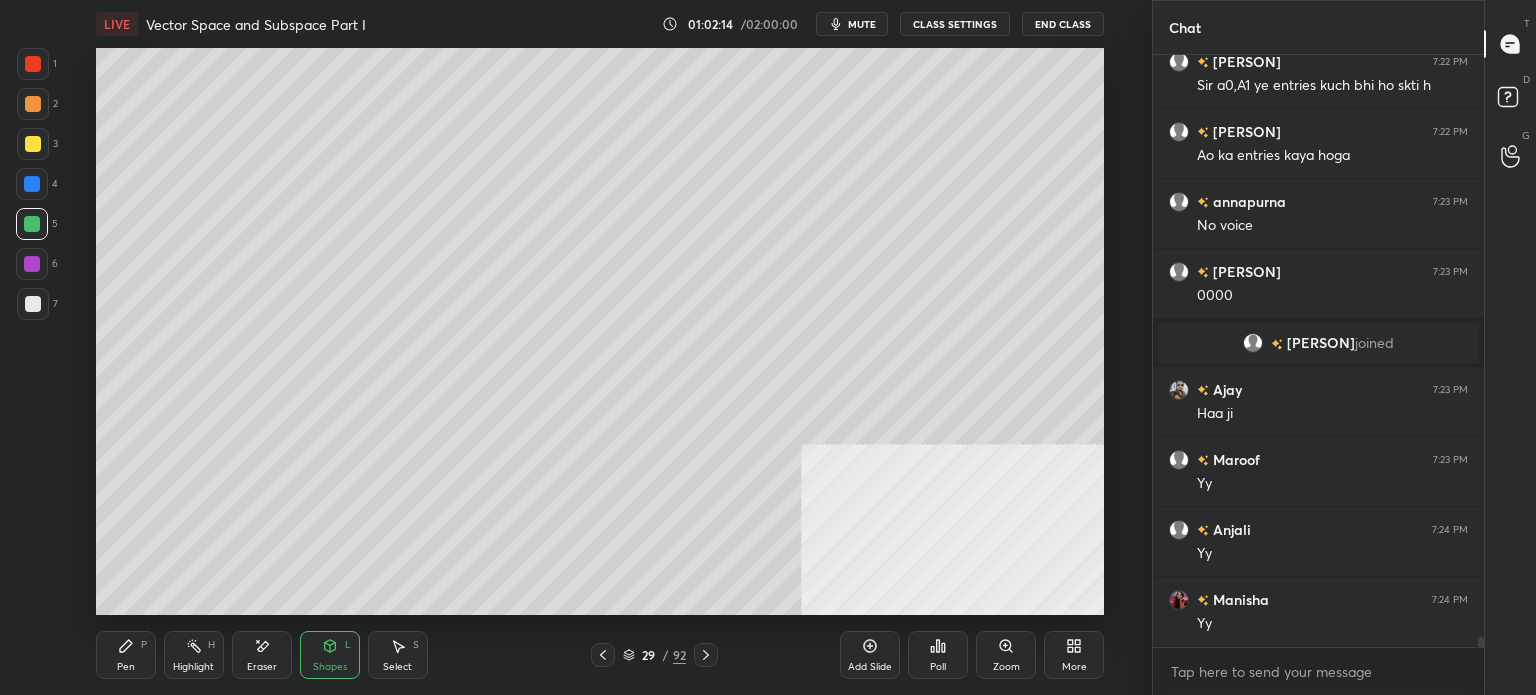 drag, startPoint x: 131, startPoint y: 661, endPoint x: 152, endPoint y: 620, distance: 46.06517 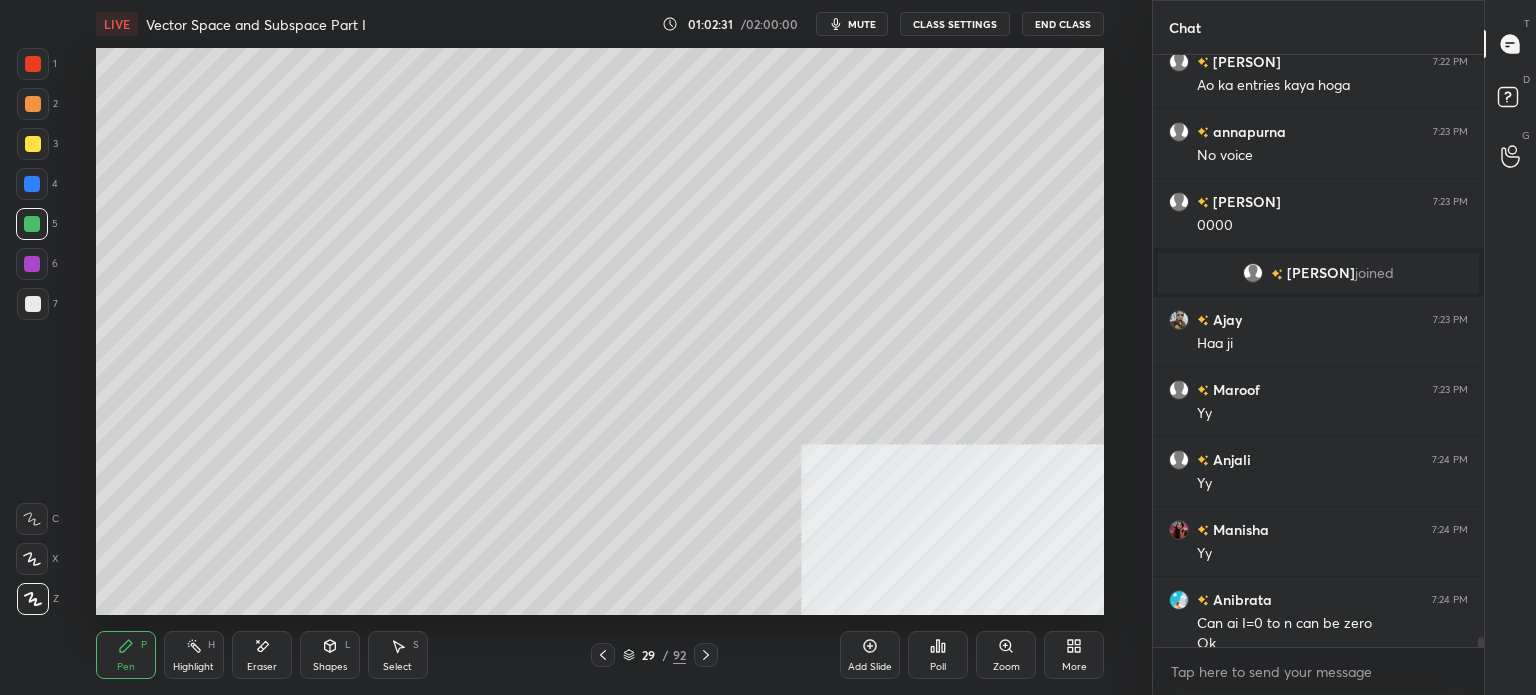 scroll, scrollTop: 35194, scrollLeft: 0, axis: vertical 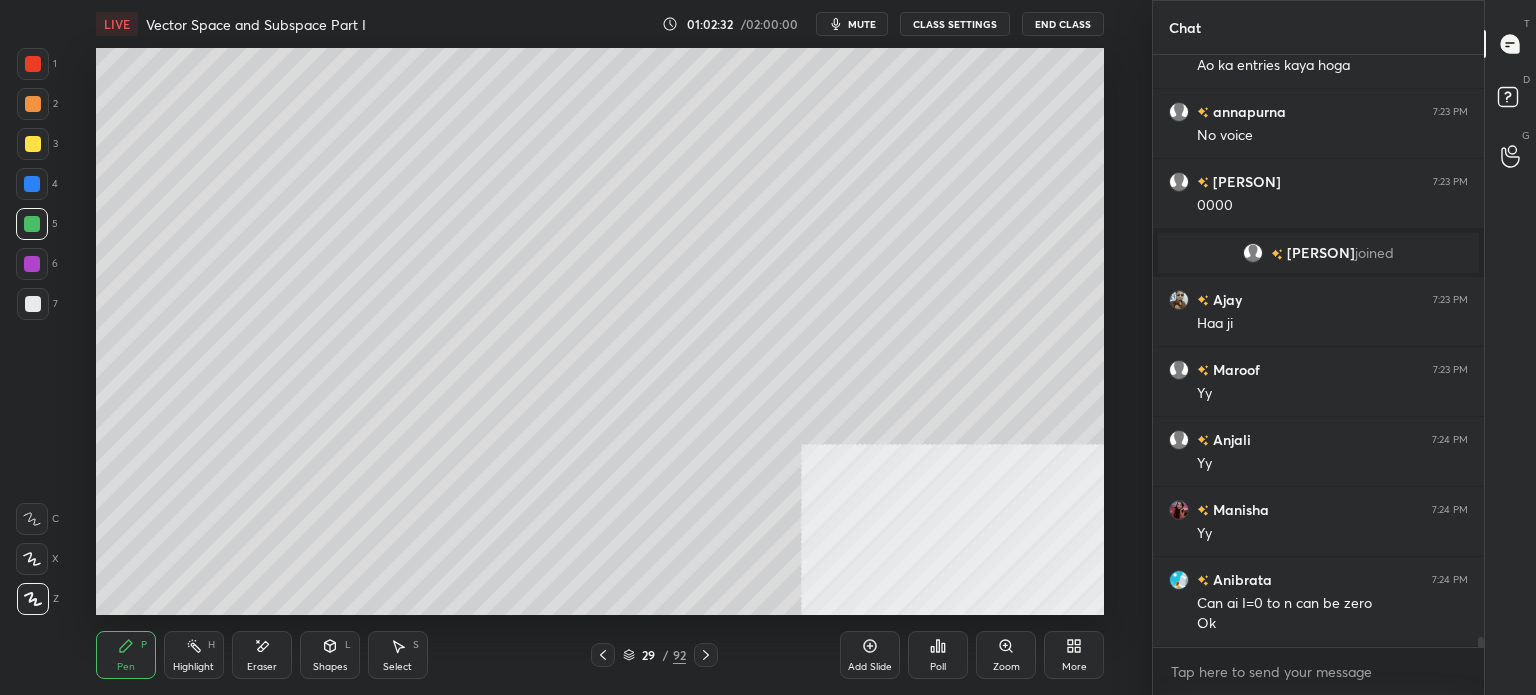 click at bounding box center [33, 144] 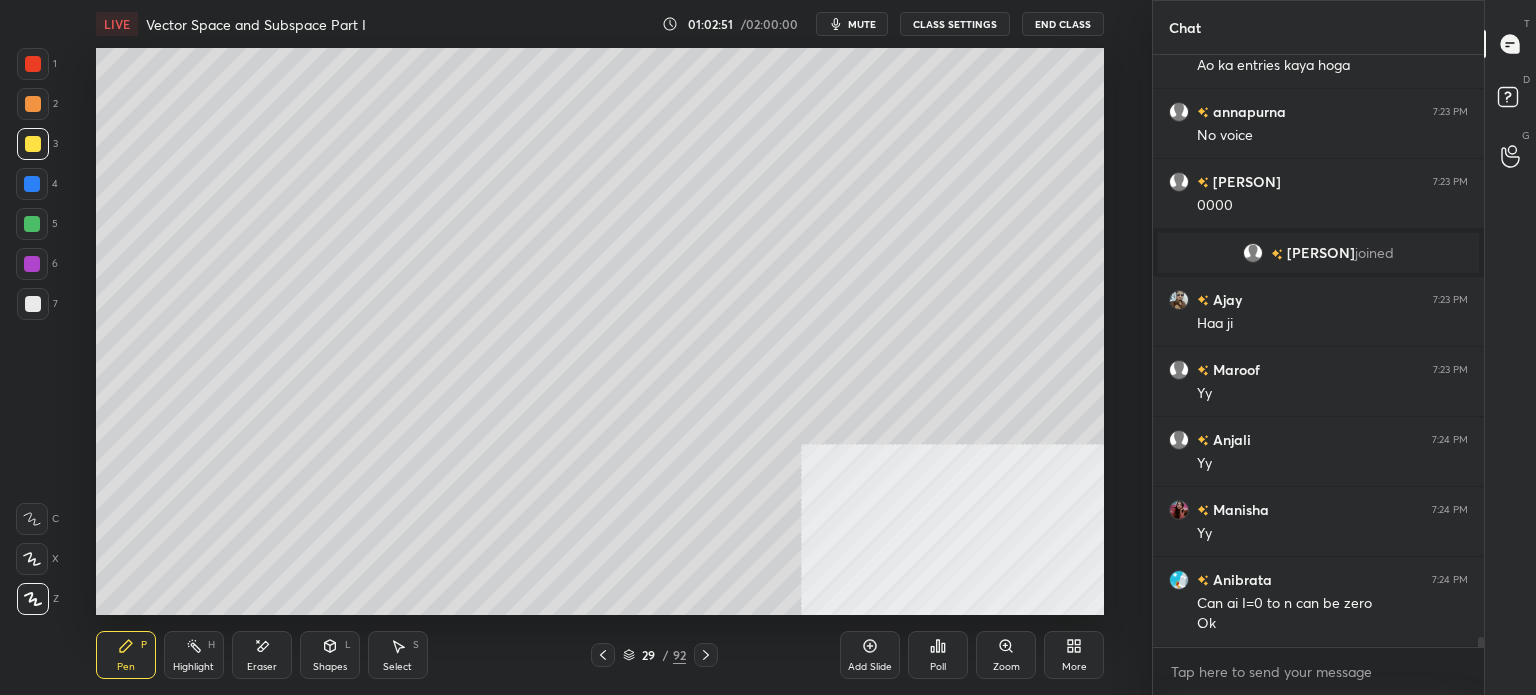 click on "Select S" at bounding box center (398, 655) 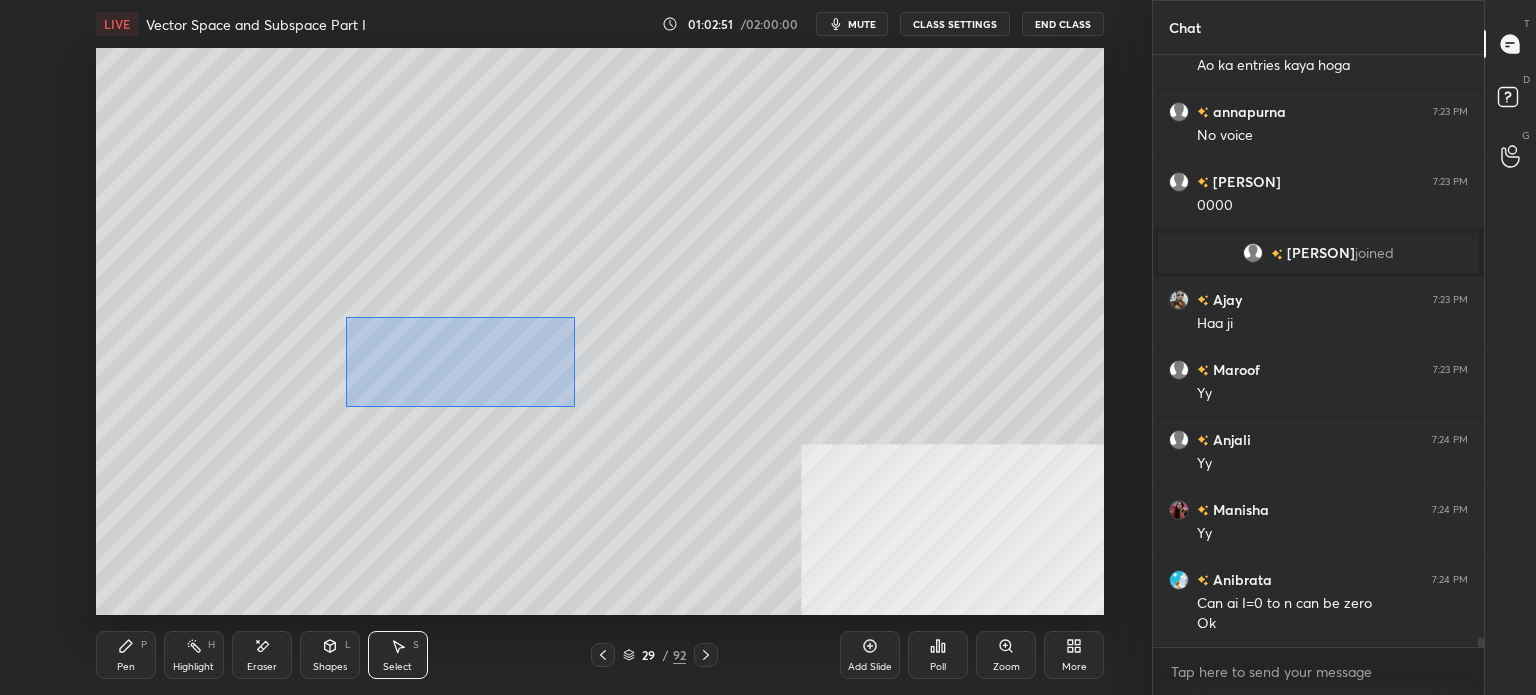 drag, startPoint x: 428, startPoint y: 351, endPoint x: 1035, endPoint y: 583, distance: 649.8254 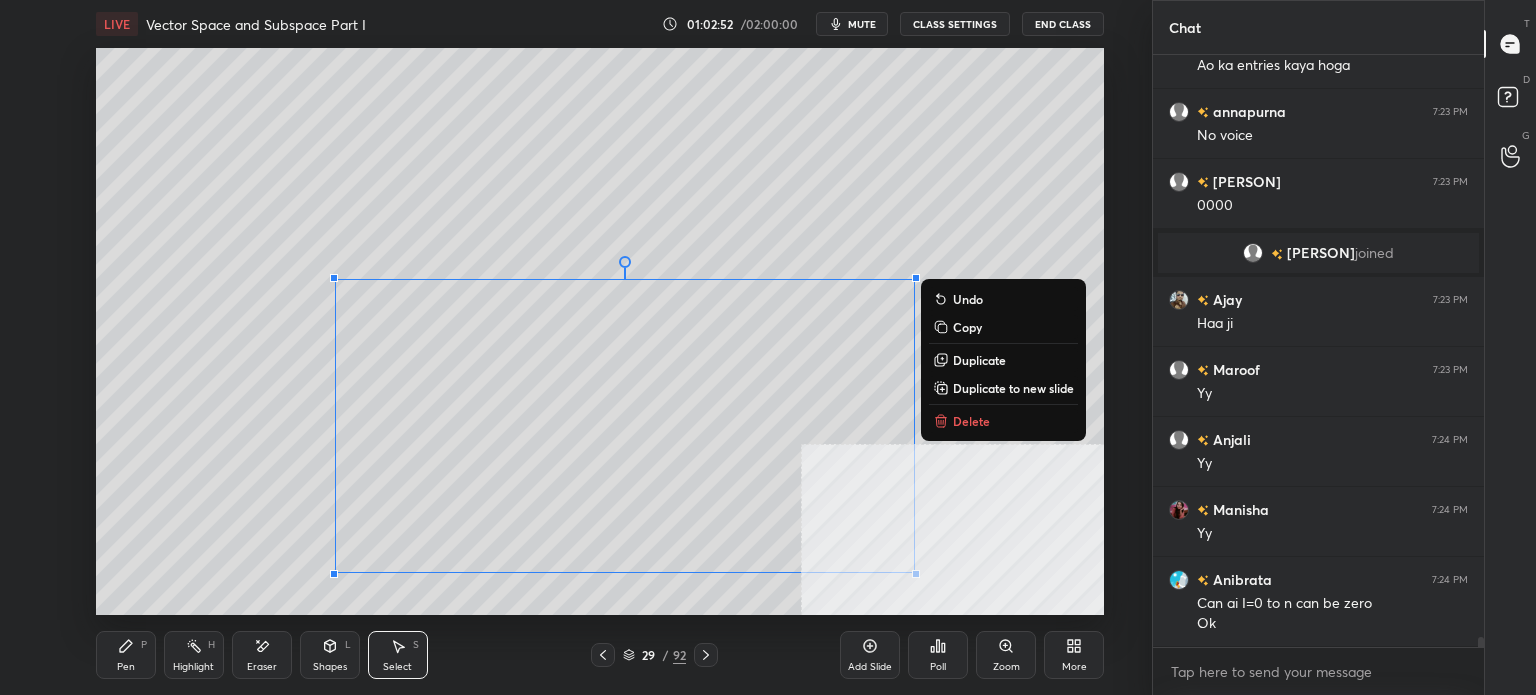 click on "Delete" at bounding box center (971, 421) 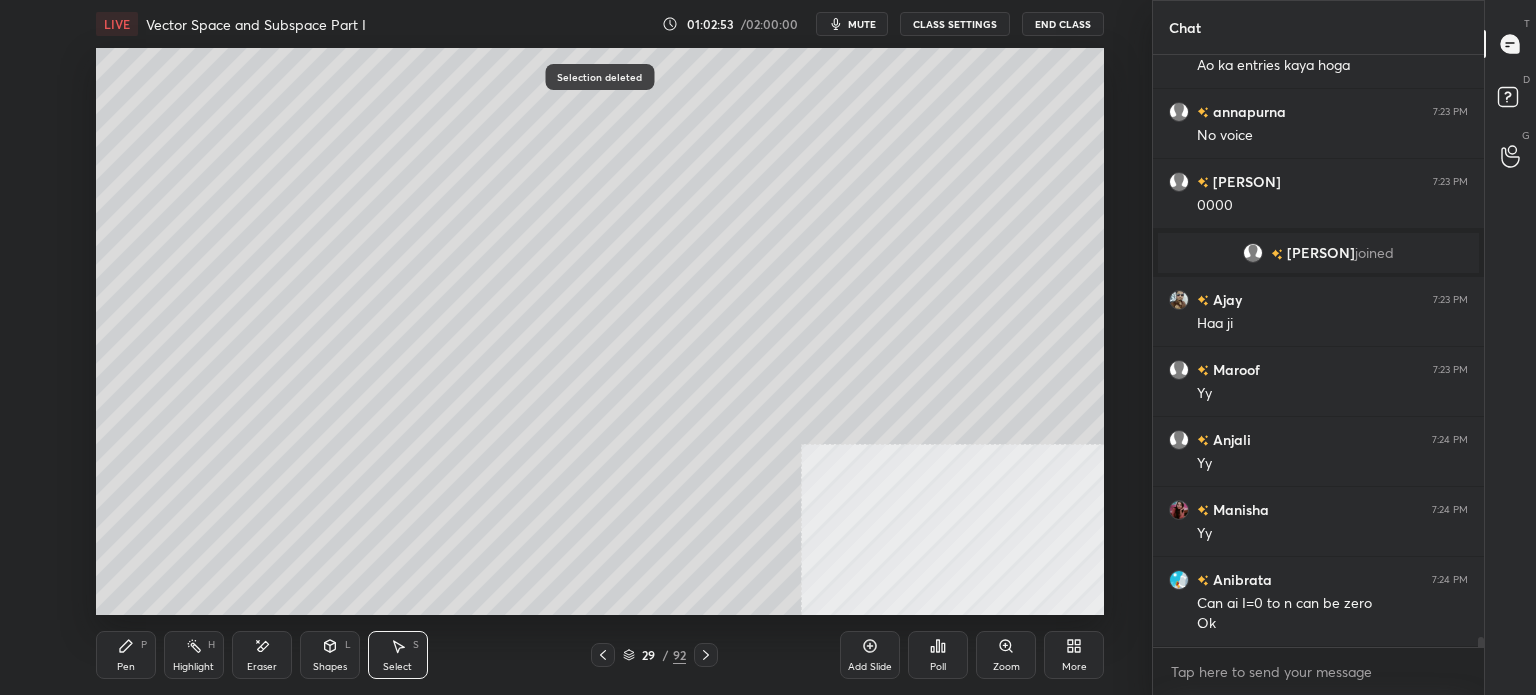 click on "Pen P" at bounding box center [126, 655] 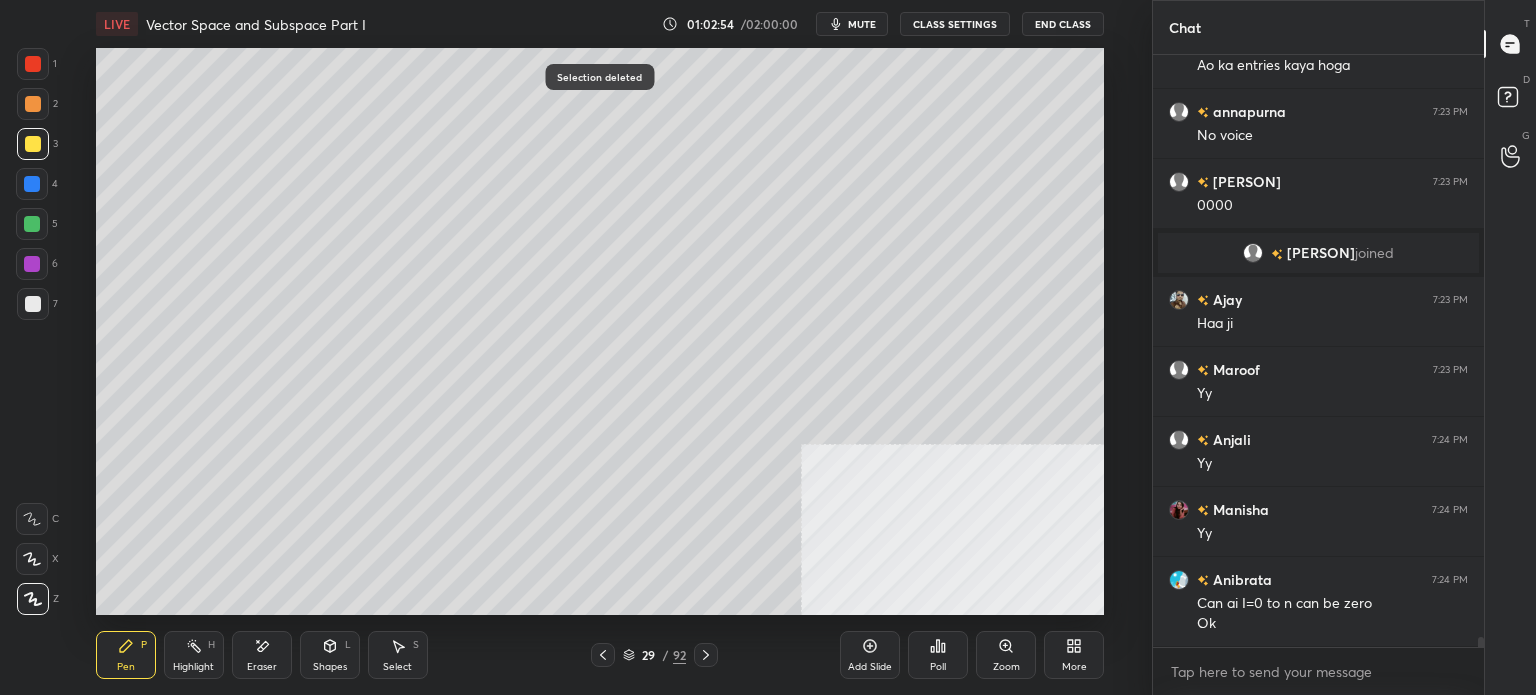click at bounding box center (32, 224) 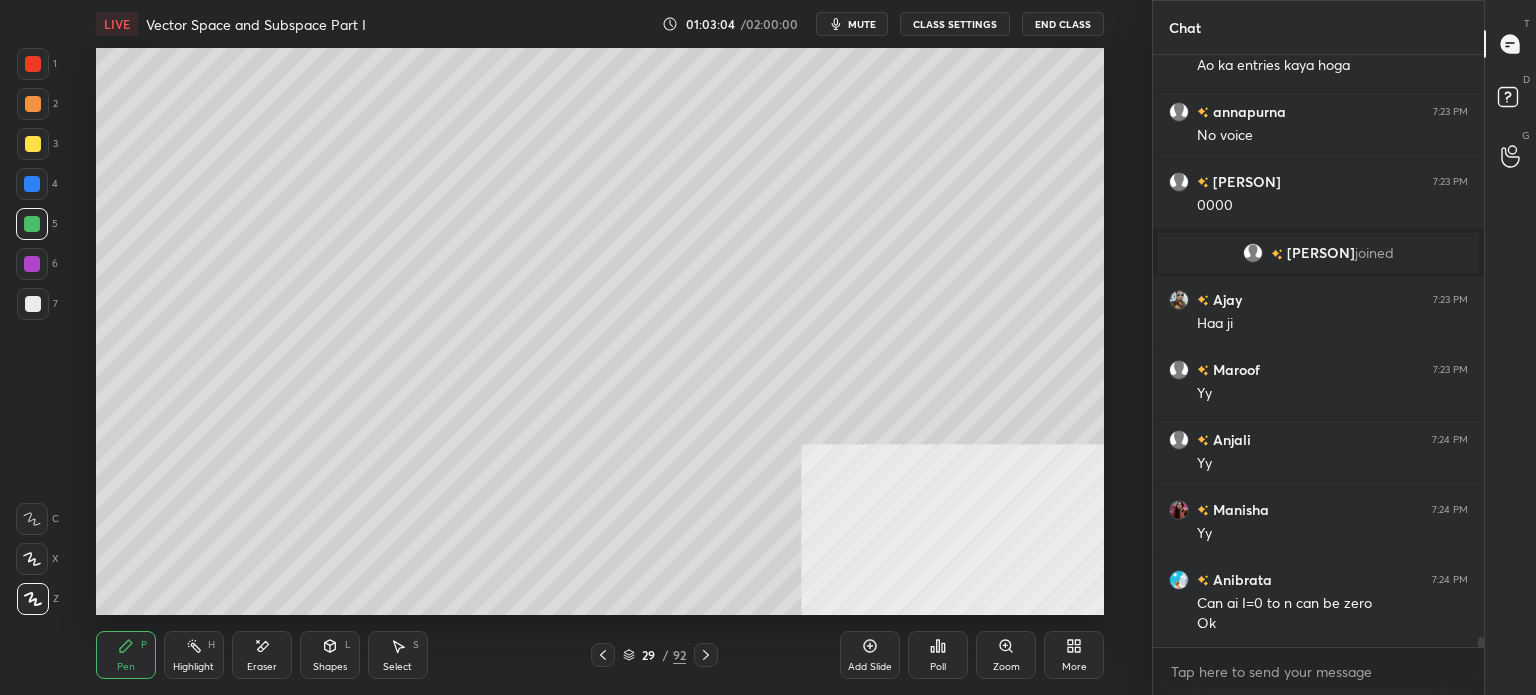 scroll, scrollTop: 35264, scrollLeft: 0, axis: vertical 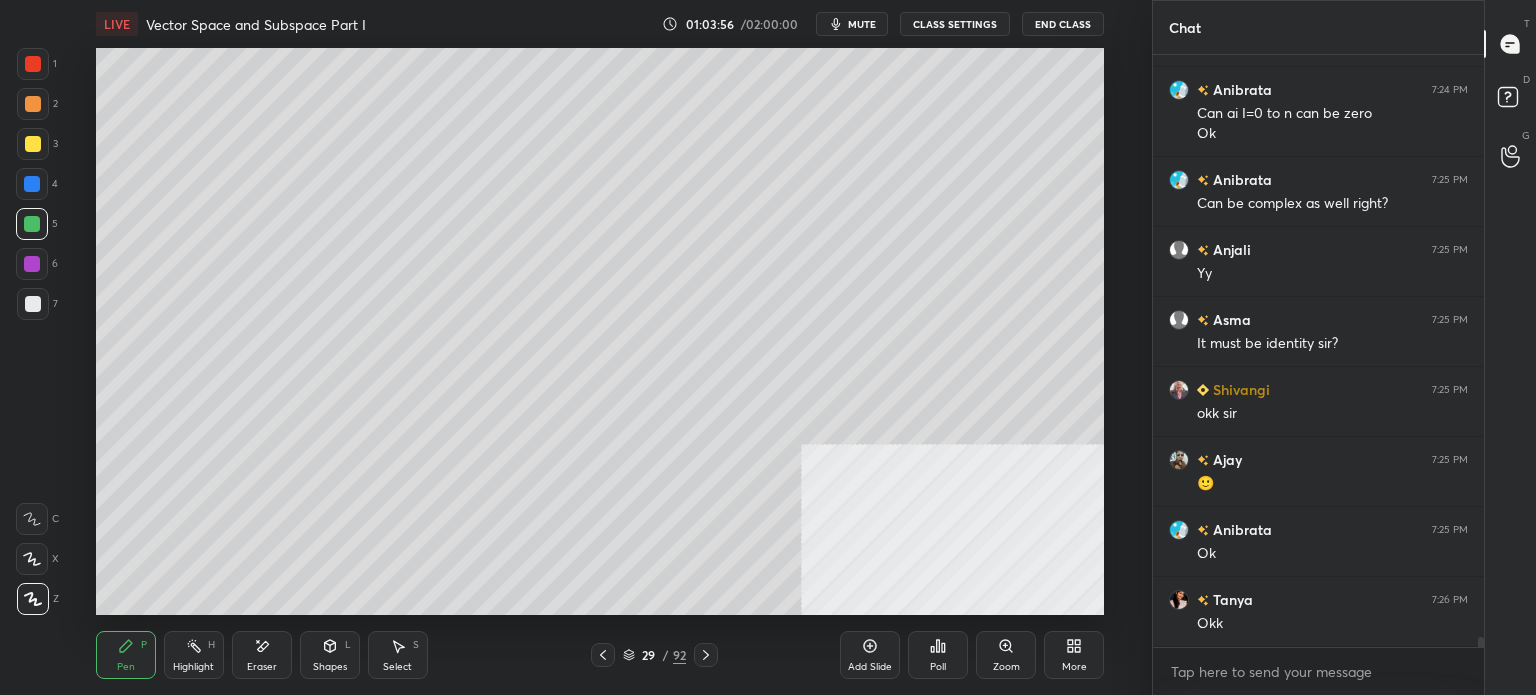 click at bounding box center [33, 304] 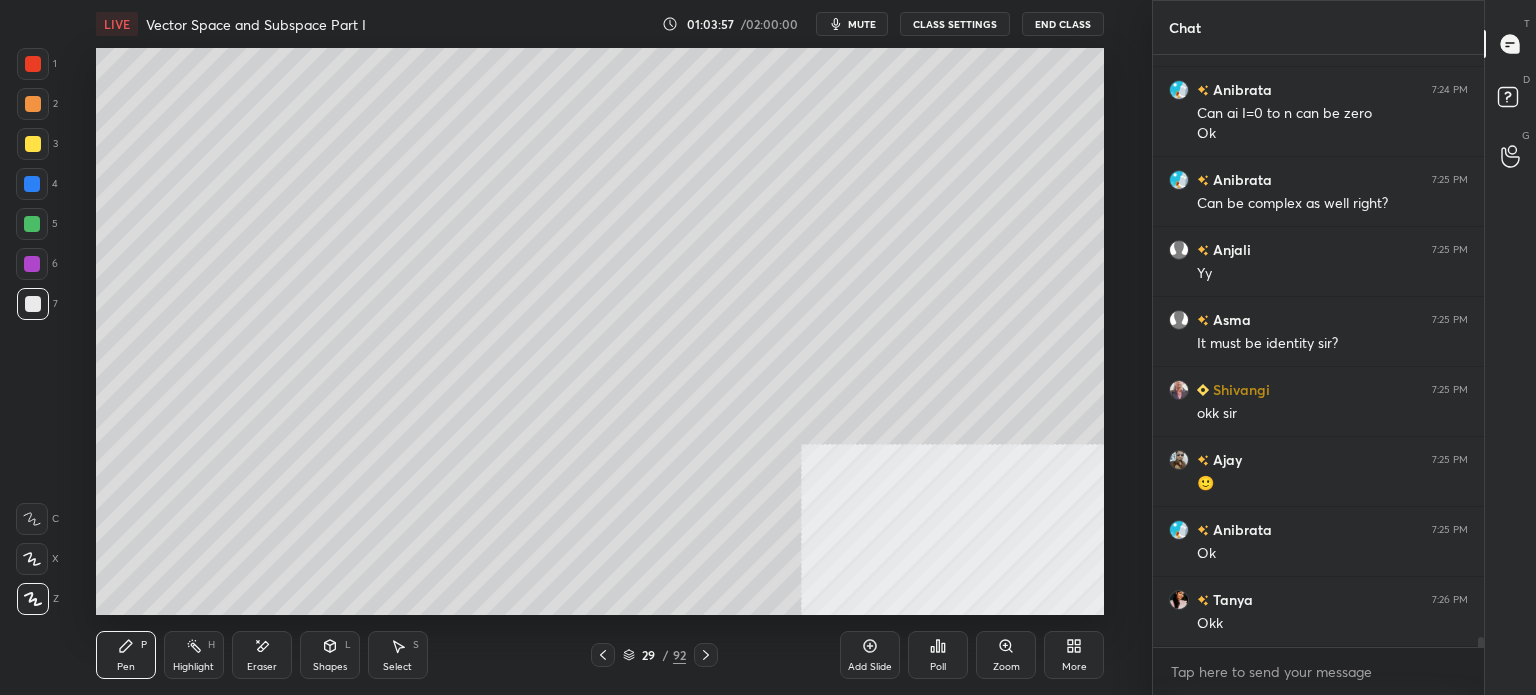 drag, startPoint x: 283, startPoint y: 665, endPoint x: 284, endPoint y: 619, distance: 46.010868 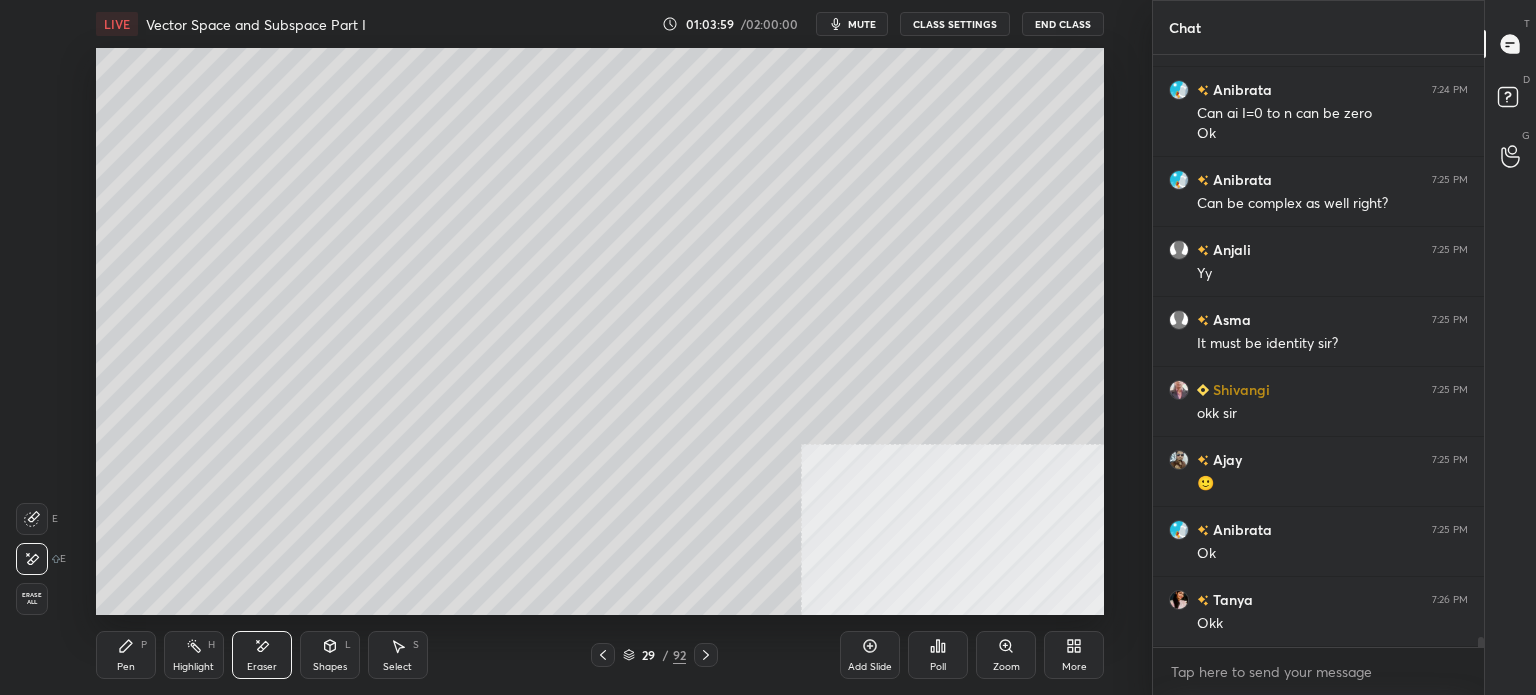 click on "Pen" at bounding box center (126, 667) 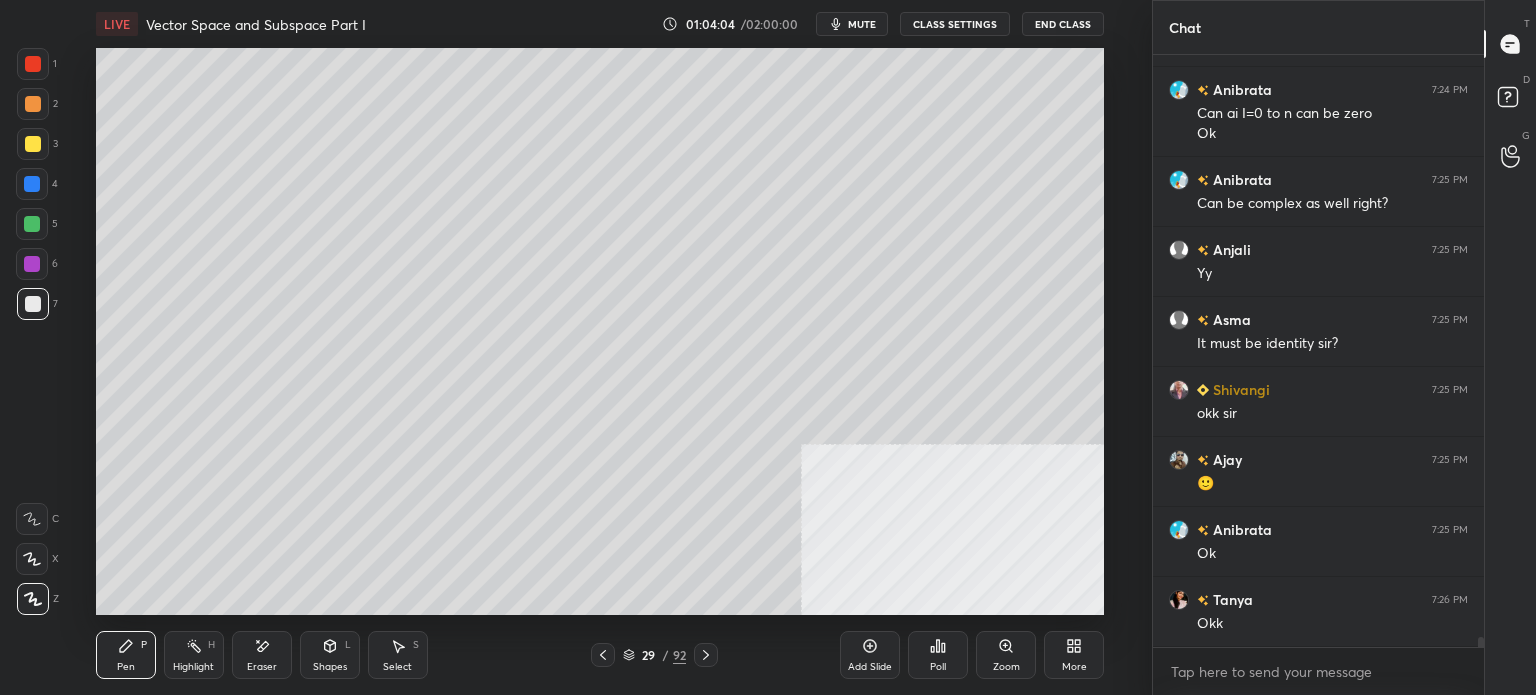 click on "Select" at bounding box center (397, 667) 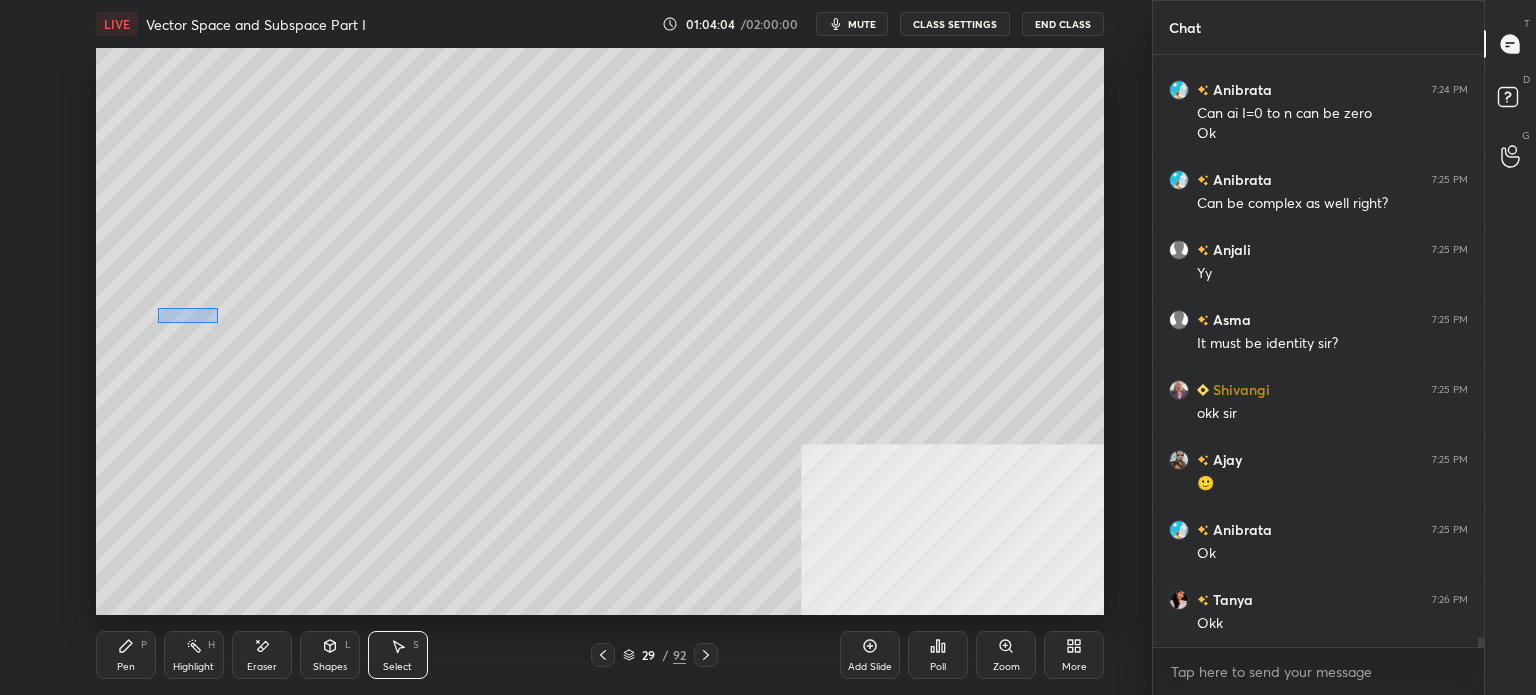 drag, startPoint x: 157, startPoint y: 308, endPoint x: 494, endPoint y: 404, distance: 350.40692 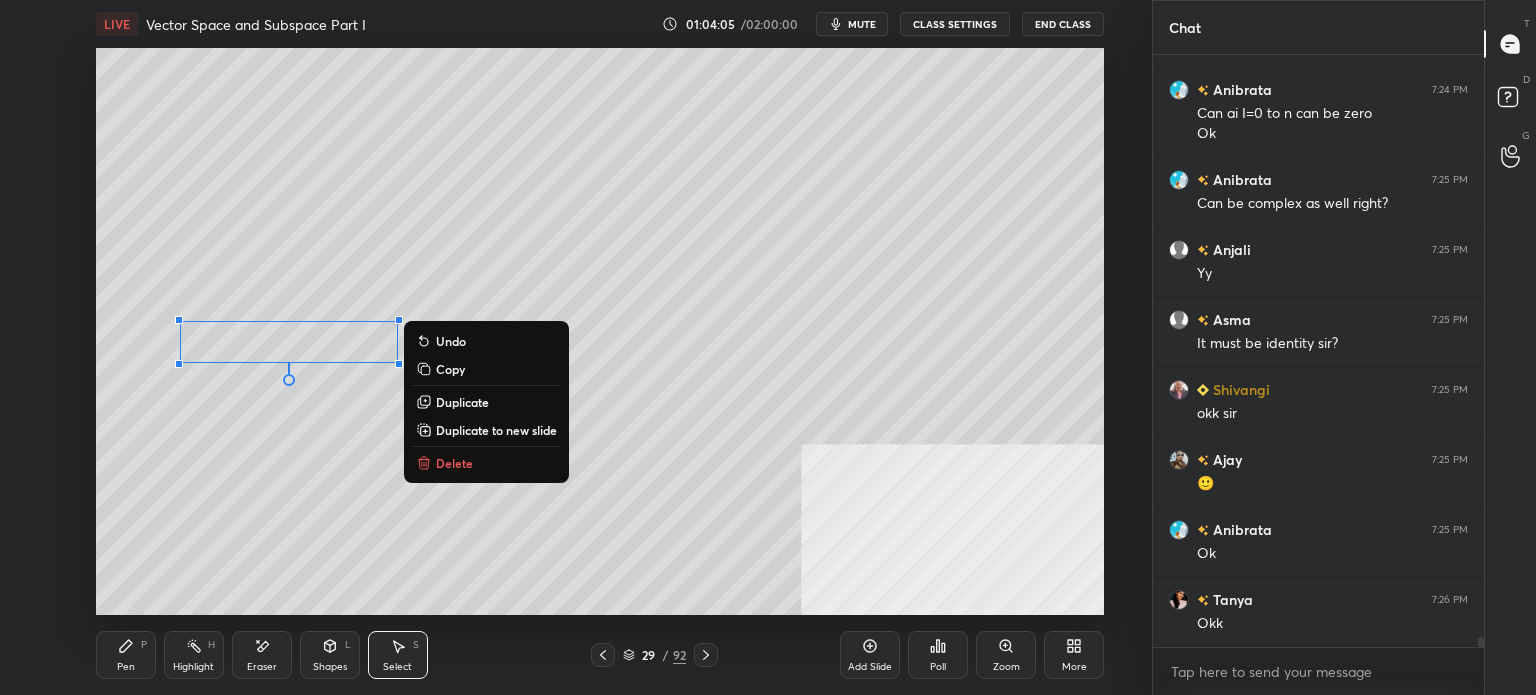 click on "Delete" at bounding box center (486, 463) 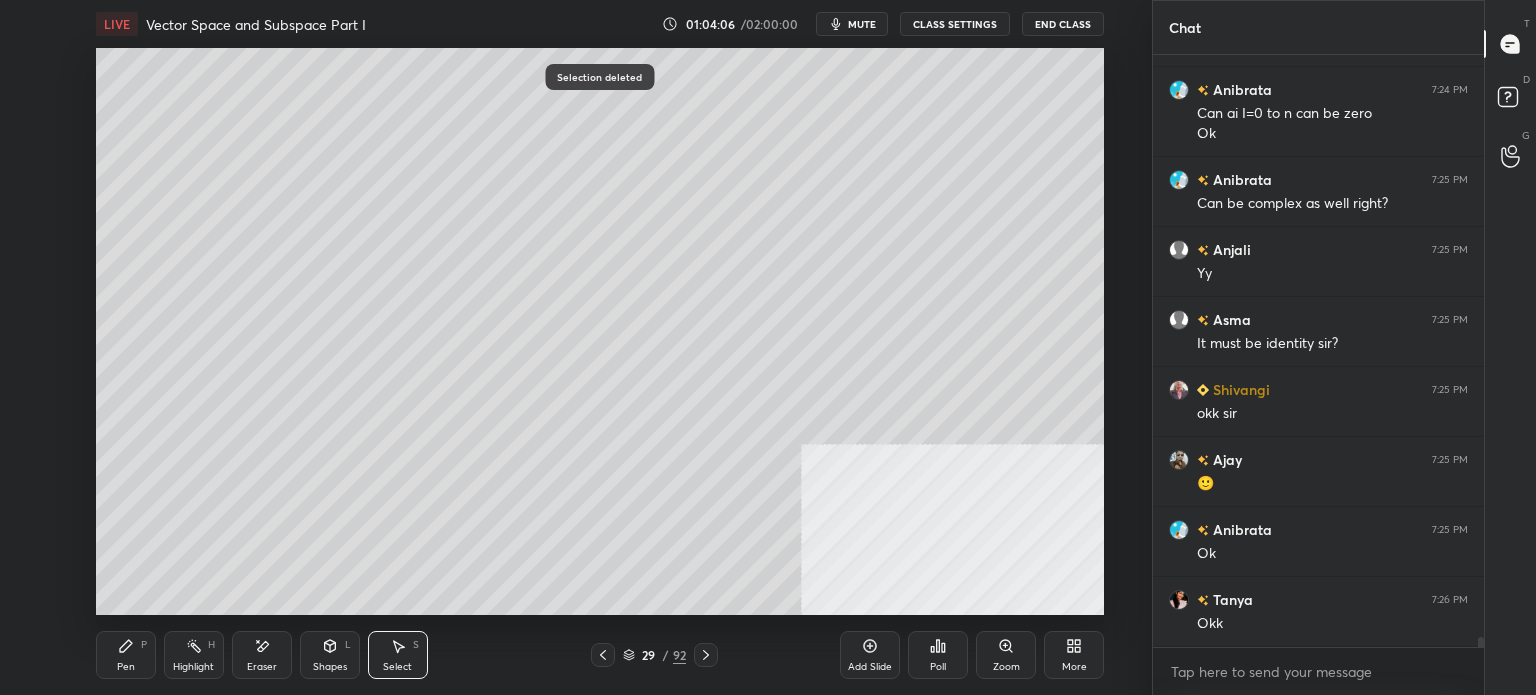 click on "Pen P" at bounding box center [126, 655] 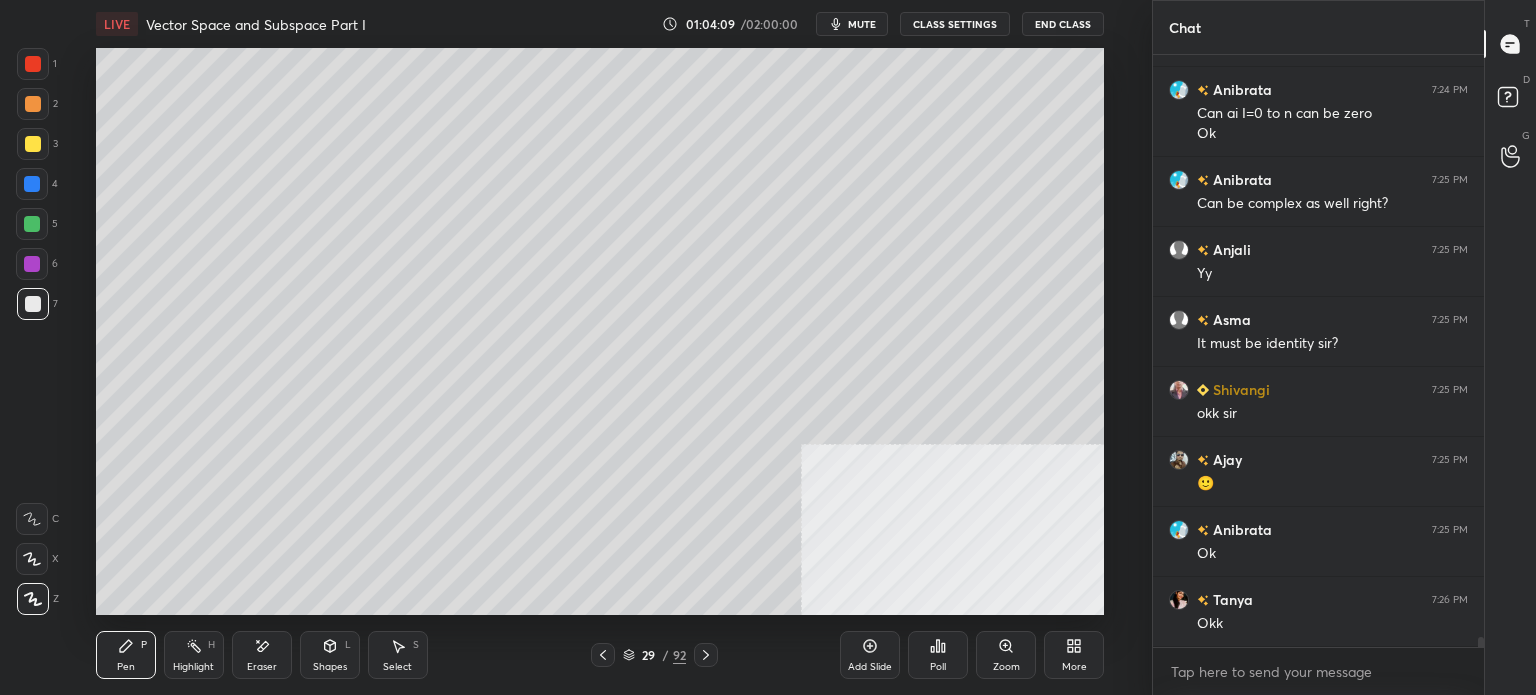 click on "Select S" at bounding box center (398, 655) 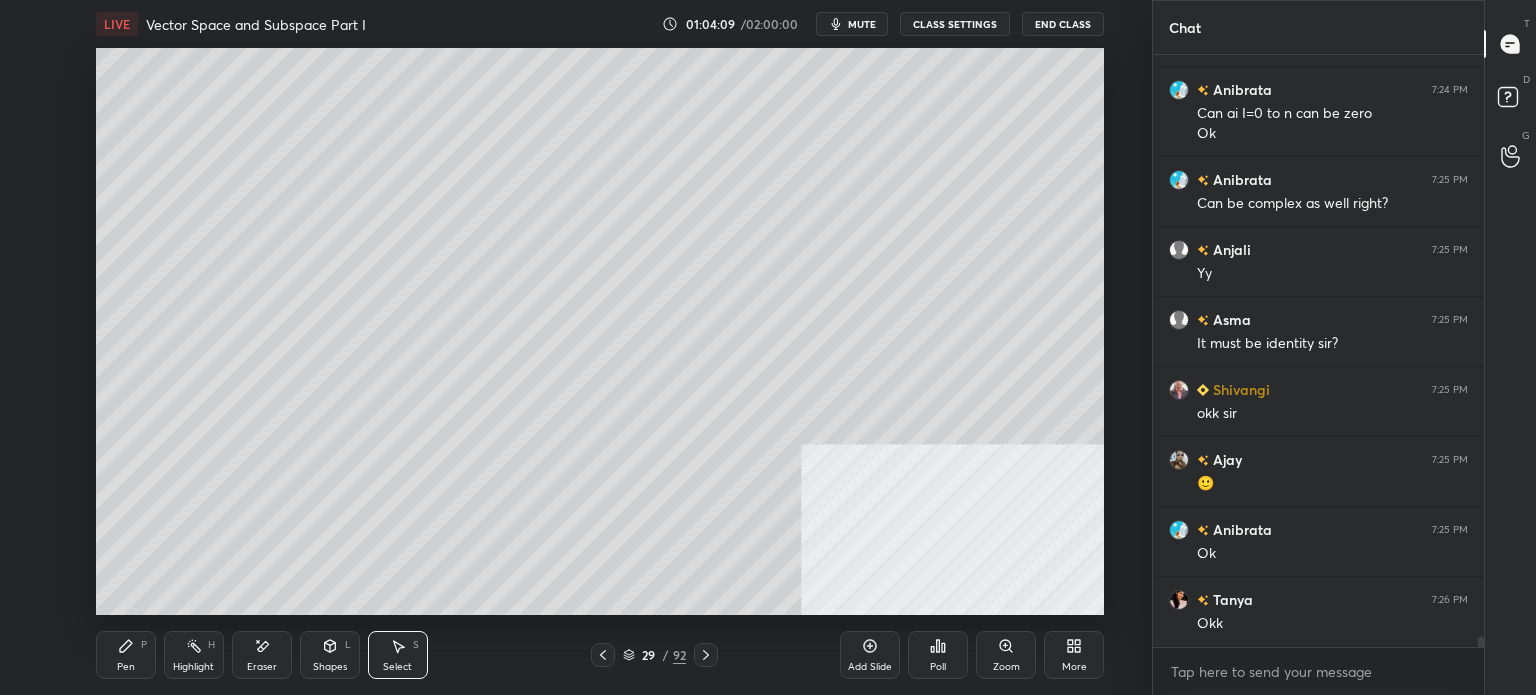 click on "Select S" at bounding box center (398, 655) 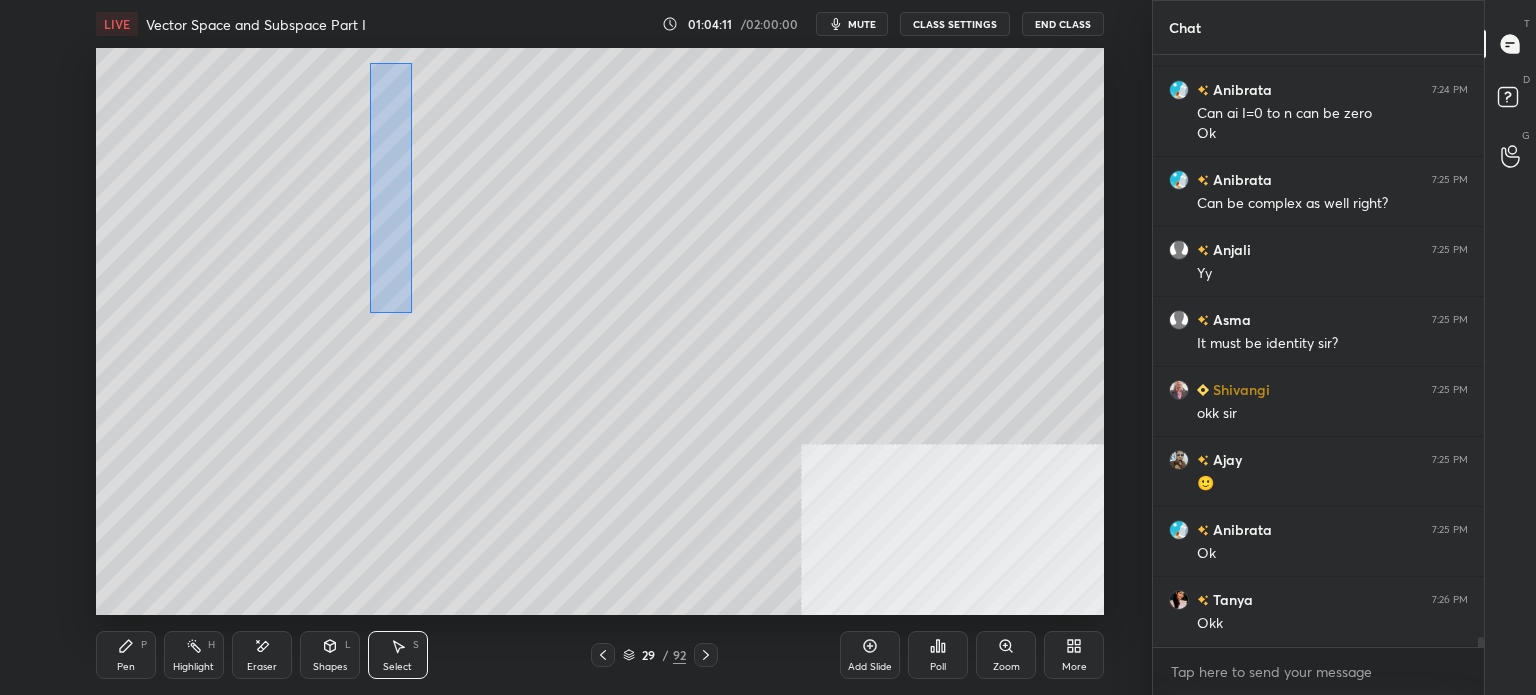 drag, startPoint x: 374, startPoint y: 94, endPoint x: 448, endPoint y: 262, distance: 183.57559 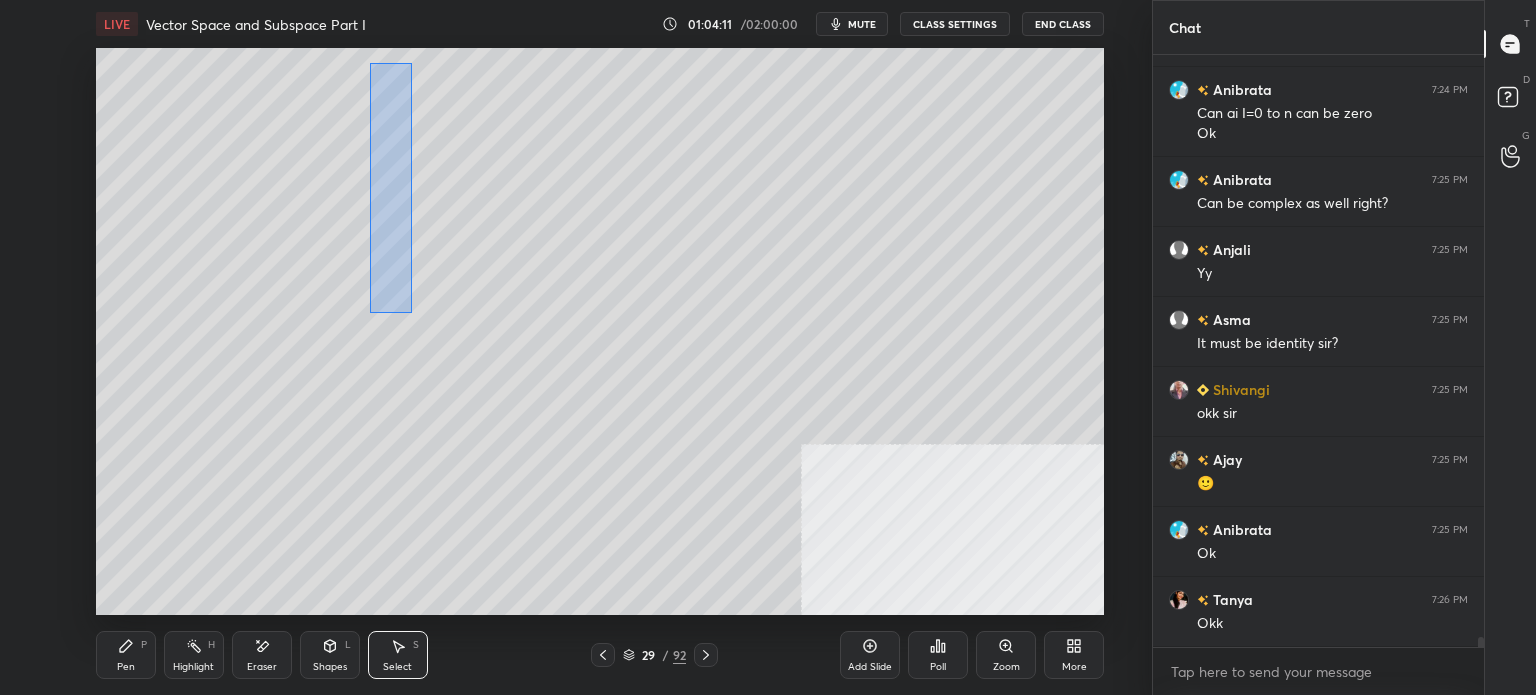 click on "0 ° Undo Copy Duplicate Duplicate to new slide Delete" at bounding box center (600, 331) 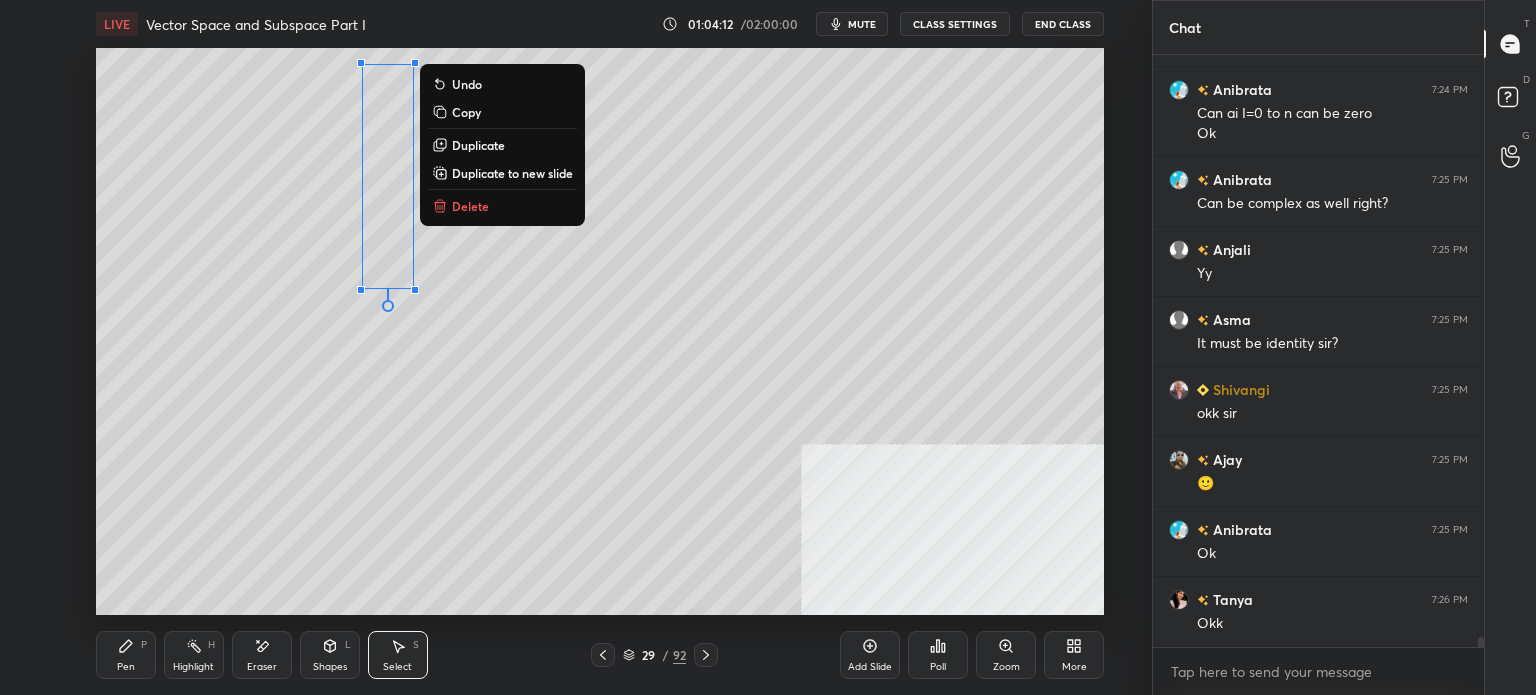 click on "Duplicate" at bounding box center (478, 145) 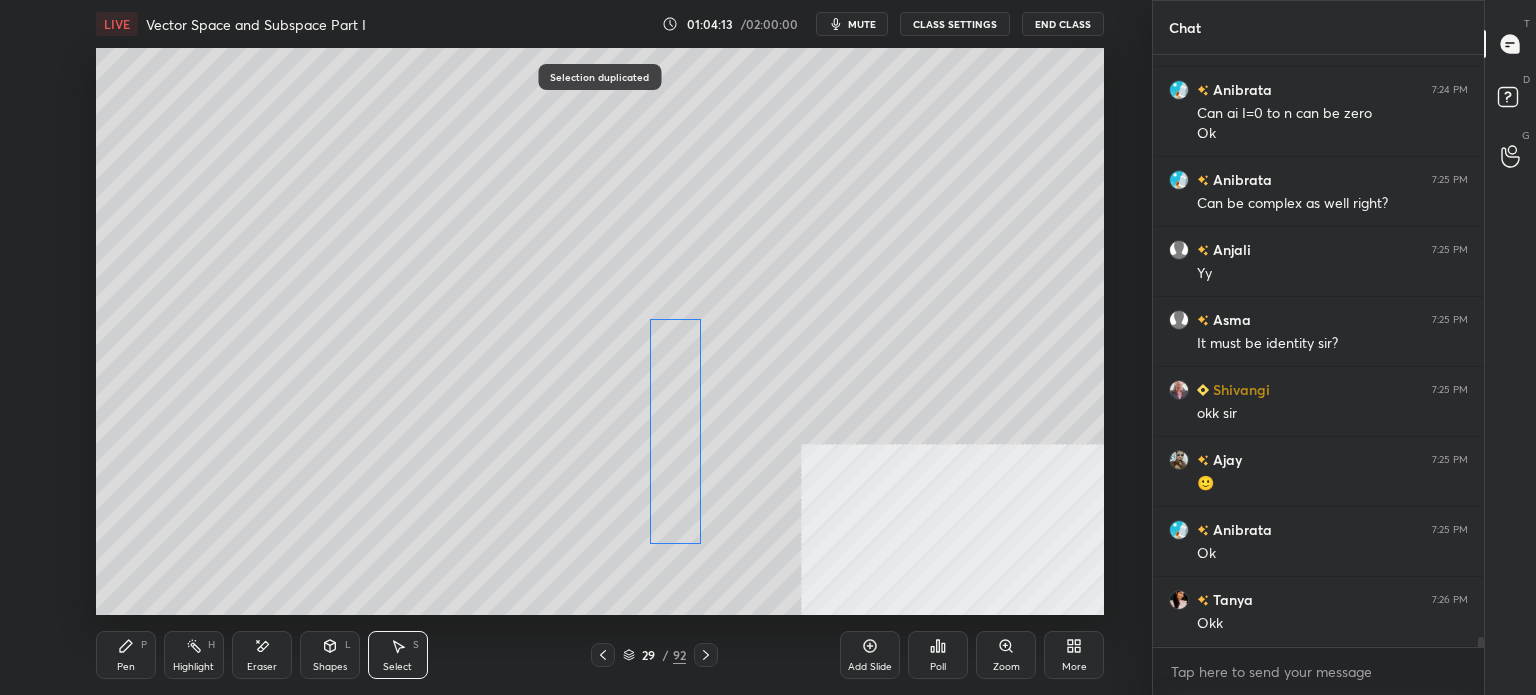 drag, startPoint x: 402, startPoint y: 207, endPoint x: 673, endPoint y: 445, distance: 360.67297 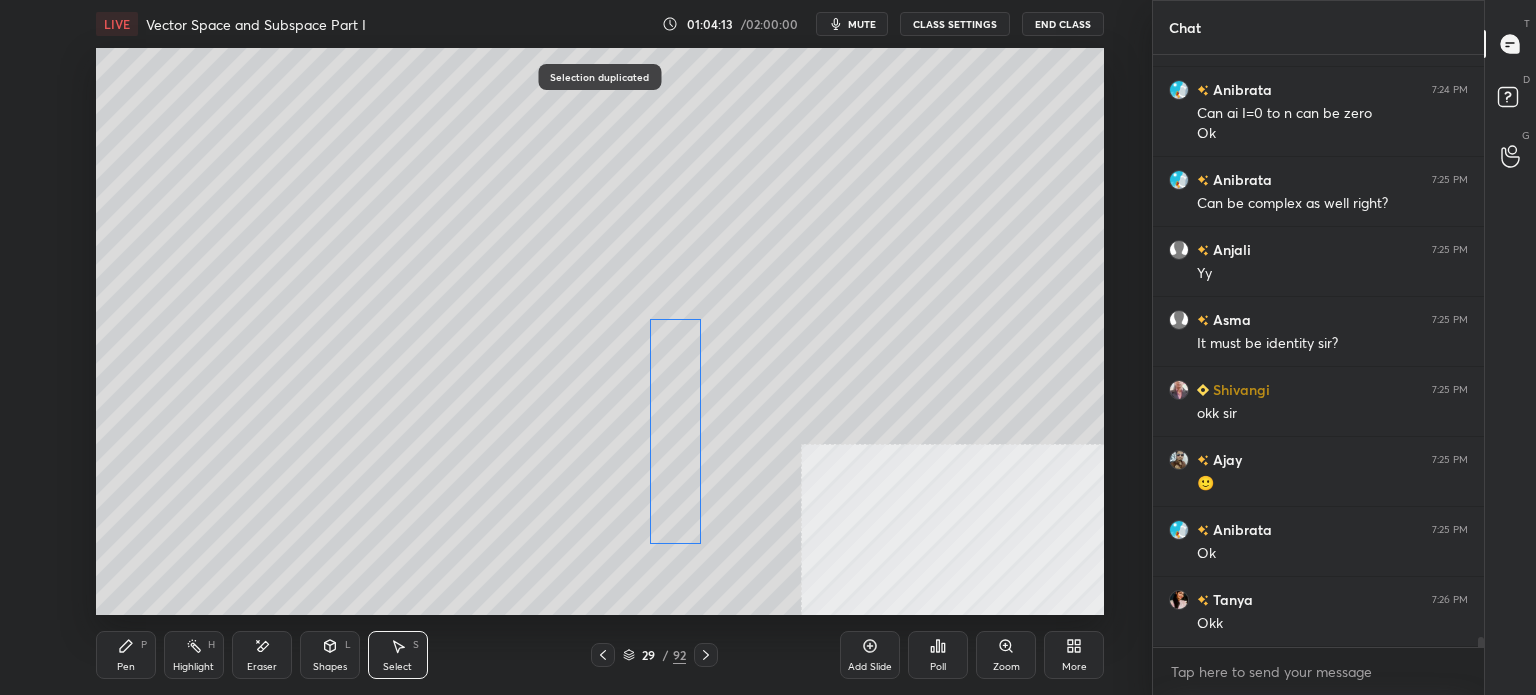 click on "0 ° Undo Copy Duplicate Duplicate to new slide Delete" at bounding box center [600, 331] 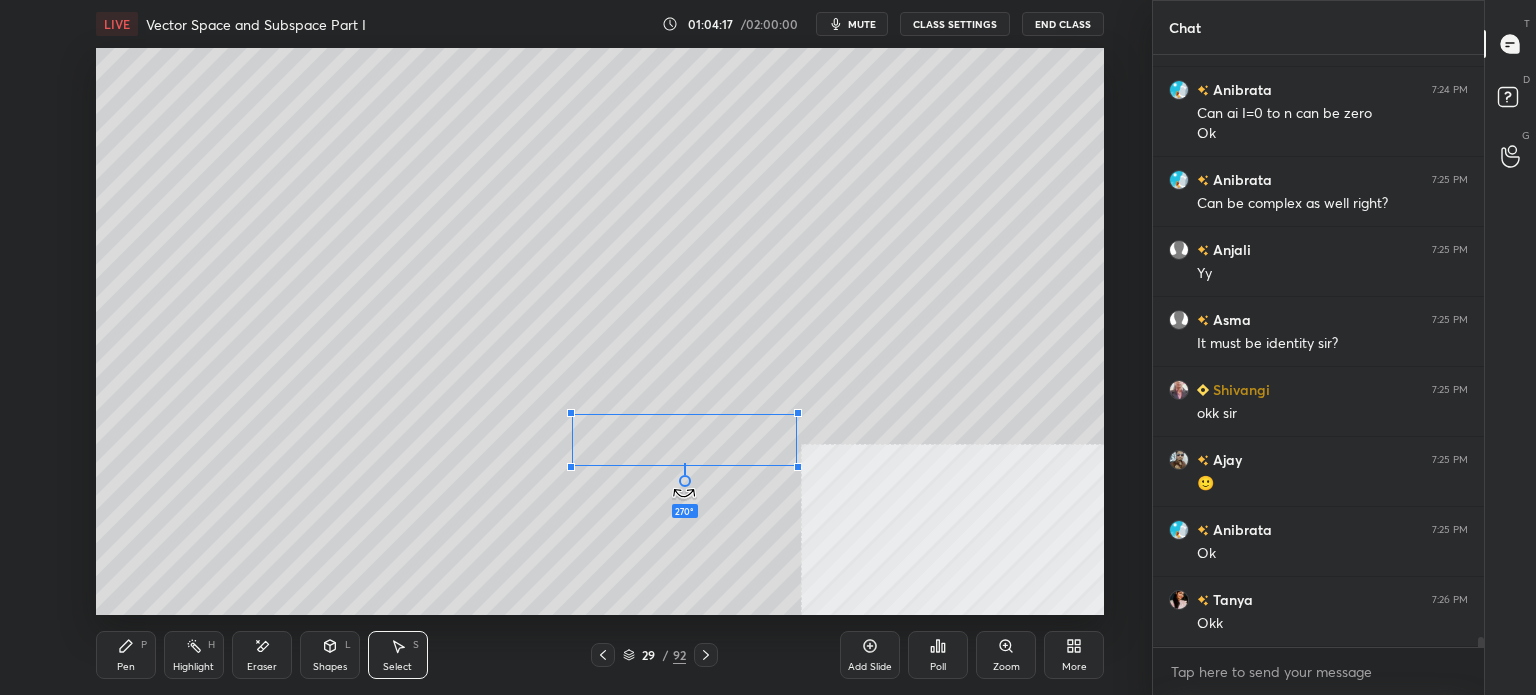 drag, startPoint x: 683, startPoint y: 571, endPoint x: 780, endPoint y: 439, distance: 163.80782 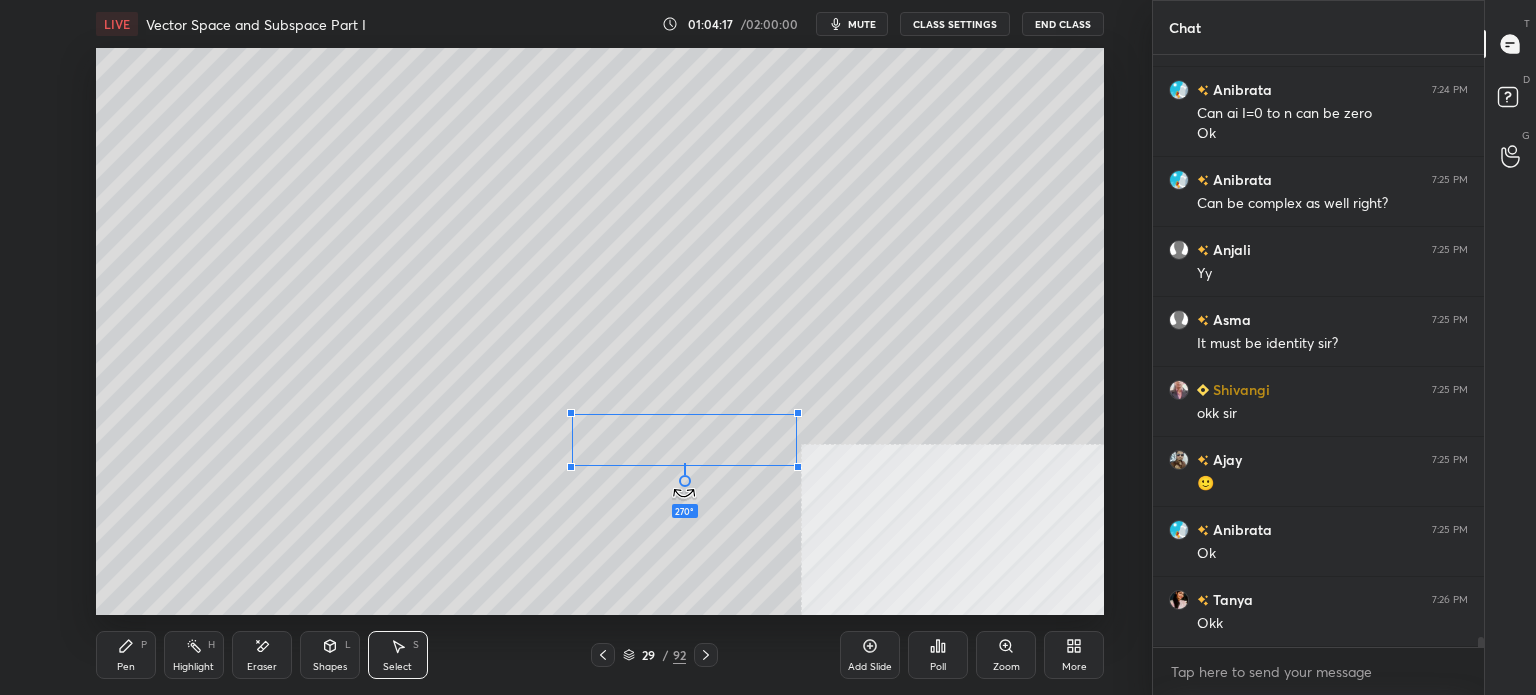 click on "270 ° Undo Copy Duplicate Duplicate to new slide Delete" at bounding box center [600, 331] 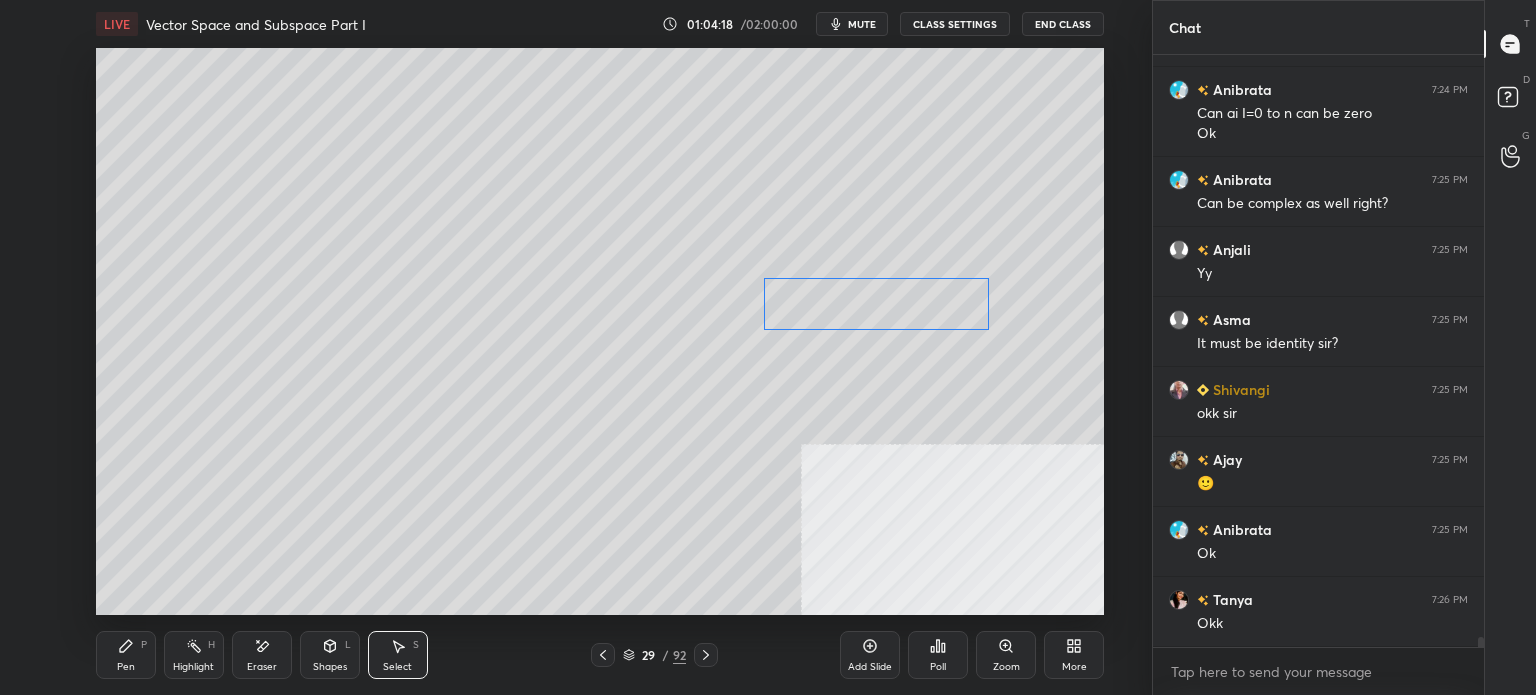 drag, startPoint x: 720, startPoint y: 440, endPoint x: 870, endPoint y: 320, distance: 192.09373 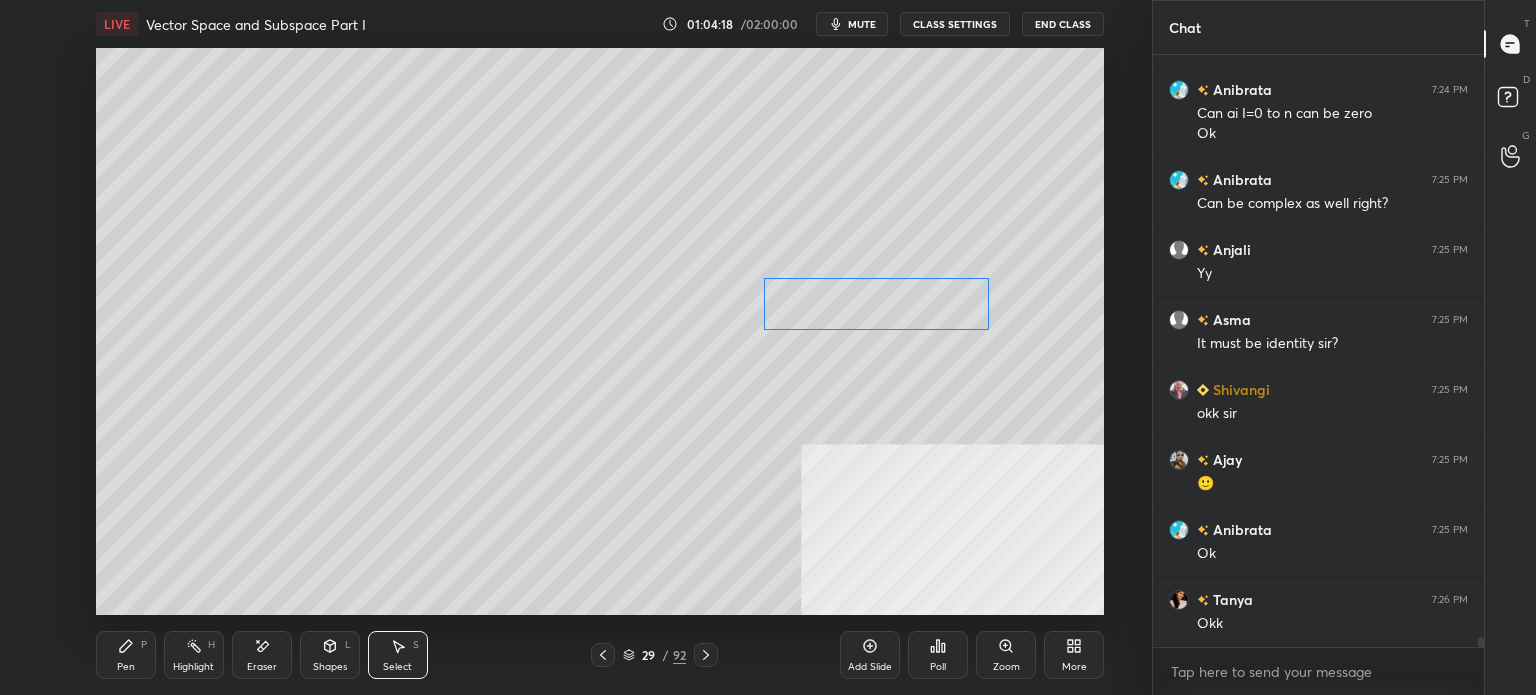 click on "0 ° Undo Copy Duplicate Duplicate to new slide Delete" at bounding box center [600, 331] 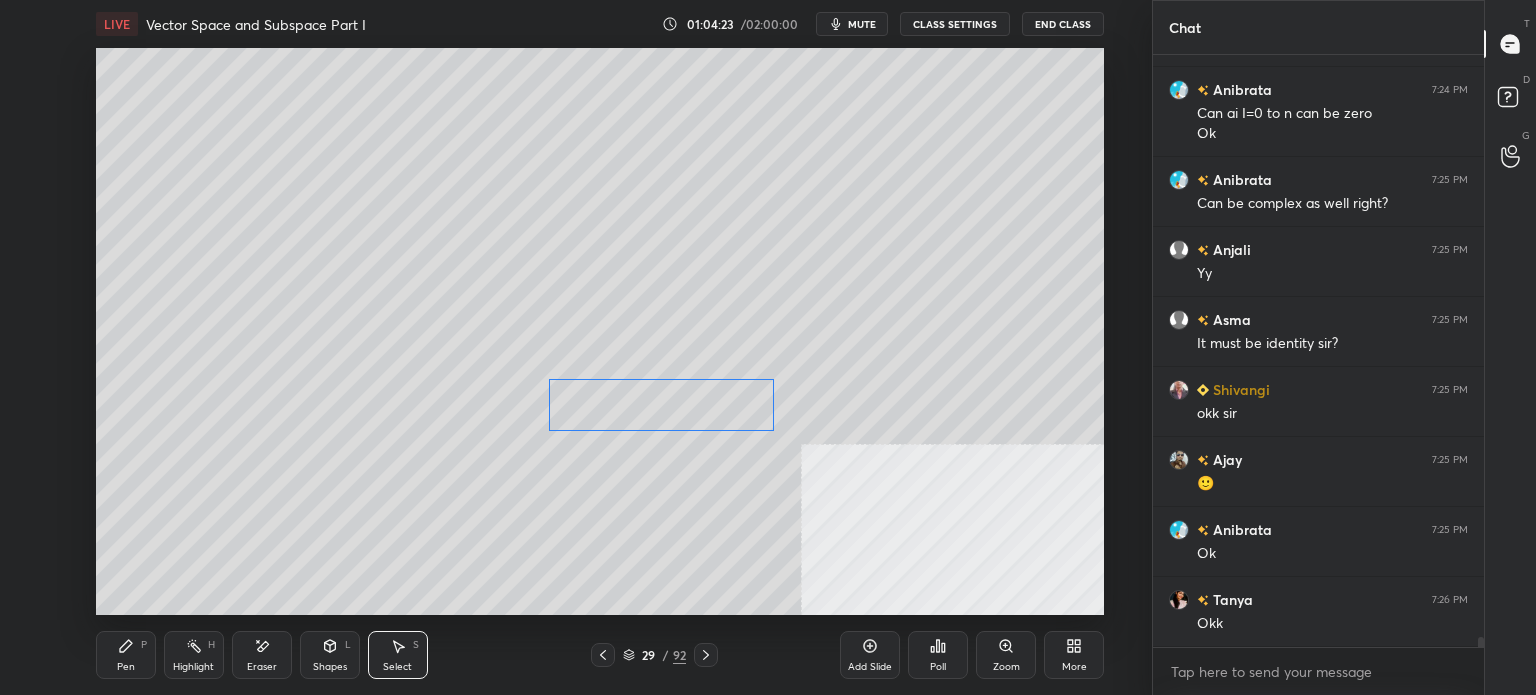 drag, startPoint x: 895, startPoint y: 303, endPoint x: 679, endPoint y: 404, distance: 238.44705 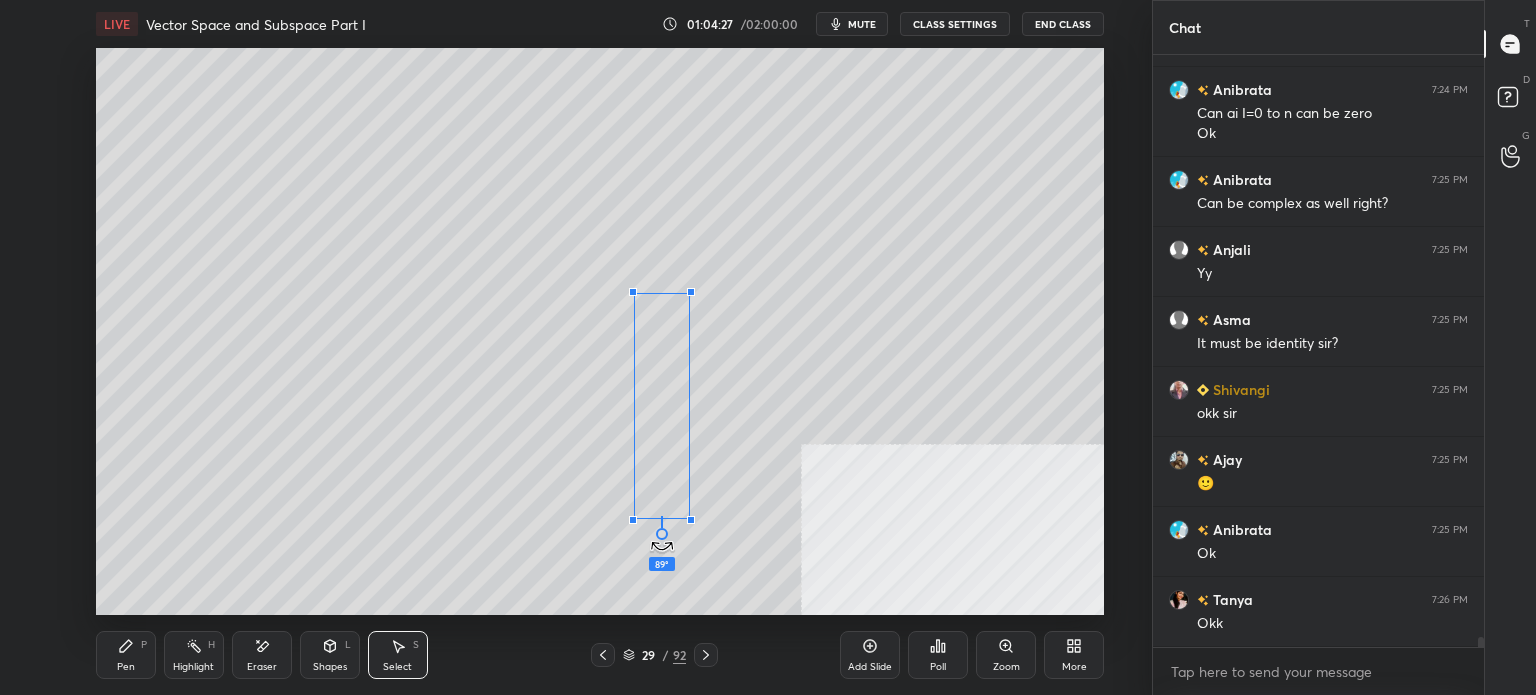 drag, startPoint x: 661, startPoint y: 451, endPoint x: 584, endPoint y: 406, distance: 89.1852 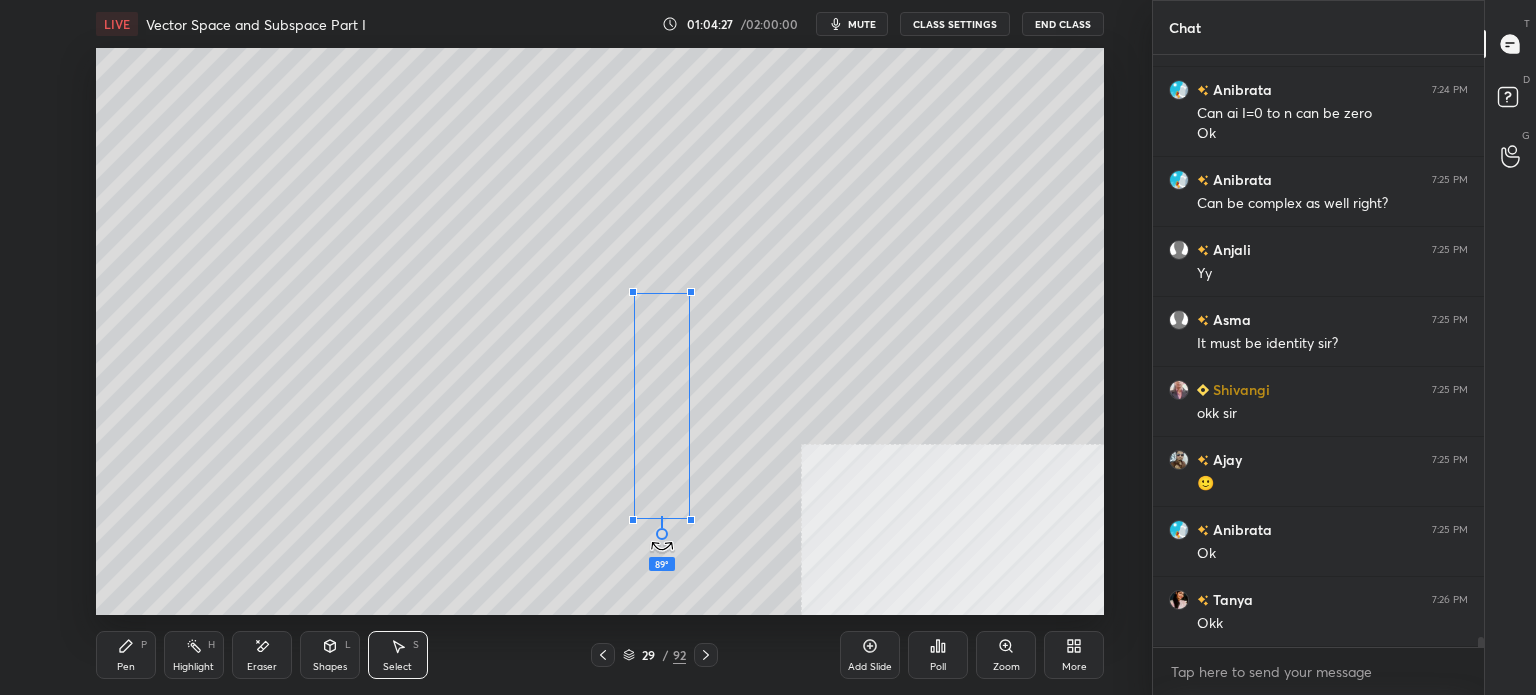 click on "89 ° Undo Copy Duplicate Duplicate to new slide Delete" at bounding box center [600, 331] 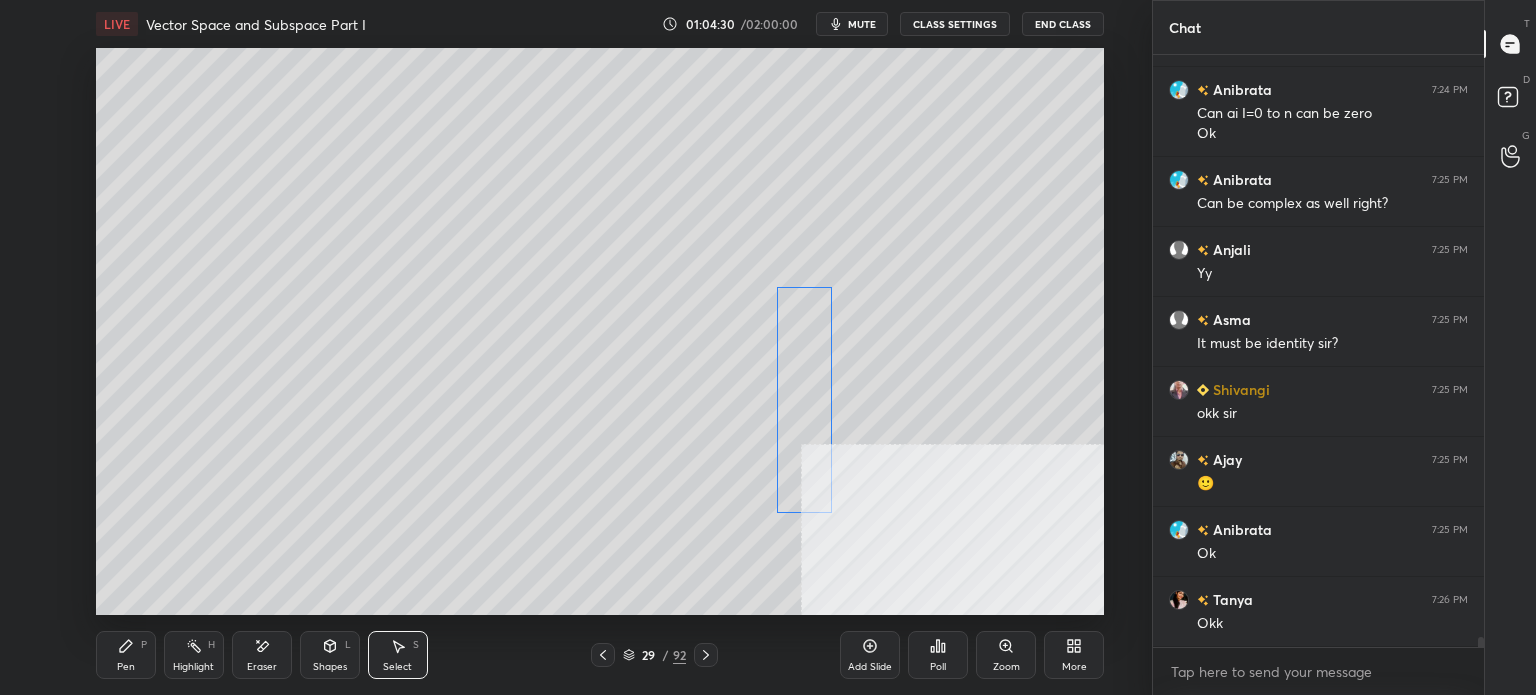 scroll, scrollTop: 35754, scrollLeft: 0, axis: vertical 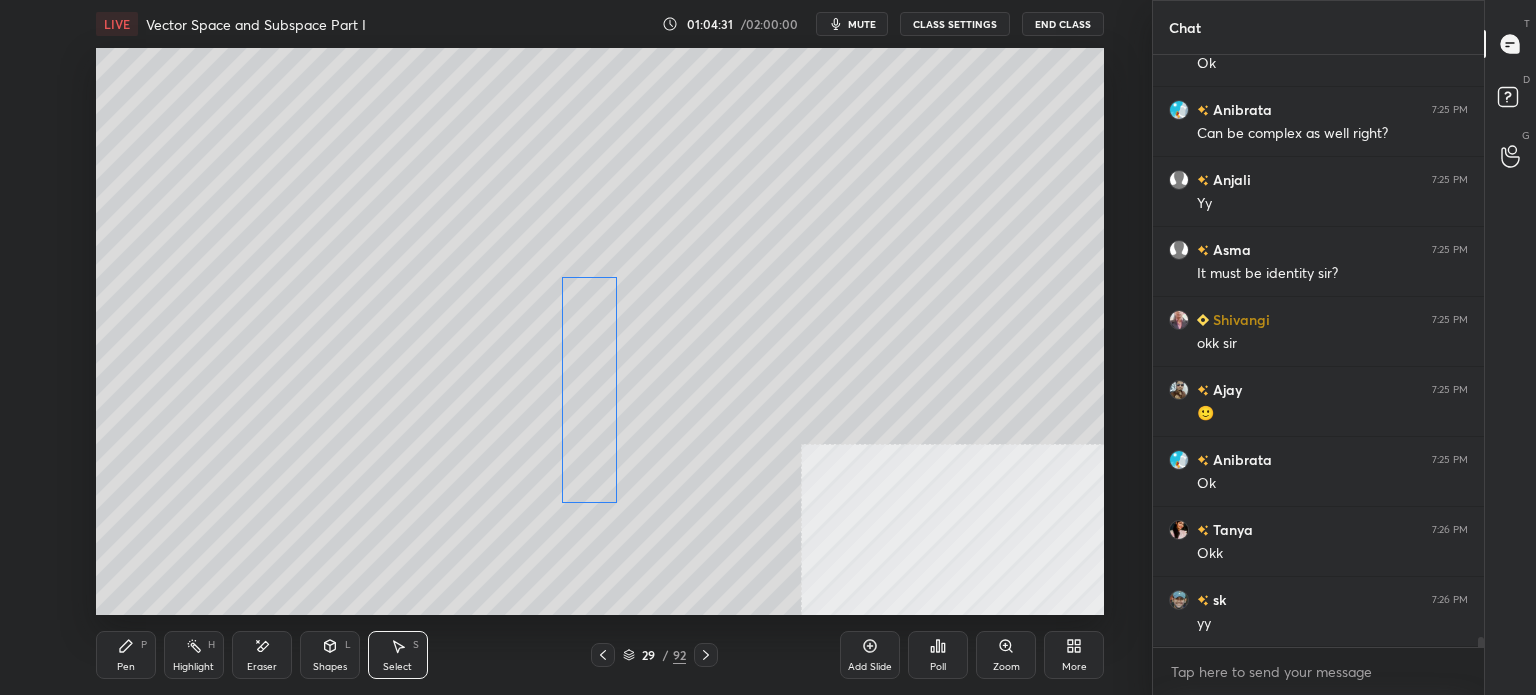 drag, startPoint x: 664, startPoint y: 395, endPoint x: 587, endPoint y: 386, distance: 77.52419 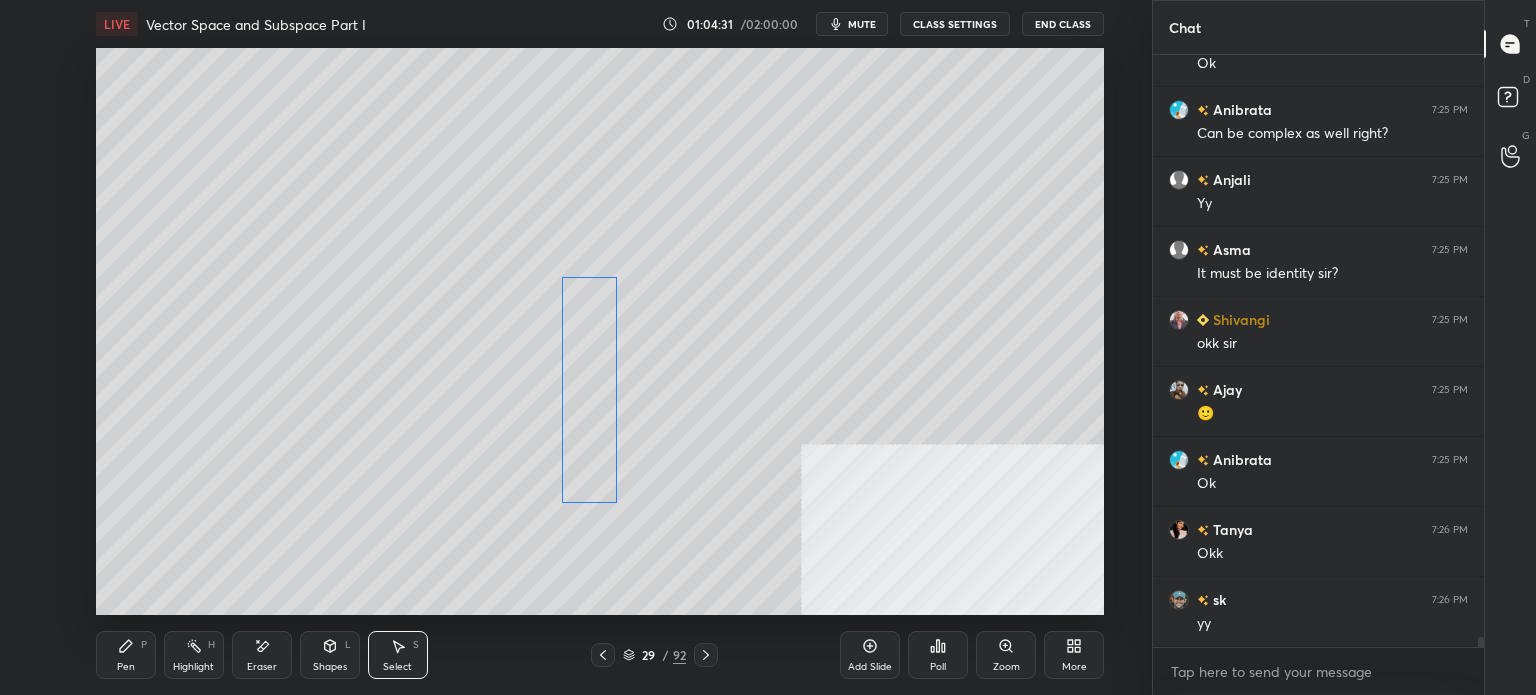 click on "0 ° Undo Copy Duplicate Duplicate to new slide Delete" at bounding box center (600, 331) 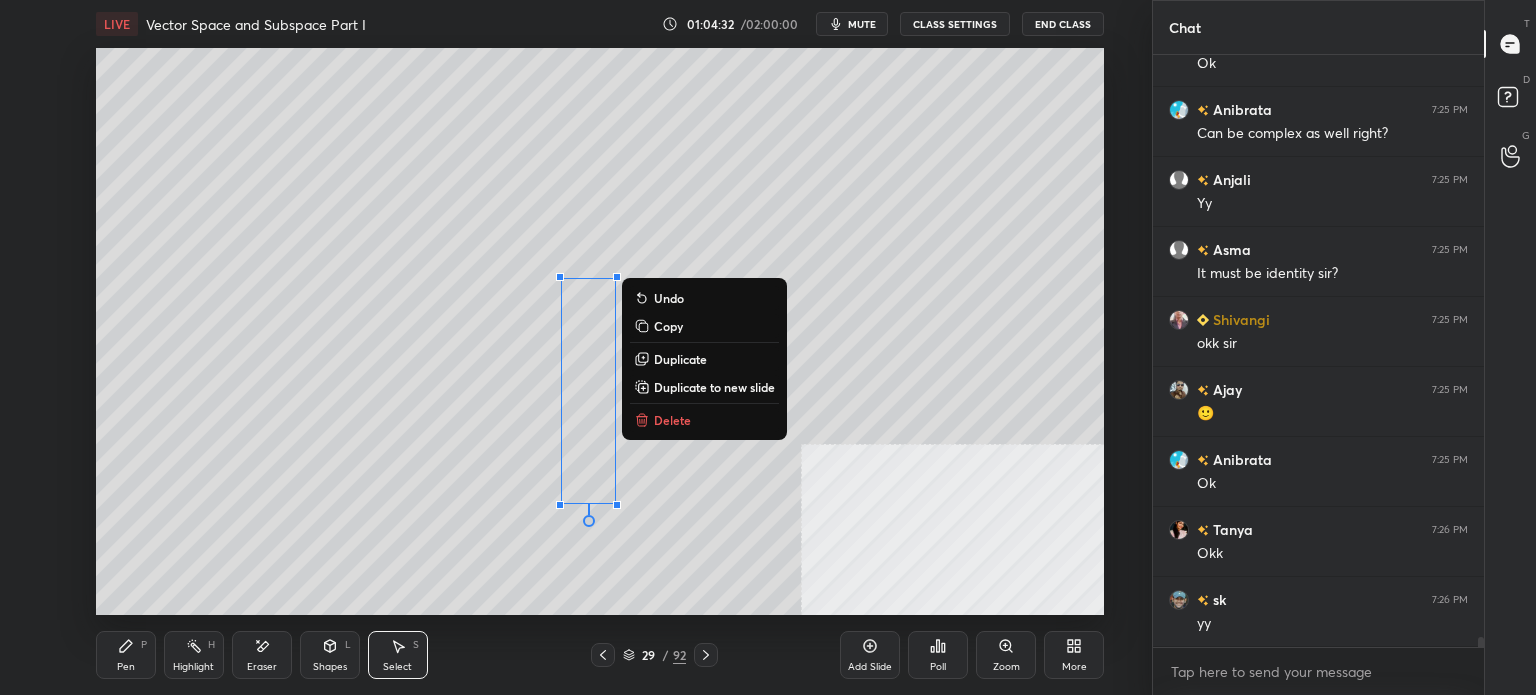 scroll, scrollTop: 35824, scrollLeft: 0, axis: vertical 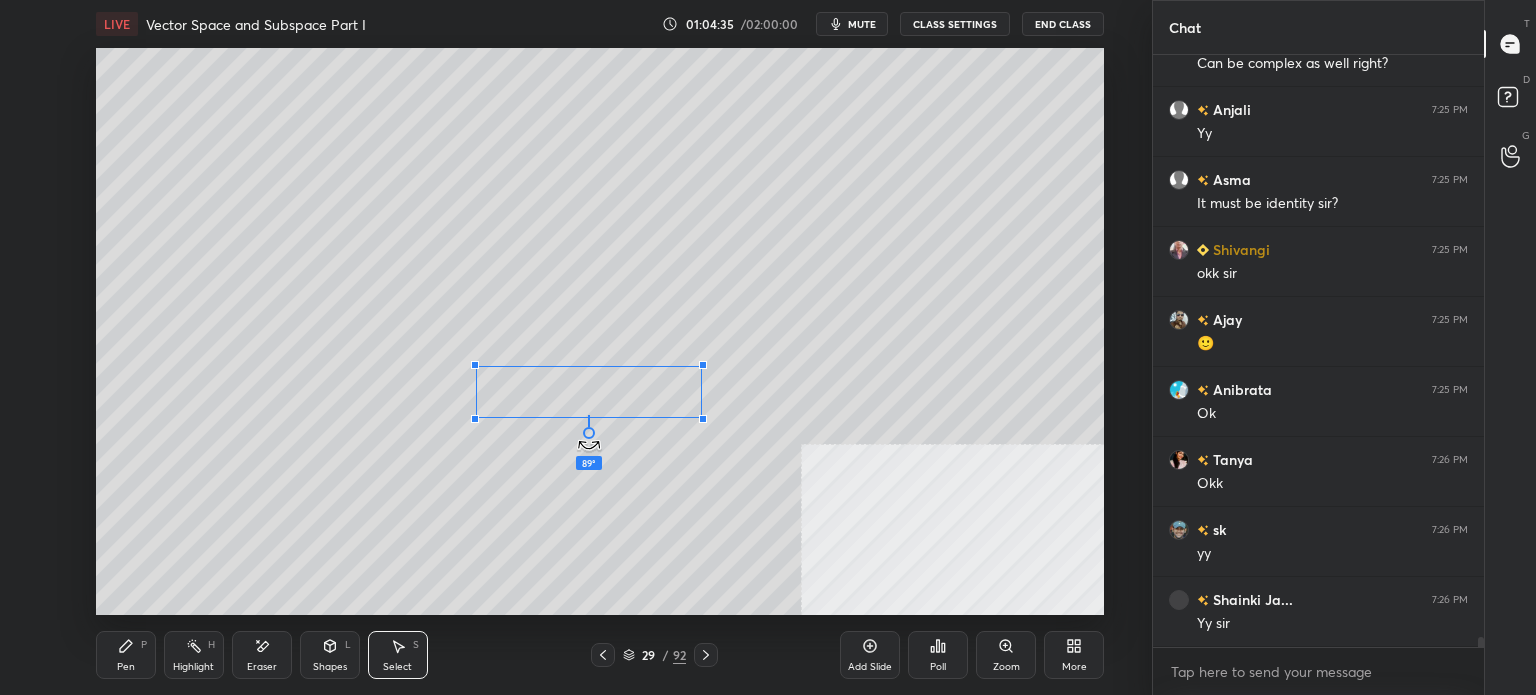 drag, startPoint x: 592, startPoint y: 525, endPoint x: 696, endPoint y: 391, distance: 169.62311 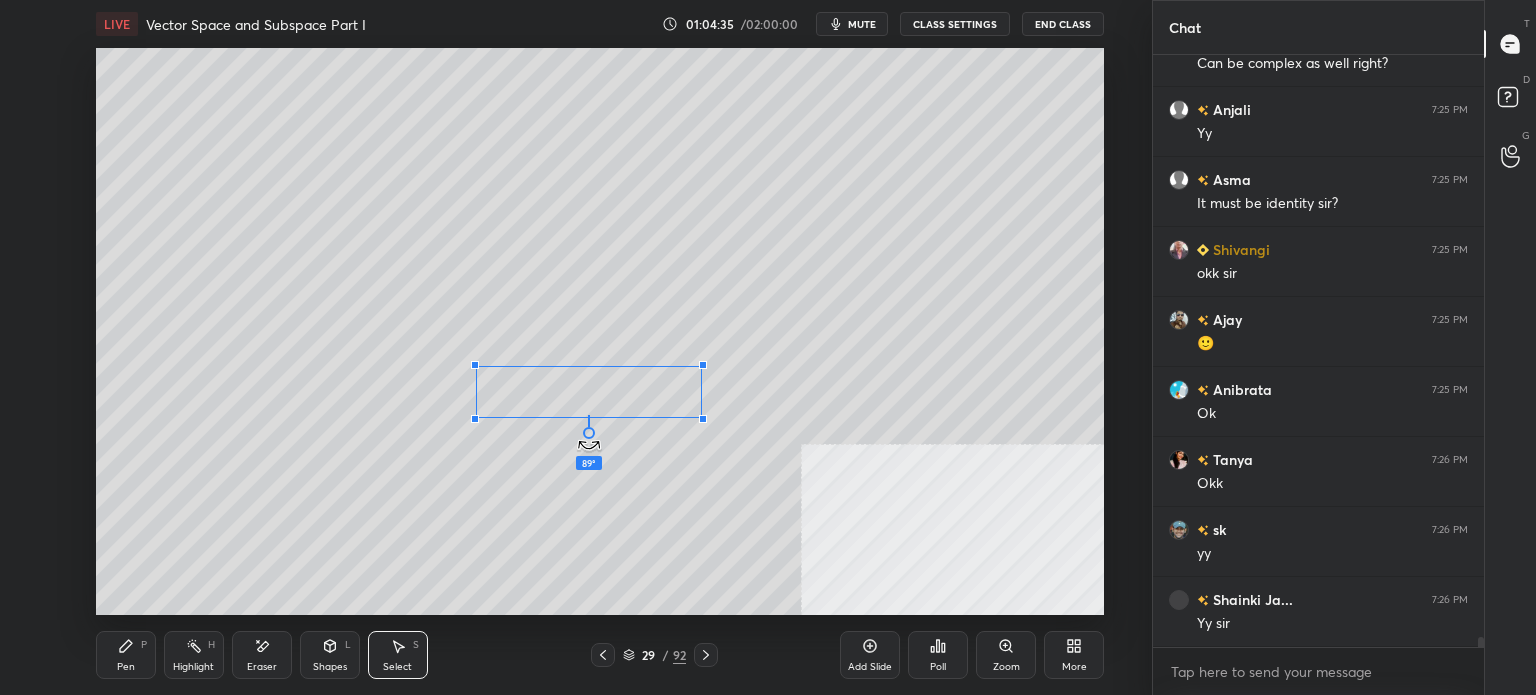click on "89 ° Undo Copy Duplicate Duplicate to new slide Delete" at bounding box center [600, 331] 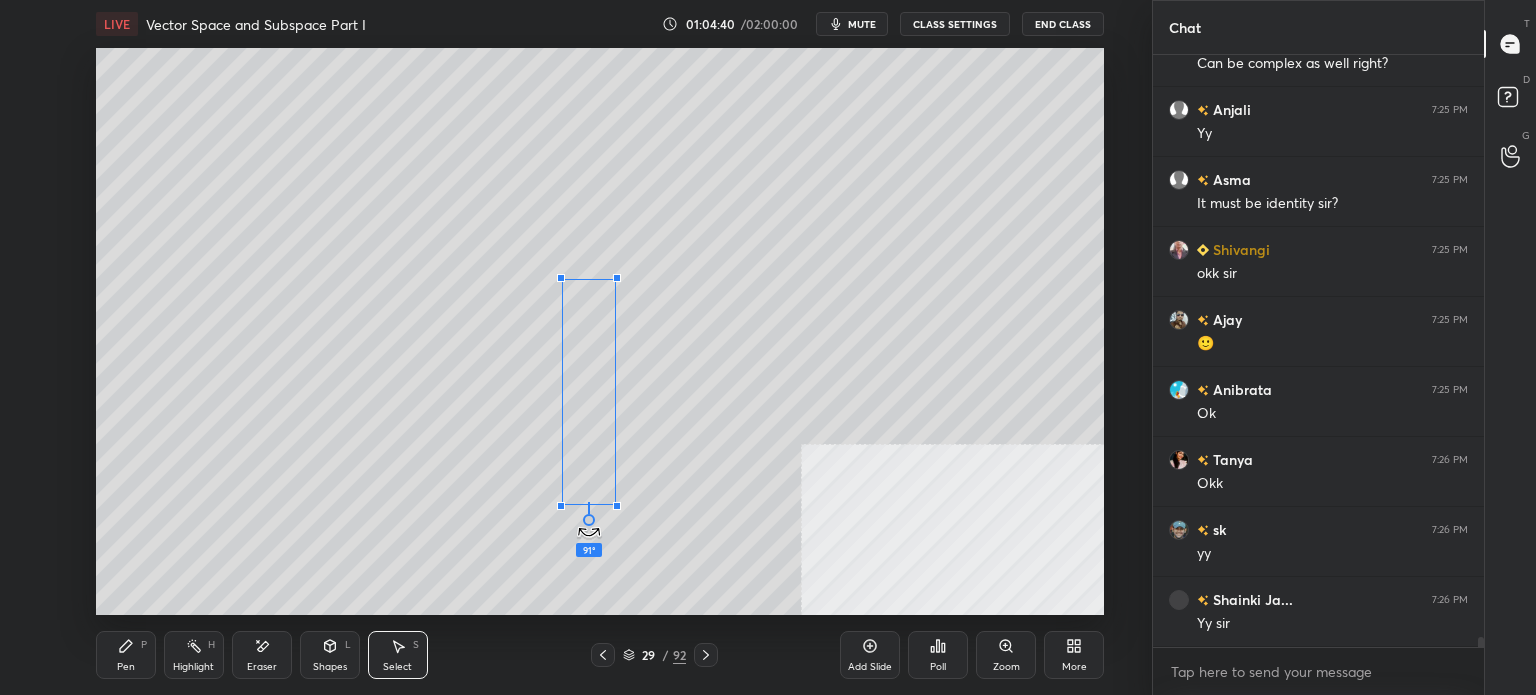 drag, startPoint x: 588, startPoint y: 443, endPoint x: 621, endPoint y: 392, distance: 60.74537 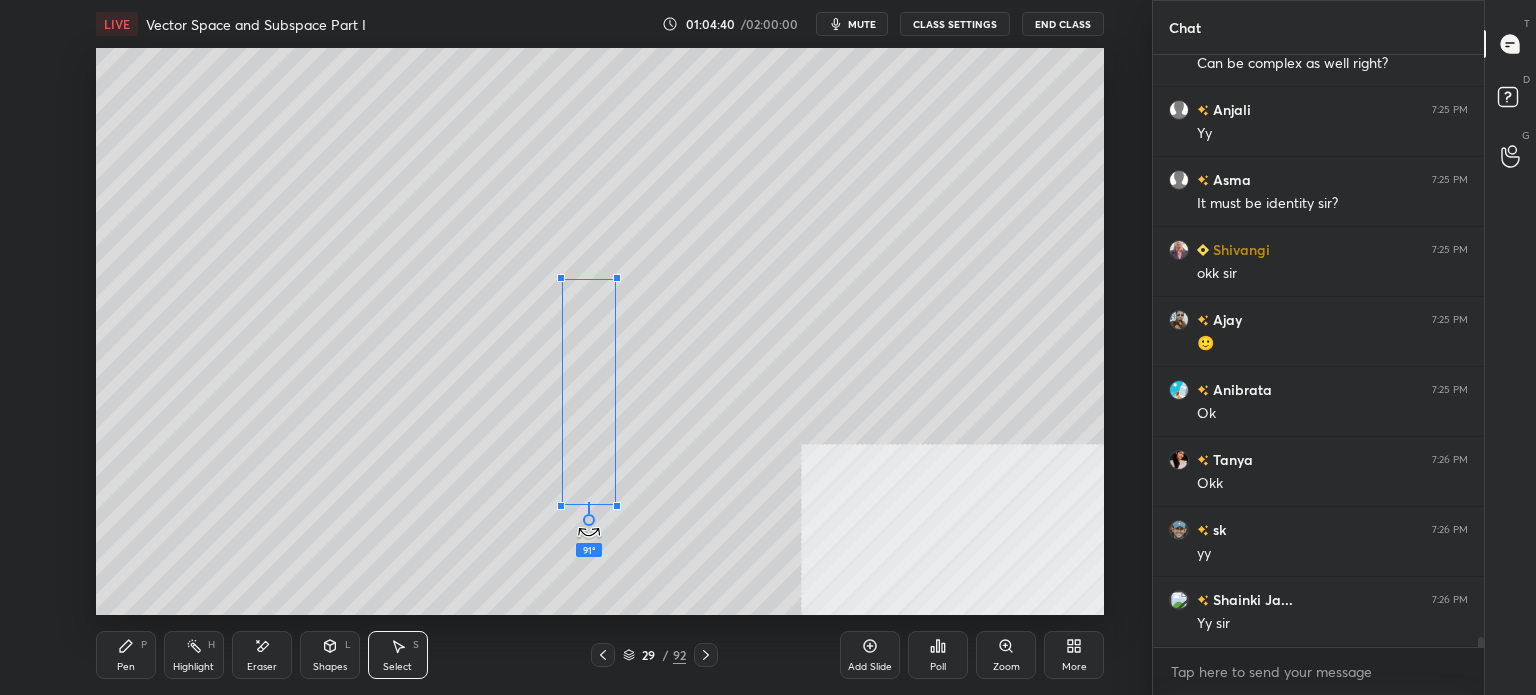 click on "91 ° Undo Copy Duplicate Duplicate to new slide Delete" at bounding box center [600, 331] 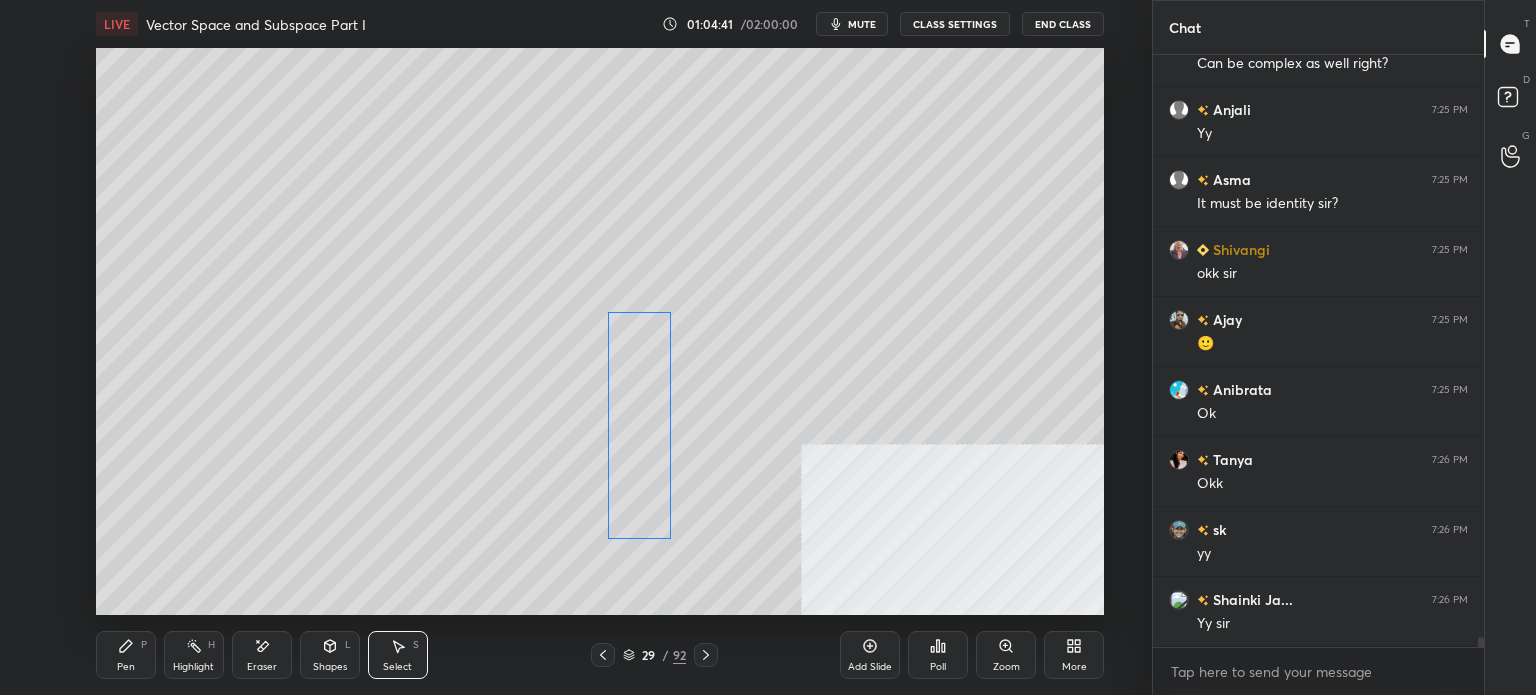 drag, startPoint x: 601, startPoint y: 458, endPoint x: 584, endPoint y: 503, distance: 48.104053 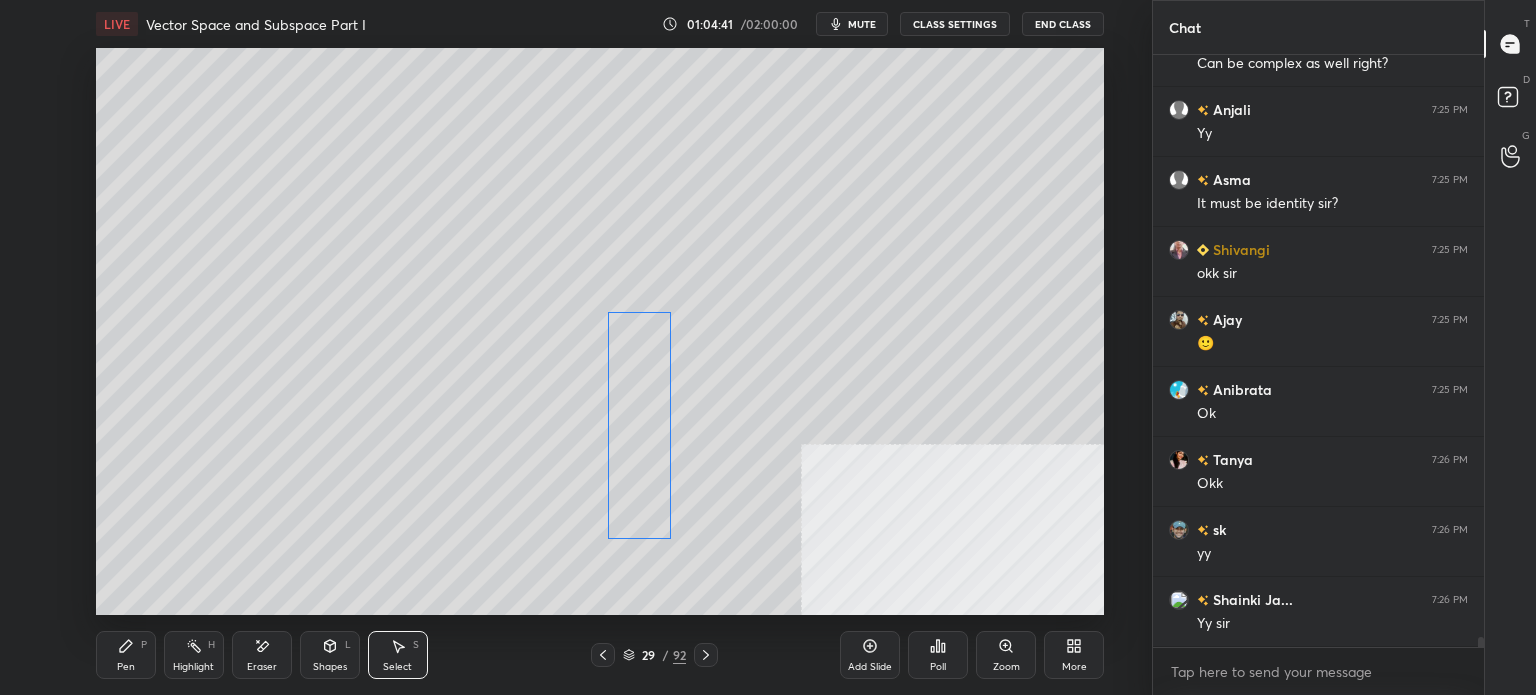 click on "0 ° Undo Copy Duplicate Duplicate to new slide Delete" at bounding box center [600, 331] 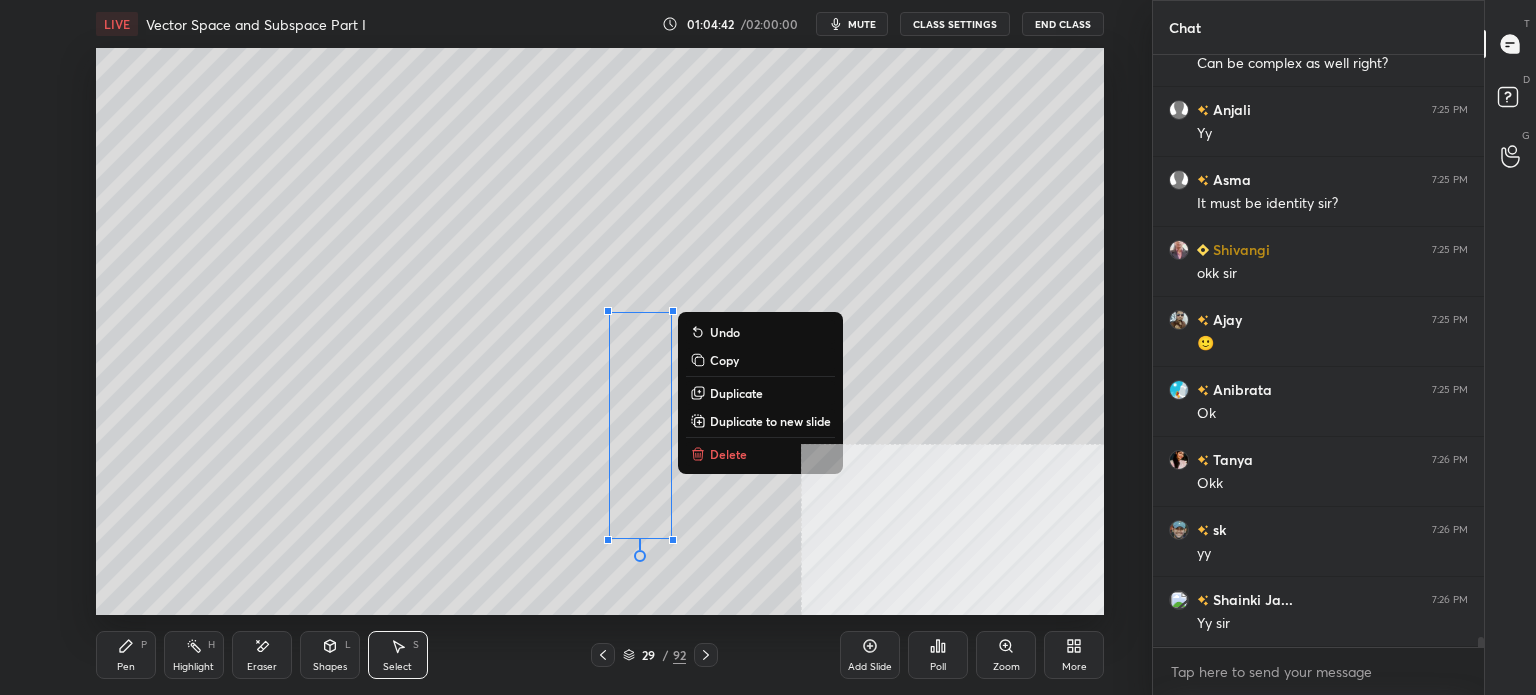 click on "Pen P" at bounding box center [126, 655] 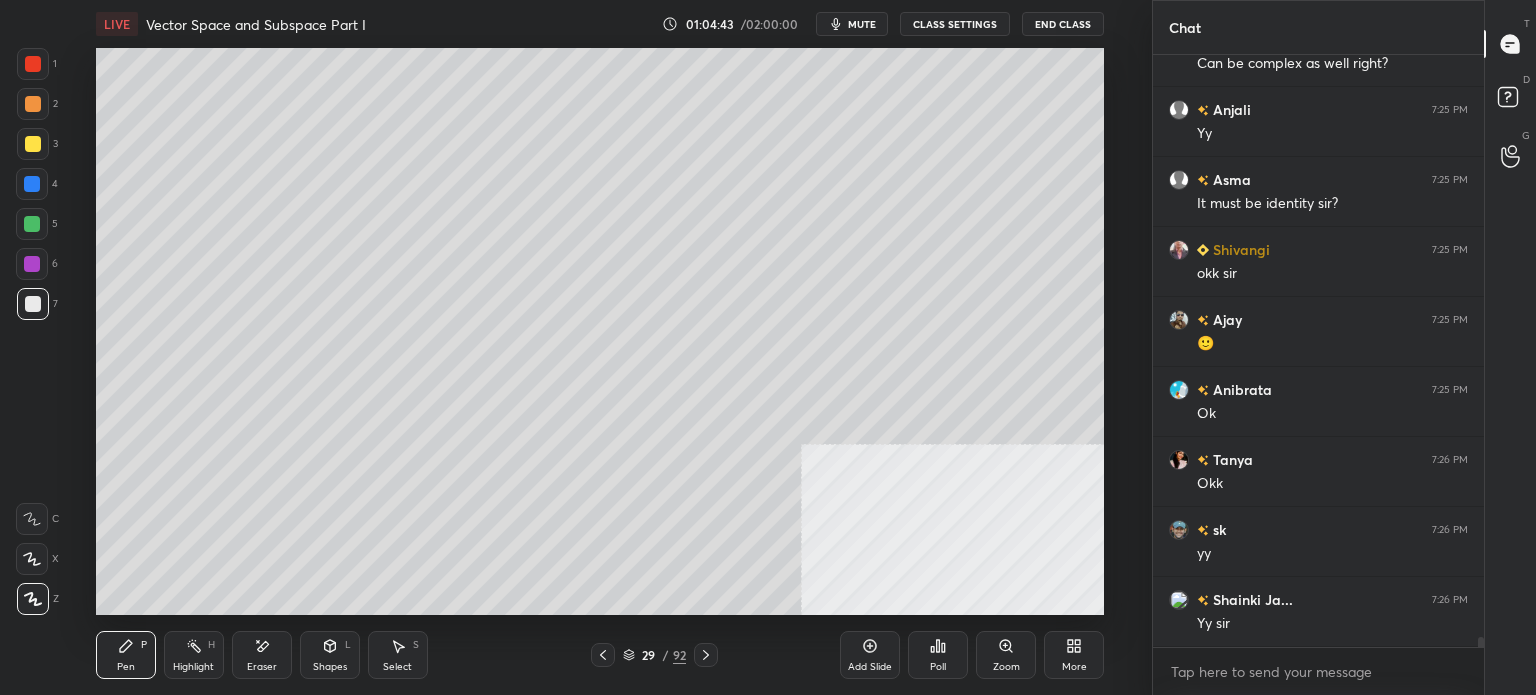 click at bounding box center (32, 224) 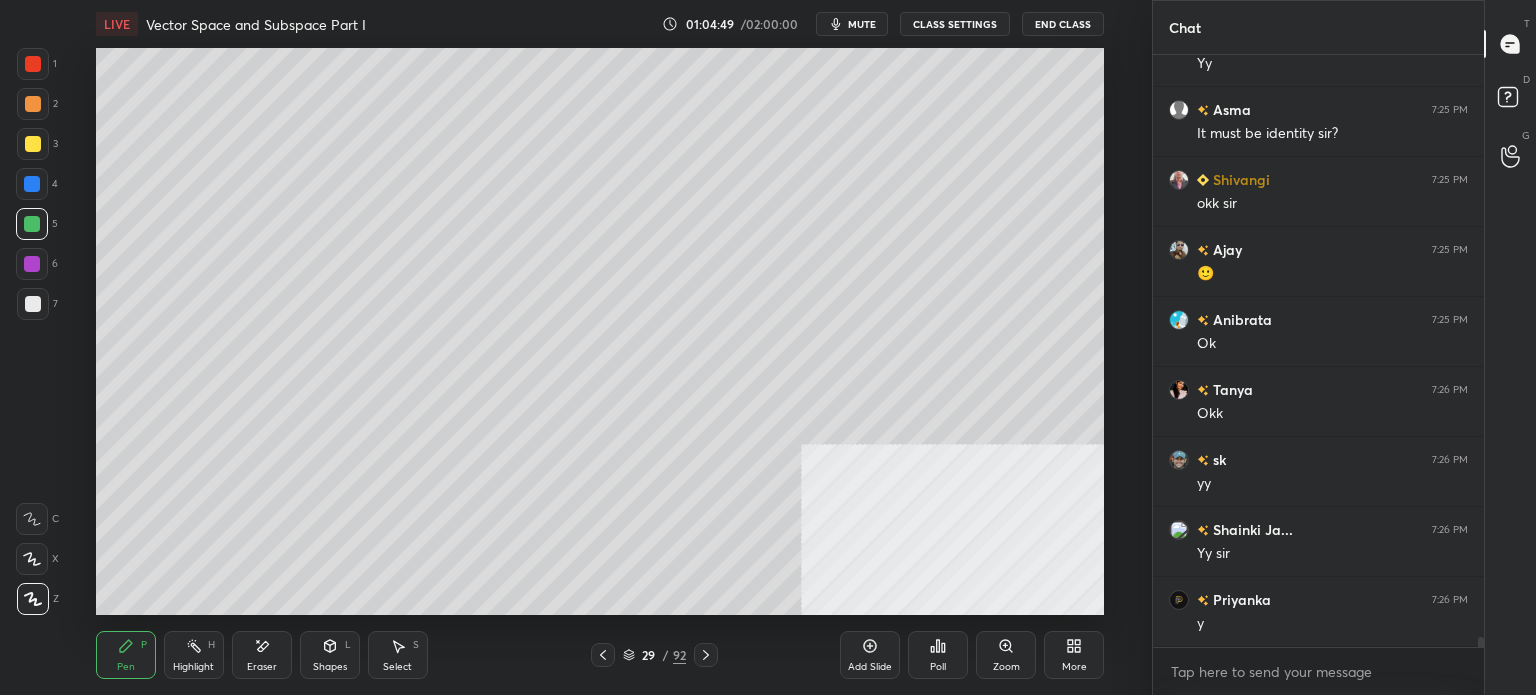 scroll, scrollTop: 35964, scrollLeft: 0, axis: vertical 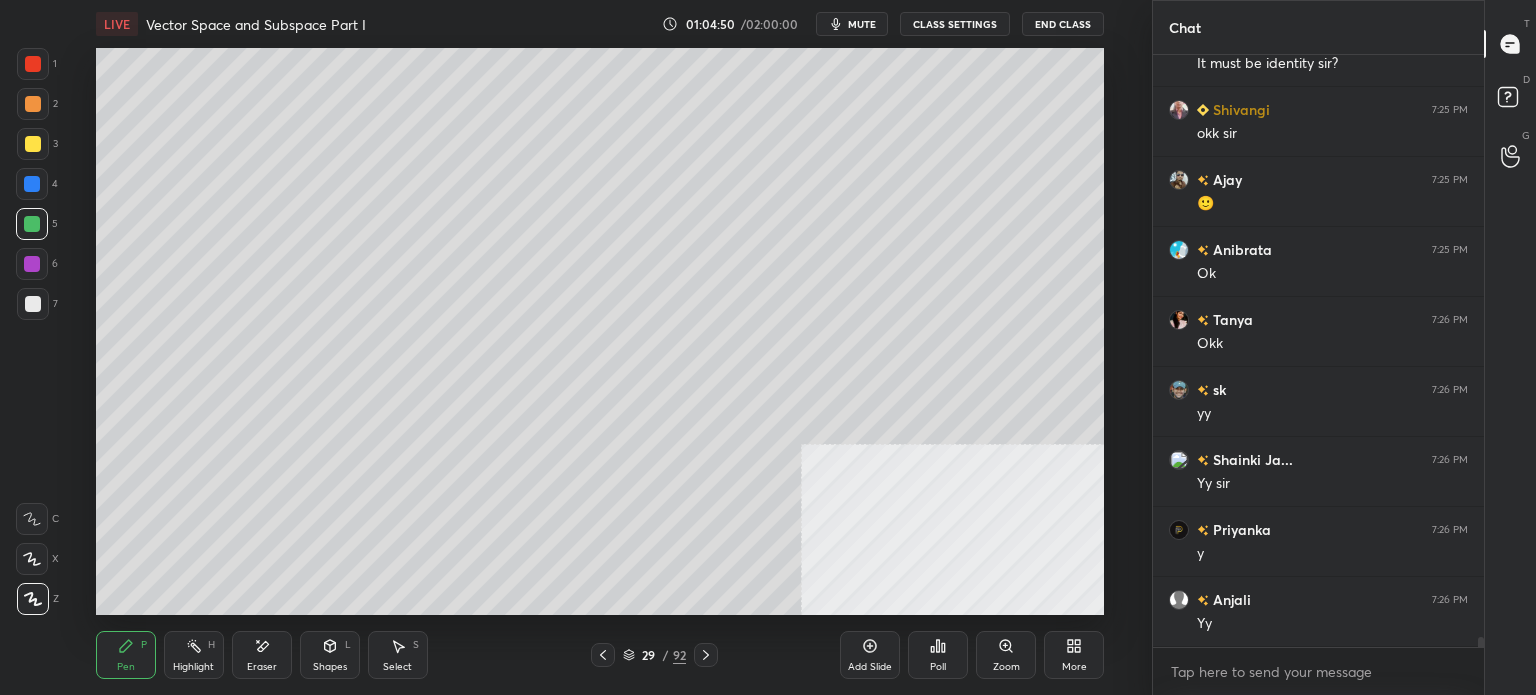click on "Select S" at bounding box center [398, 655] 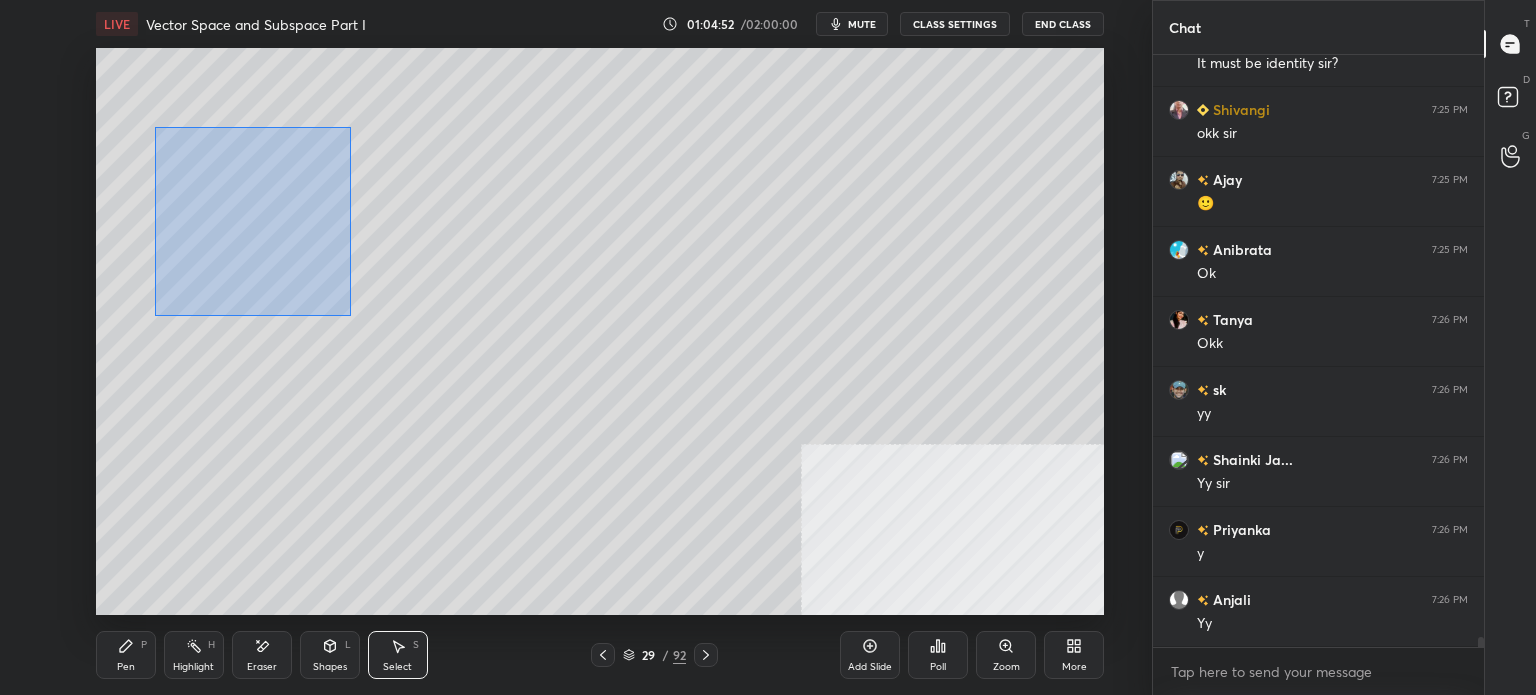 drag, startPoint x: 207, startPoint y: 170, endPoint x: 349, endPoint y: 315, distance: 202.95073 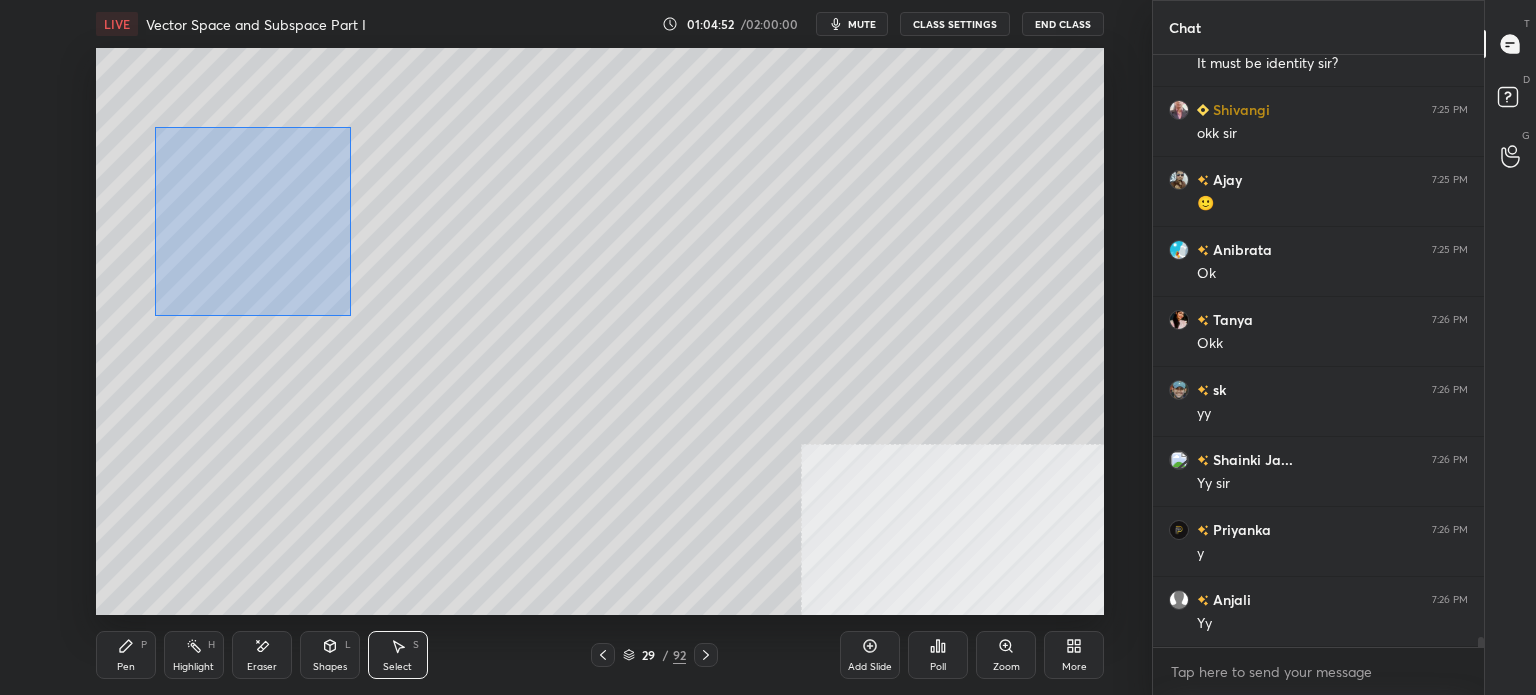 click on "0 ° Undo Copy Duplicate Duplicate to new slide Delete" at bounding box center [600, 331] 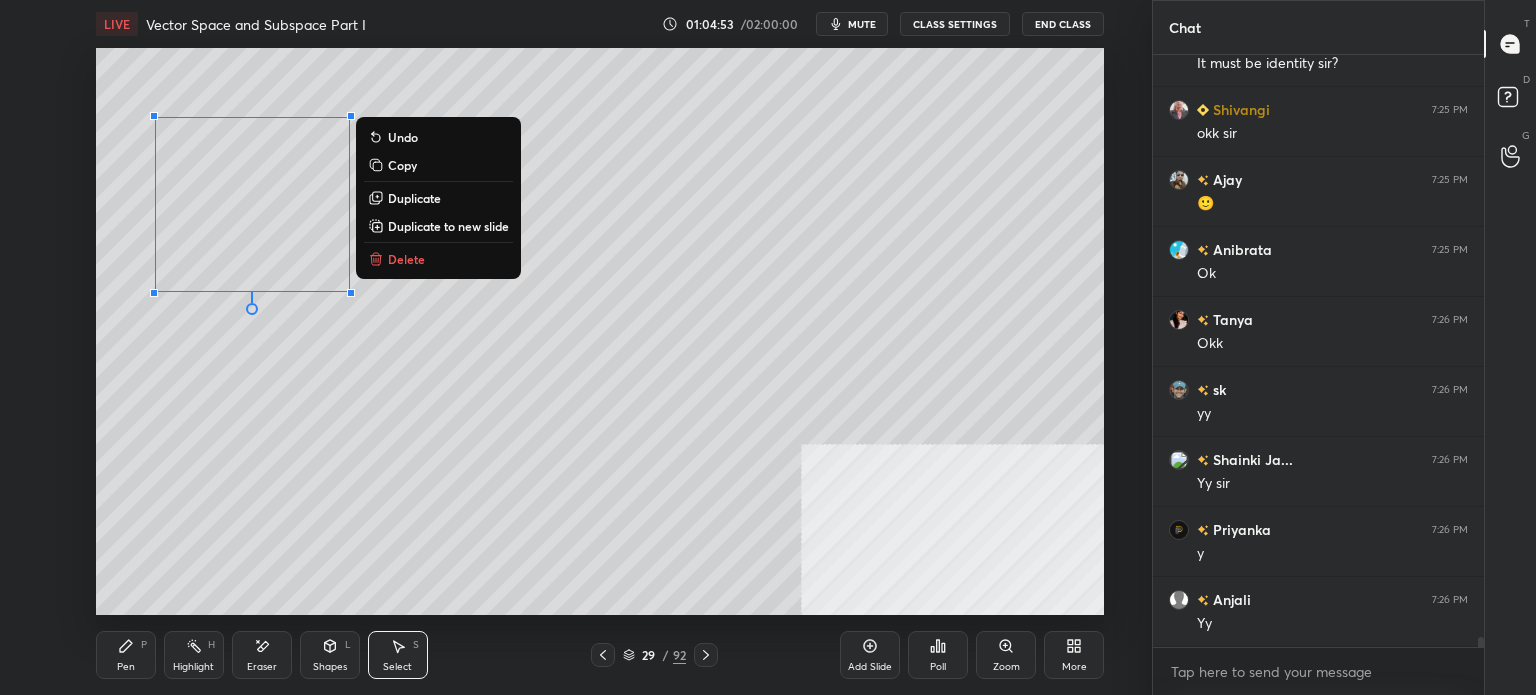 click on "Duplicate" at bounding box center (414, 198) 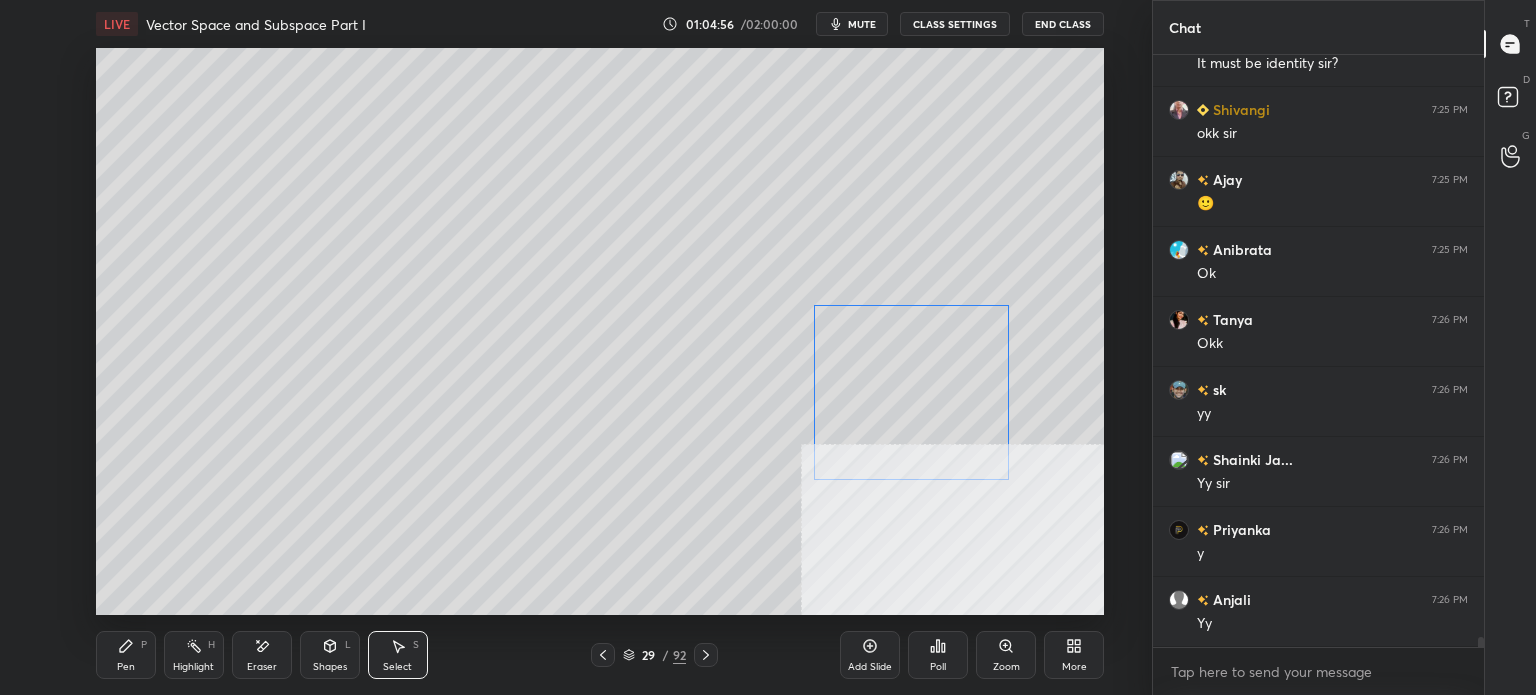 scroll, scrollTop: 36034, scrollLeft: 0, axis: vertical 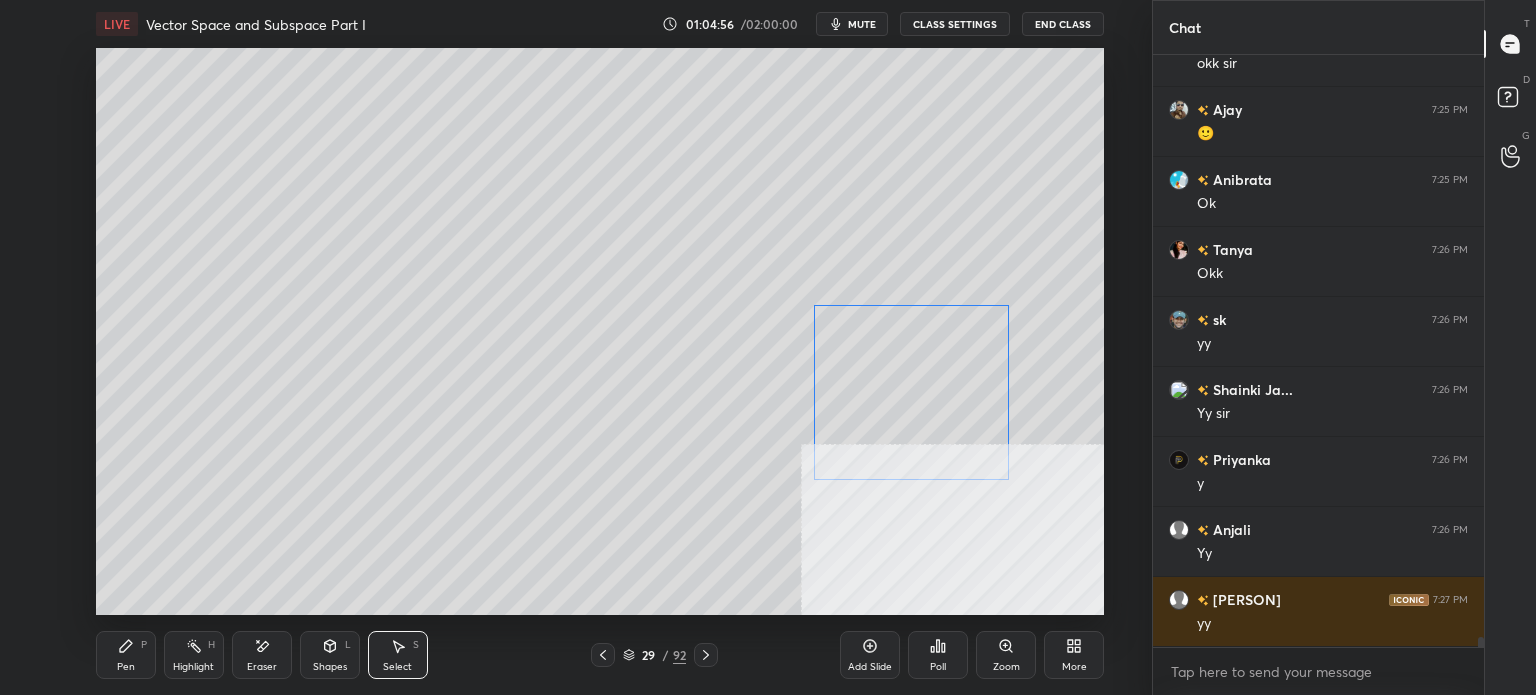 drag, startPoint x: 319, startPoint y: 246, endPoint x: 947, endPoint y: 405, distance: 647.81555 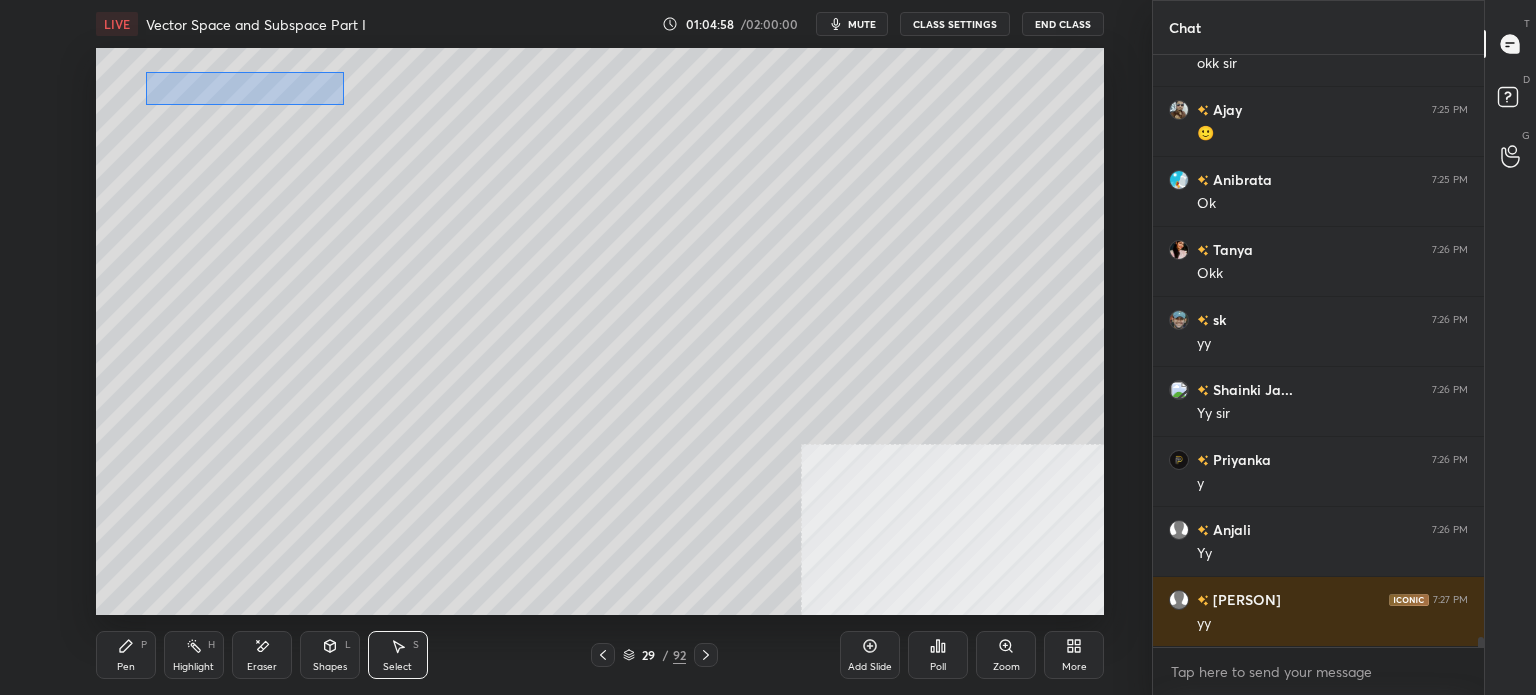 drag, startPoint x: 147, startPoint y: 72, endPoint x: 338, endPoint y: 99, distance: 192.89894 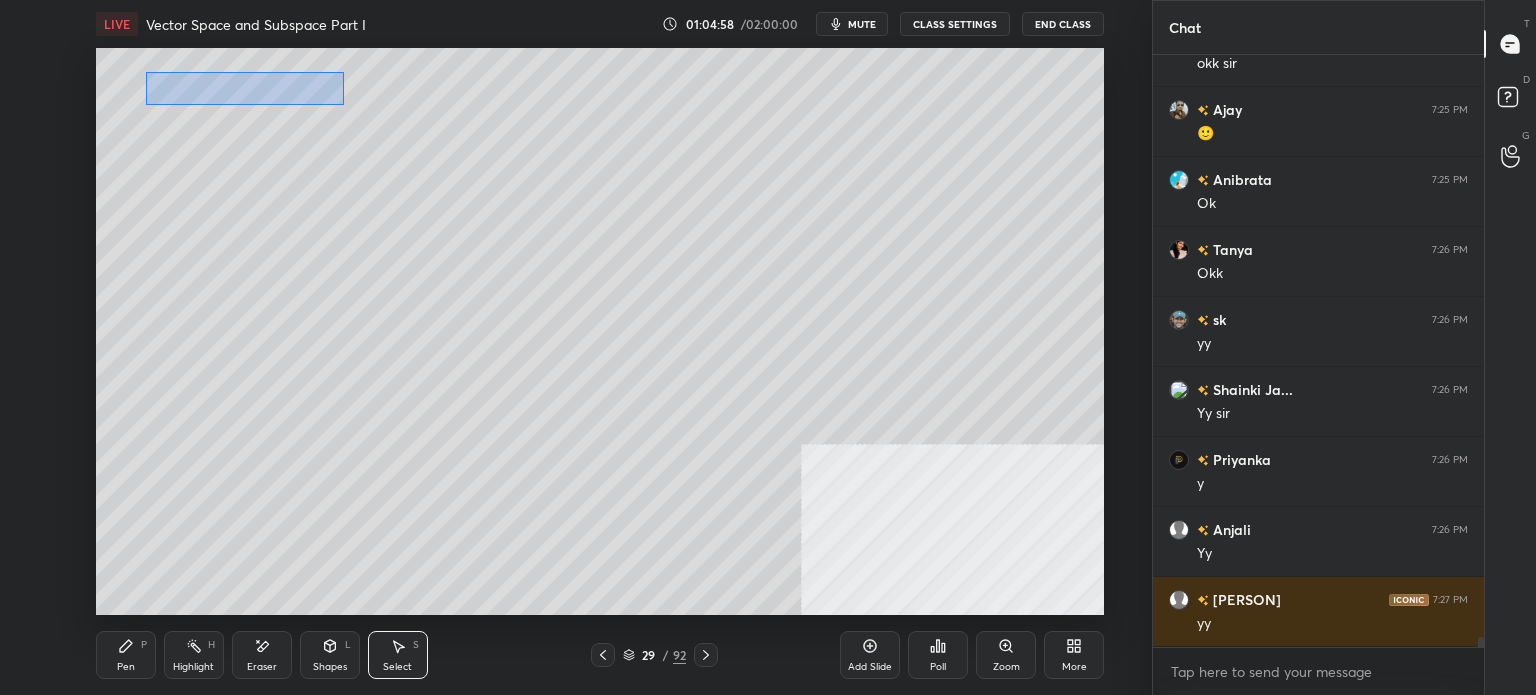 click on "0 ° Undo Copy Duplicate Duplicate to new slide Delete" at bounding box center (600, 331) 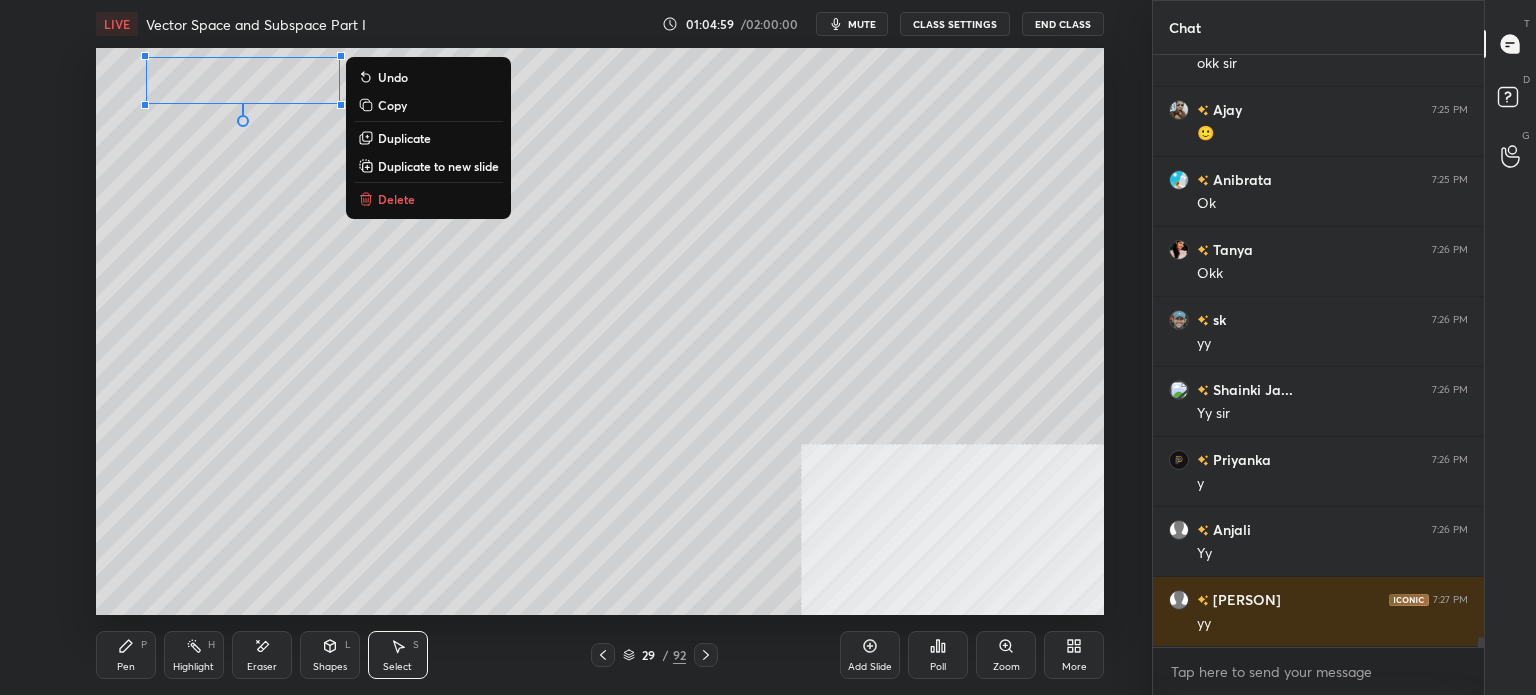 click on "Duplicate" at bounding box center [404, 138] 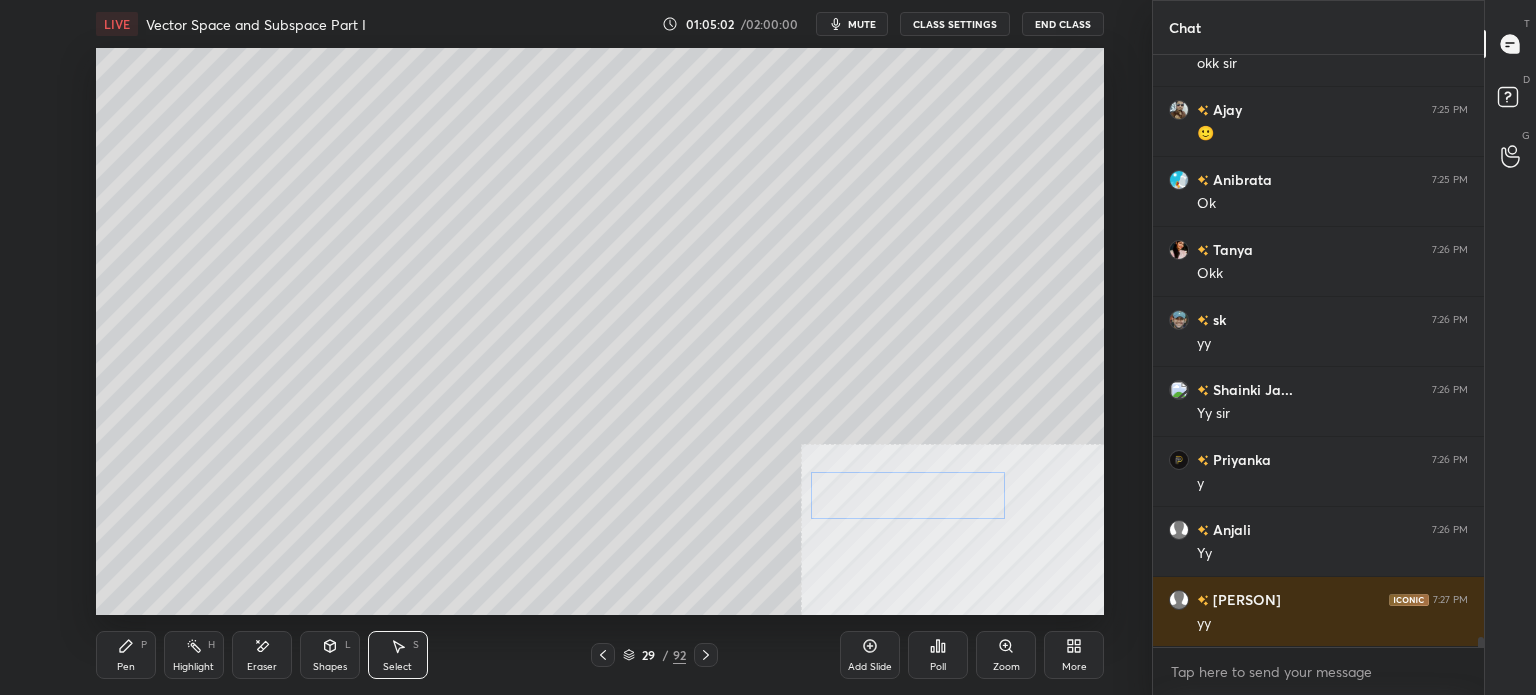 drag, startPoint x: 309, startPoint y: 118, endPoint x: 897, endPoint y: 512, distance: 707.7994 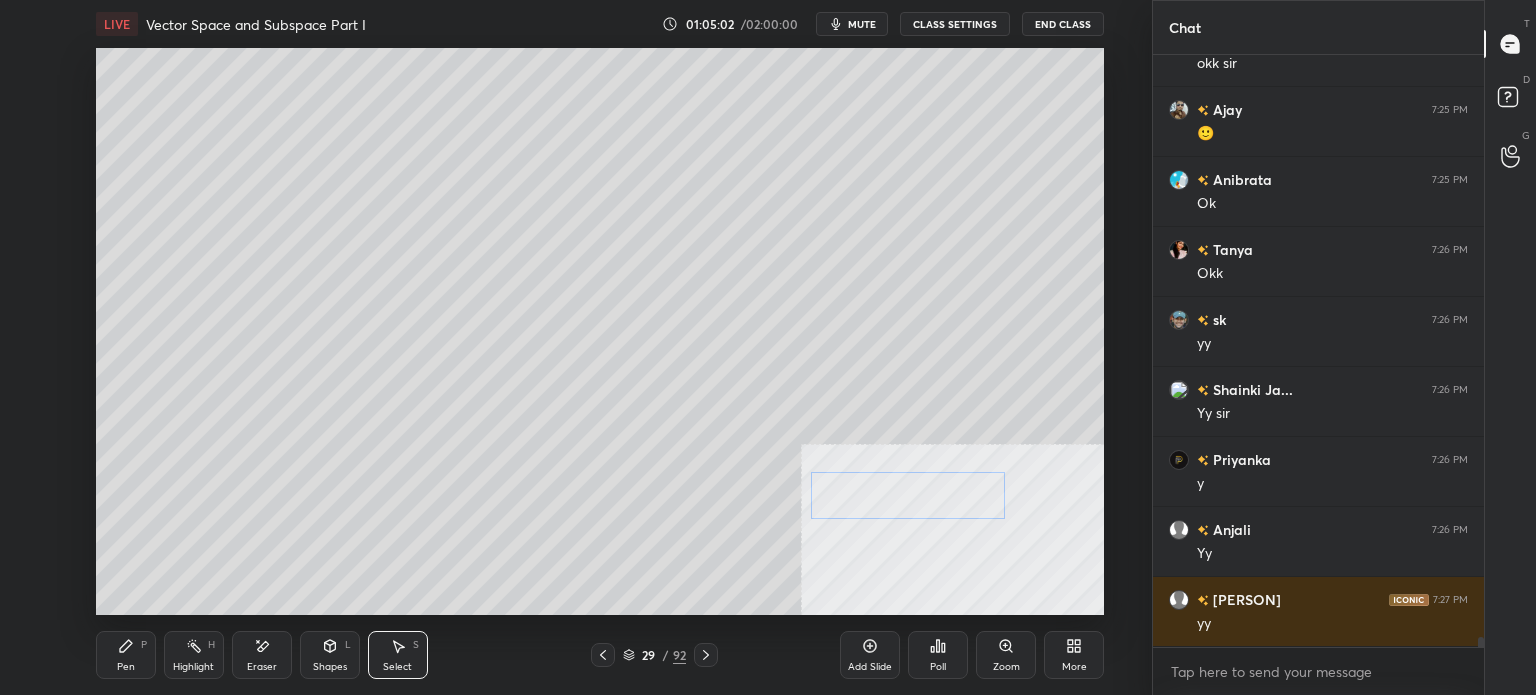 click on "0 ° Undo Copy Duplicate Duplicate to new slide Delete" at bounding box center [600, 331] 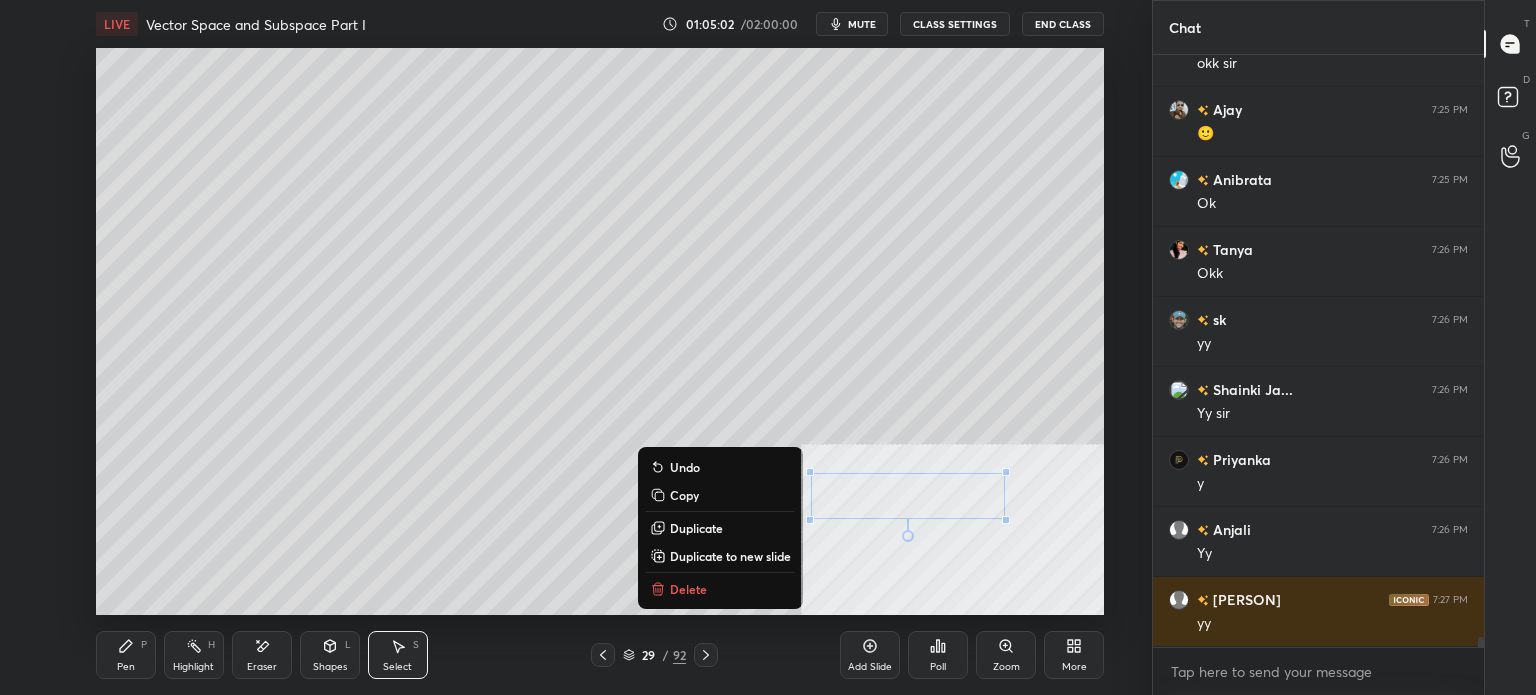 click on "0 ° Undo Copy Duplicate Duplicate to new slide Delete" at bounding box center [600, 331] 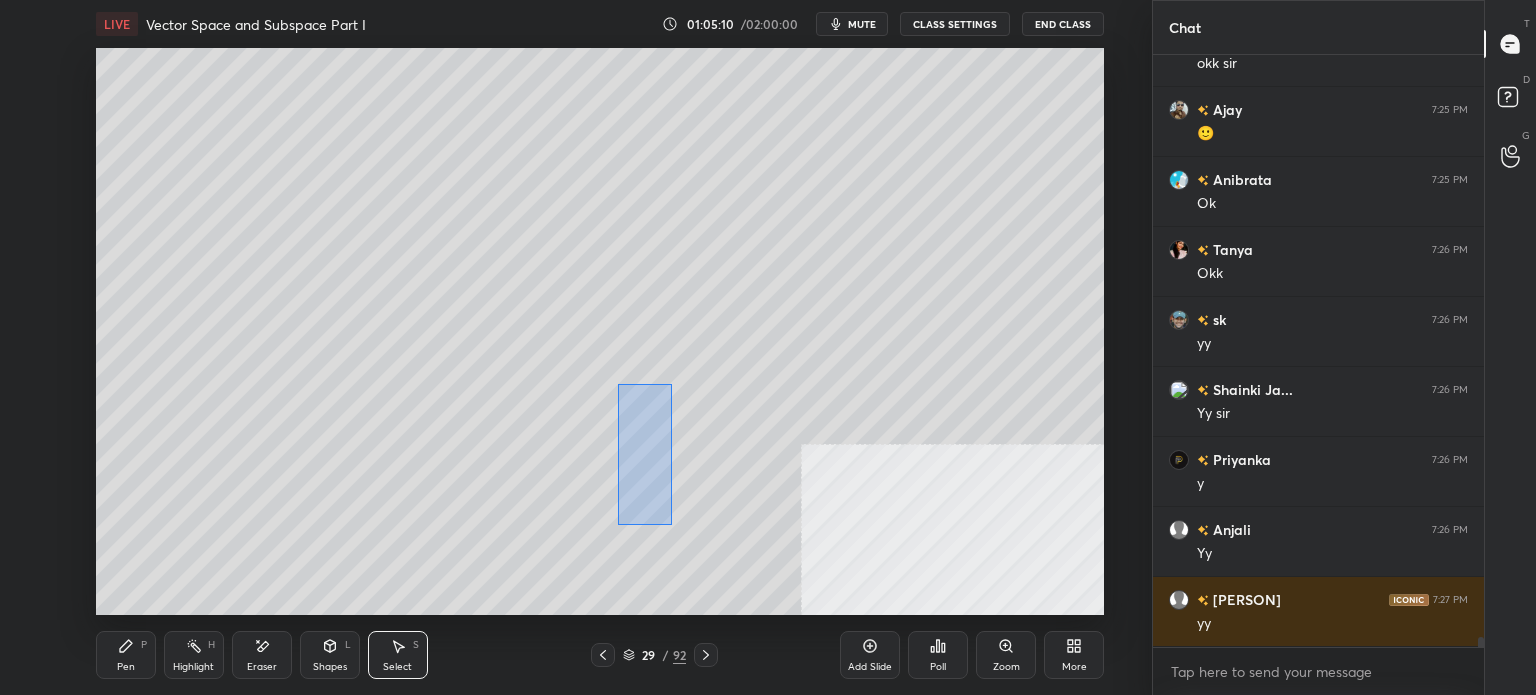 drag, startPoint x: 618, startPoint y: 383, endPoint x: 622, endPoint y: 481, distance: 98.0816 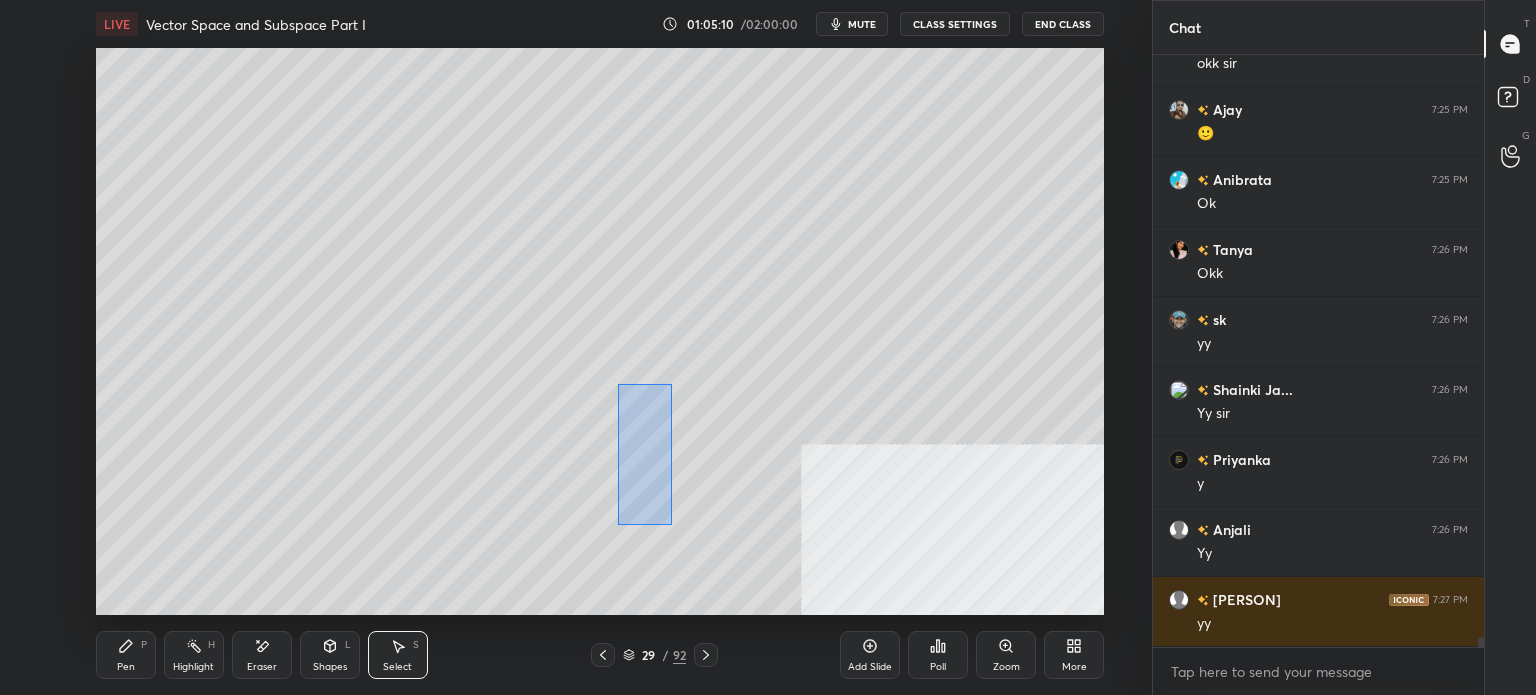 click on "0 ° Undo Copy Duplicate Duplicate to new slide Delete" at bounding box center [600, 331] 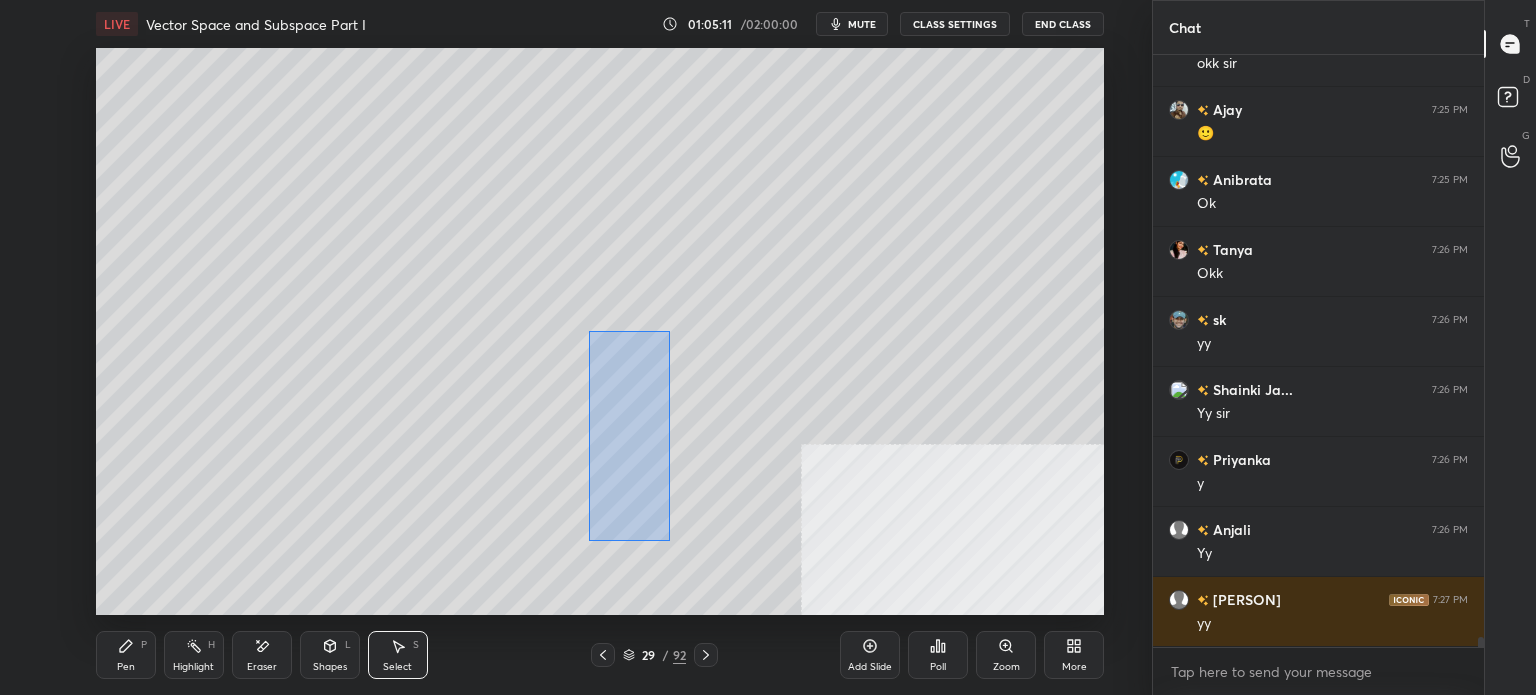 drag, startPoint x: 600, startPoint y: 368, endPoint x: 688, endPoint y: 549, distance: 201.25854 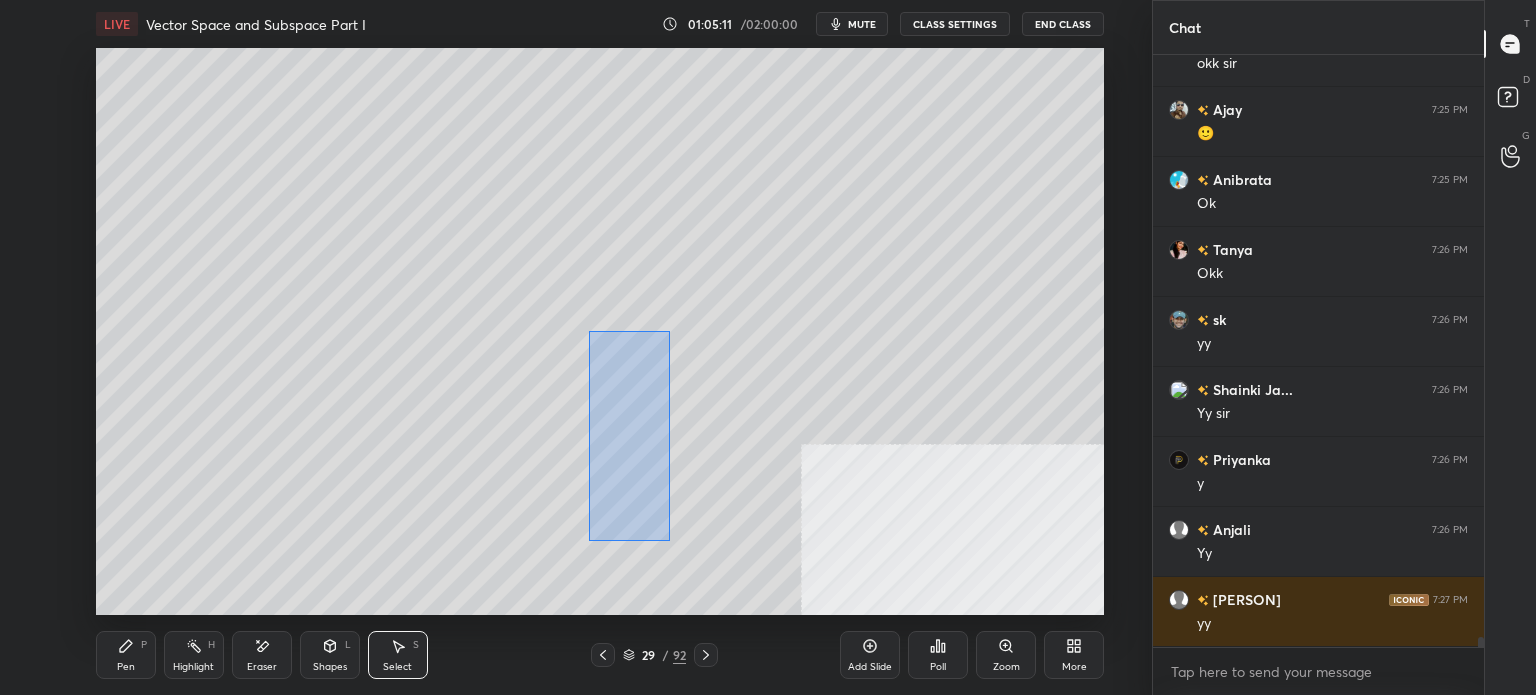 click on "0 ° Undo Copy Duplicate Duplicate to new slide Delete" at bounding box center (600, 331) 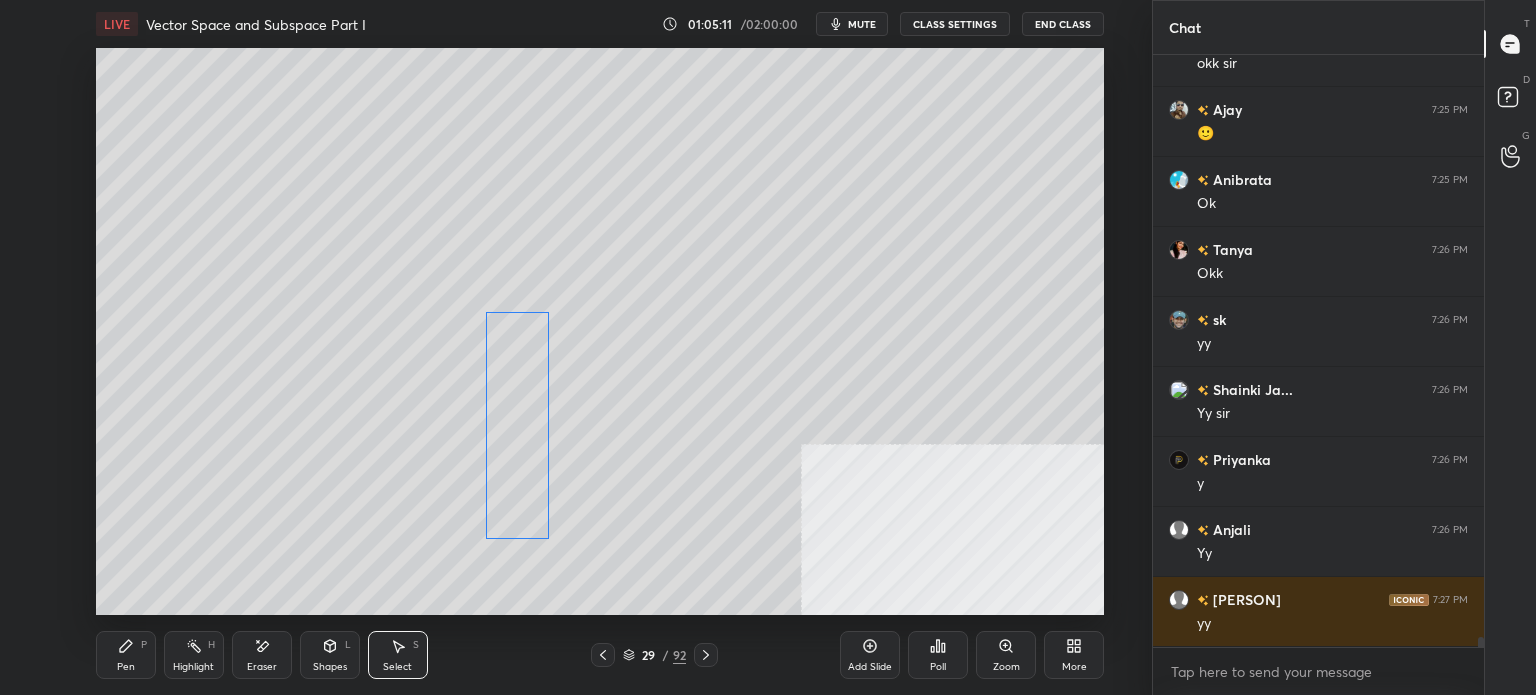 drag, startPoint x: 629, startPoint y: 463, endPoint x: 521, endPoint y: 471, distance: 108.29589 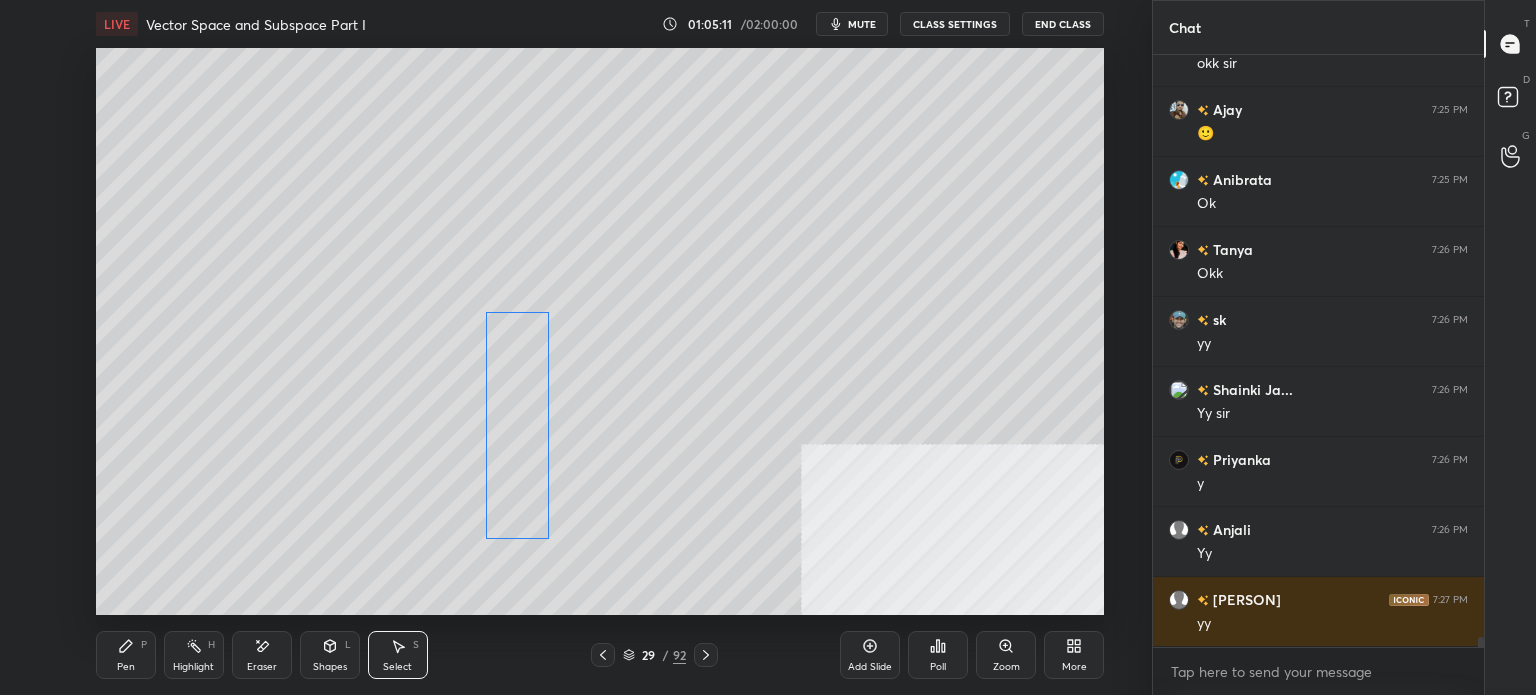 click on "0 ° Undo Copy Duplicate Duplicate to new slide Delete" at bounding box center (600, 331) 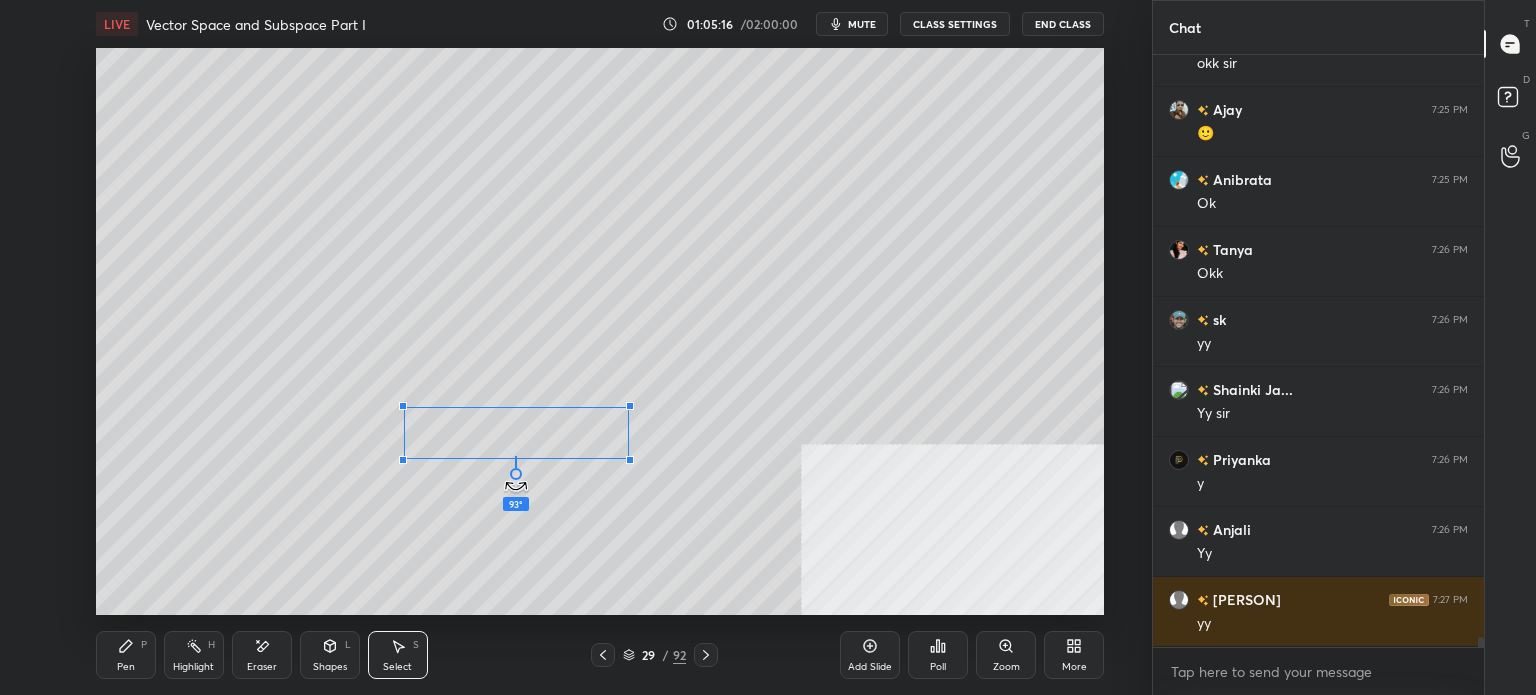 drag, startPoint x: 516, startPoint y: 564, endPoint x: 616, endPoint y: 431, distance: 166.40012 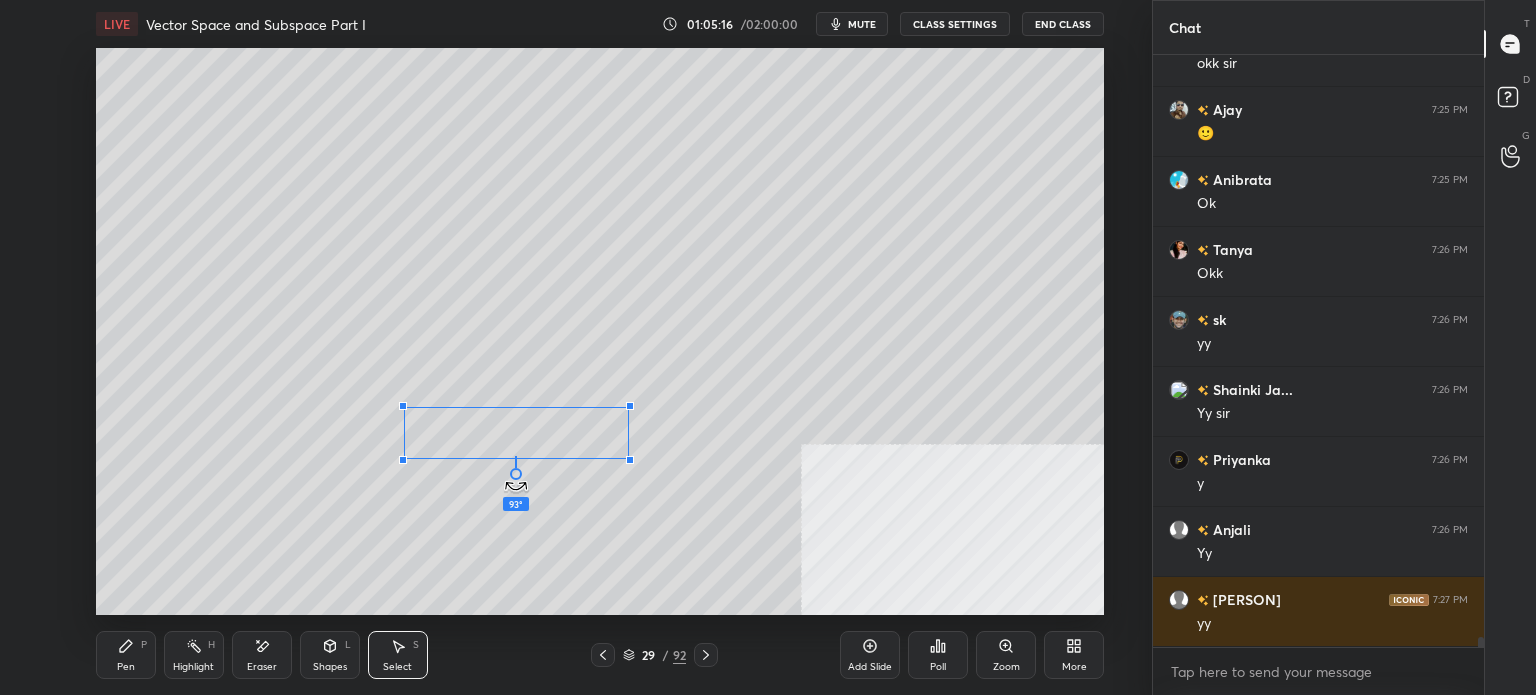 click on "93 ° Undo Copy Duplicate Duplicate to new slide Delete" at bounding box center (600, 331) 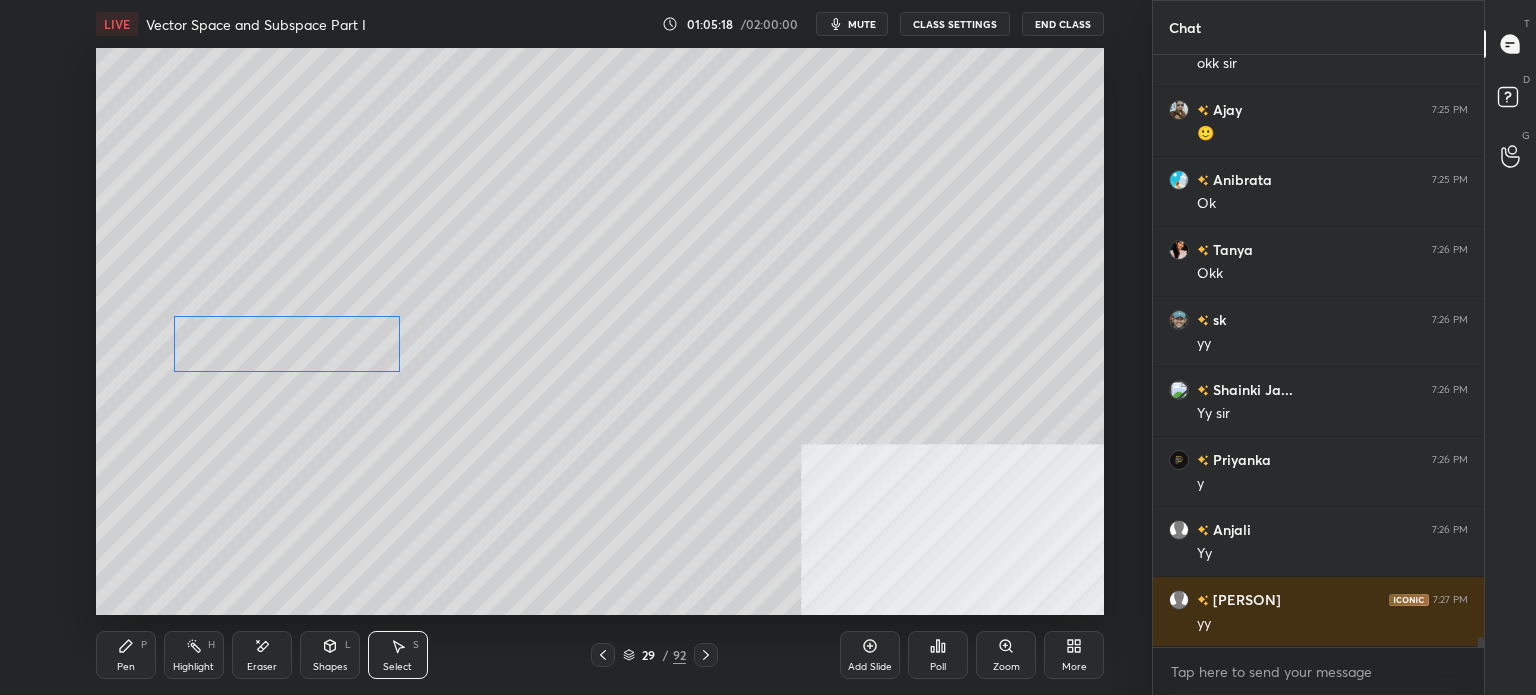 drag, startPoint x: 552, startPoint y: 429, endPoint x: 366, endPoint y: 373, distance: 194.24727 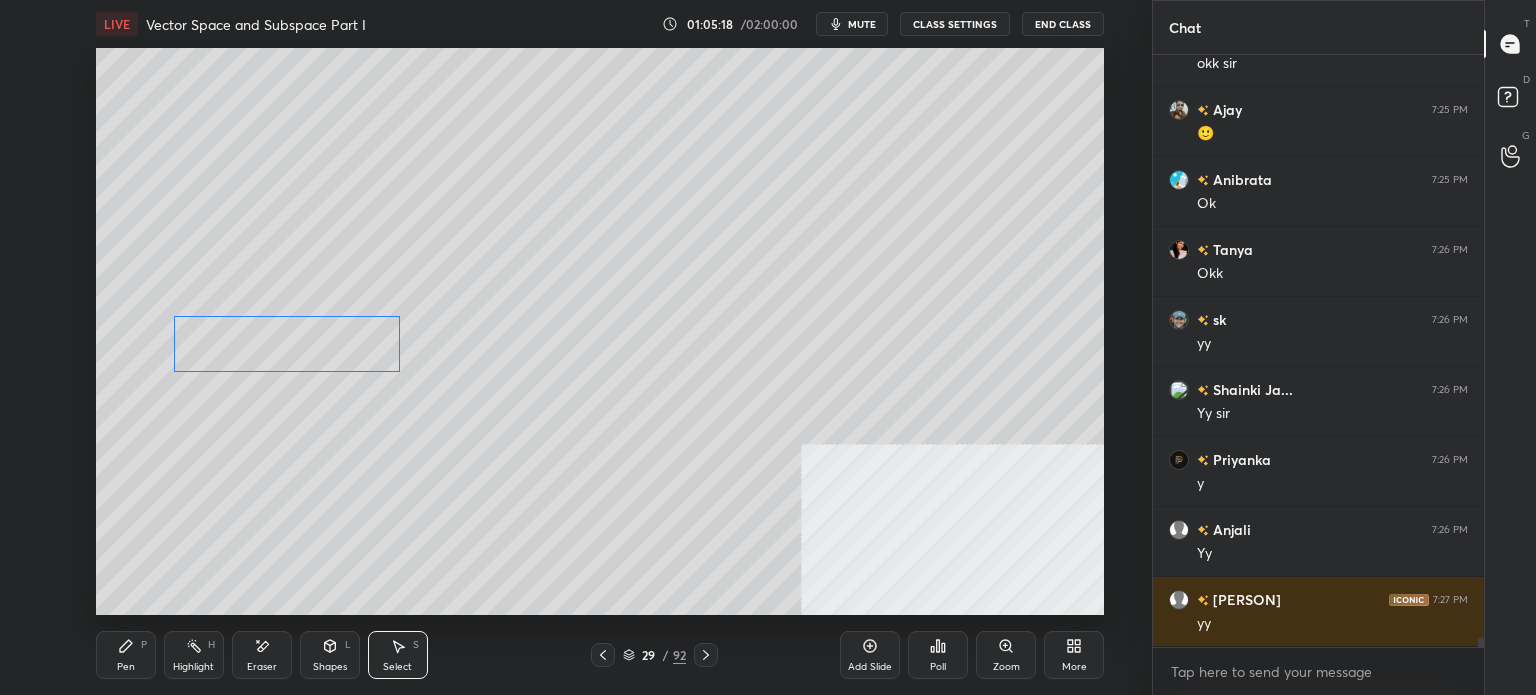 click on "0 ° Undo Copy Duplicate Duplicate to new slide Delete" at bounding box center [600, 331] 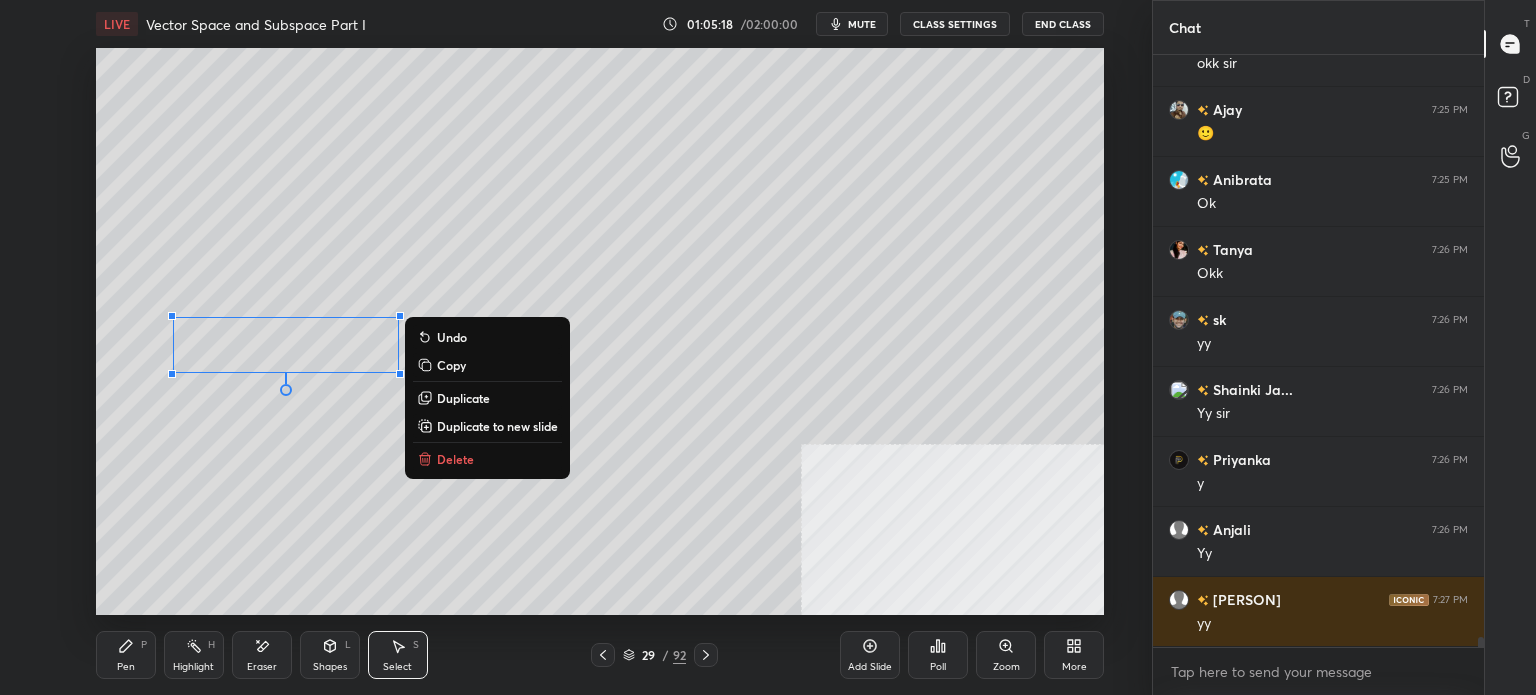 scroll, scrollTop: 36104, scrollLeft: 0, axis: vertical 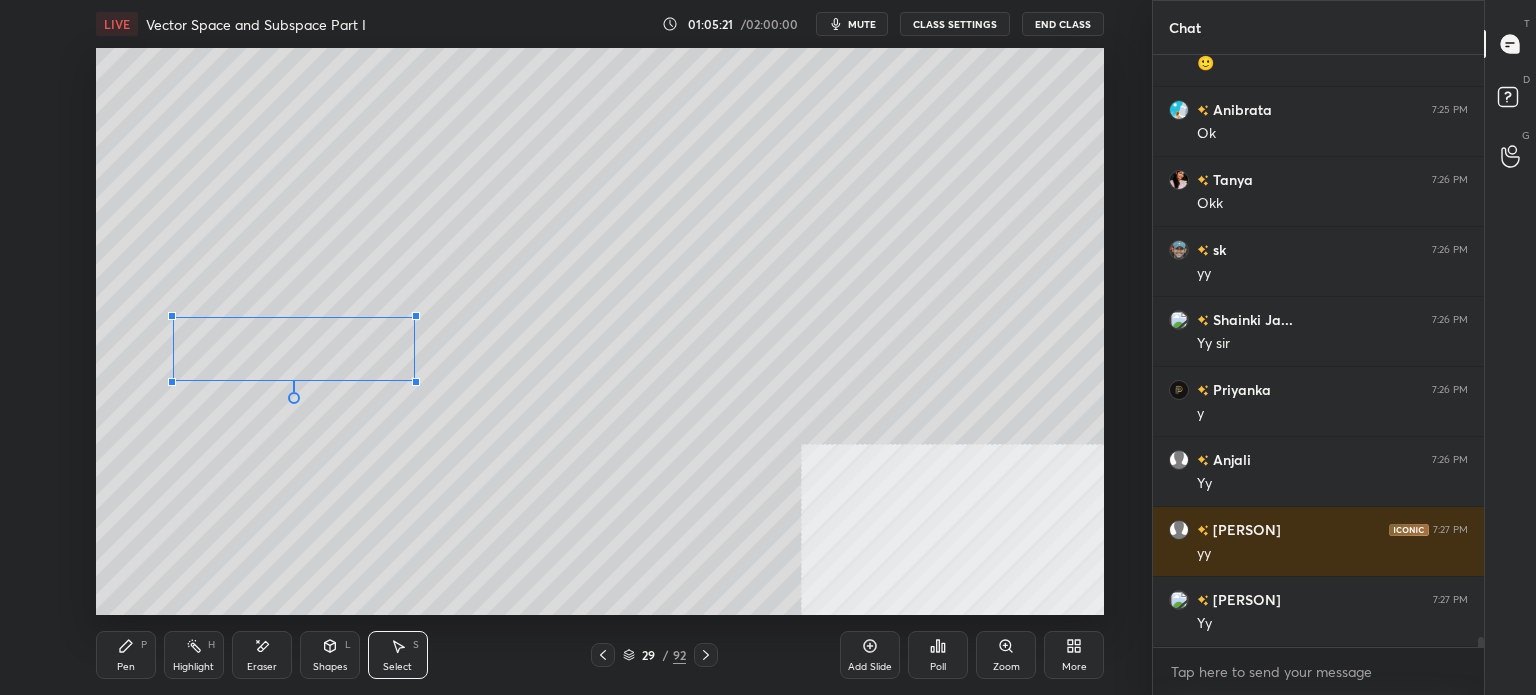 drag, startPoint x: 401, startPoint y: 376, endPoint x: 380, endPoint y: 374, distance: 21.095022 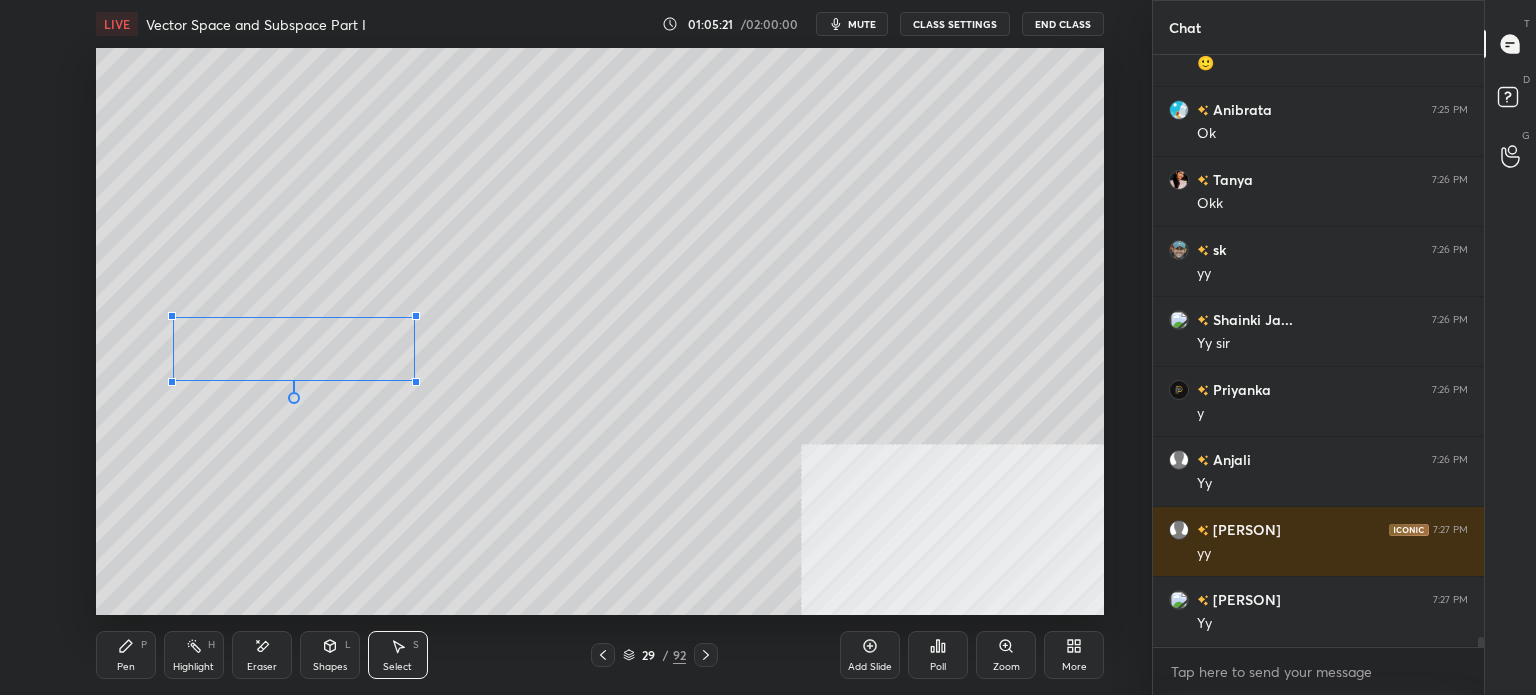 click at bounding box center [416, 382] 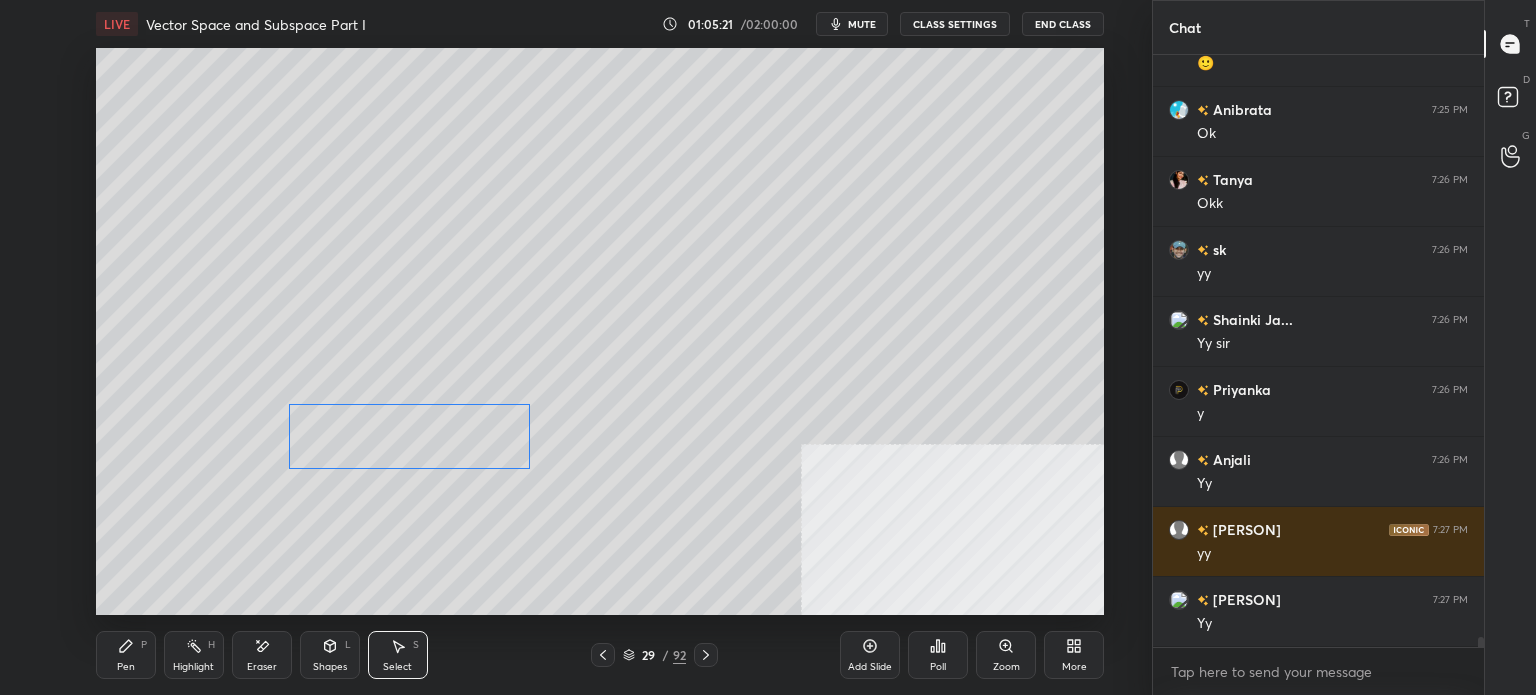 scroll, scrollTop: 36174, scrollLeft: 0, axis: vertical 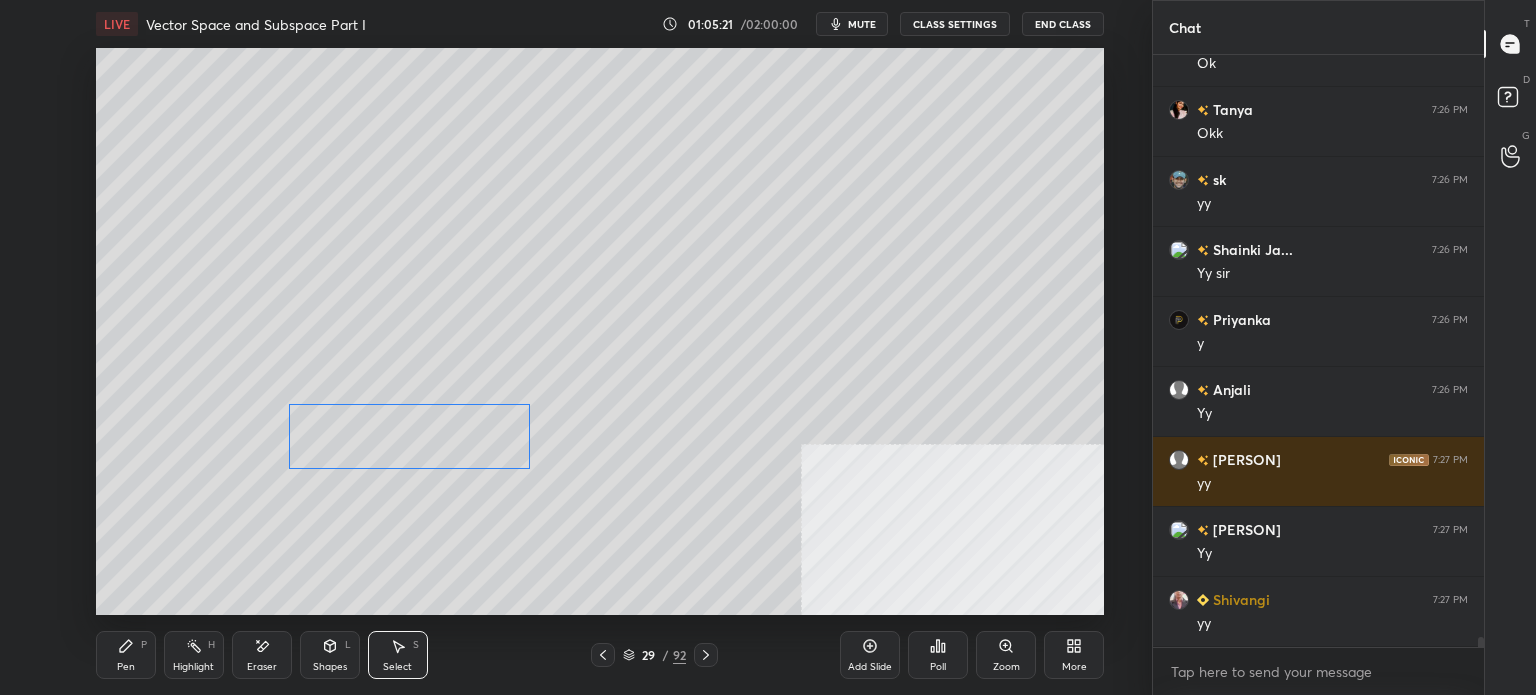 drag, startPoint x: 356, startPoint y: 367, endPoint x: 466, endPoint y: 454, distance: 140.24622 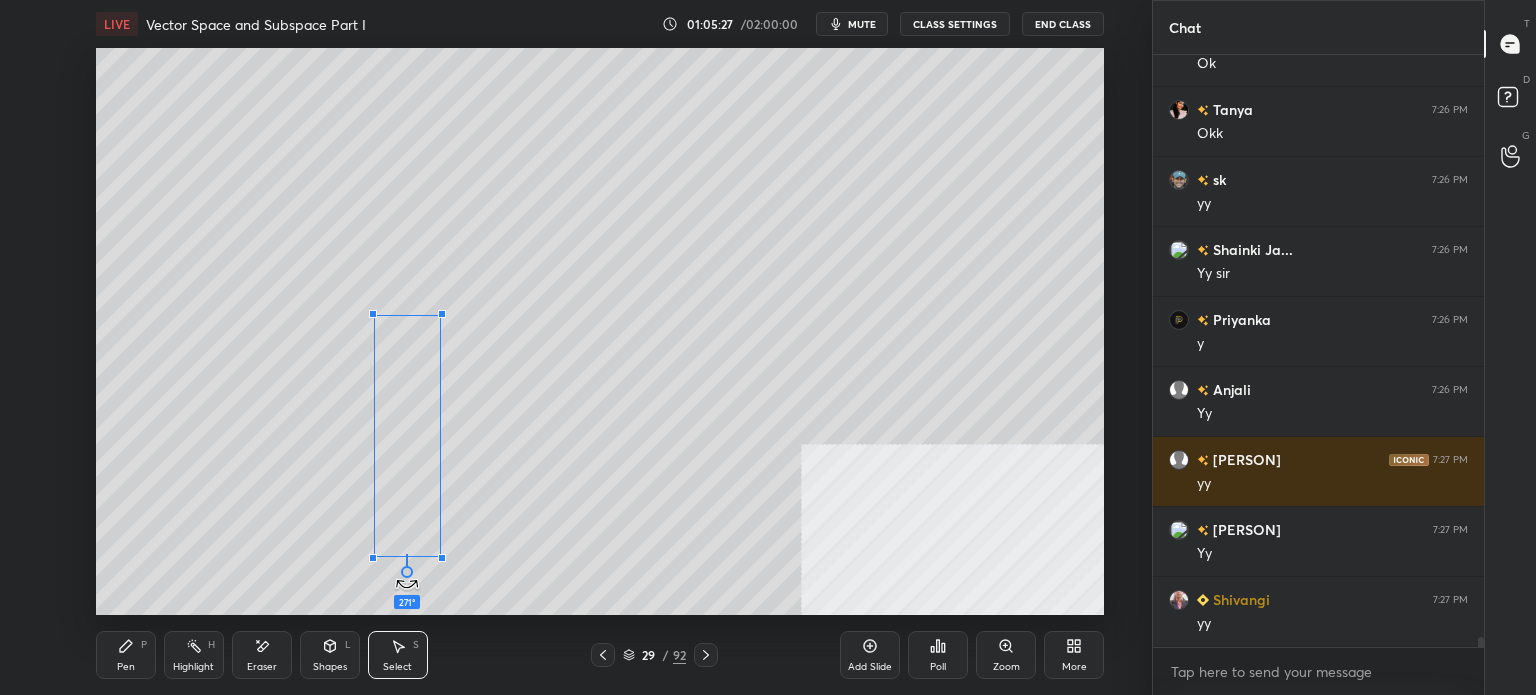 drag, startPoint x: 408, startPoint y: 489, endPoint x: 423, endPoint y: 435, distance: 56.044624 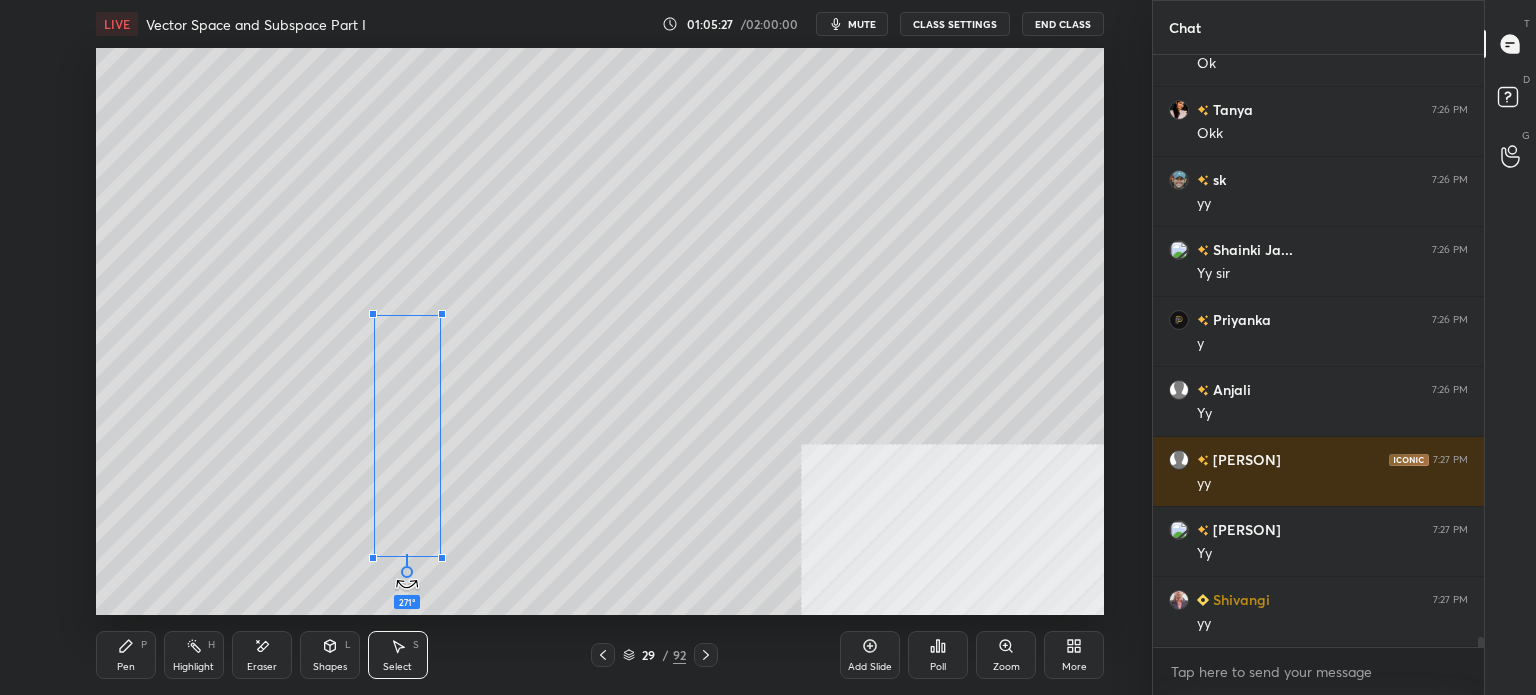 click on "271 ° Undo Copy Duplicate Duplicate to new slide Delete" at bounding box center [600, 331] 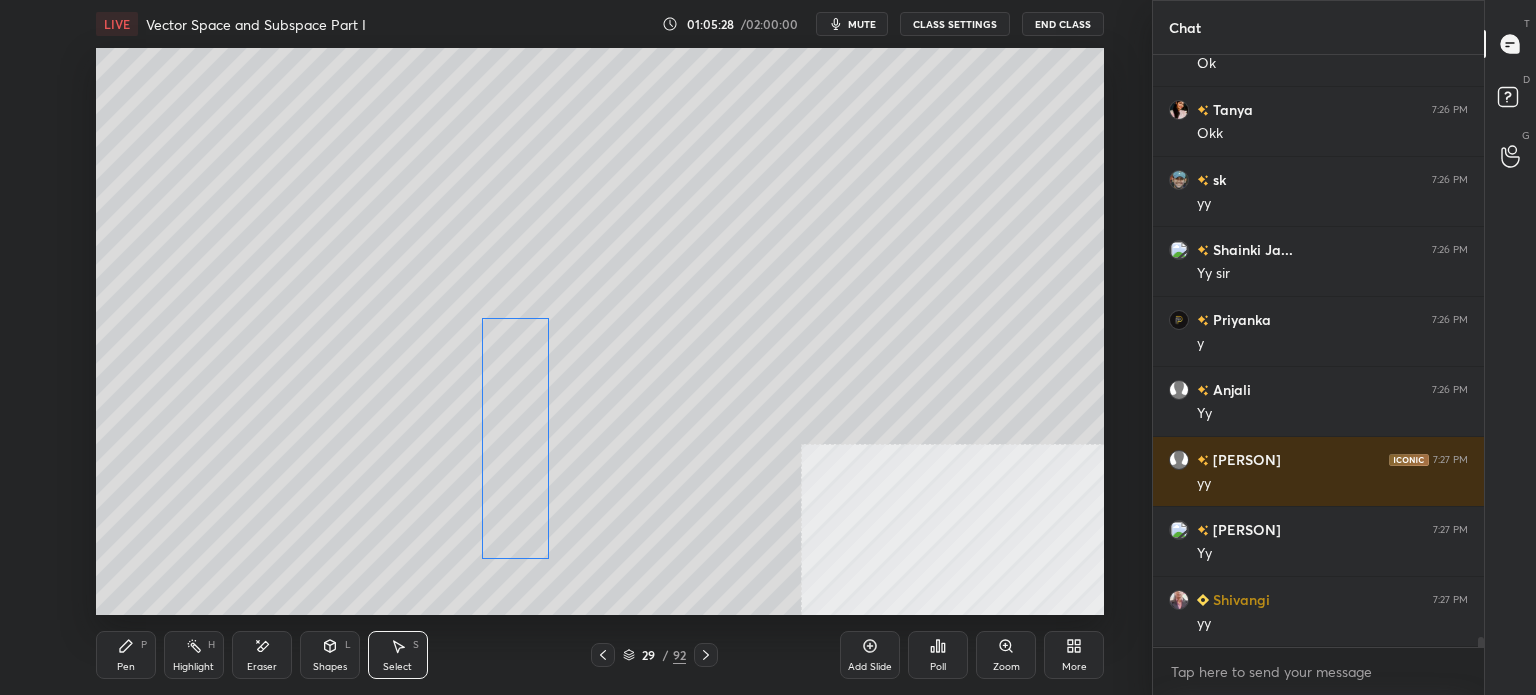 drag, startPoint x: 458, startPoint y: 469, endPoint x: 509, endPoint y: 470, distance: 51.009804 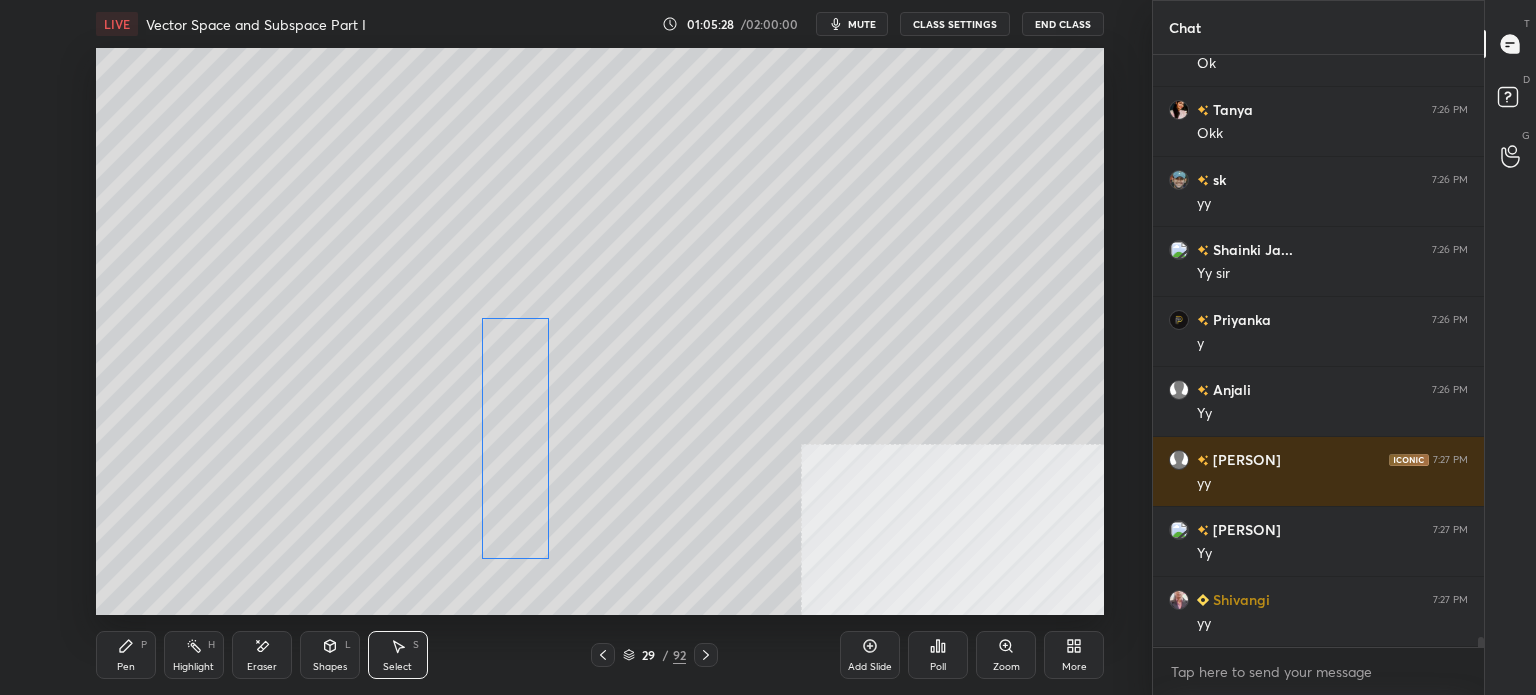 click on "0 ° Undo Copy Duplicate Duplicate to new slide Delete" at bounding box center [600, 331] 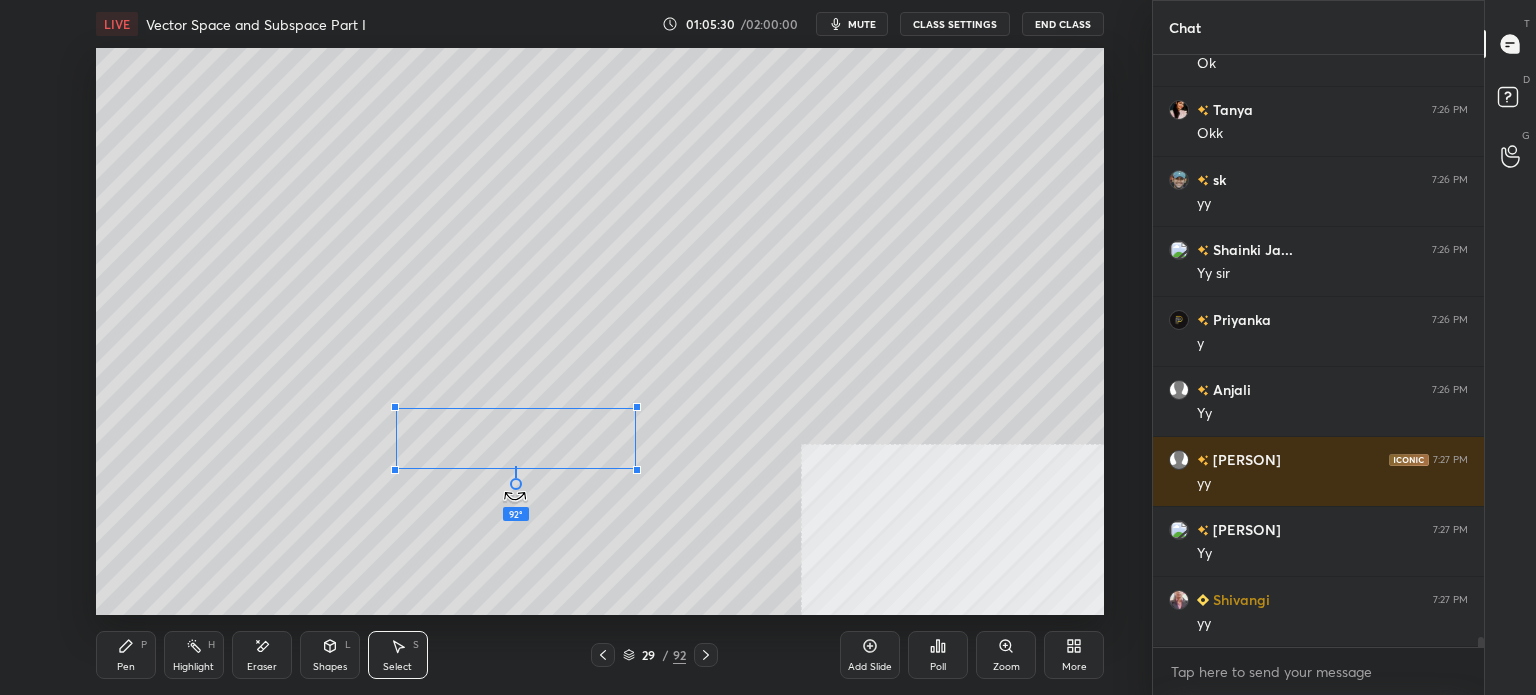 drag, startPoint x: 517, startPoint y: 575, endPoint x: 516, endPoint y: 463, distance: 112.00446 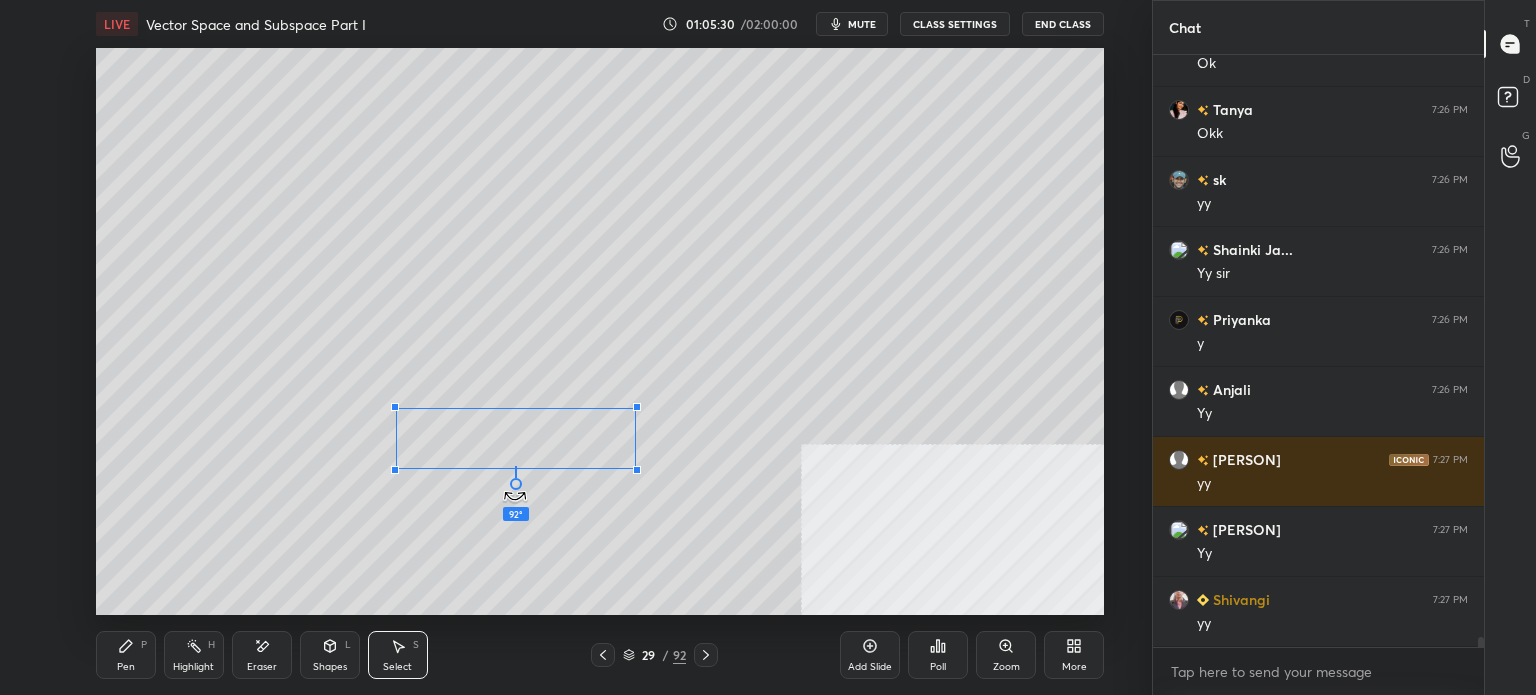 click on "92 ° Undo Copy Duplicate Duplicate to new slide Delete" at bounding box center (600, 331) 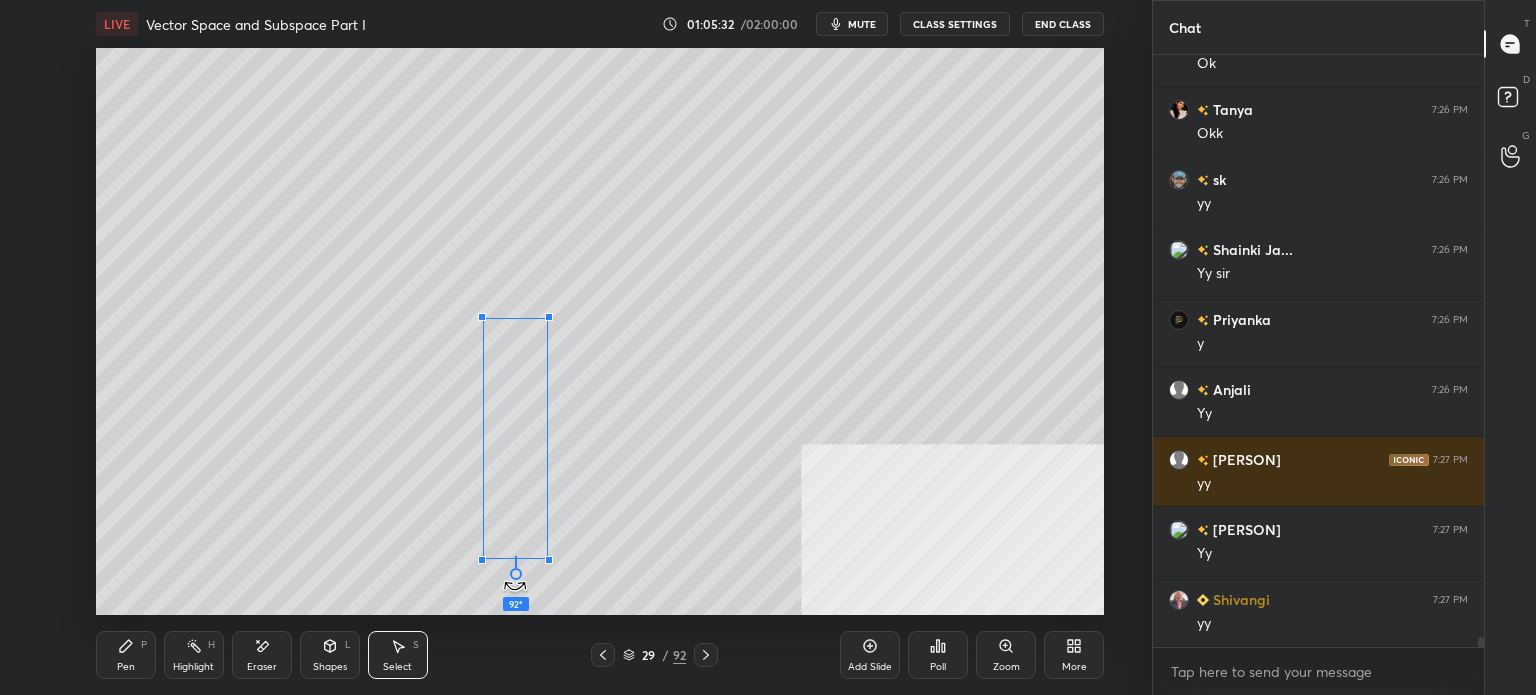 drag, startPoint x: 517, startPoint y: 491, endPoint x: 551, endPoint y: 437, distance: 63.812225 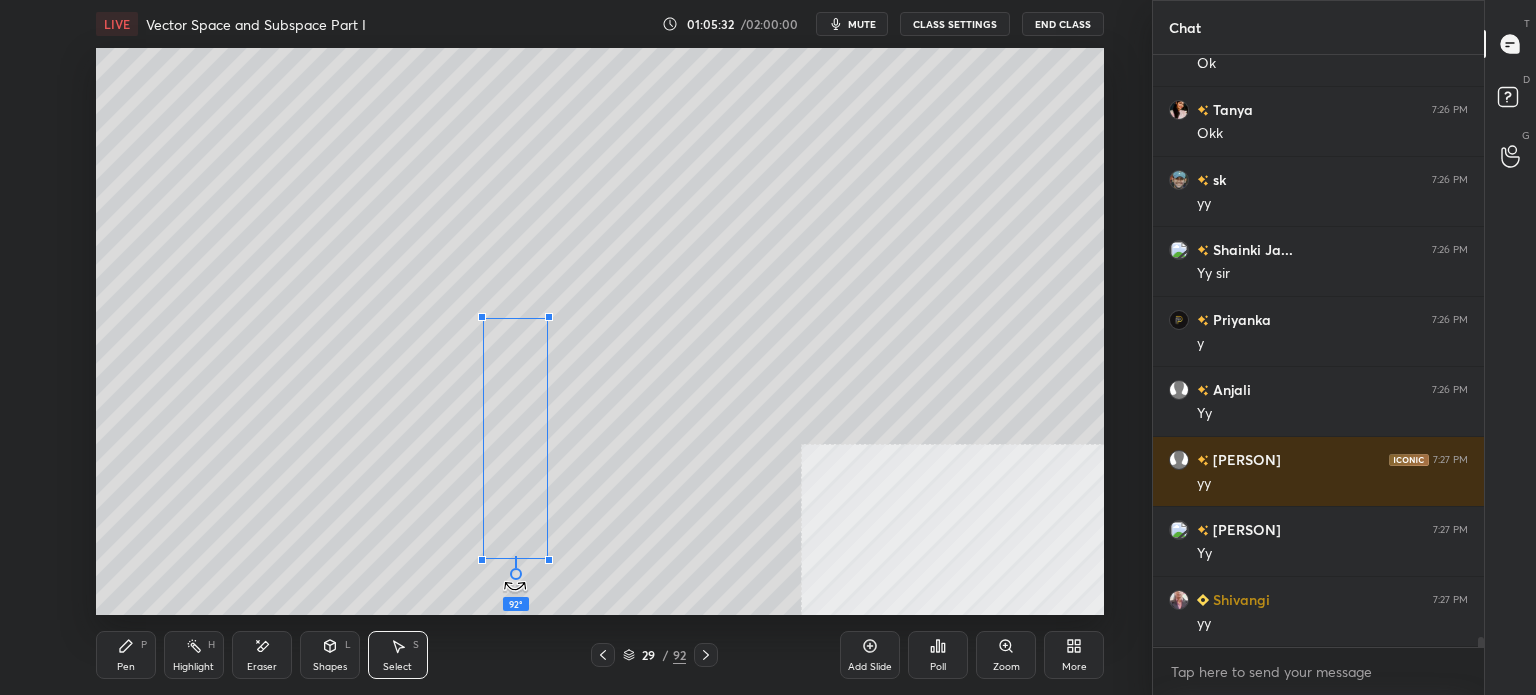 click on "92 ° Undo Copy Duplicate Duplicate to new slide Delete" at bounding box center [600, 331] 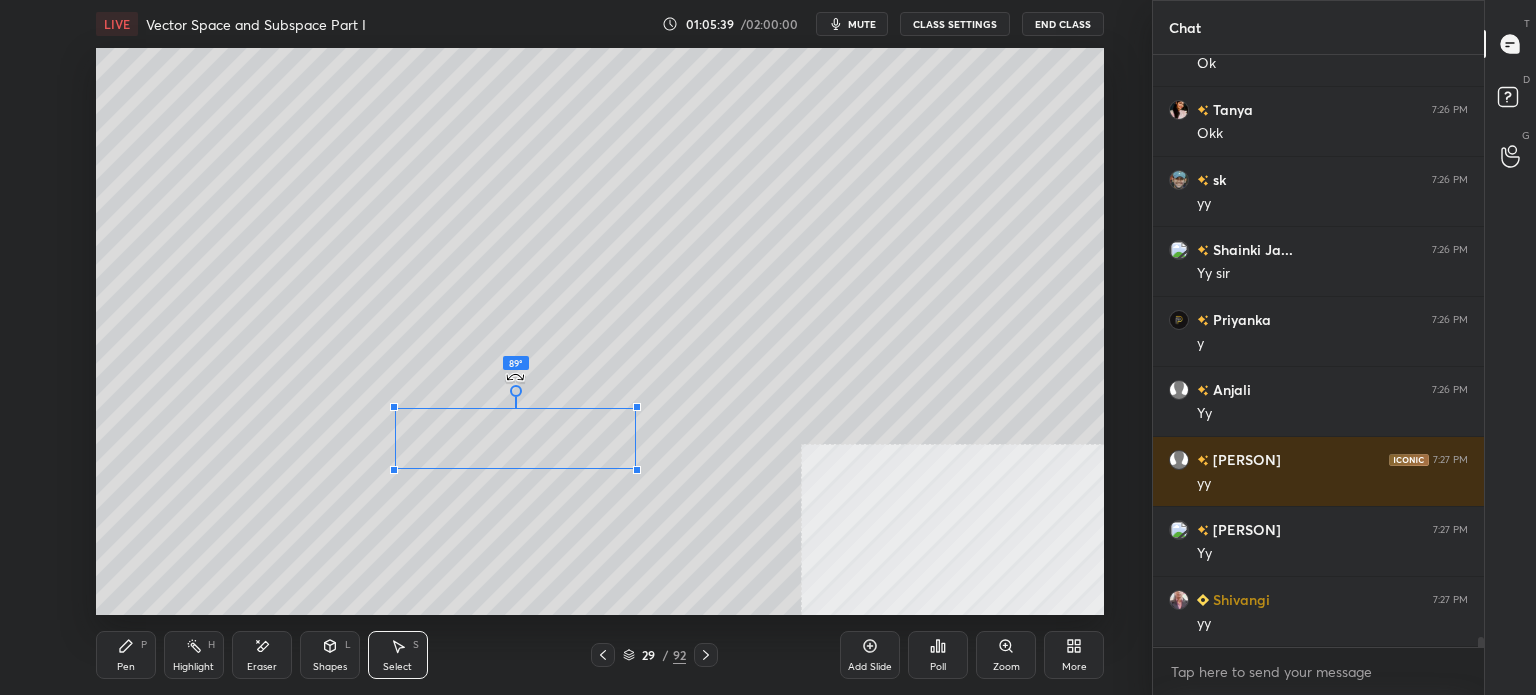 drag, startPoint x: 512, startPoint y: 303, endPoint x: 424, endPoint y: 438, distance: 161.149 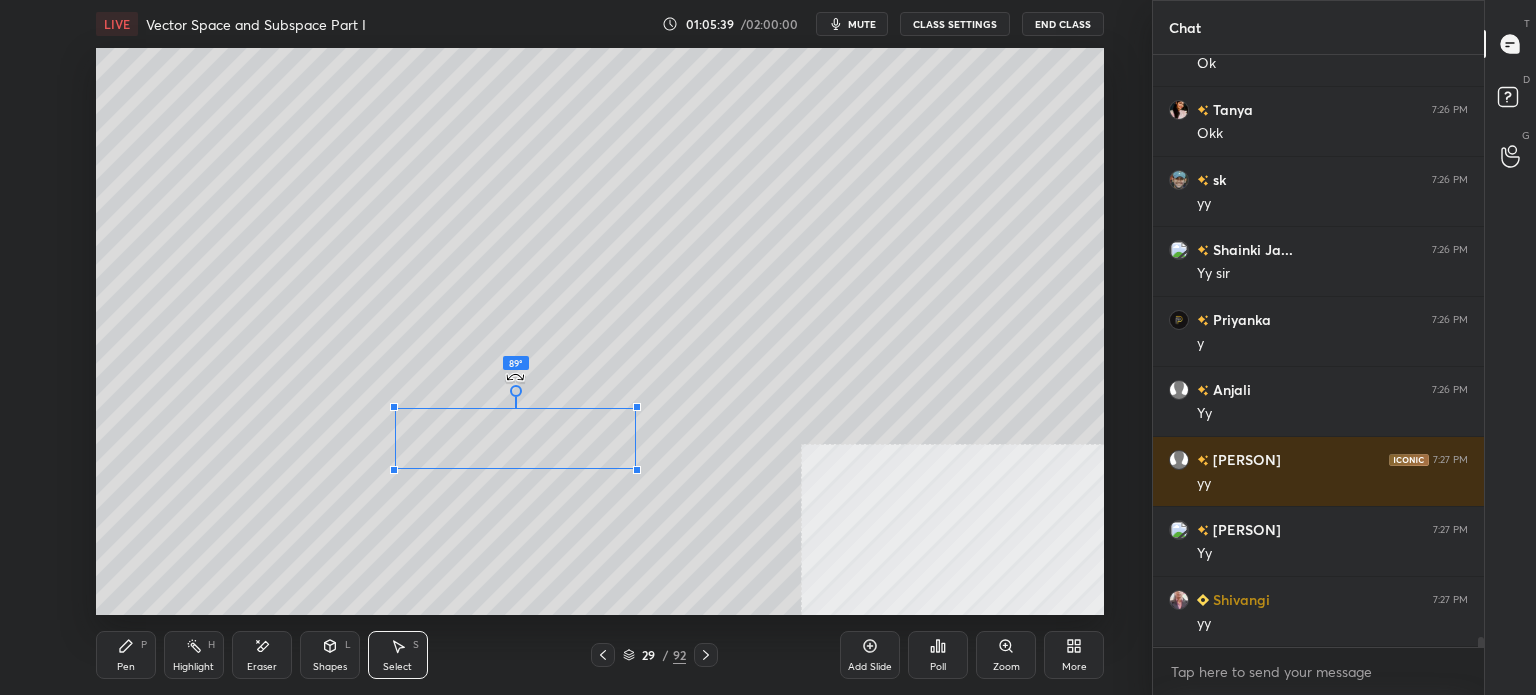 click on "89 ° Undo Copy Duplicate Duplicate to new slide Delete" at bounding box center [600, 331] 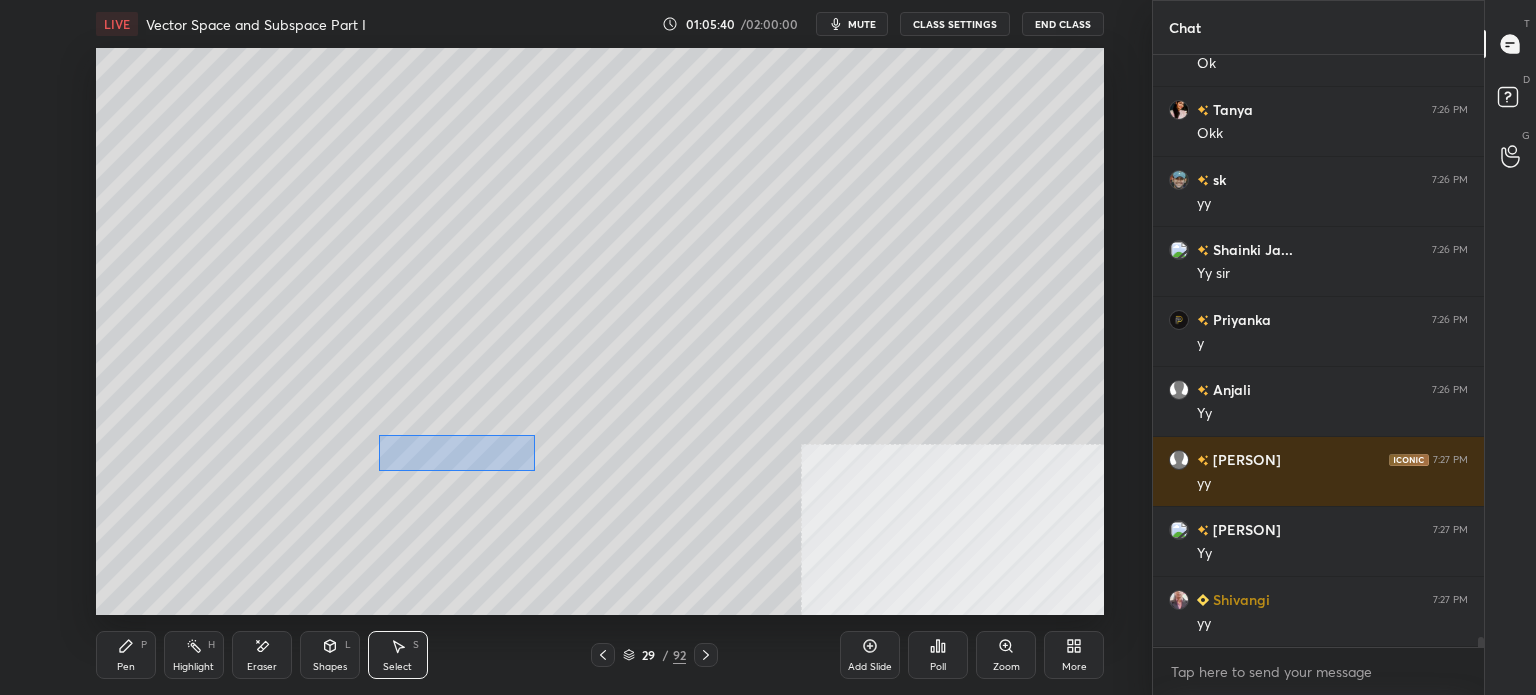 drag, startPoint x: 534, startPoint y: 470, endPoint x: 365, endPoint y: 423, distance: 175.4138 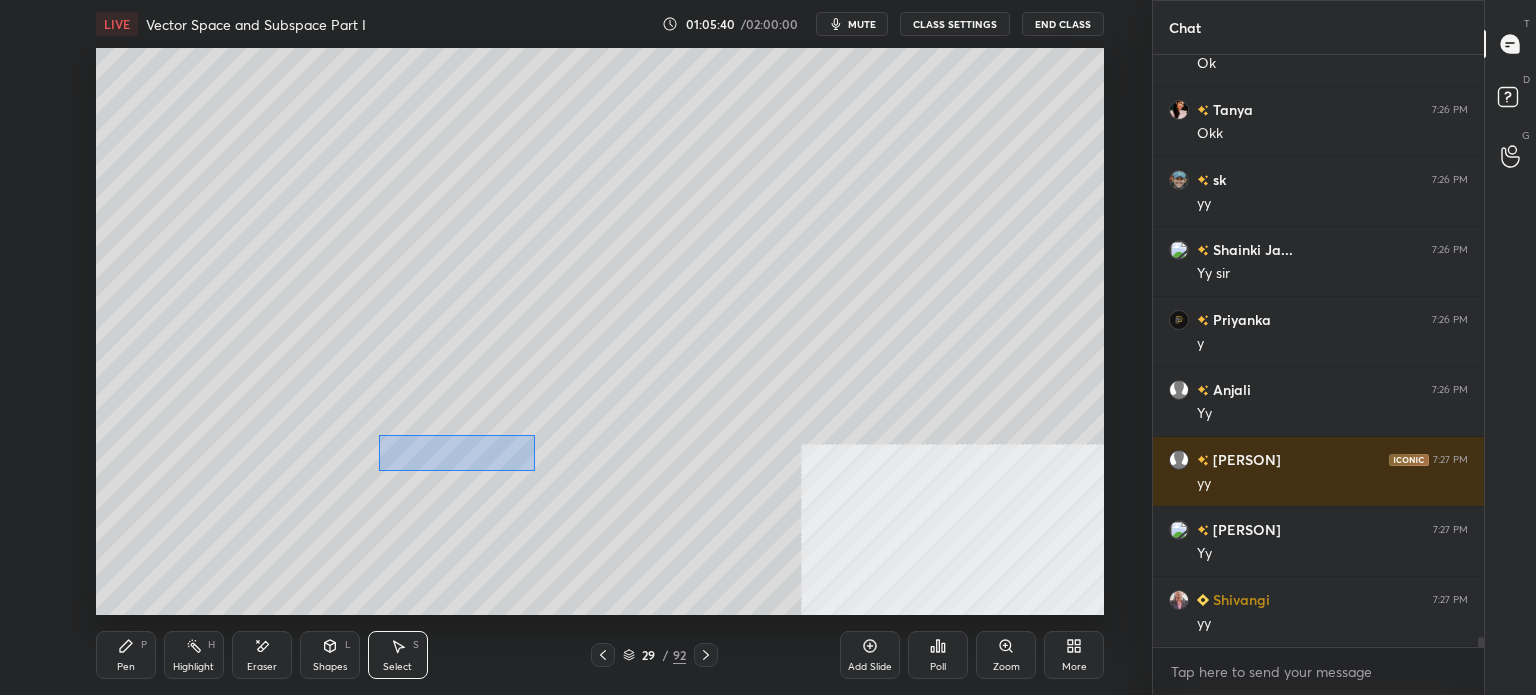 click on "0 ° Undo Copy Duplicate Duplicate to new slide Delete" at bounding box center [600, 331] 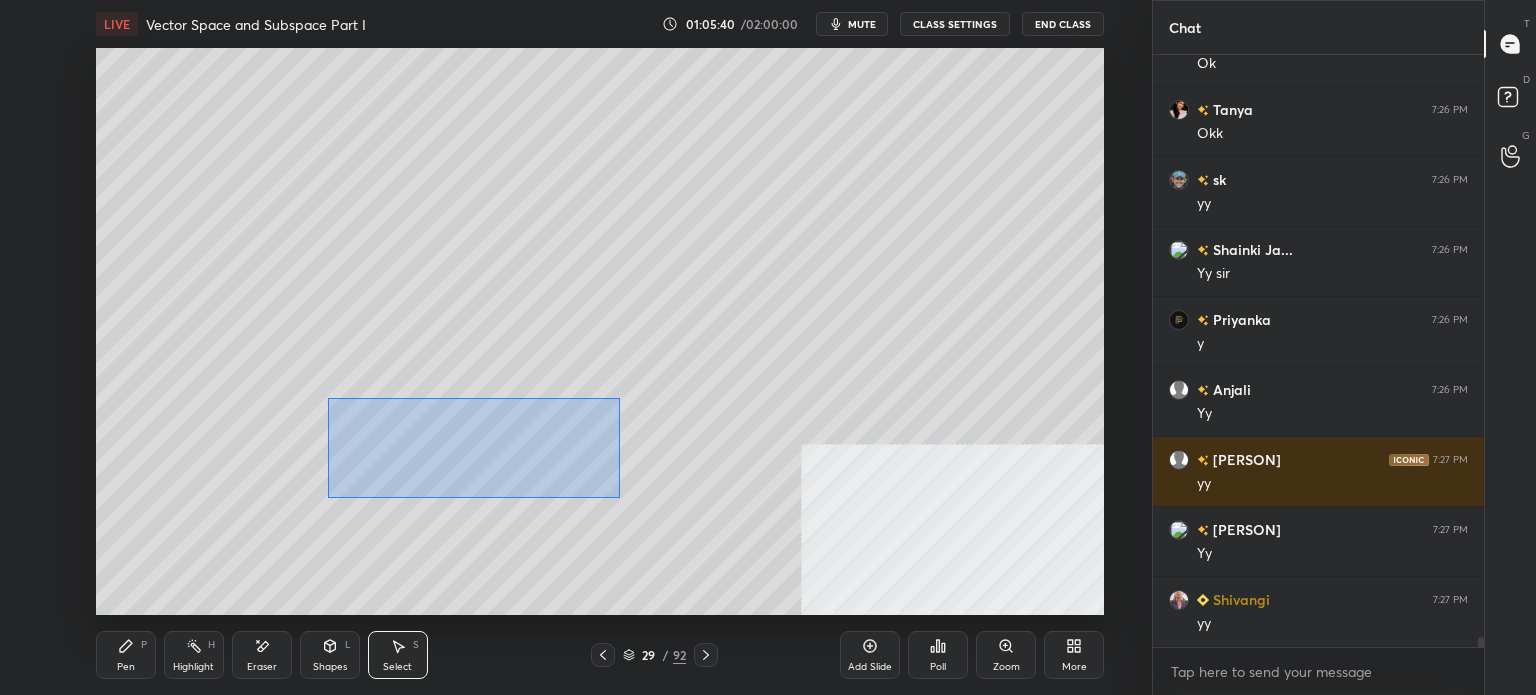 drag, startPoint x: 388, startPoint y: 419, endPoint x: 627, endPoint y: 499, distance: 252.03372 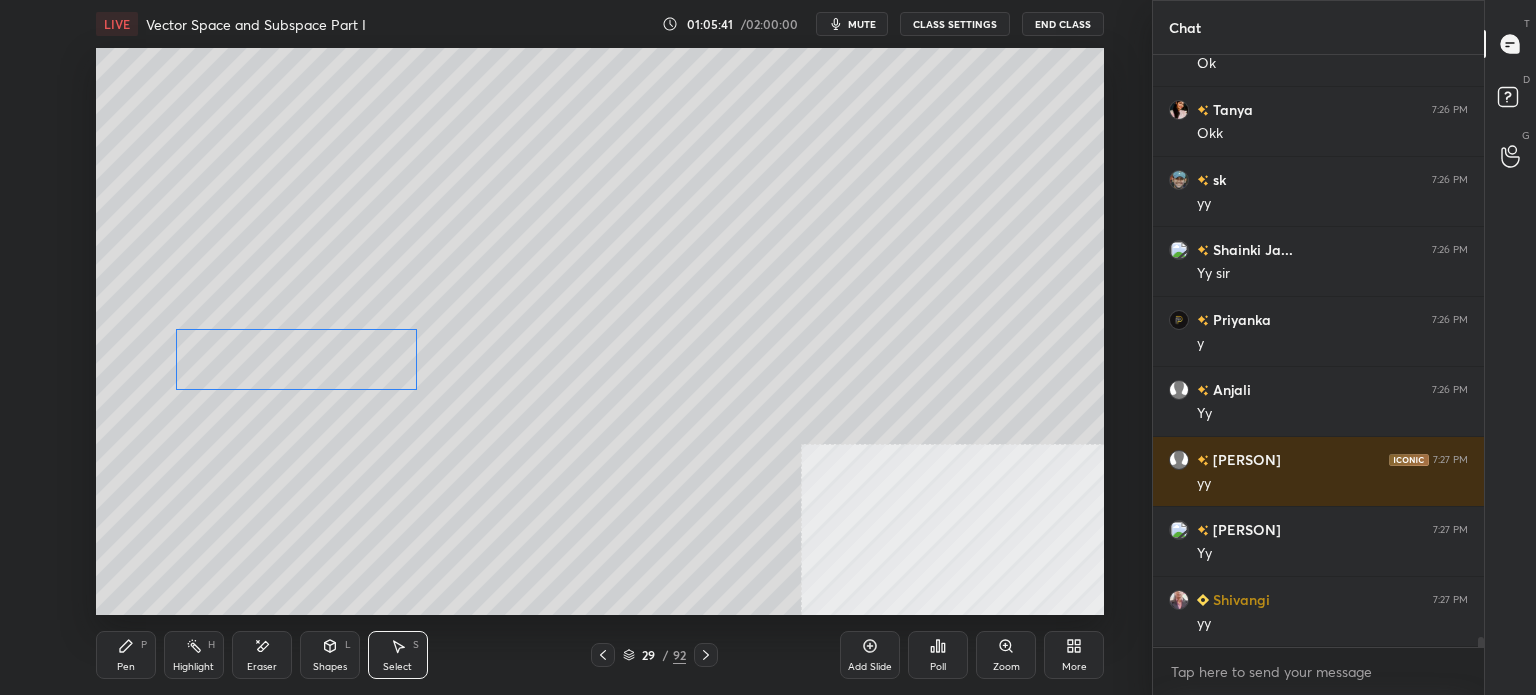 drag, startPoint x: 597, startPoint y: 457, endPoint x: 320, endPoint y: 458, distance: 277.0018 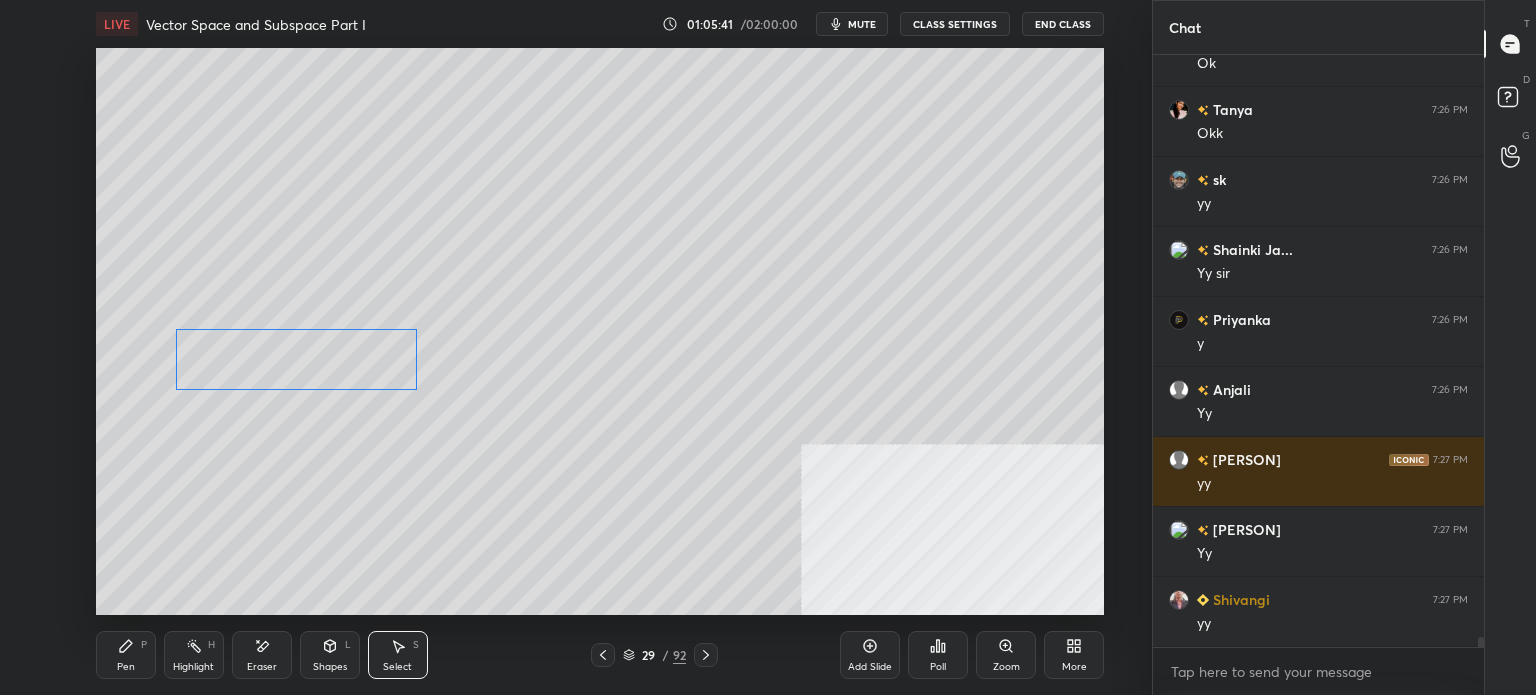 click on "0 ° Undo Copy Duplicate Duplicate to new slide Delete" at bounding box center (600, 331) 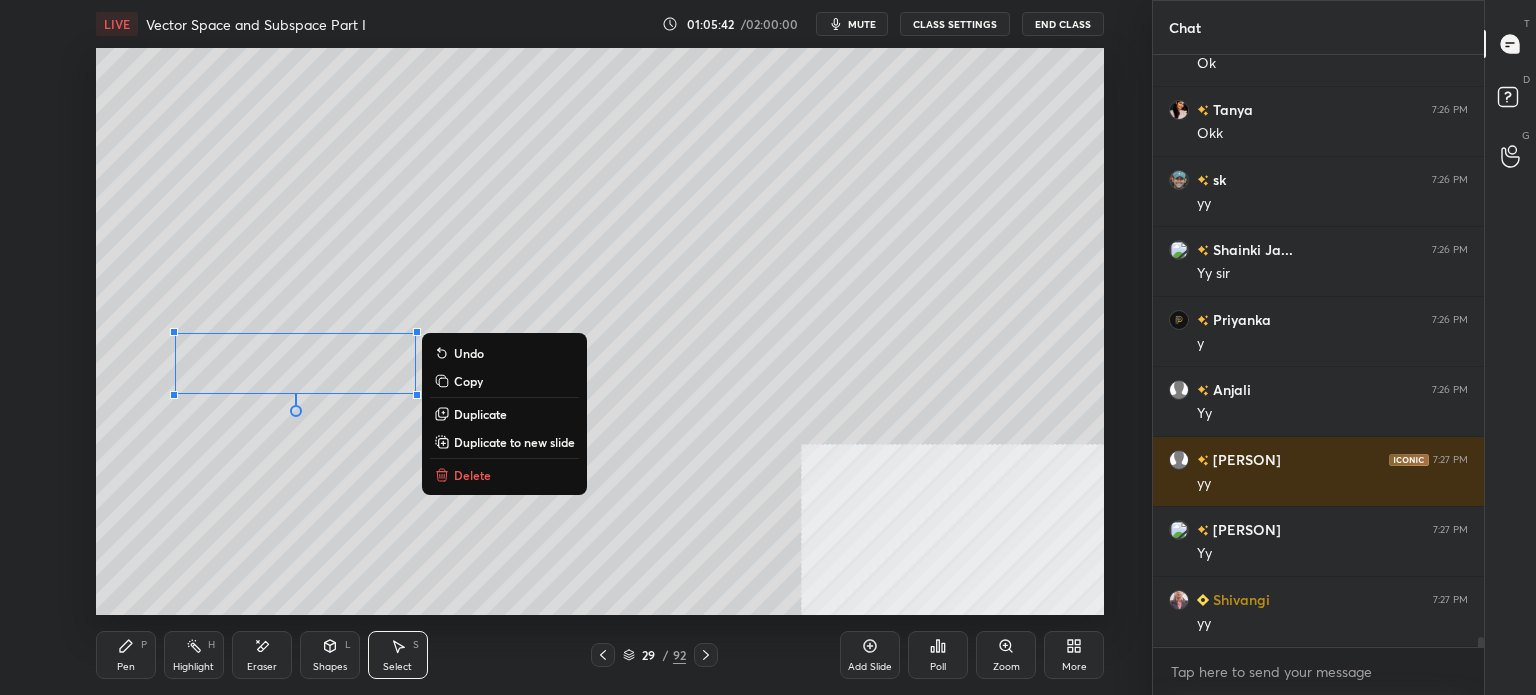 drag, startPoint x: 120, startPoint y: 660, endPoint x: 134, endPoint y: 617, distance: 45.221676 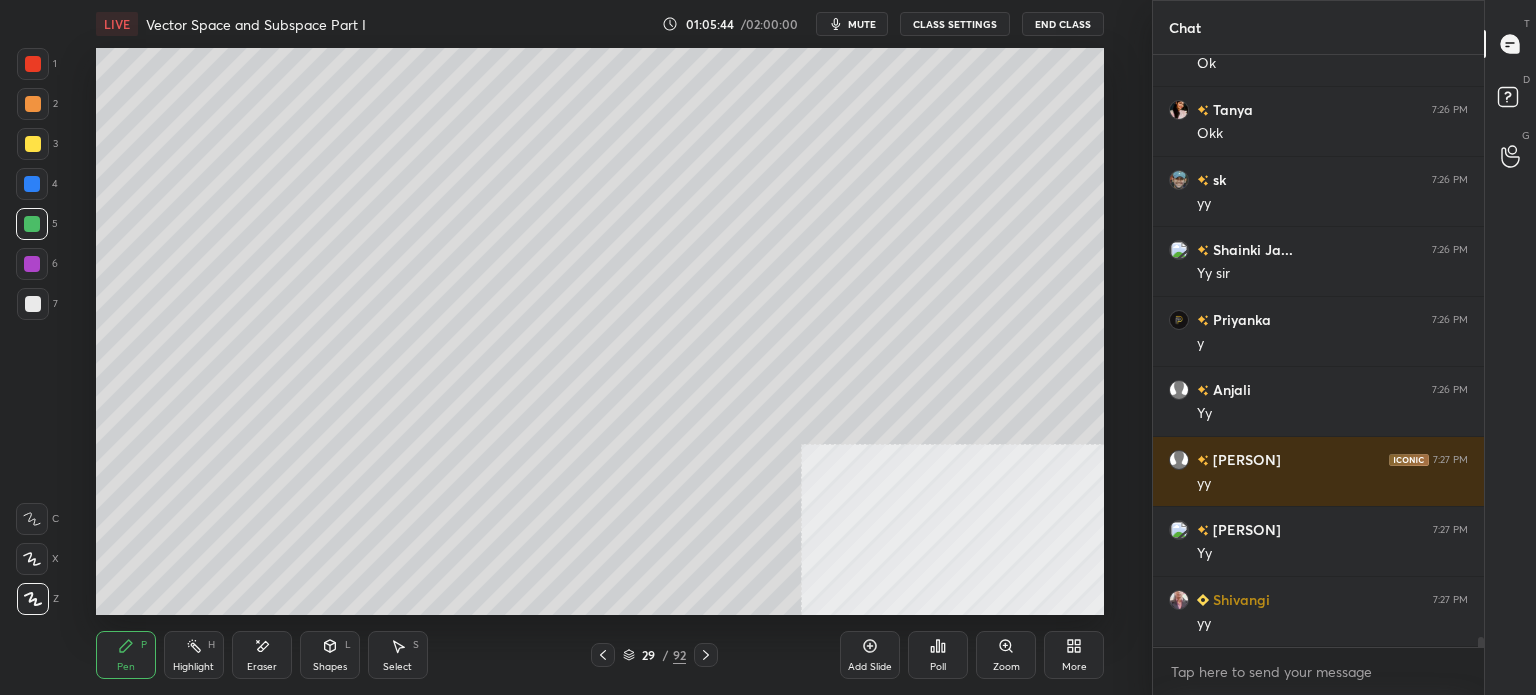 click on "Select S" at bounding box center [398, 655] 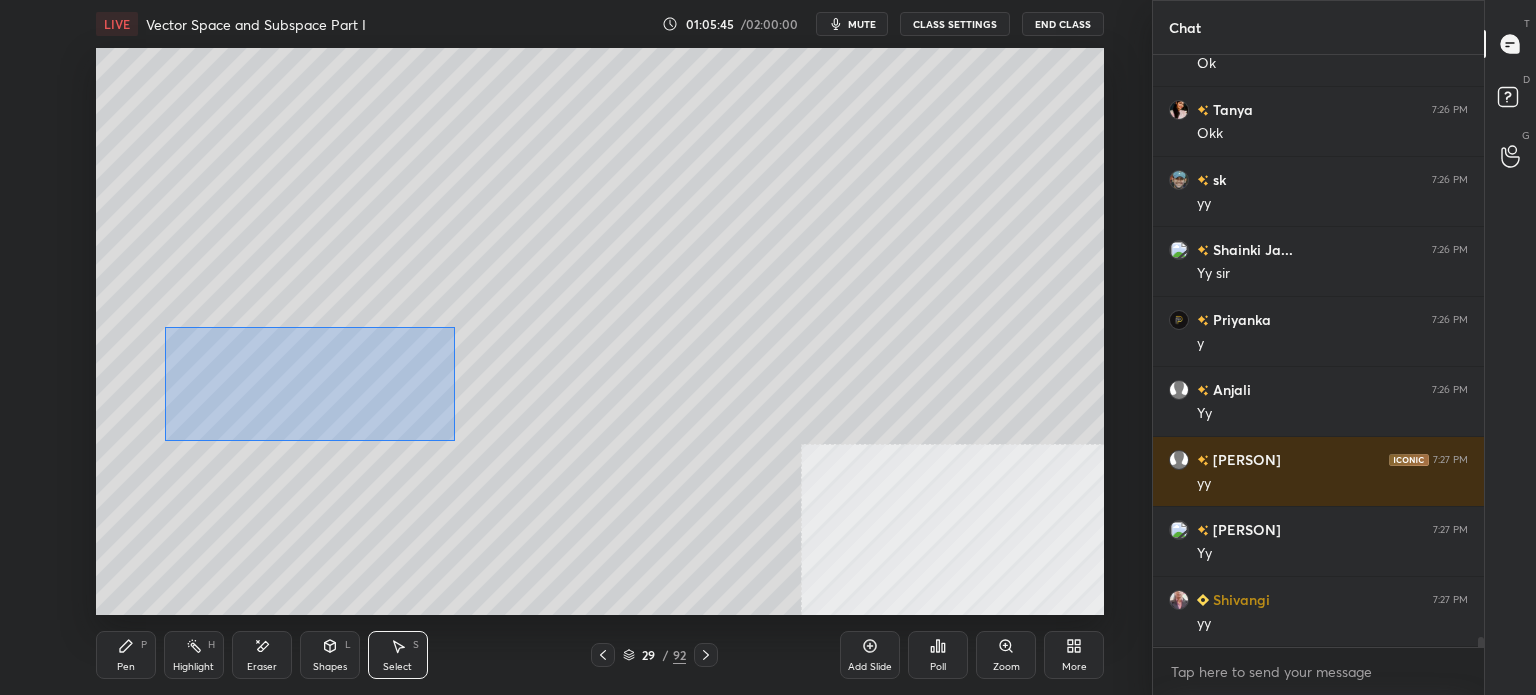 drag, startPoint x: 333, startPoint y: 411, endPoint x: 474, endPoint y: 448, distance: 145.7738 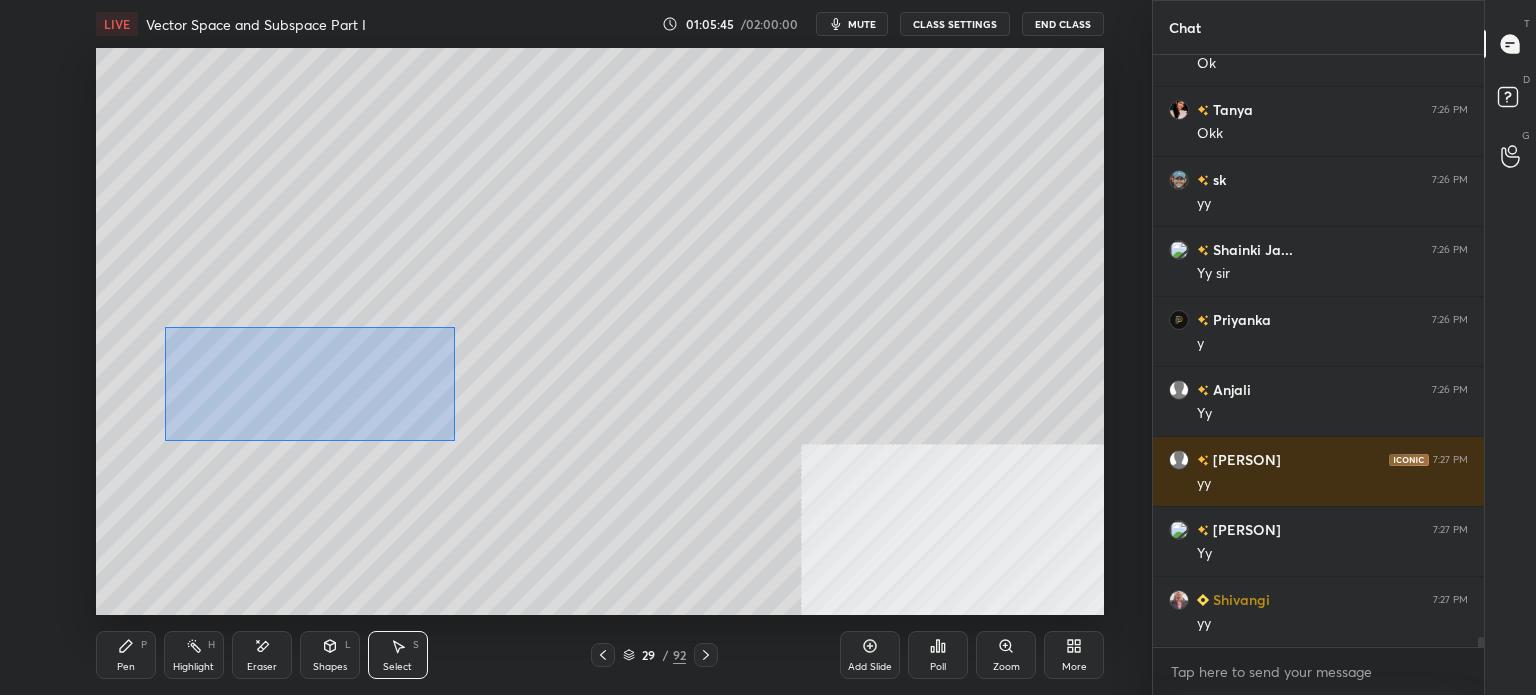 click on "0 ° Undo Copy Duplicate Duplicate to new slide Delete" at bounding box center [600, 331] 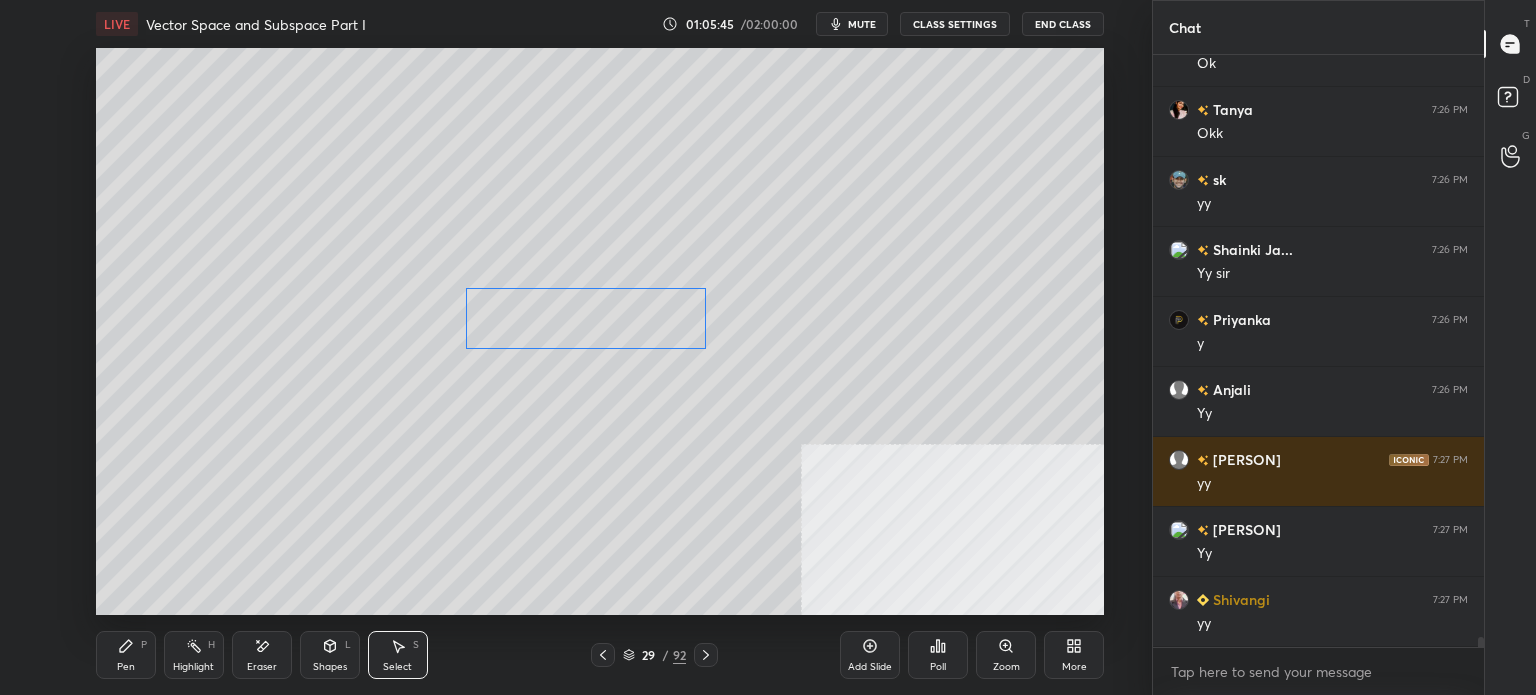 drag, startPoint x: 464, startPoint y: 356, endPoint x: 594, endPoint y: 318, distance: 135.44002 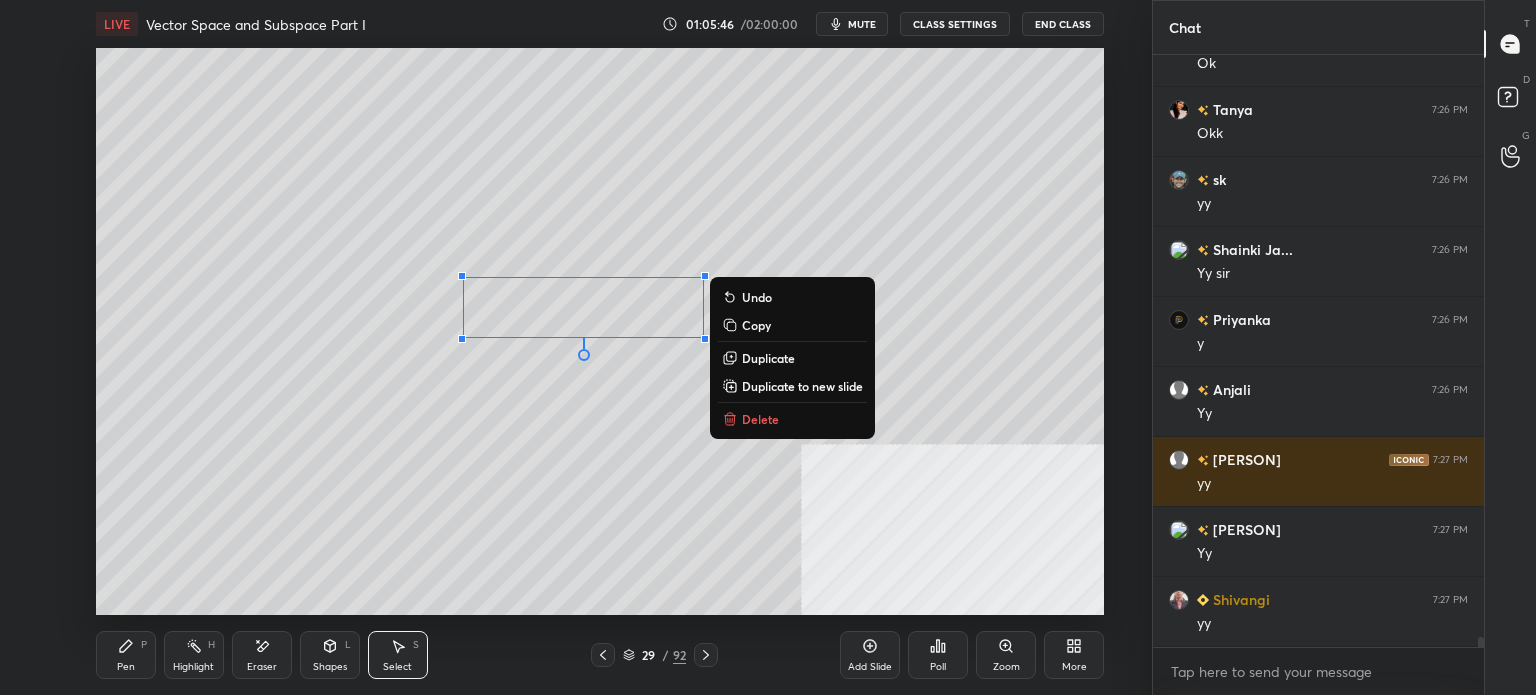 click on "Pen P" at bounding box center (126, 655) 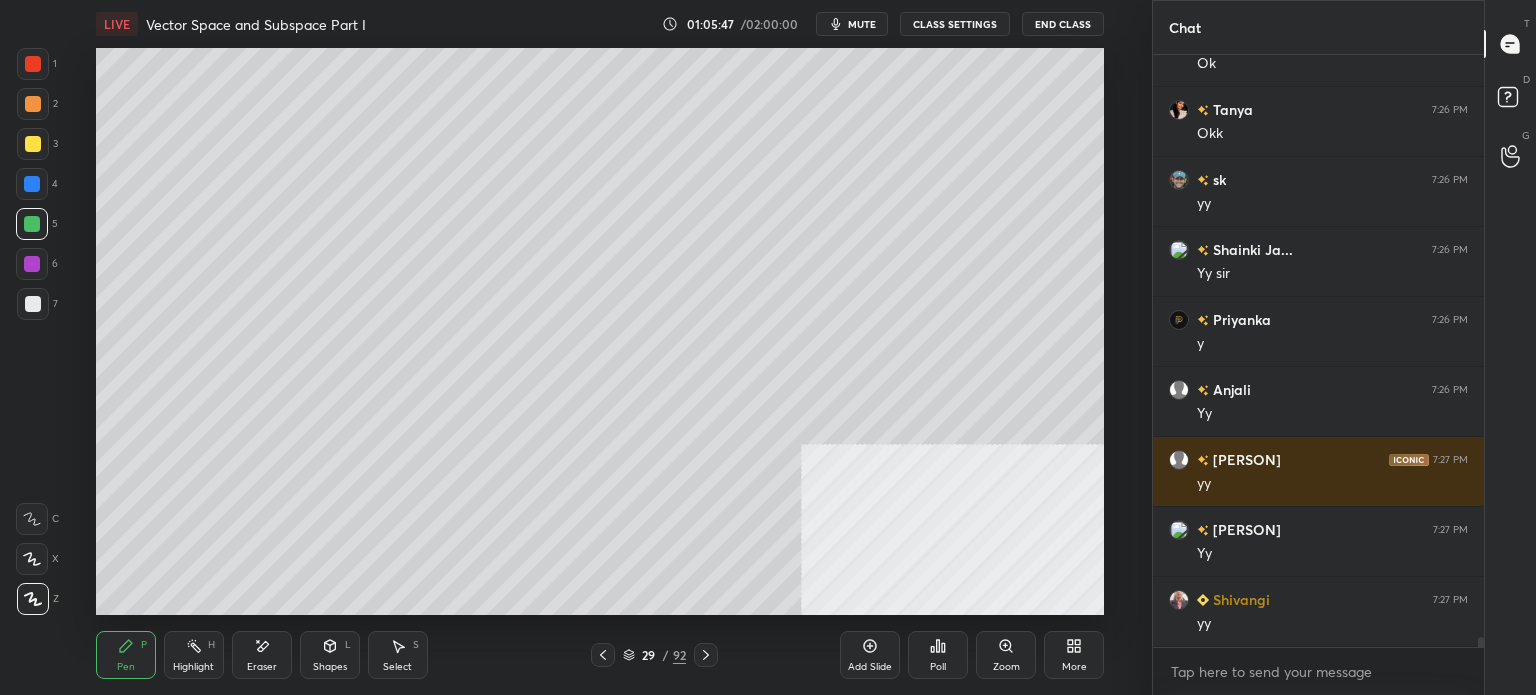 click at bounding box center (33, 144) 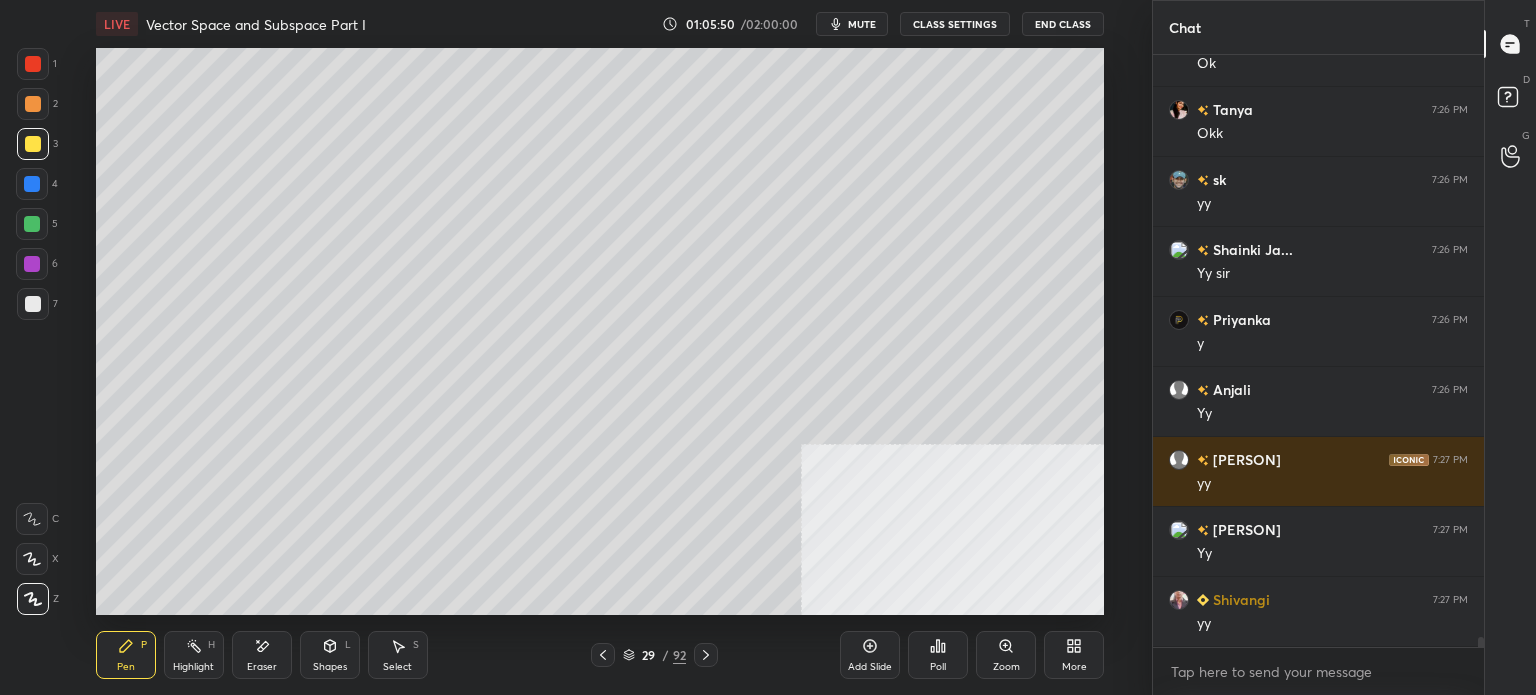 click at bounding box center [32, 224] 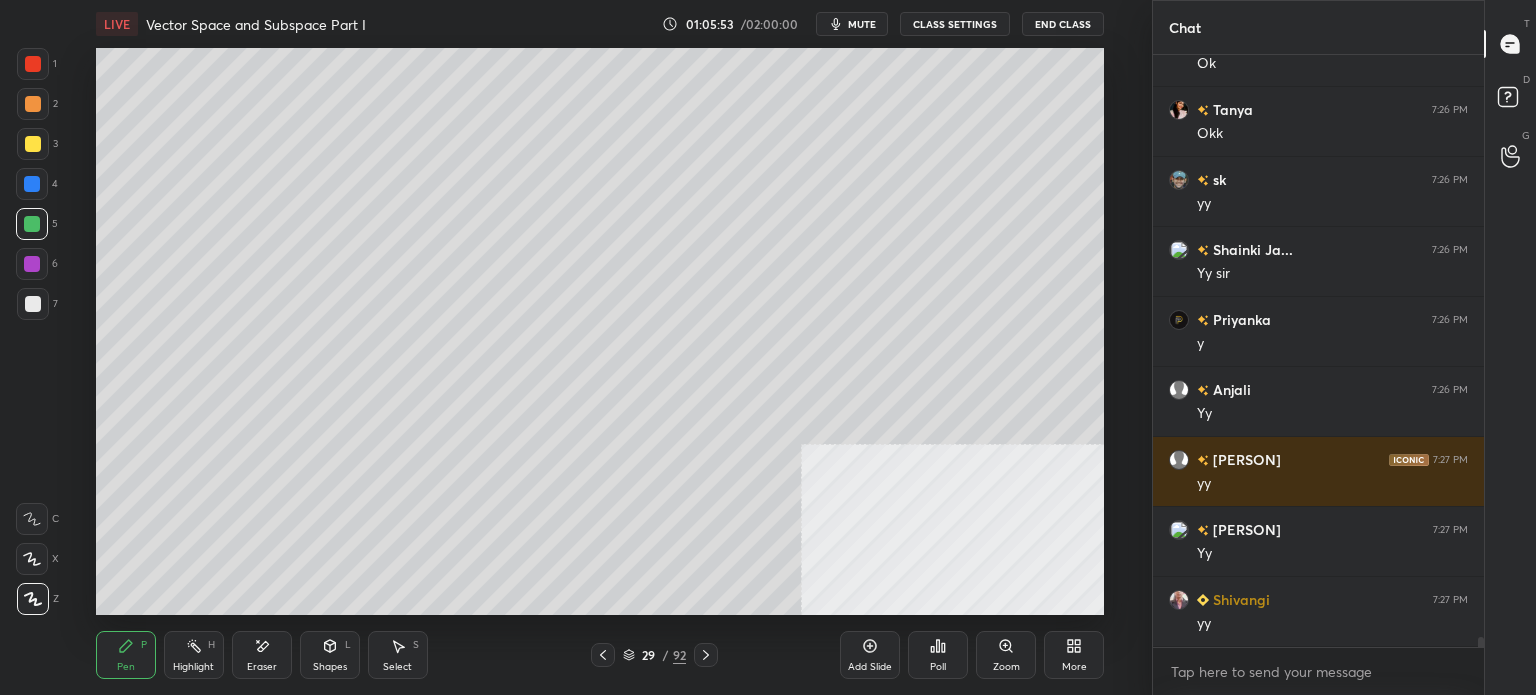 scroll, scrollTop: 36244, scrollLeft: 0, axis: vertical 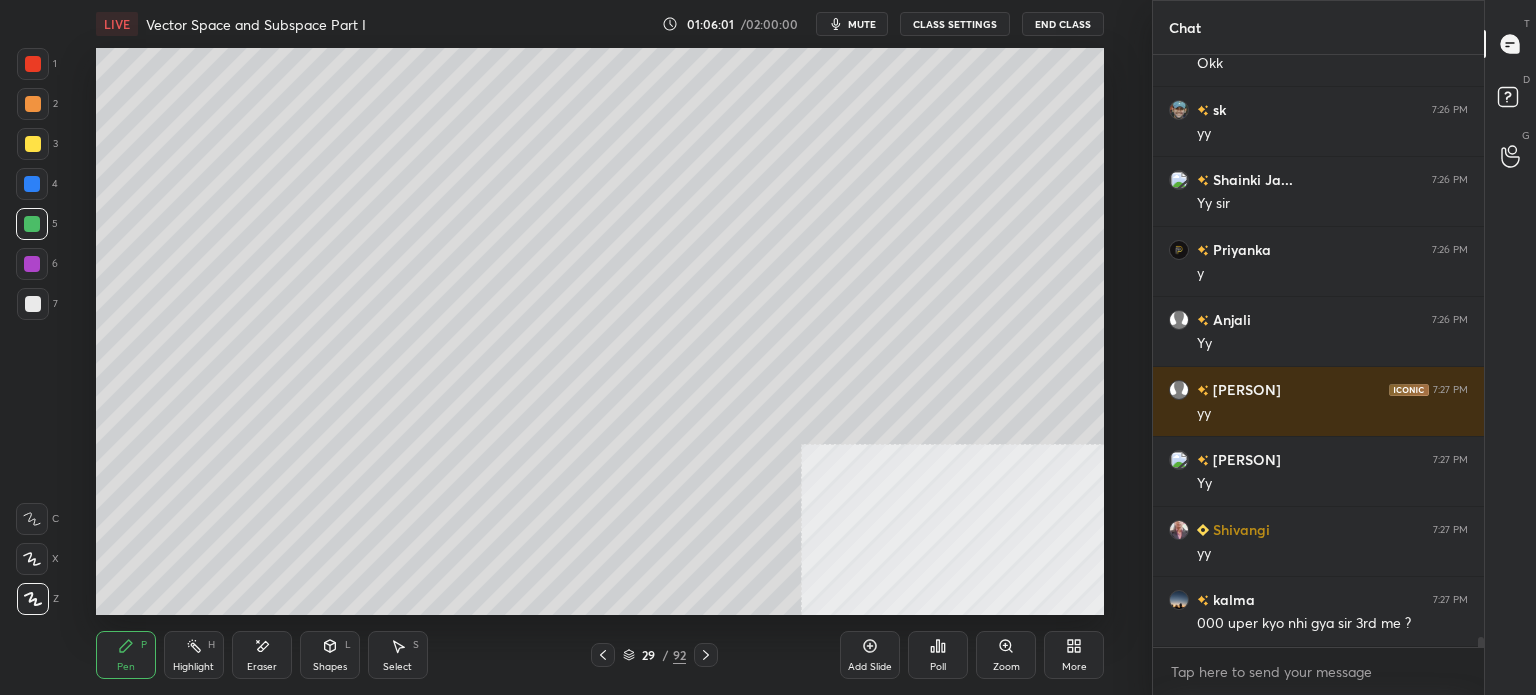 click at bounding box center [33, 144] 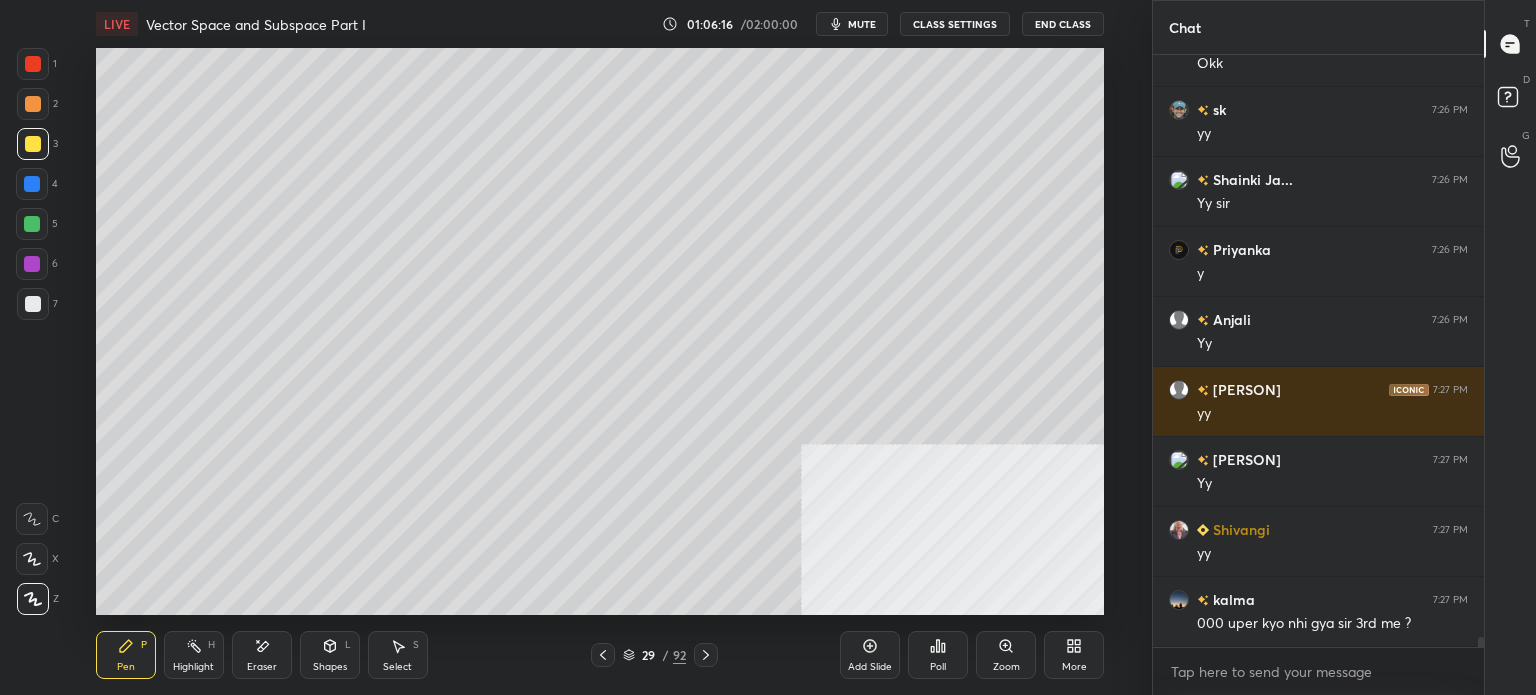 click at bounding box center (33, 304) 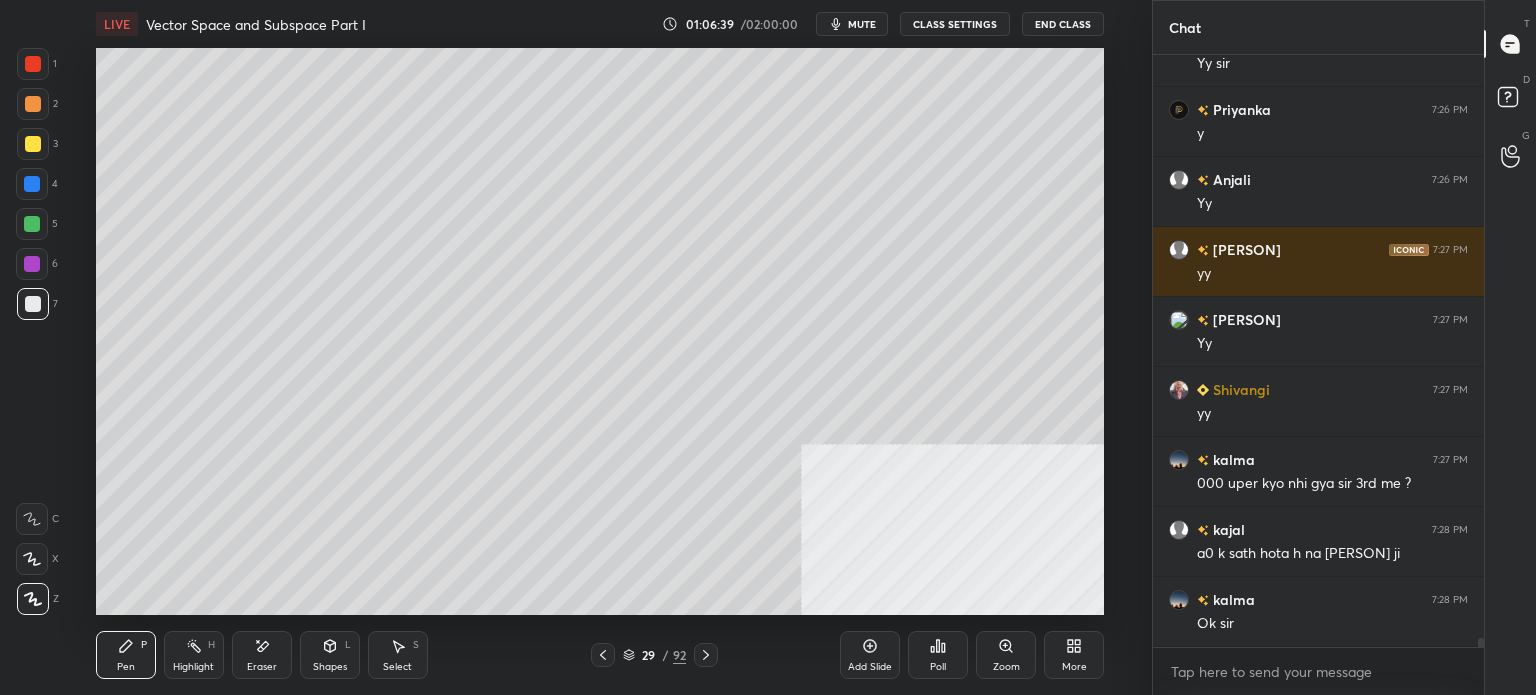 scroll, scrollTop: 36454, scrollLeft: 0, axis: vertical 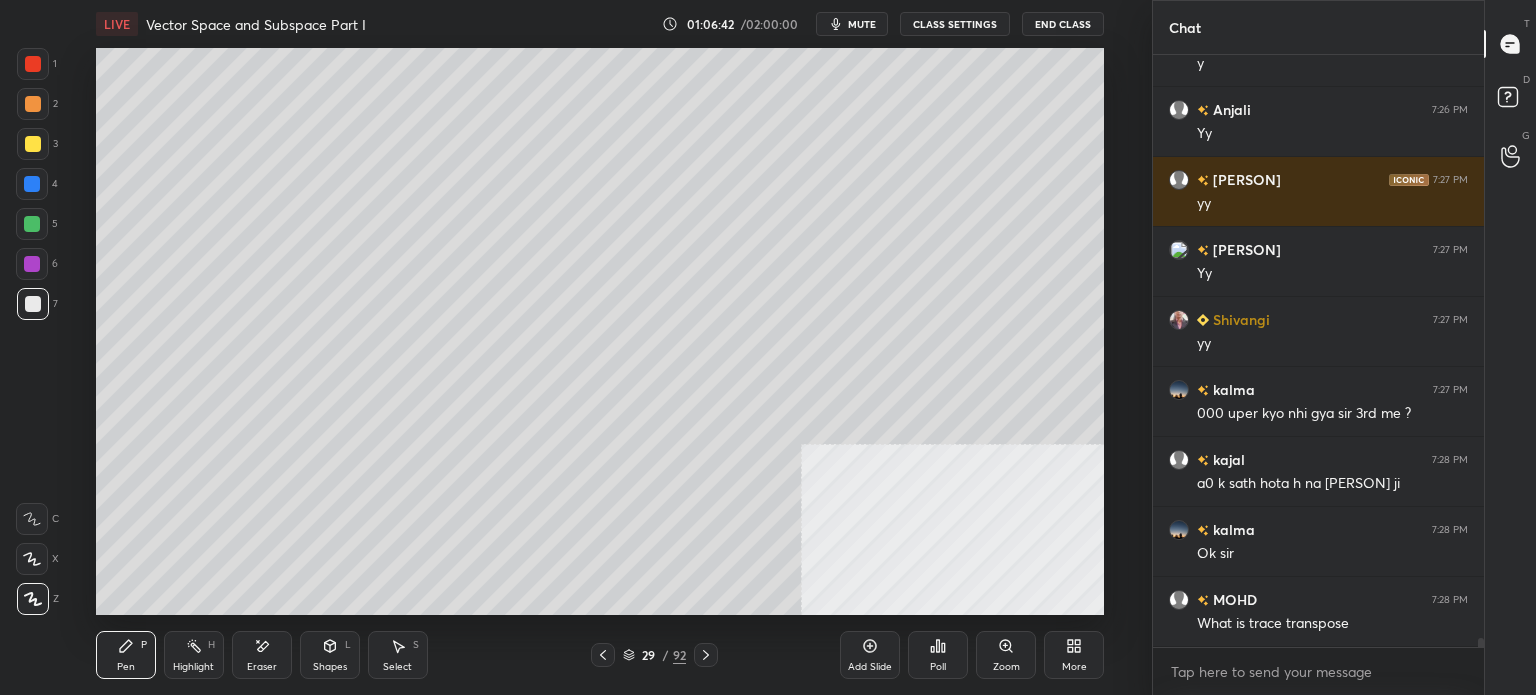 click on "Eraser" at bounding box center (262, 667) 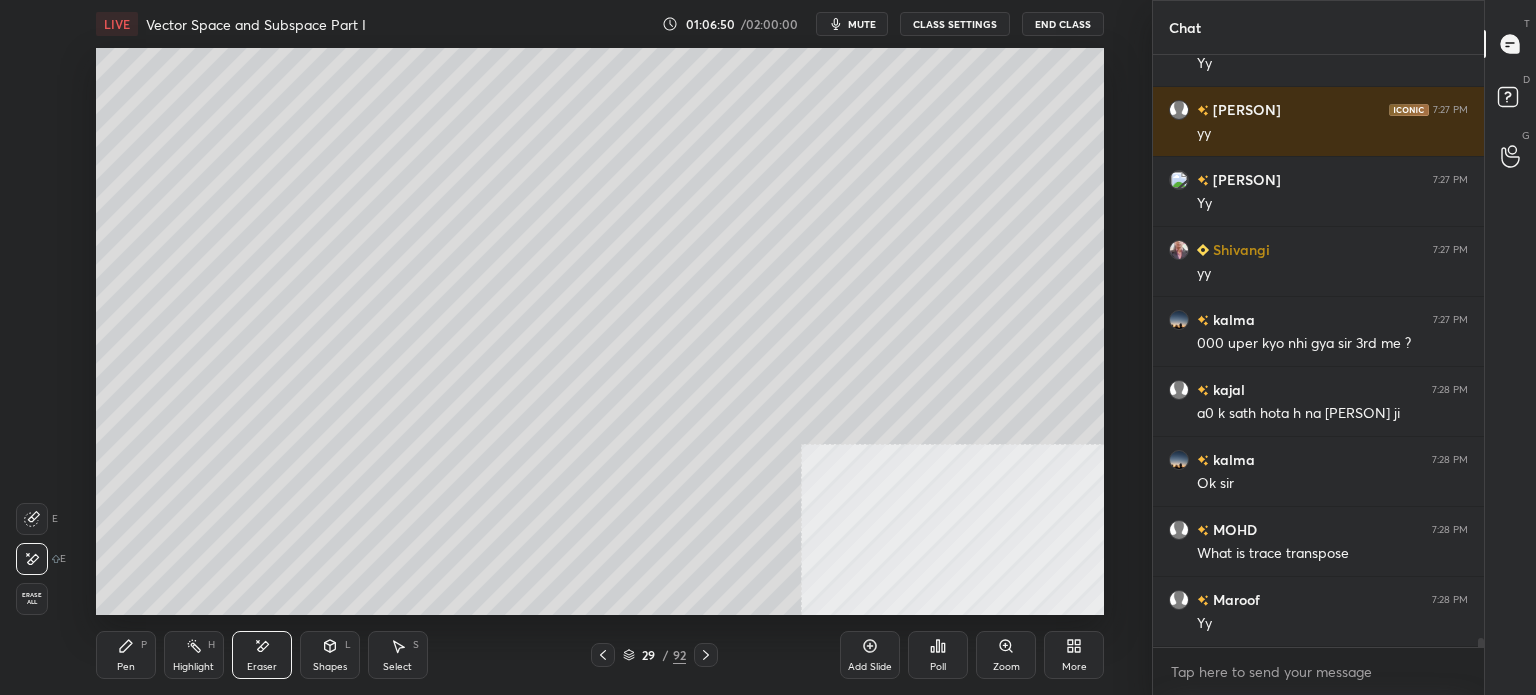 scroll, scrollTop: 36594, scrollLeft: 0, axis: vertical 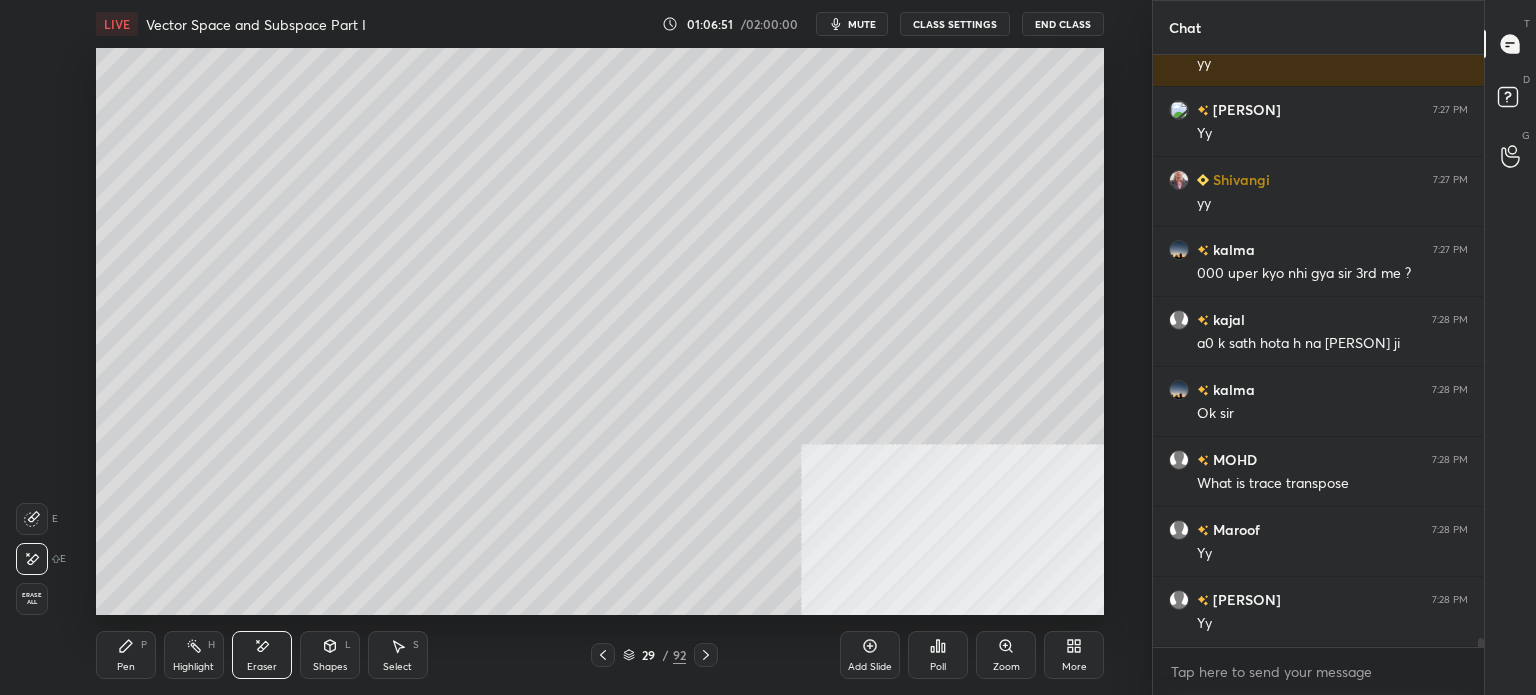 click on "Setting up your live class Poll for   secs No correct answer Start poll" at bounding box center [600, 331] 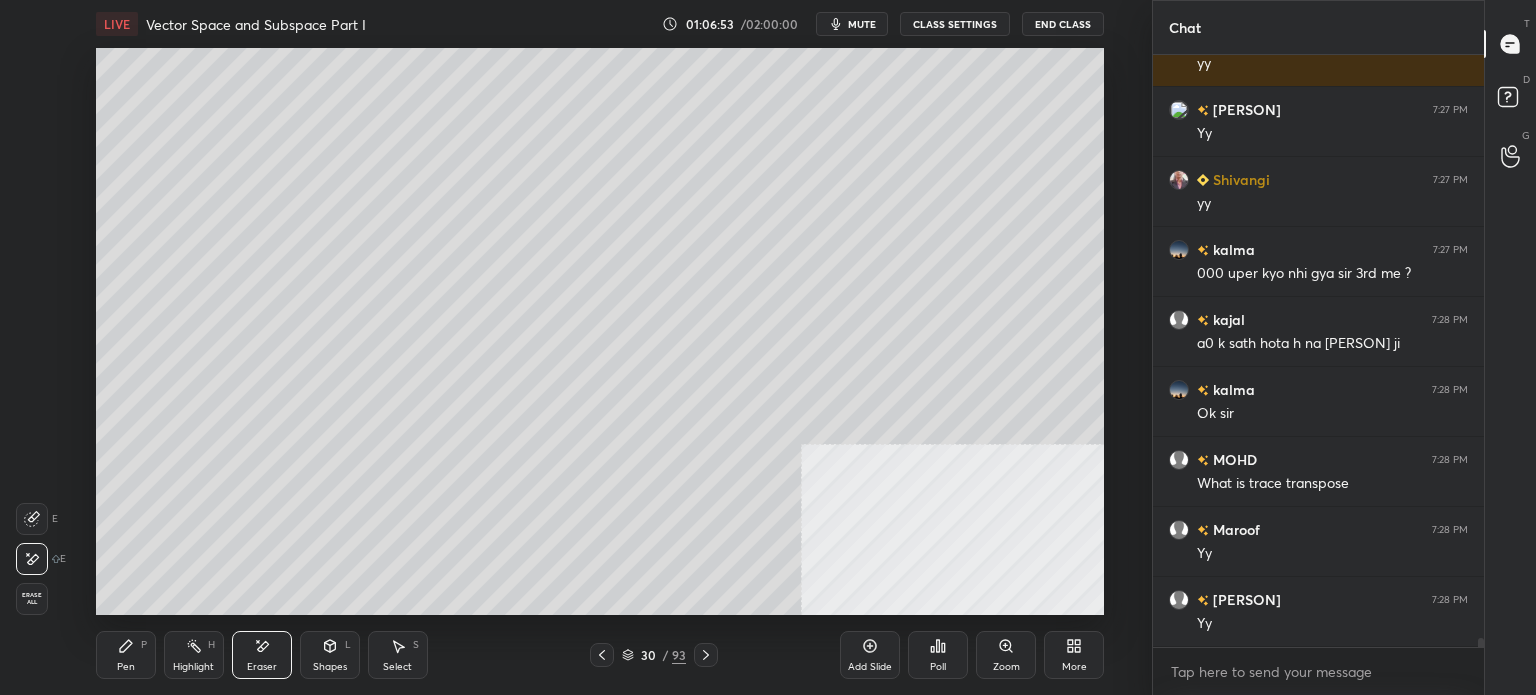 click on "Pen" at bounding box center (126, 667) 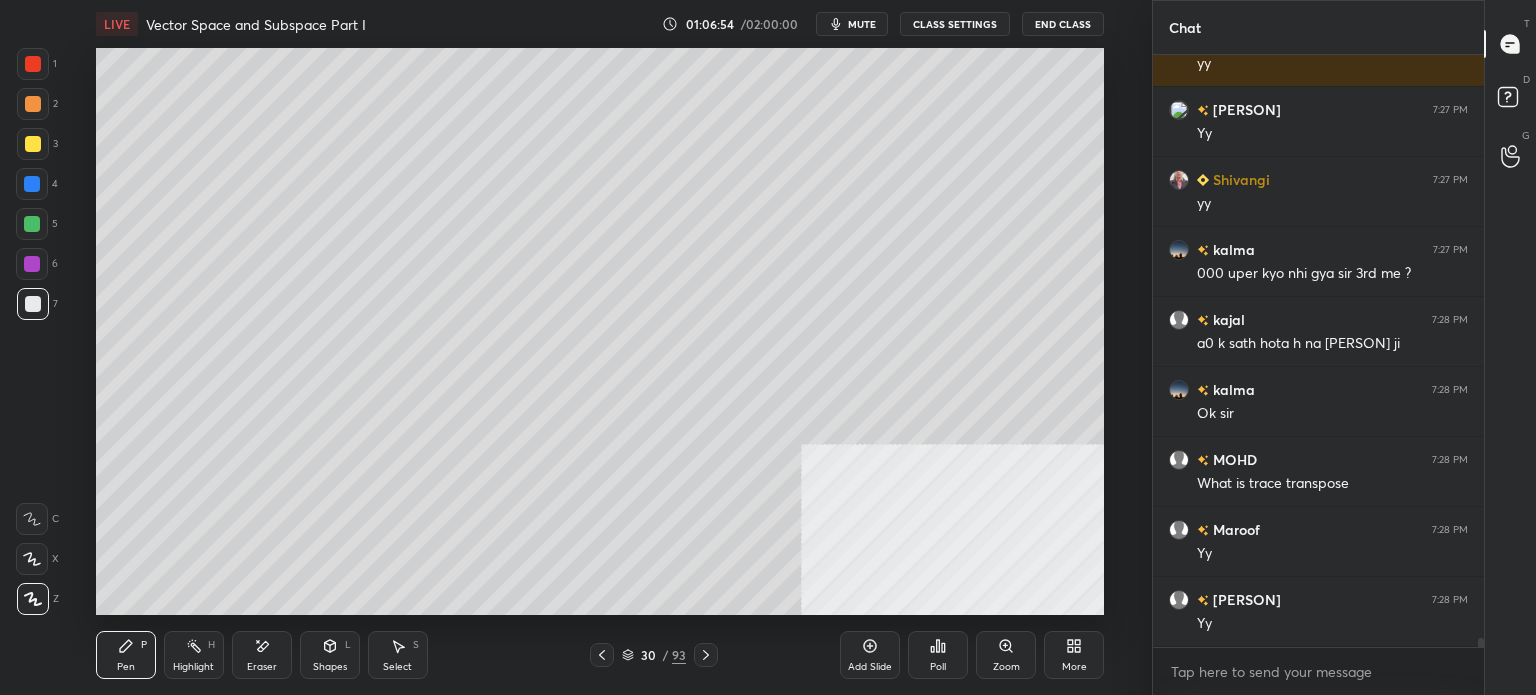 scroll, scrollTop: 36664, scrollLeft: 0, axis: vertical 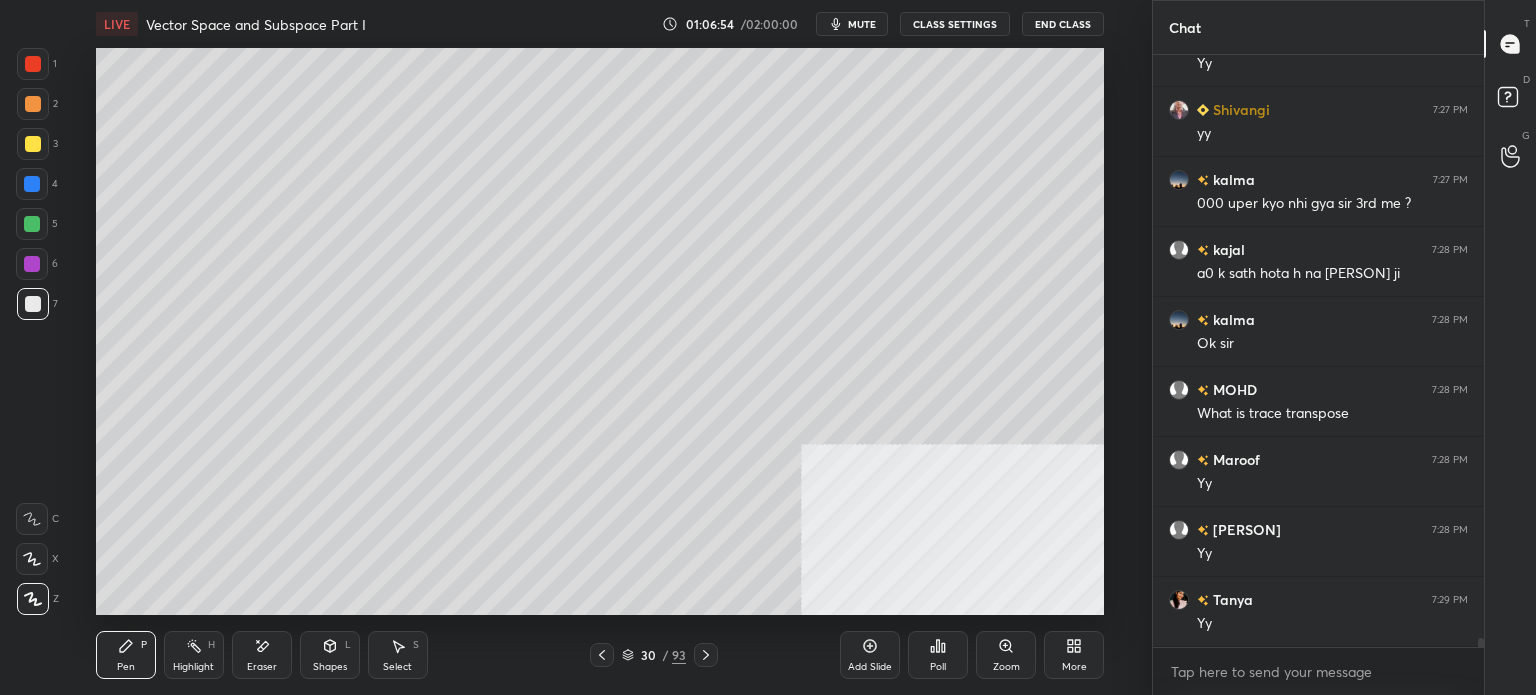 click at bounding box center [33, 144] 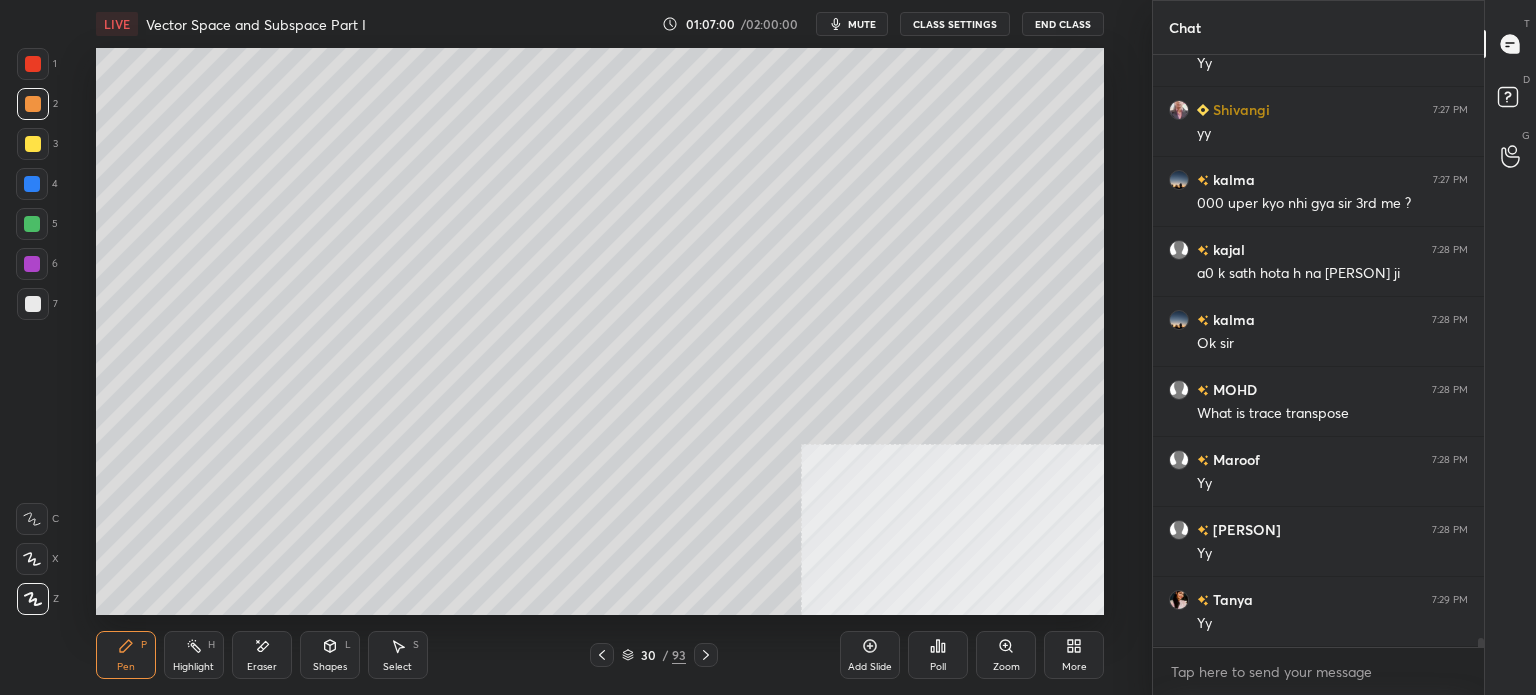 scroll, scrollTop: 36734, scrollLeft: 0, axis: vertical 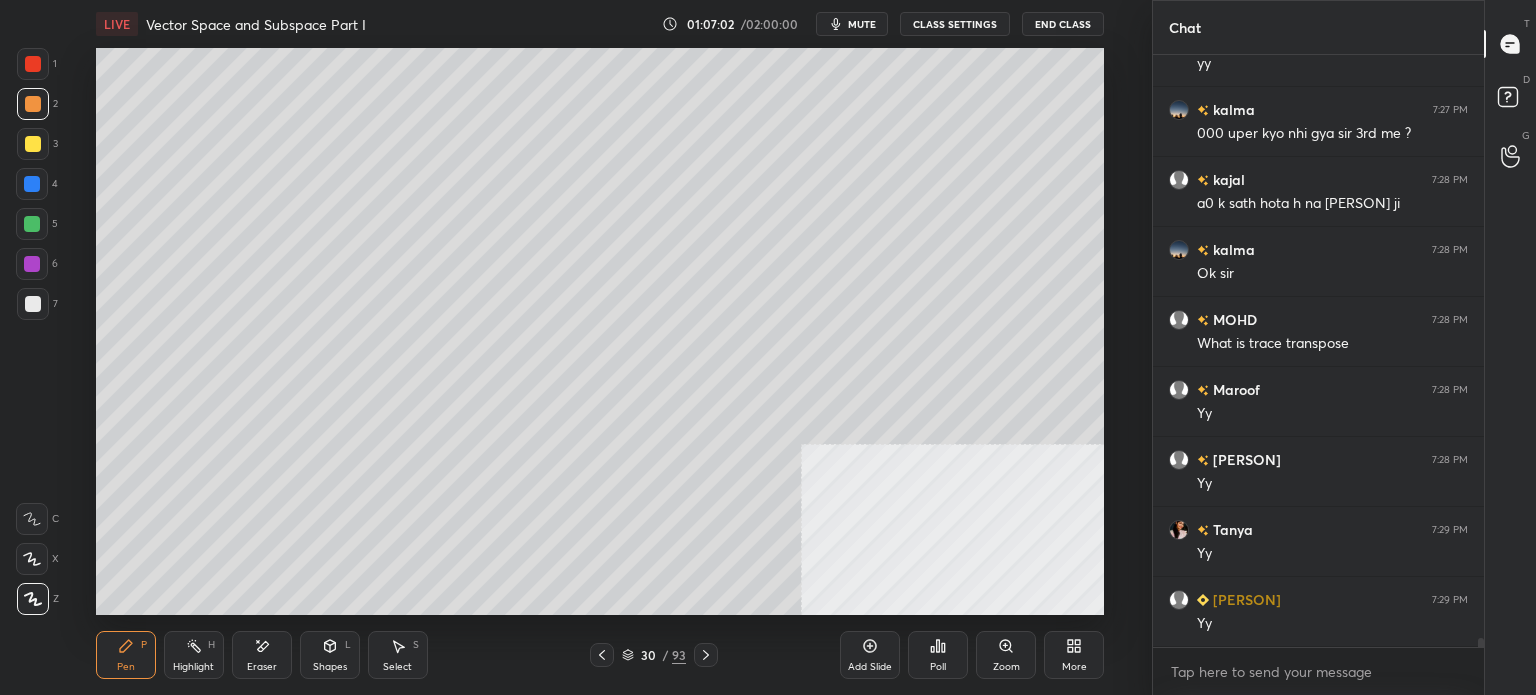 click 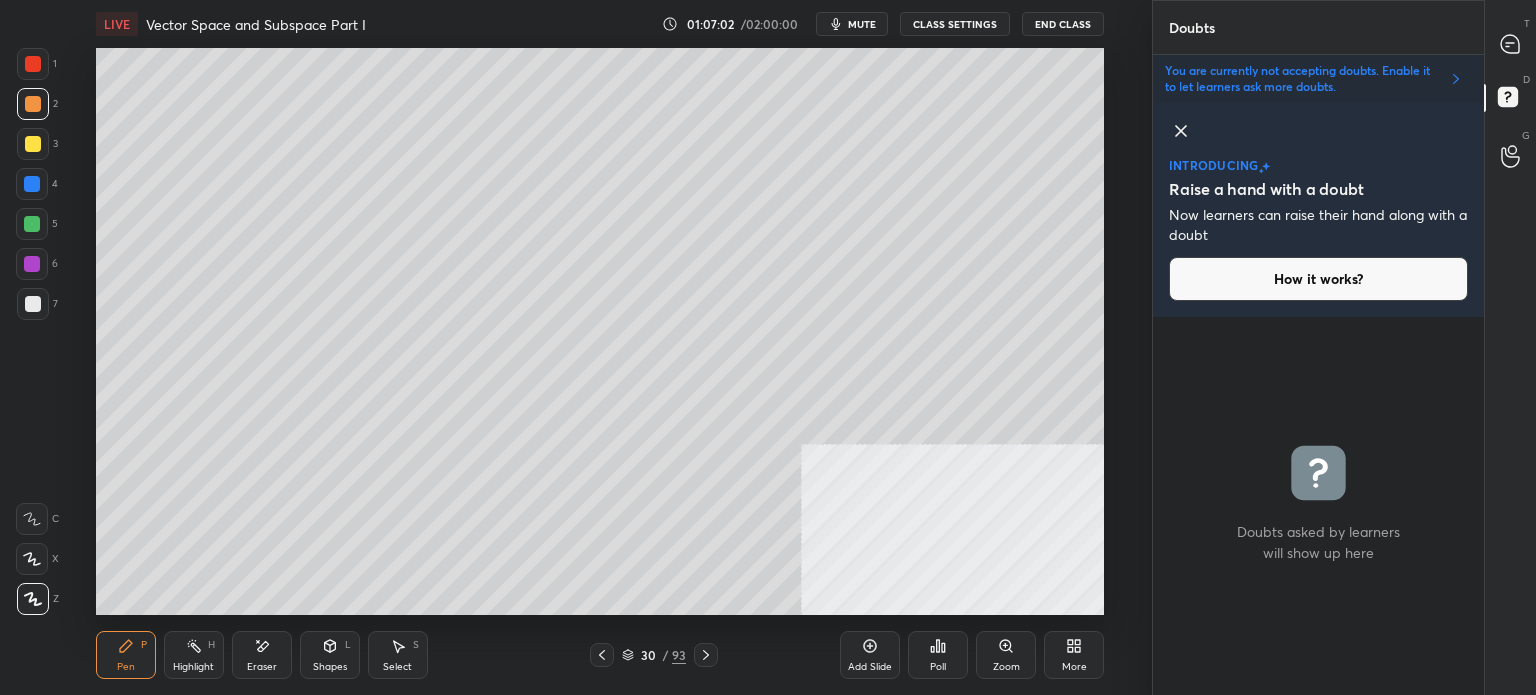 scroll, scrollTop: 372, scrollLeft: 325, axis: both 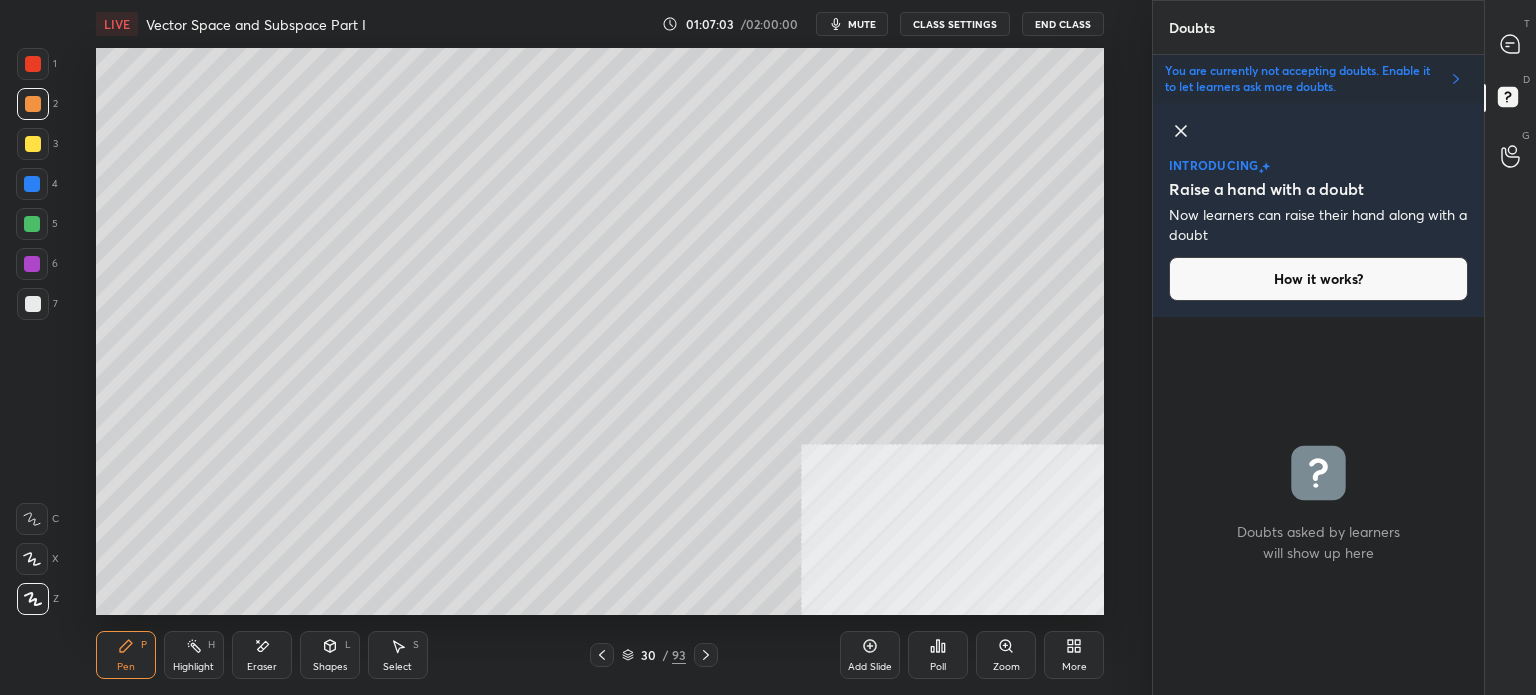 click on "T Messages (T)" at bounding box center (1510, 44) 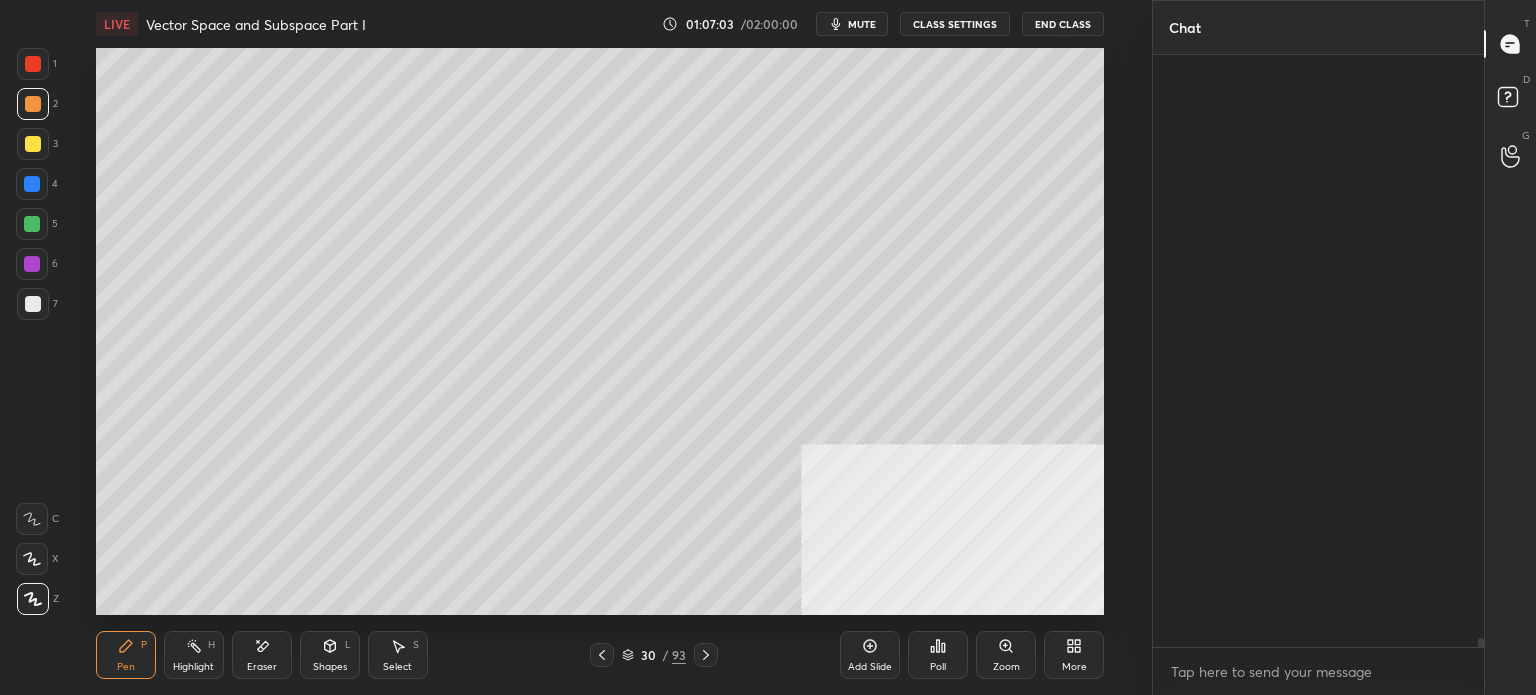 scroll, scrollTop: 37166, scrollLeft: 0, axis: vertical 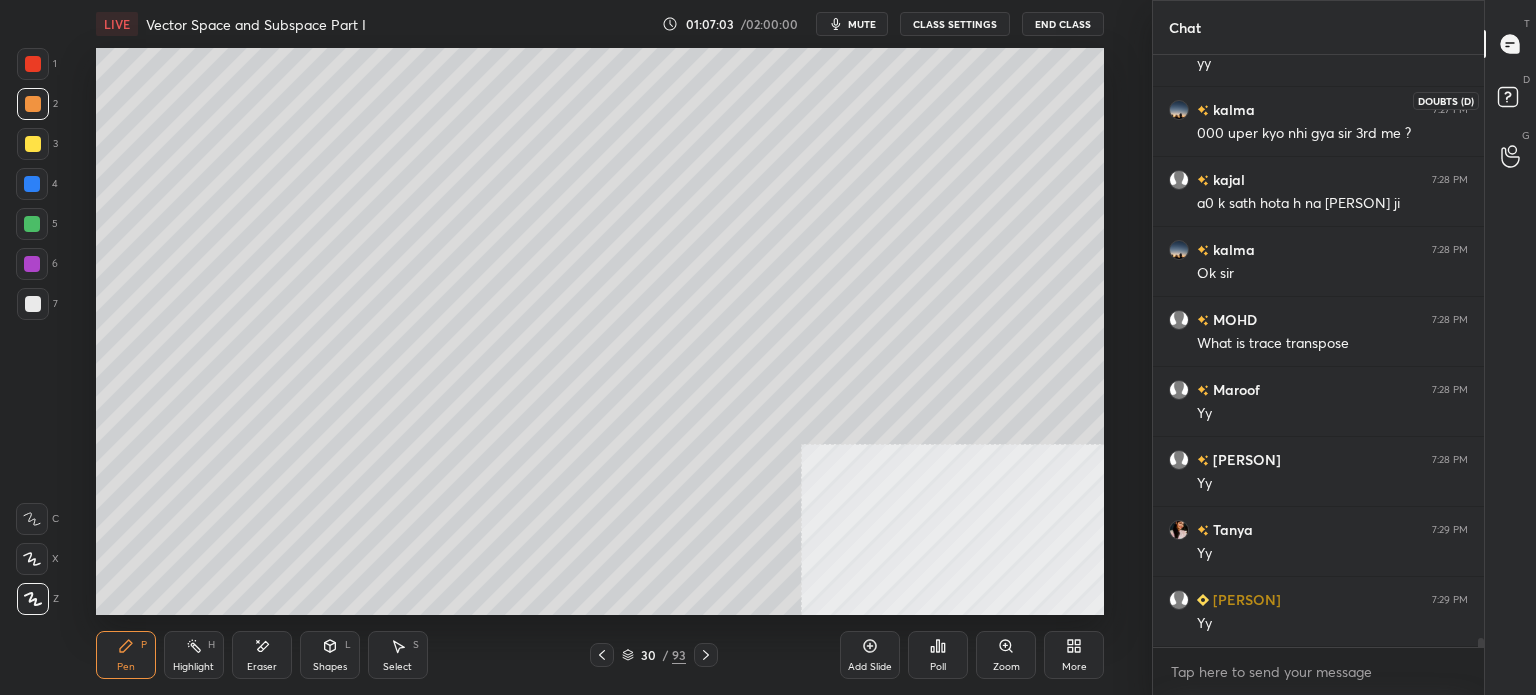 click on "T Messages (T)" at bounding box center (1510, 44) 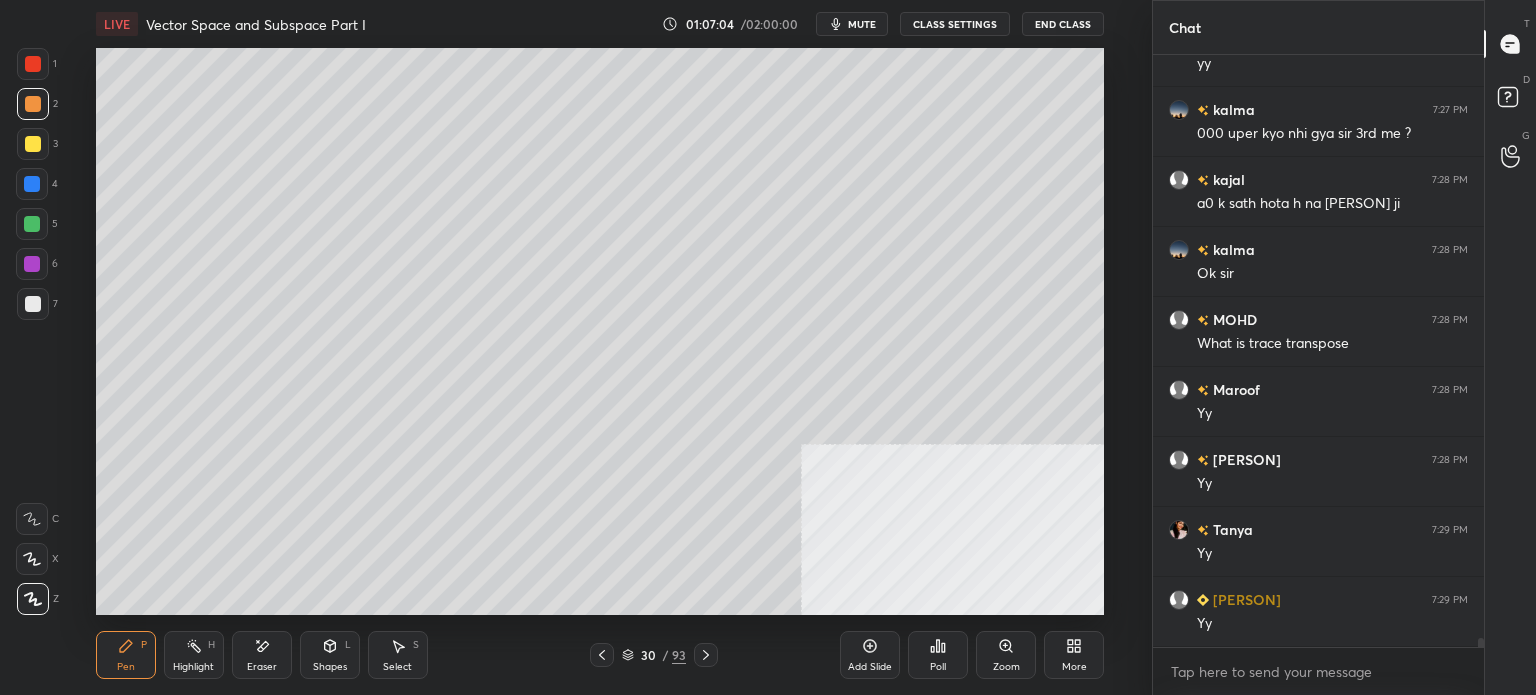 click on "D Doubts (D)" at bounding box center [1510, 100] 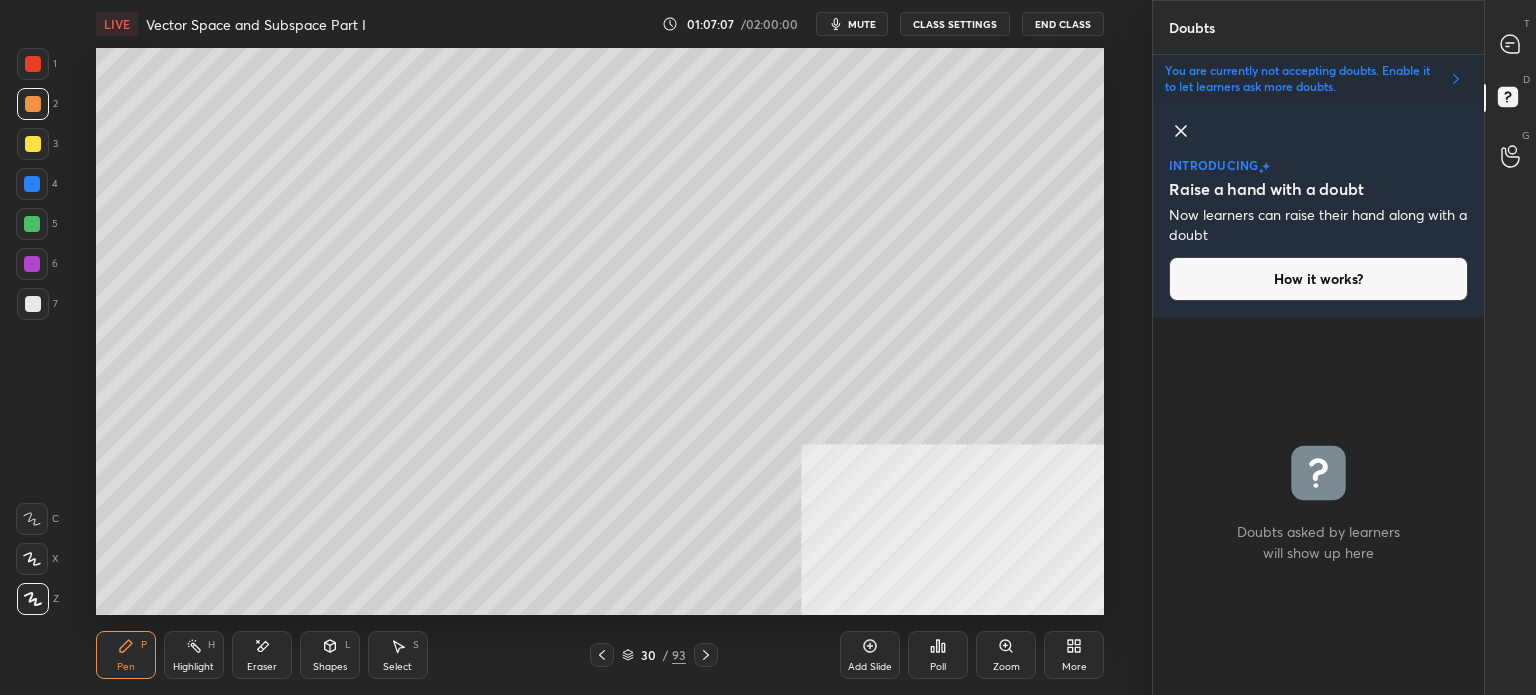 click 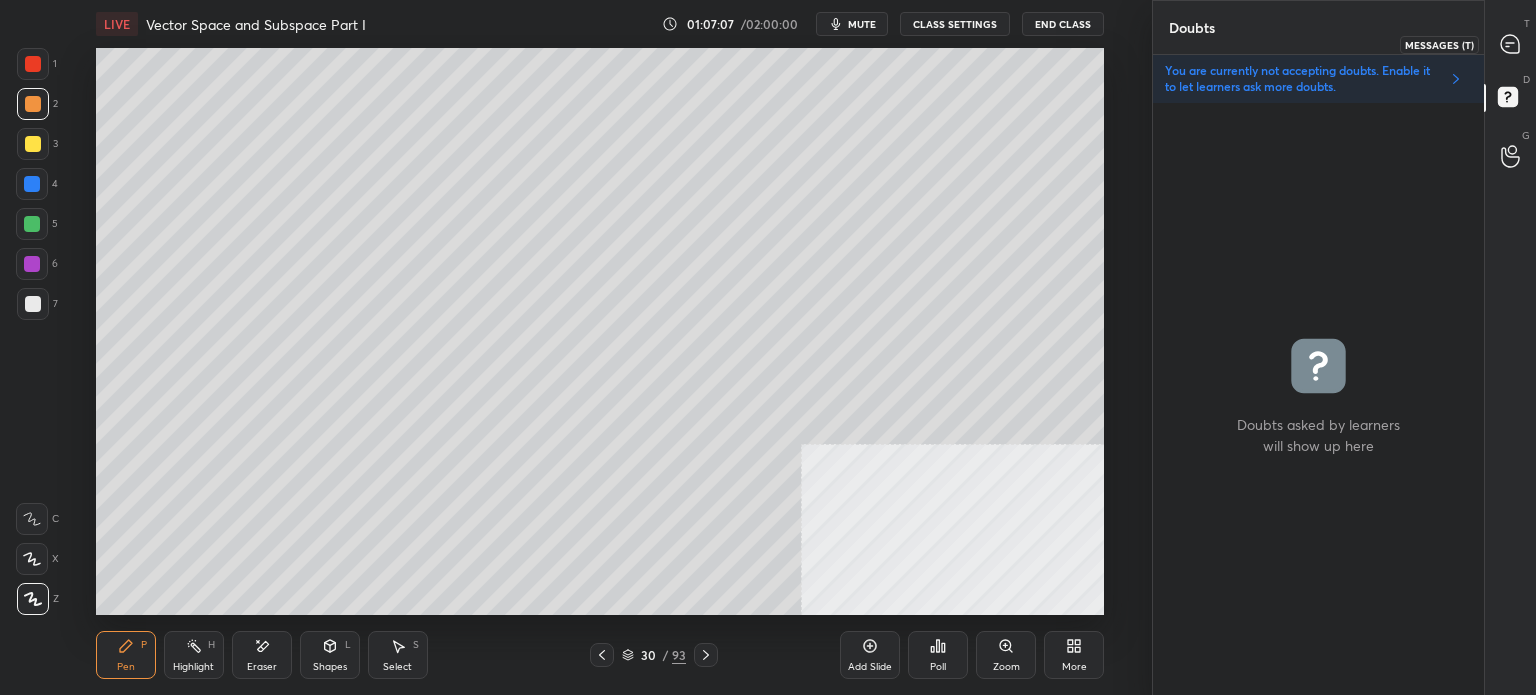 click 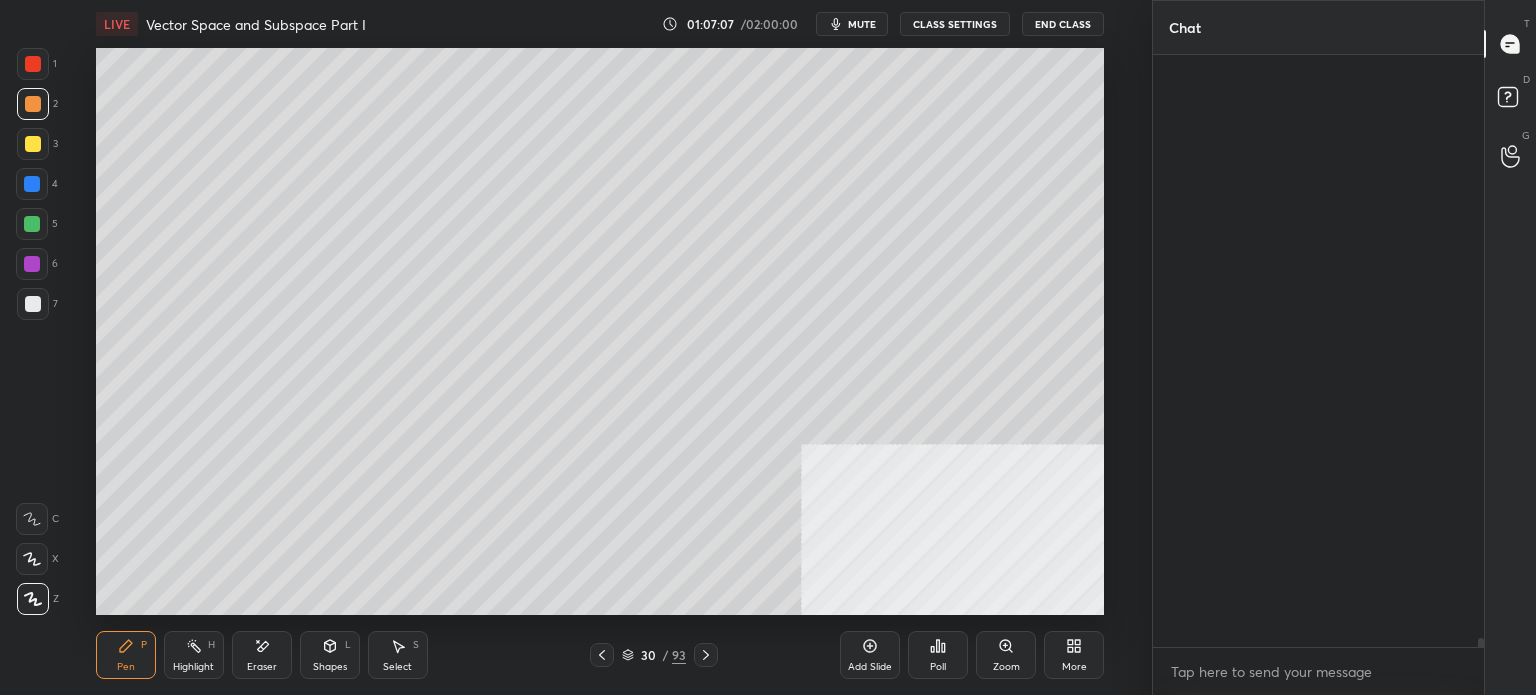 scroll, scrollTop: 37166, scrollLeft: 0, axis: vertical 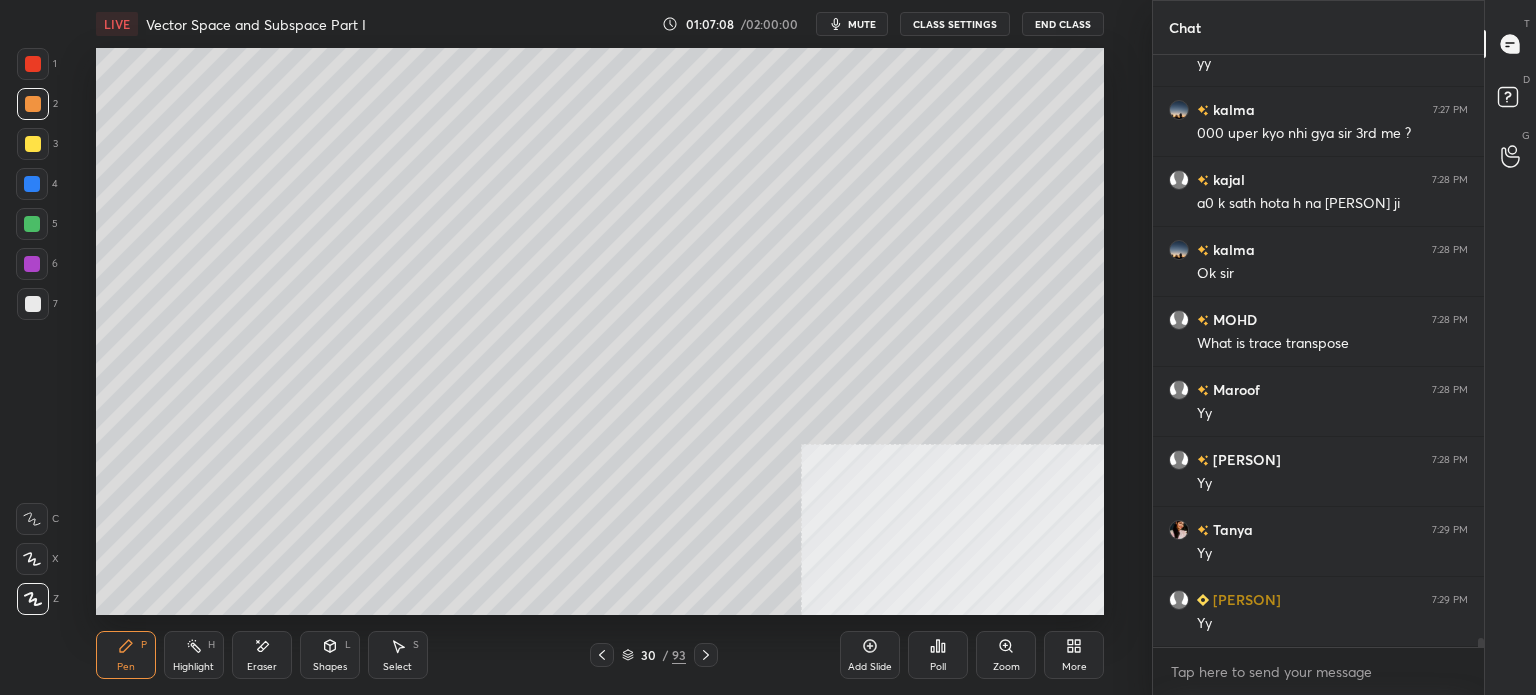 click on "CLASS SETTINGS" at bounding box center [955, 24] 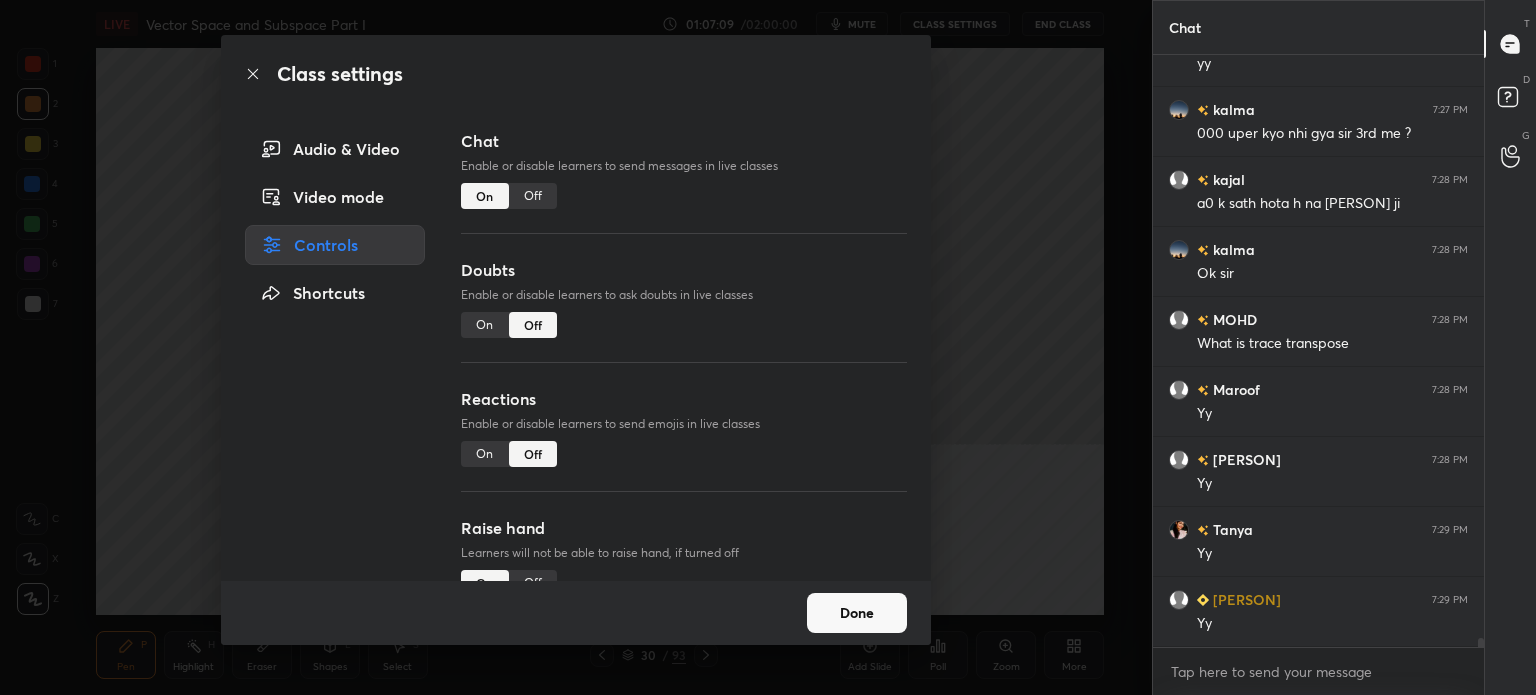 click on "On" at bounding box center (485, 325) 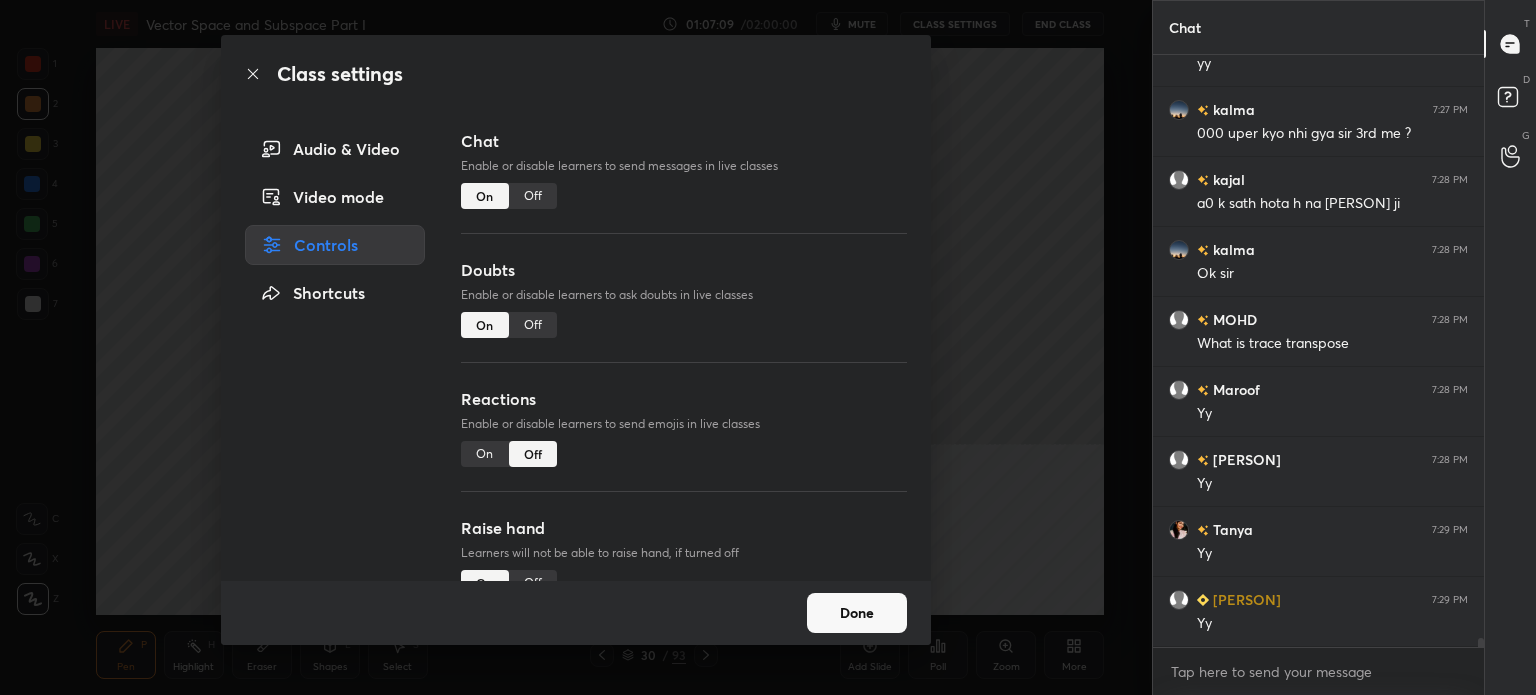click on "Done" at bounding box center (857, 613) 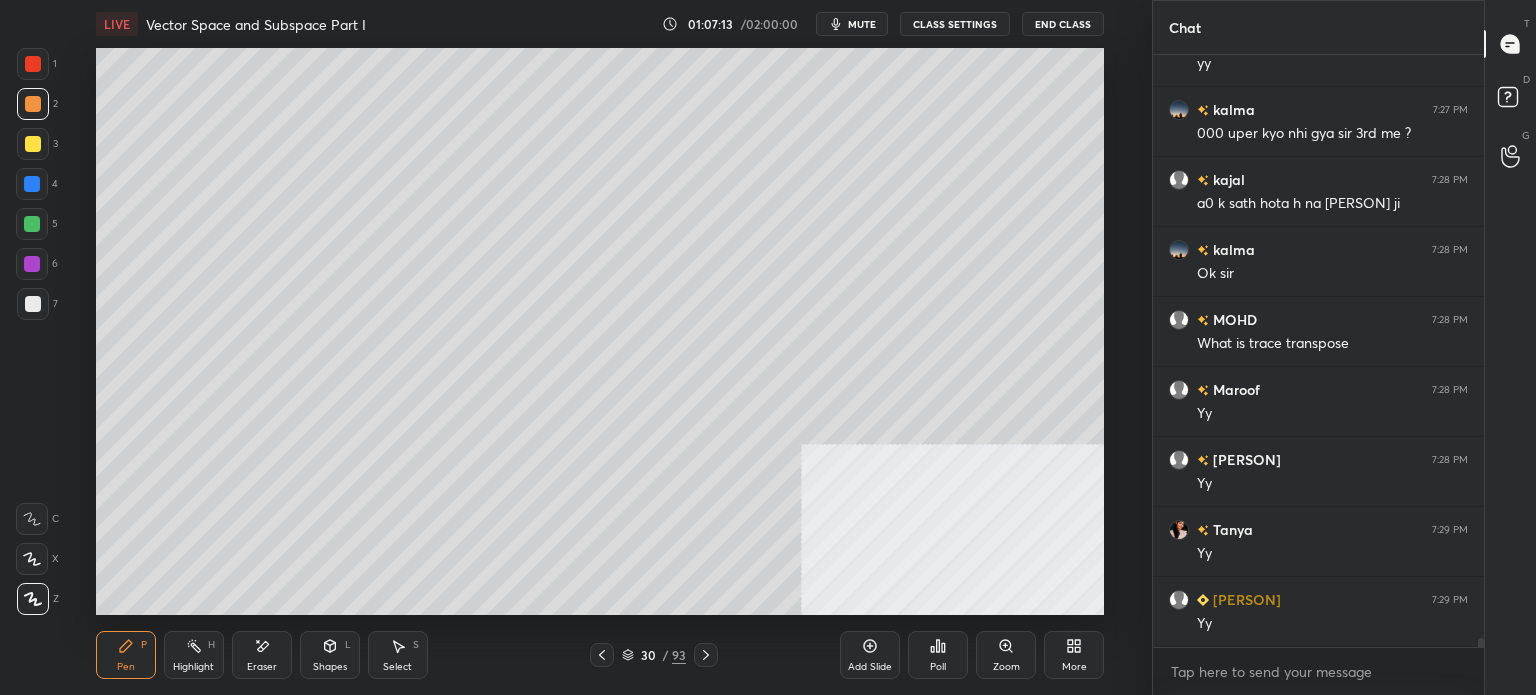 click at bounding box center (33, 304) 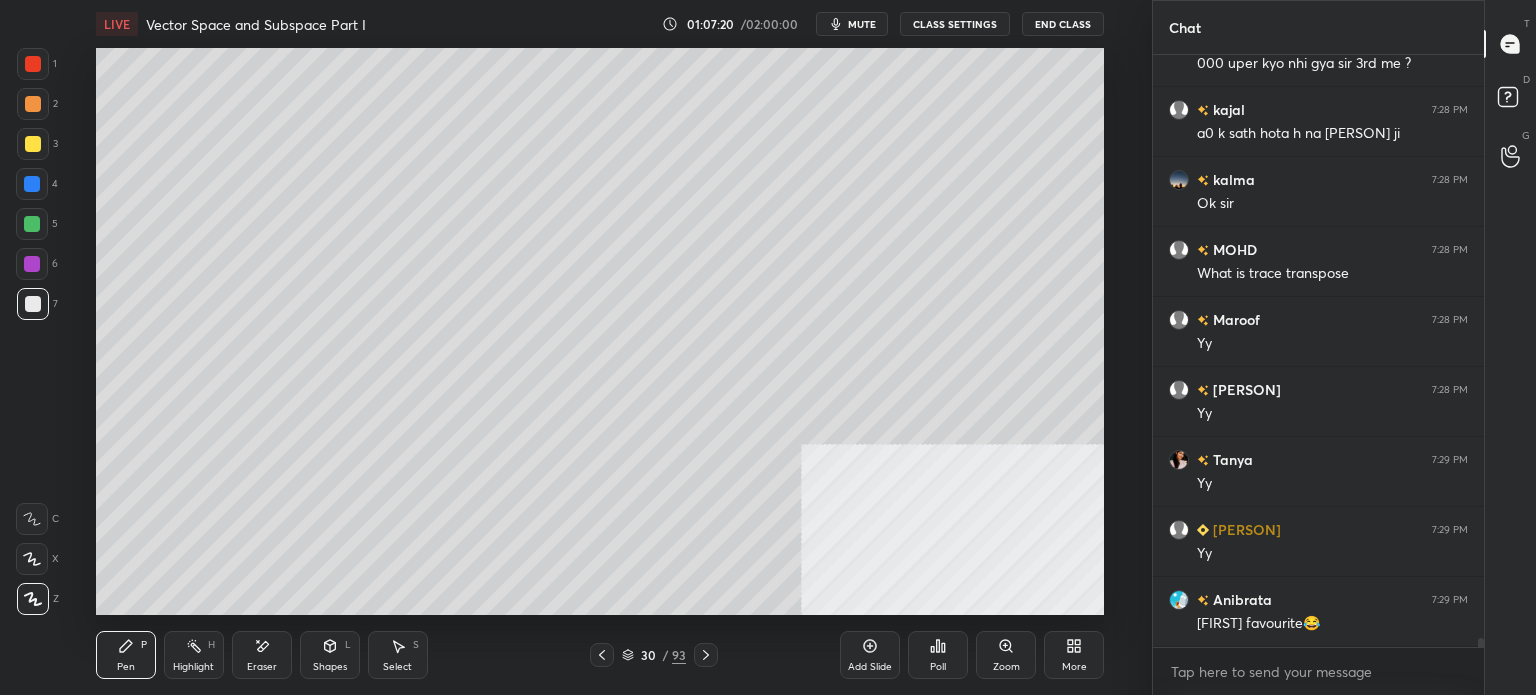 scroll, scrollTop: 37306, scrollLeft: 0, axis: vertical 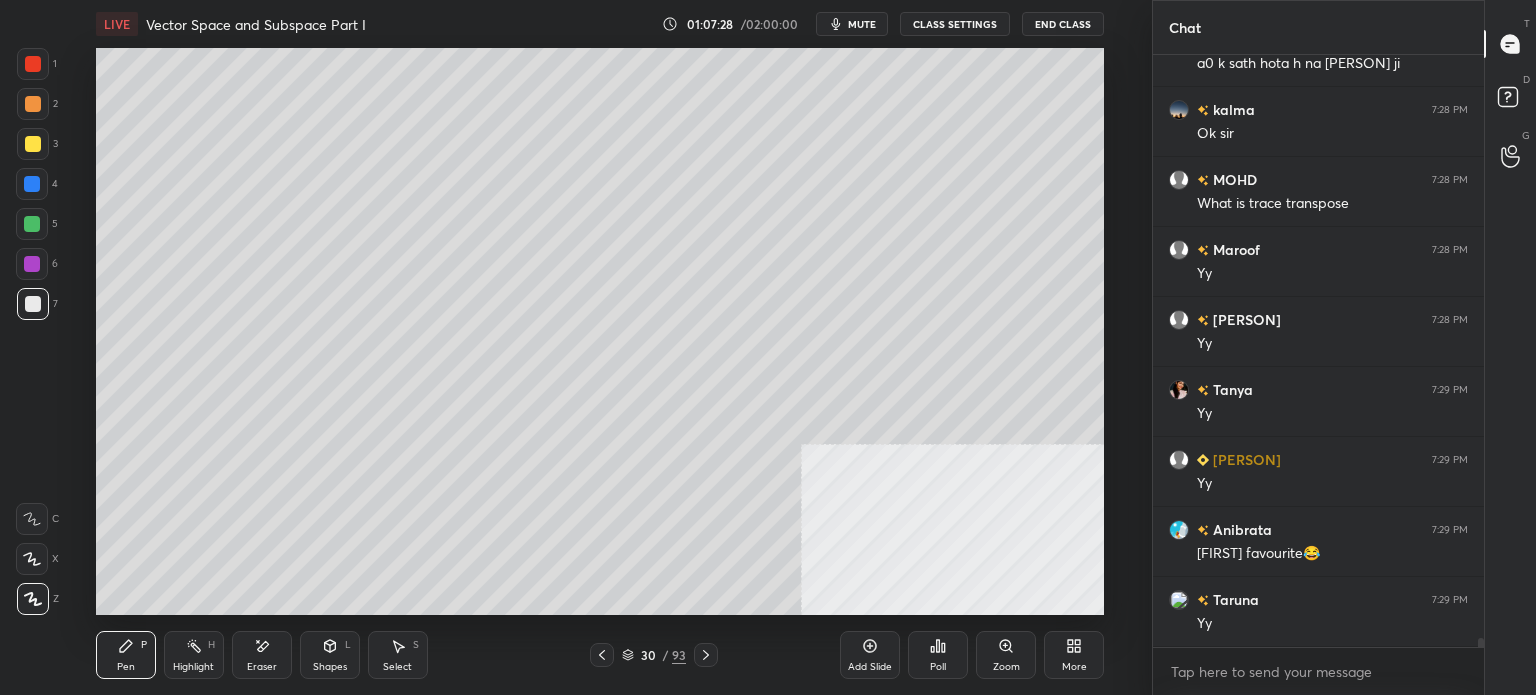 click at bounding box center [33, 304] 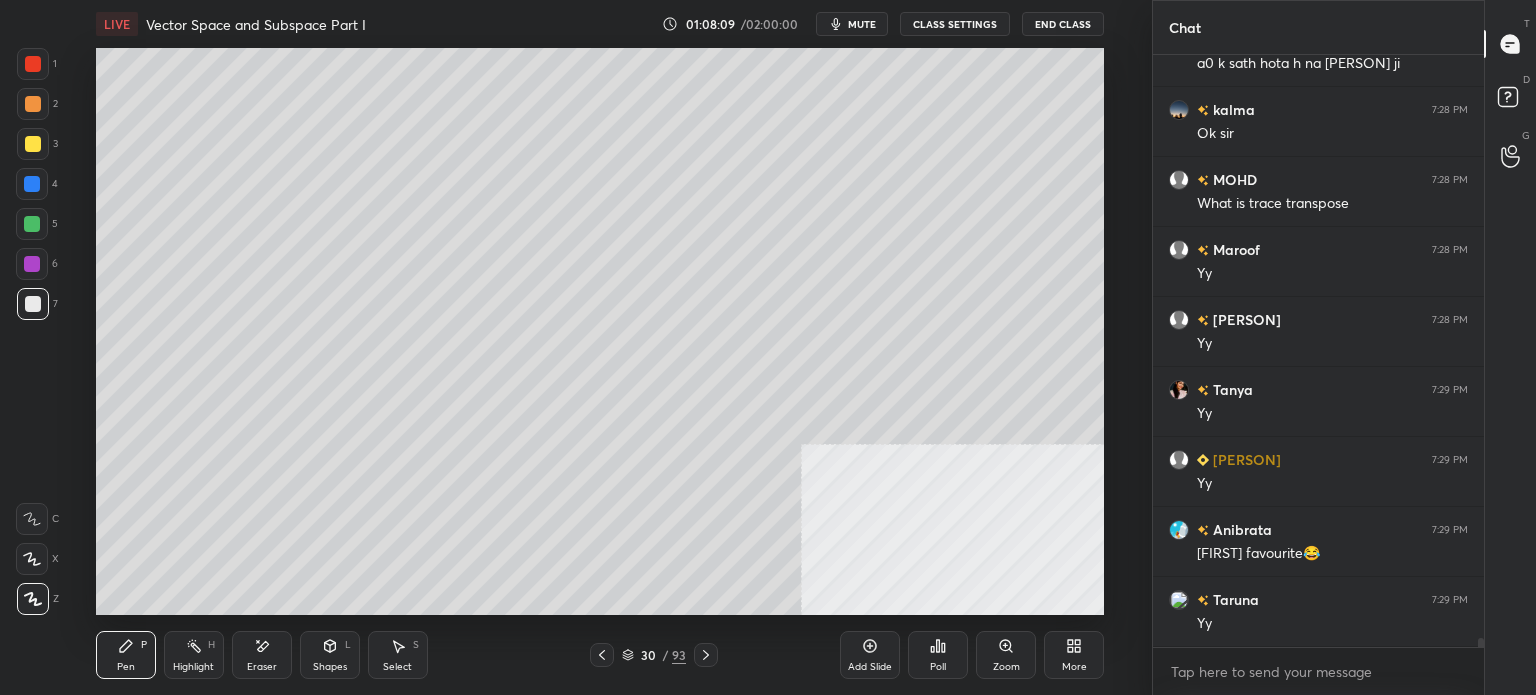 click at bounding box center [32, 184] 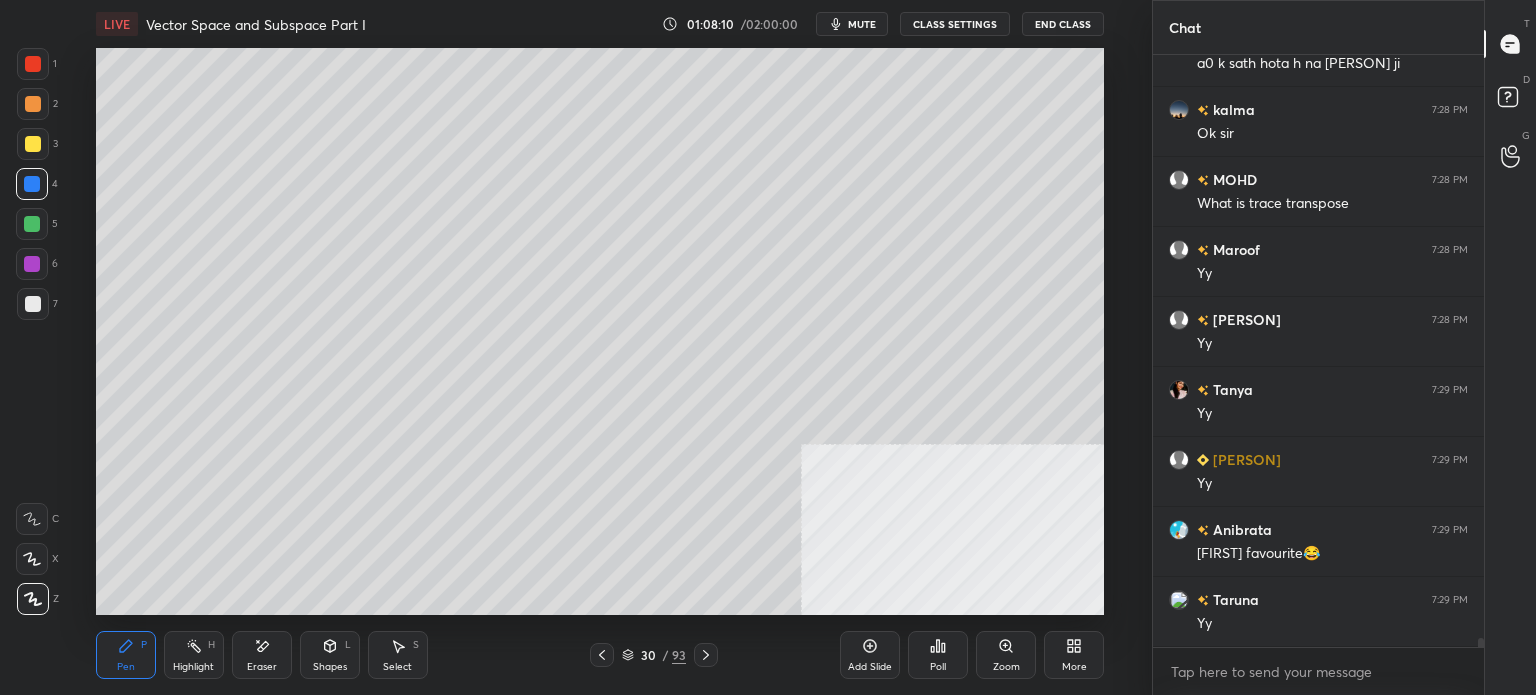 click at bounding box center (33, 144) 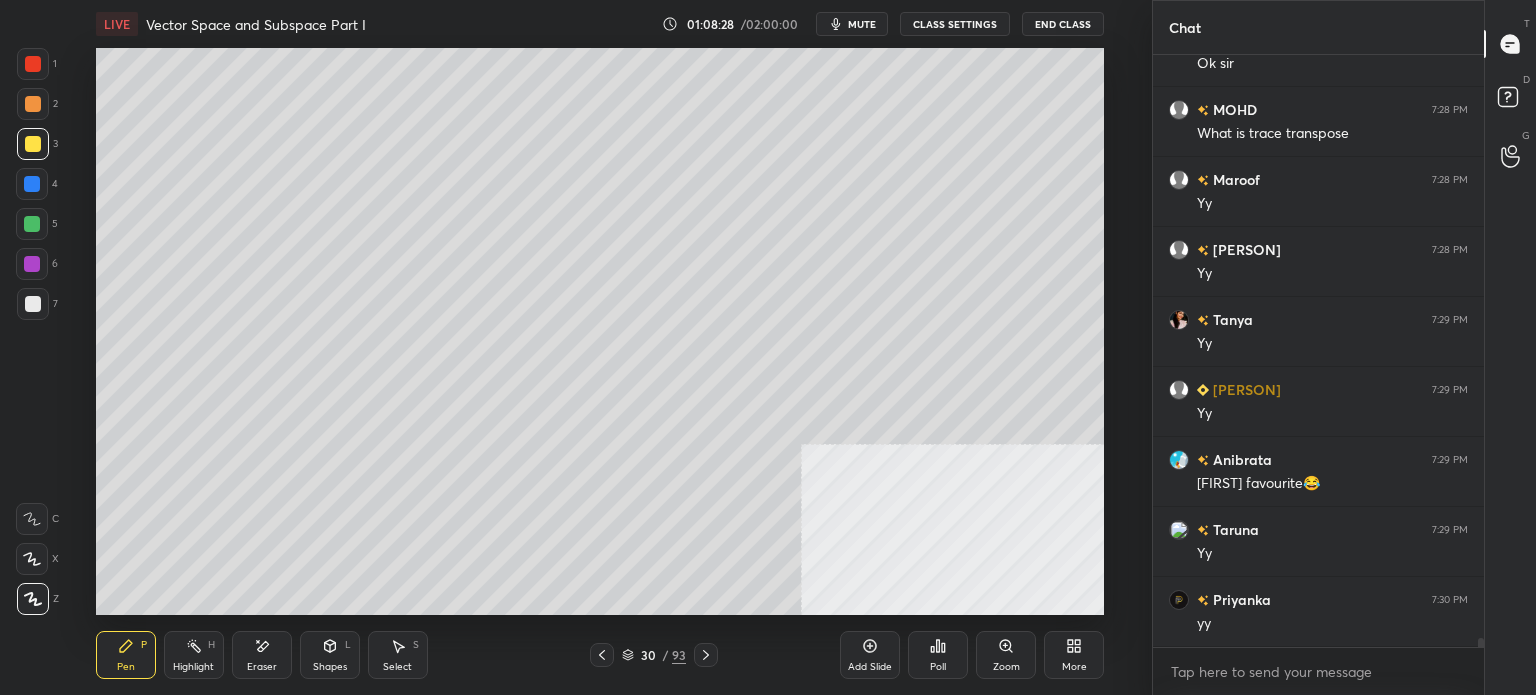 scroll, scrollTop: 37462, scrollLeft: 0, axis: vertical 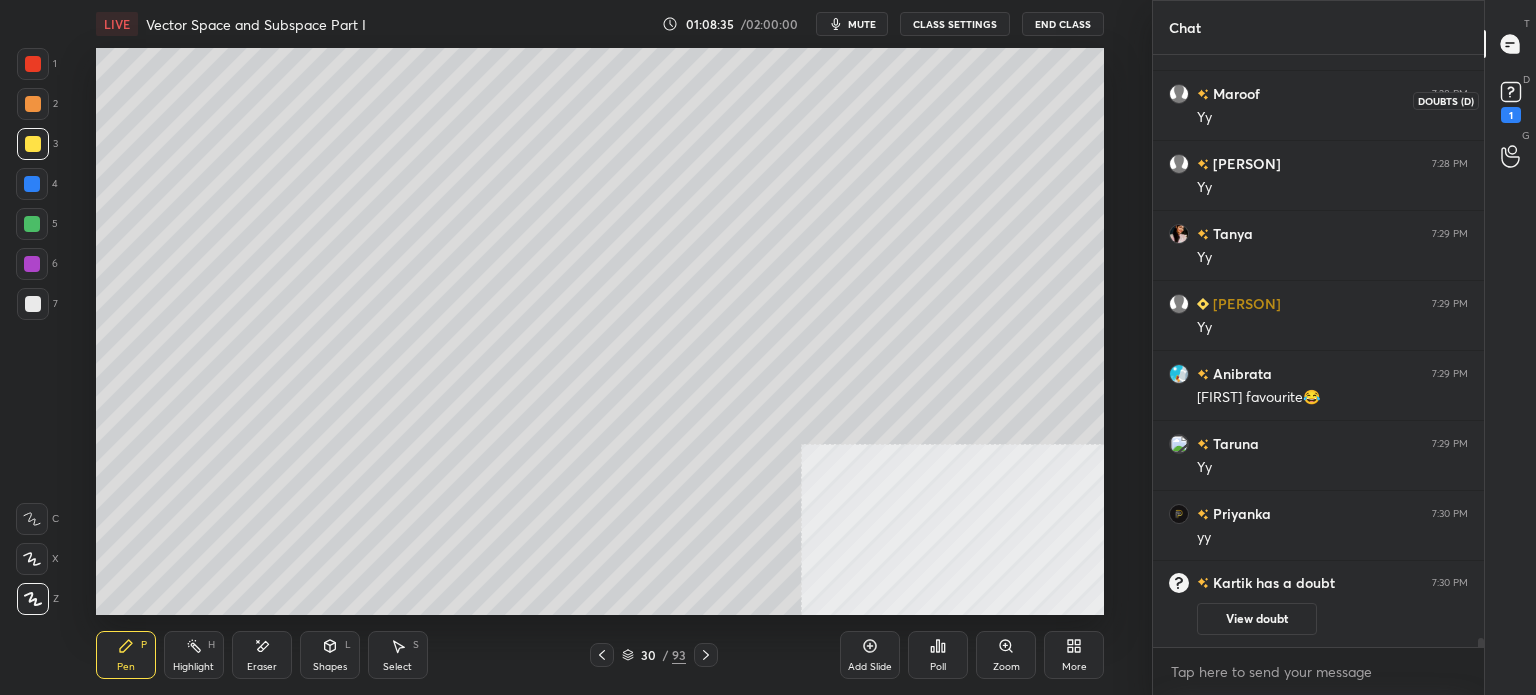 click on "1" at bounding box center (1511, 100) 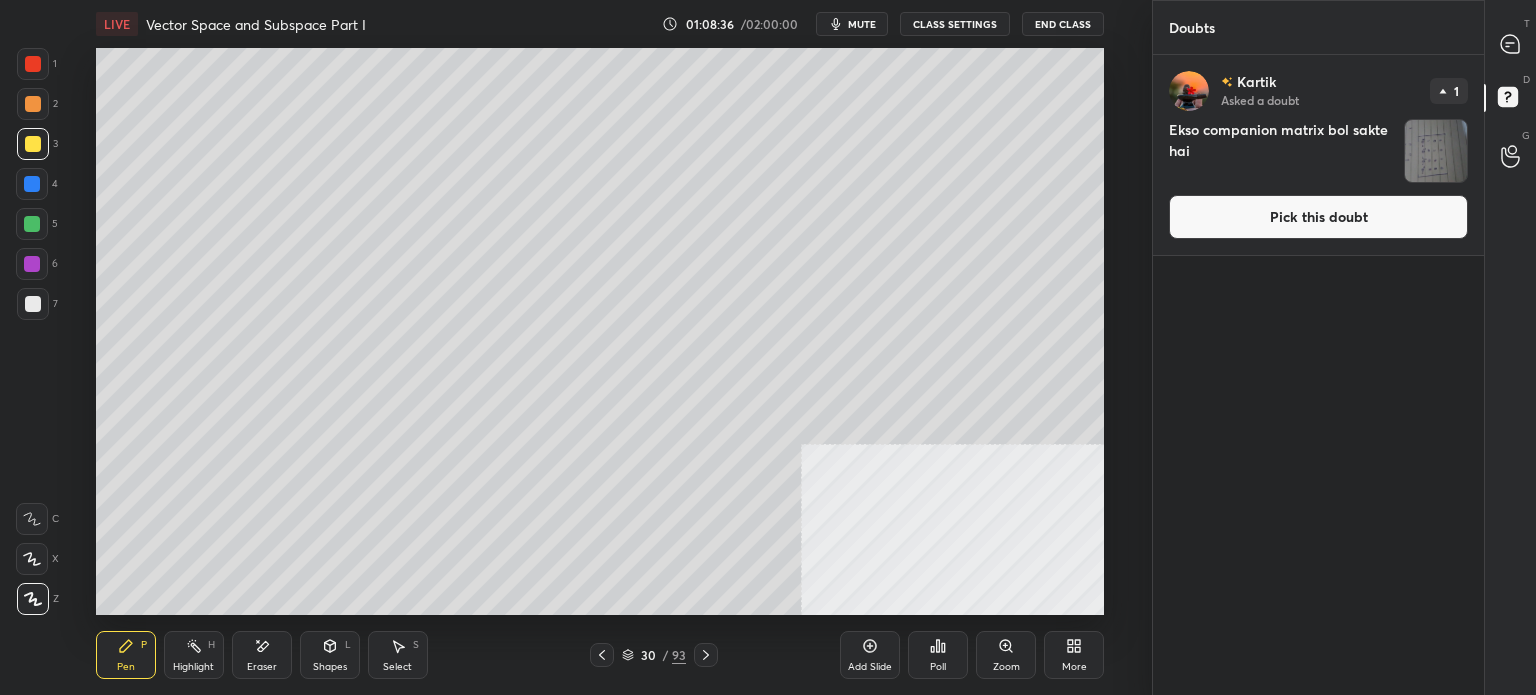 click on "Pick this doubt" at bounding box center (1318, 217) 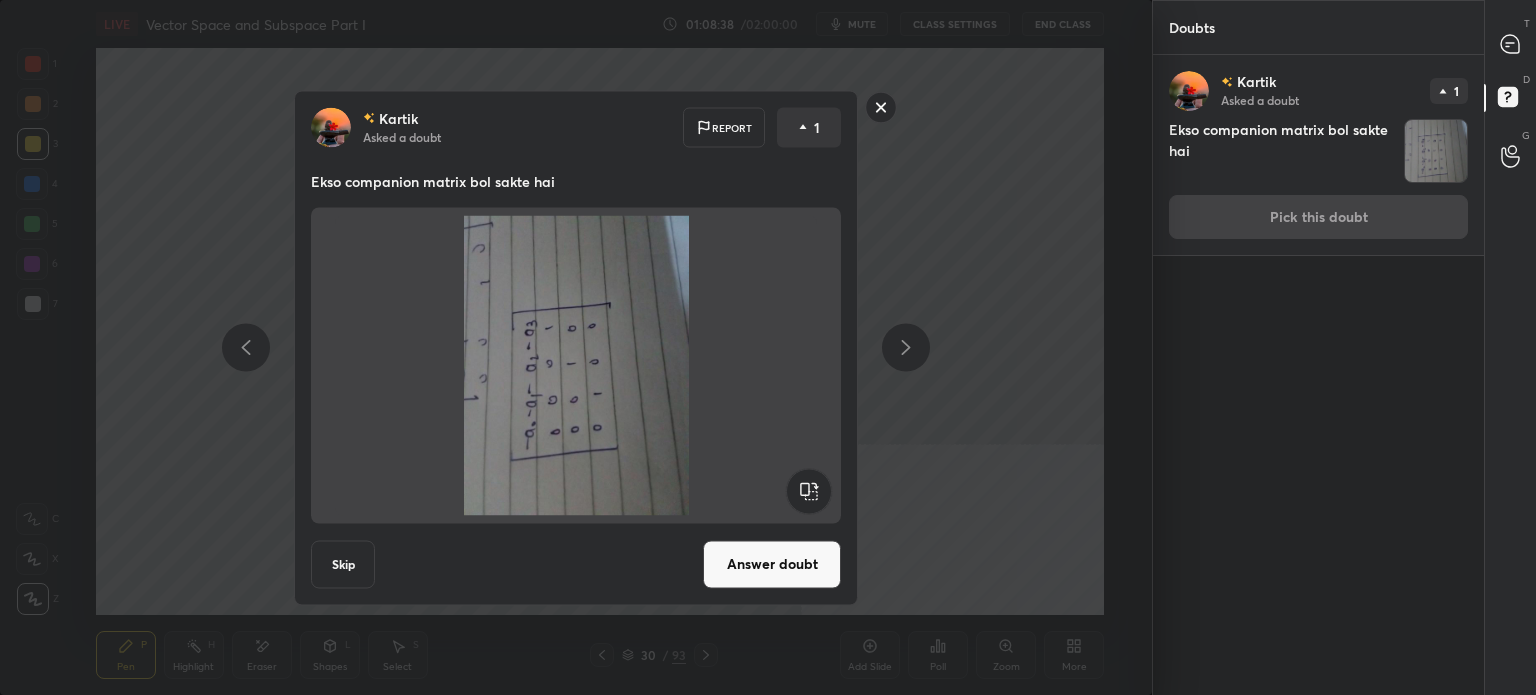 click 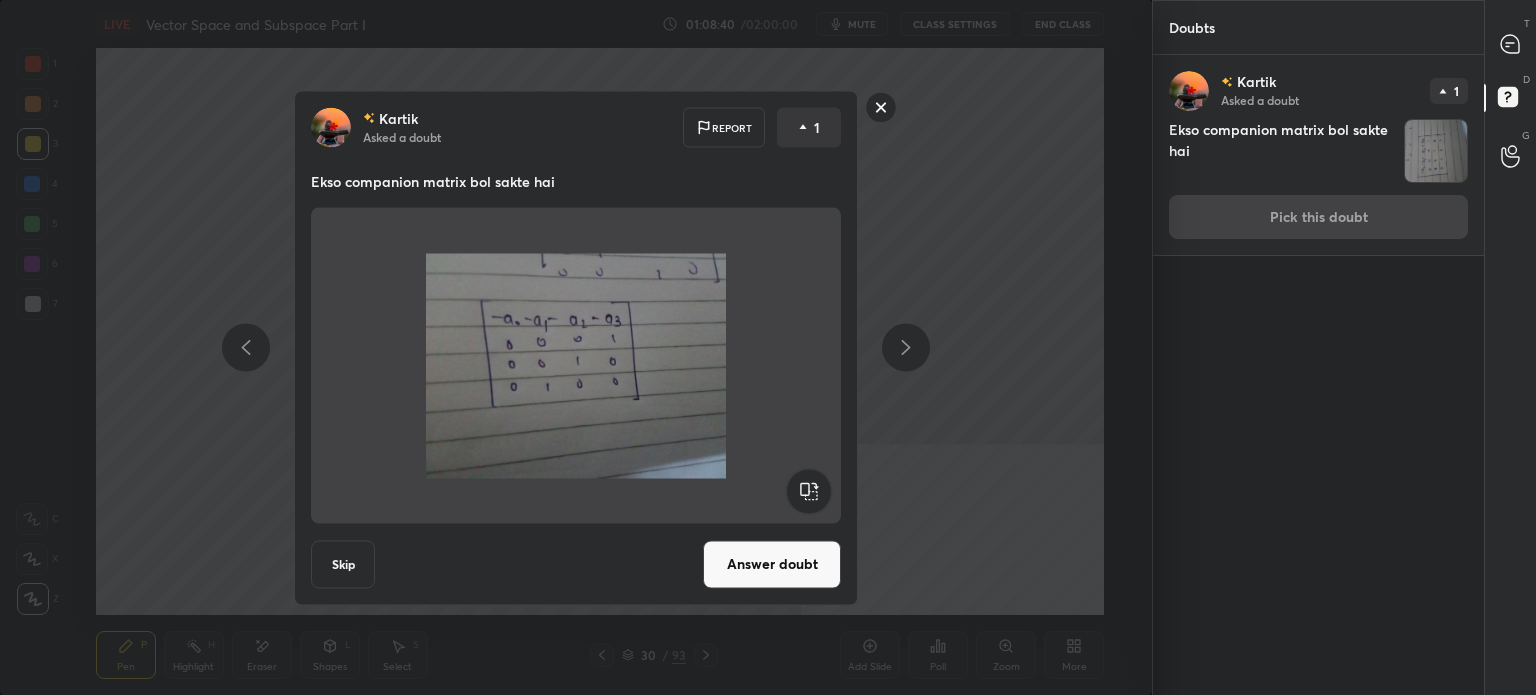 click on "[PERSON] Asked a doubt Report 1 Ekso companion matrix bol sakte hai Skip Answer doubt" at bounding box center [576, 347] 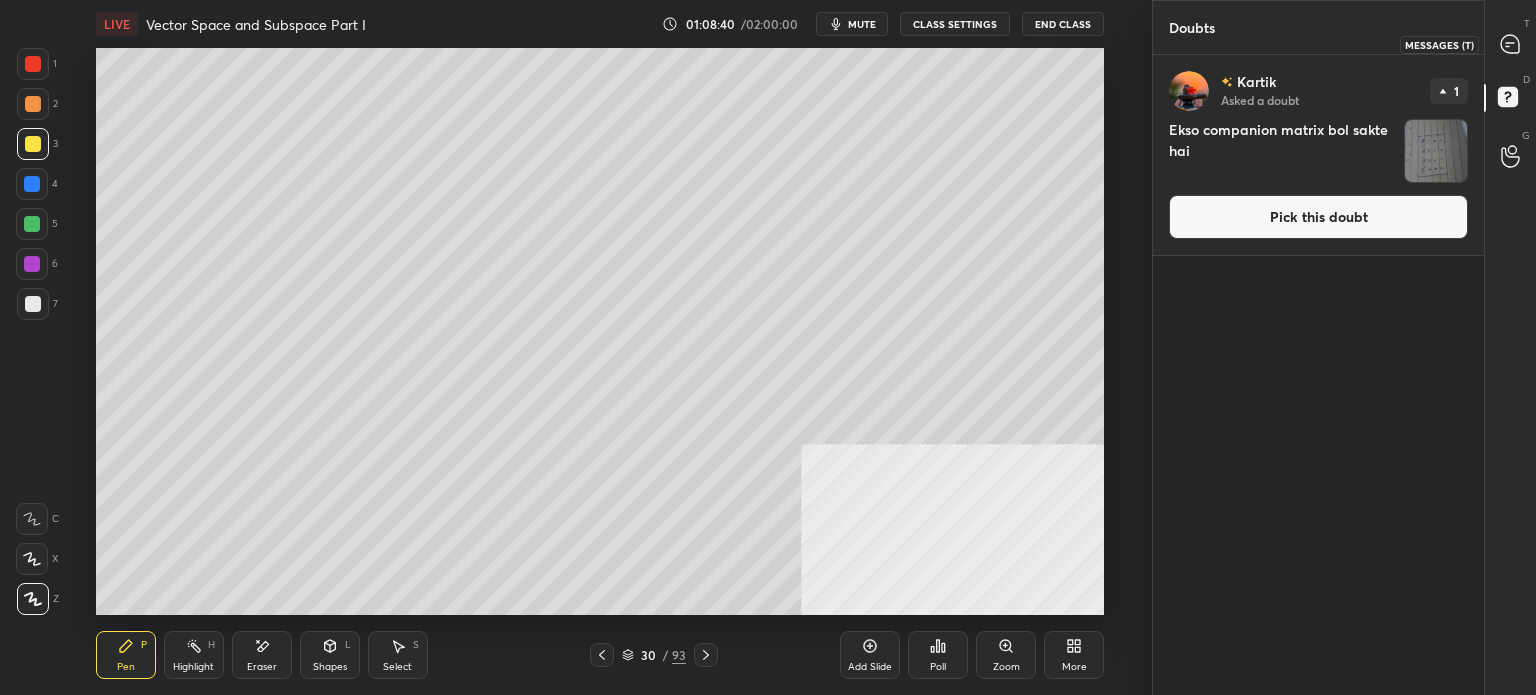 click at bounding box center (1511, 44) 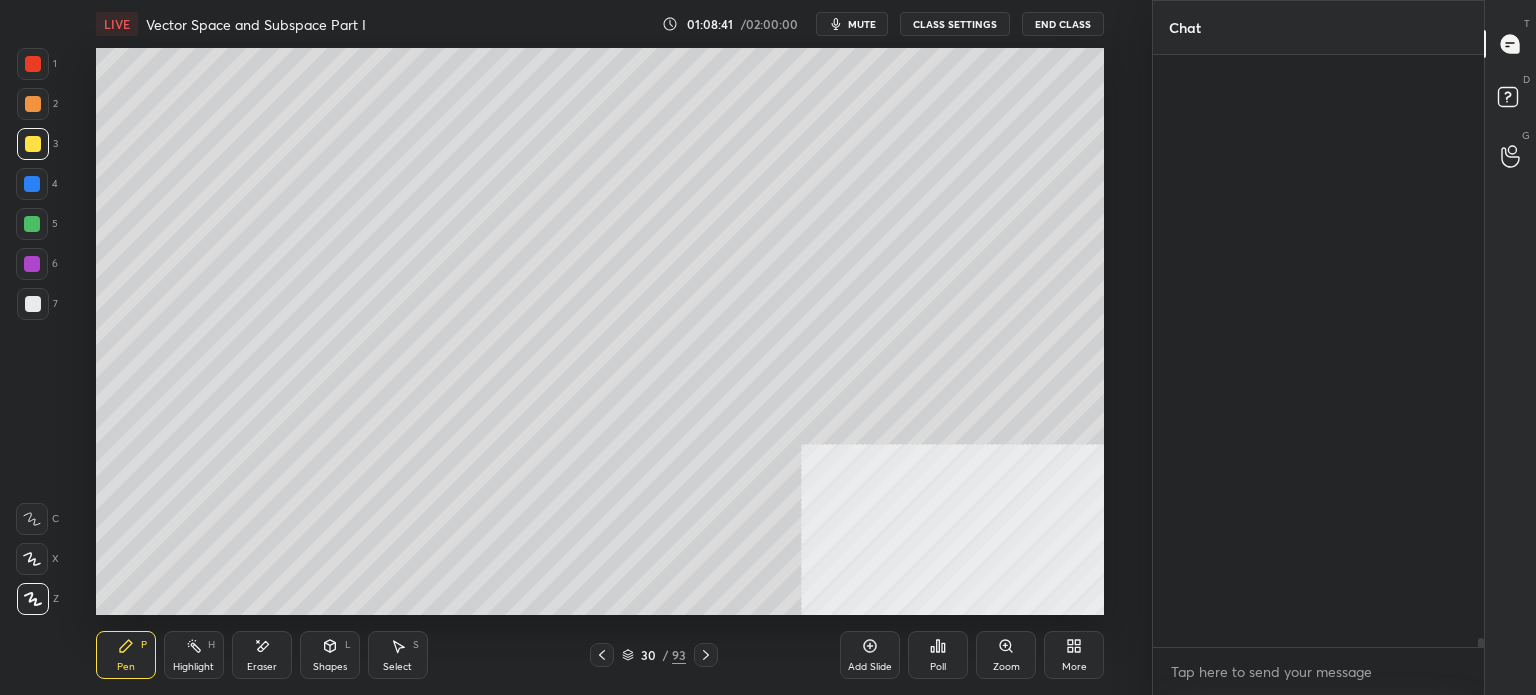 scroll, scrollTop: 36626, scrollLeft: 0, axis: vertical 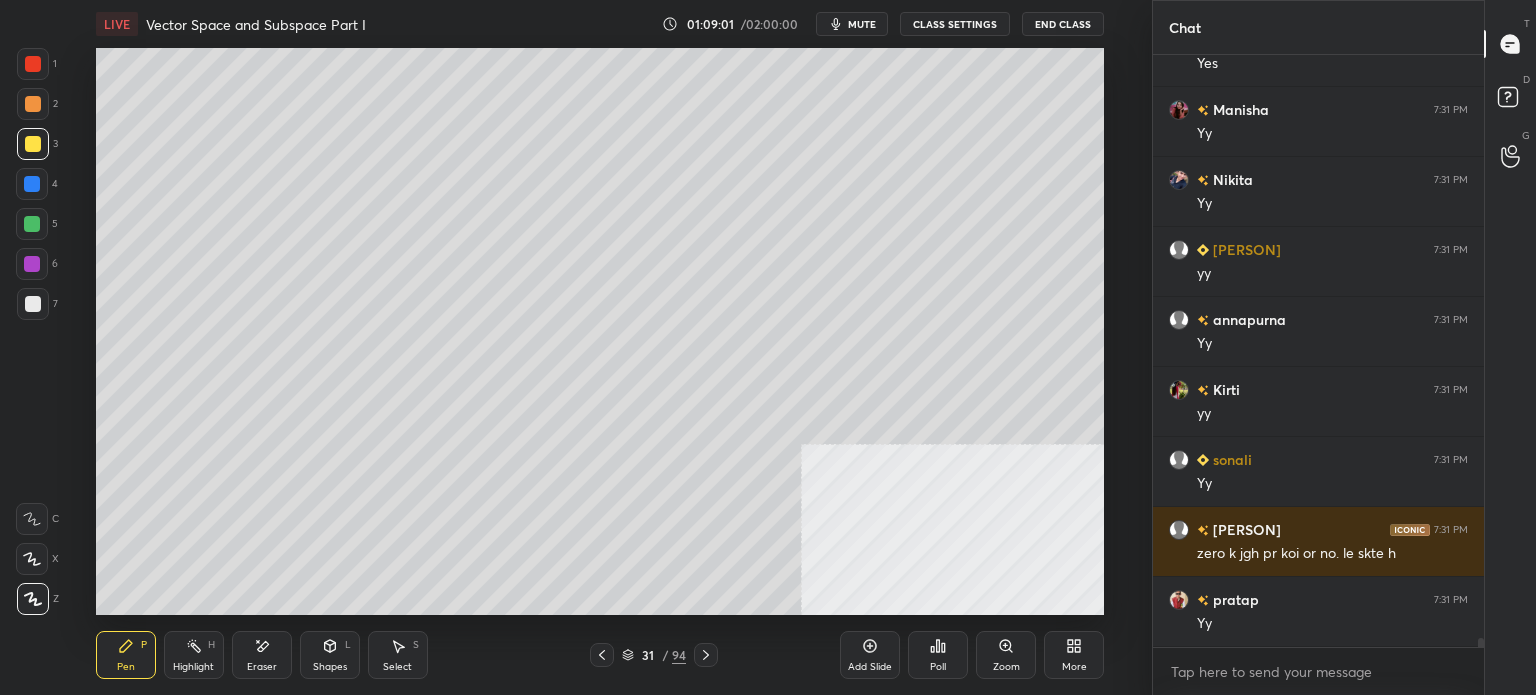 click at bounding box center (33, 104) 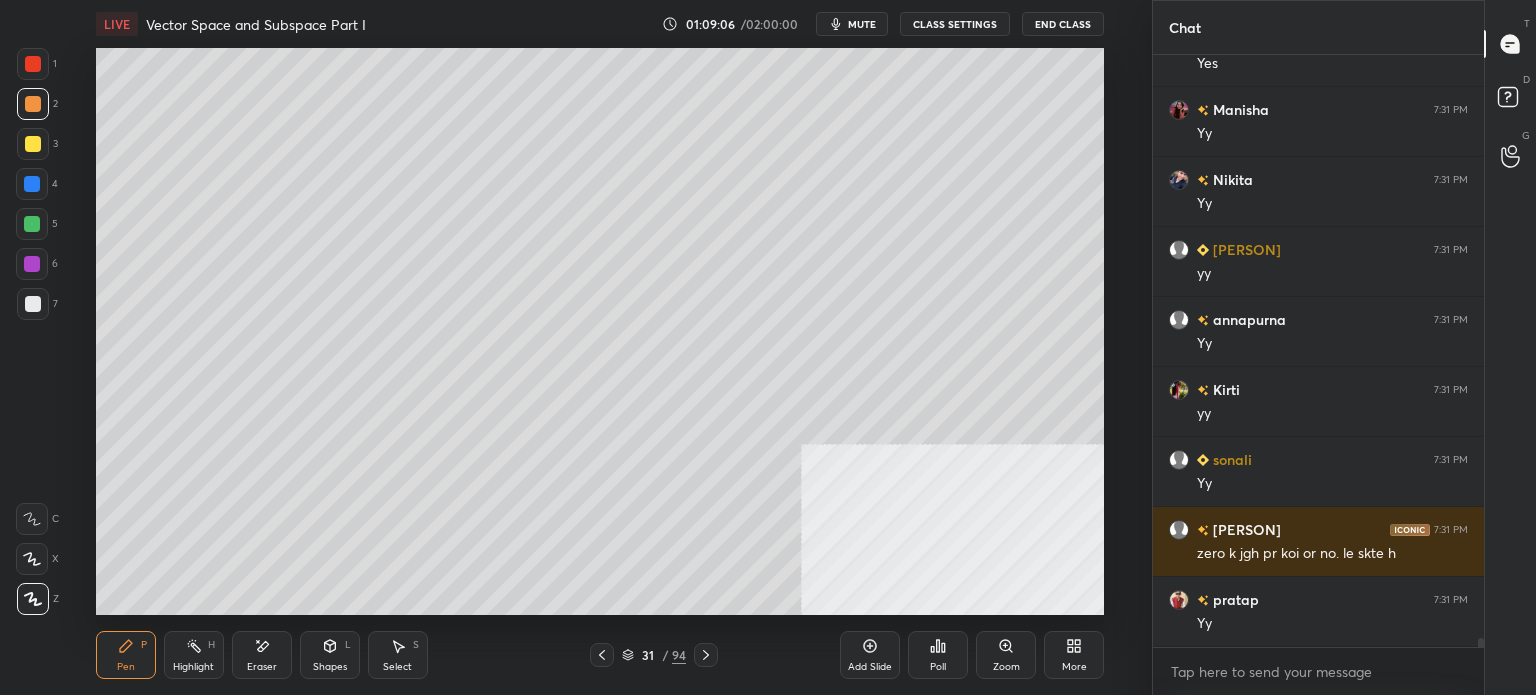 scroll, scrollTop: 37746, scrollLeft: 0, axis: vertical 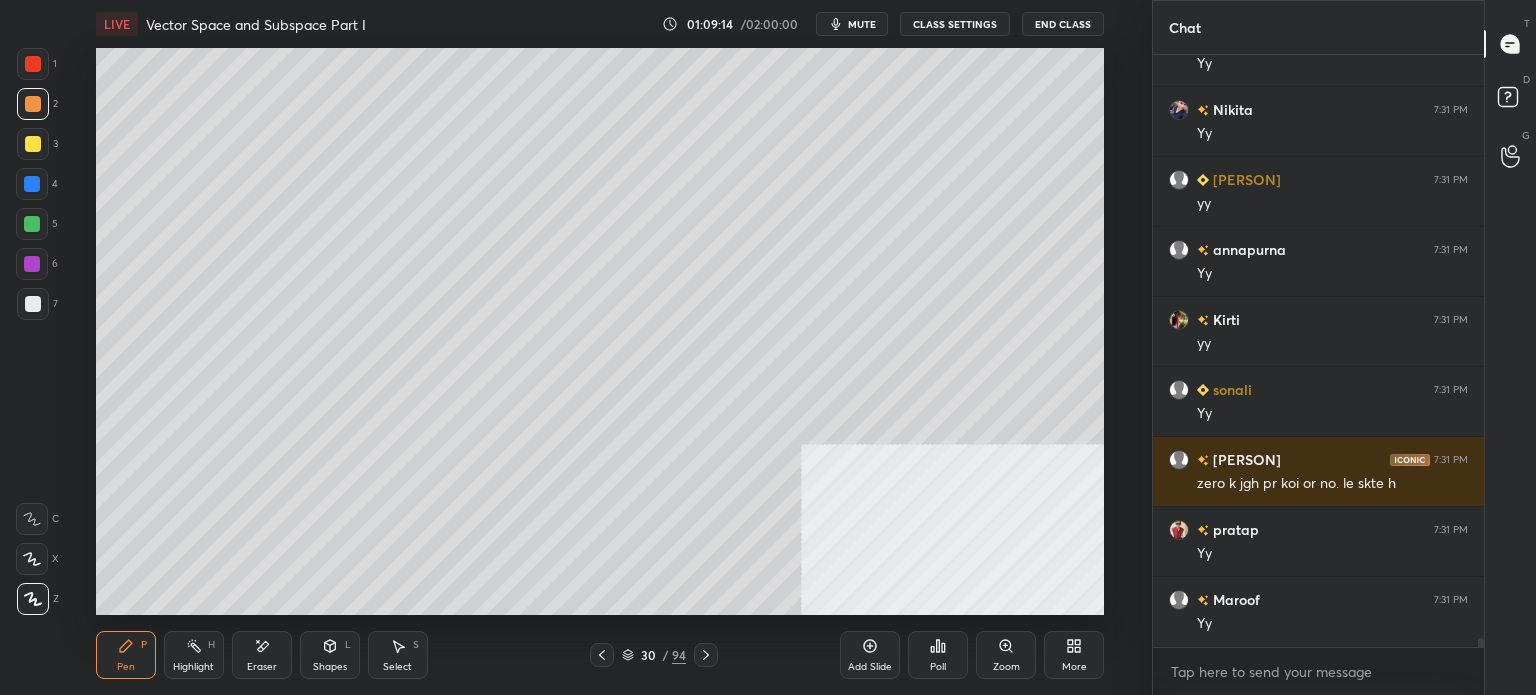 click at bounding box center (33, 304) 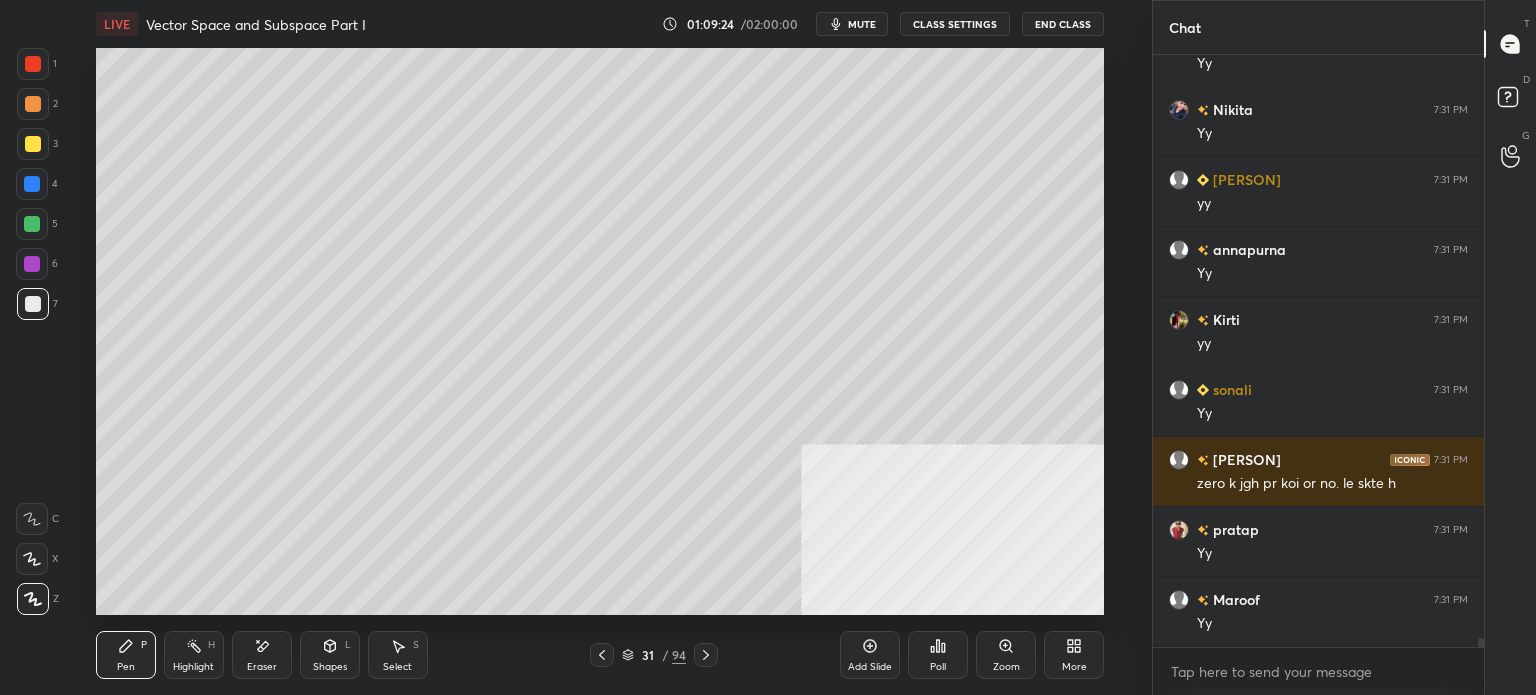 click at bounding box center [33, 304] 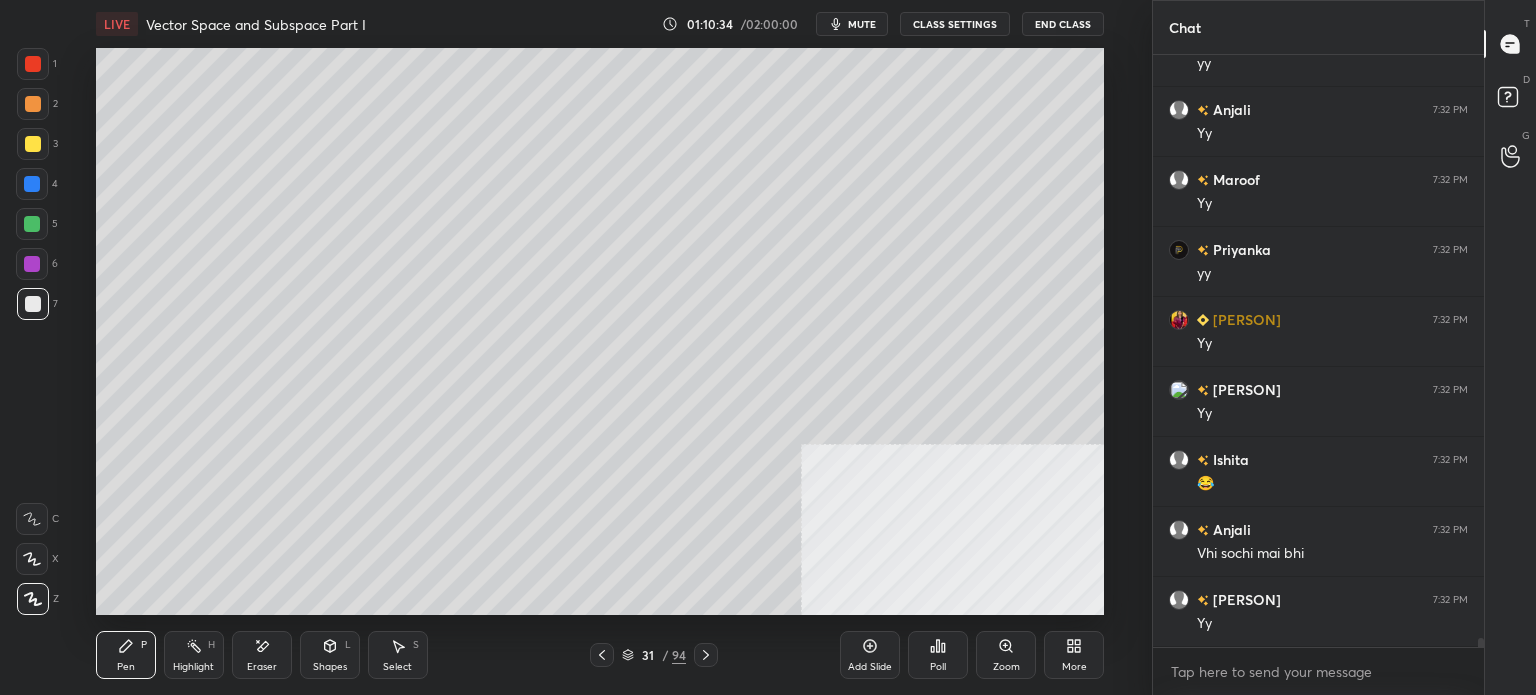 scroll, scrollTop: 39496, scrollLeft: 0, axis: vertical 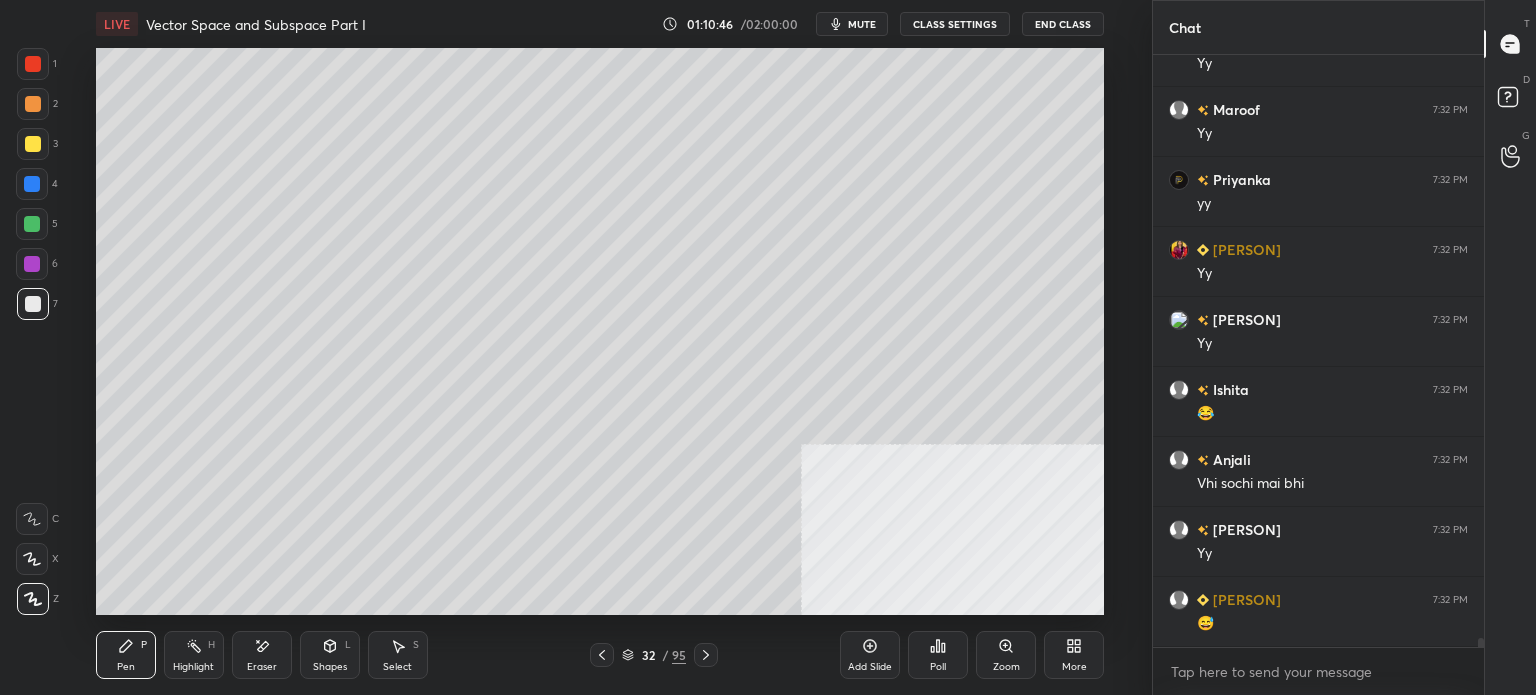 drag, startPoint x: 40, startPoint y: 152, endPoint x: 52, endPoint y: 154, distance: 12.165525 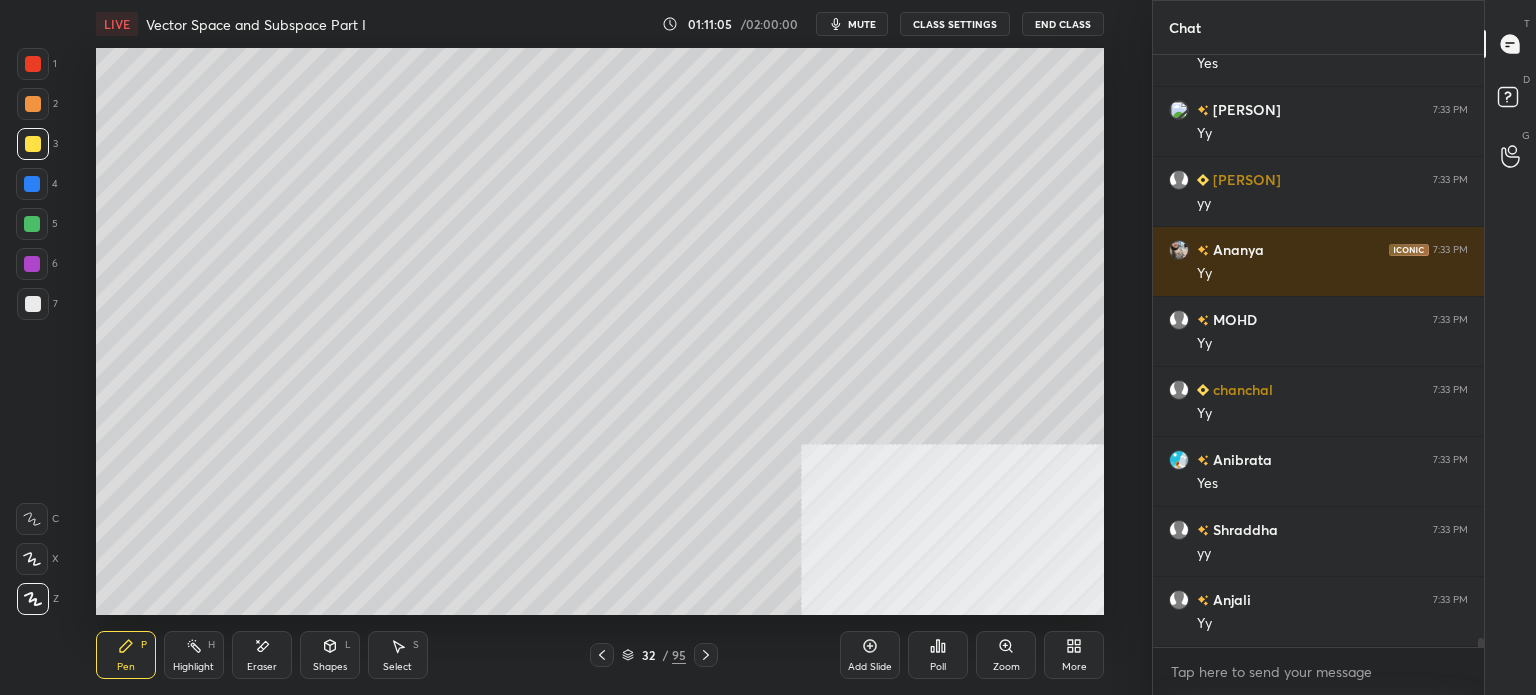 scroll, scrollTop: 39436, scrollLeft: 0, axis: vertical 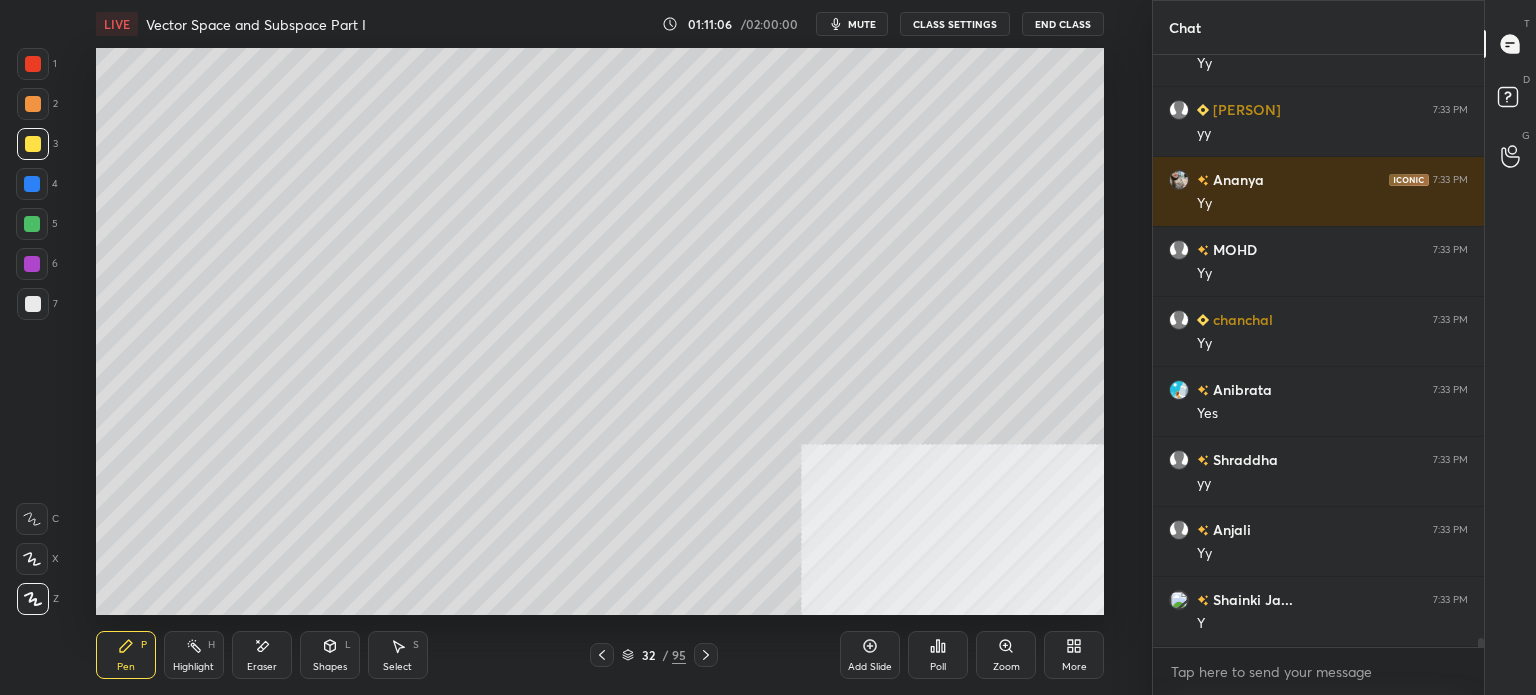 click at bounding box center [33, 304] 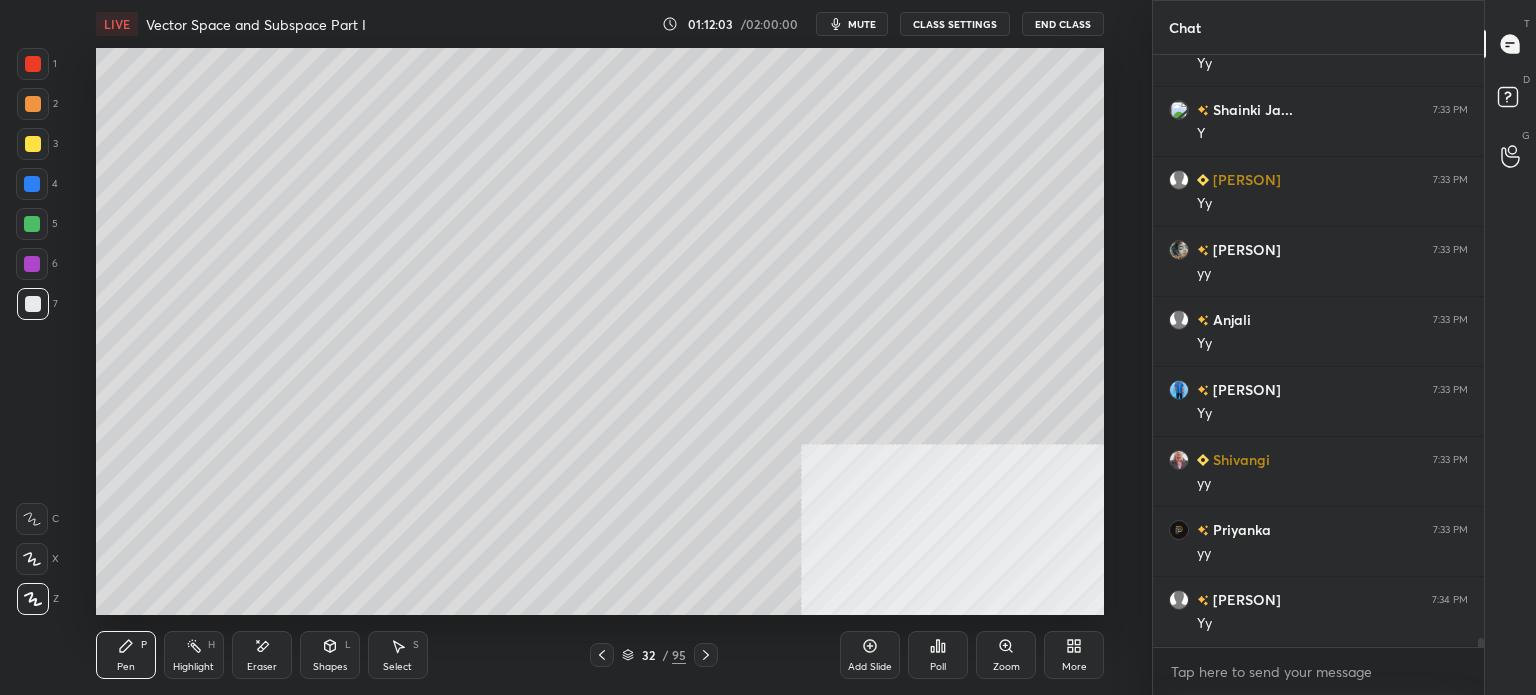 scroll, scrollTop: 39996, scrollLeft: 0, axis: vertical 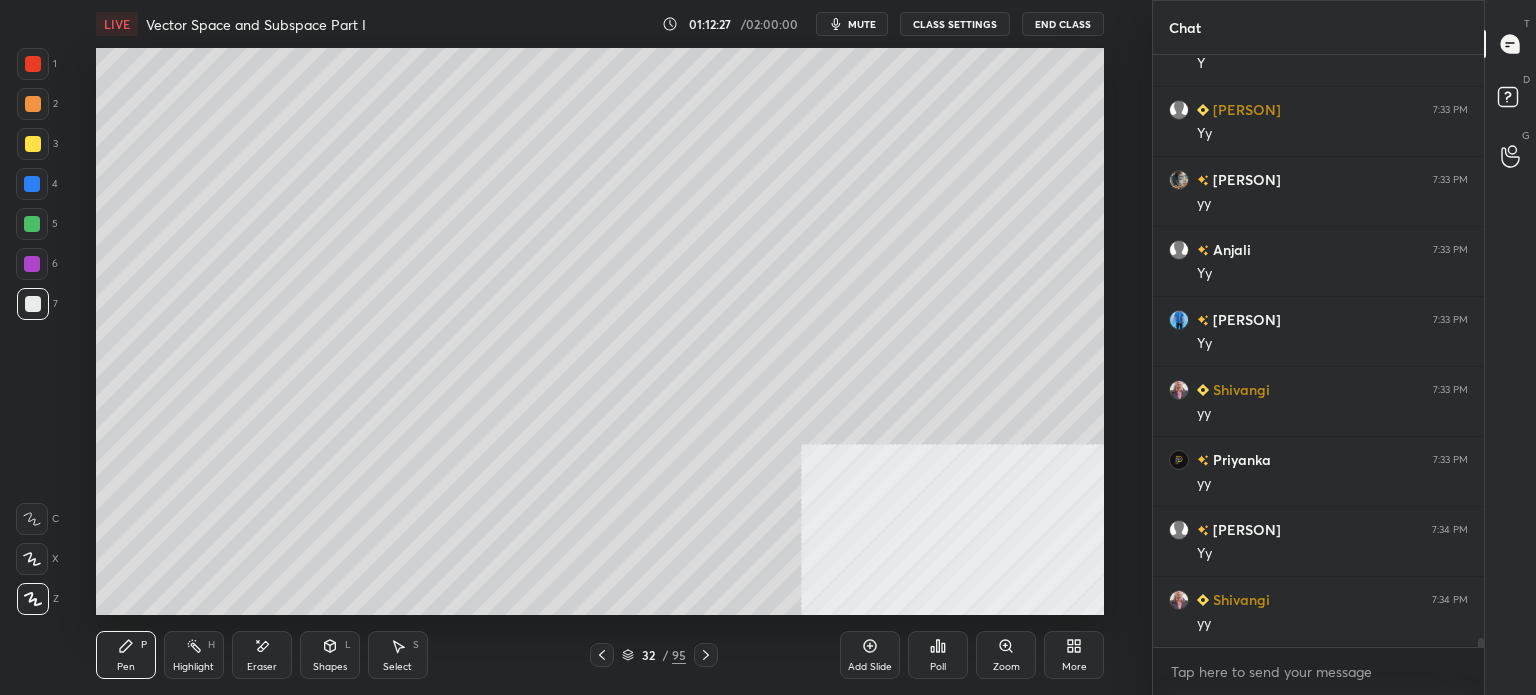 click on "Select S" at bounding box center (398, 655) 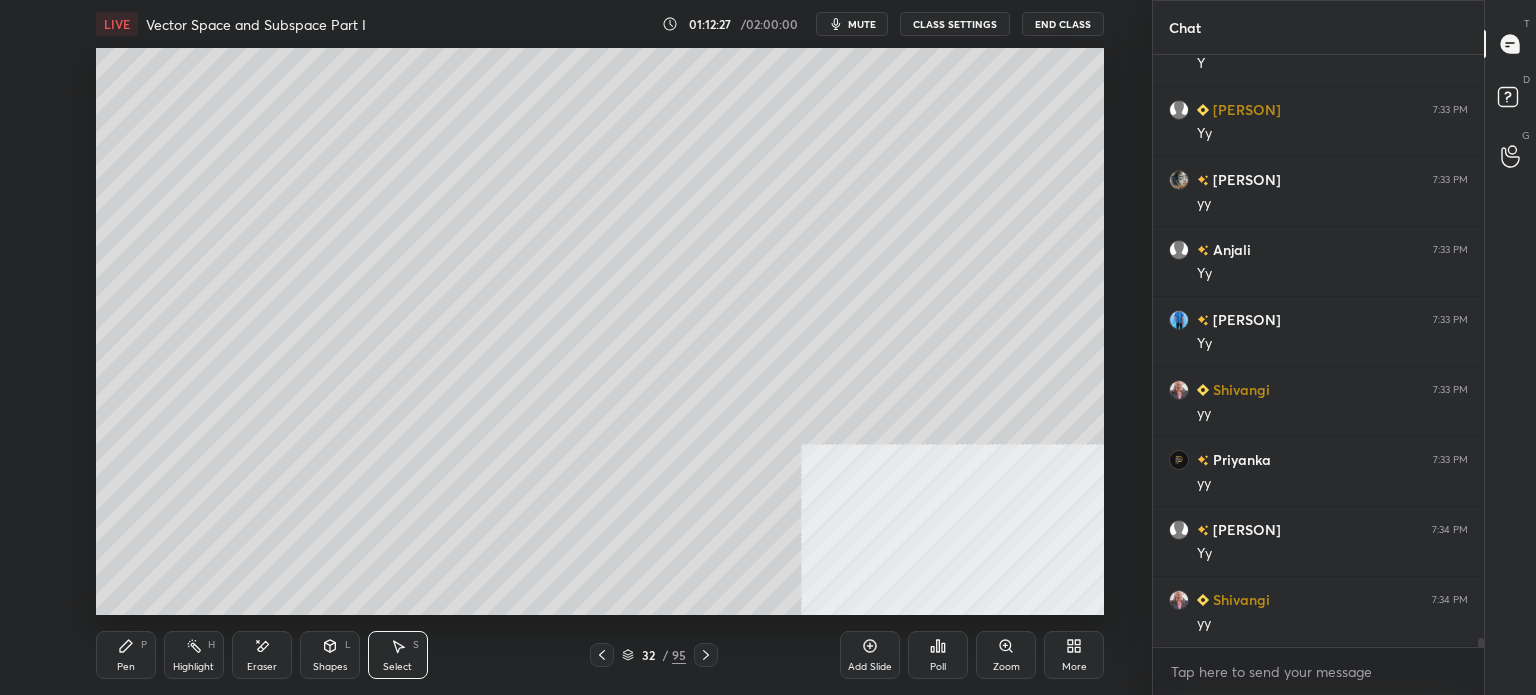 drag, startPoint x: 354, startPoint y: 543, endPoint x: 448, endPoint y: 591, distance: 105.546196 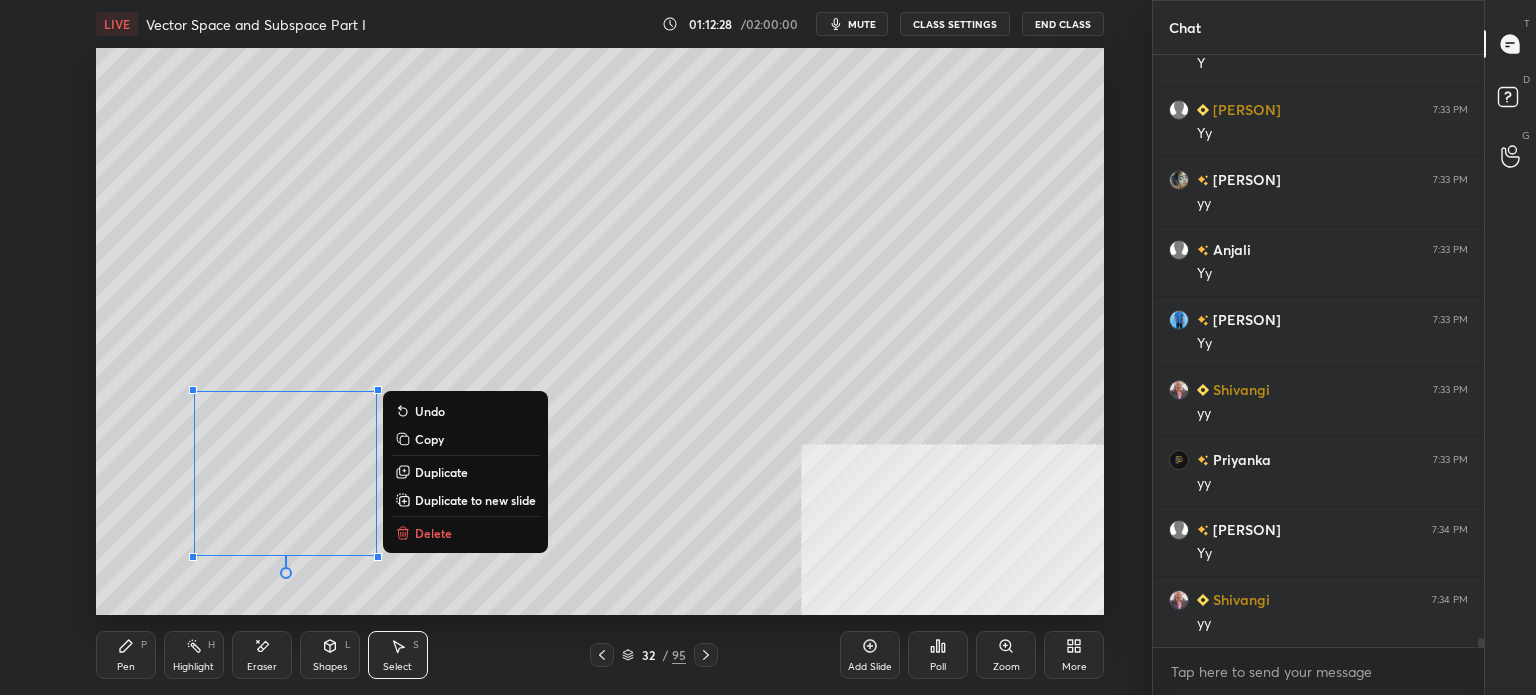 click on "Delete" at bounding box center [465, 533] 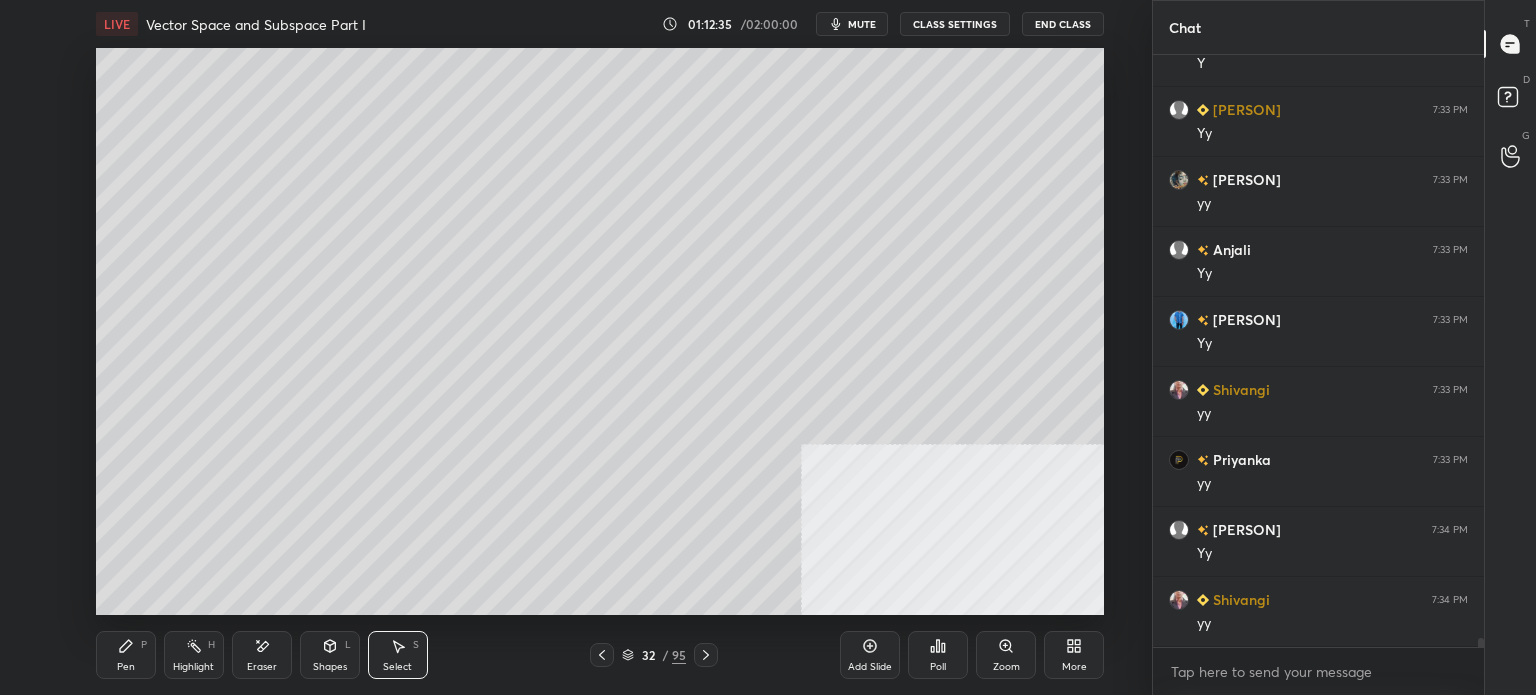 click on "Pen" at bounding box center [126, 667] 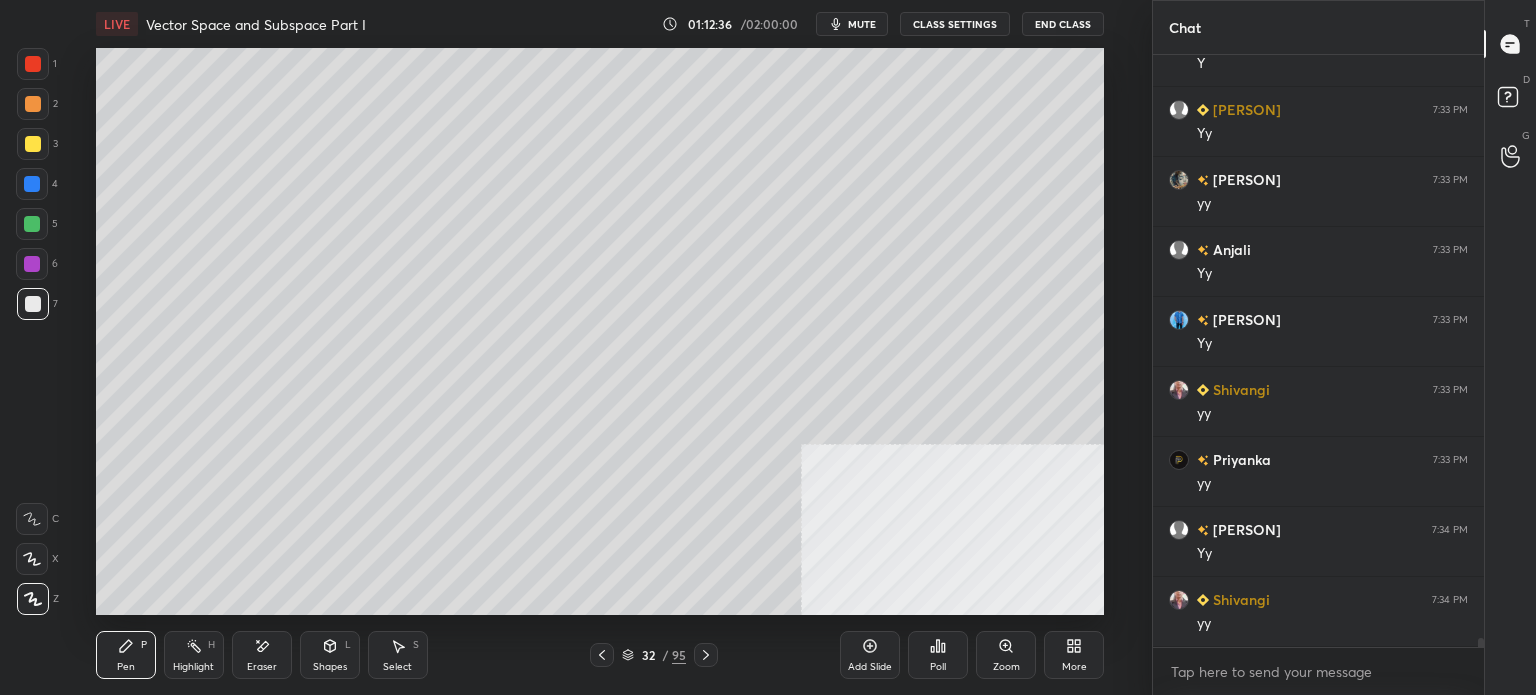 click at bounding box center [33, 144] 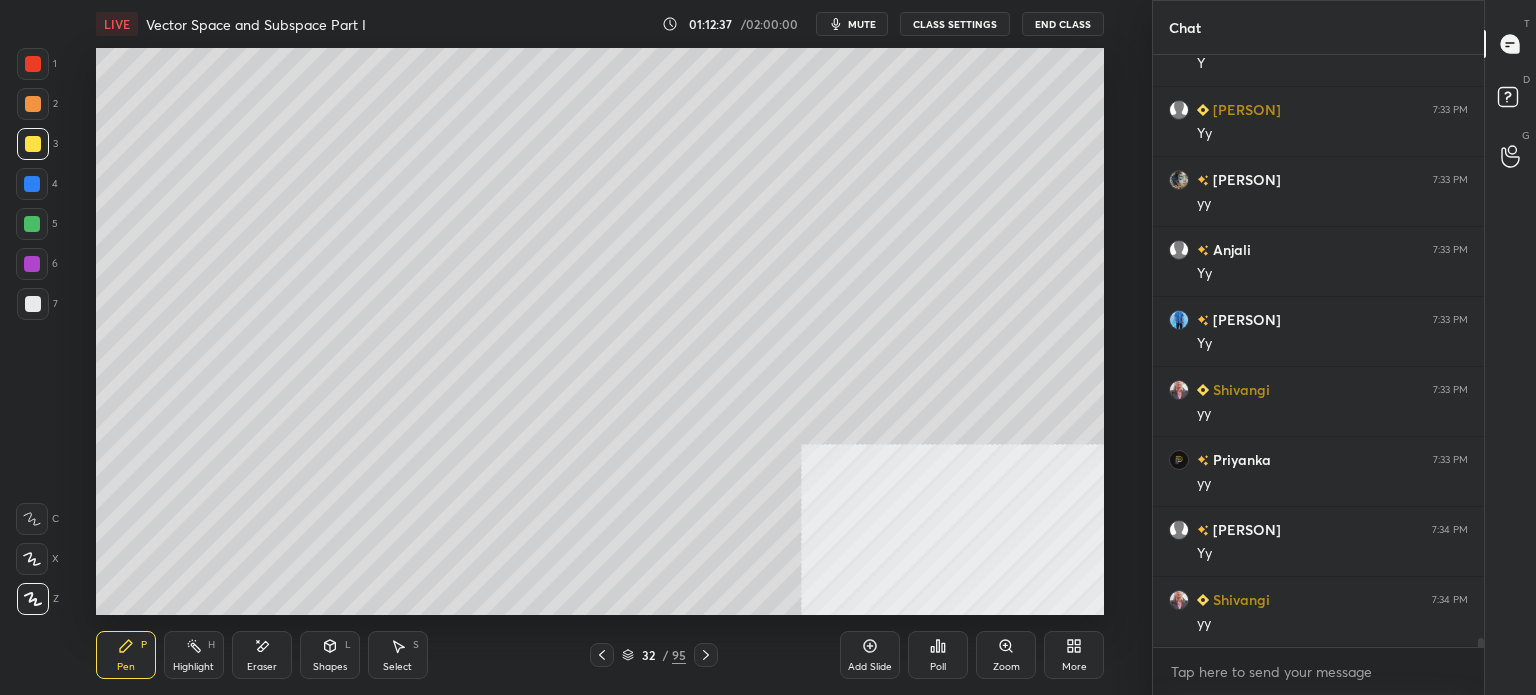 click on "LIVE Vector Space and Subspace Part I" at bounding box center (375, 24) 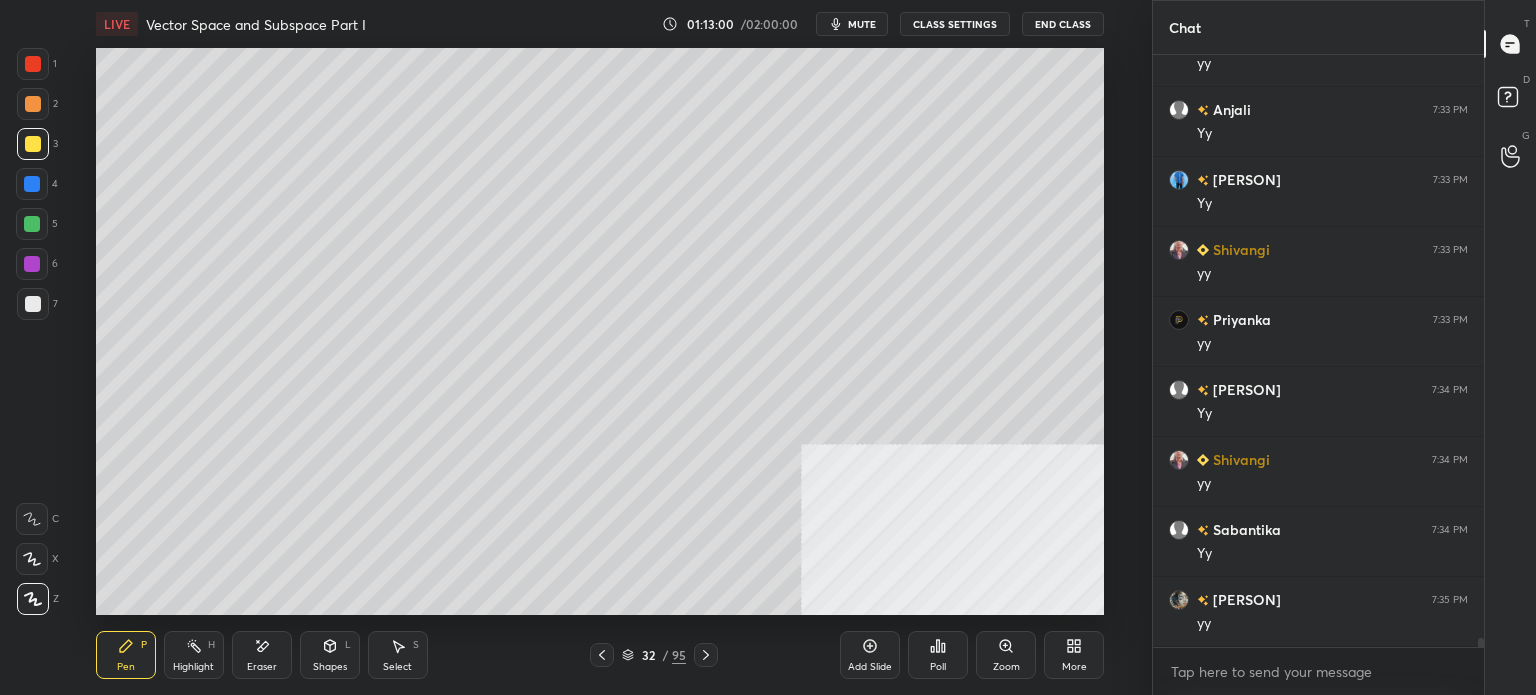 scroll, scrollTop: 40206, scrollLeft: 0, axis: vertical 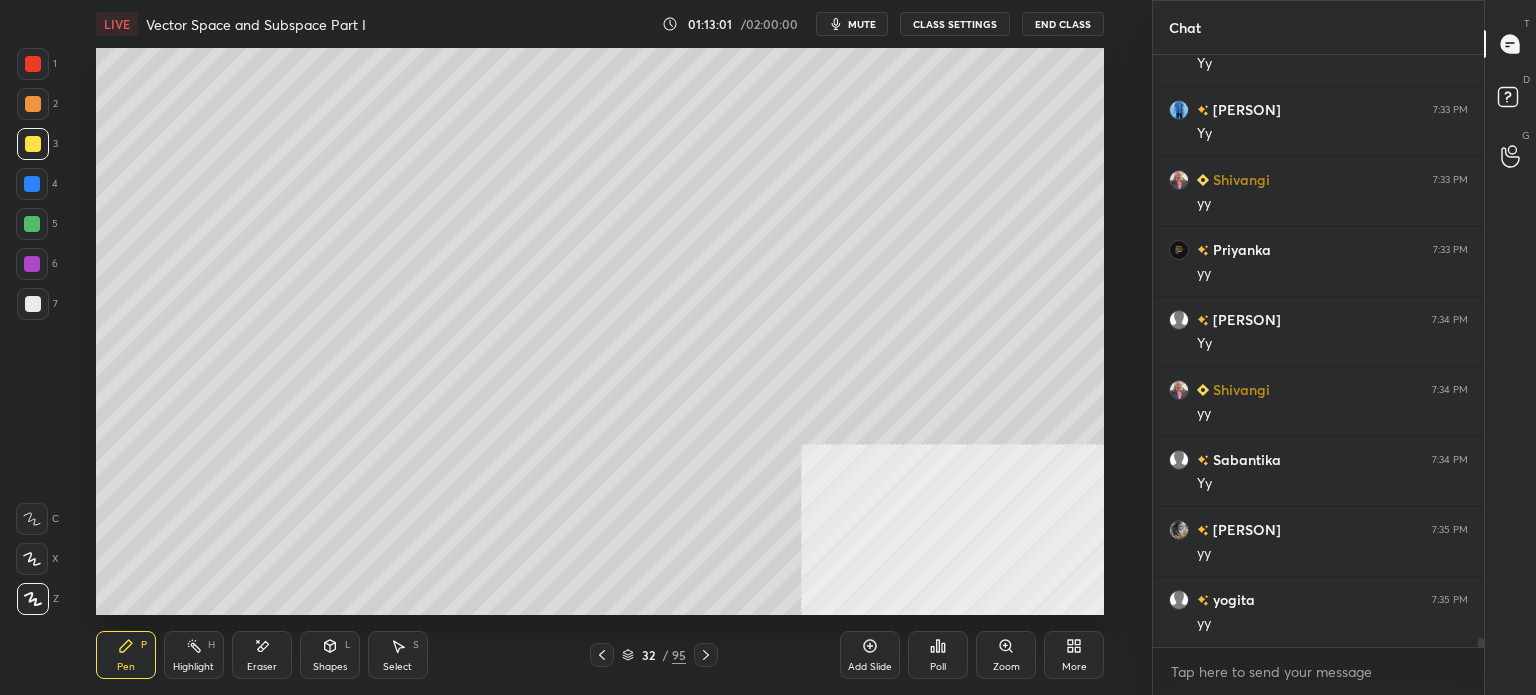 drag, startPoint x: 35, startPoint y: 314, endPoint x: 92, endPoint y: 250, distance: 85.70297 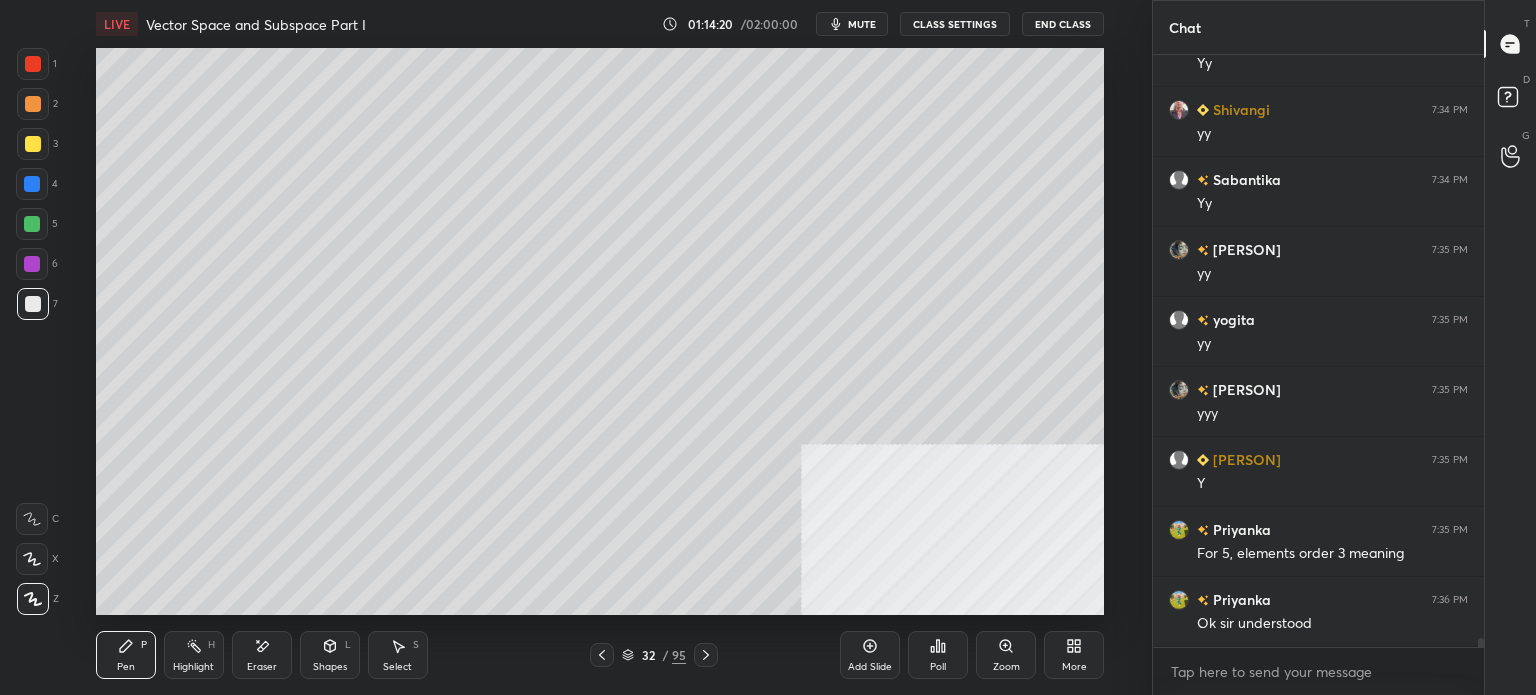 scroll, scrollTop: 40556, scrollLeft: 0, axis: vertical 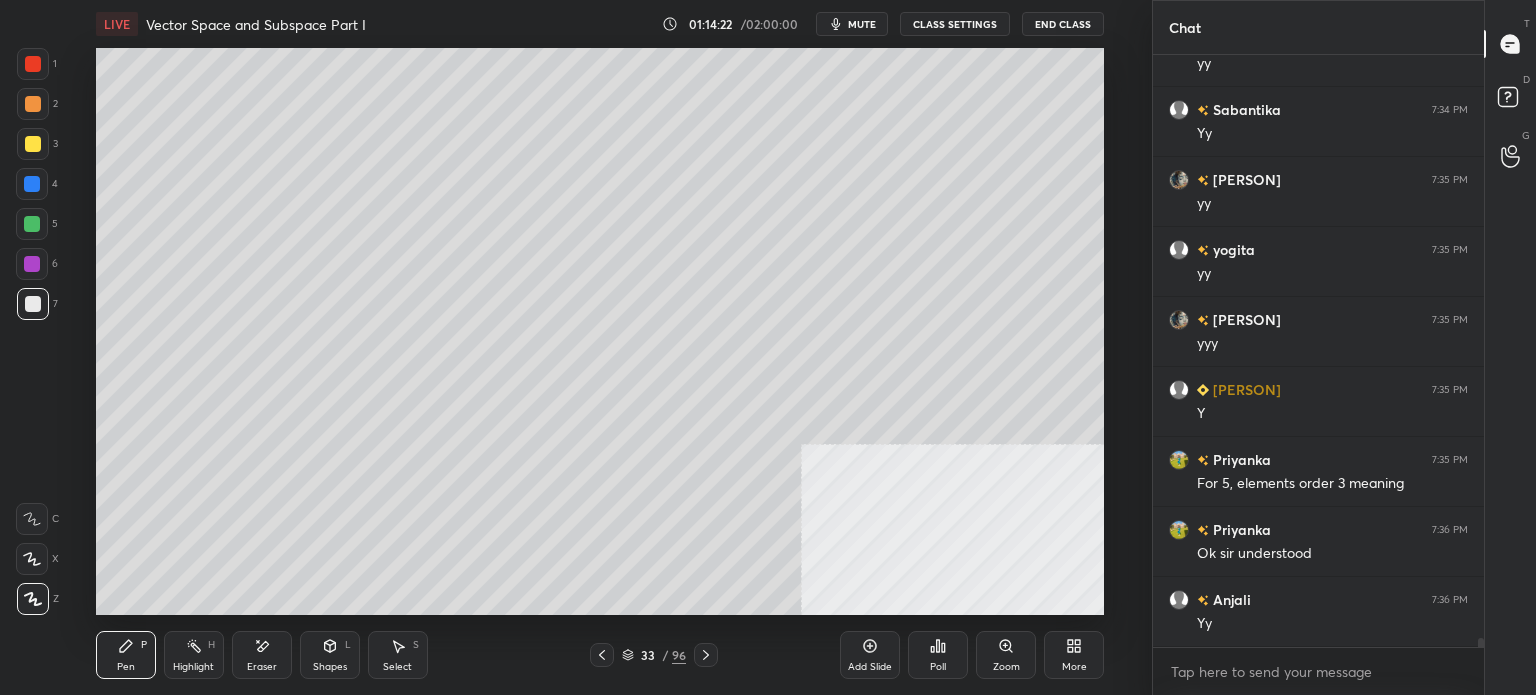 click at bounding box center (32, 224) 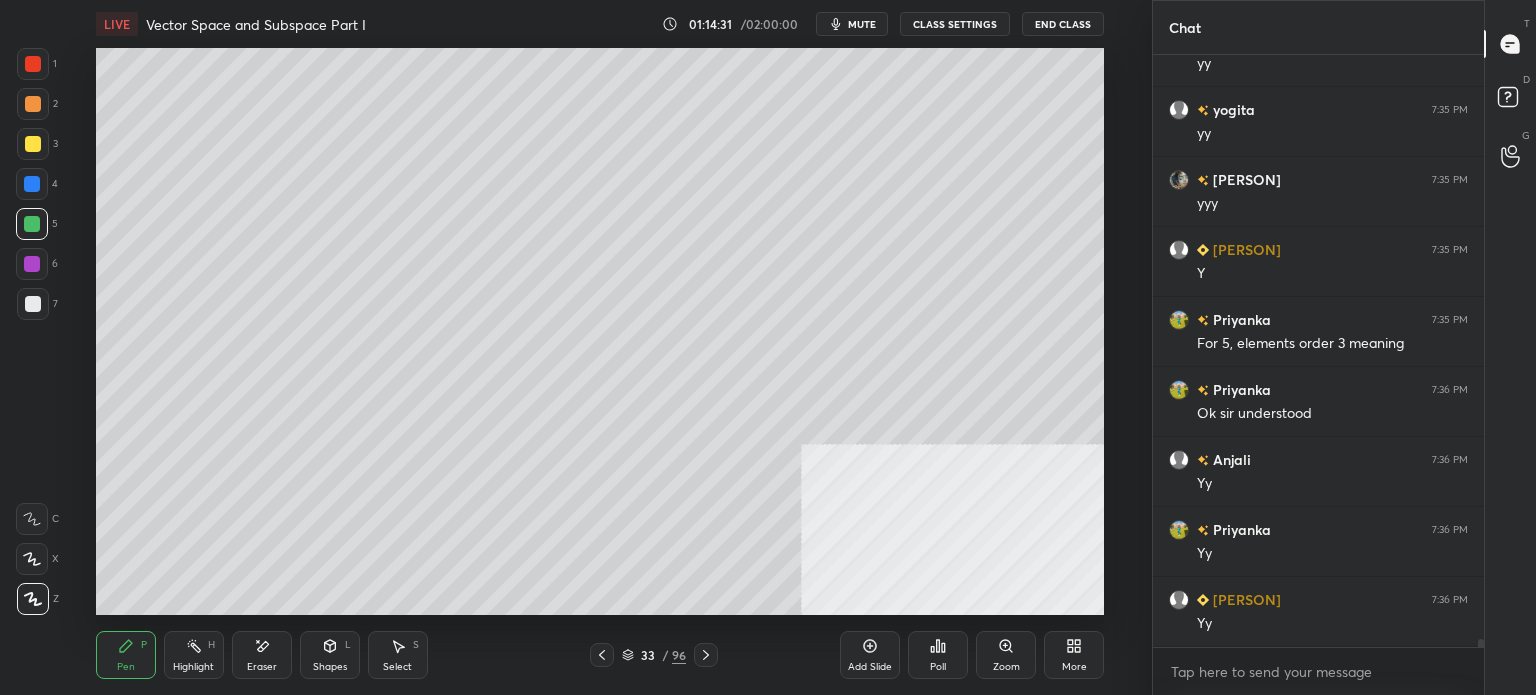 scroll, scrollTop: 40766, scrollLeft: 0, axis: vertical 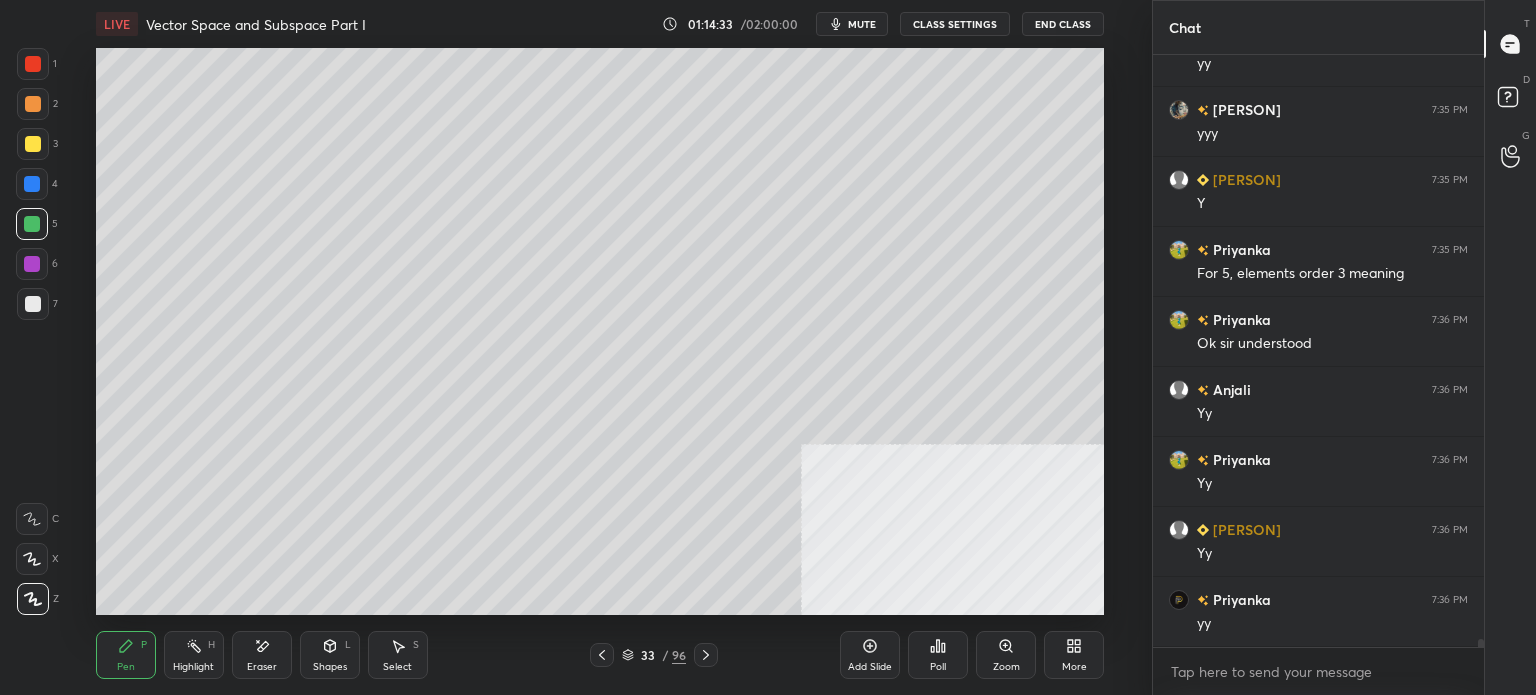 click on "Eraser" at bounding box center (262, 655) 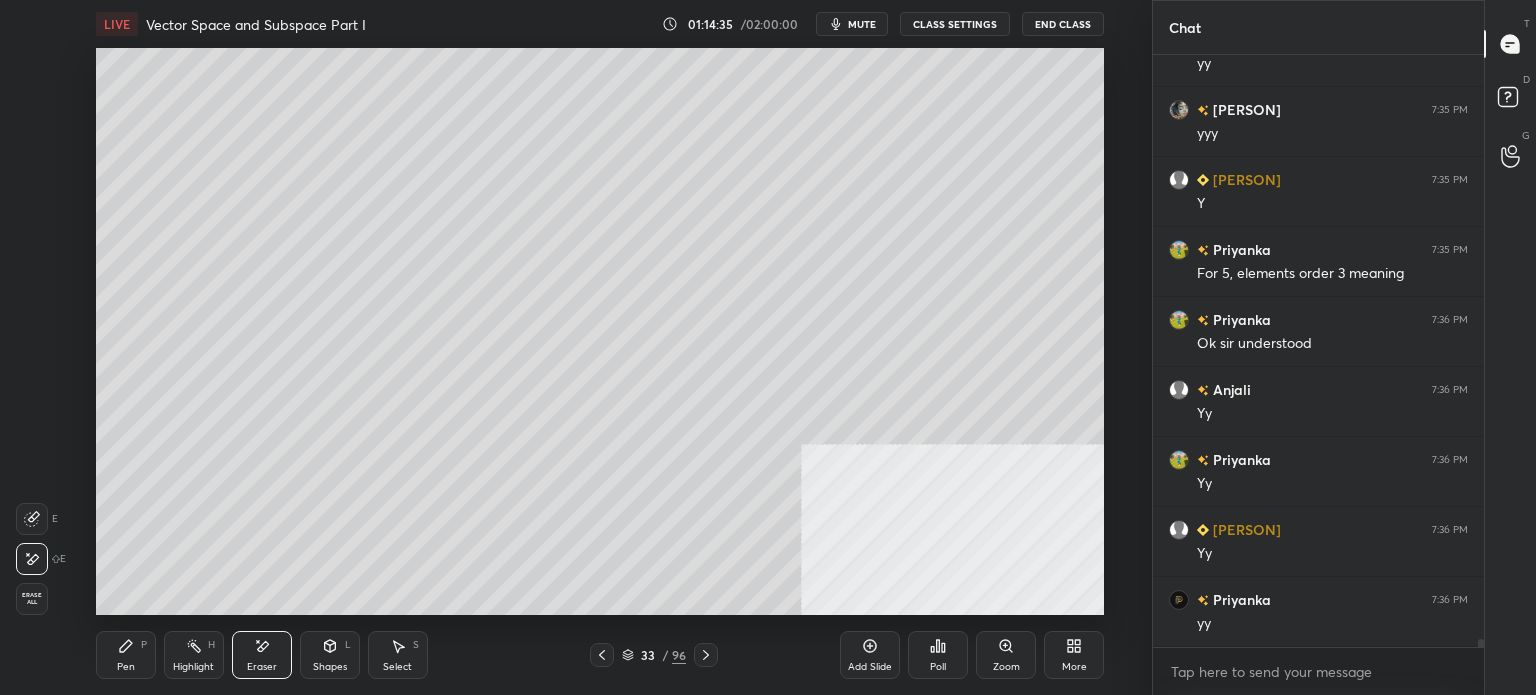 drag, startPoint x: 119, startPoint y: 651, endPoint x: 121, endPoint y: 623, distance: 28.071337 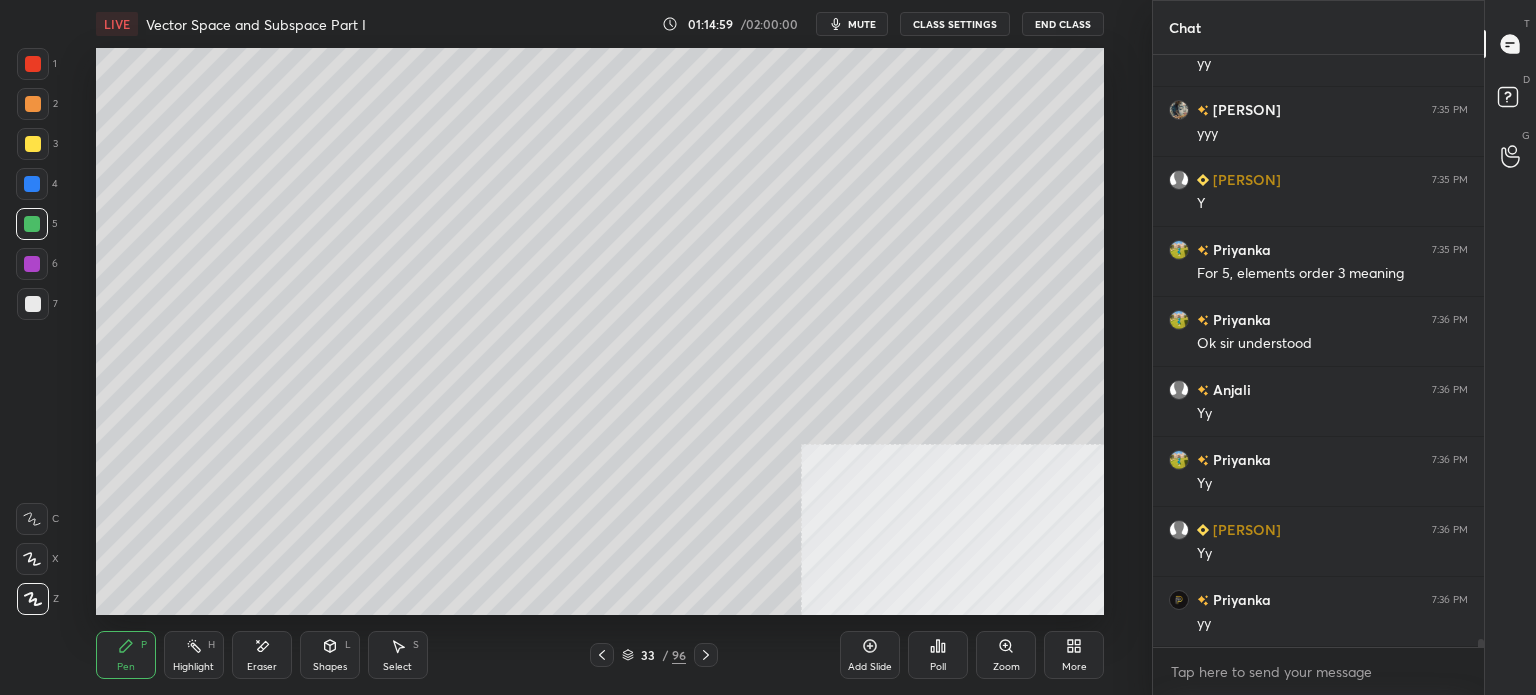 click at bounding box center [33, 304] 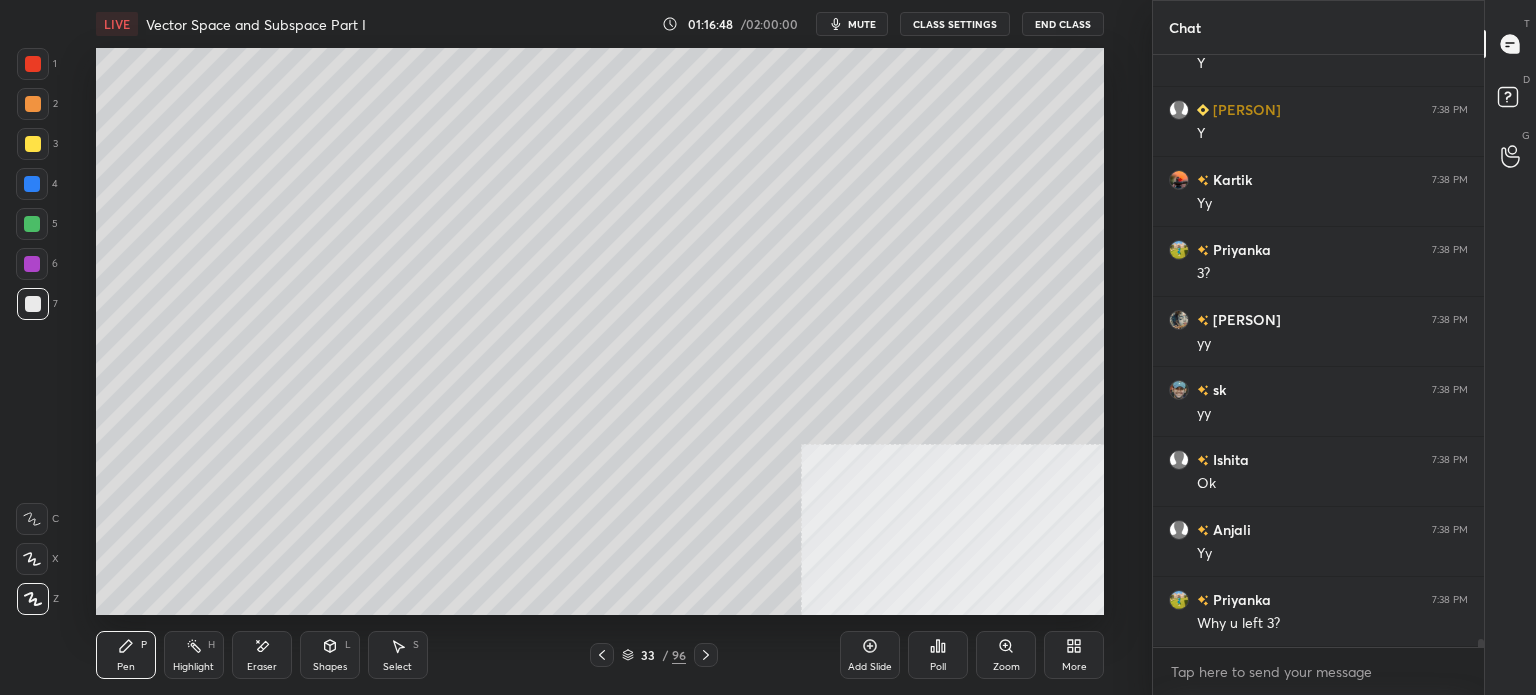scroll, scrollTop: 42306, scrollLeft: 0, axis: vertical 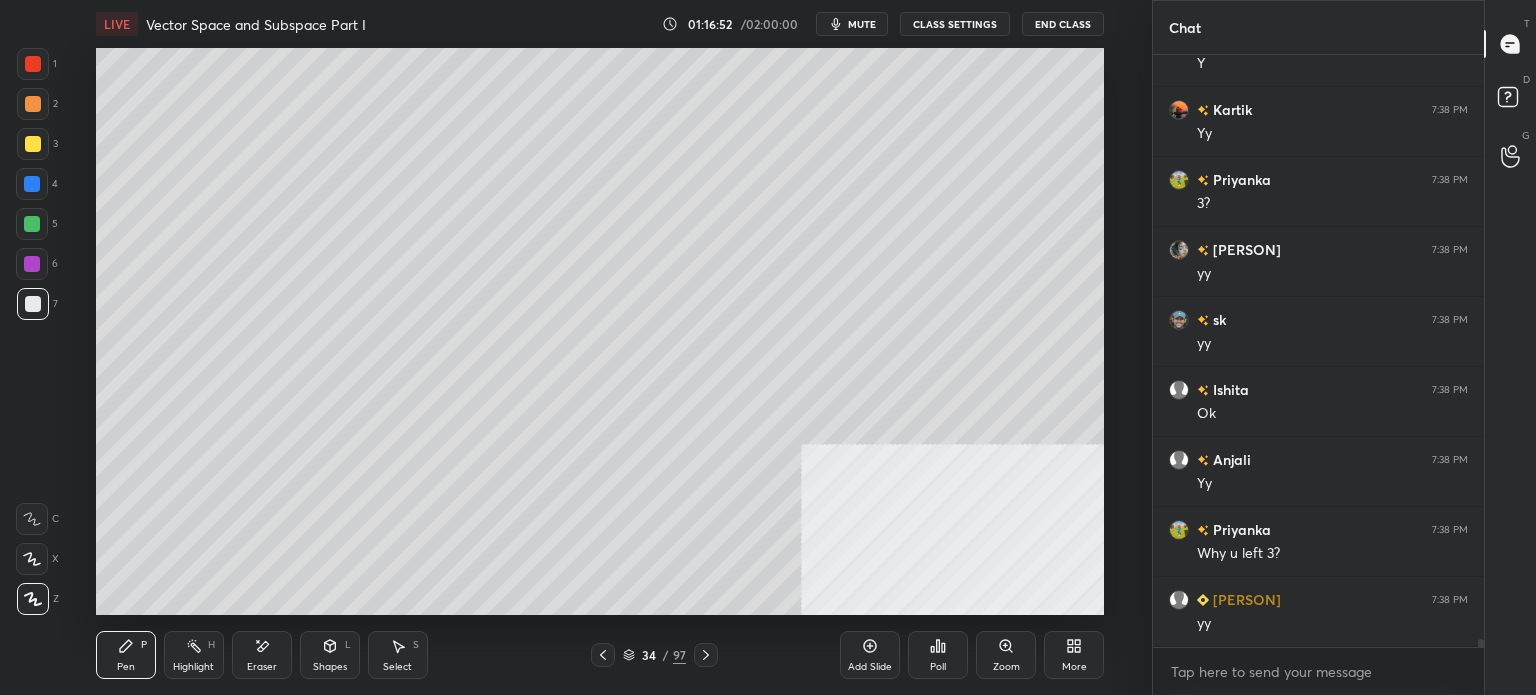 click at bounding box center (33, 144) 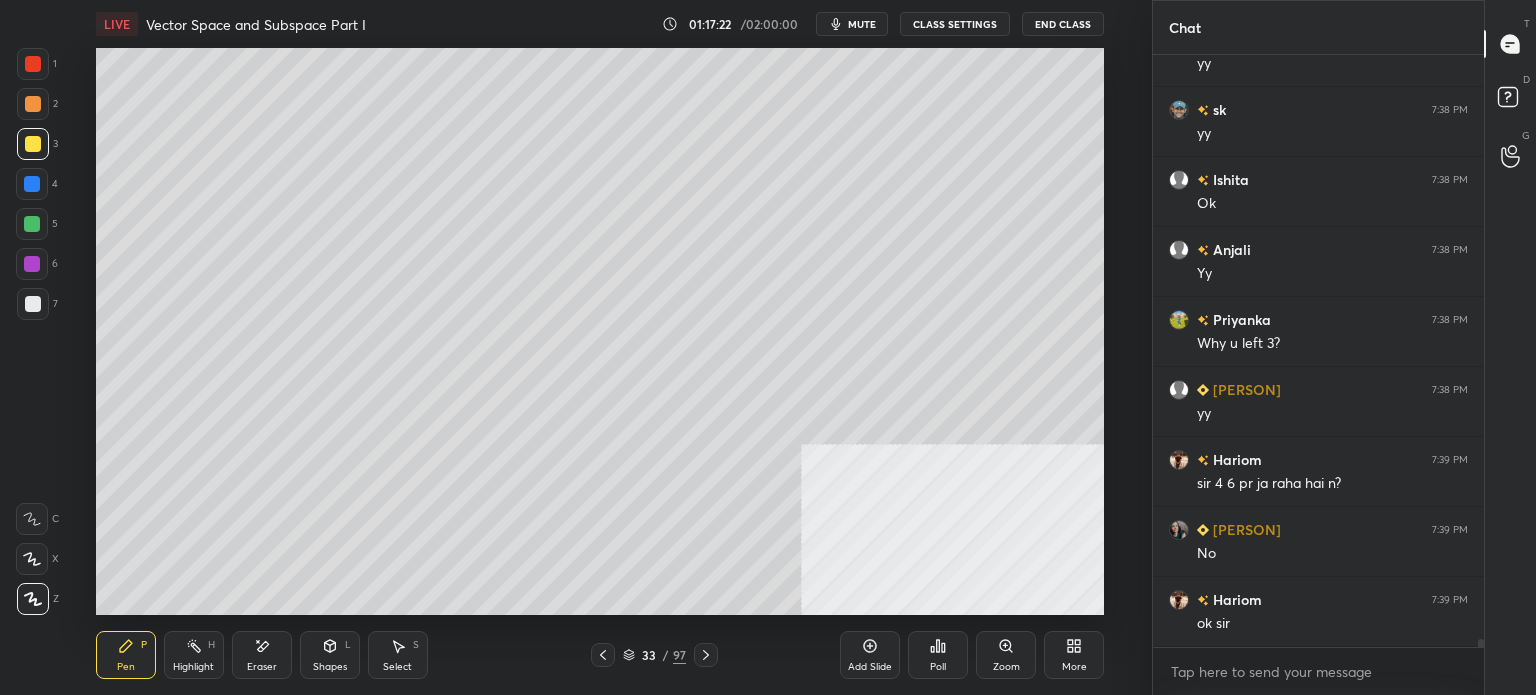 scroll, scrollTop: 42586, scrollLeft: 0, axis: vertical 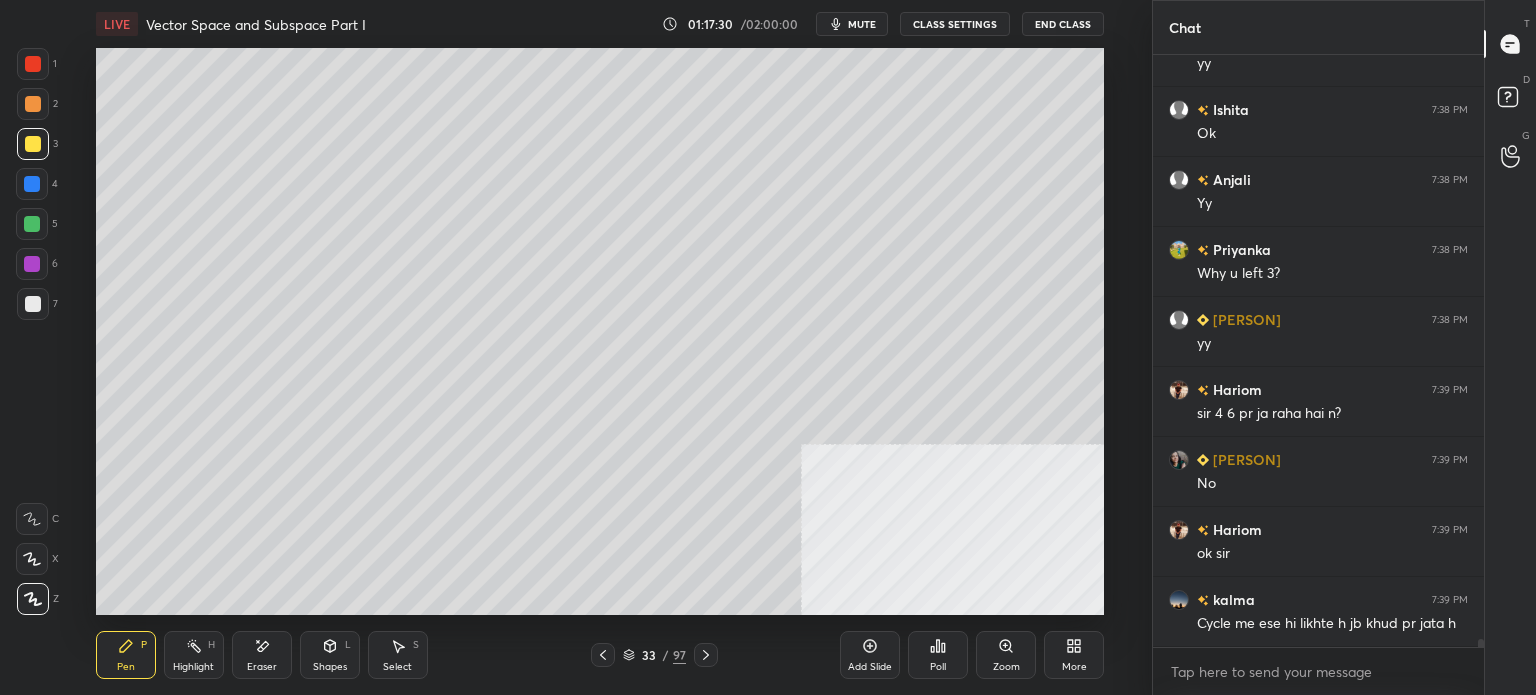 click at bounding box center [33, 304] 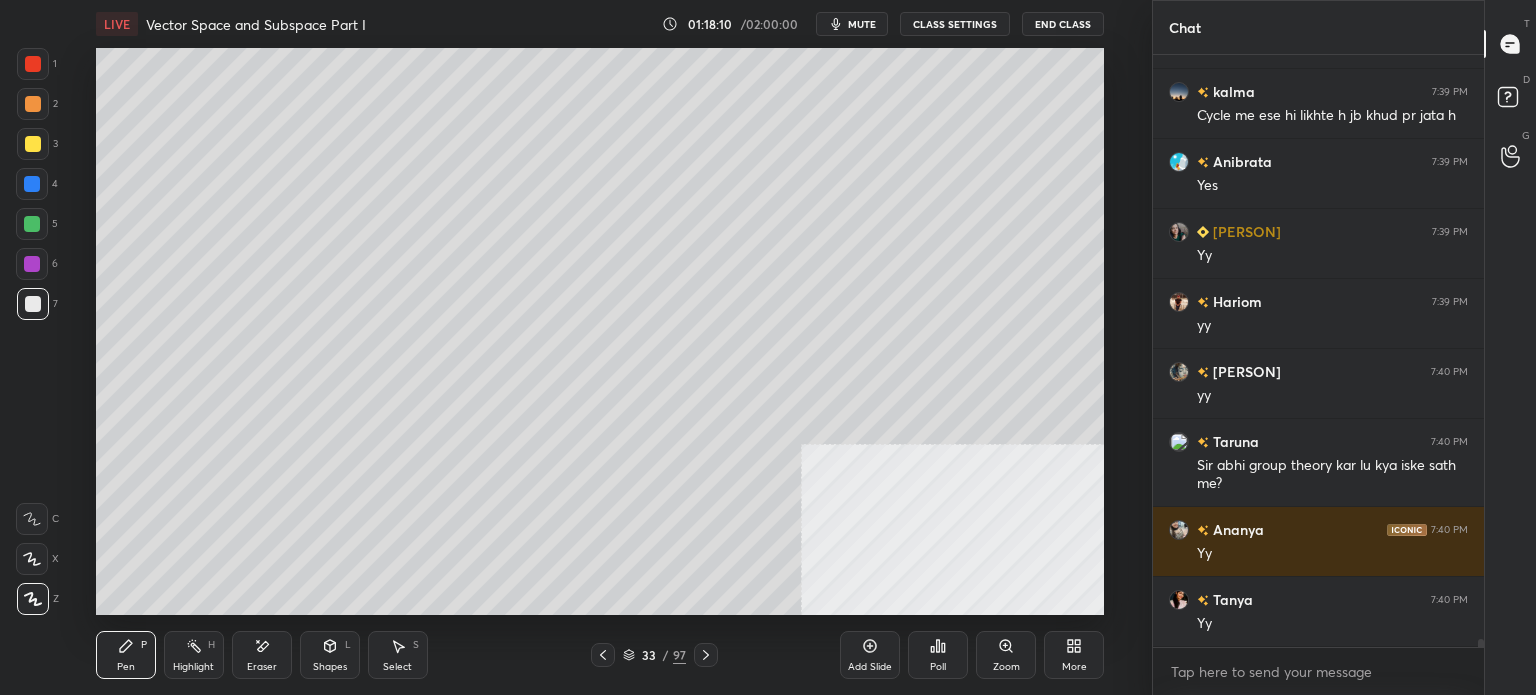 scroll, scrollTop: 43164, scrollLeft: 0, axis: vertical 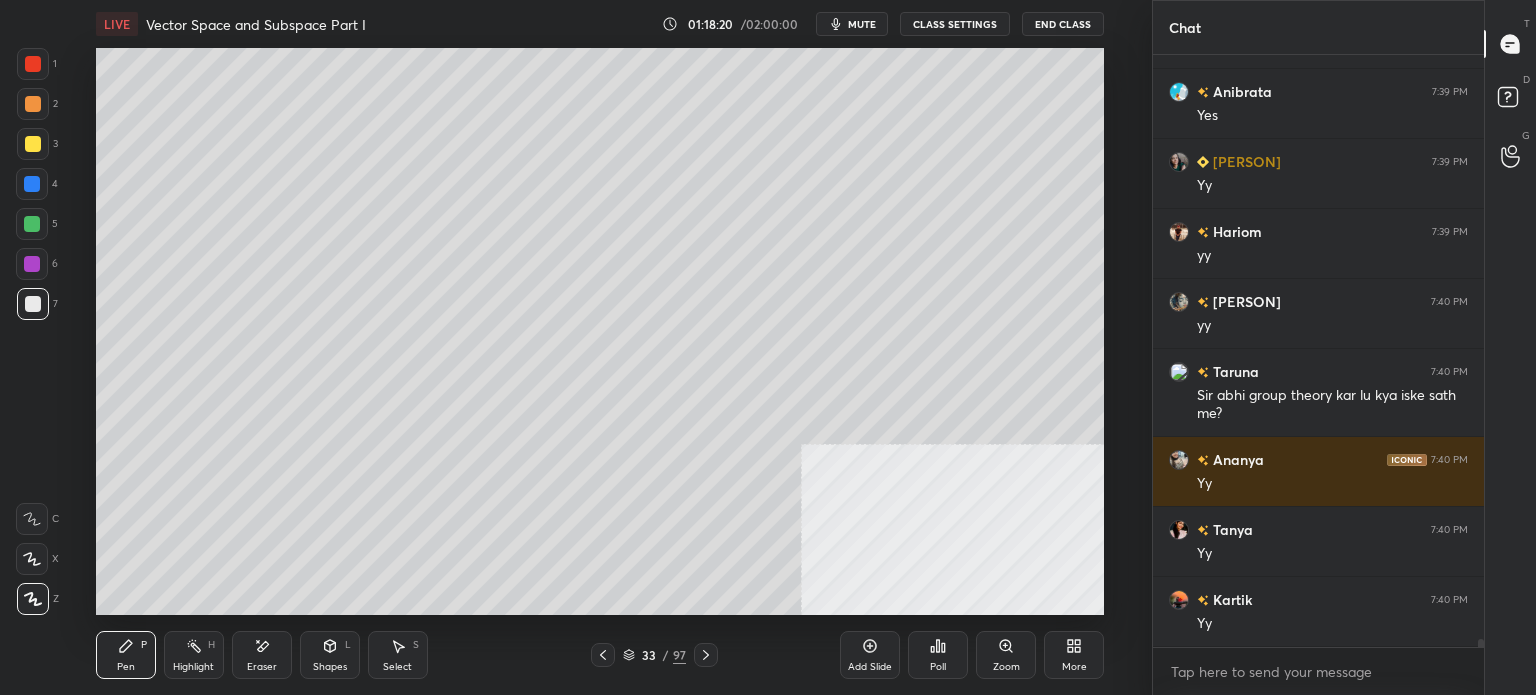 click on "Eraser" at bounding box center (262, 655) 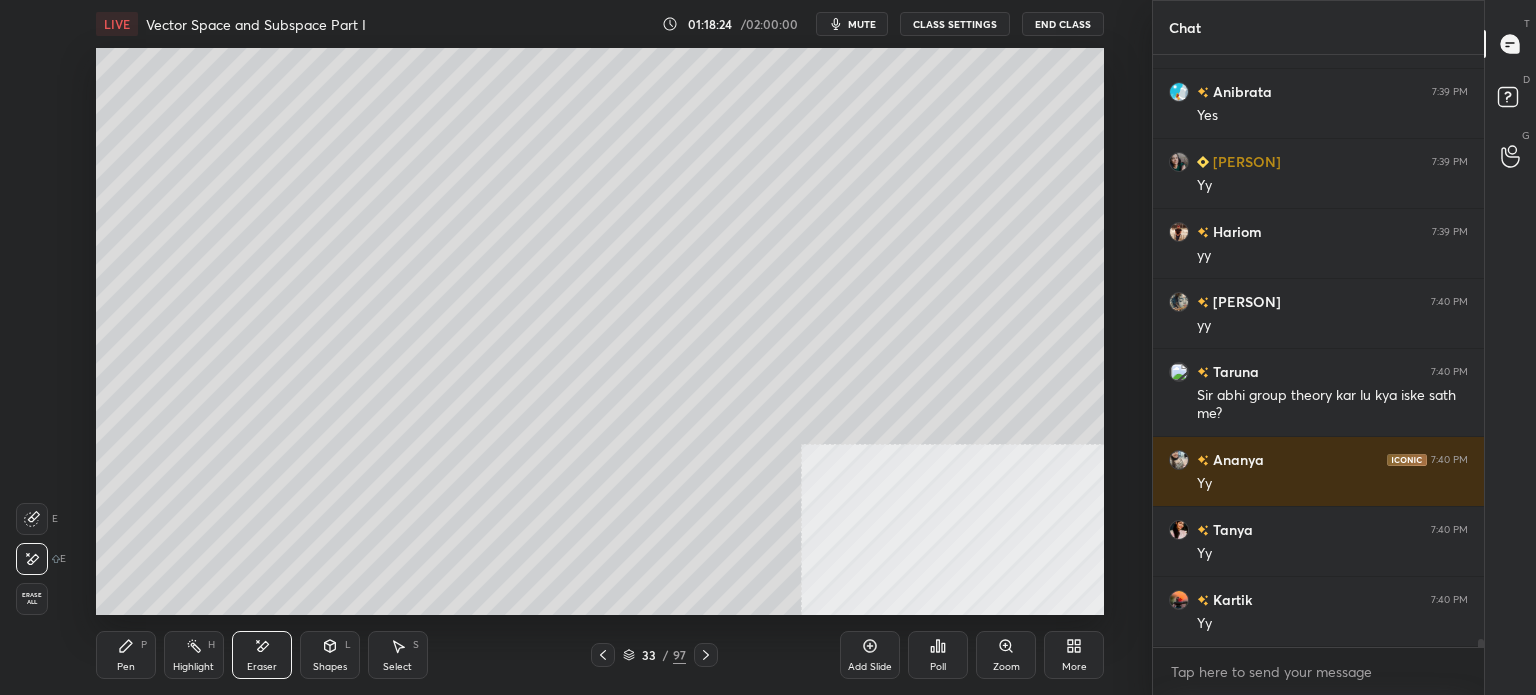 click on "Pen P" at bounding box center [126, 655] 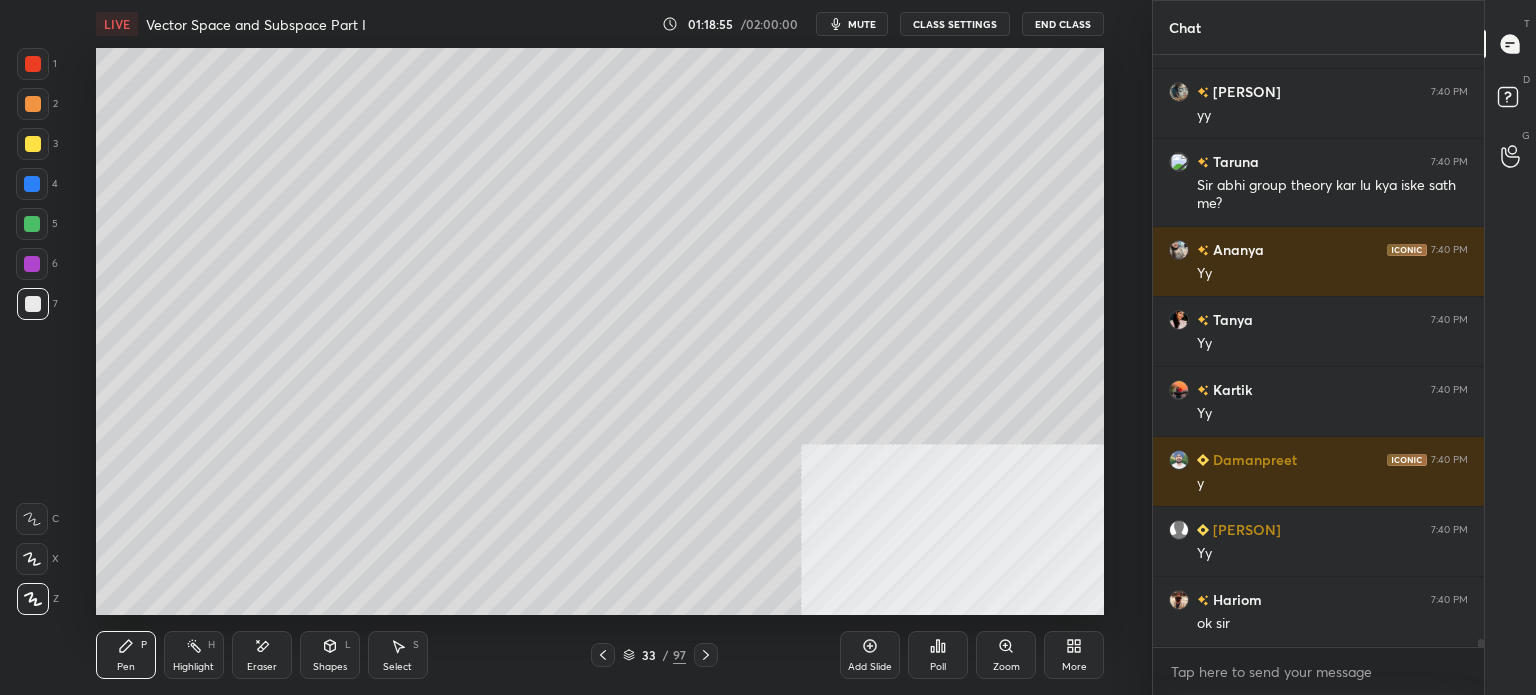 scroll, scrollTop: 43462, scrollLeft: 0, axis: vertical 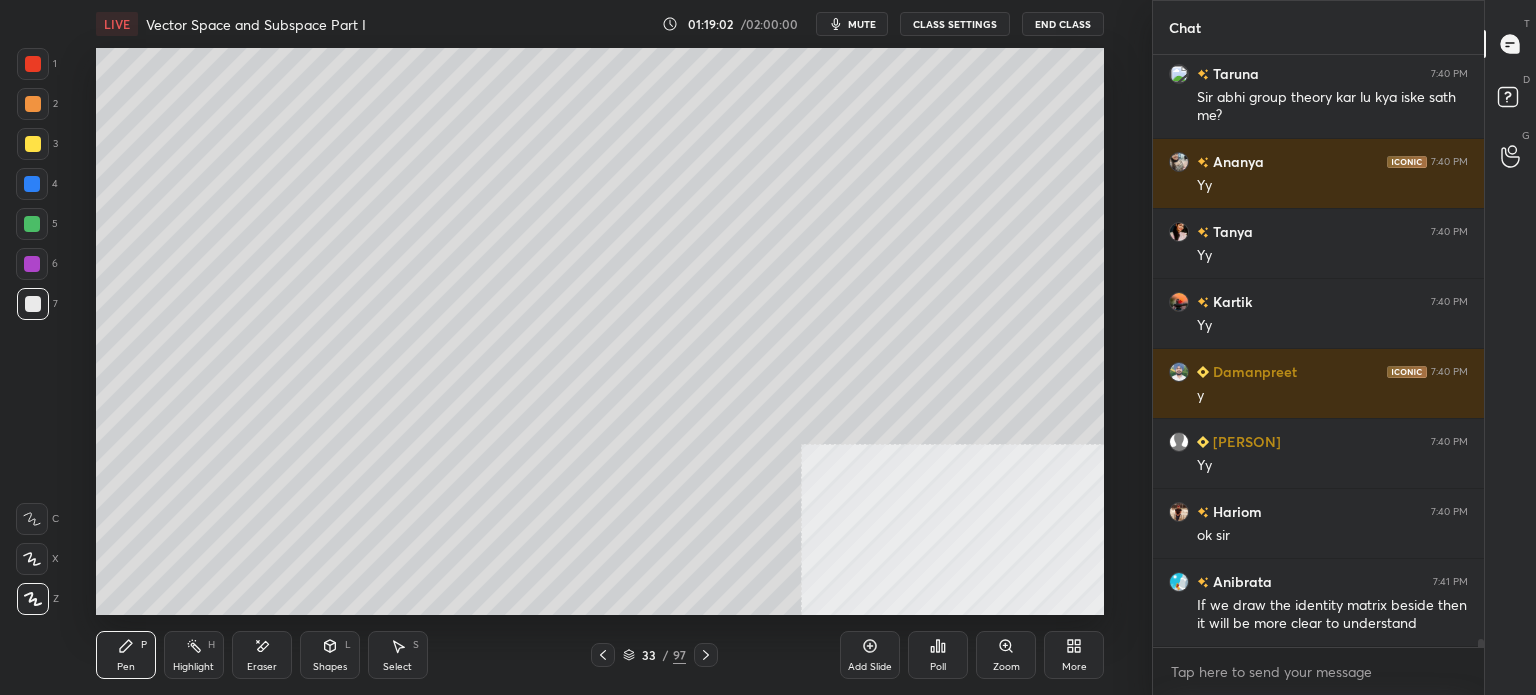 click on "Select S" at bounding box center [398, 655] 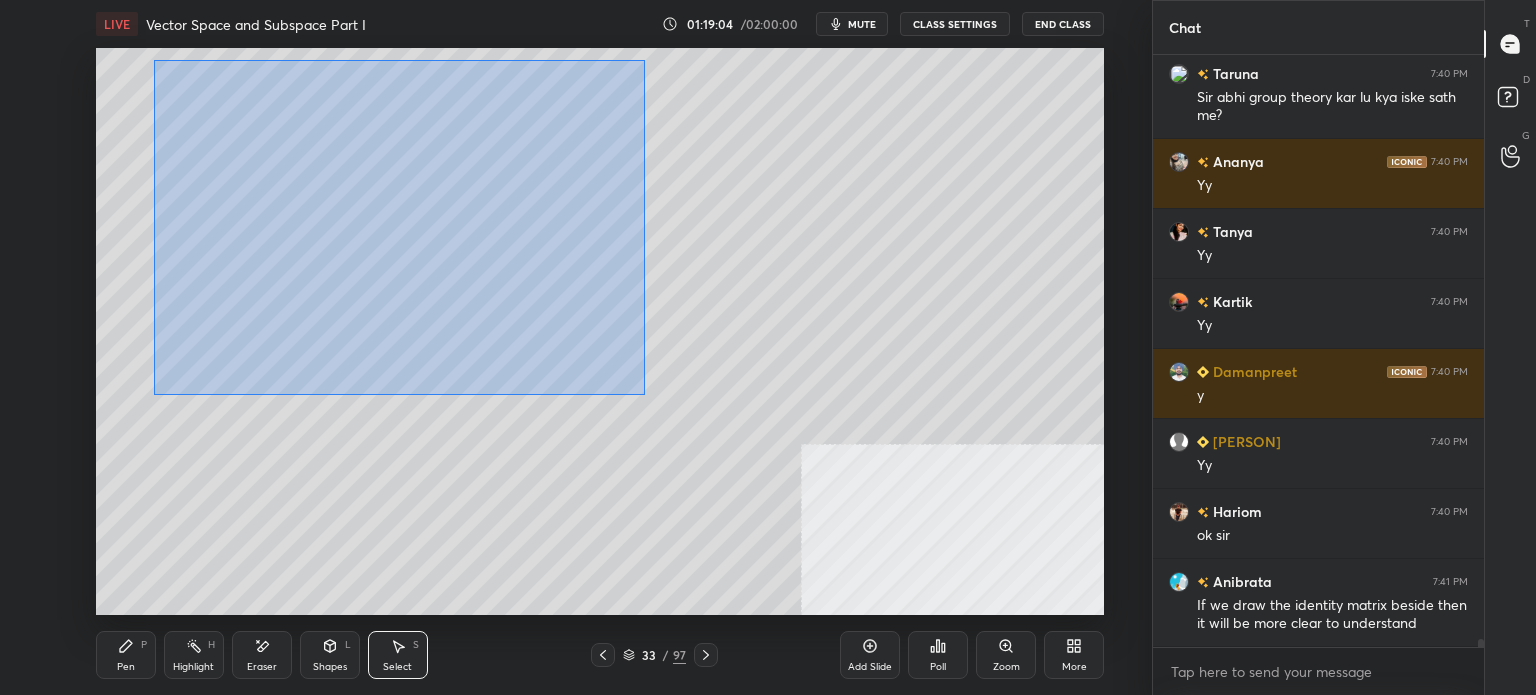 drag, startPoint x: 193, startPoint y: 91, endPoint x: 701, endPoint y: 387, distance: 587.94556 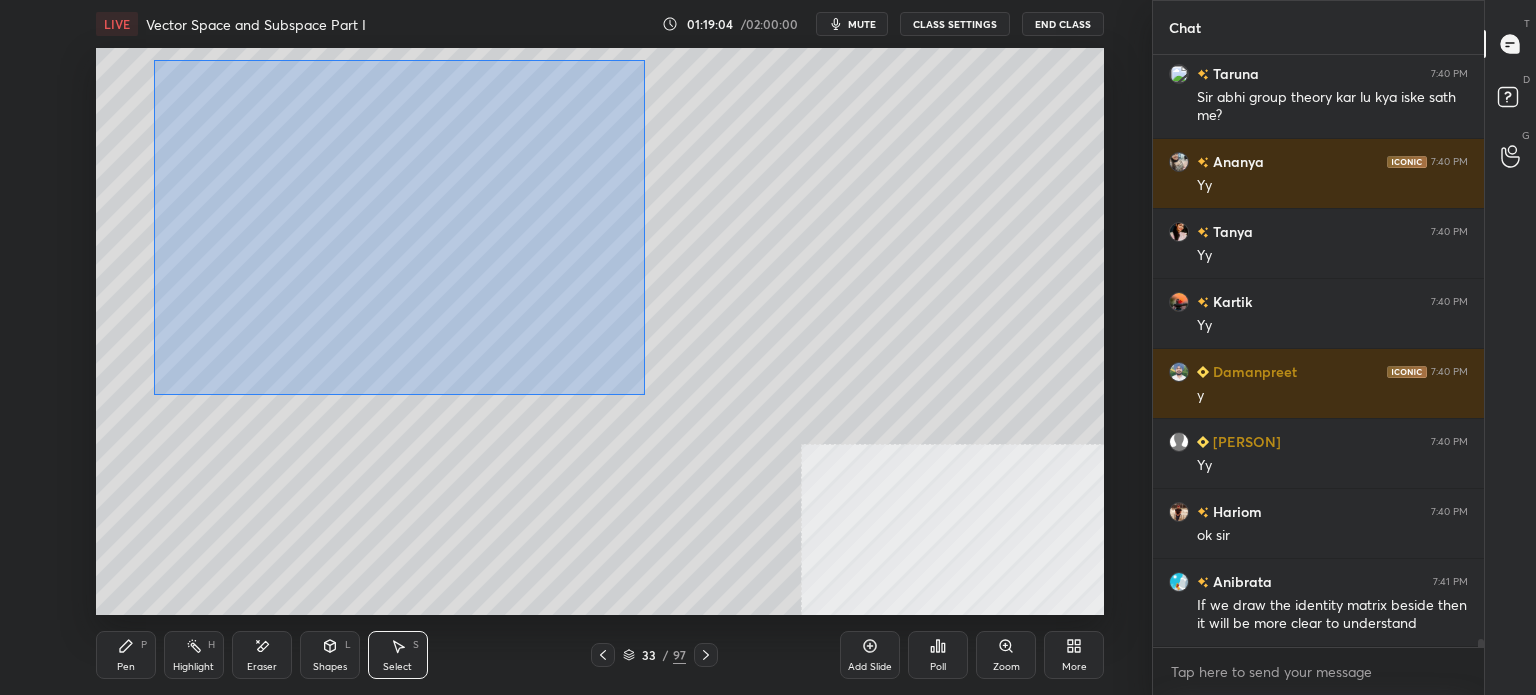 click on "0 ° Undo Copy Duplicate Duplicate to new slide Delete" at bounding box center (600, 331) 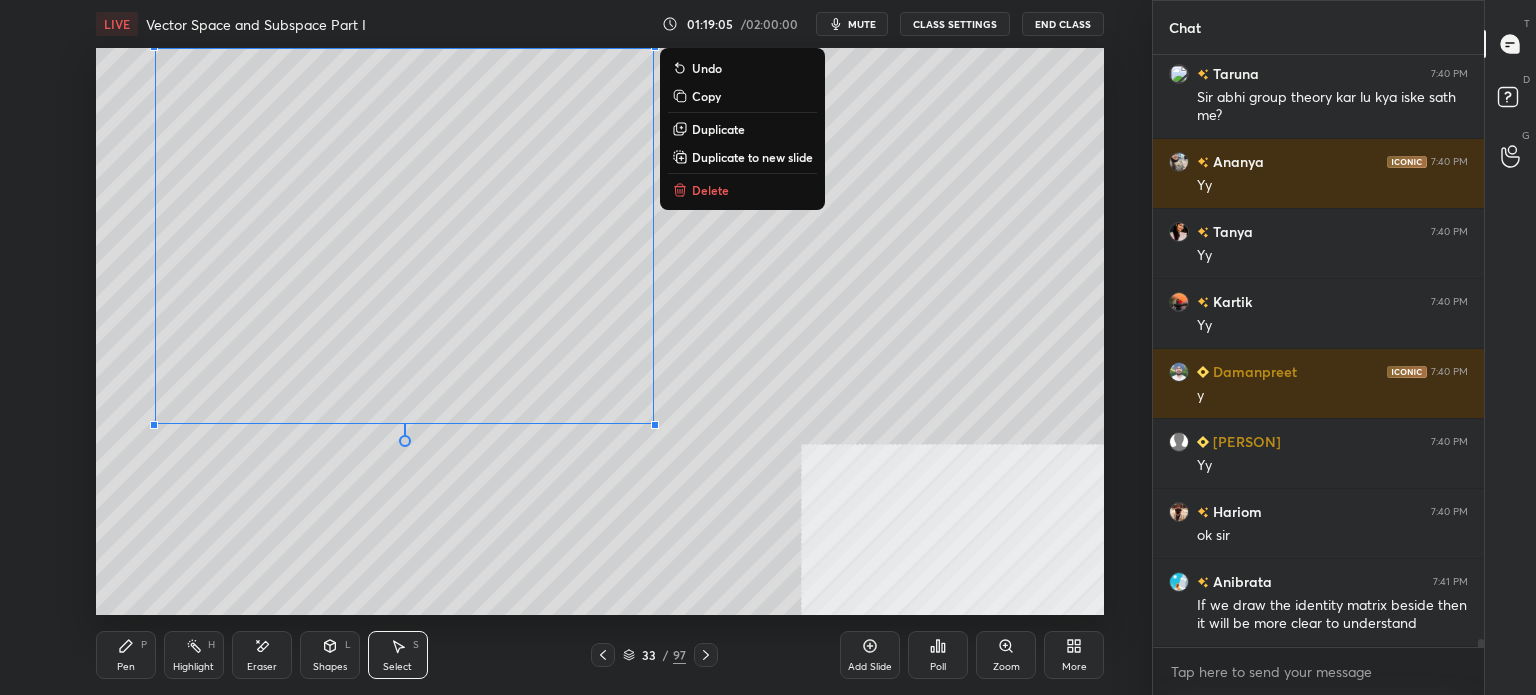 click on "Duplicate to new slide" at bounding box center [752, 157] 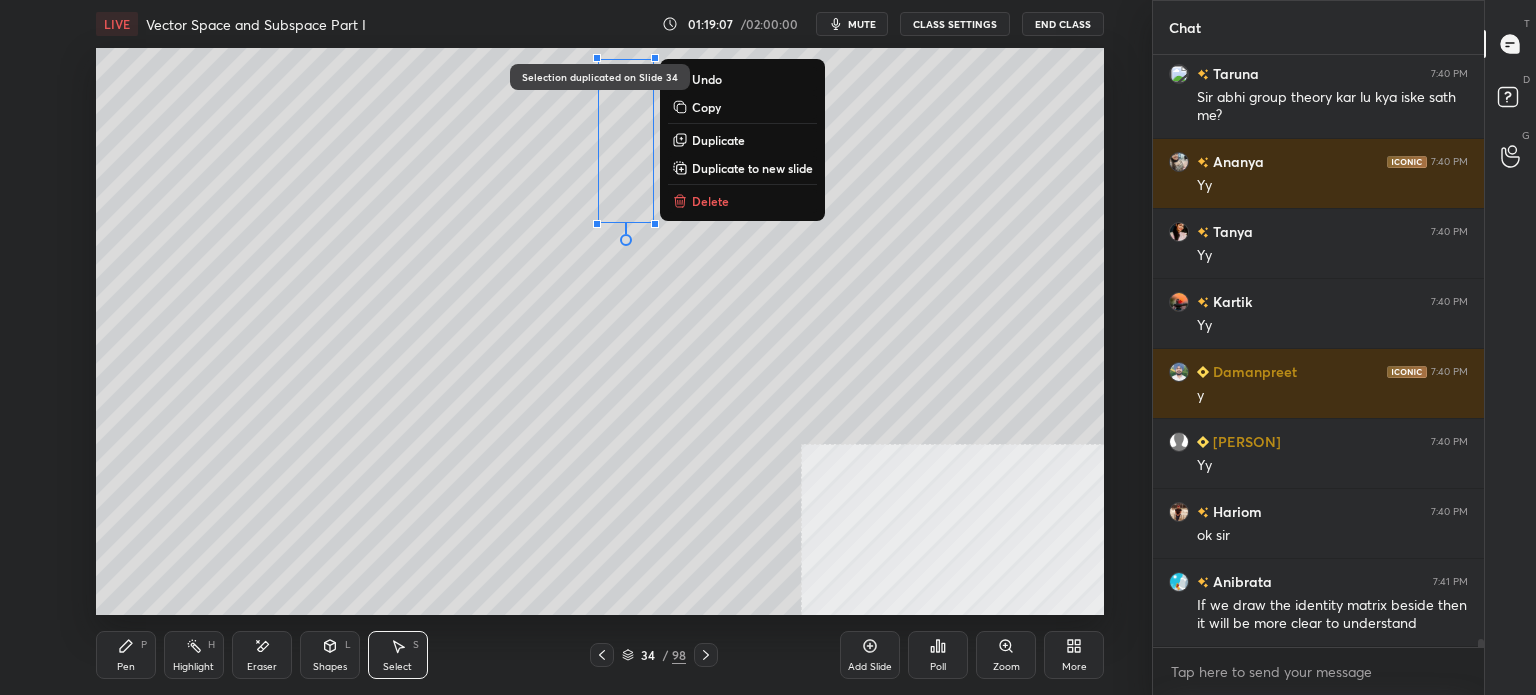 drag, startPoint x: 679, startPoint y: 231, endPoint x: 643, endPoint y: 99, distance: 136.82104 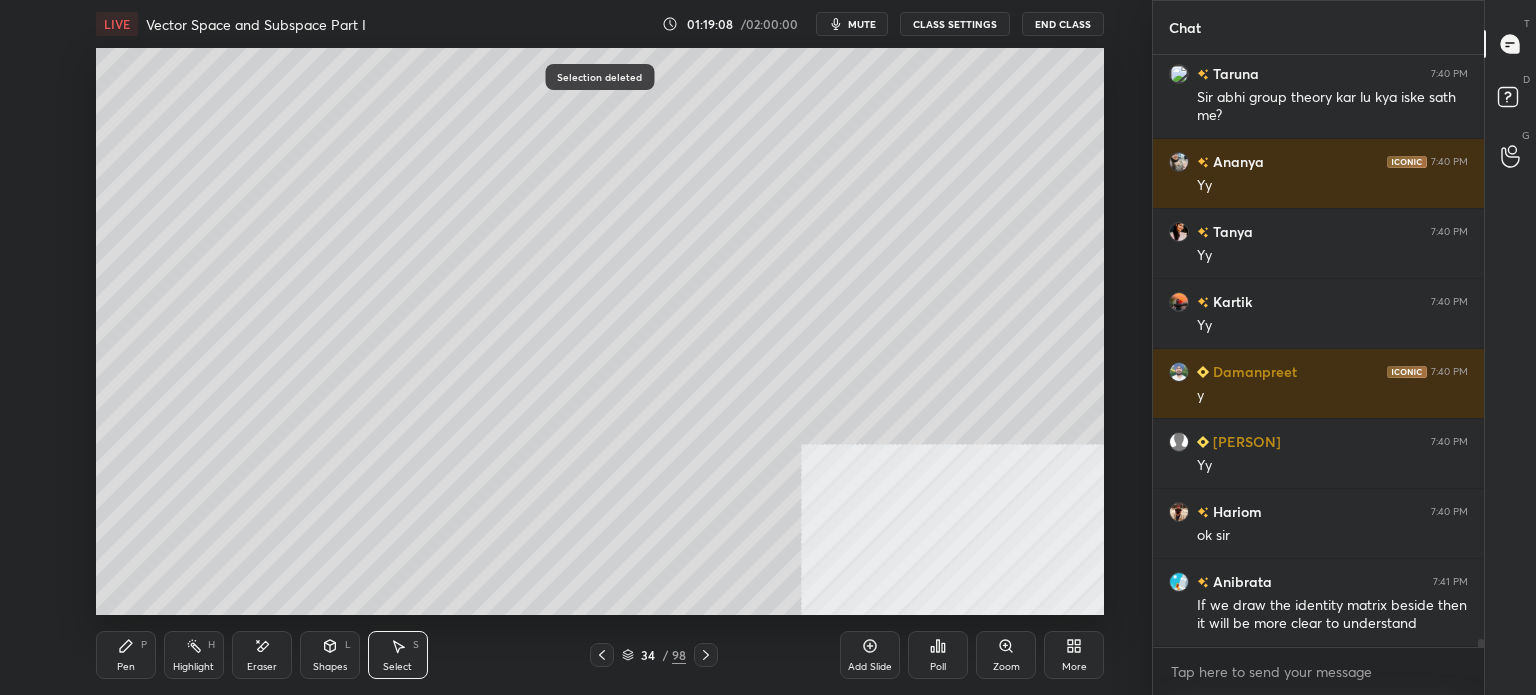 click on "Eraser" at bounding box center (262, 655) 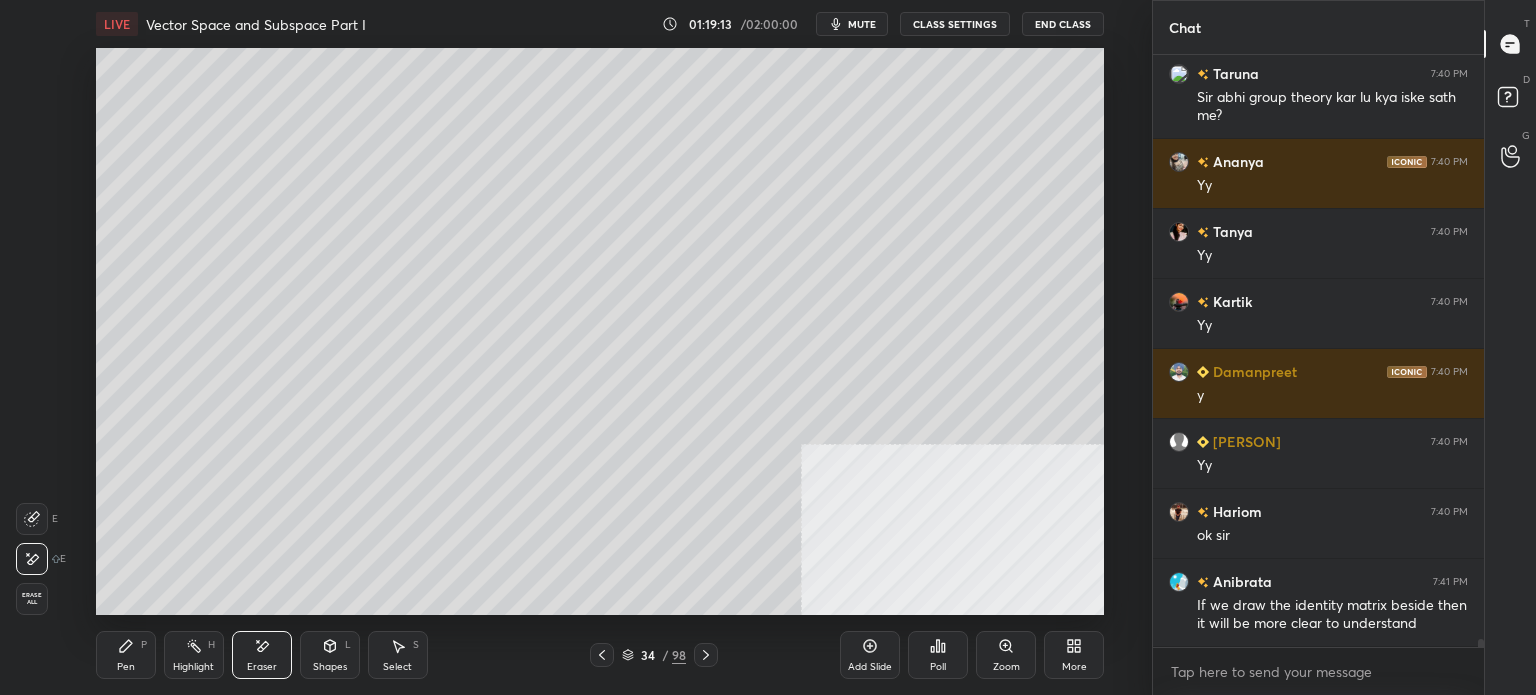 click 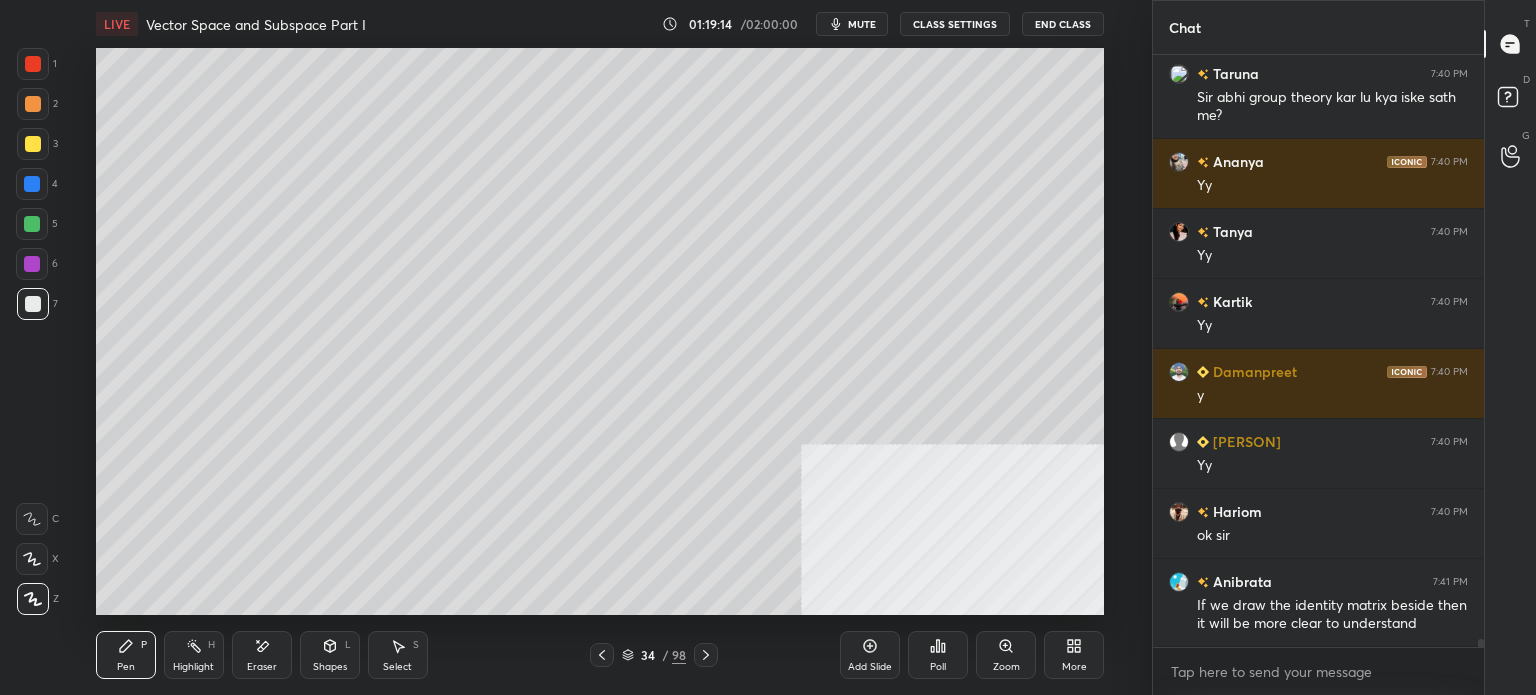 click at bounding box center [32, 224] 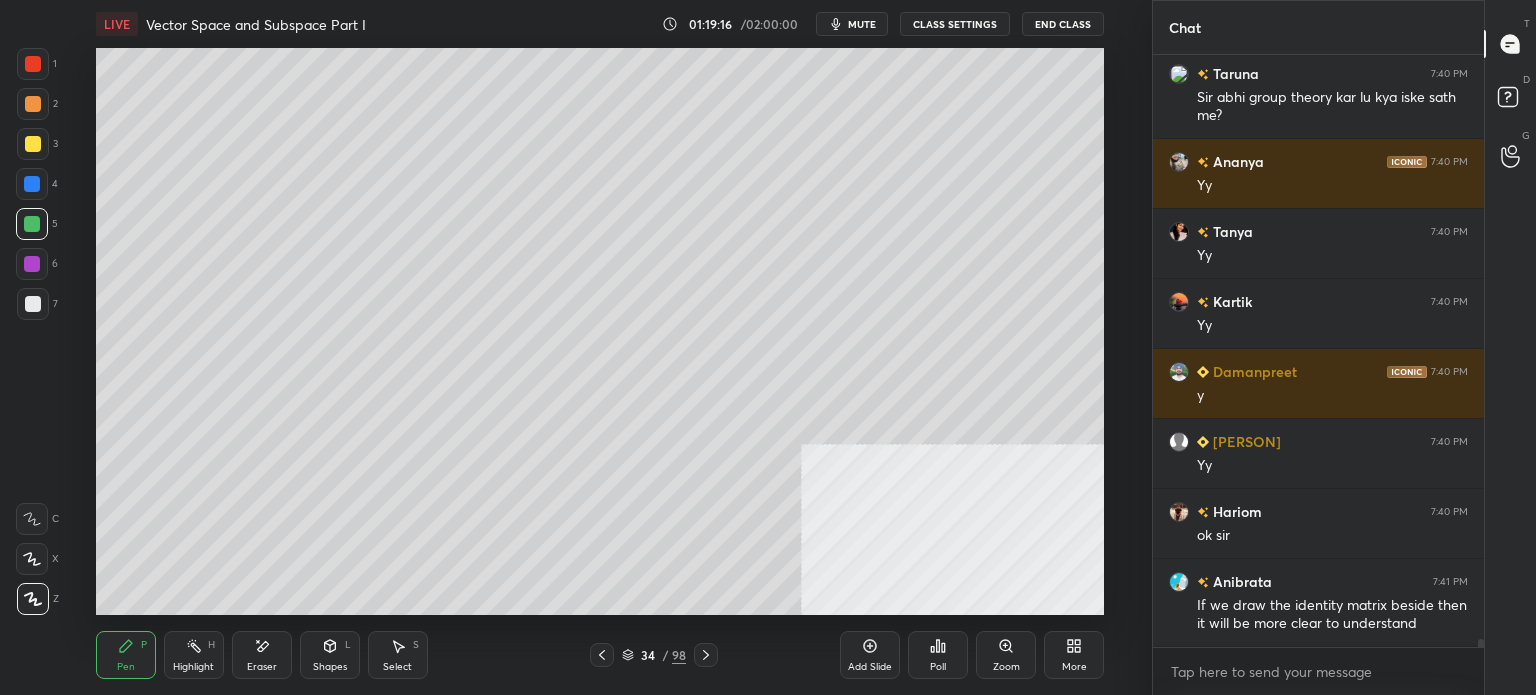 click 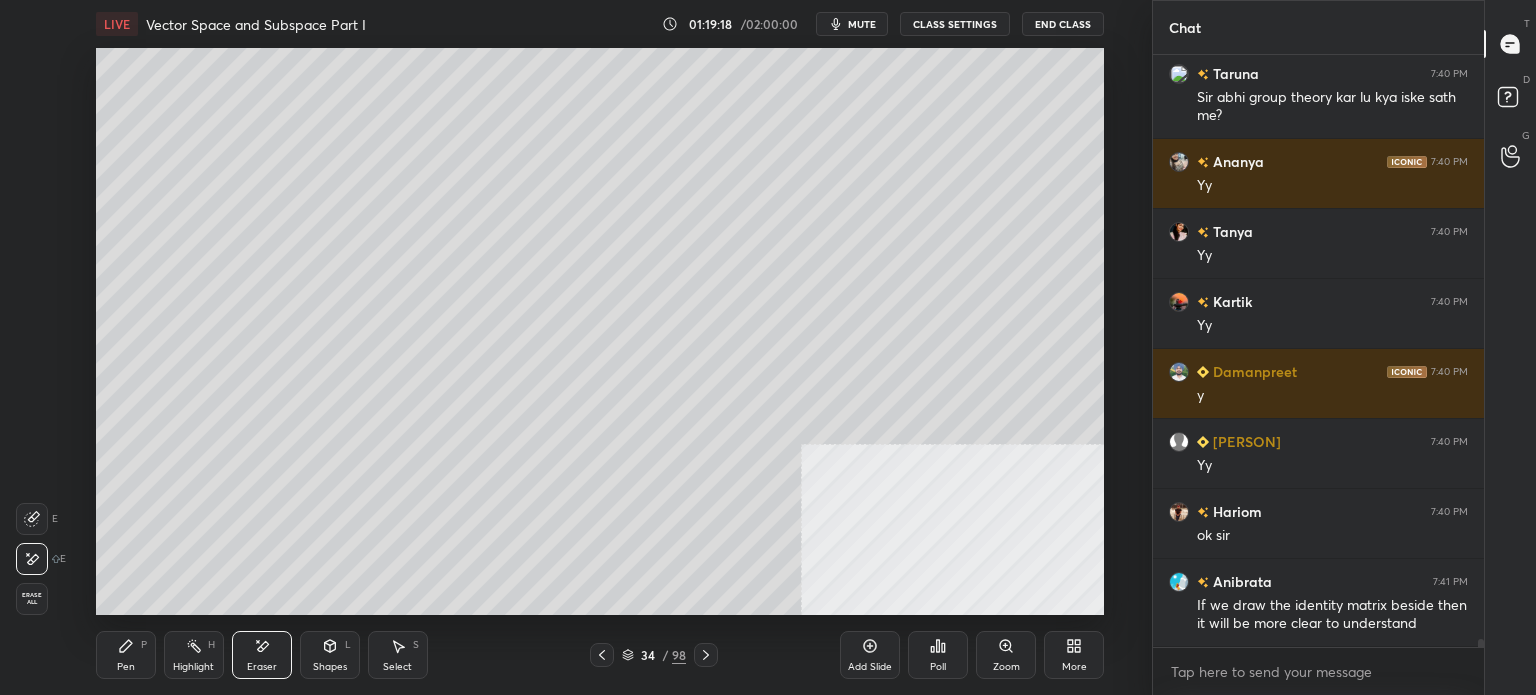 click on "Pen" at bounding box center (126, 667) 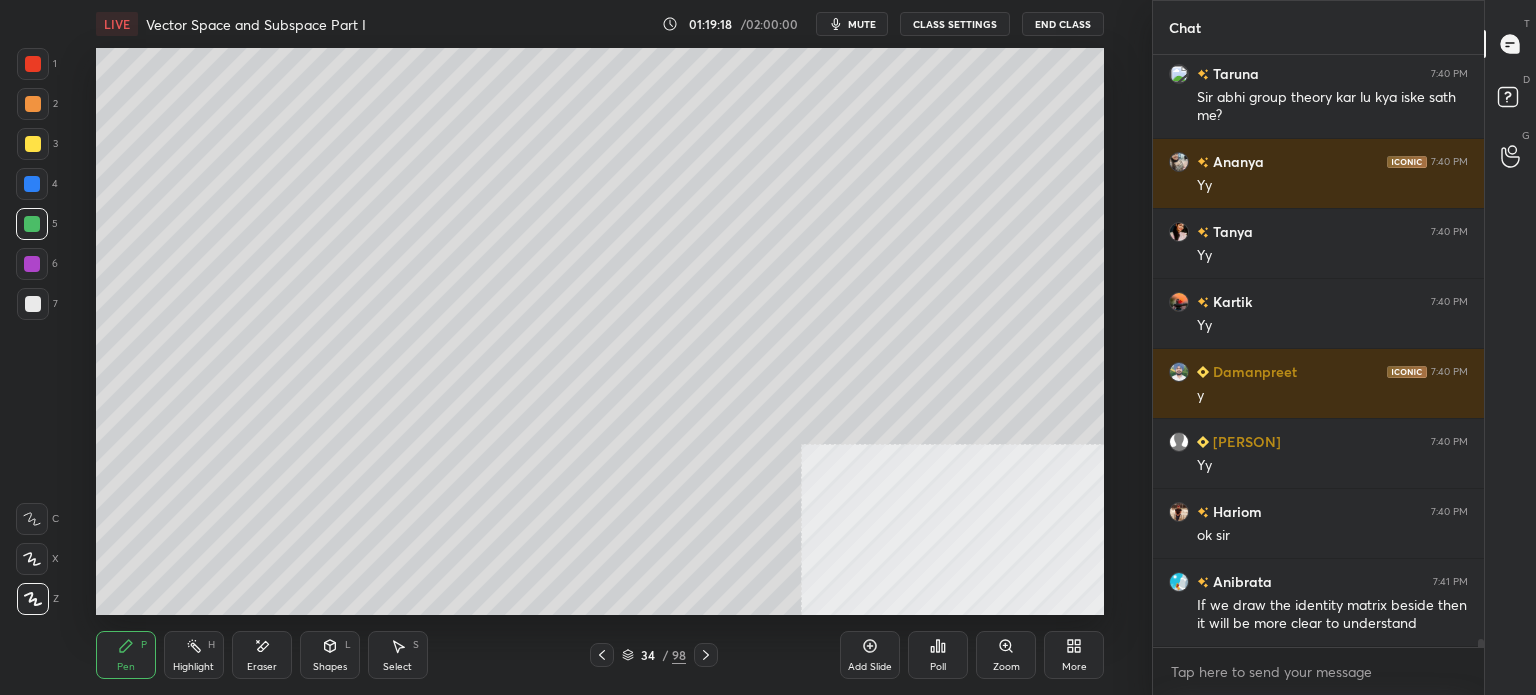 click at bounding box center (33, 304) 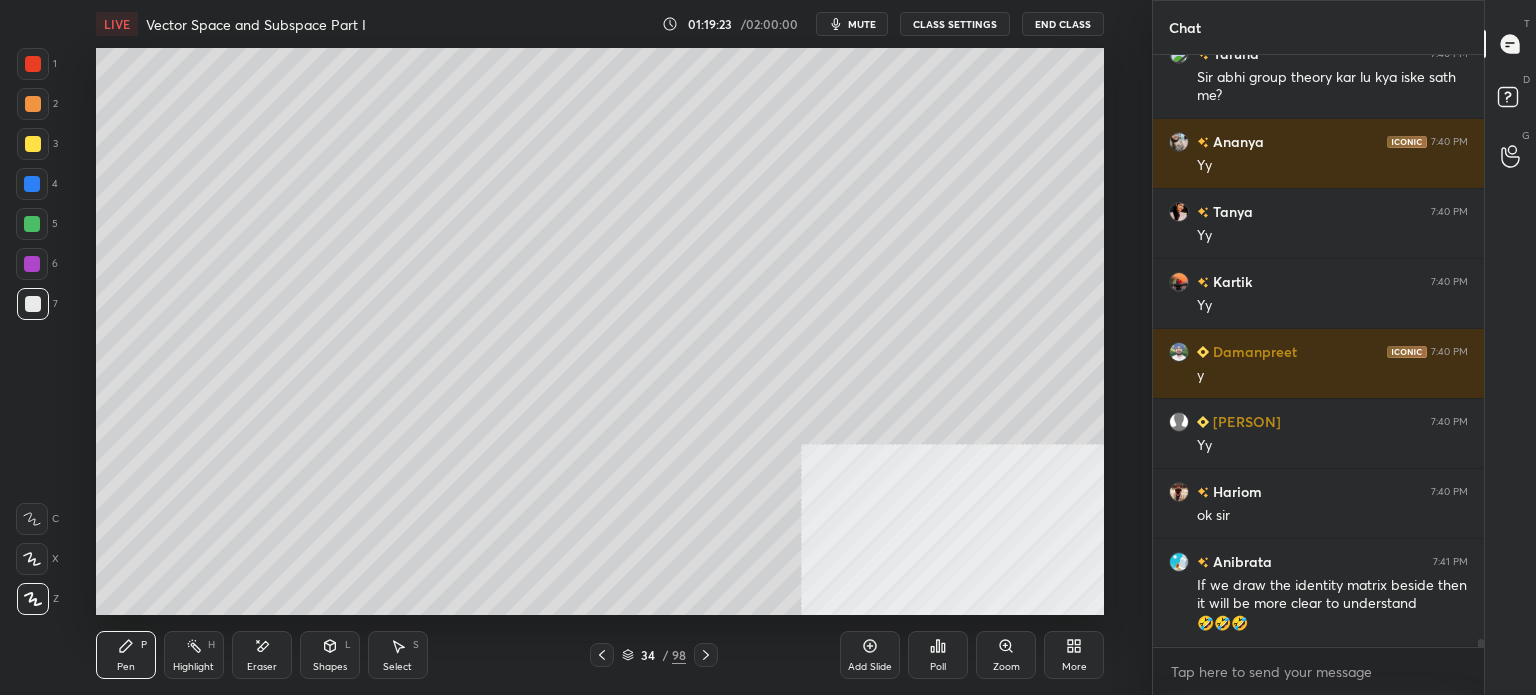 scroll, scrollTop: 43552, scrollLeft: 0, axis: vertical 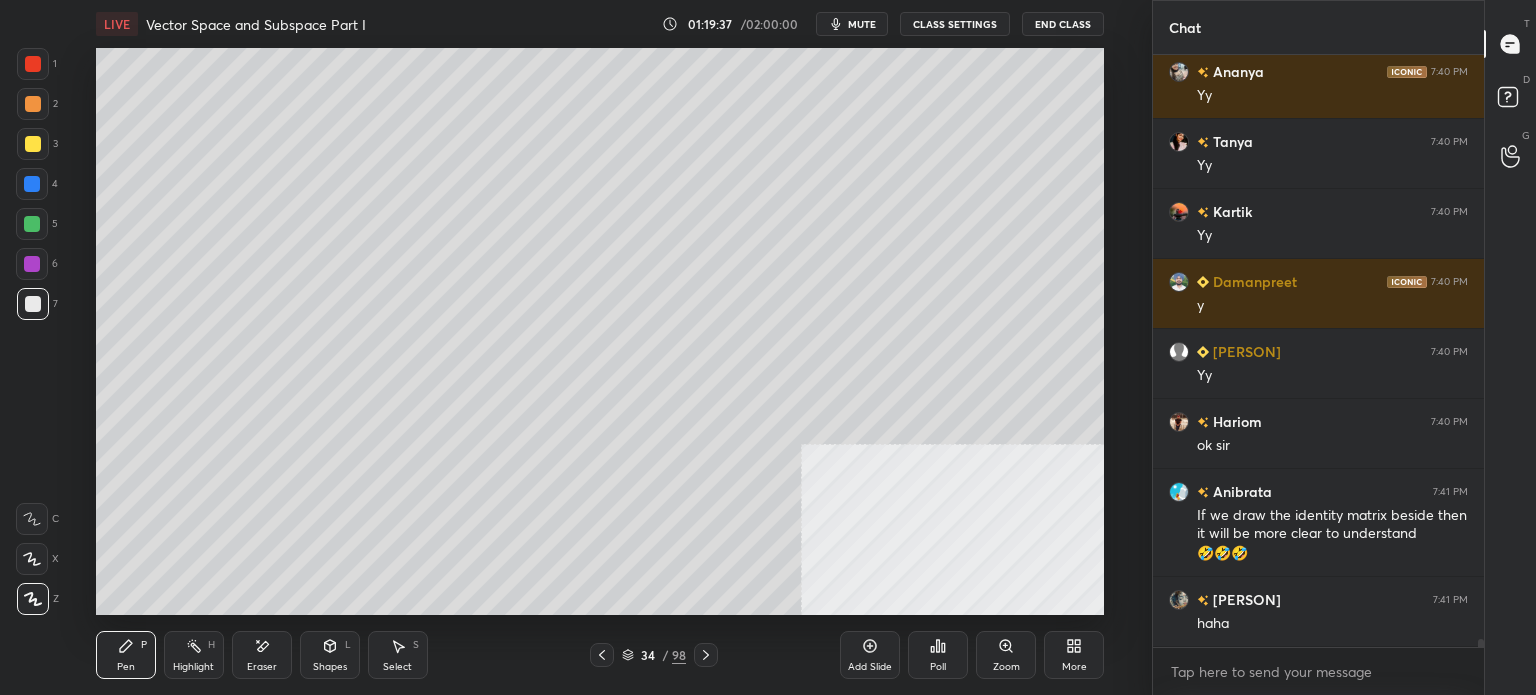 click at bounding box center (32, 264) 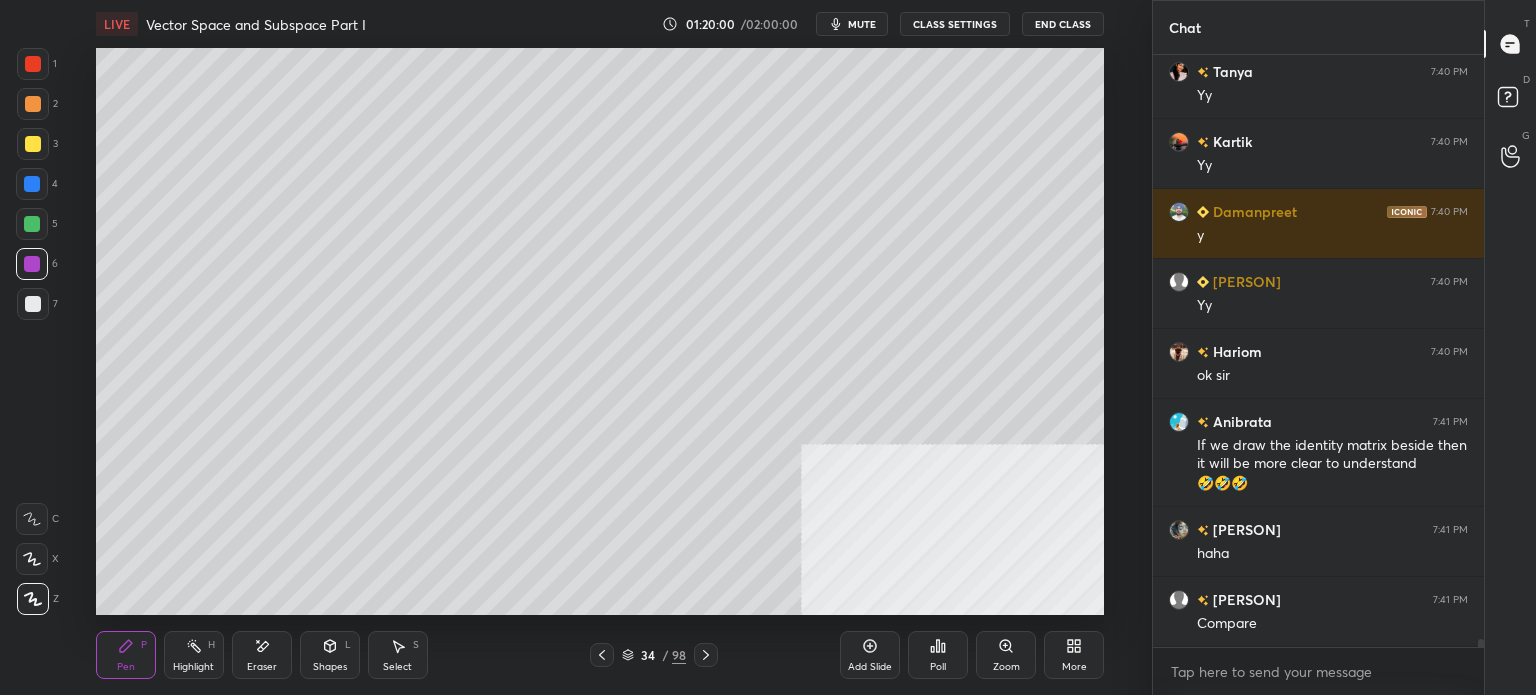 scroll, scrollTop: 43692, scrollLeft: 0, axis: vertical 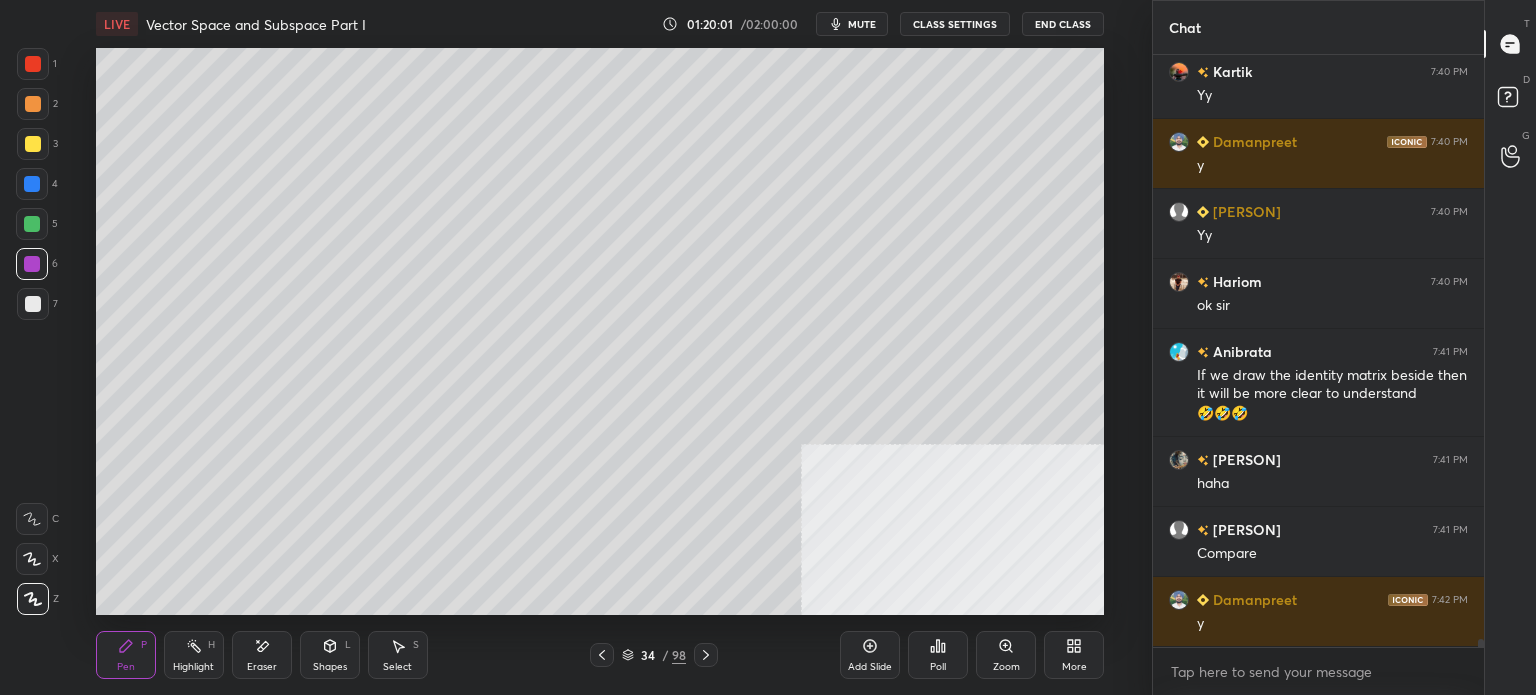 click at bounding box center (32, 224) 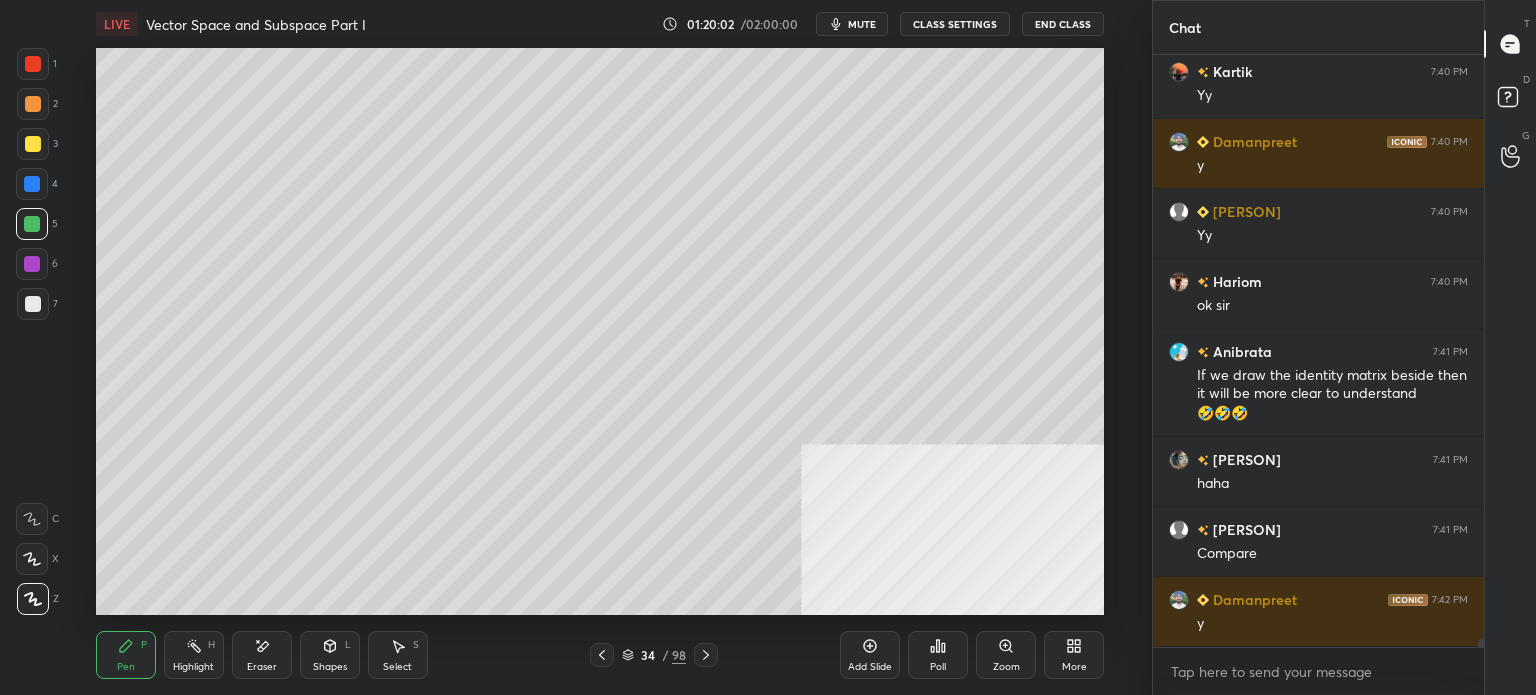 scroll, scrollTop: 43762, scrollLeft: 0, axis: vertical 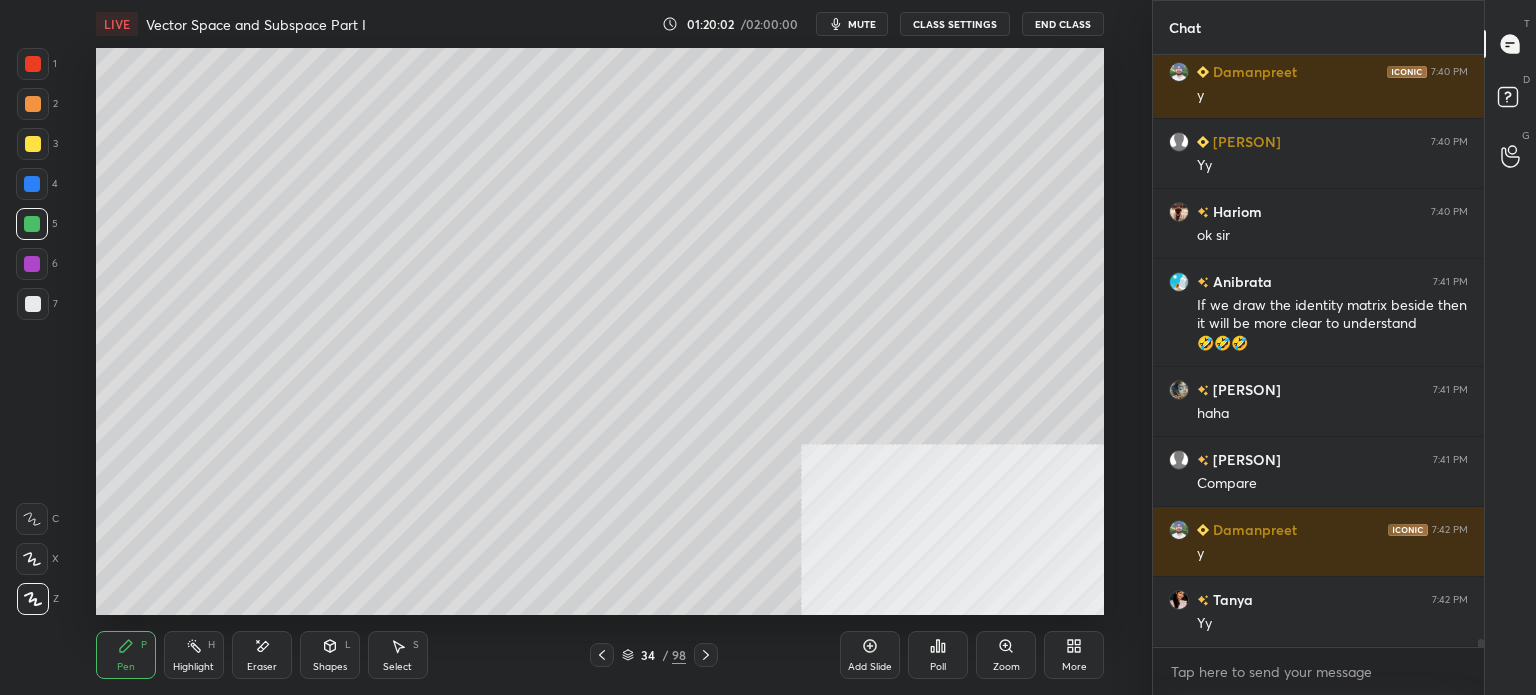 click at bounding box center (33, 304) 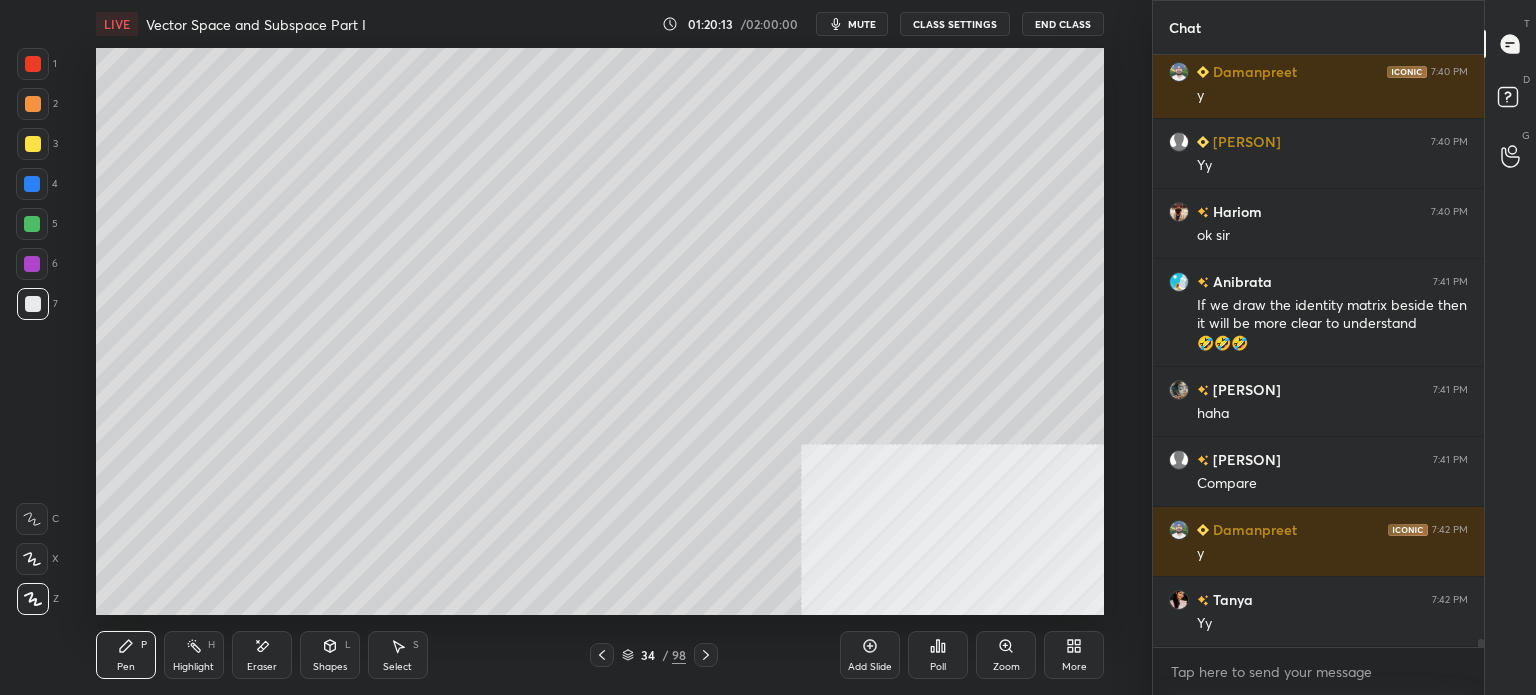 scroll, scrollTop: 43832, scrollLeft: 0, axis: vertical 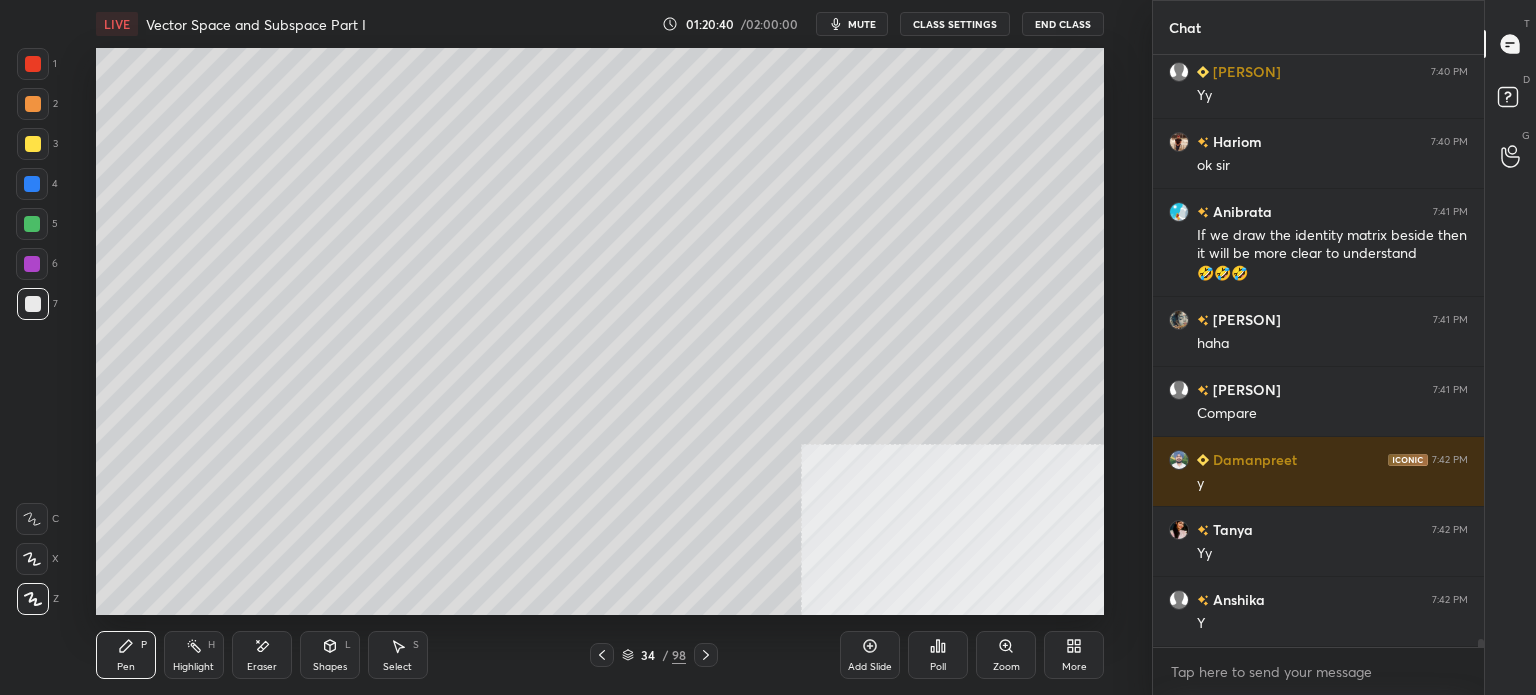click 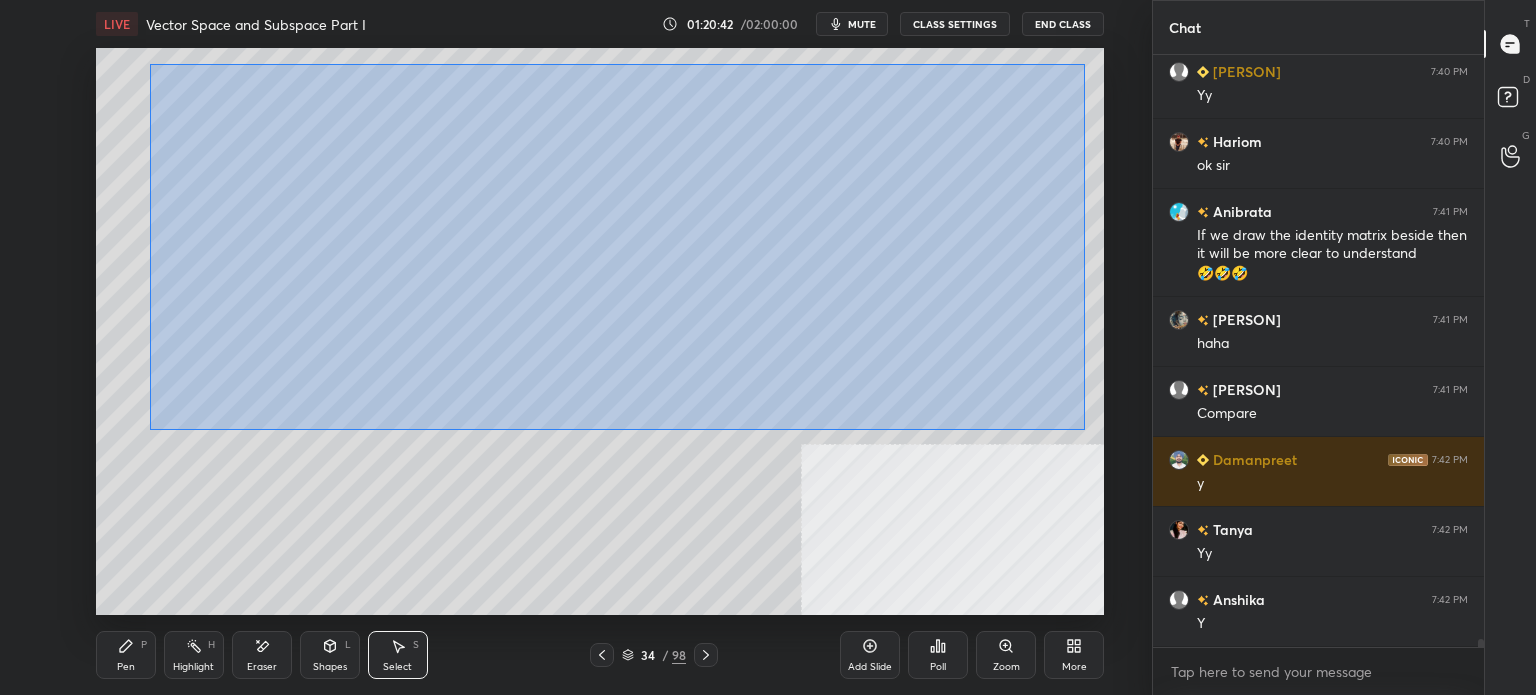 drag, startPoint x: 156, startPoint y: 66, endPoint x: 1084, endPoint y: 429, distance: 996.4703 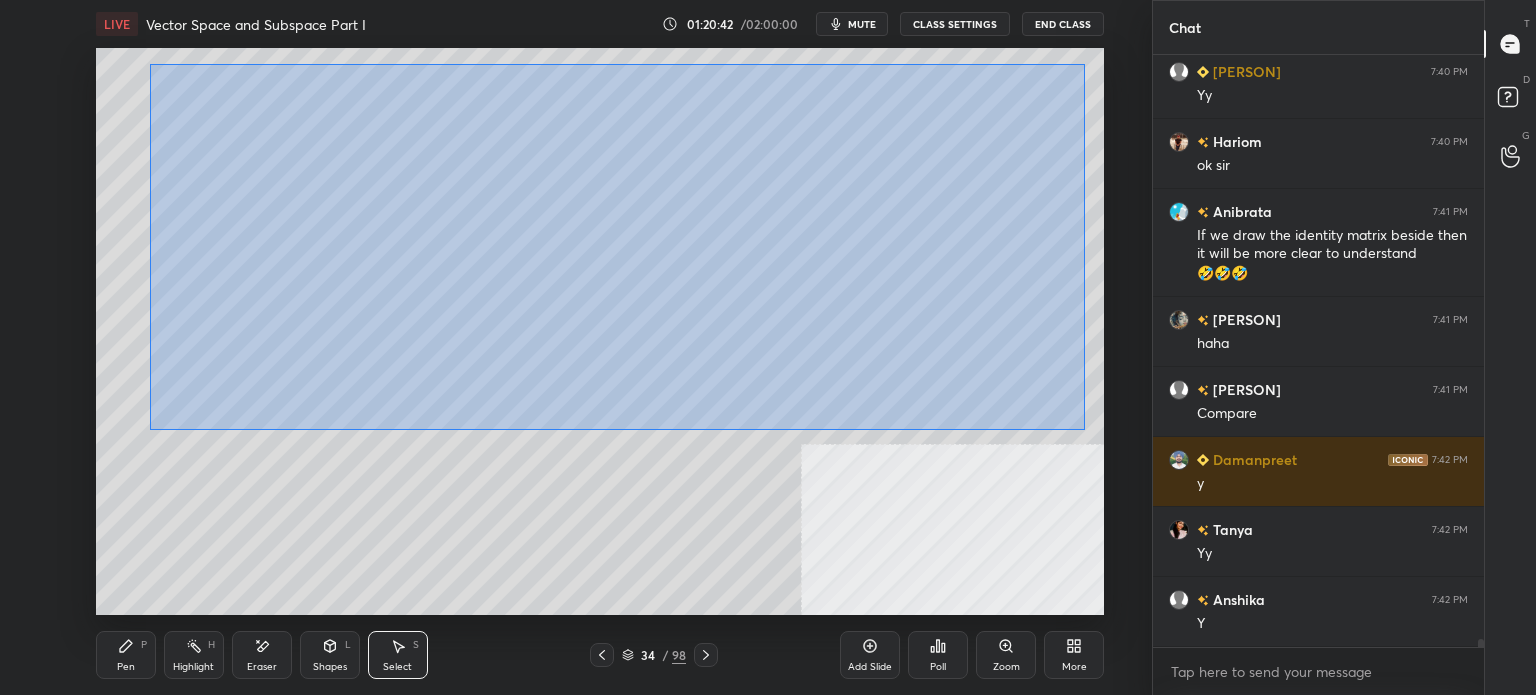 click on "0 ° Undo Copy Duplicate Duplicate to new slide Delete" at bounding box center [600, 331] 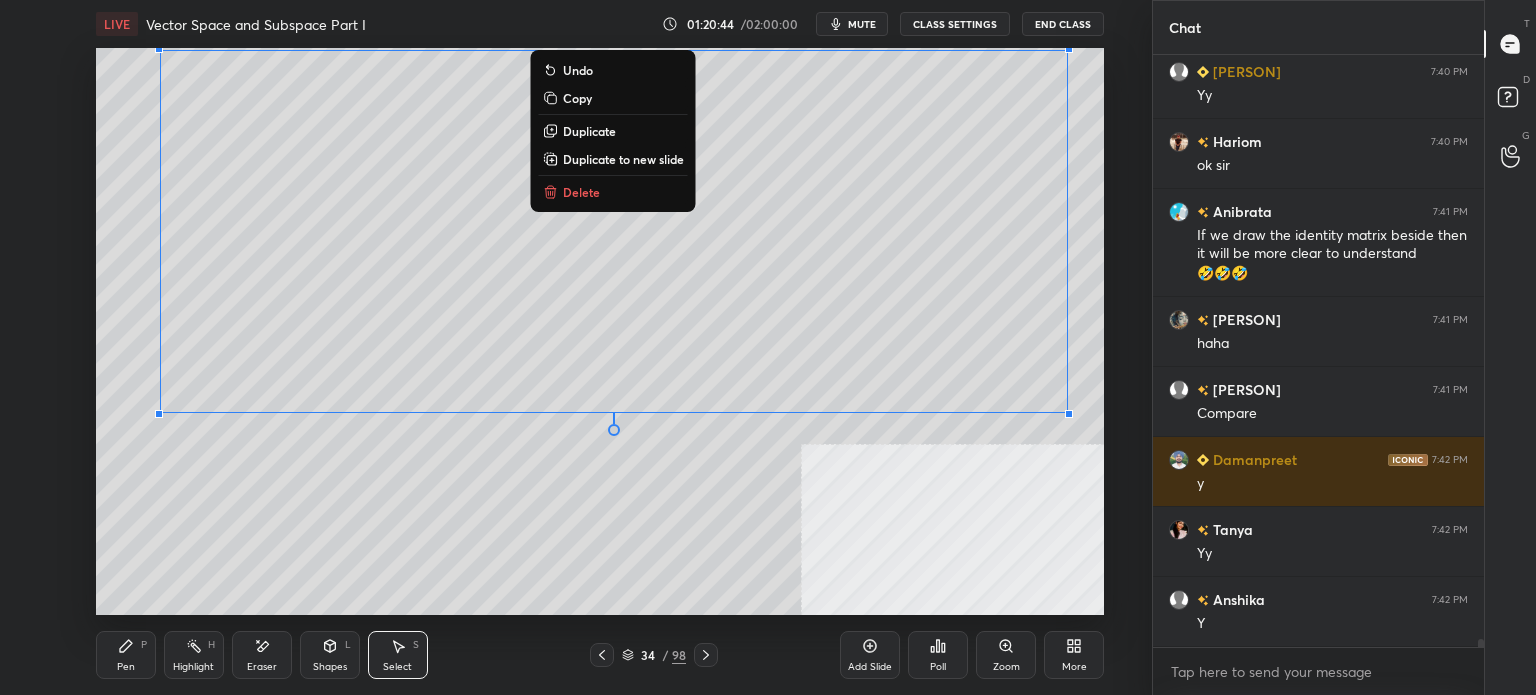 click on "Duplicate to new slide" at bounding box center (623, 159) 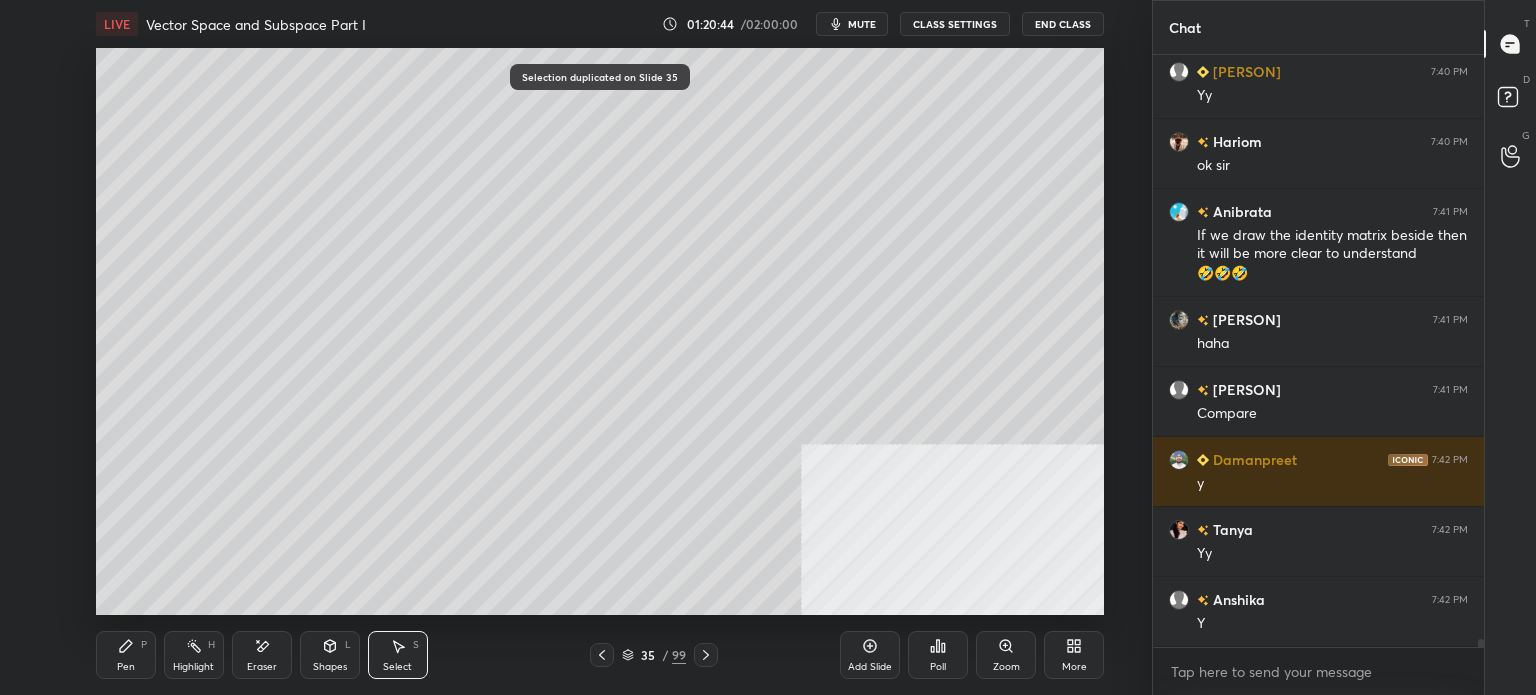 click on "Shapes L" at bounding box center (330, 655) 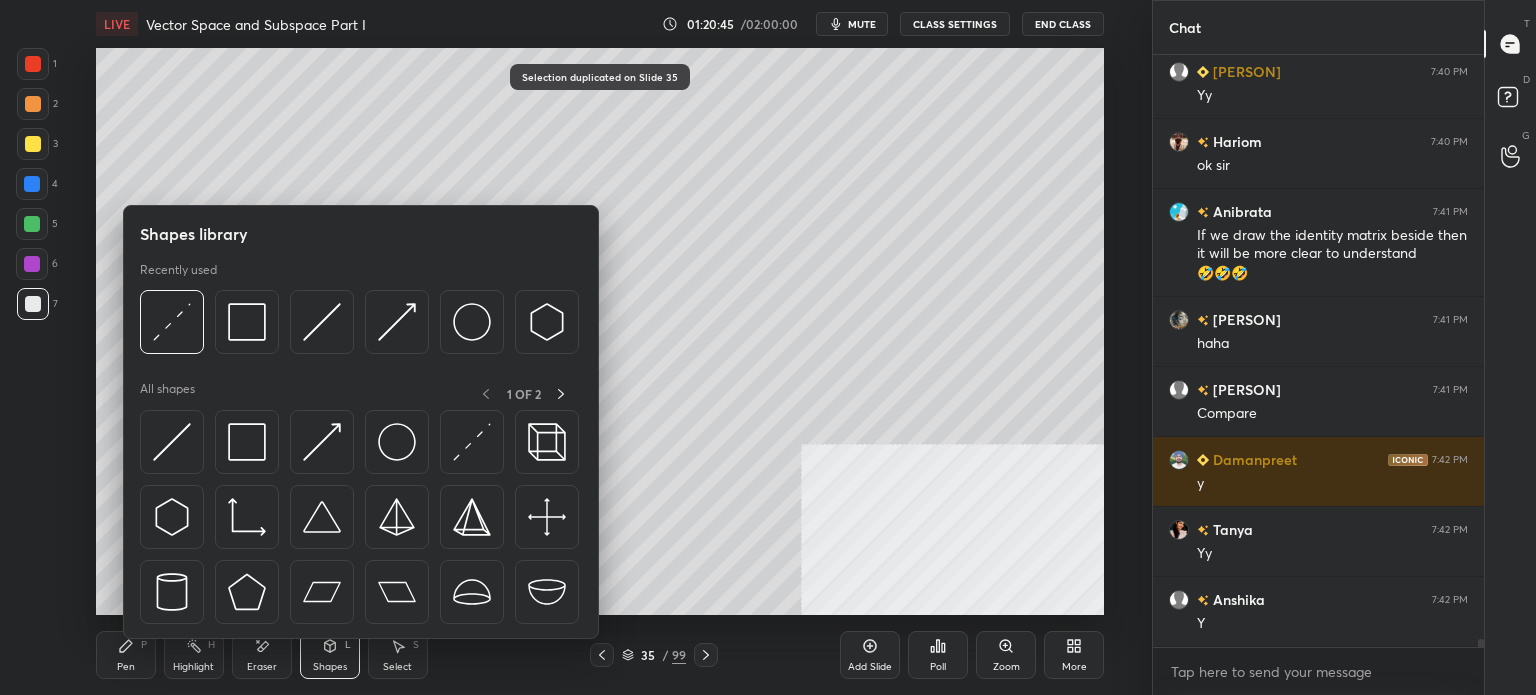 click on "Eraser" at bounding box center (262, 655) 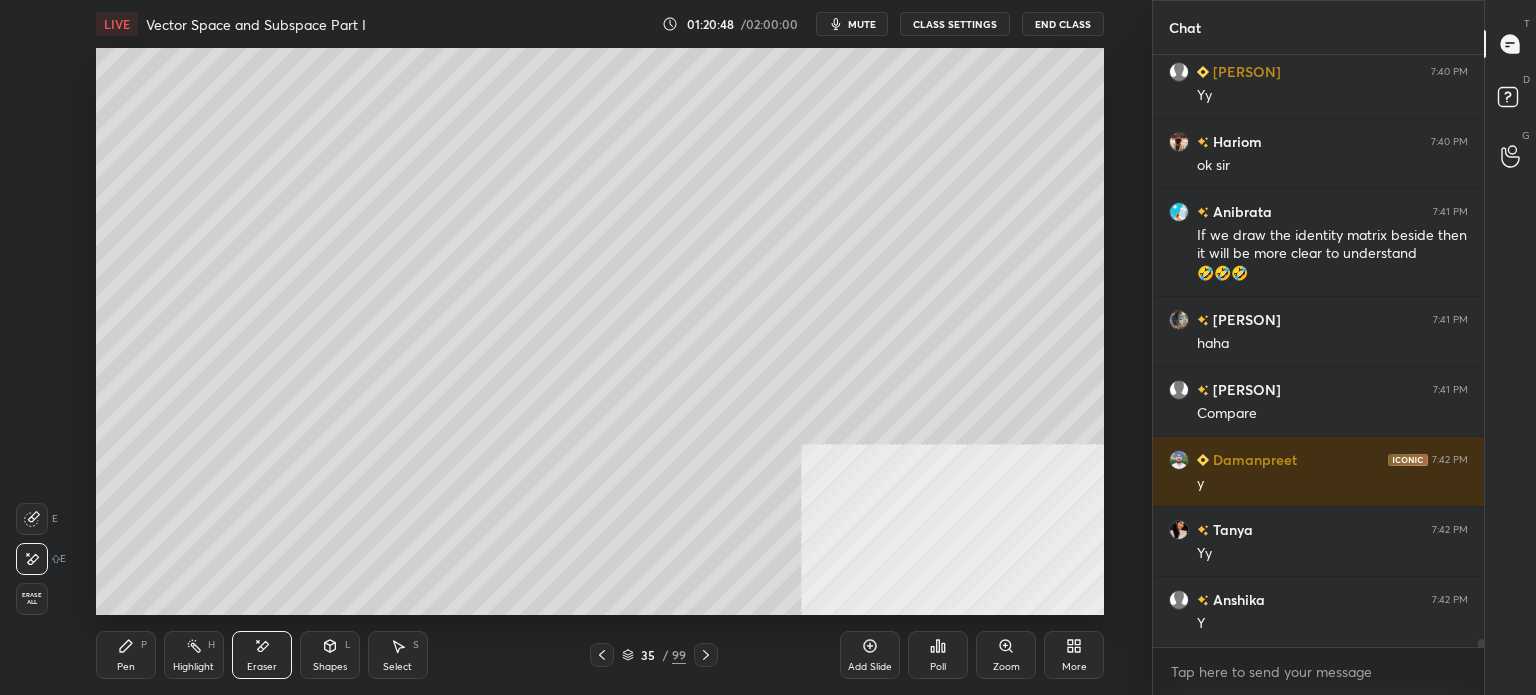 click on "Select S" at bounding box center (398, 655) 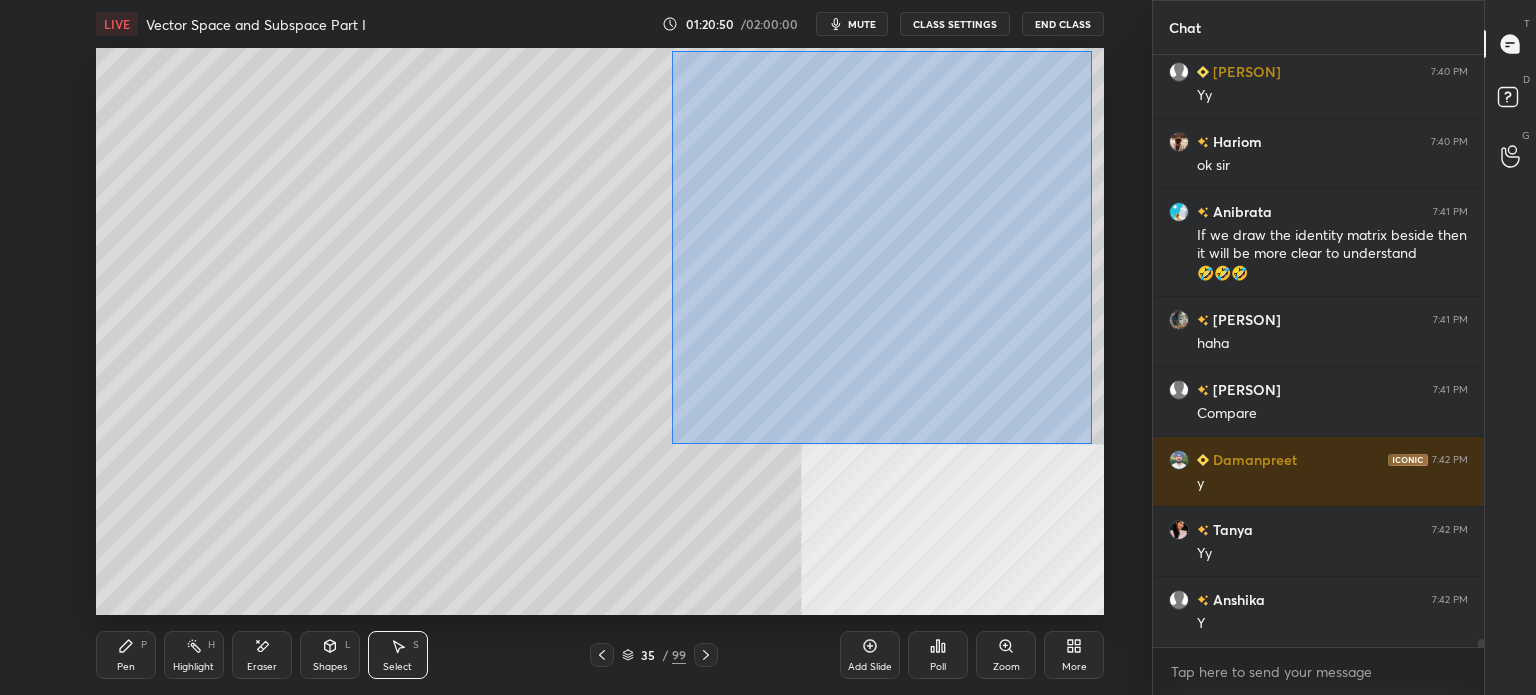 drag, startPoint x: 703, startPoint y: 71, endPoint x: 1082, endPoint y: 435, distance: 525.48737 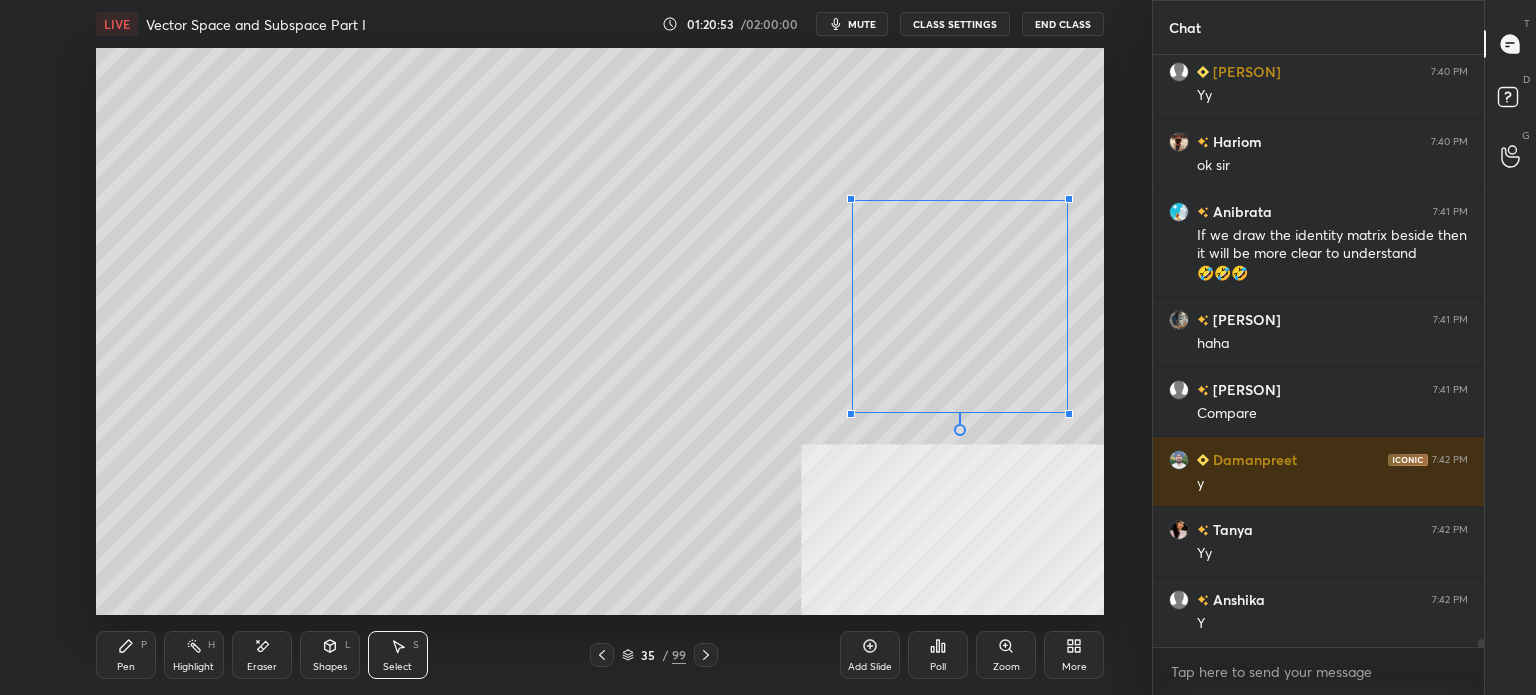 drag, startPoint x: 737, startPoint y: 99, endPoint x: 912, endPoint y: 252, distance: 232.45215 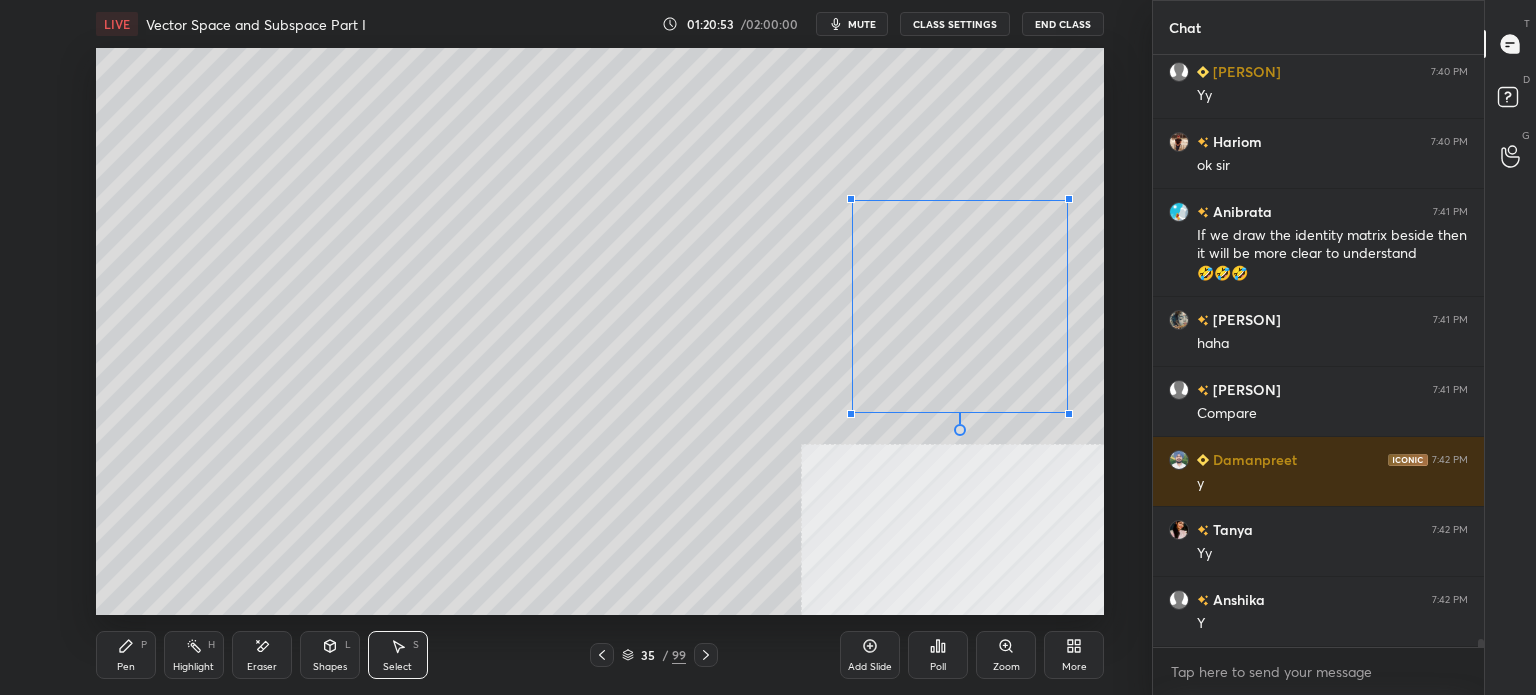 click at bounding box center [851, 199] 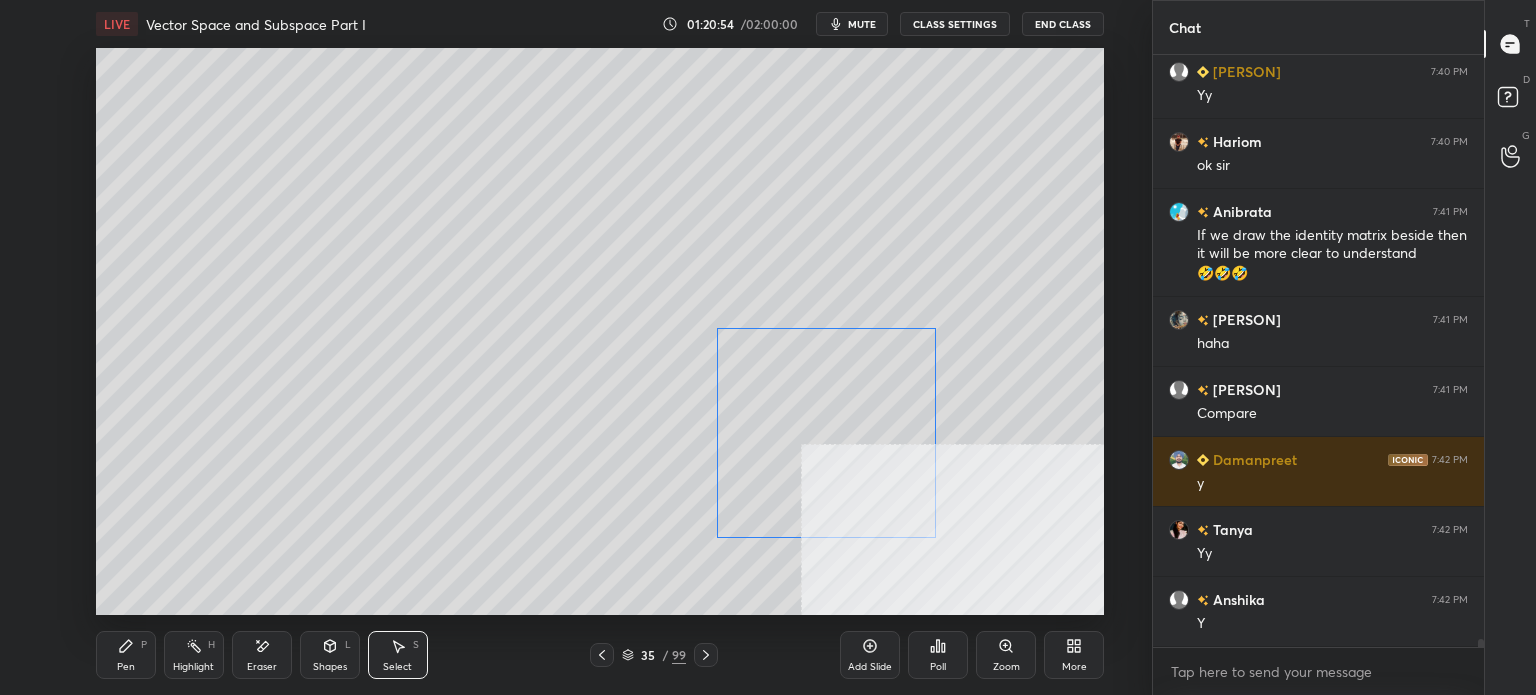 drag, startPoint x: 935, startPoint y: 263, endPoint x: 804, endPoint y: 338, distance: 150.95032 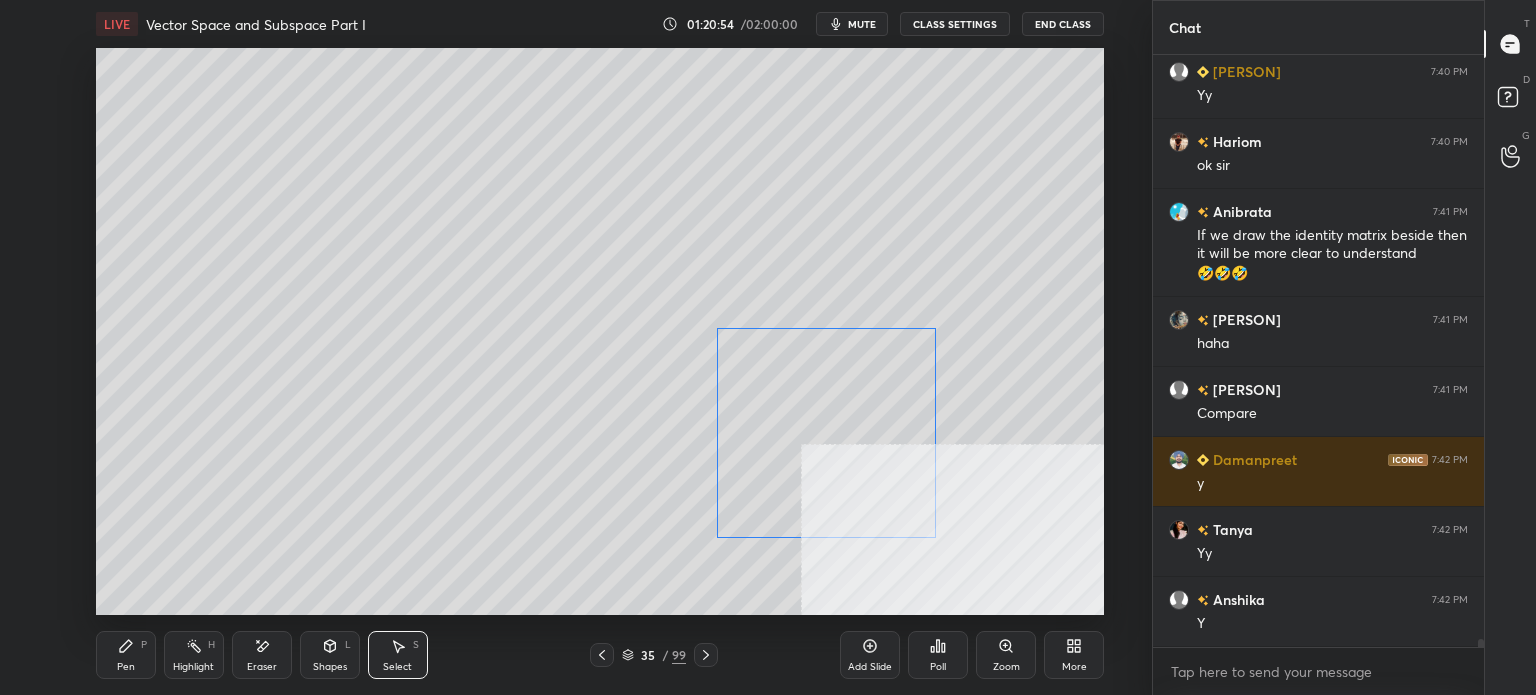 click on "0 ° Undo Copy Duplicate Duplicate to new slide Delete" at bounding box center (600, 331) 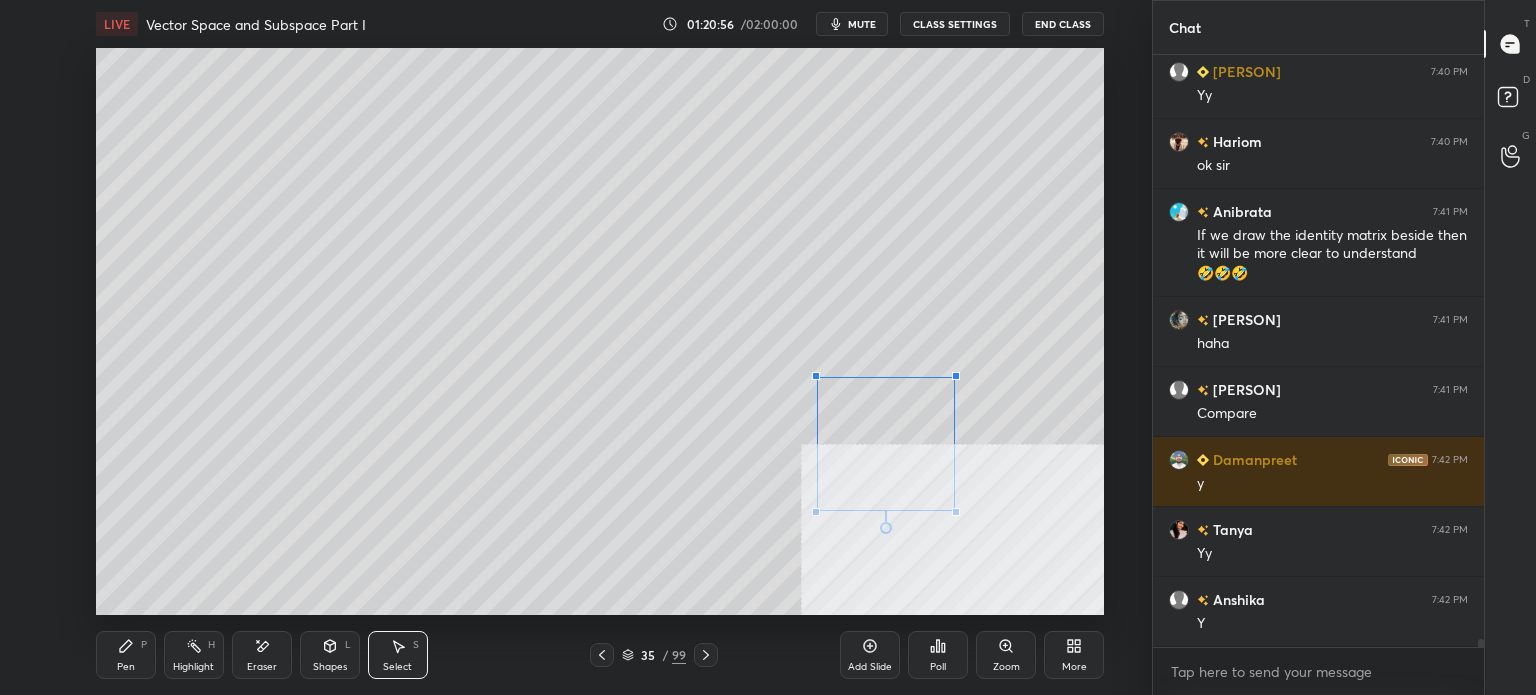 drag, startPoint x: 736, startPoint y: 298, endPoint x: 834, endPoint y: 403, distance: 143.62799 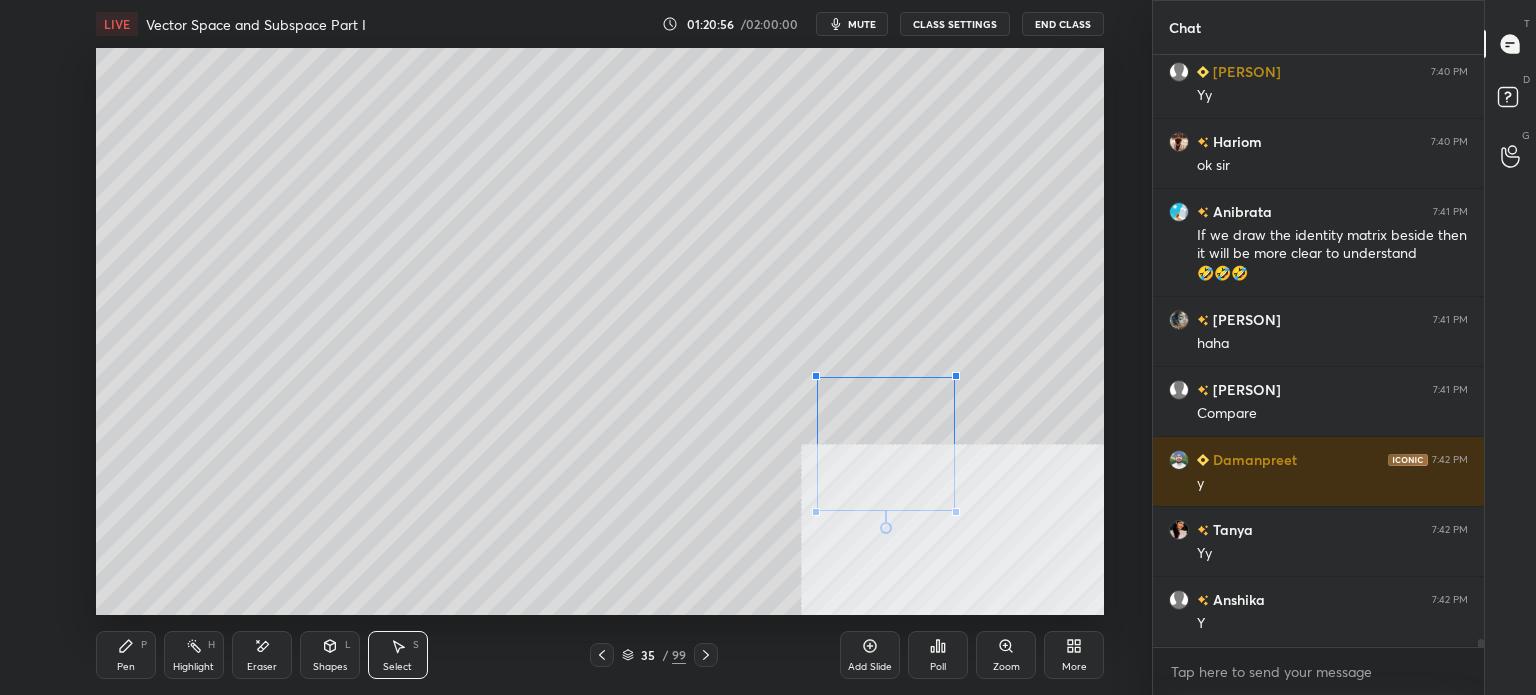 click at bounding box center (816, 376) 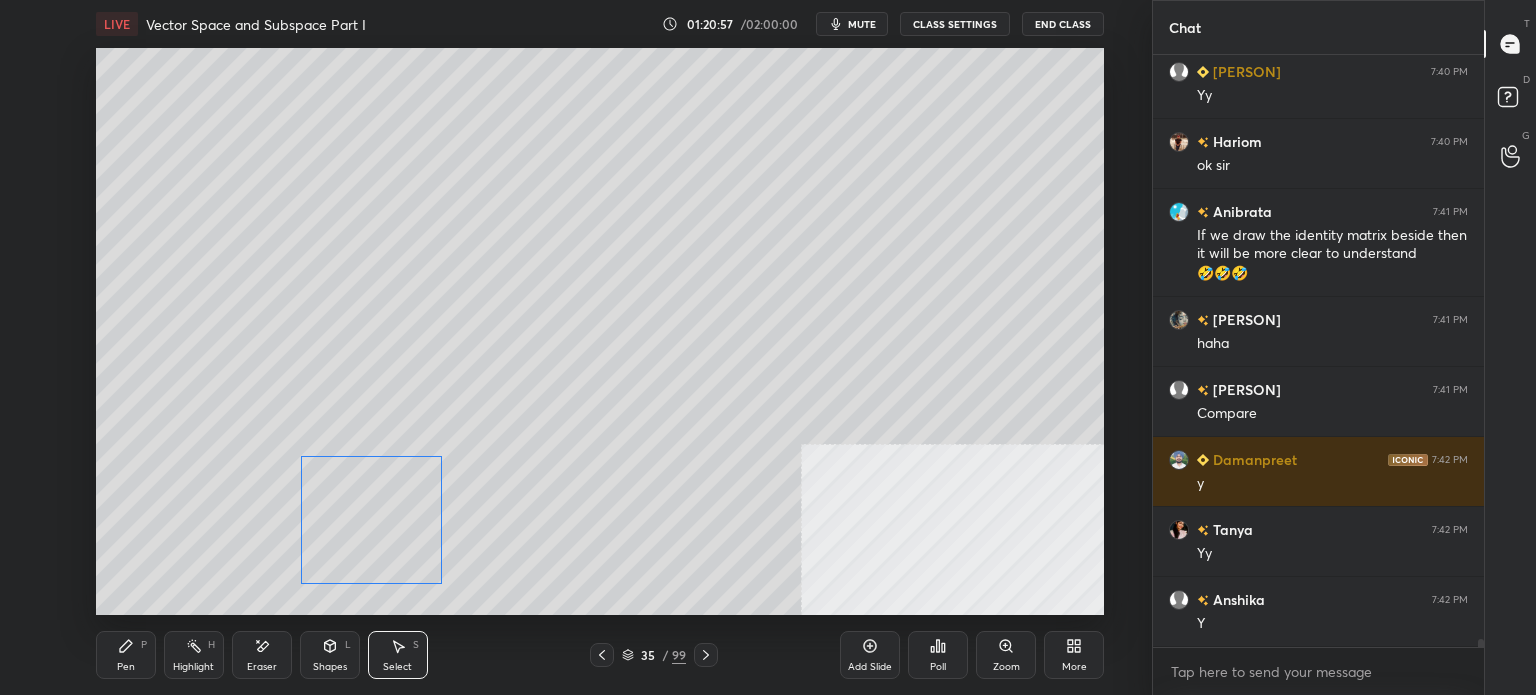 drag, startPoint x: 572, startPoint y: 480, endPoint x: 346, endPoint y: 505, distance: 227.37854 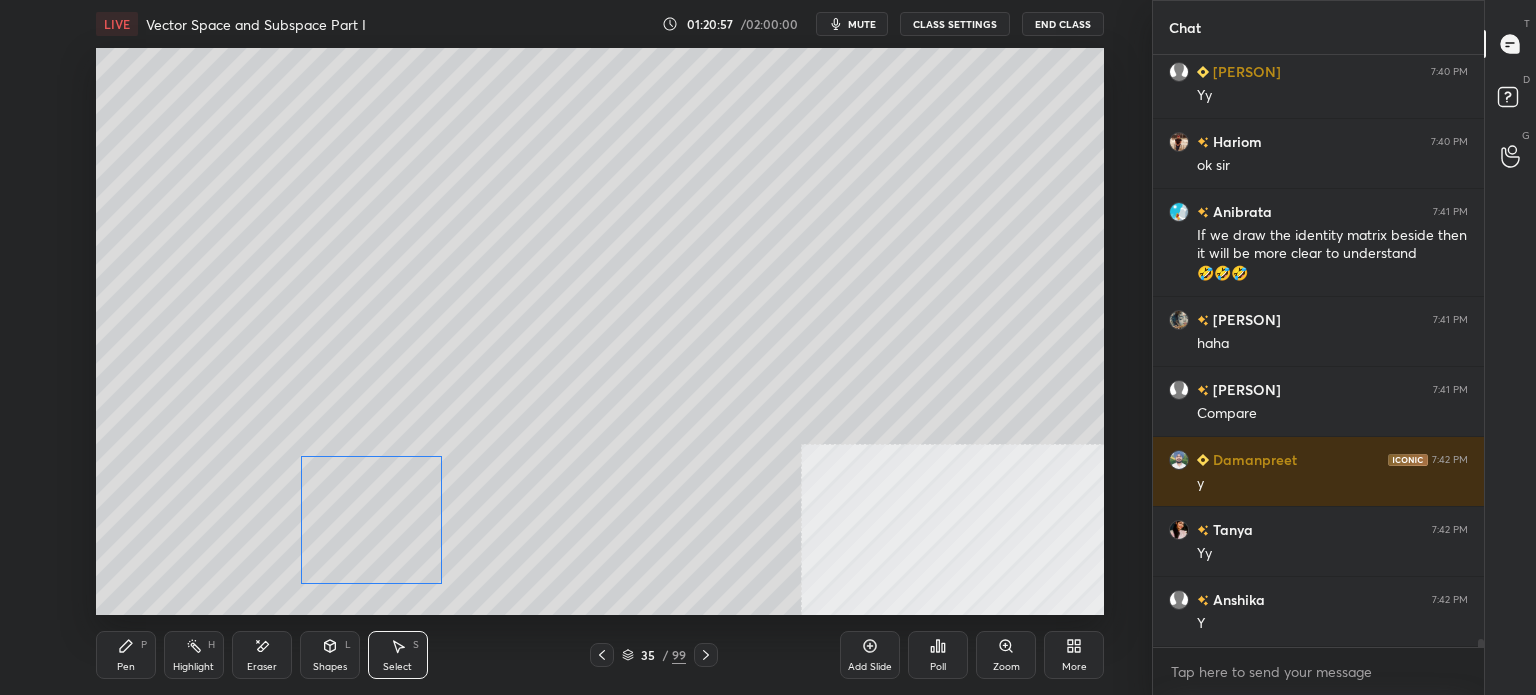 click on "0 ° Undo Copy Duplicate Duplicate to new slide Delete" at bounding box center (600, 331) 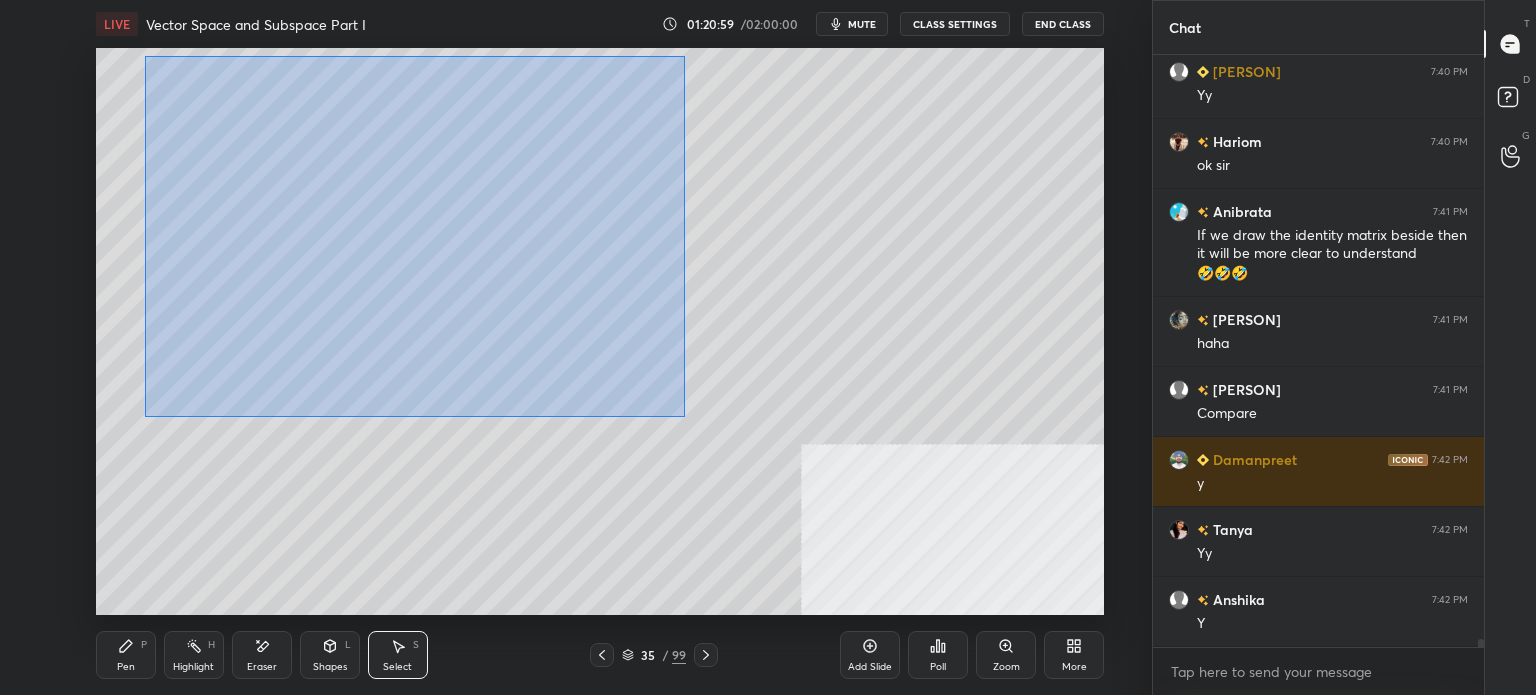 drag, startPoint x: 275, startPoint y: 131, endPoint x: 550, endPoint y: 335, distance: 342.40472 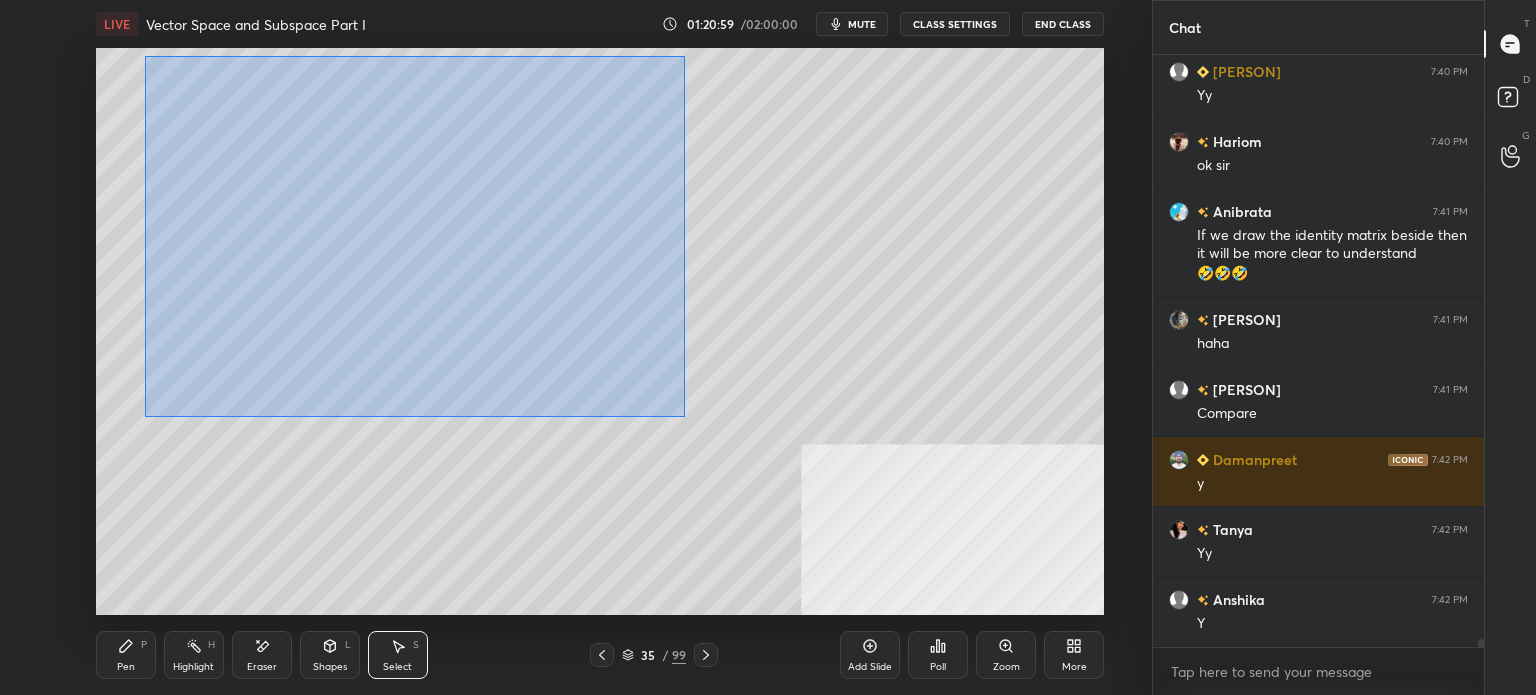 click on "0 ° Undo Copy Duplicate Duplicate to new slide Delete" at bounding box center [600, 331] 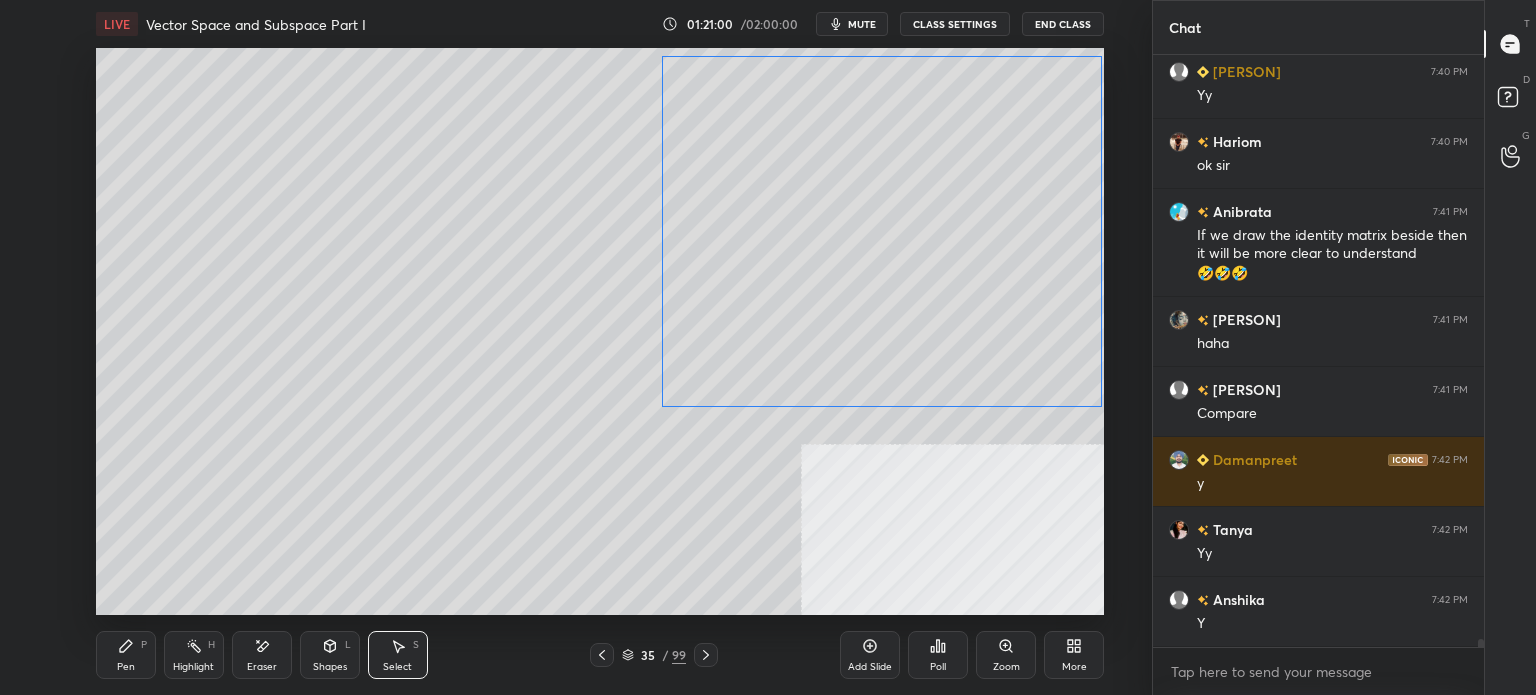drag, startPoint x: 588, startPoint y: 300, endPoint x: 954, endPoint y: 286, distance: 366.26767 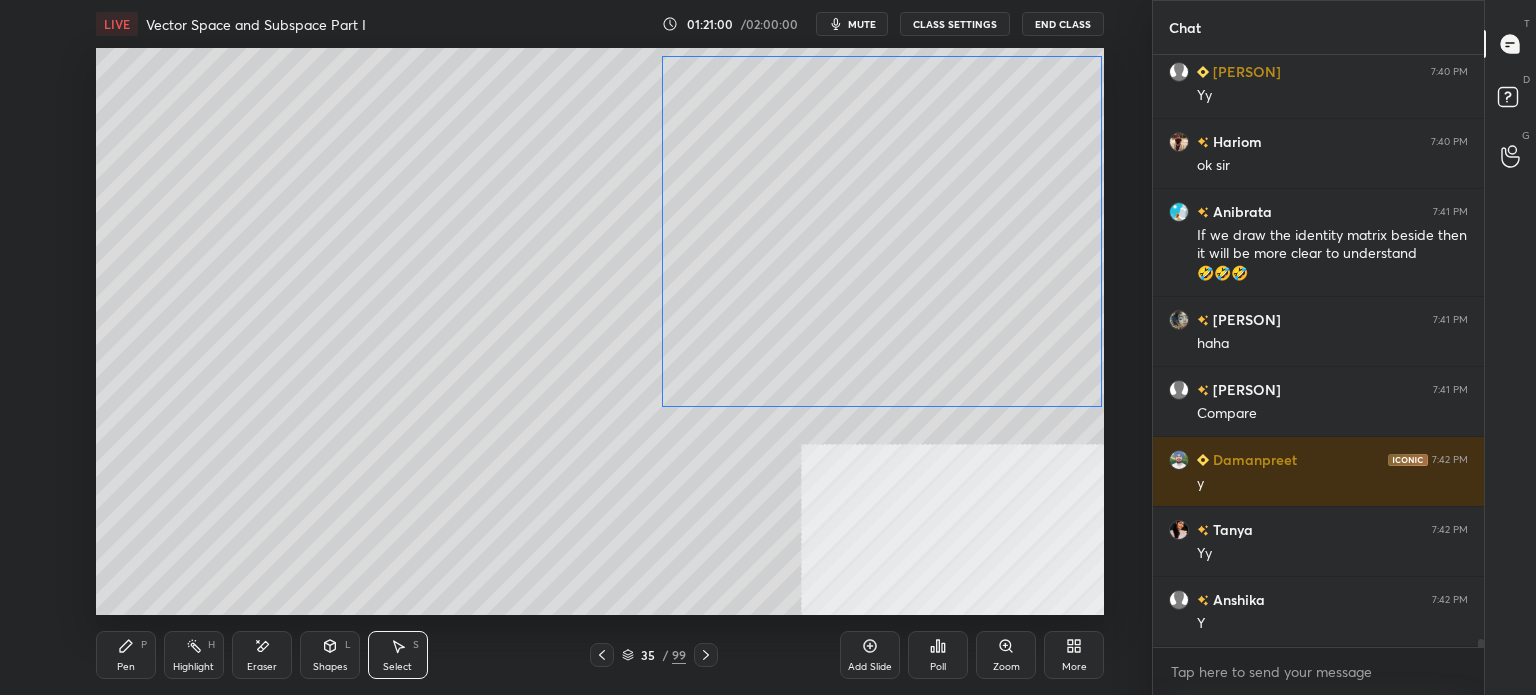 click on "0 ° Undo Copy Duplicate Duplicate to new slide Delete" at bounding box center (600, 331) 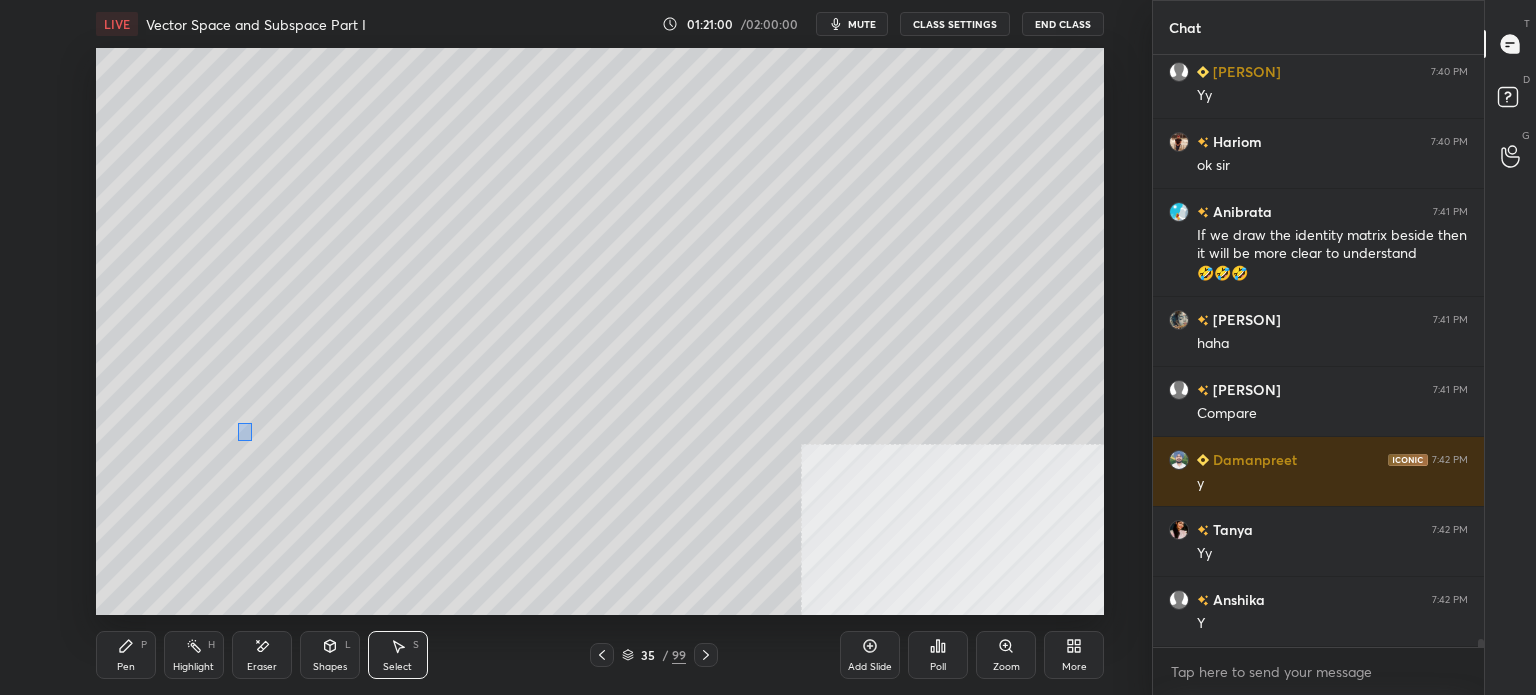 drag, startPoint x: 251, startPoint y: 439, endPoint x: 501, endPoint y: 591, distance: 292.5816 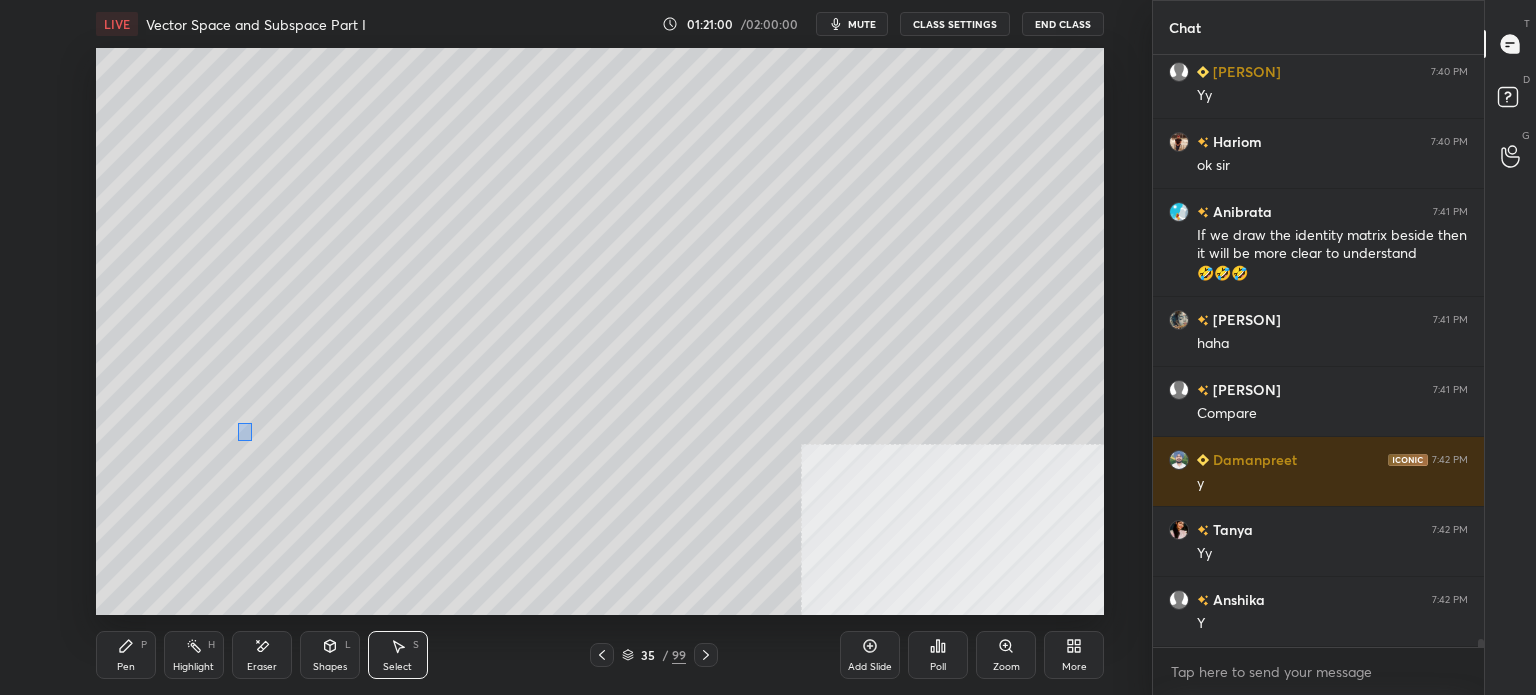 click on "0 ° Undo Copy Duplicate Duplicate to new slide Delete" at bounding box center (600, 331) 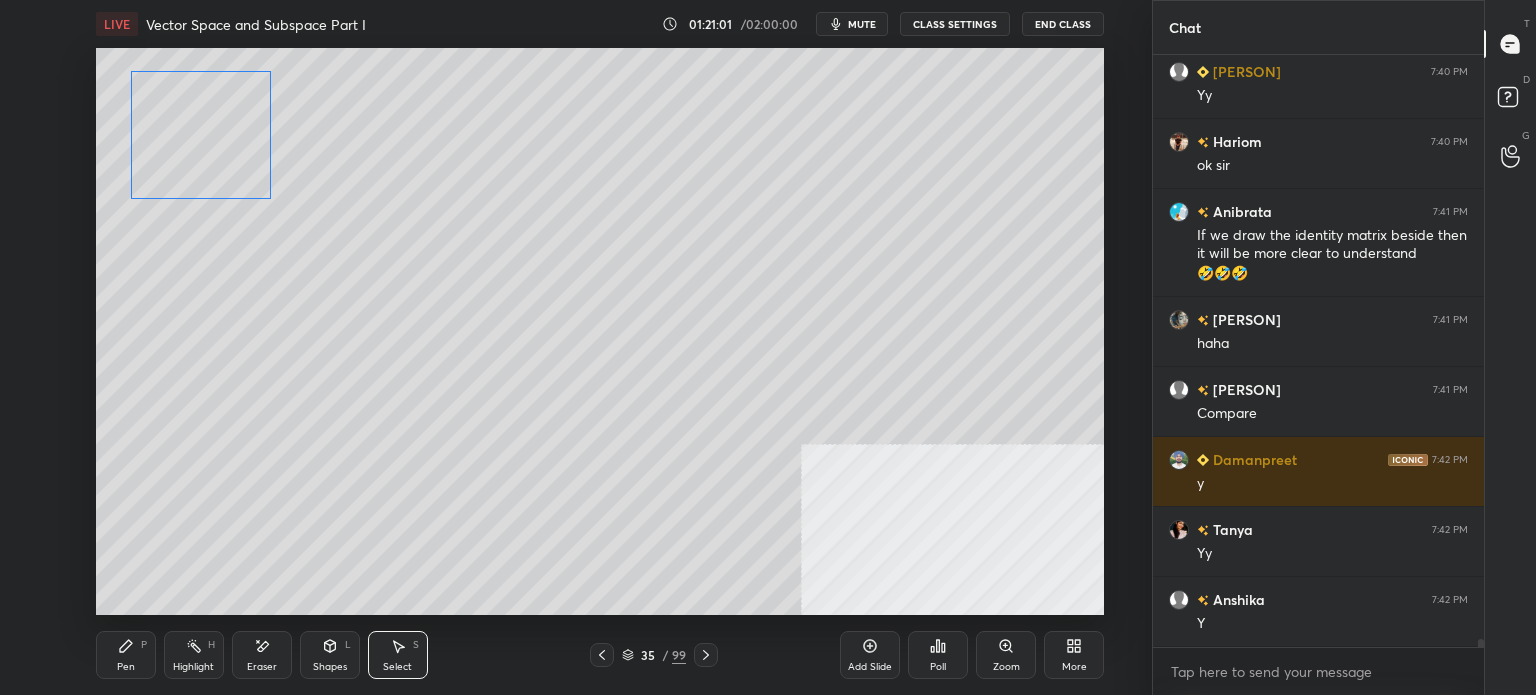 drag, startPoint x: 390, startPoint y: 549, endPoint x: 296, endPoint y: 229, distance: 333.5206 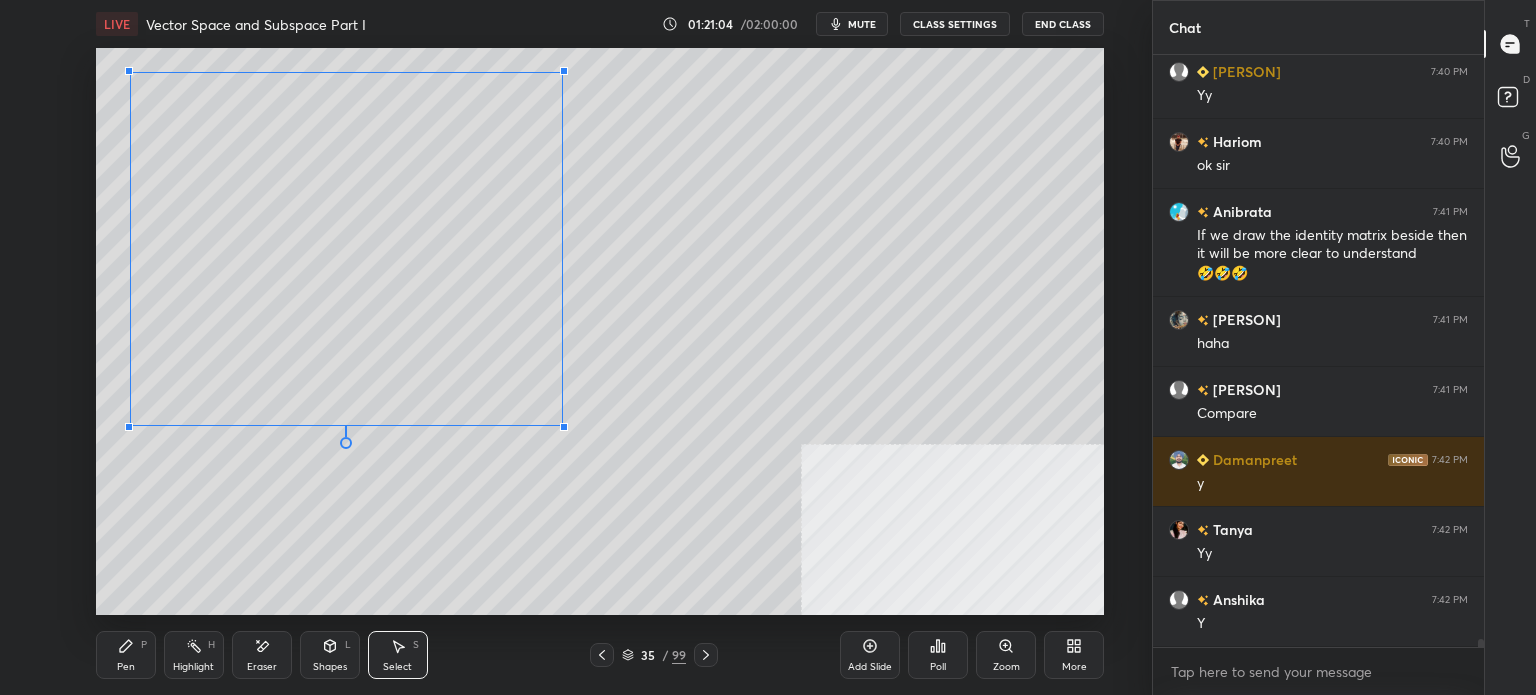 drag, startPoint x: 289, startPoint y: 215, endPoint x: 486, endPoint y: 506, distance: 351.41144 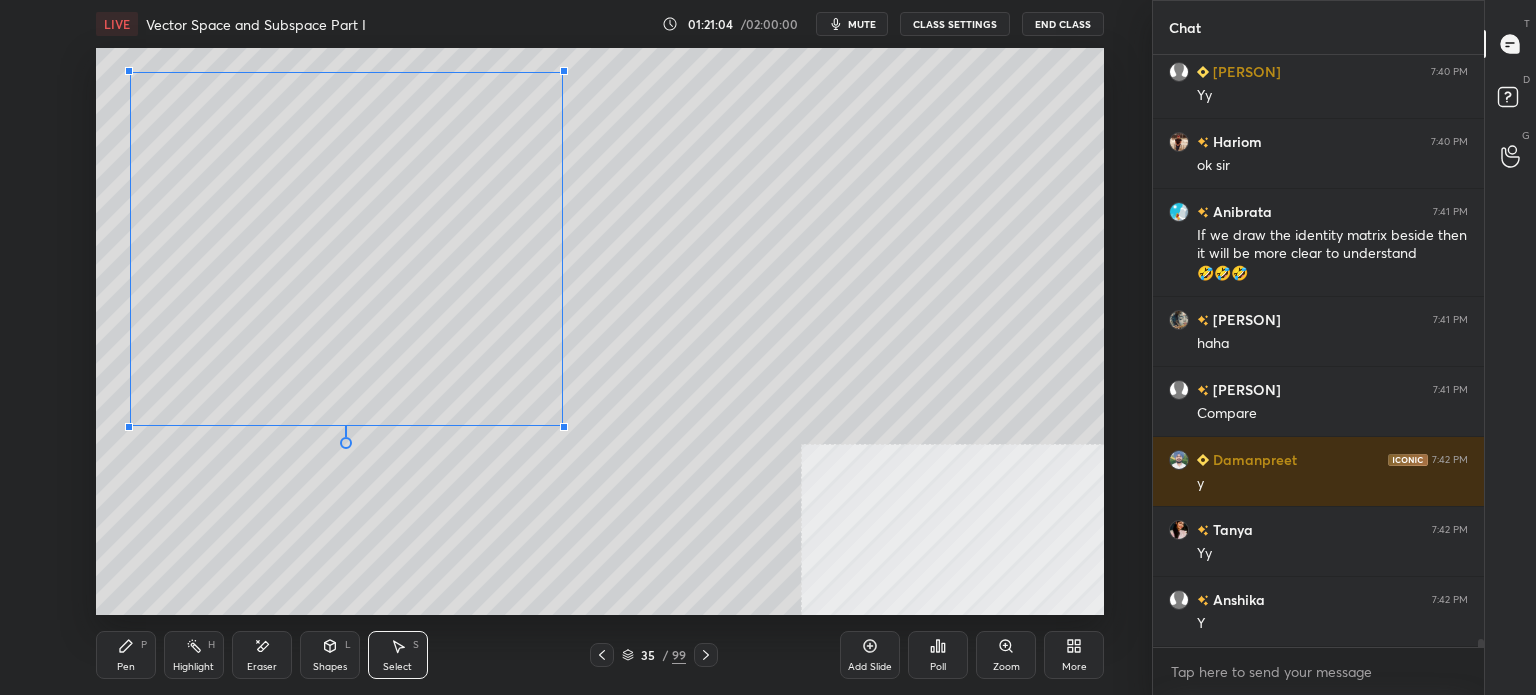 click at bounding box center [564, 427] 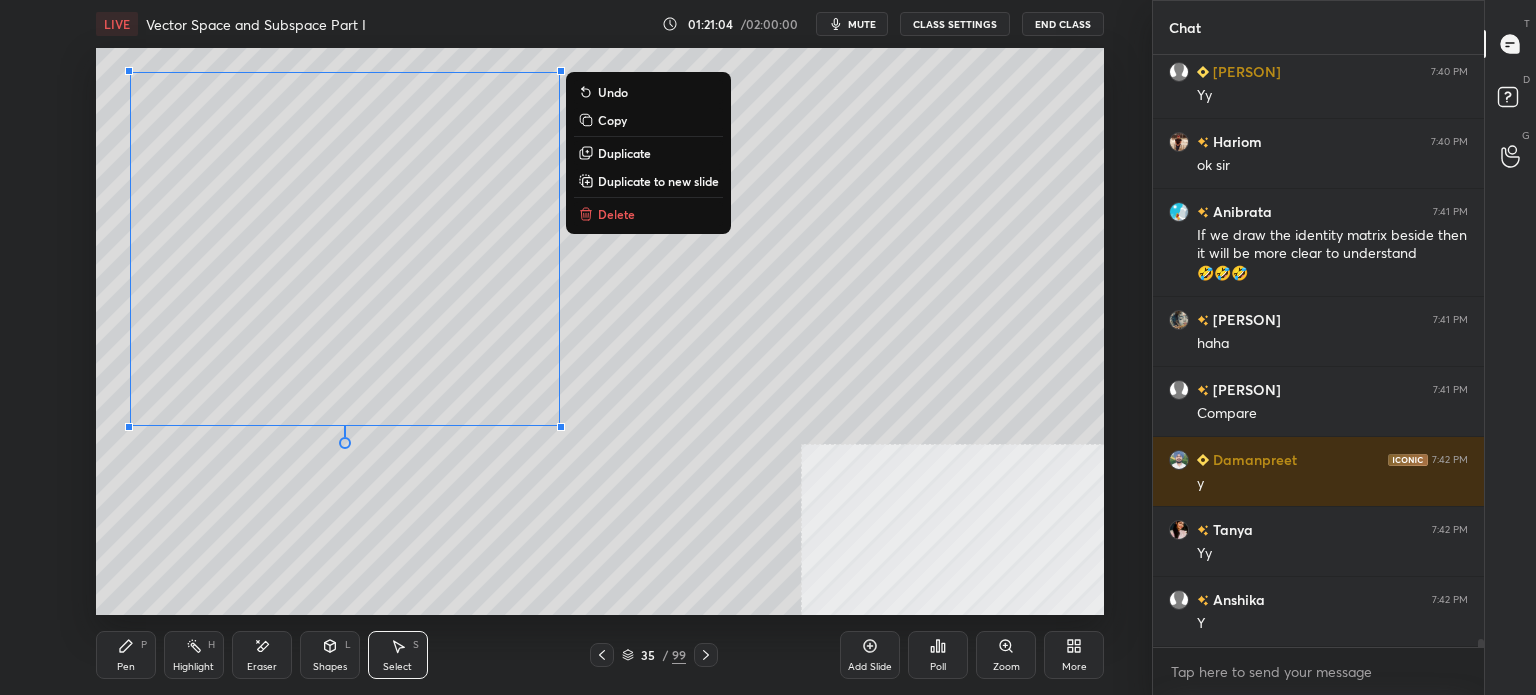 click on "0 ° Undo Copy Duplicate Duplicate to new slide Delete" at bounding box center (600, 331) 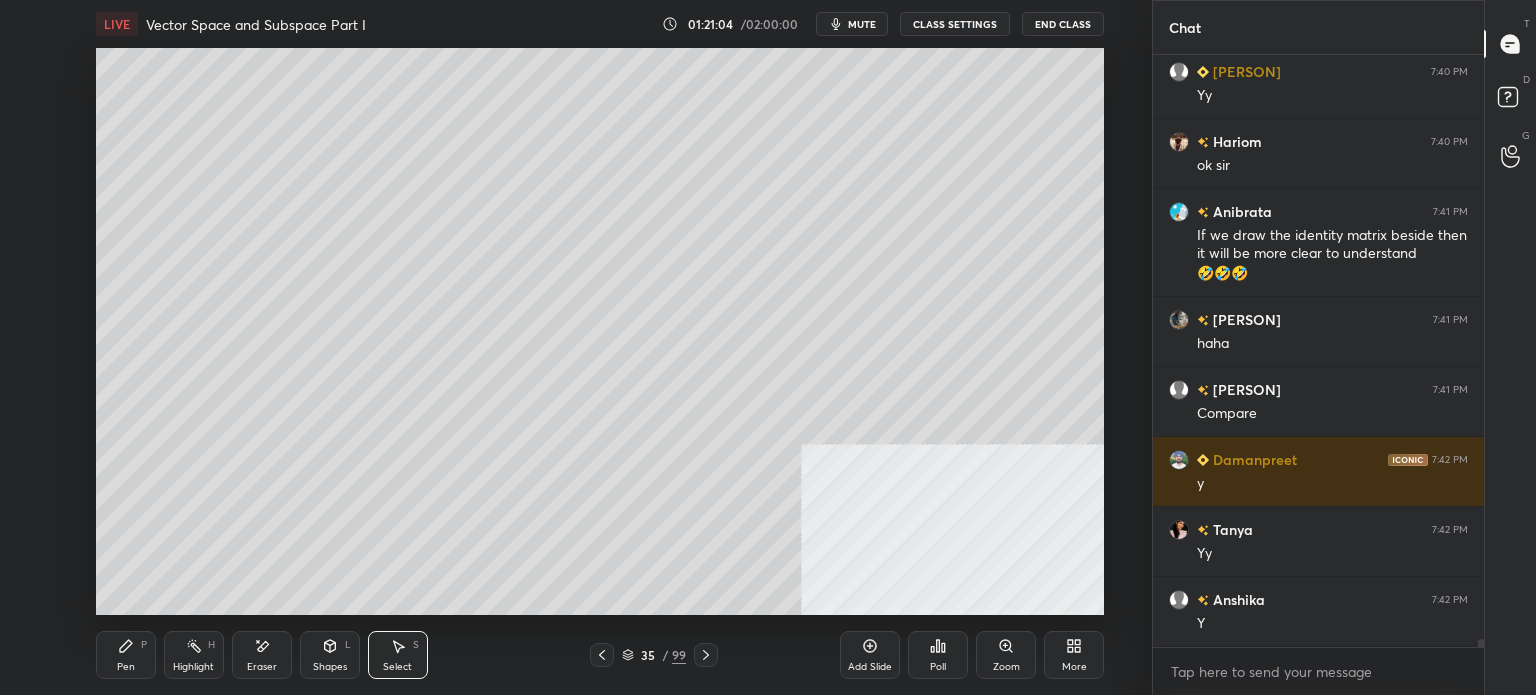 click on "Pen" at bounding box center (126, 667) 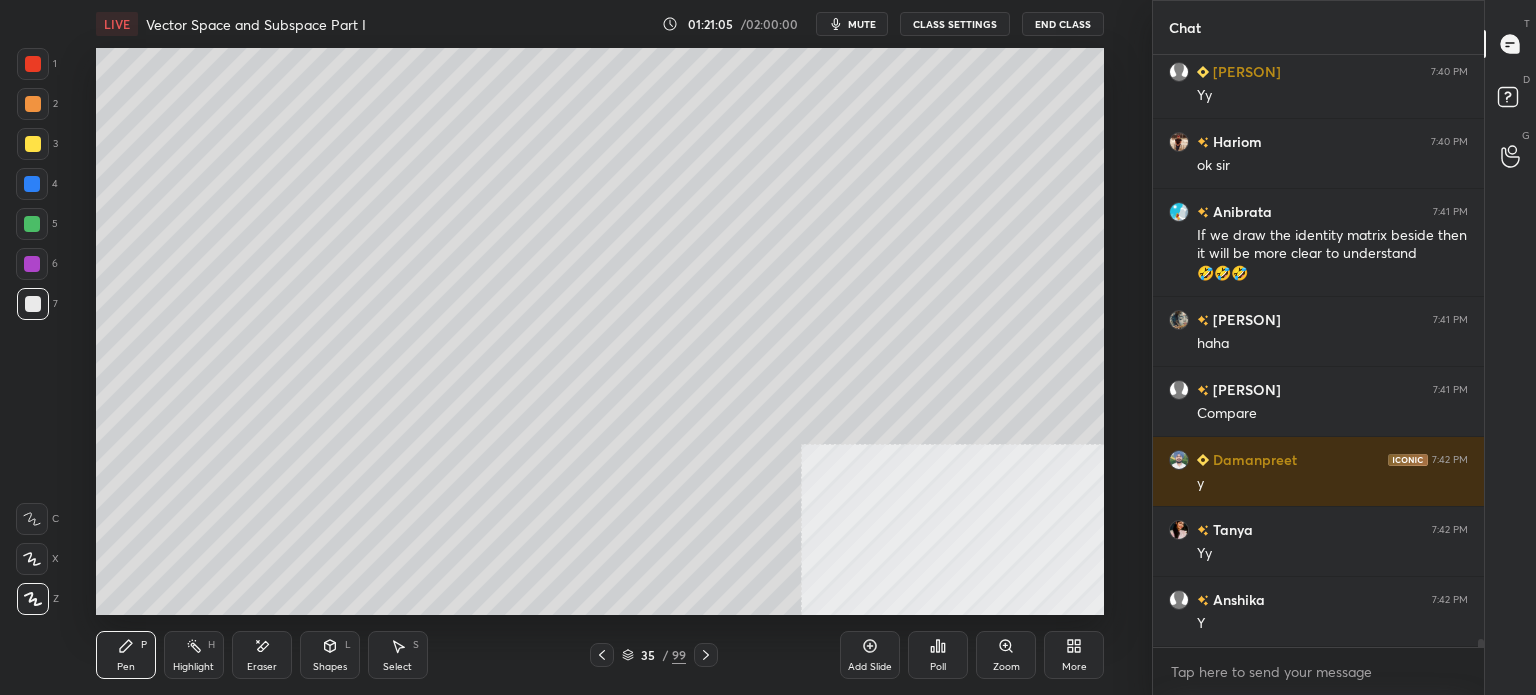 click at bounding box center (32, 264) 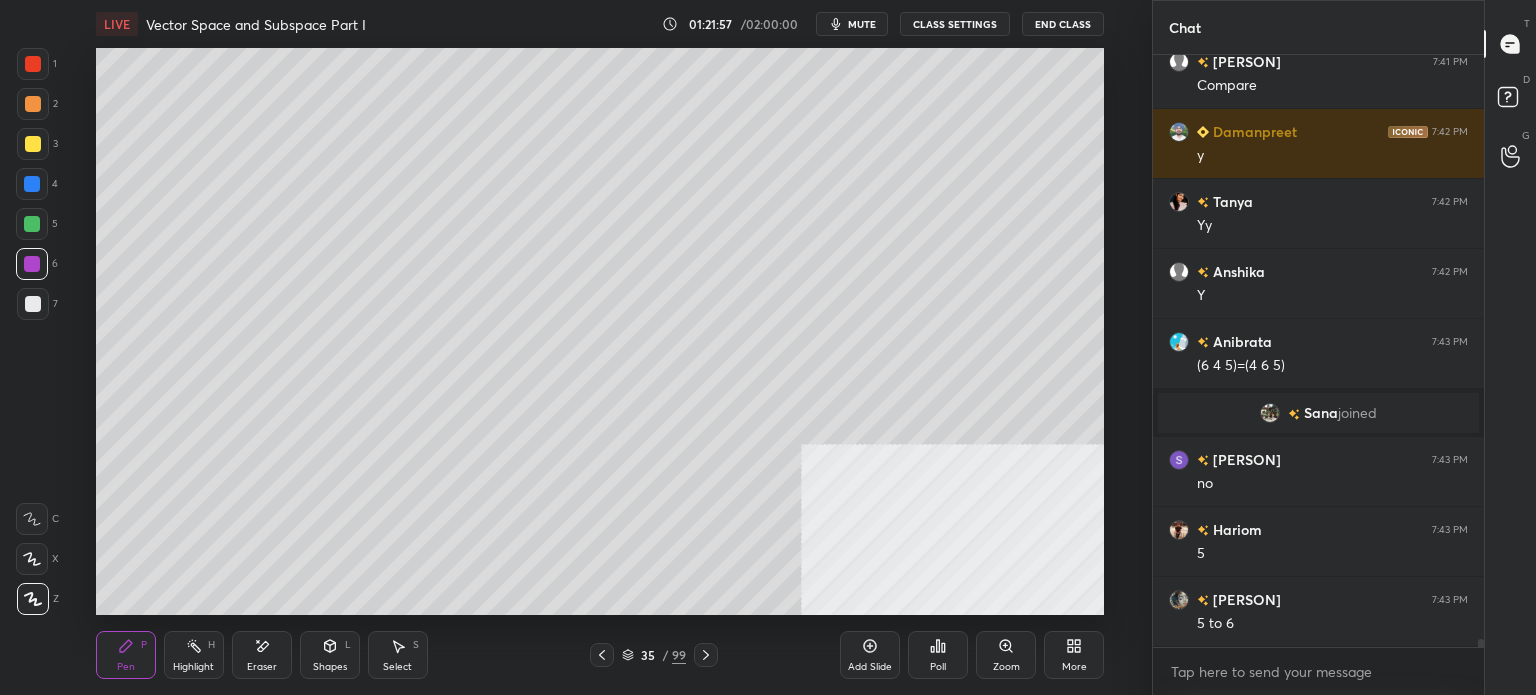 scroll, scrollTop: 42692, scrollLeft: 0, axis: vertical 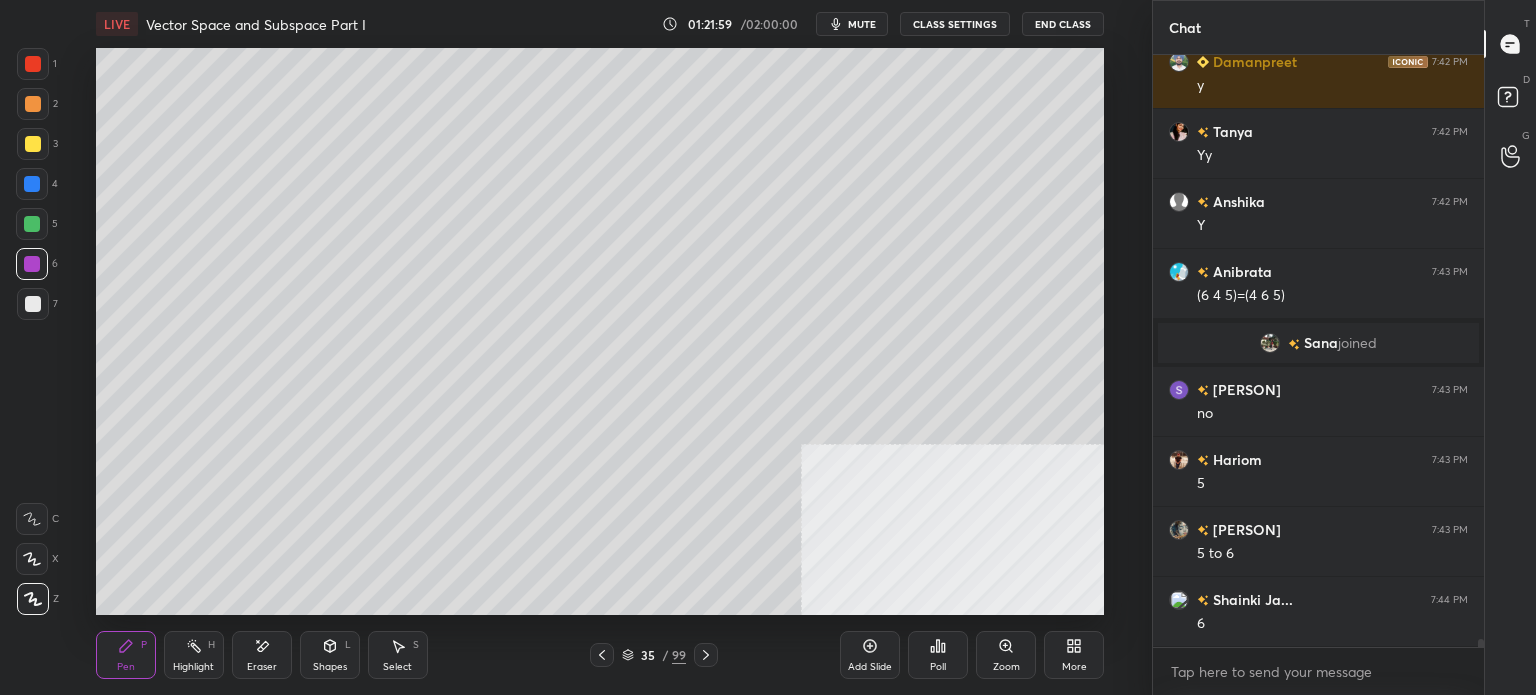 drag, startPoint x: 37, startPoint y: 226, endPoint x: 43, endPoint y: 265, distance: 39.45884 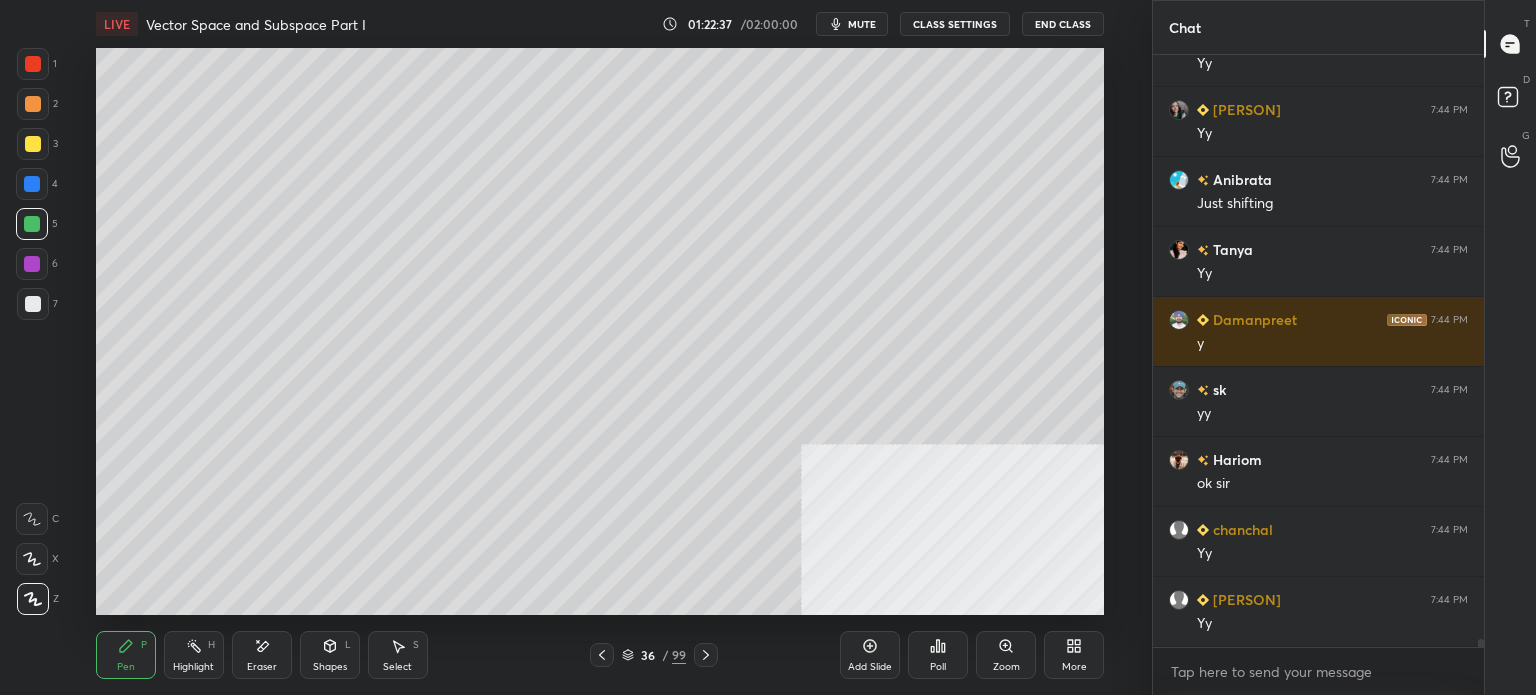 scroll, scrollTop: 43482, scrollLeft: 0, axis: vertical 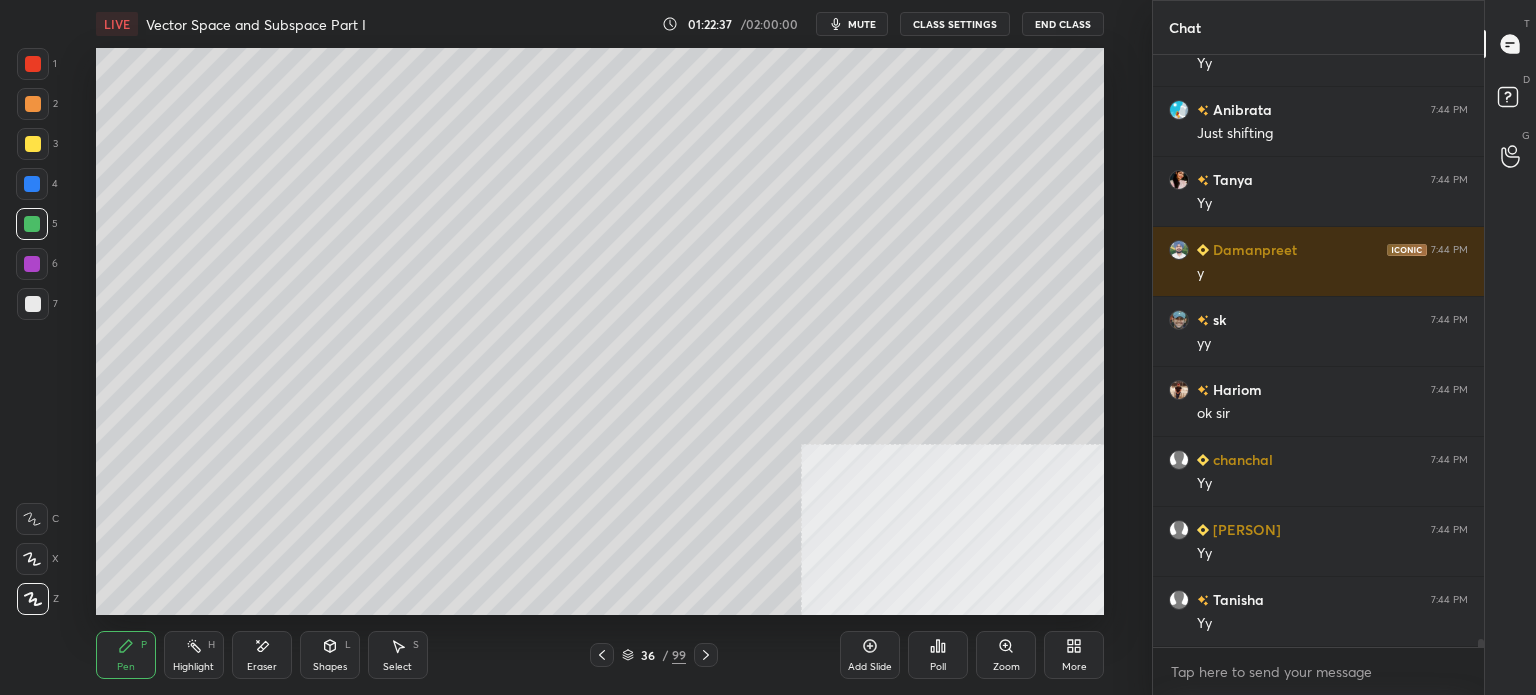 click at bounding box center [33, 144] 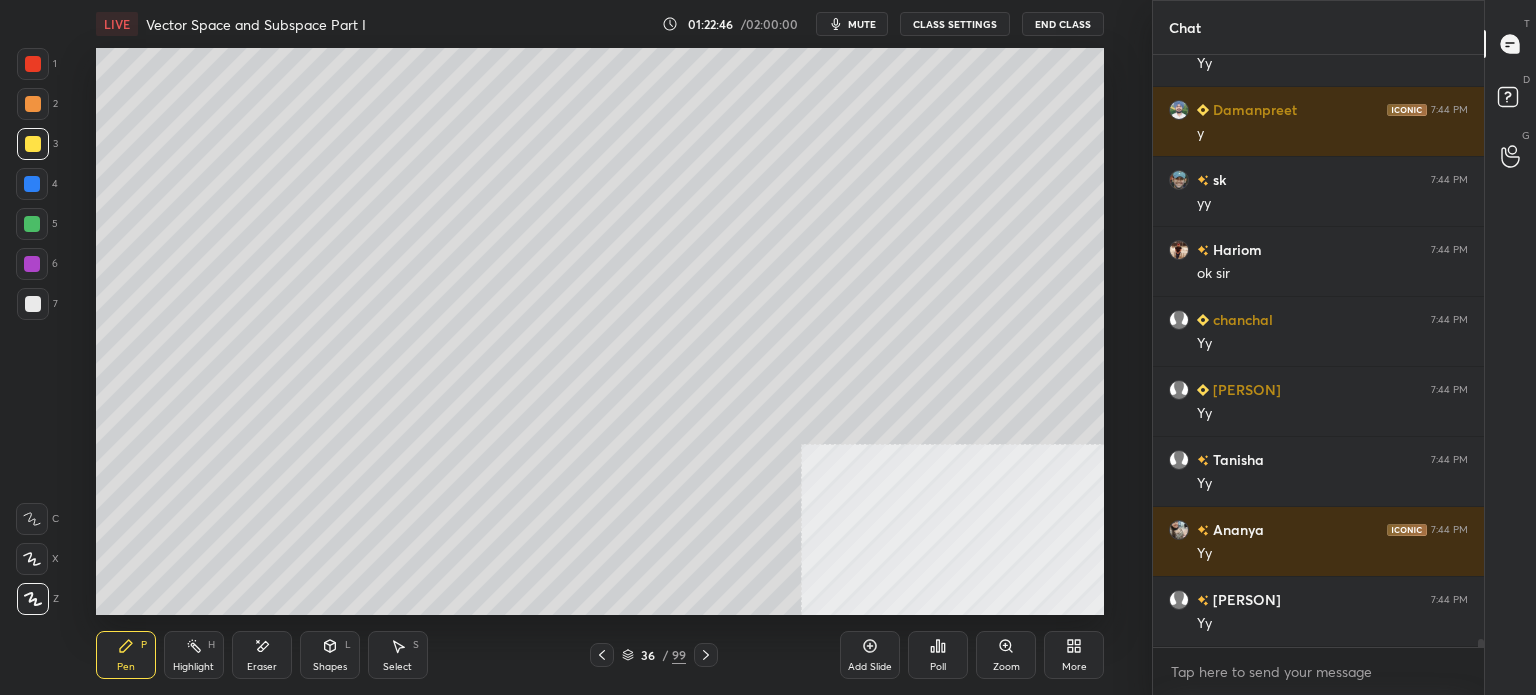 scroll, scrollTop: 43692, scrollLeft: 0, axis: vertical 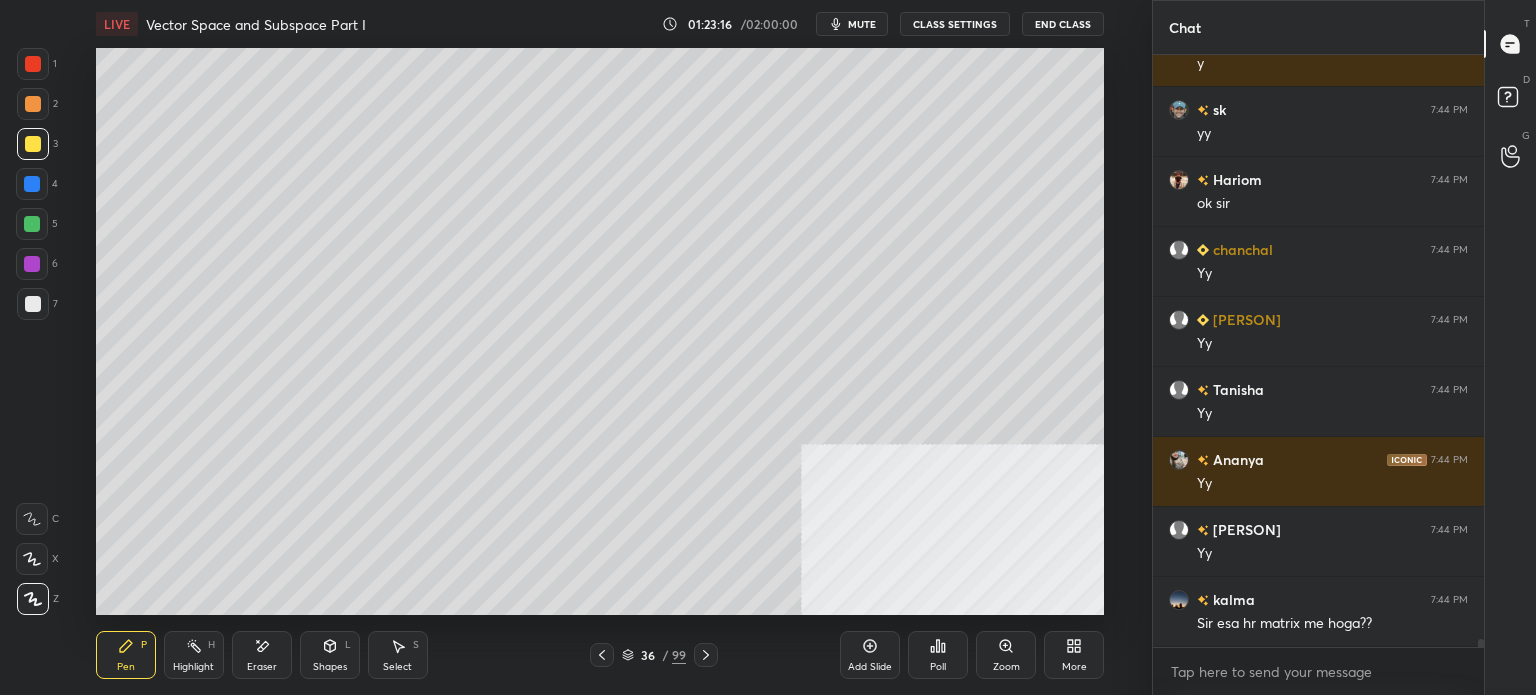 click at bounding box center [33, 304] 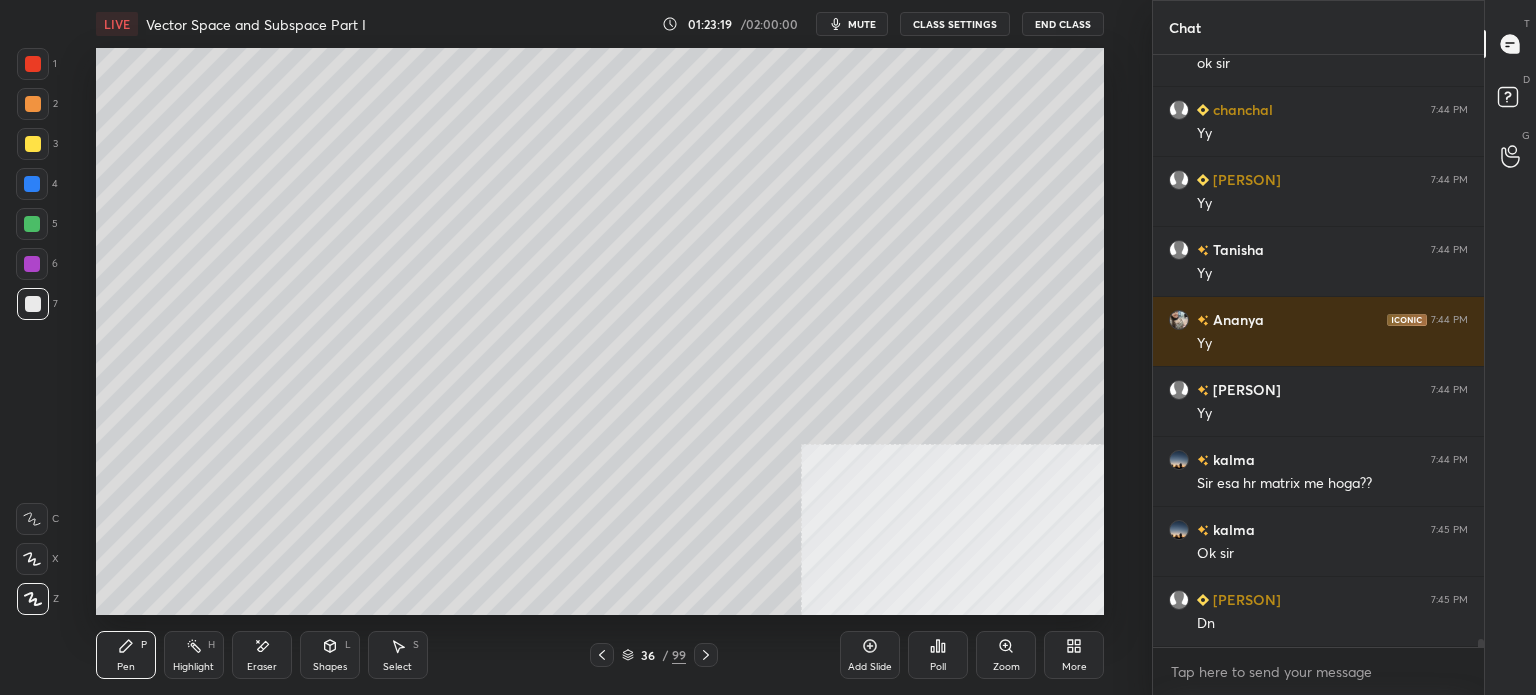scroll, scrollTop: 43902, scrollLeft: 0, axis: vertical 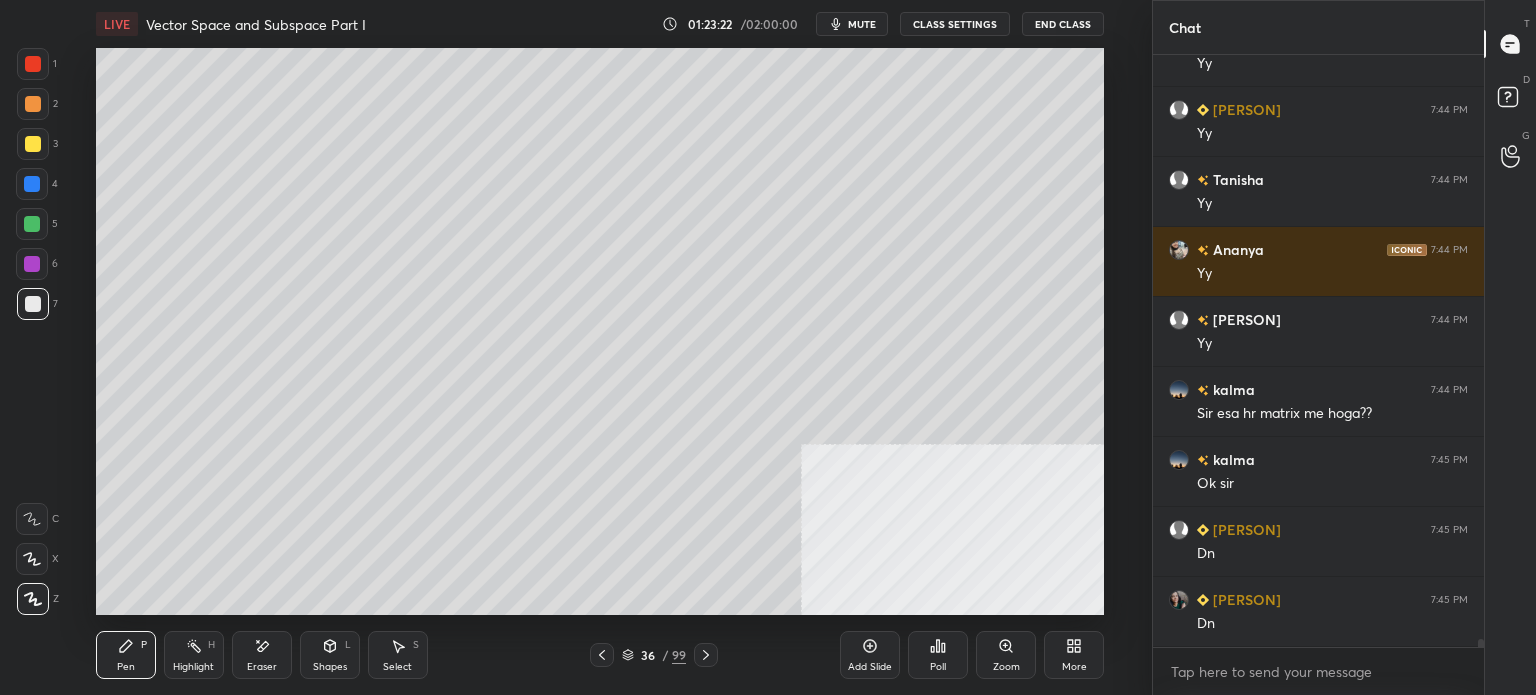click on "mute" at bounding box center (862, 24) 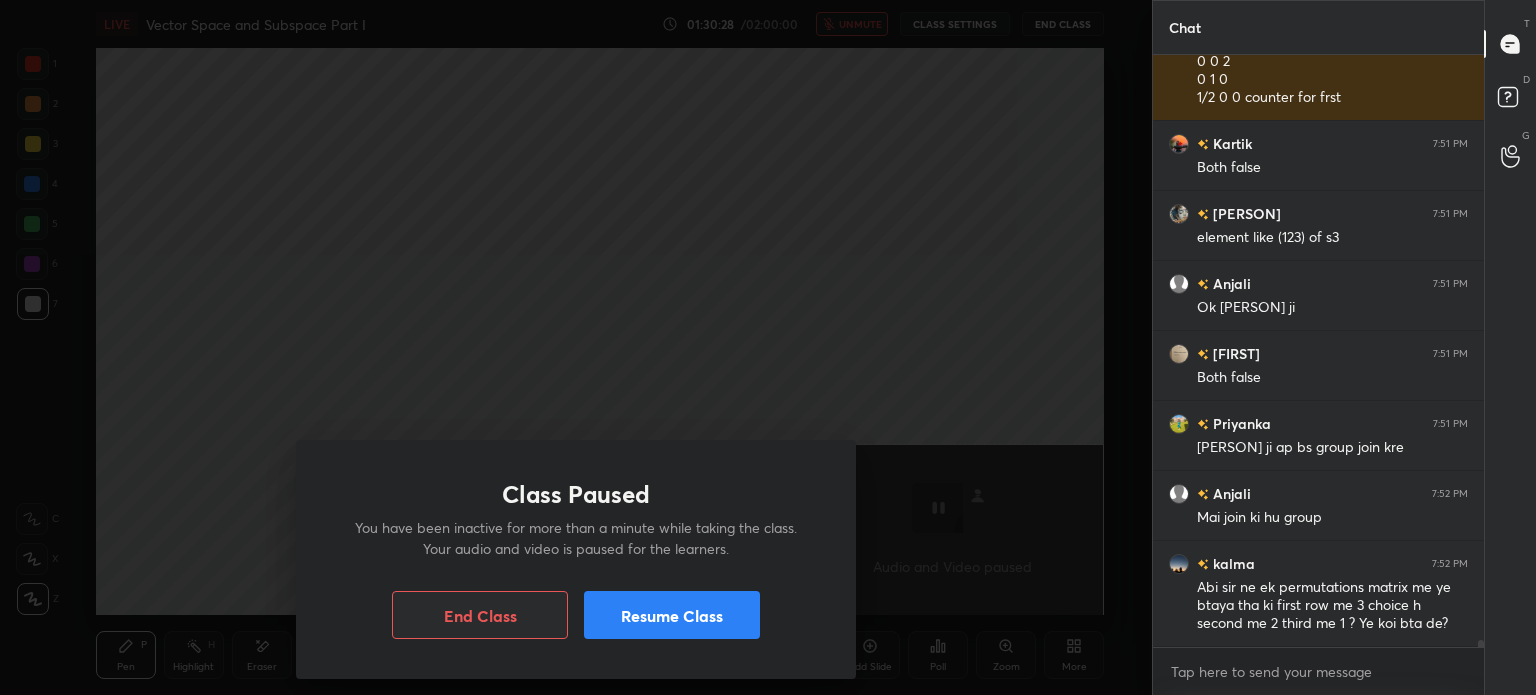 scroll, scrollTop: 47086, scrollLeft: 0, axis: vertical 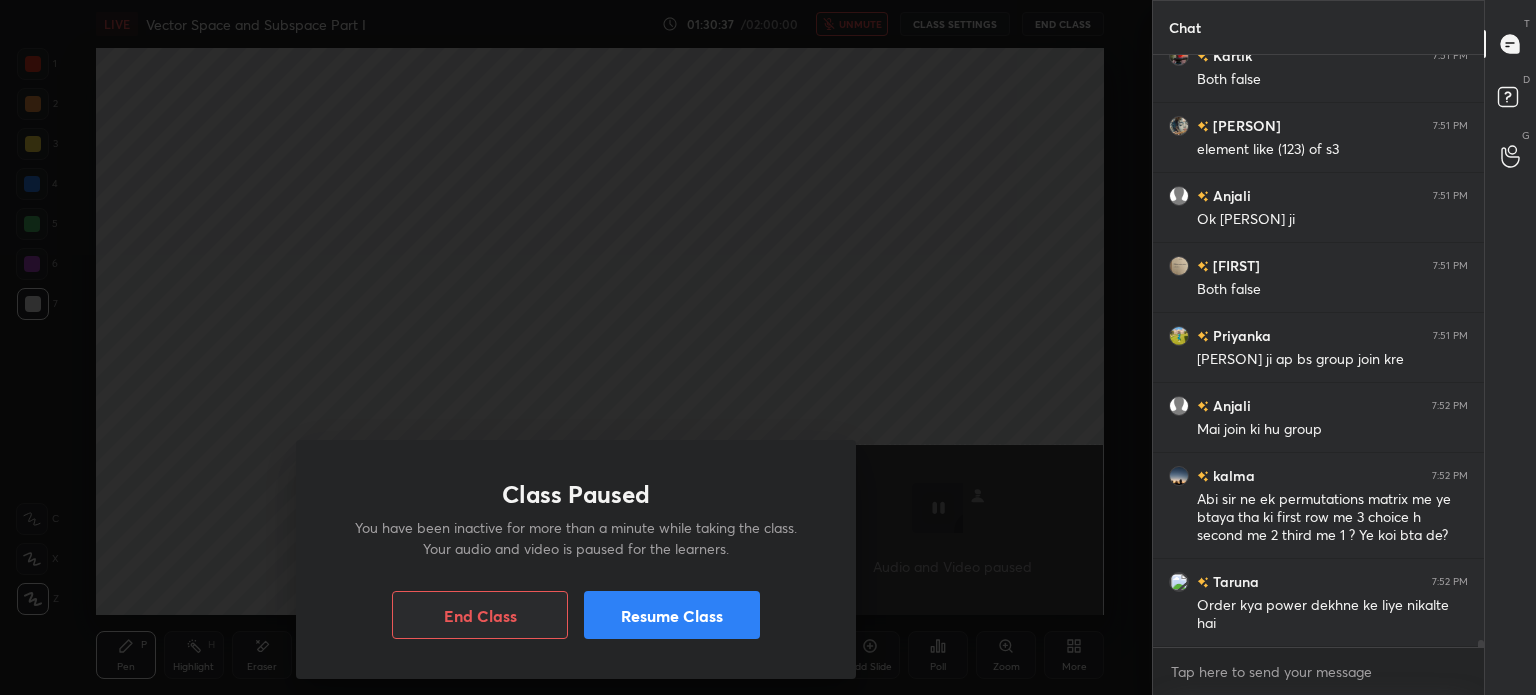 click on "Resume Class" at bounding box center [672, 615] 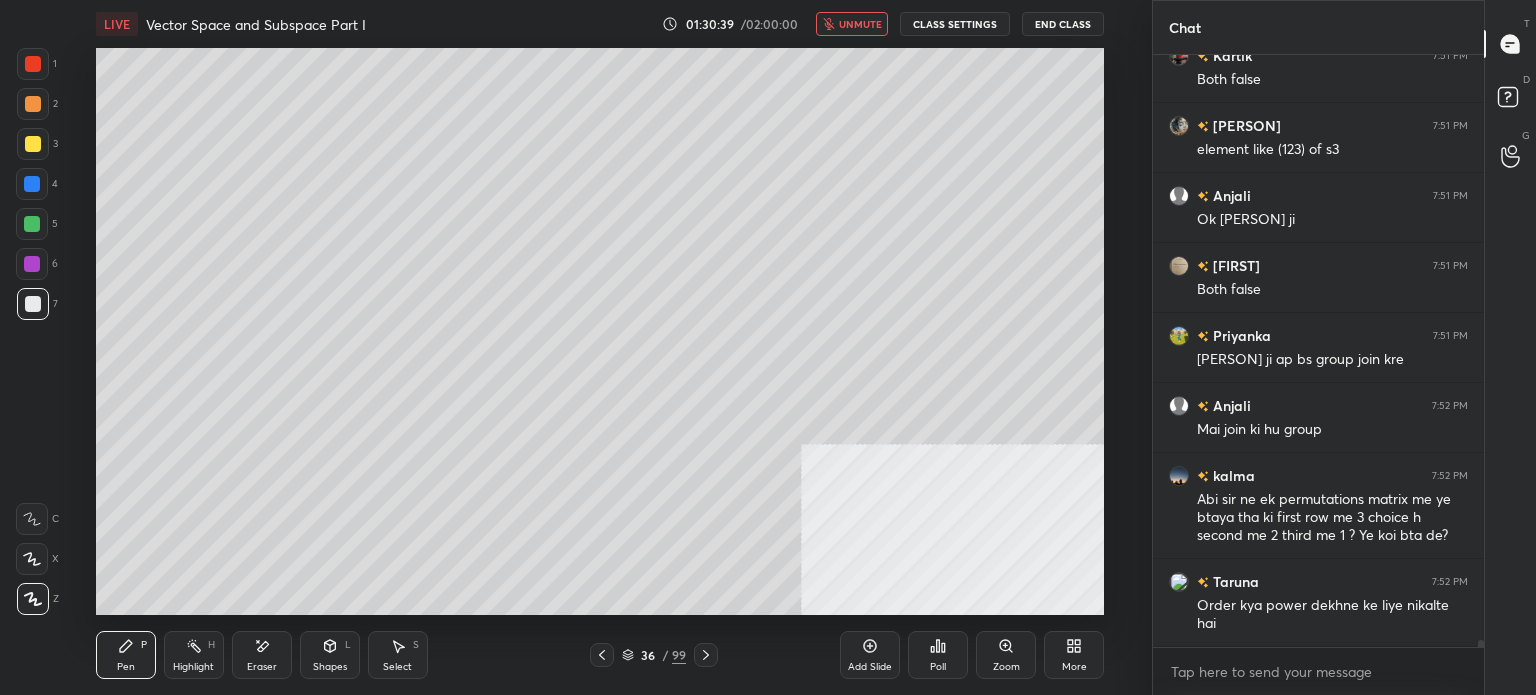 click on "unmute" at bounding box center [860, 24] 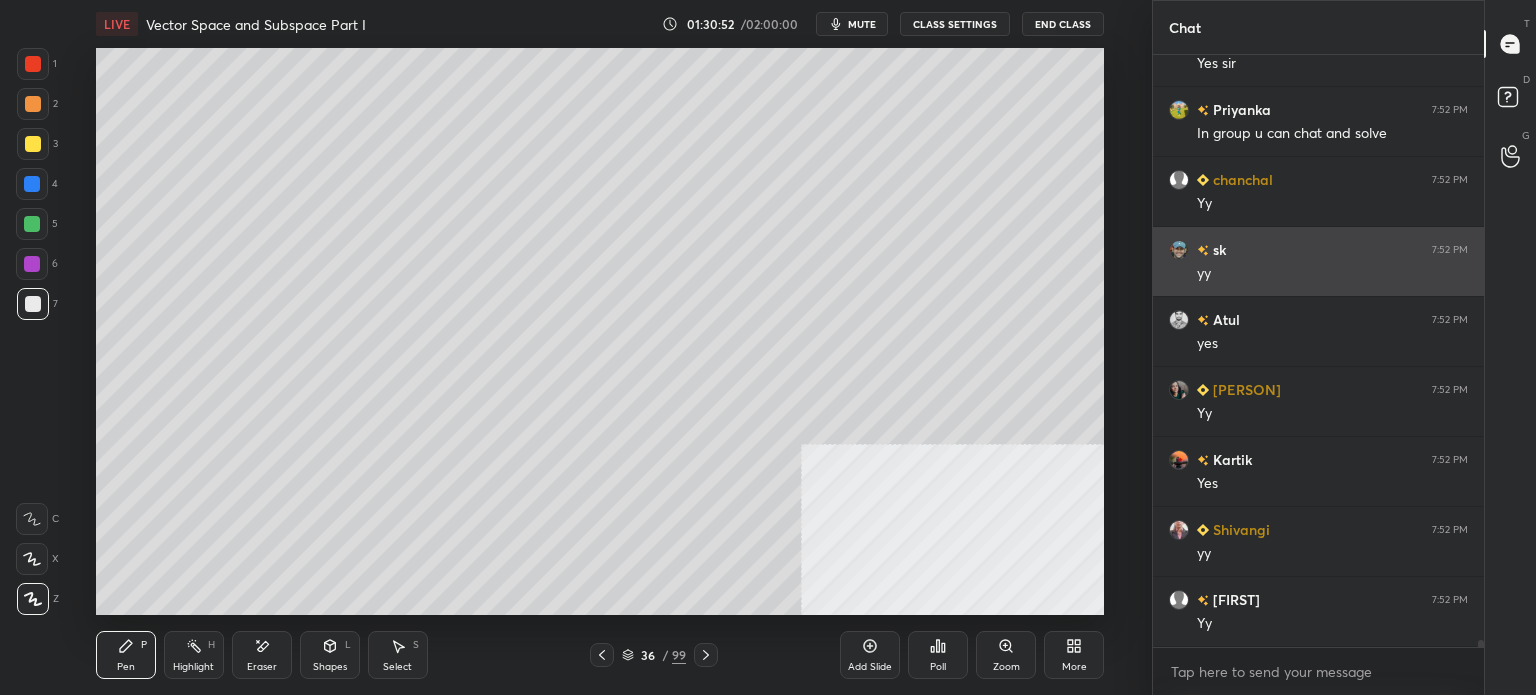 scroll, scrollTop: 48206, scrollLeft: 0, axis: vertical 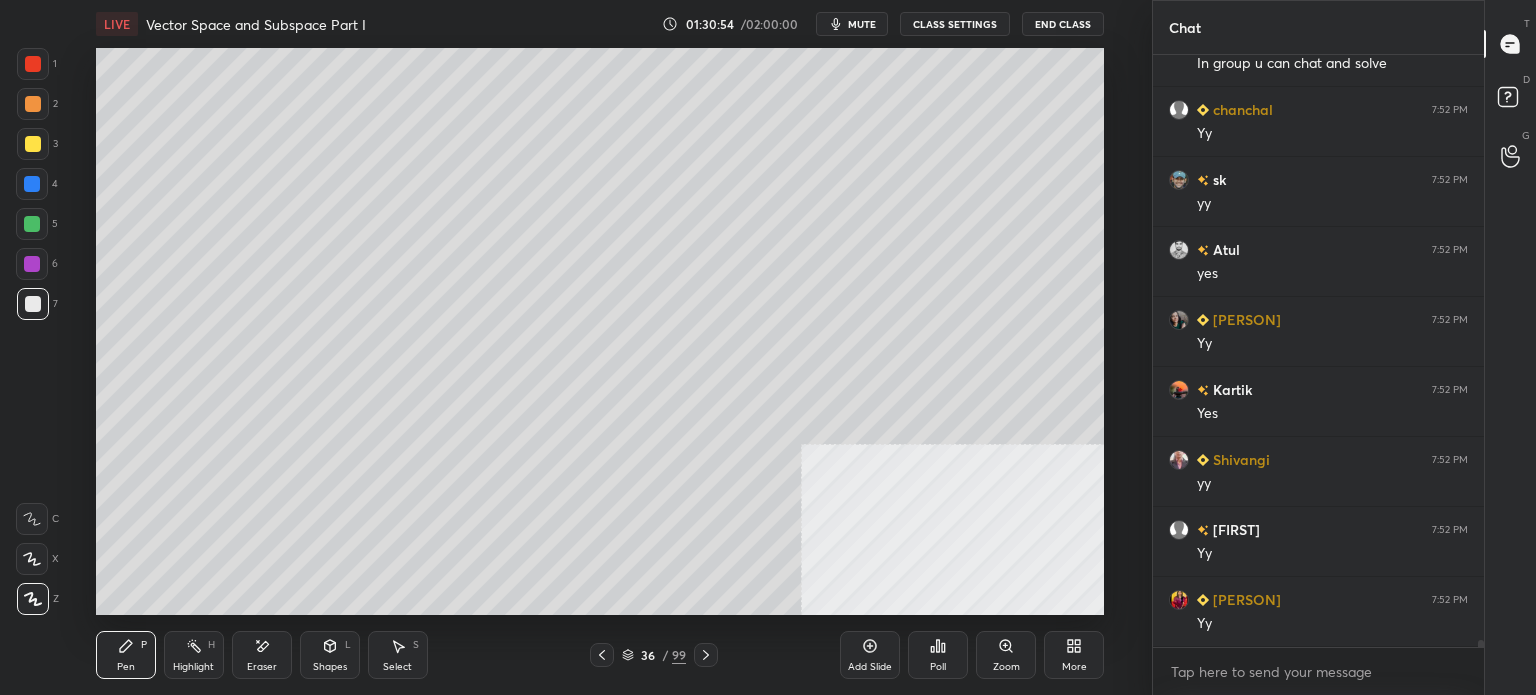 click at bounding box center (33, 144) 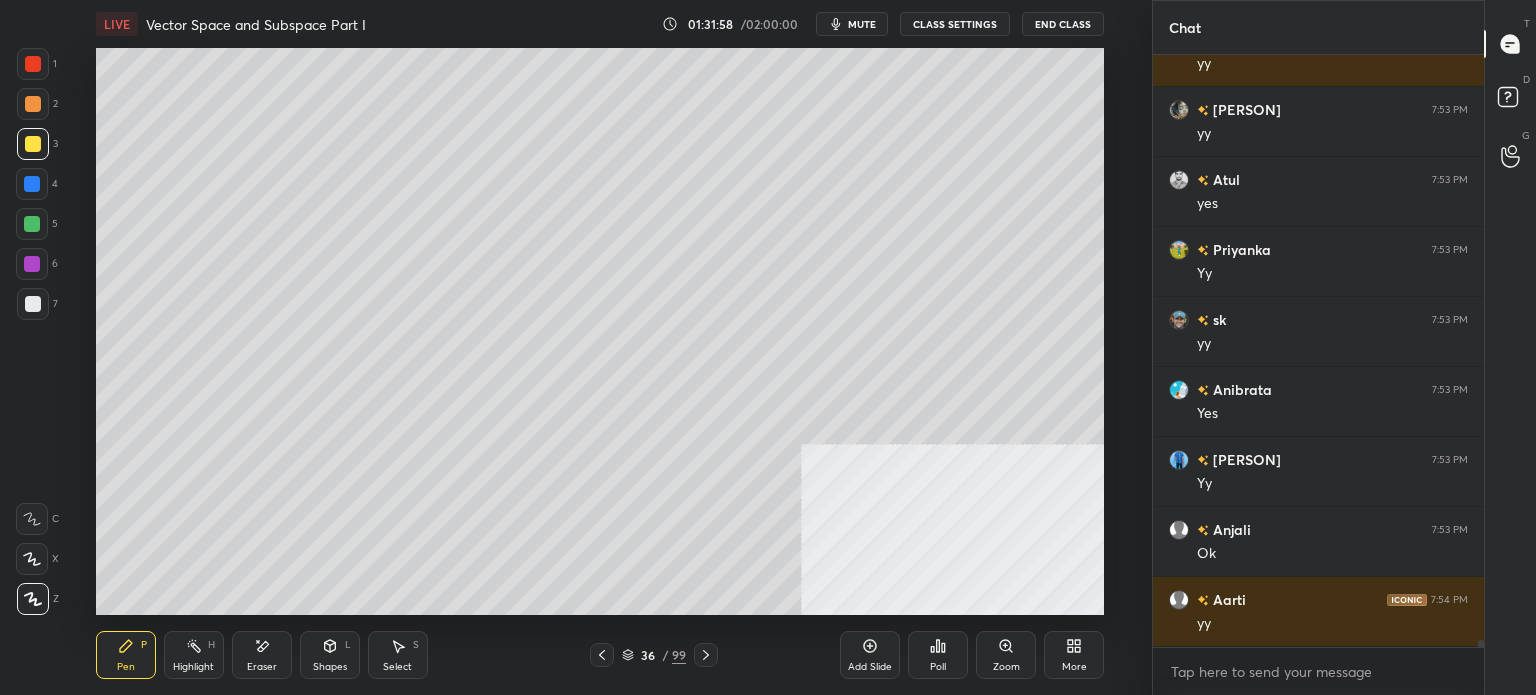 scroll, scrollTop: 49256, scrollLeft: 0, axis: vertical 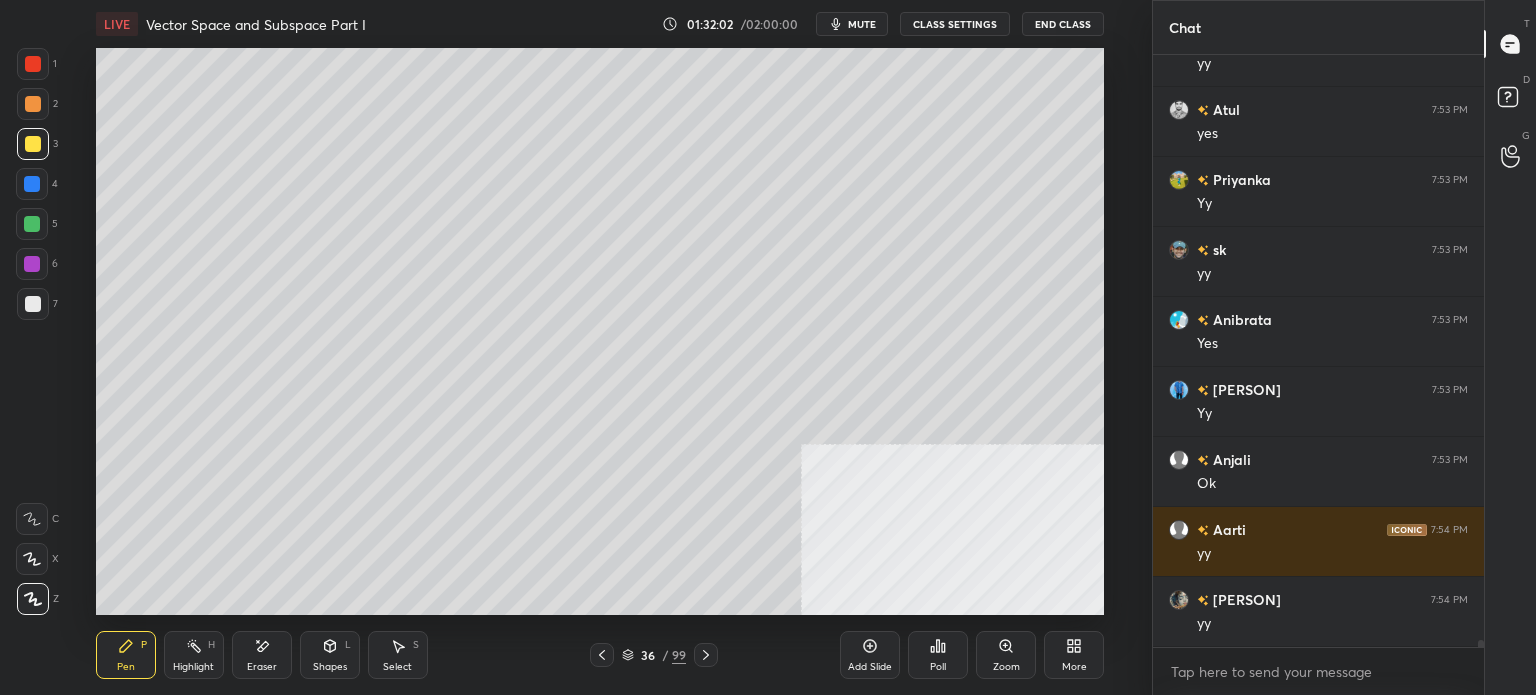 click on "36 / 99" at bounding box center [654, 655] 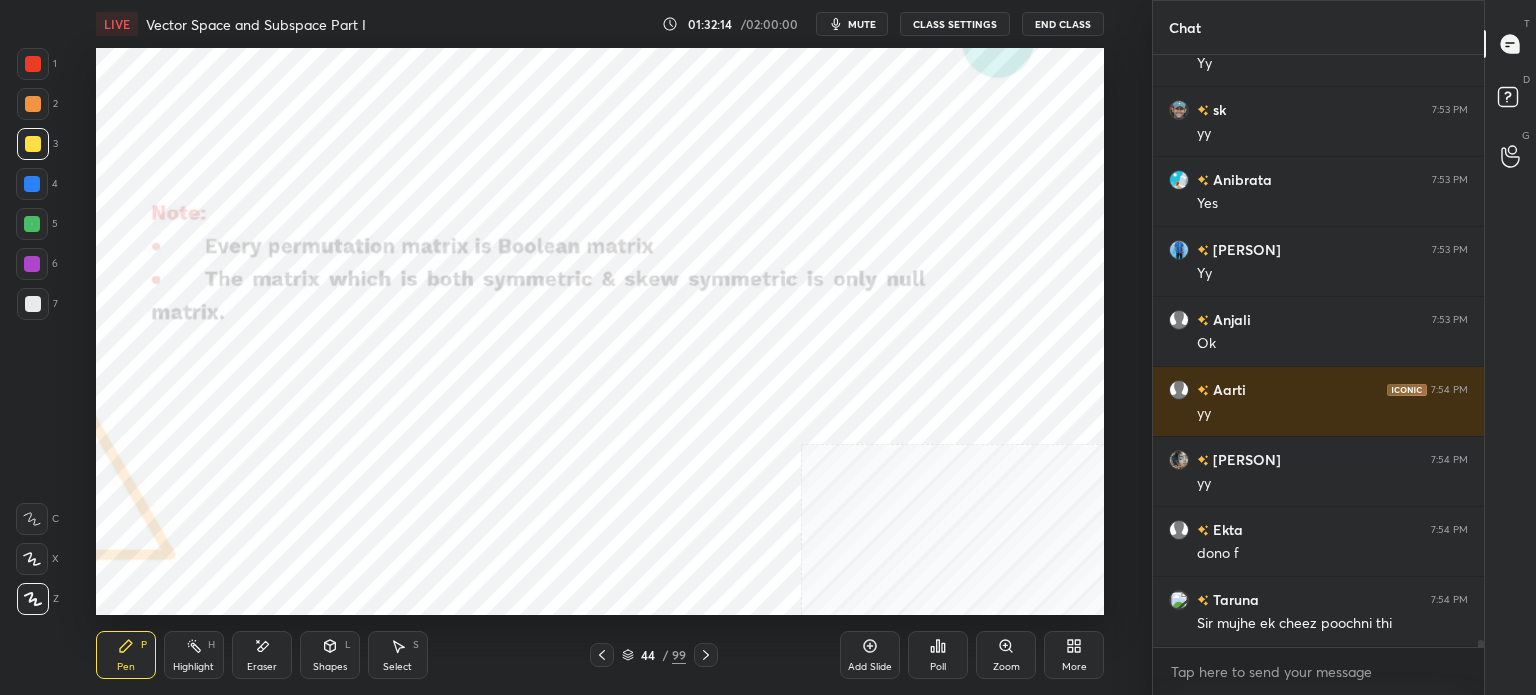 scroll, scrollTop: 49484, scrollLeft: 0, axis: vertical 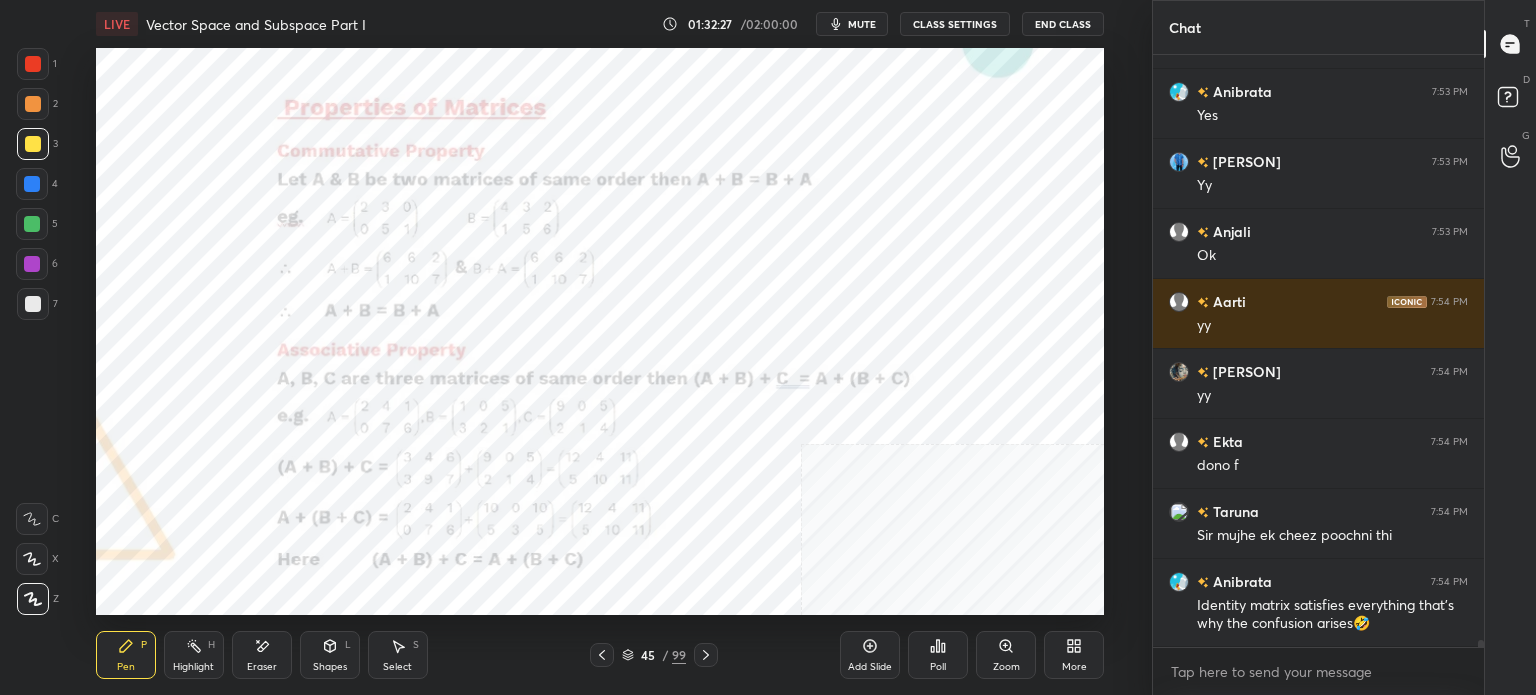 drag, startPoint x: 43, startPoint y: 65, endPoint x: 73, endPoint y: 68, distance: 30.149628 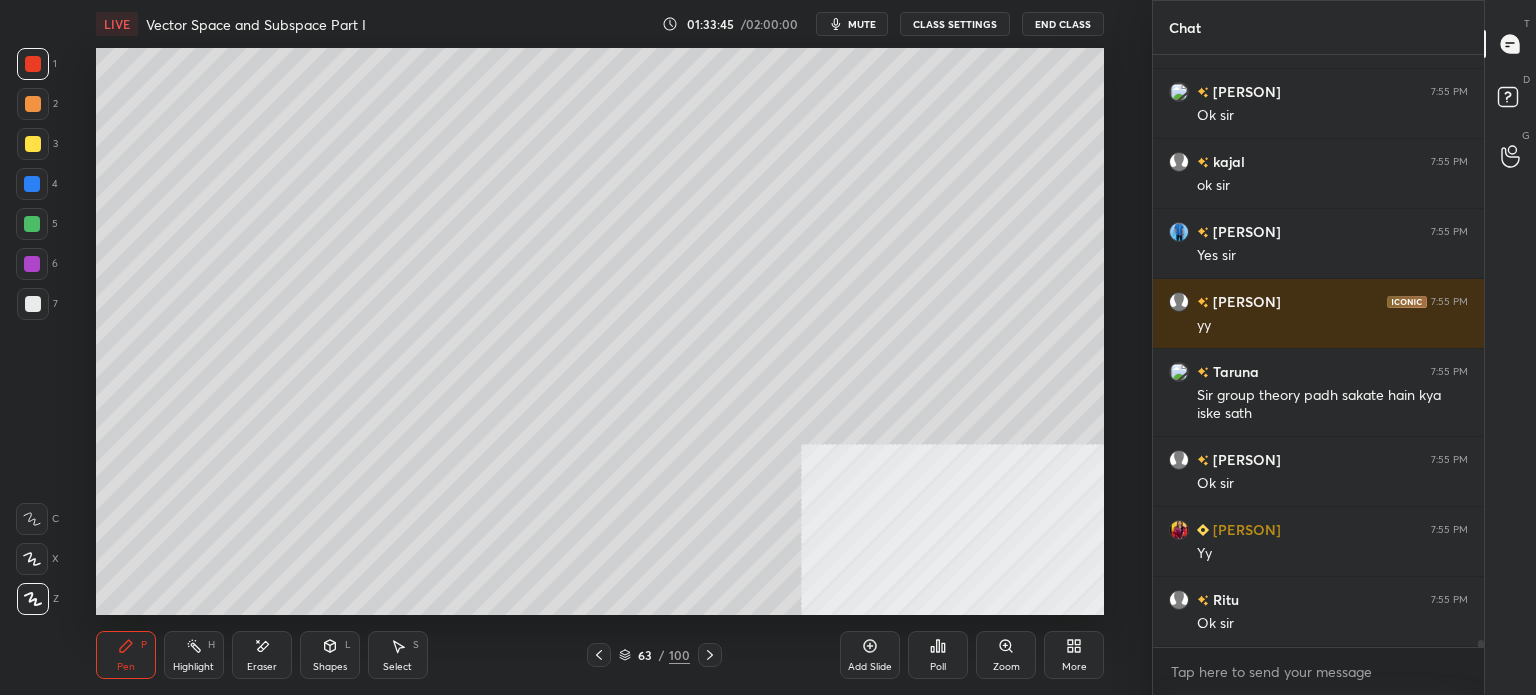 scroll, scrollTop: 52040, scrollLeft: 0, axis: vertical 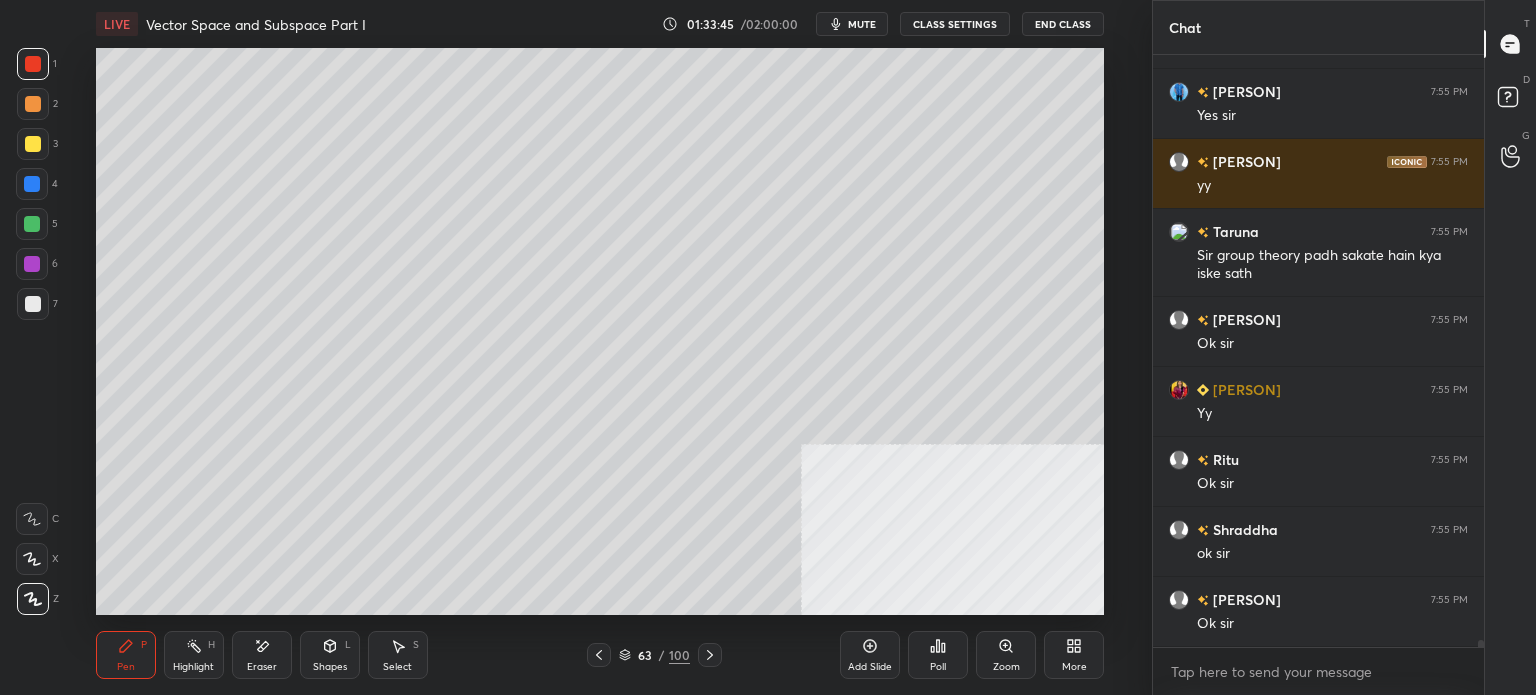 click at bounding box center (33, 144) 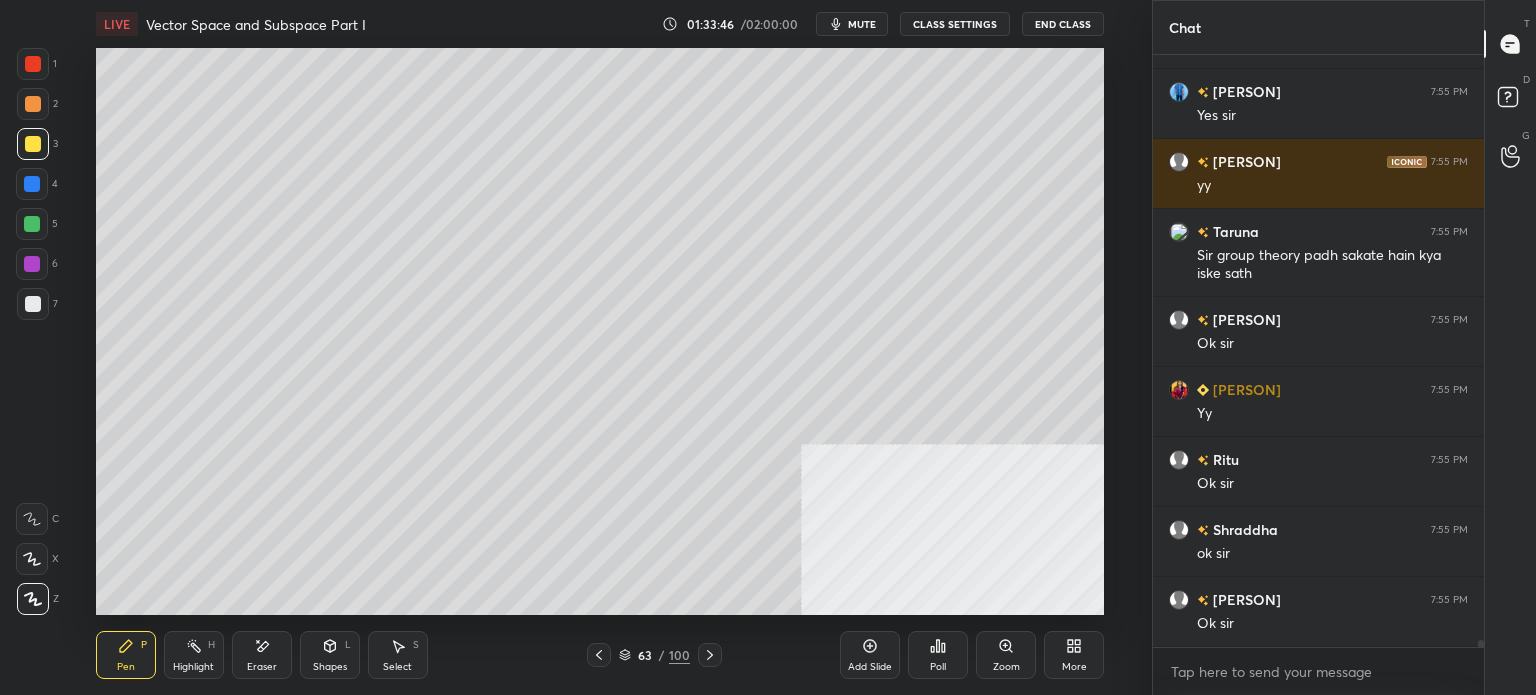 scroll, scrollTop: 52180, scrollLeft: 0, axis: vertical 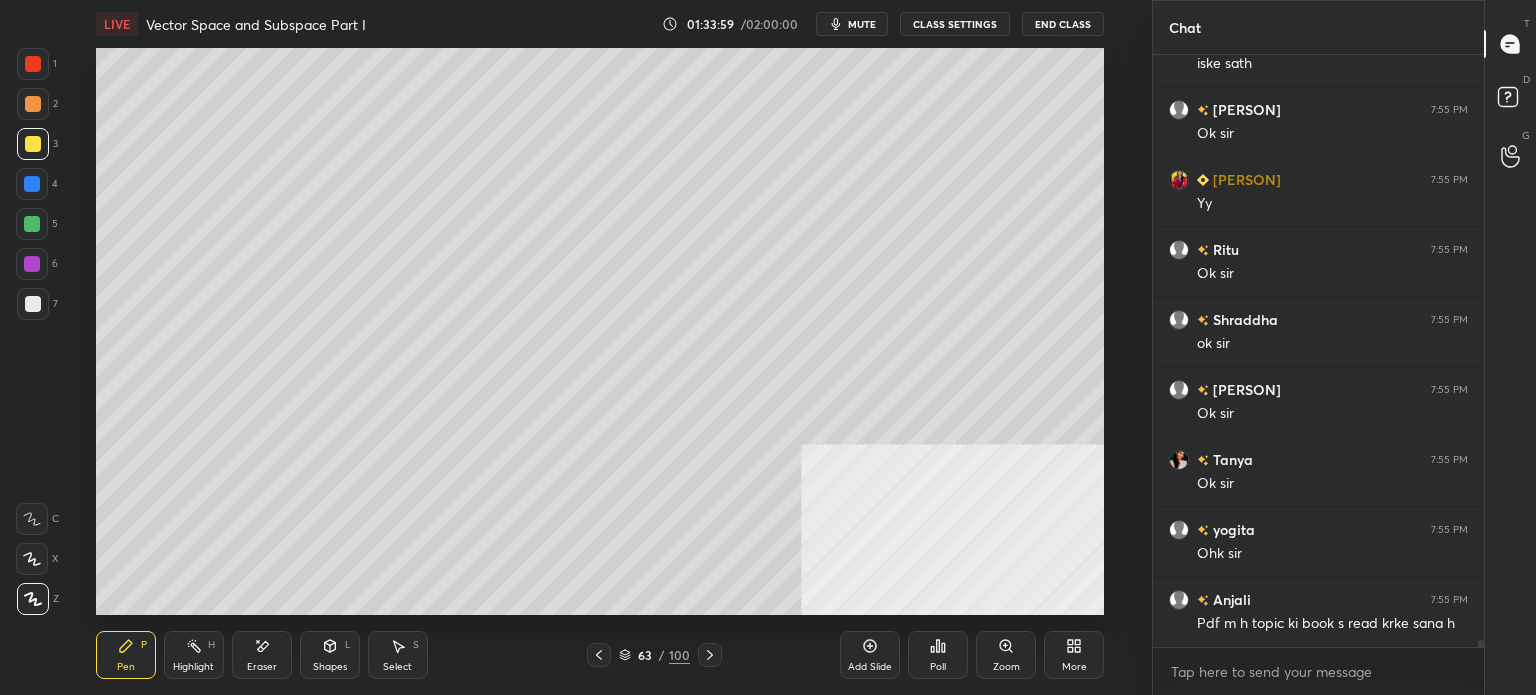 click on "mute" at bounding box center [852, 24] 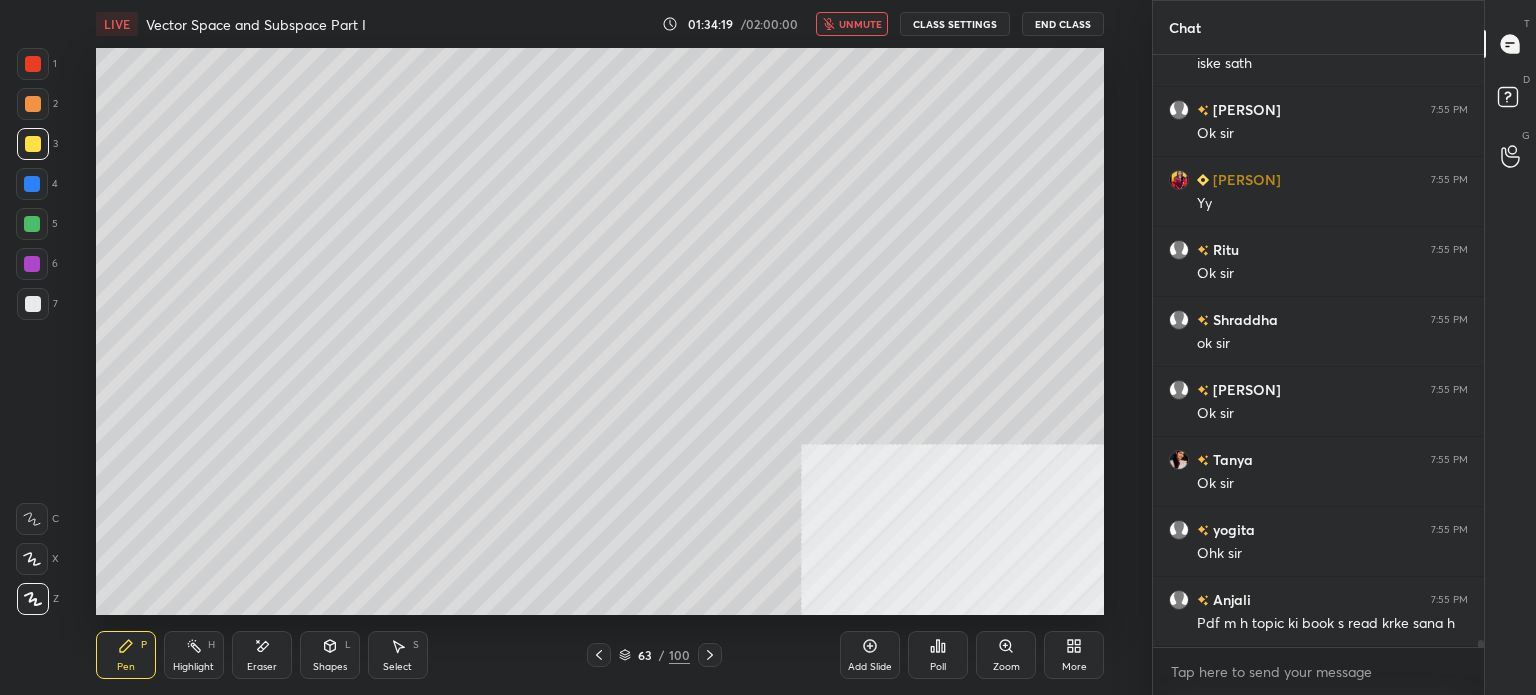 click on "unmute" at bounding box center (860, 24) 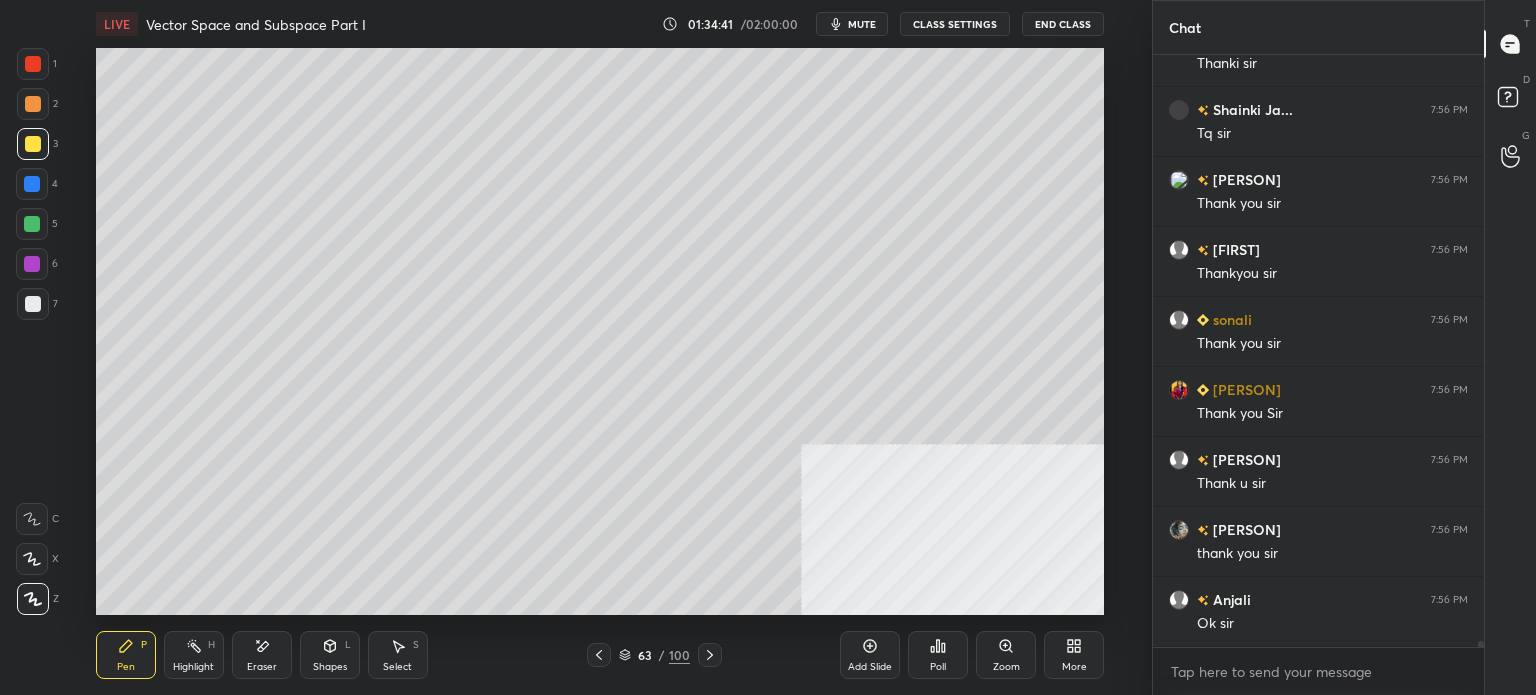 scroll, scrollTop: 53738, scrollLeft: 0, axis: vertical 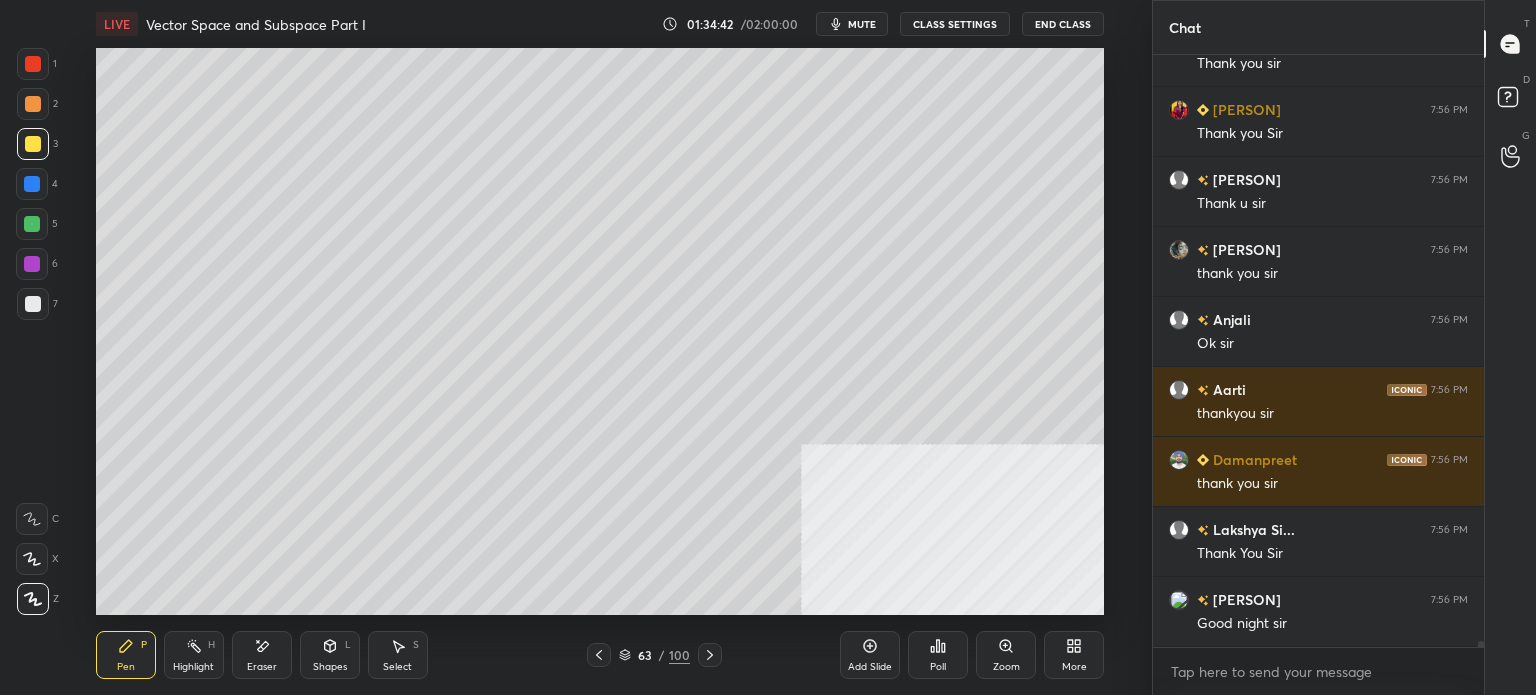 click on "End Class" at bounding box center [1063, 24] 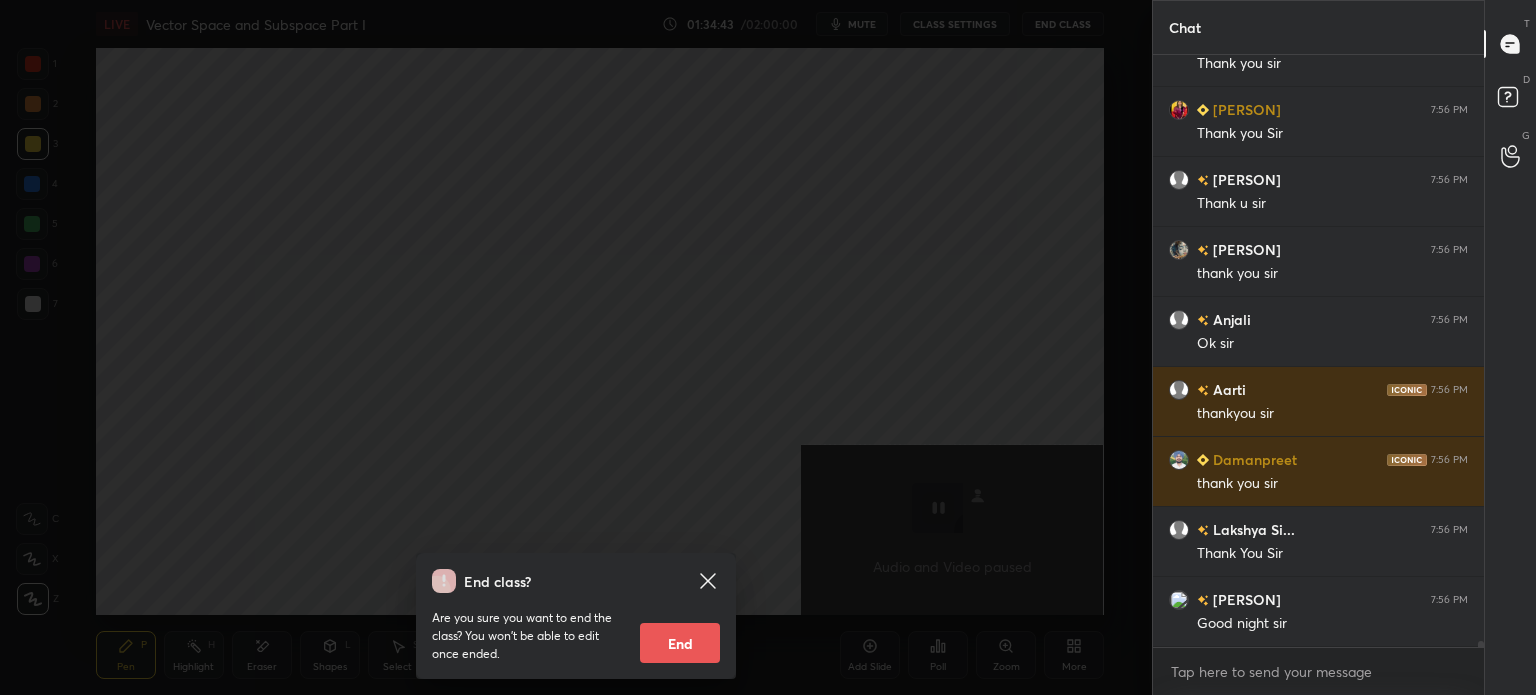 scroll, scrollTop: 53808, scrollLeft: 0, axis: vertical 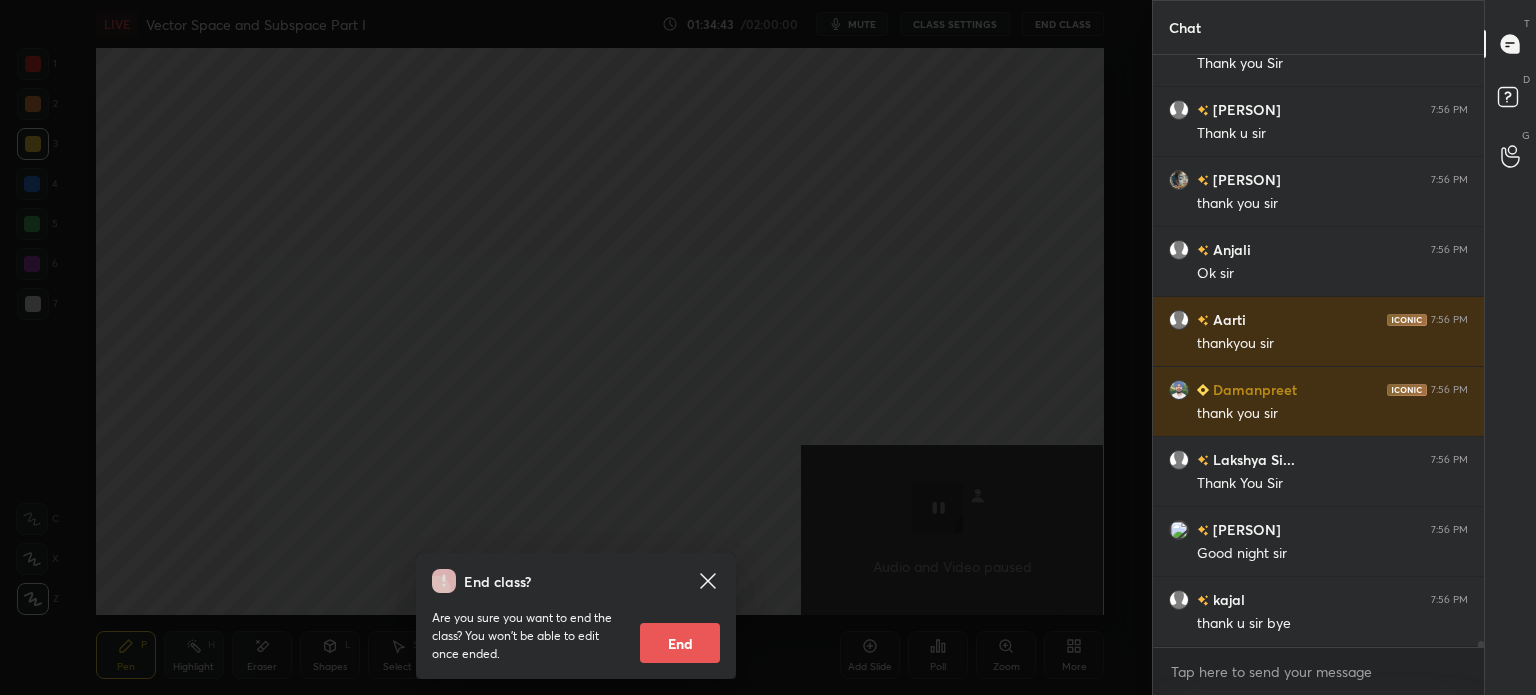 click on "End" at bounding box center [680, 643] 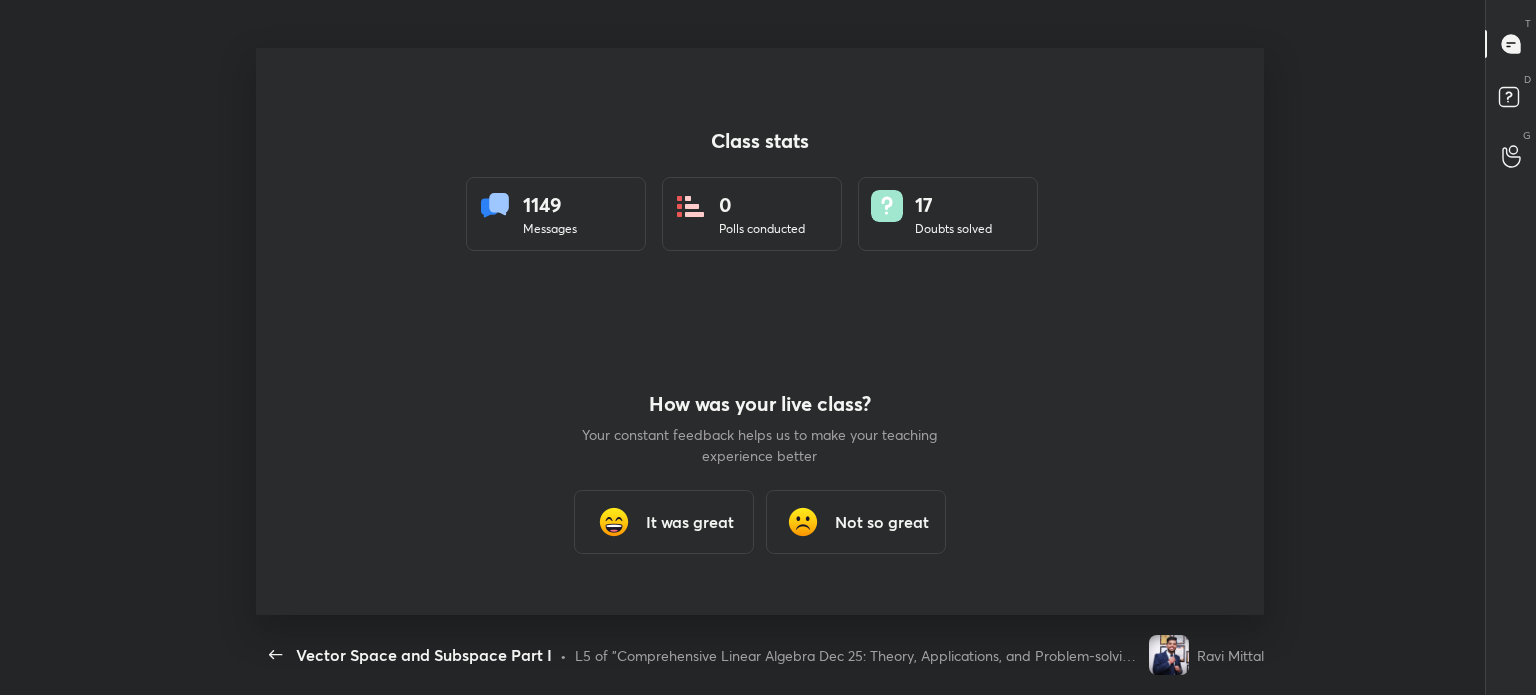 scroll, scrollTop: 99432, scrollLeft: 98726, axis: both 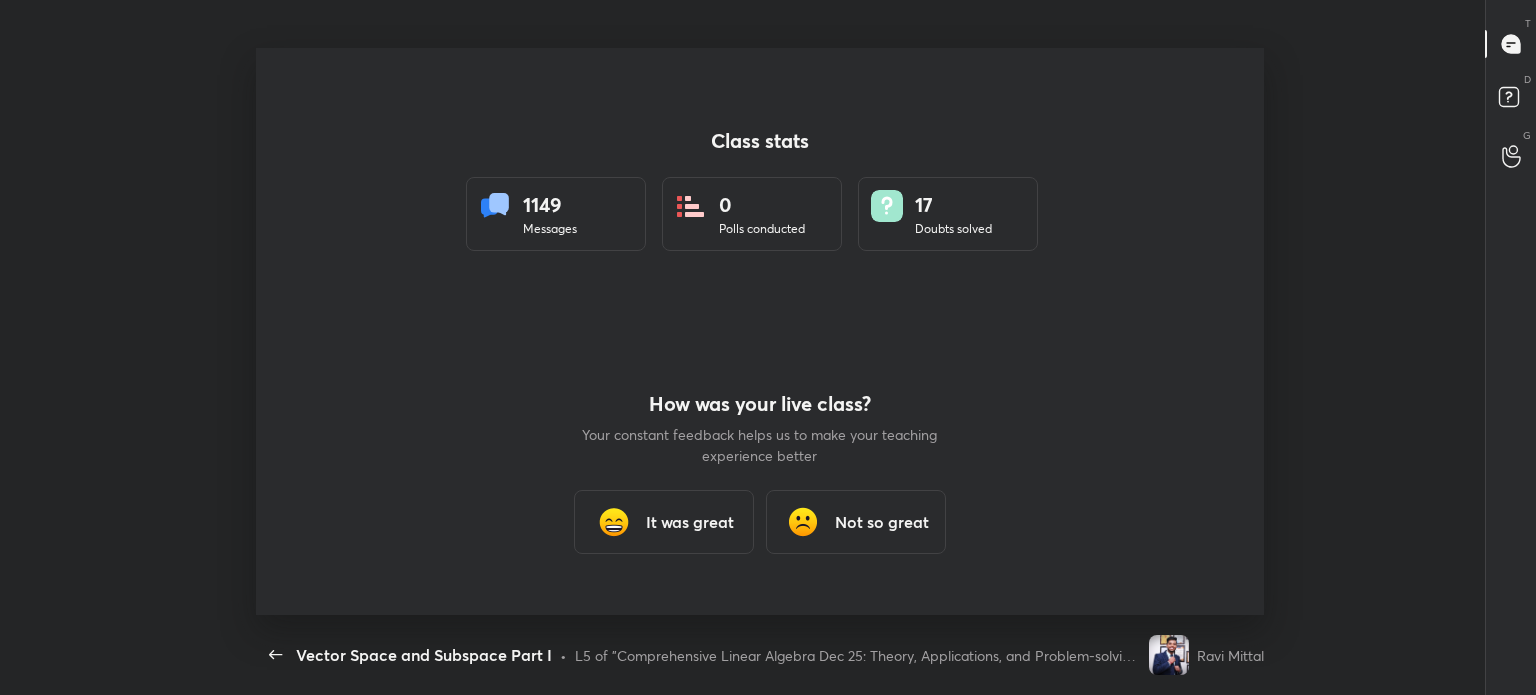 drag, startPoint x: 540, startPoint y: 500, endPoint x: 656, endPoint y: 493, distance: 116.21101 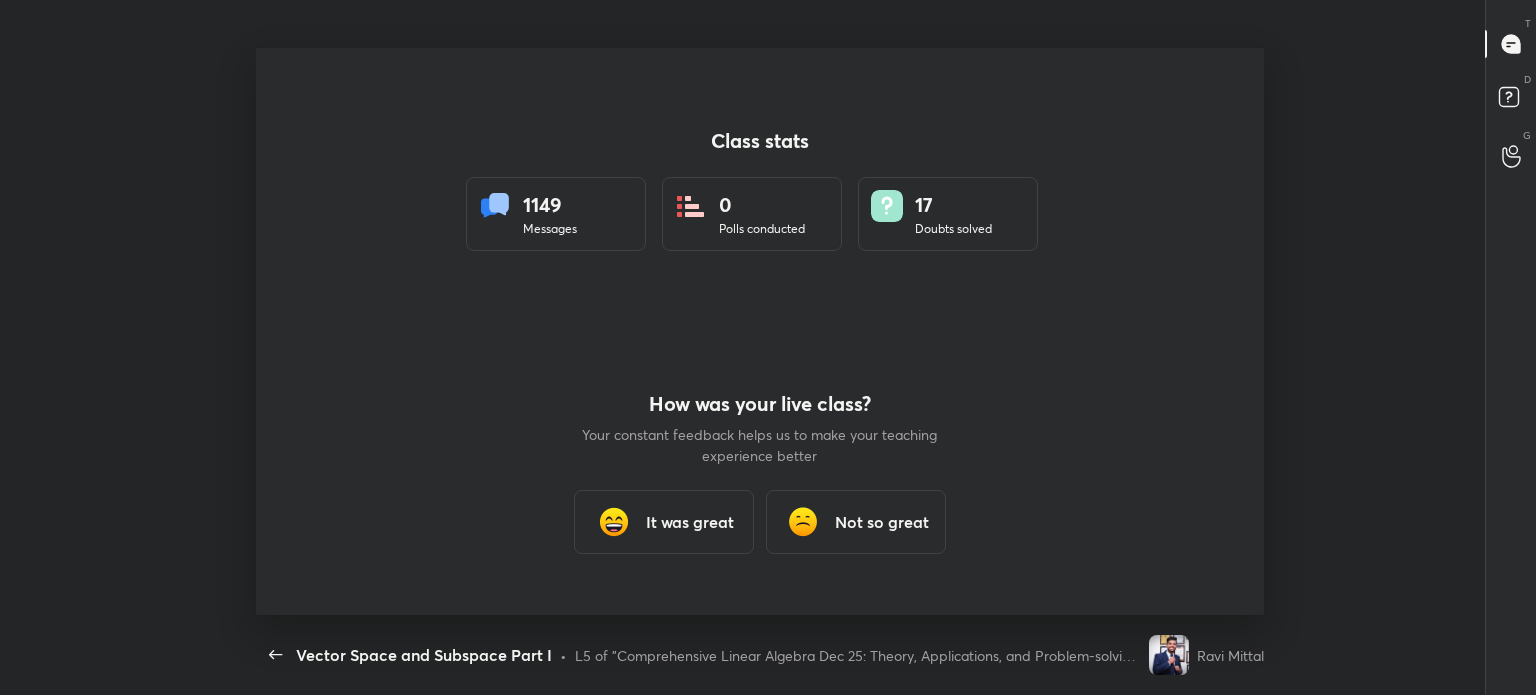 click on "Class stats 1149 Messages 0 Polls conducted 17 Doubts solved How was your live class? Your constant feedback helps us to make your teaching experience better It was great Not so great" at bounding box center [760, 331] 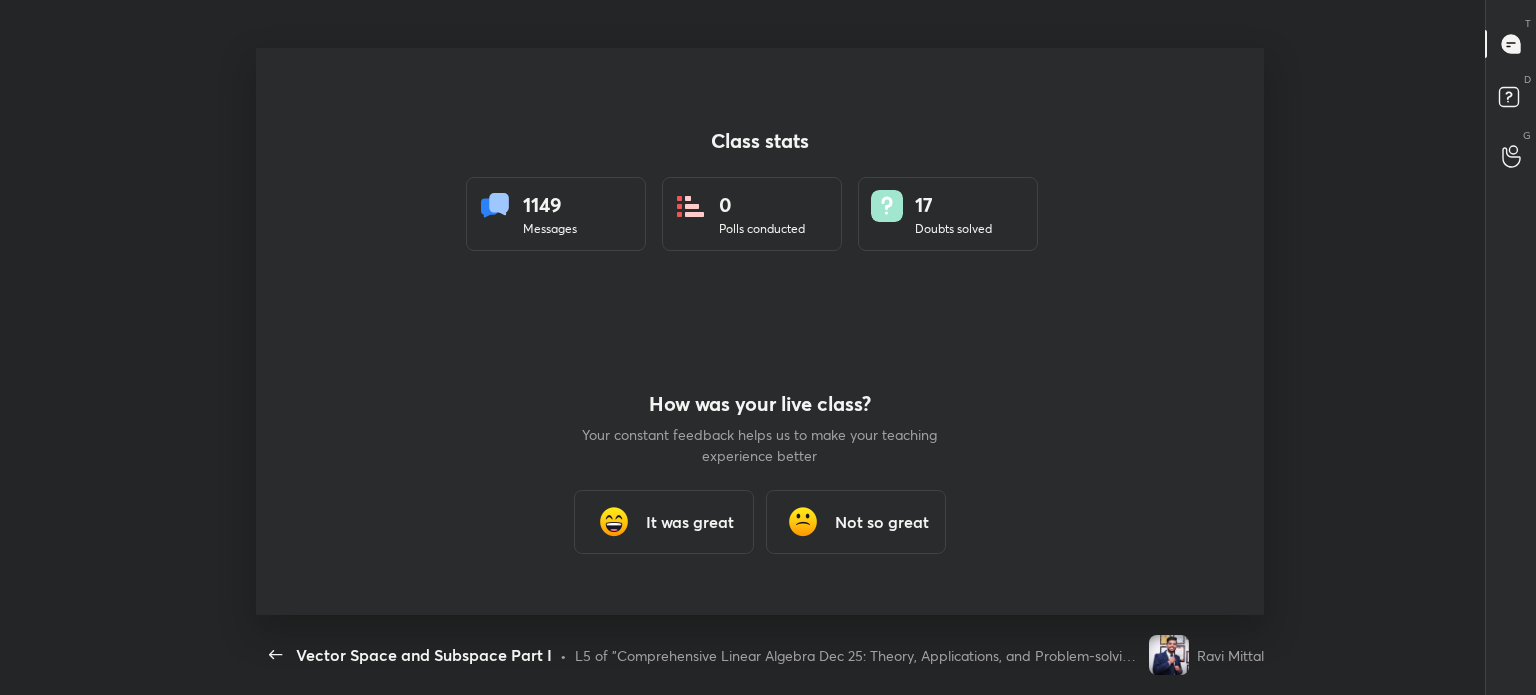 click on "It was great" at bounding box center (664, 522) 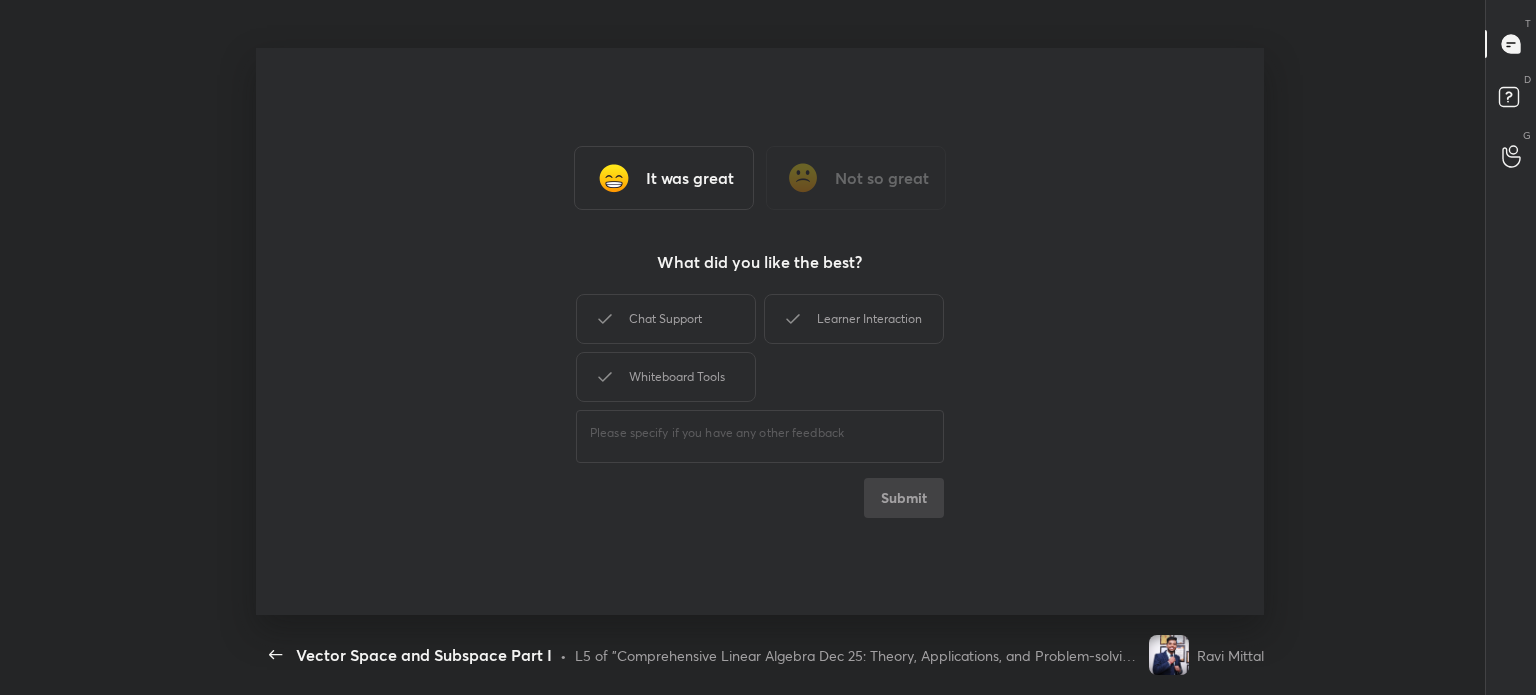 click on "Chat Support Learner Interaction Whiteboard Tools" at bounding box center [760, 348] 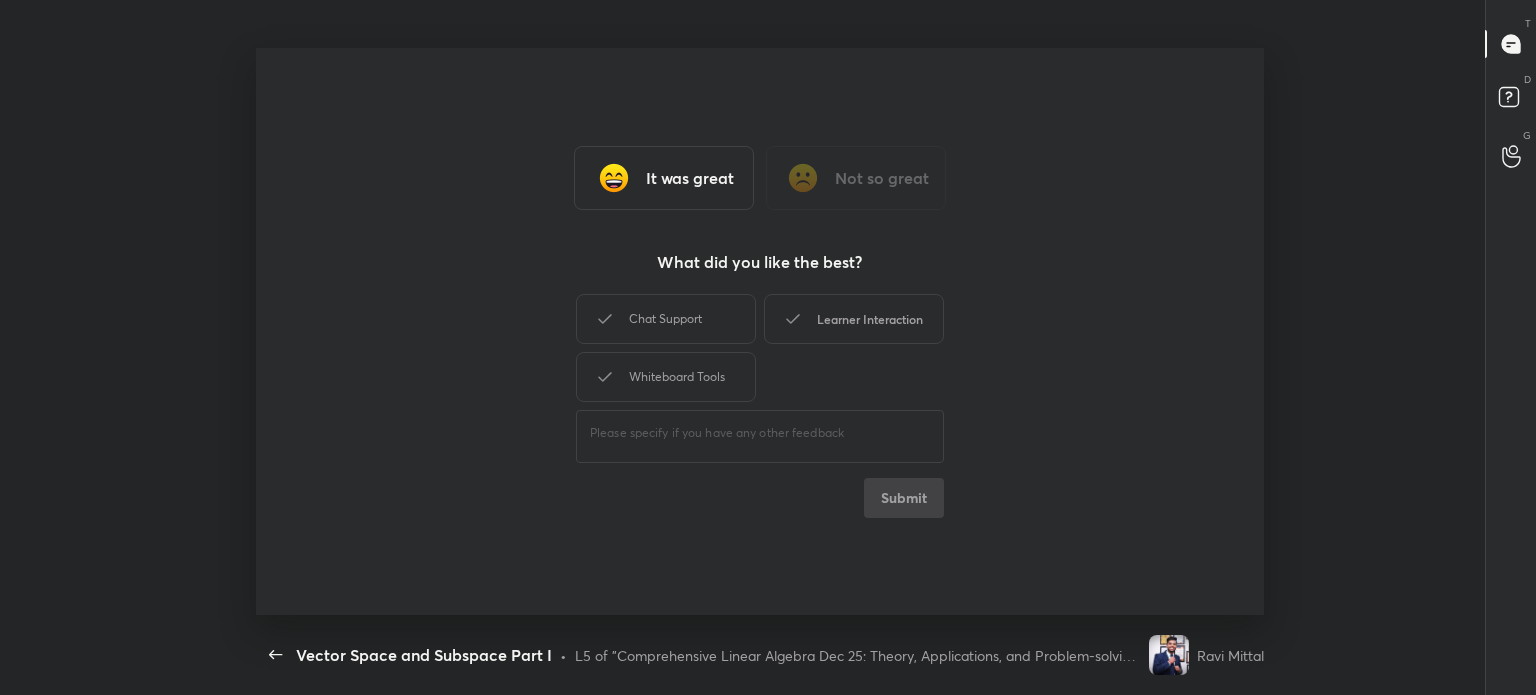 drag, startPoint x: 806, startPoint y: 314, endPoint x: 675, endPoint y: 327, distance: 131.64346 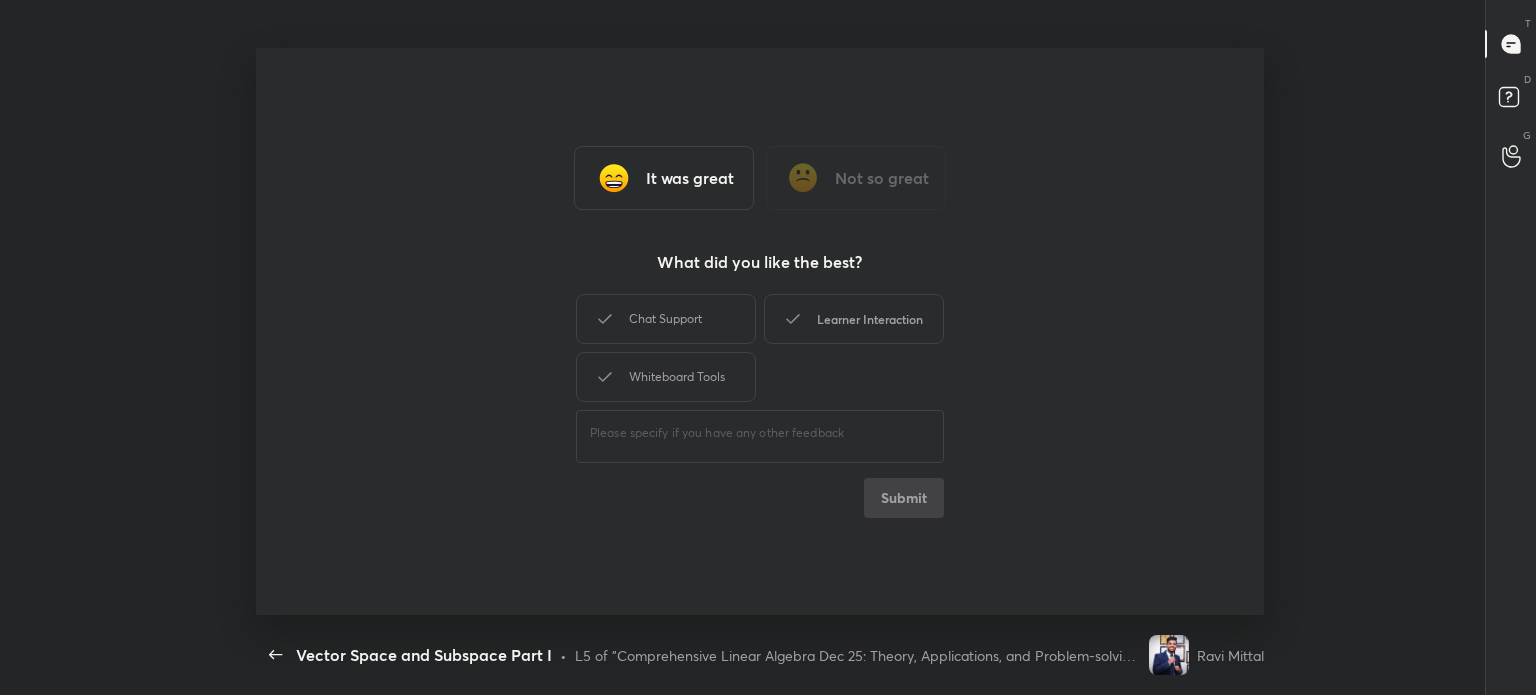 click on "Learner Interaction" at bounding box center [854, 319] 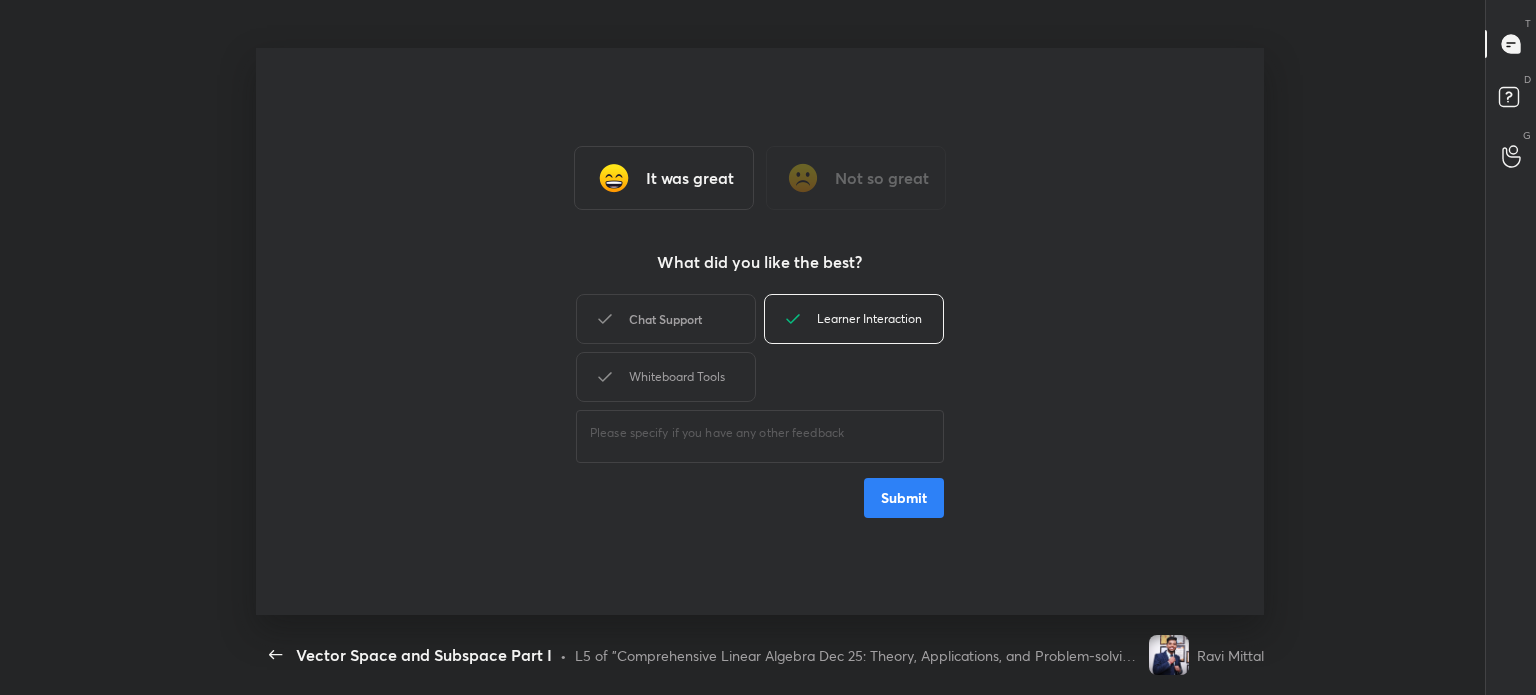 click on "Chat Support" at bounding box center (666, 319) 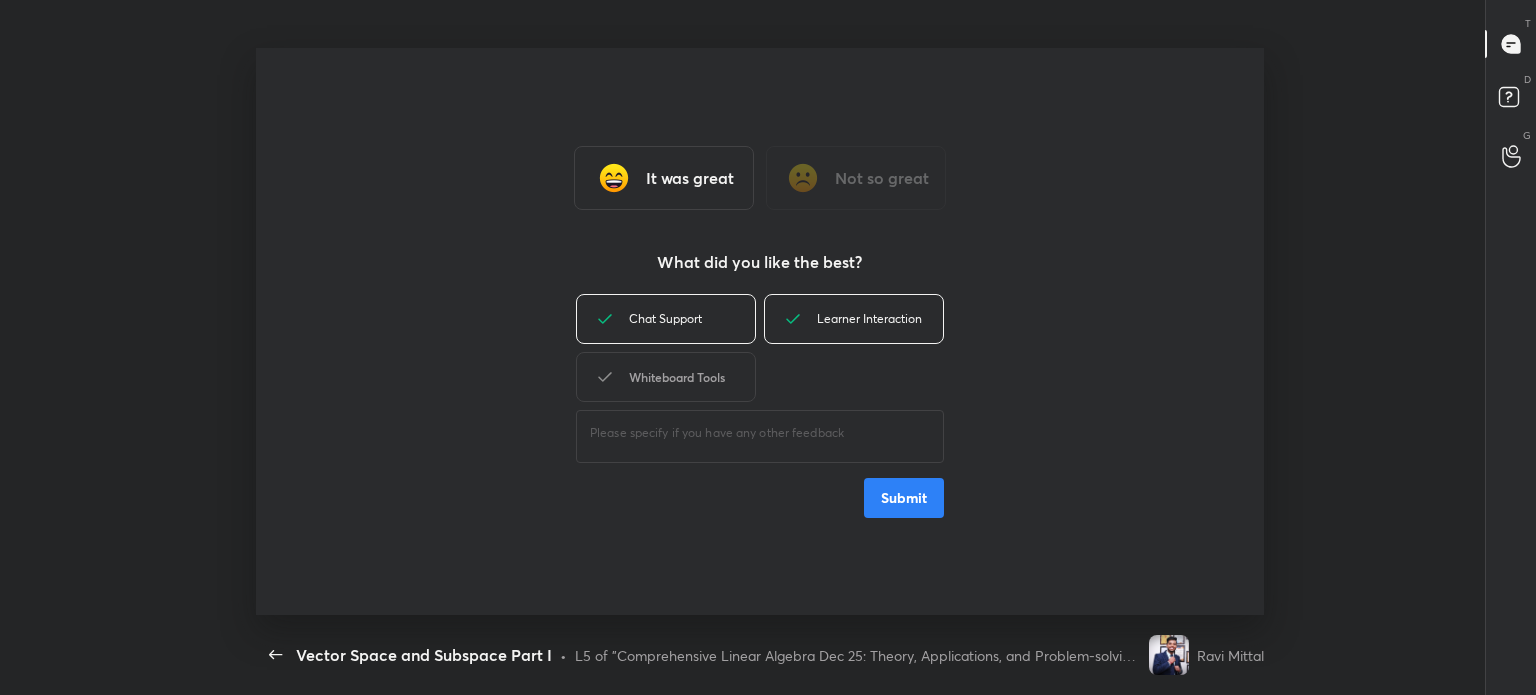 click on "Chat Support Learner Interaction Whiteboard Tools ​ Submit" at bounding box center [760, 404] 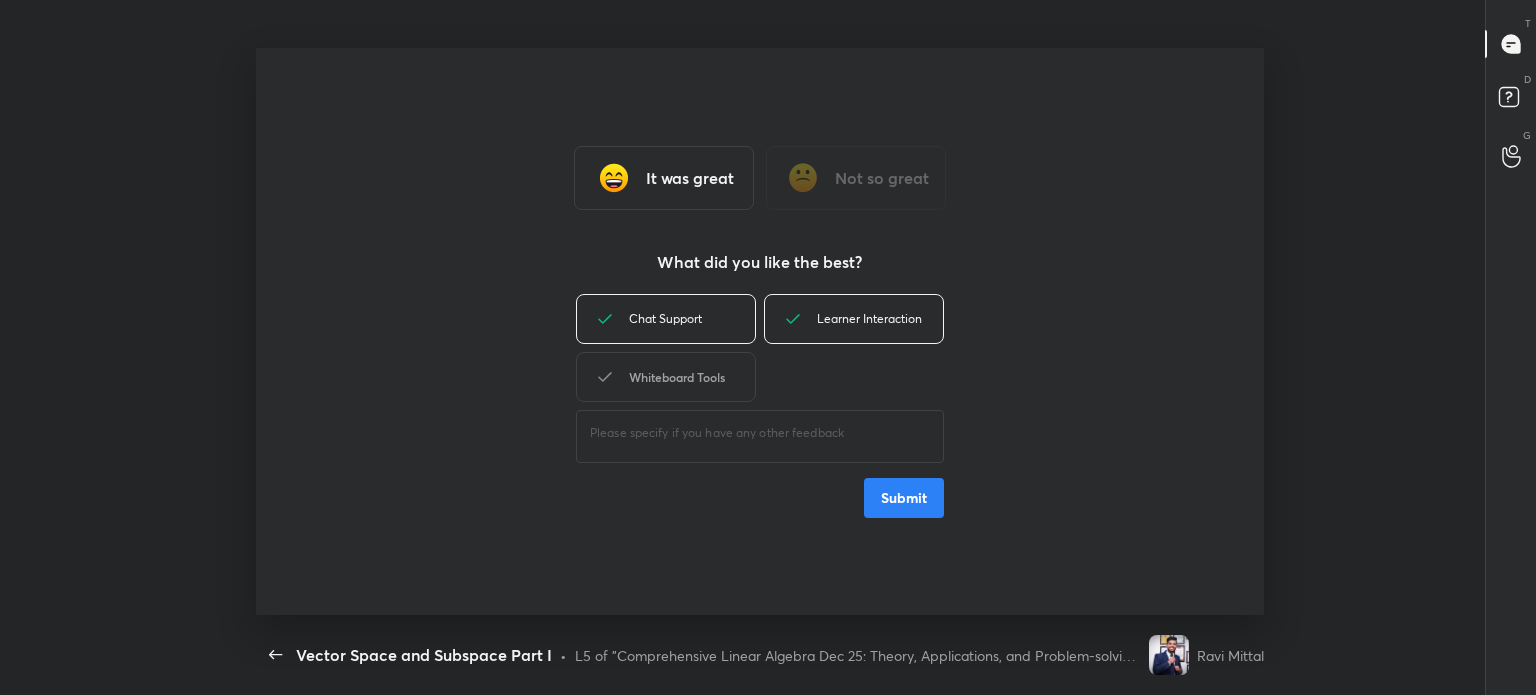 click on "Whiteboard Tools" at bounding box center [666, 377] 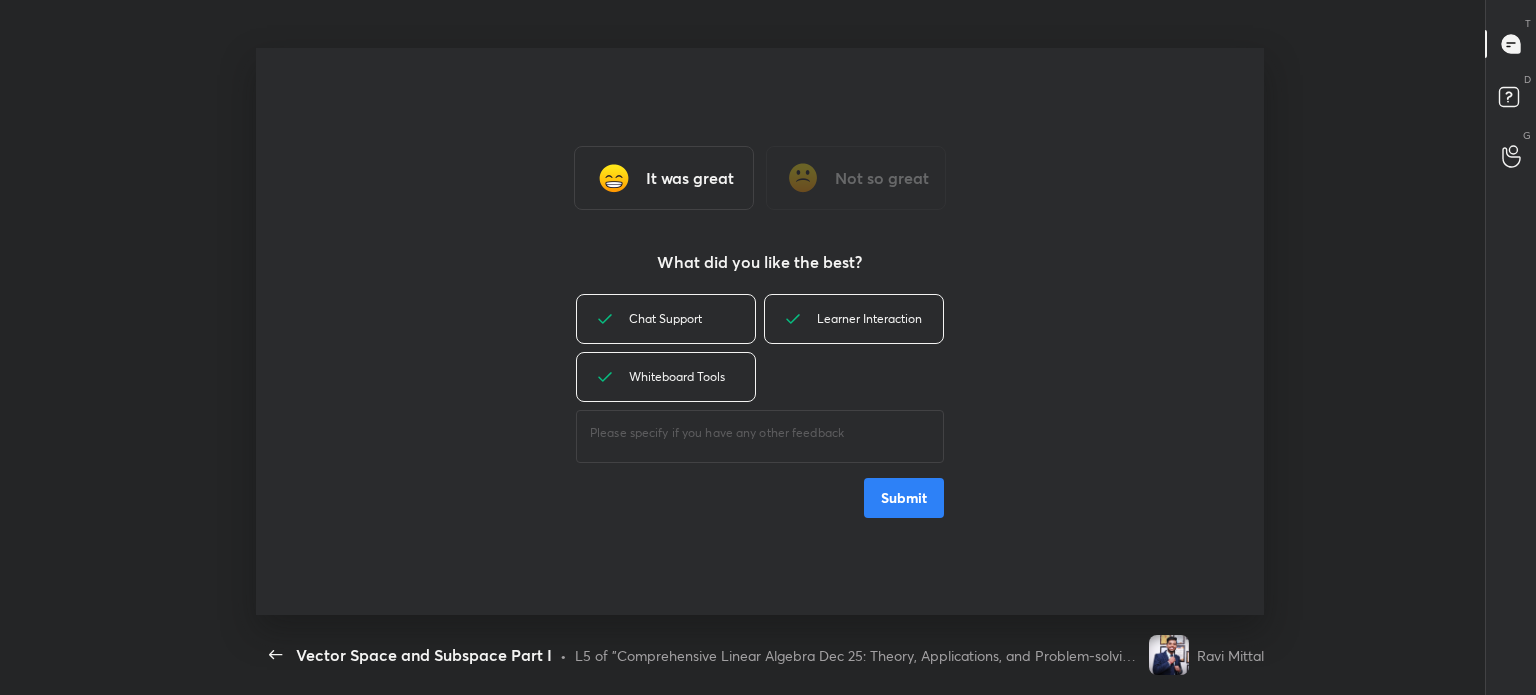 click on "It was great Not so great What did you like the best? Chat Support Learner Interaction Whiteboard Tools ​ Submit" at bounding box center [760, 331] 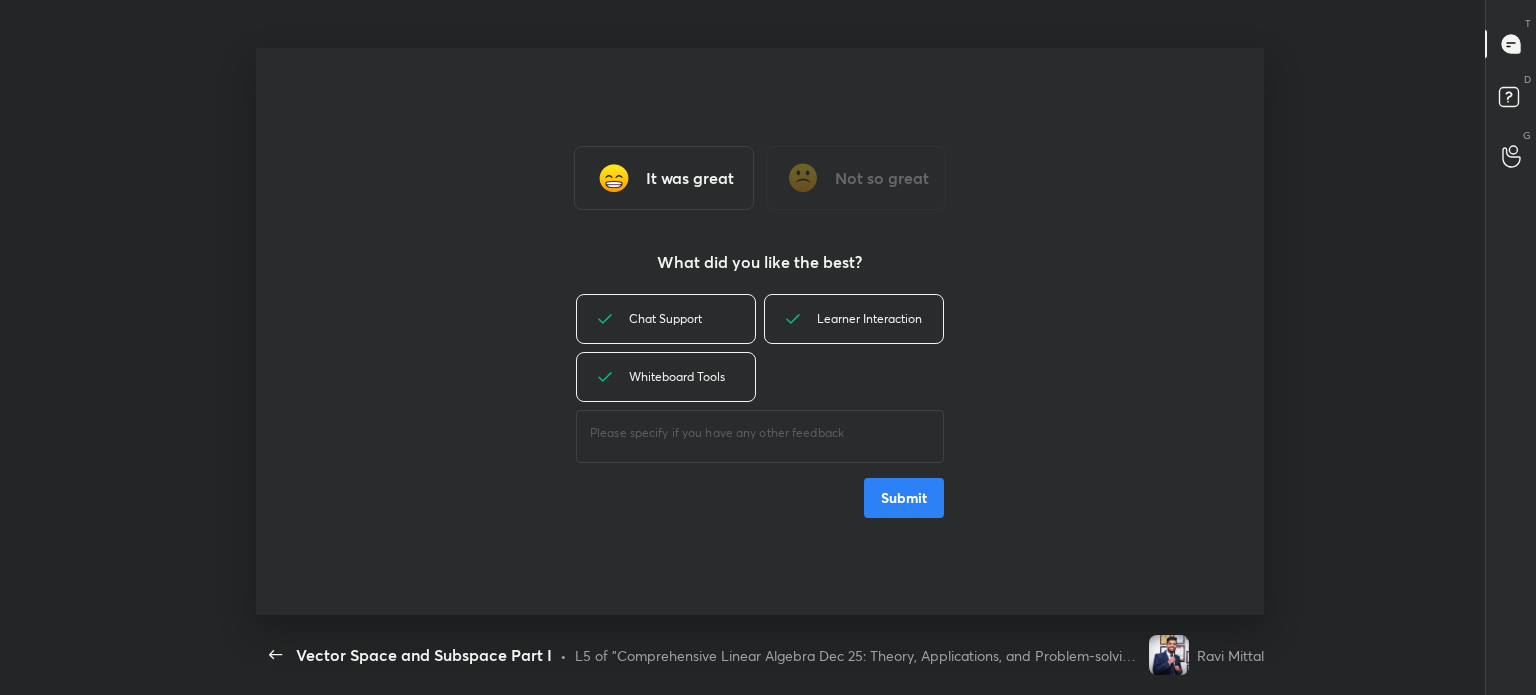click on "Submit" at bounding box center [904, 498] 